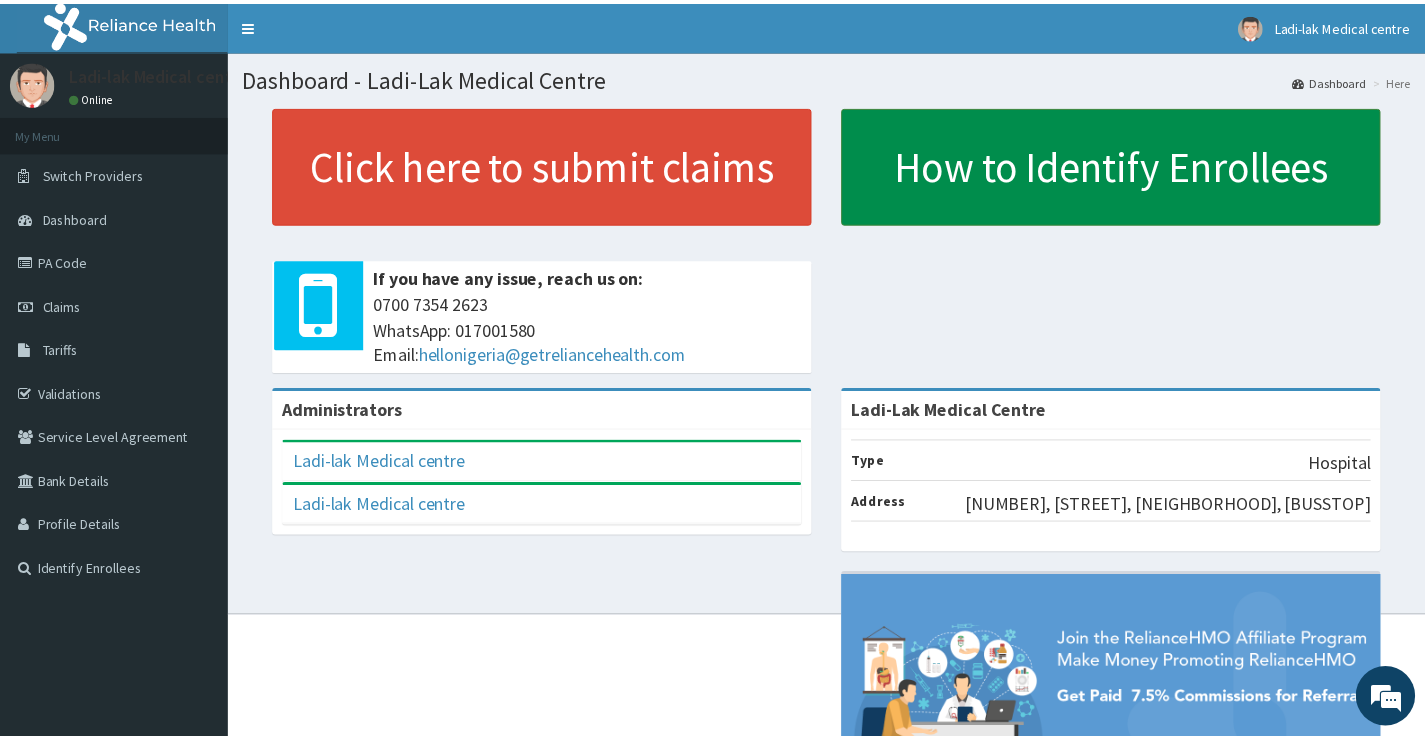 scroll, scrollTop: 0, scrollLeft: 0, axis: both 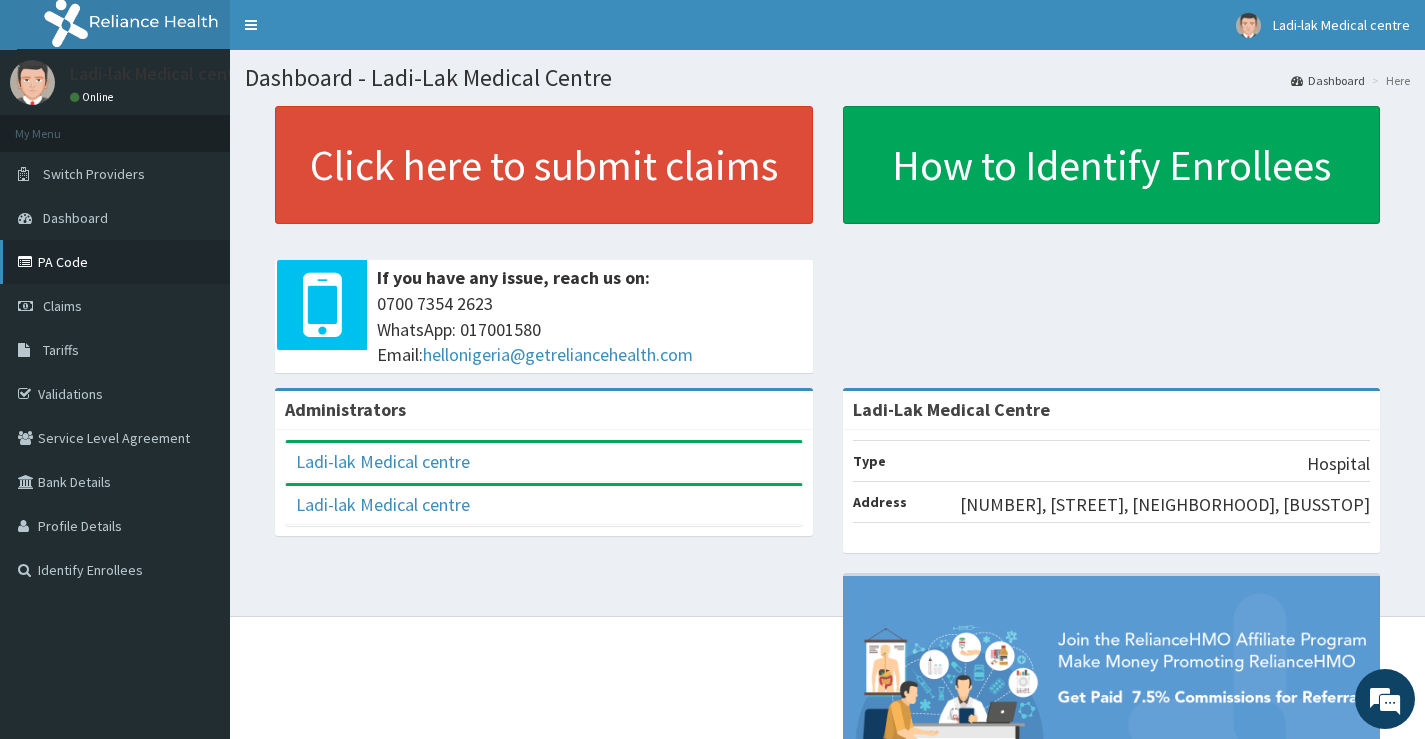 click on "PA Code" at bounding box center (115, 262) 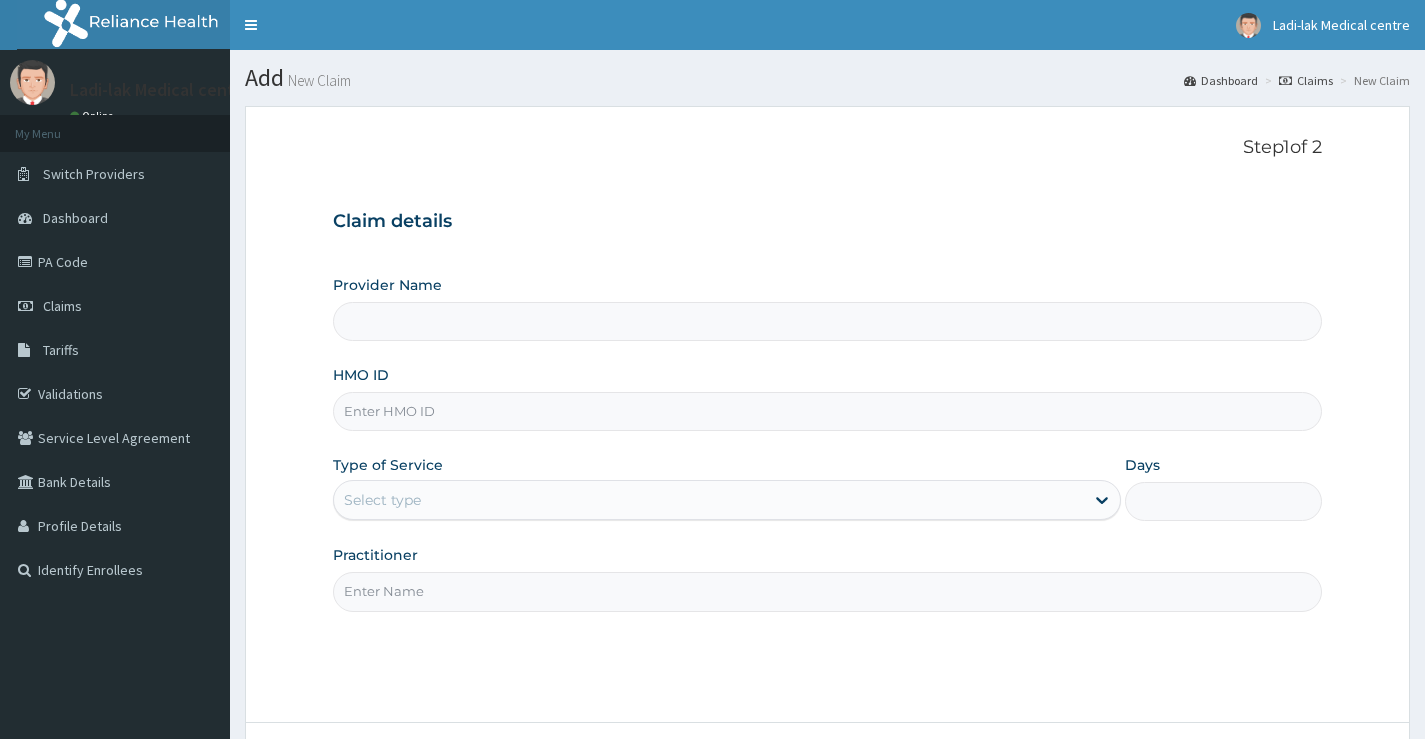 scroll, scrollTop: 0, scrollLeft: 0, axis: both 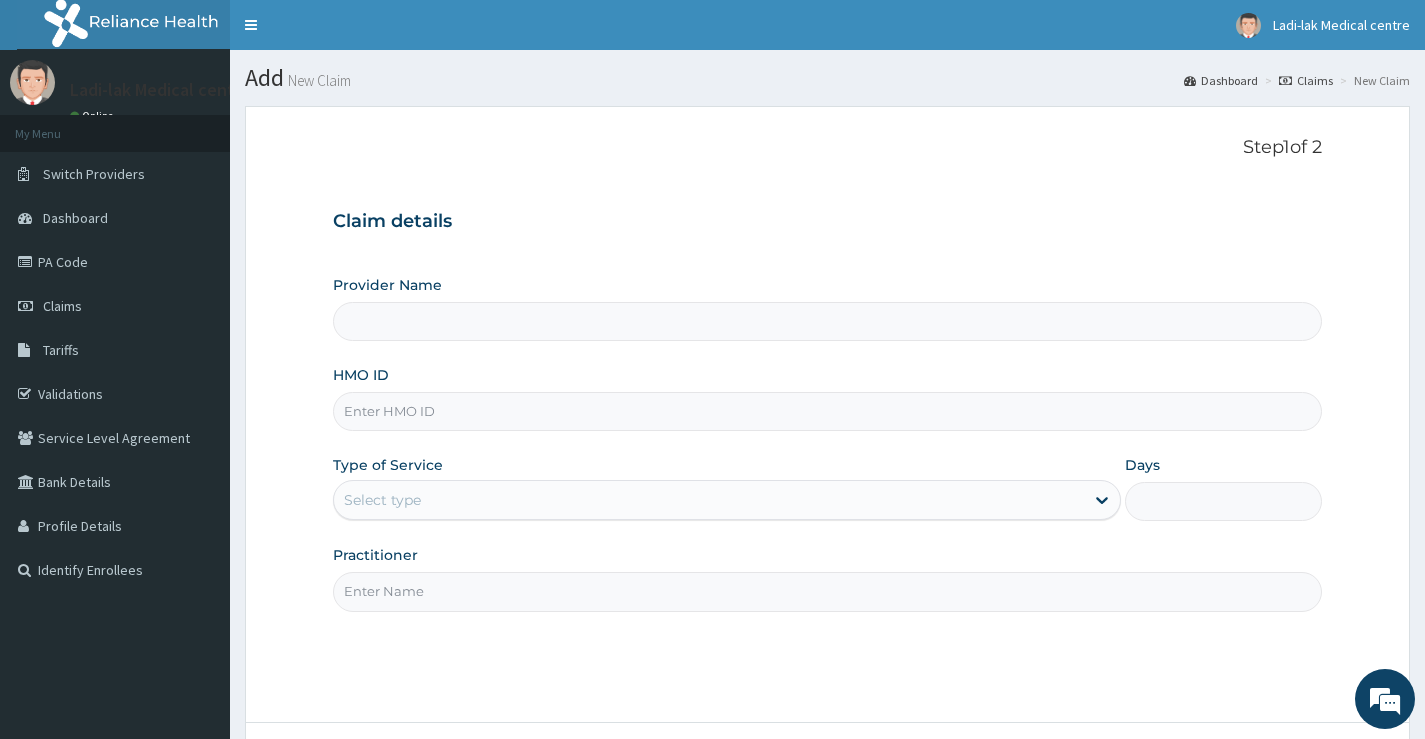 type on "Ladi-Lak Medical Centre" 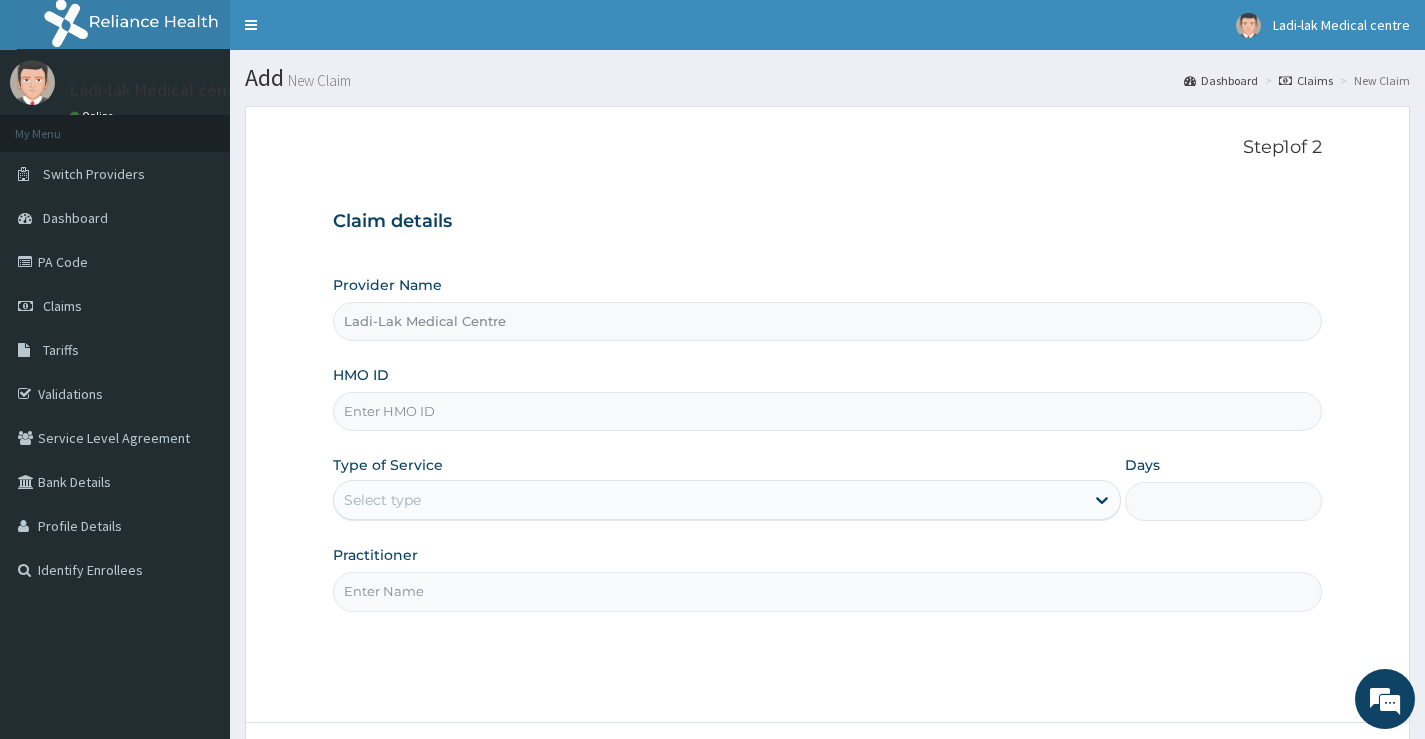 paste on "IOD/10033/A" 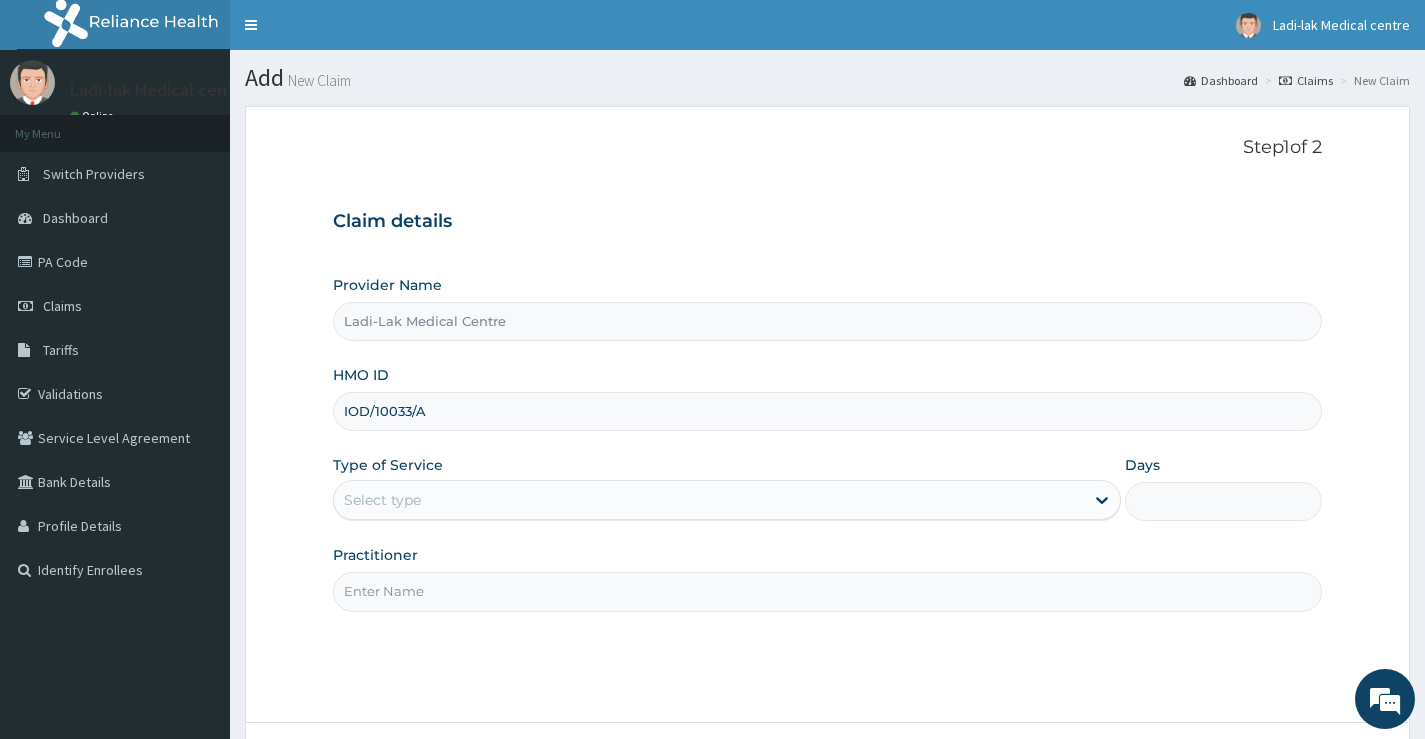 type on "IOD/10033/A" 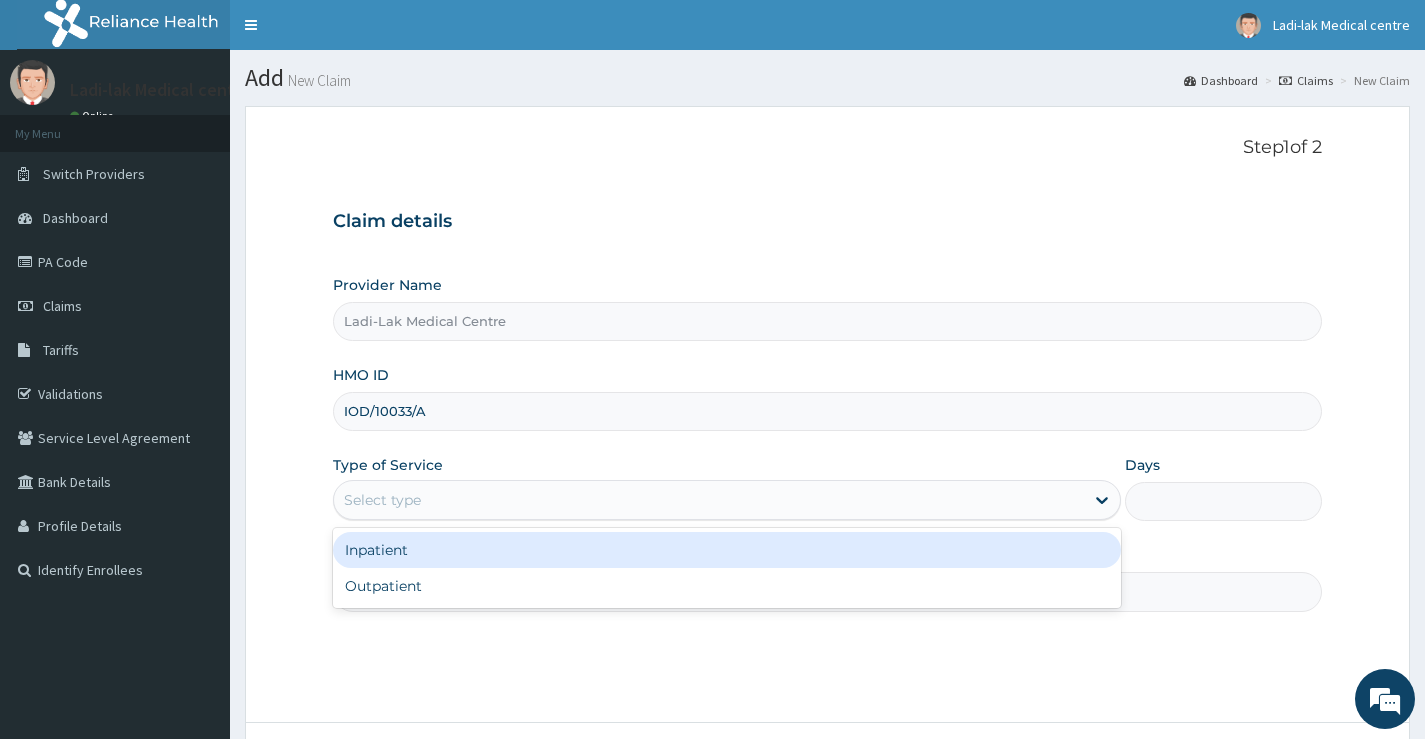 click on "Select type" at bounding box center (709, 500) 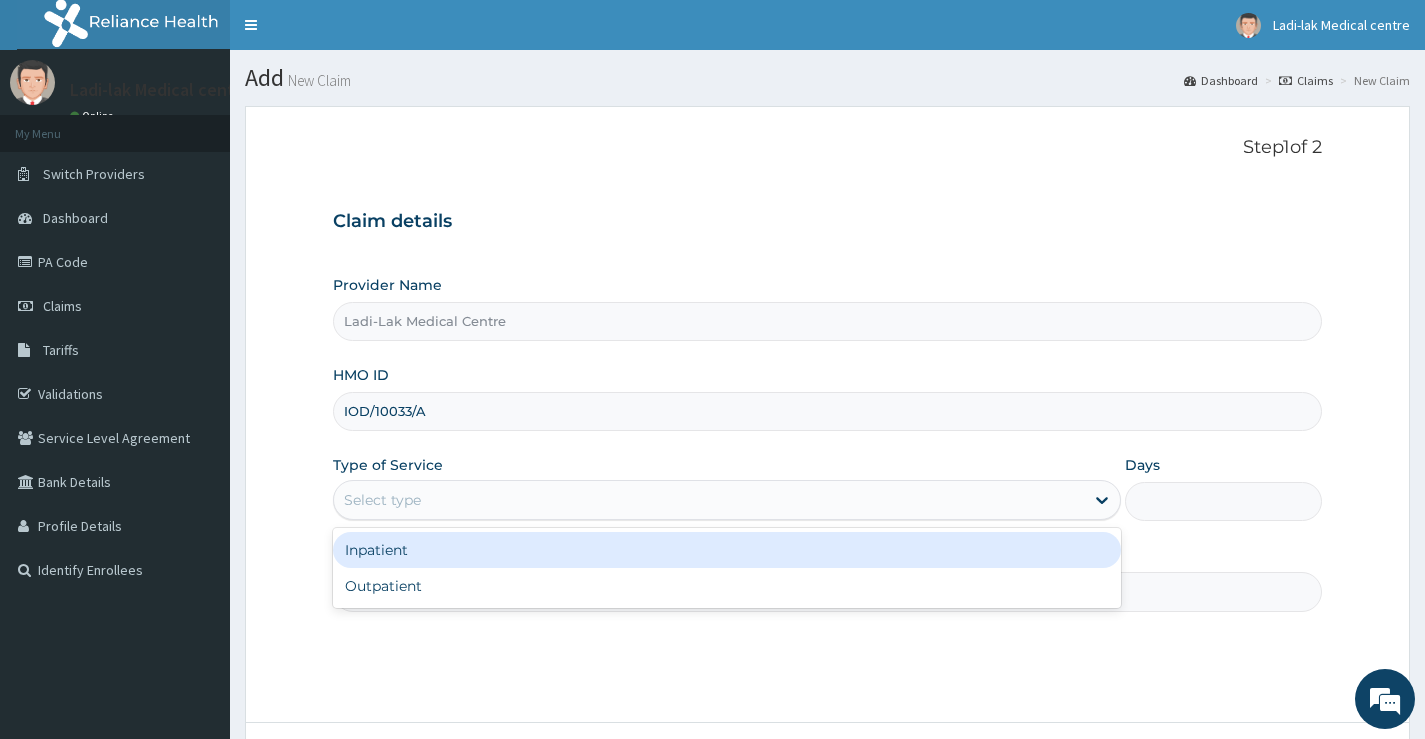 click on "Inpatient" at bounding box center (727, 550) 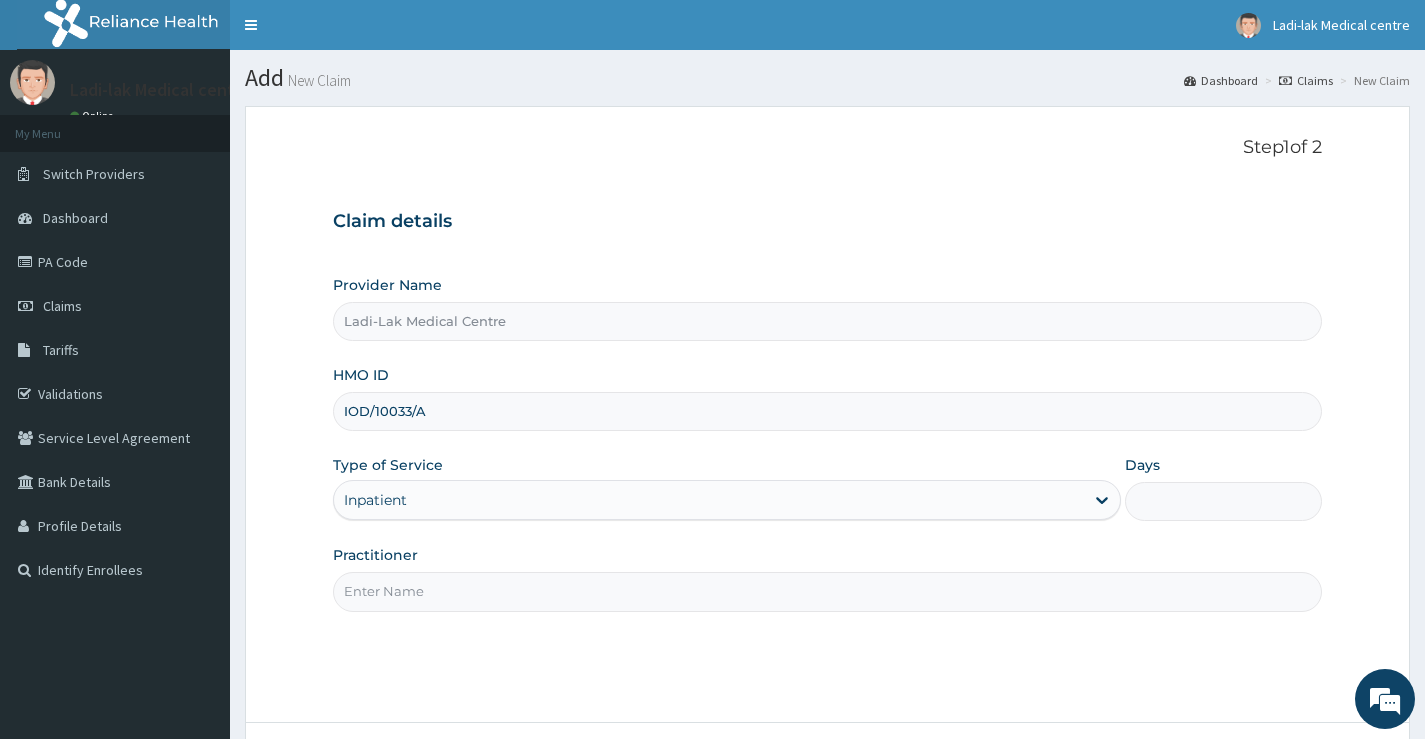 click on "Practitioner" at bounding box center [827, 591] 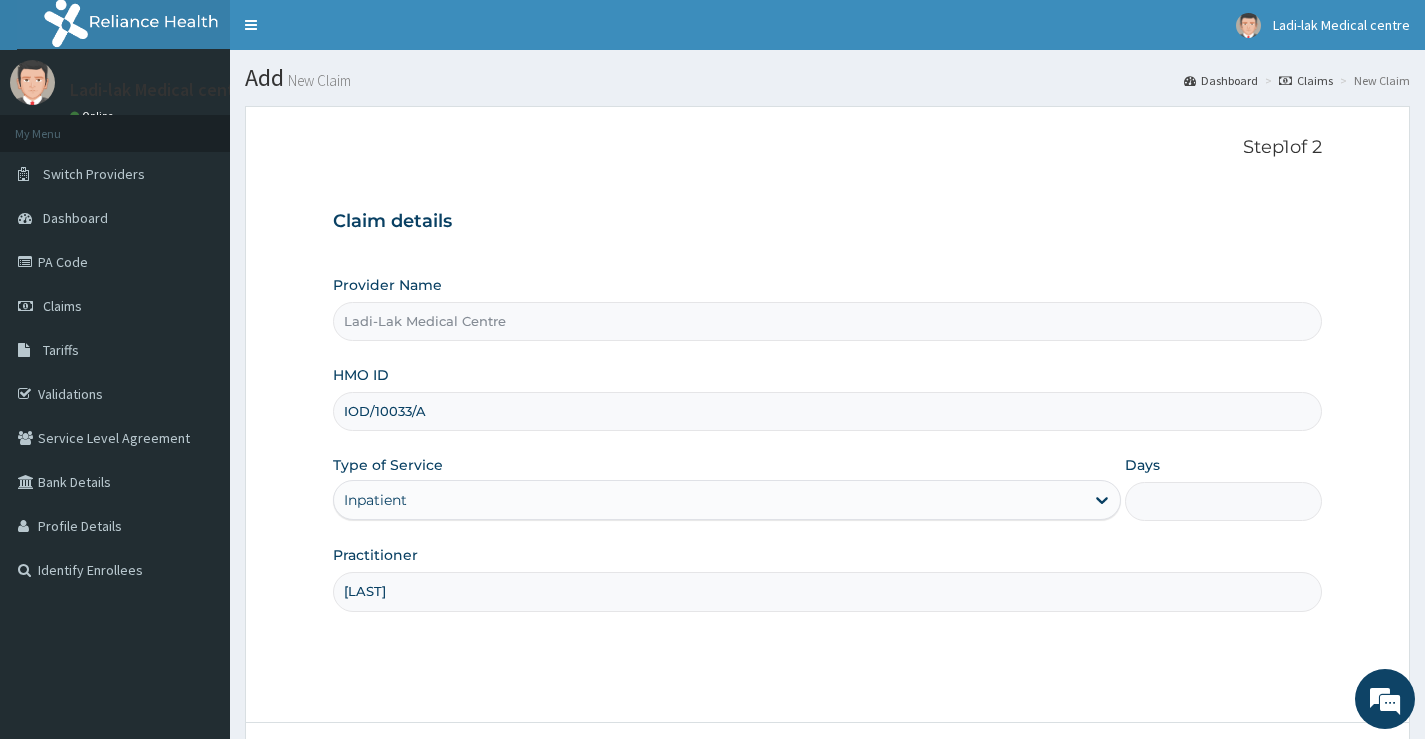 scroll, scrollTop: 0, scrollLeft: 0, axis: both 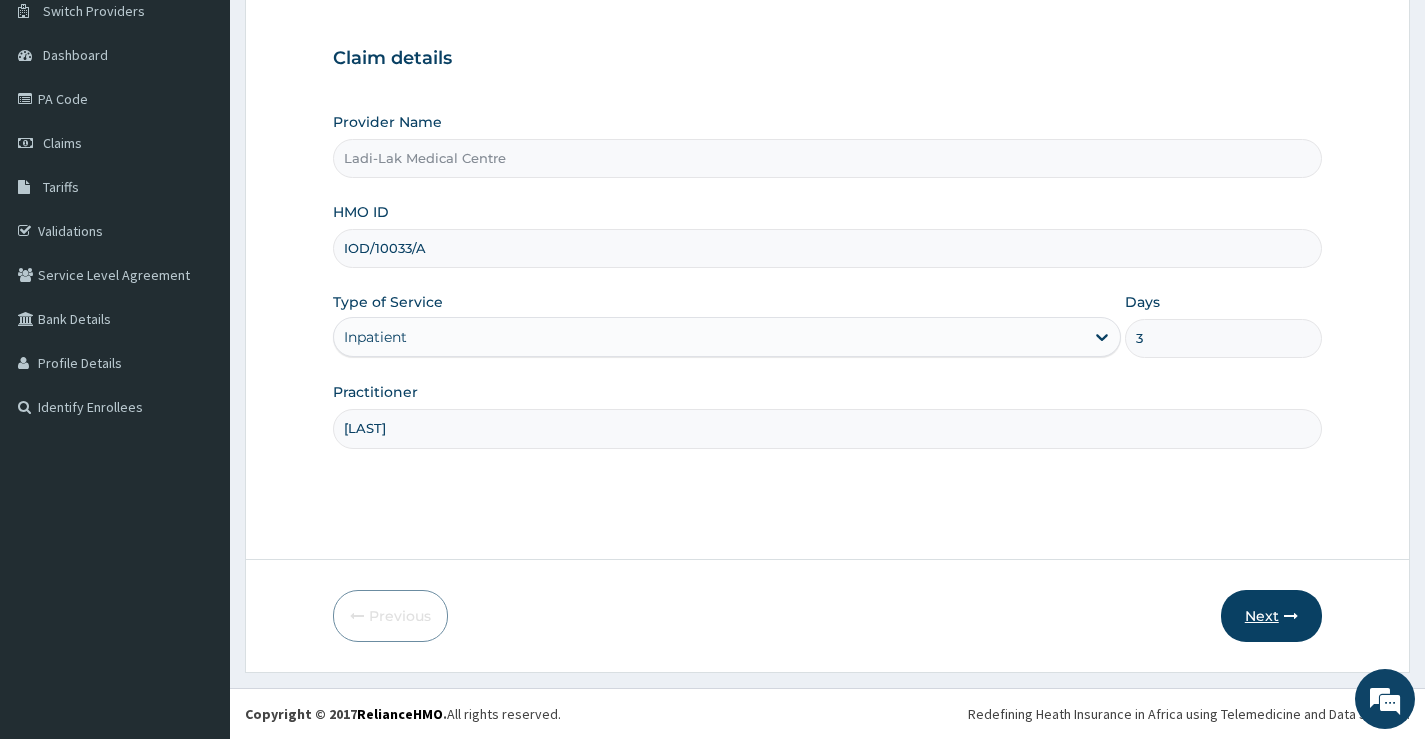 click on "Next" at bounding box center (1271, 616) 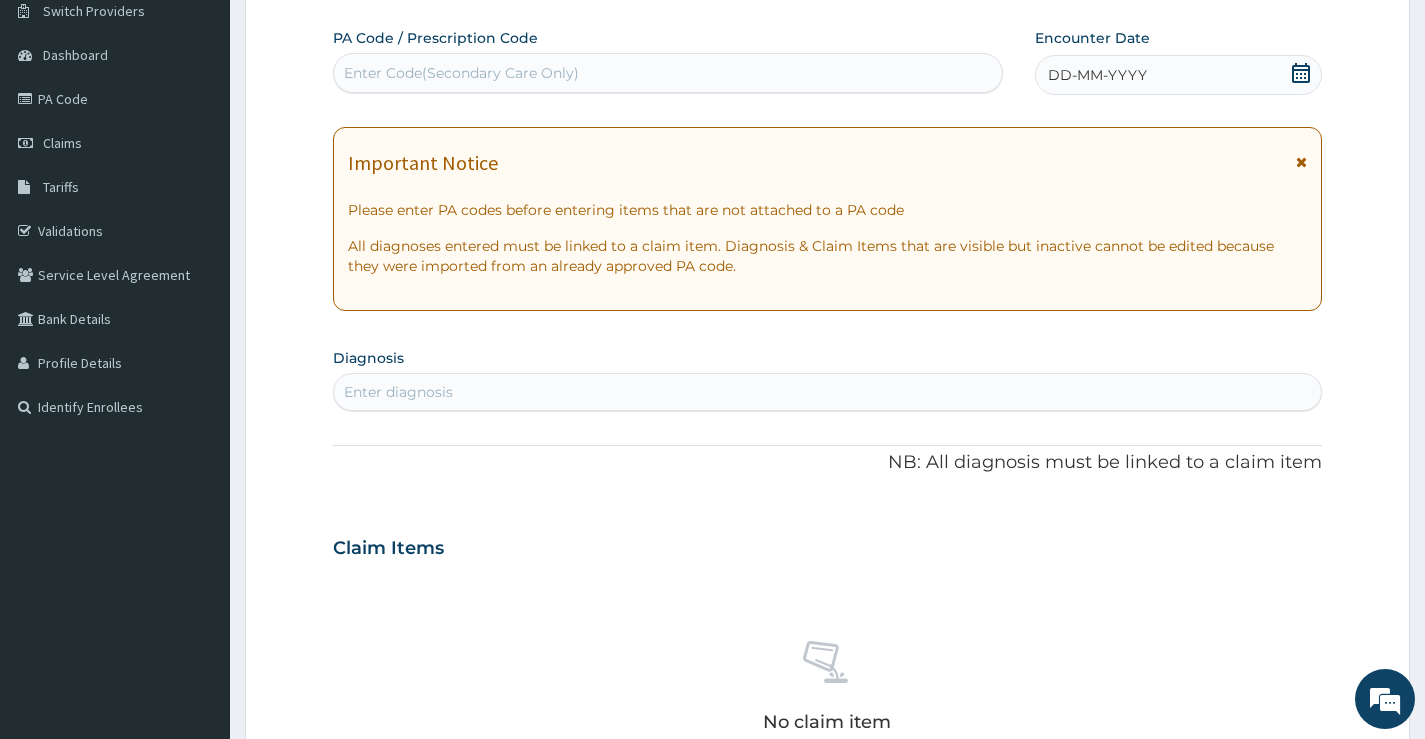 click on "Enter Code(Secondary Care Only)" at bounding box center (461, 73) 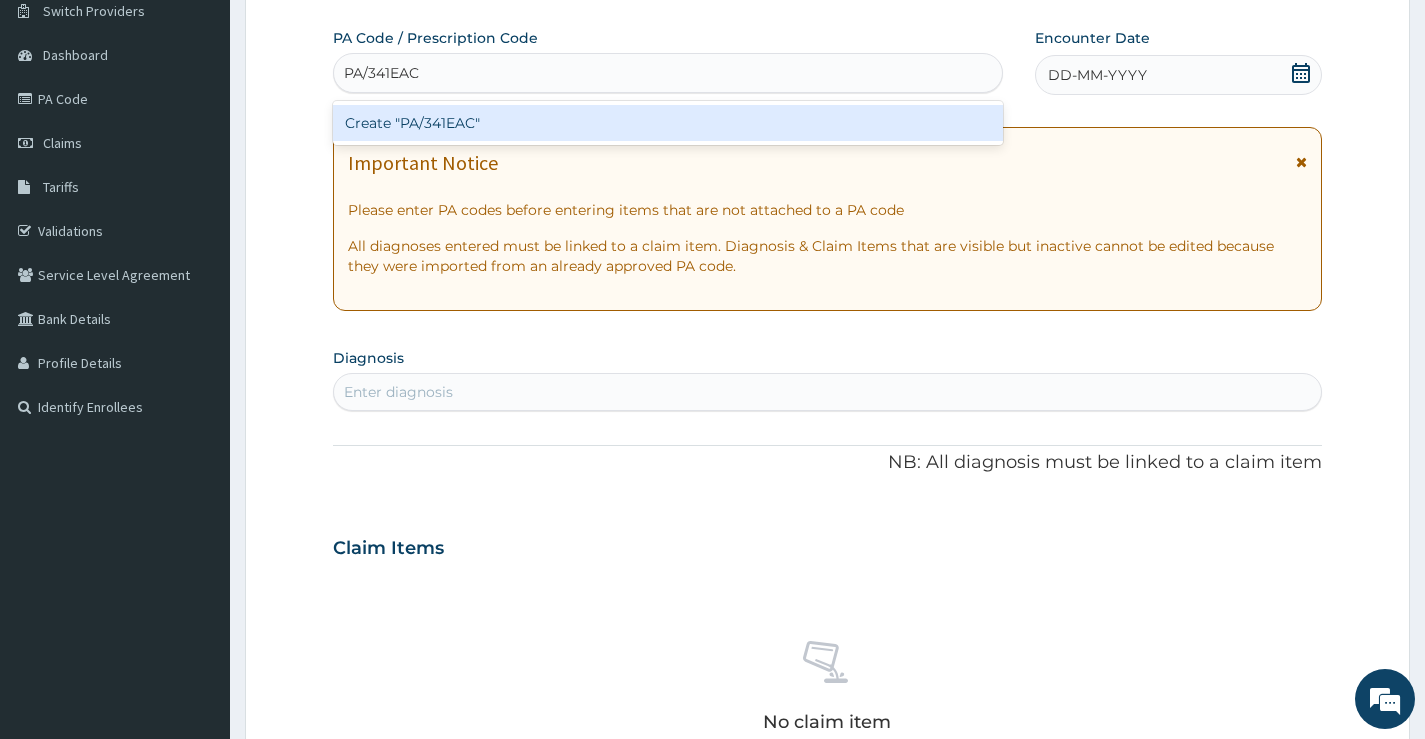 click on "Create "PA/341EAC"" at bounding box center [668, 123] 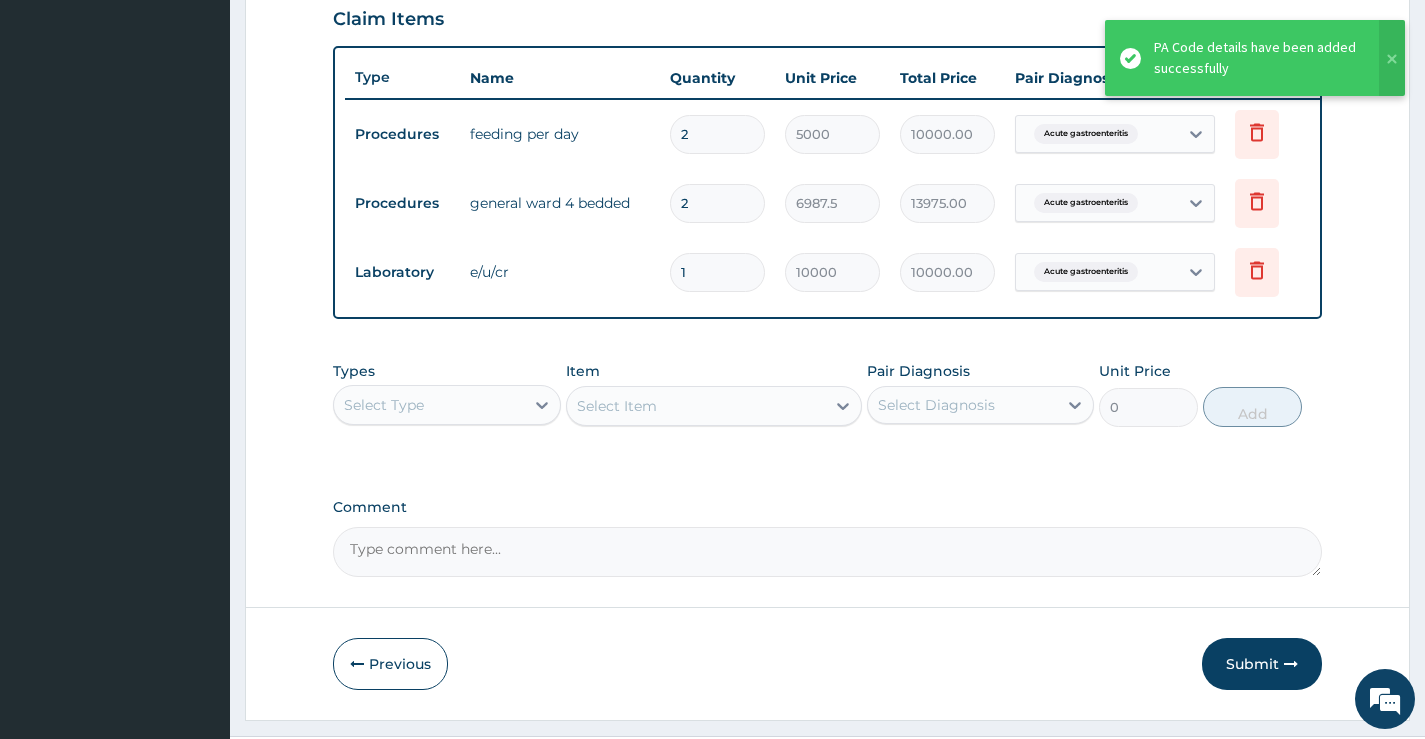 scroll, scrollTop: 701, scrollLeft: 0, axis: vertical 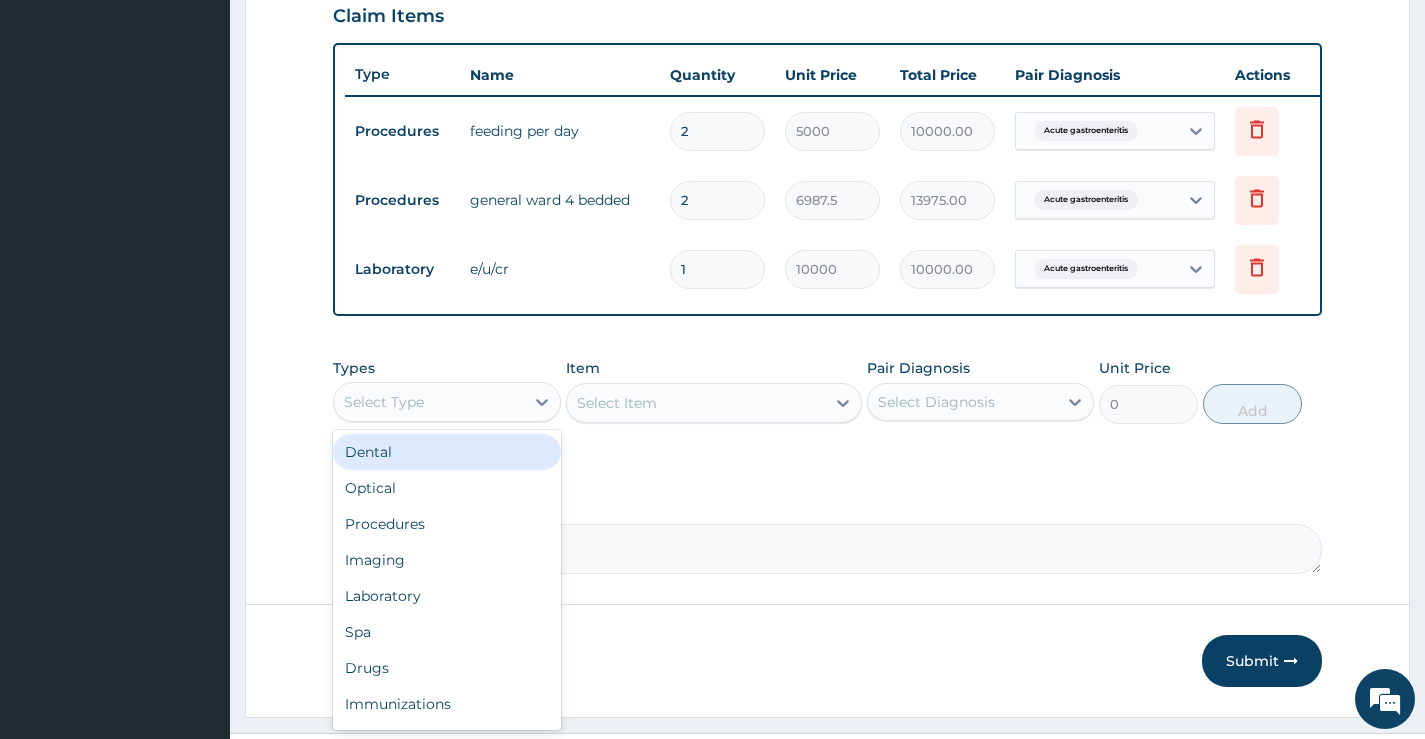 click on "Select Type" at bounding box center (428, 402) 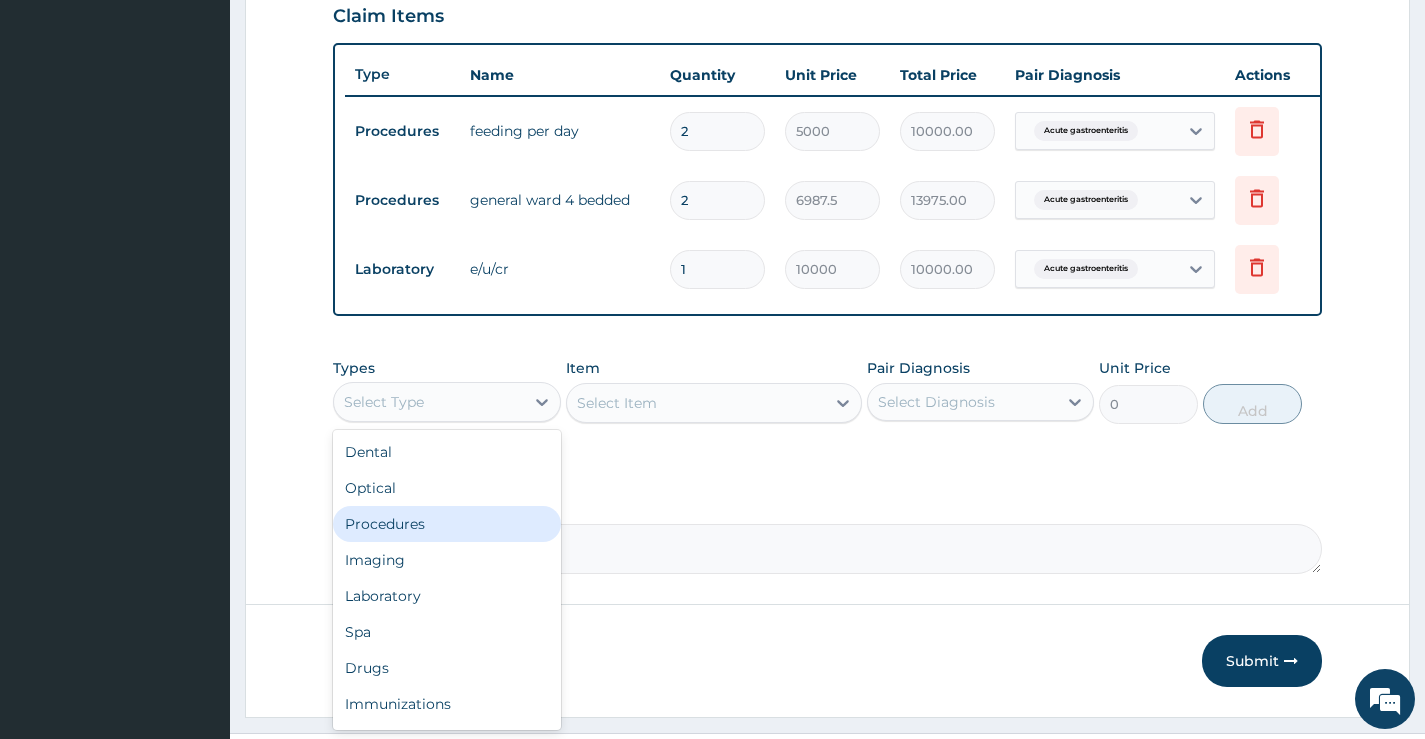 click on "Procedures" at bounding box center (446, 524) 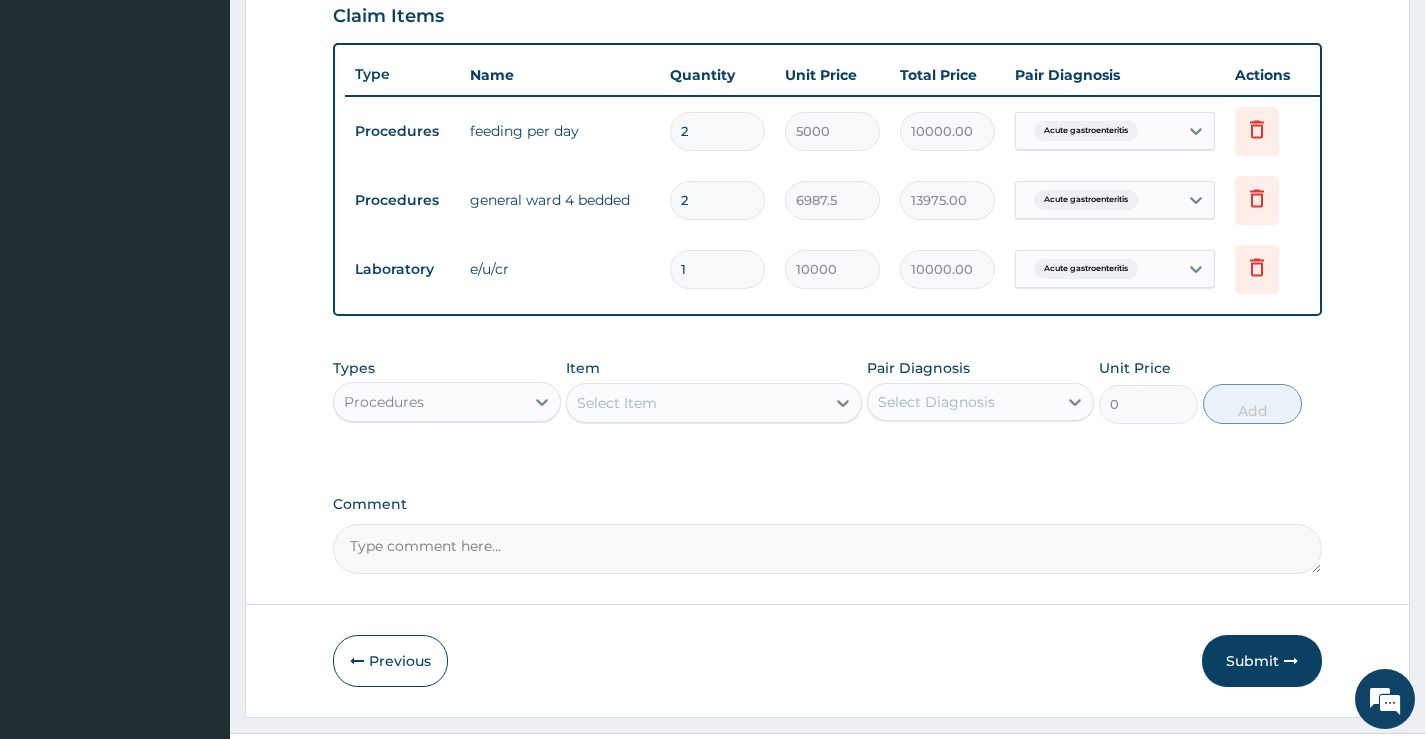 click on "Select Item" at bounding box center (696, 403) 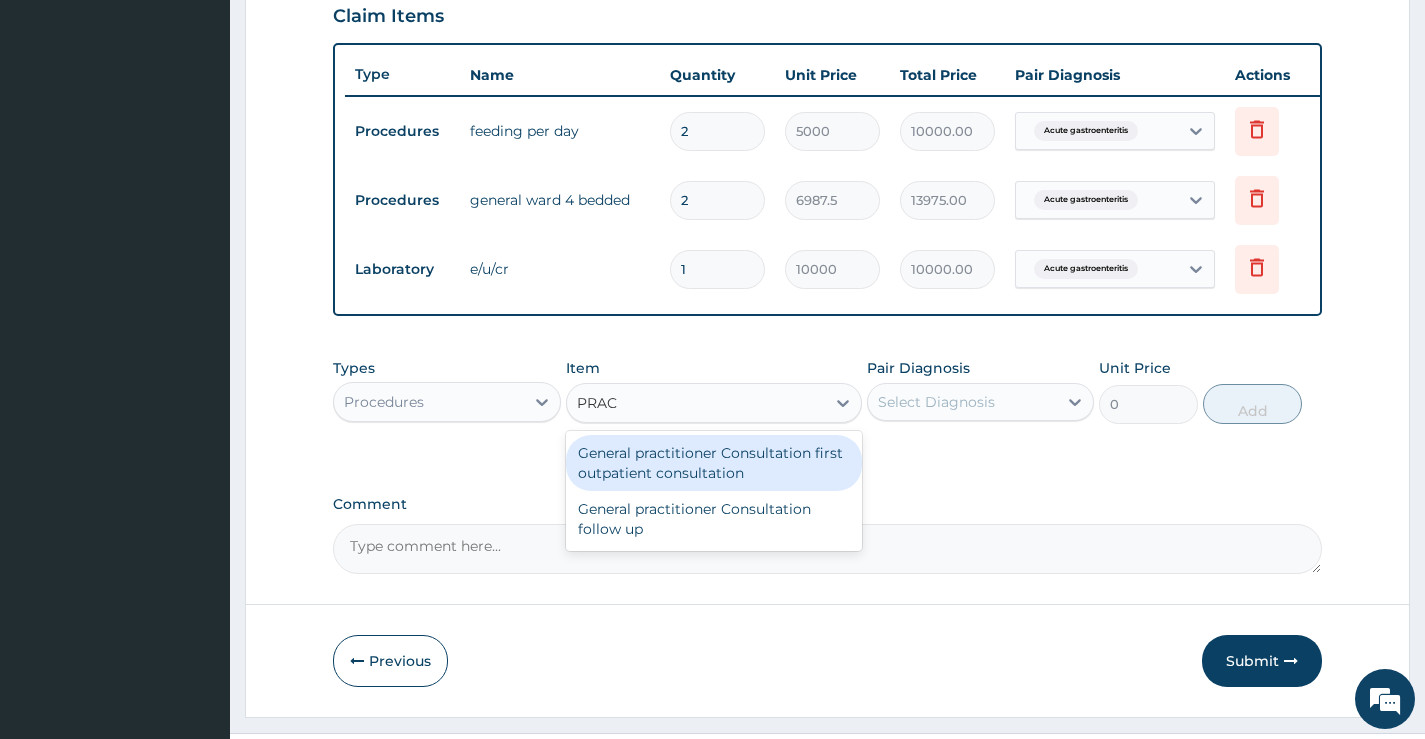 type on "PRACT" 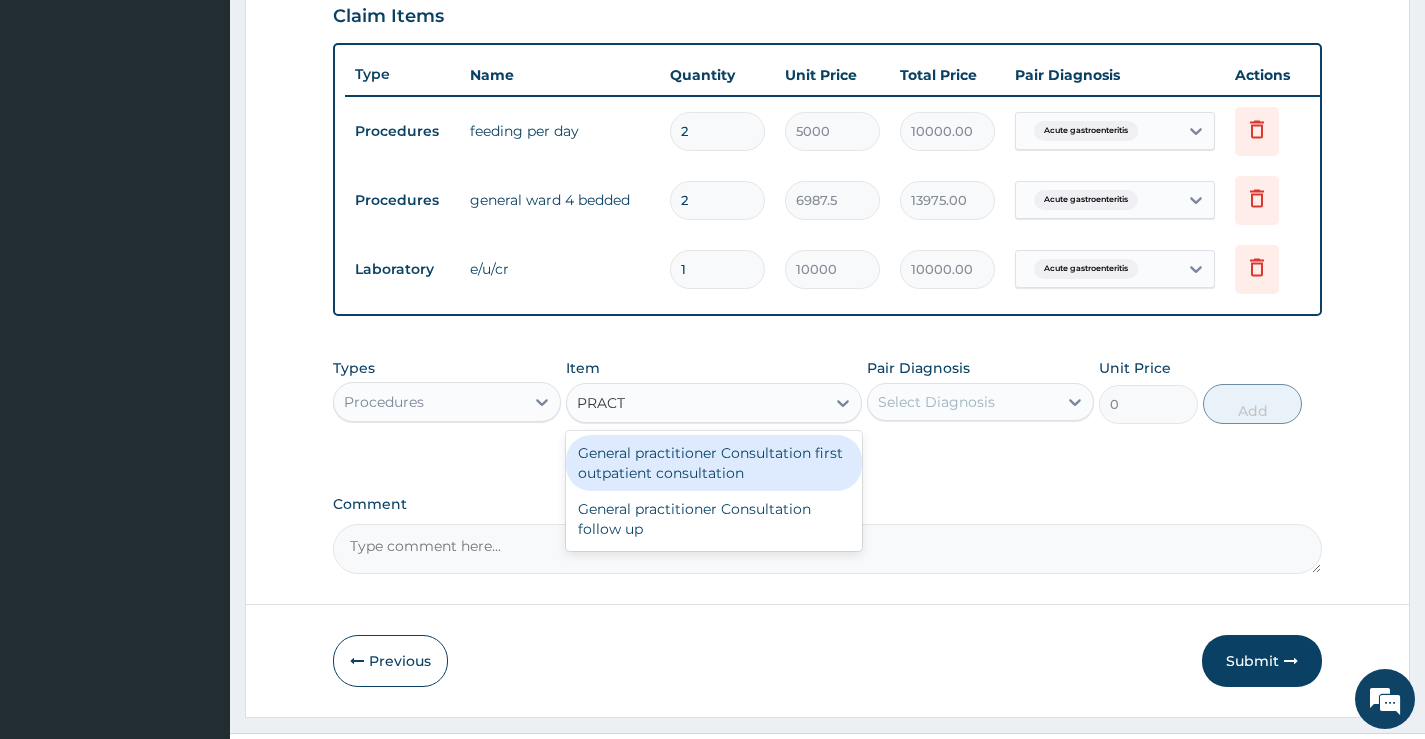 click on "General practitioner Consultation first outpatient consultation" at bounding box center [714, 463] 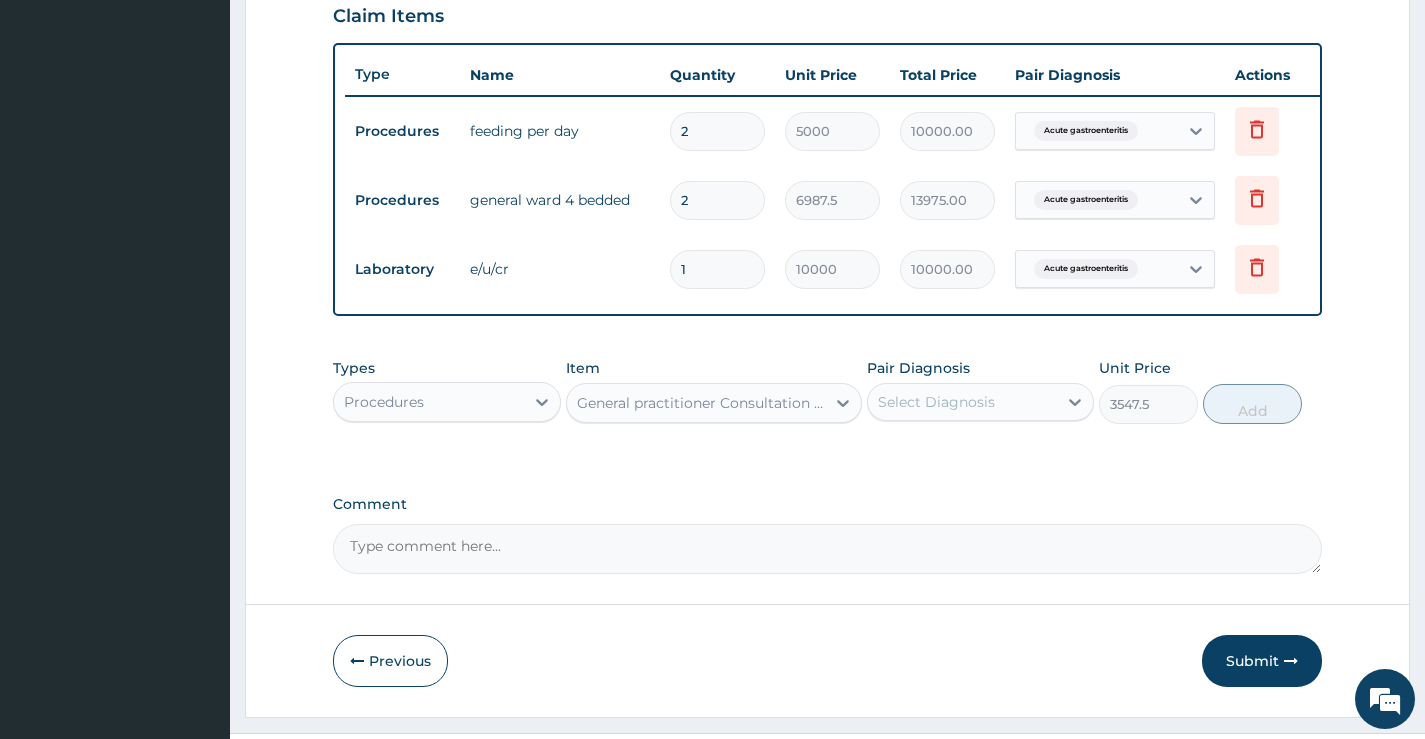 click on "Select Diagnosis" at bounding box center (936, 402) 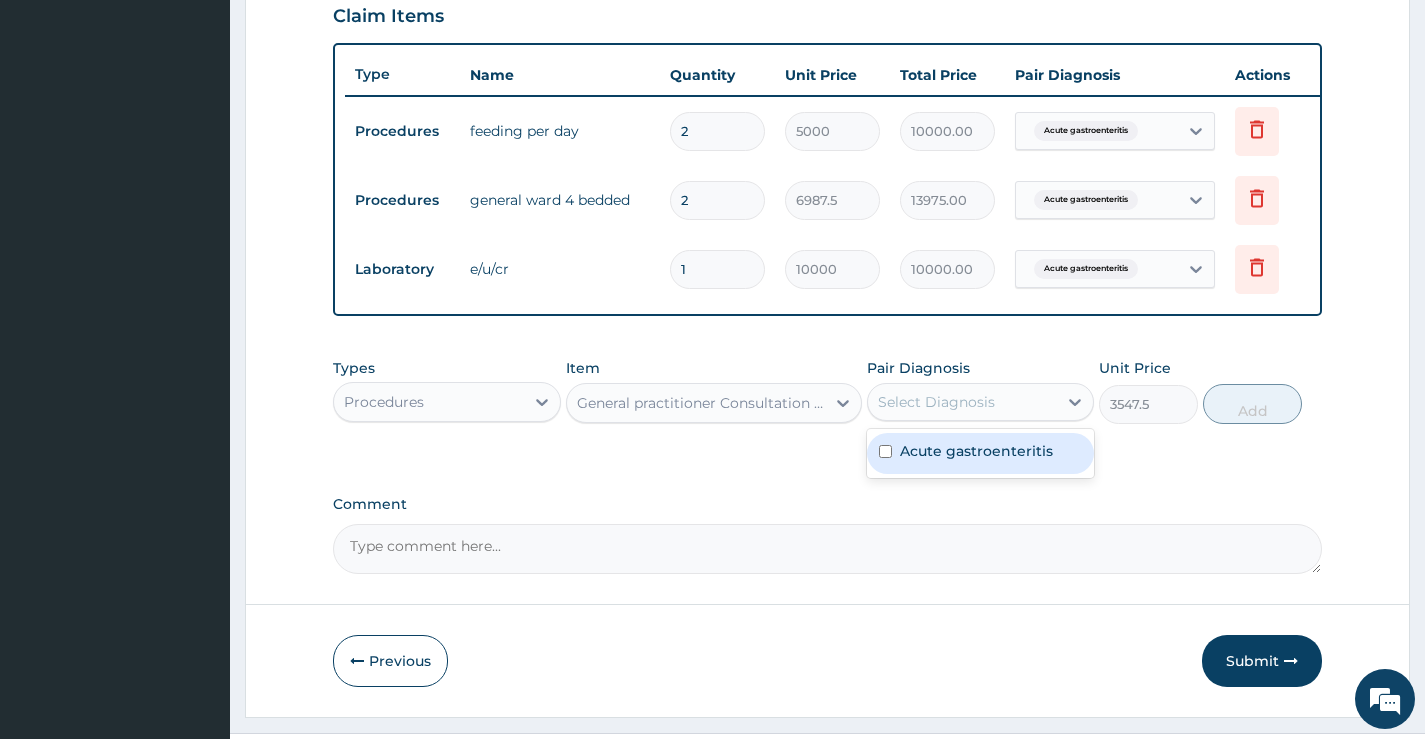 click on "Acute gastroenteritis" at bounding box center [976, 451] 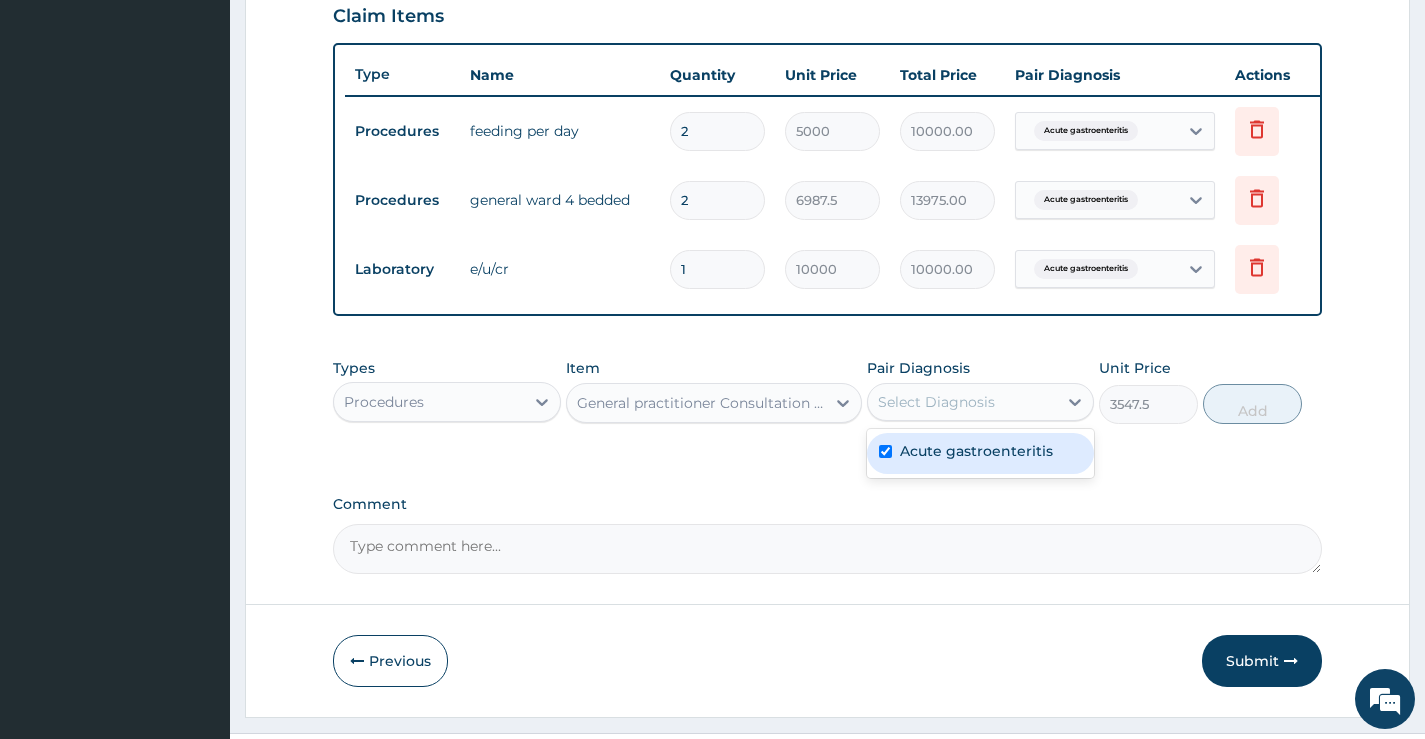 checkbox on "true" 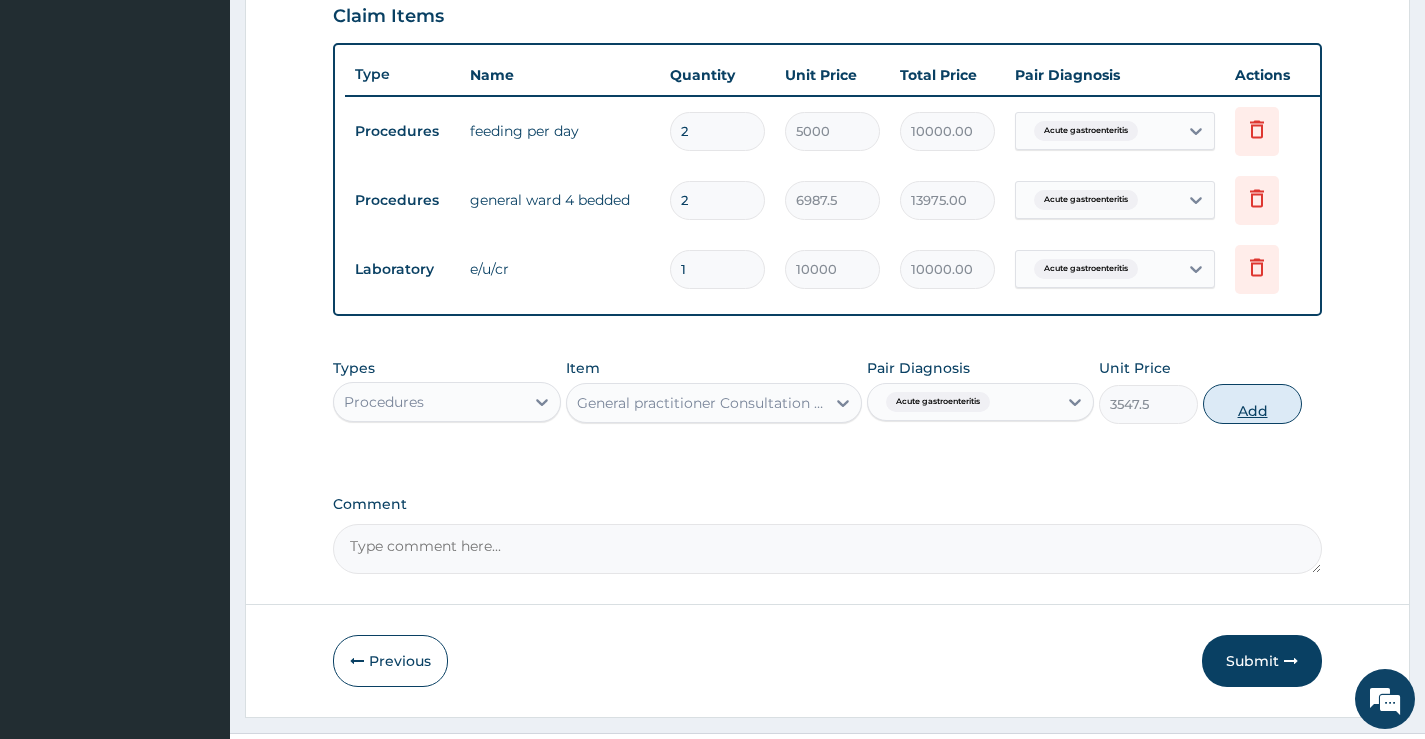 click on "Add" at bounding box center (1252, 404) 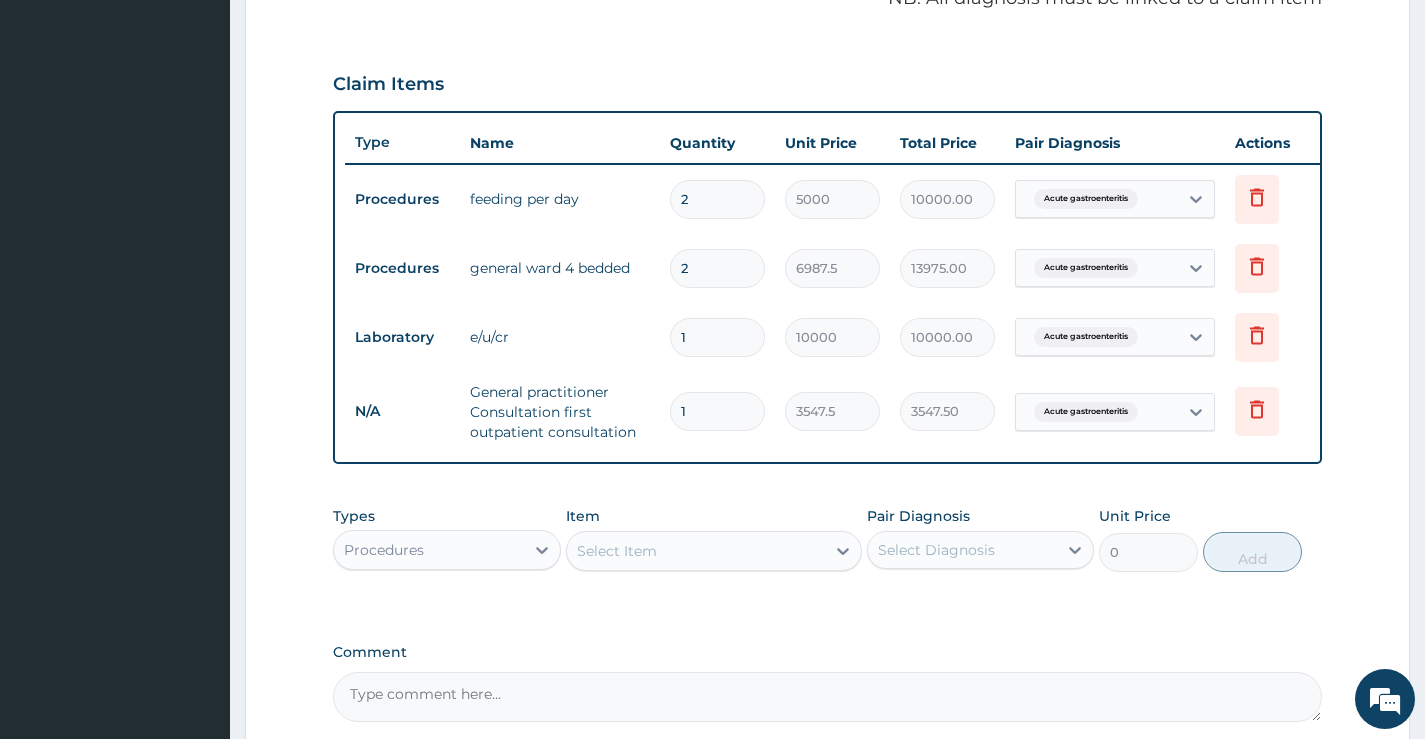 scroll, scrollTop: 401, scrollLeft: 0, axis: vertical 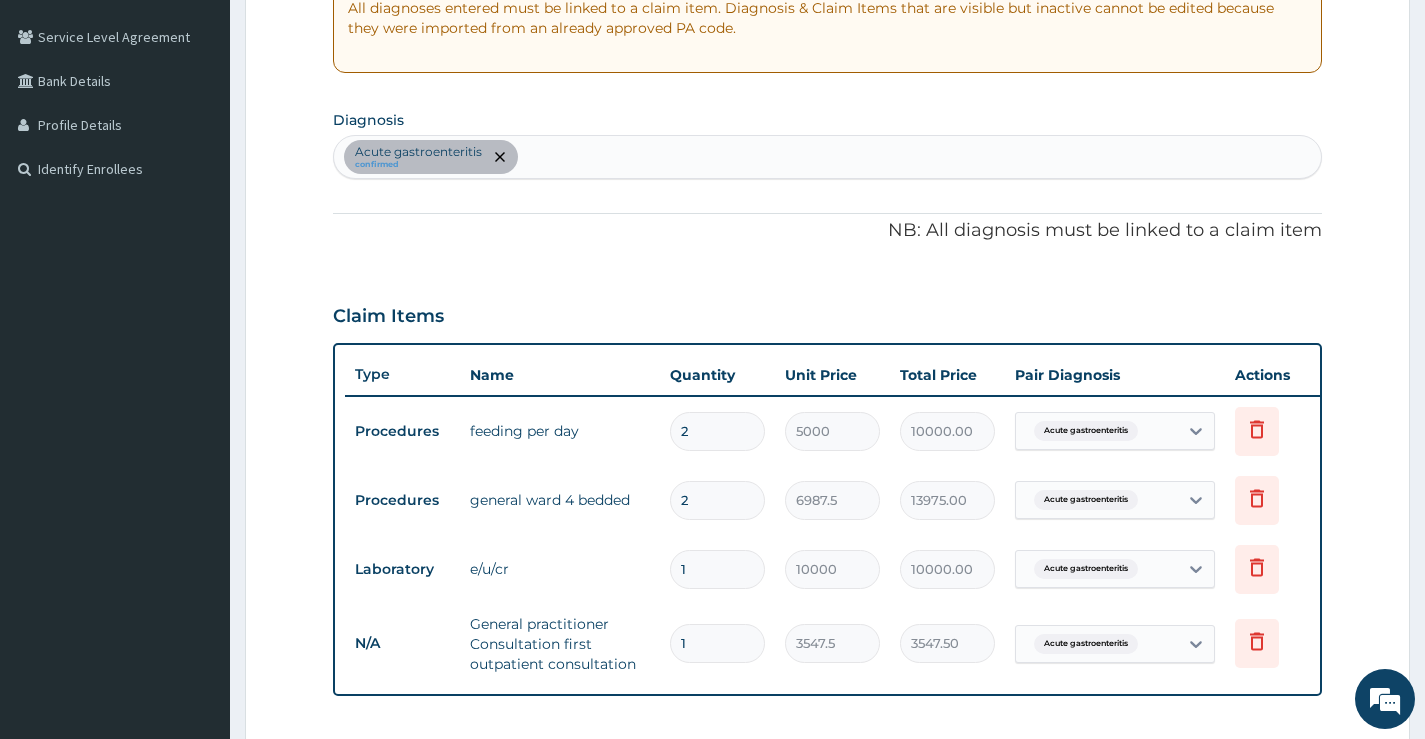 click on "Acute gastroenteritis confirmed" at bounding box center (827, 157) 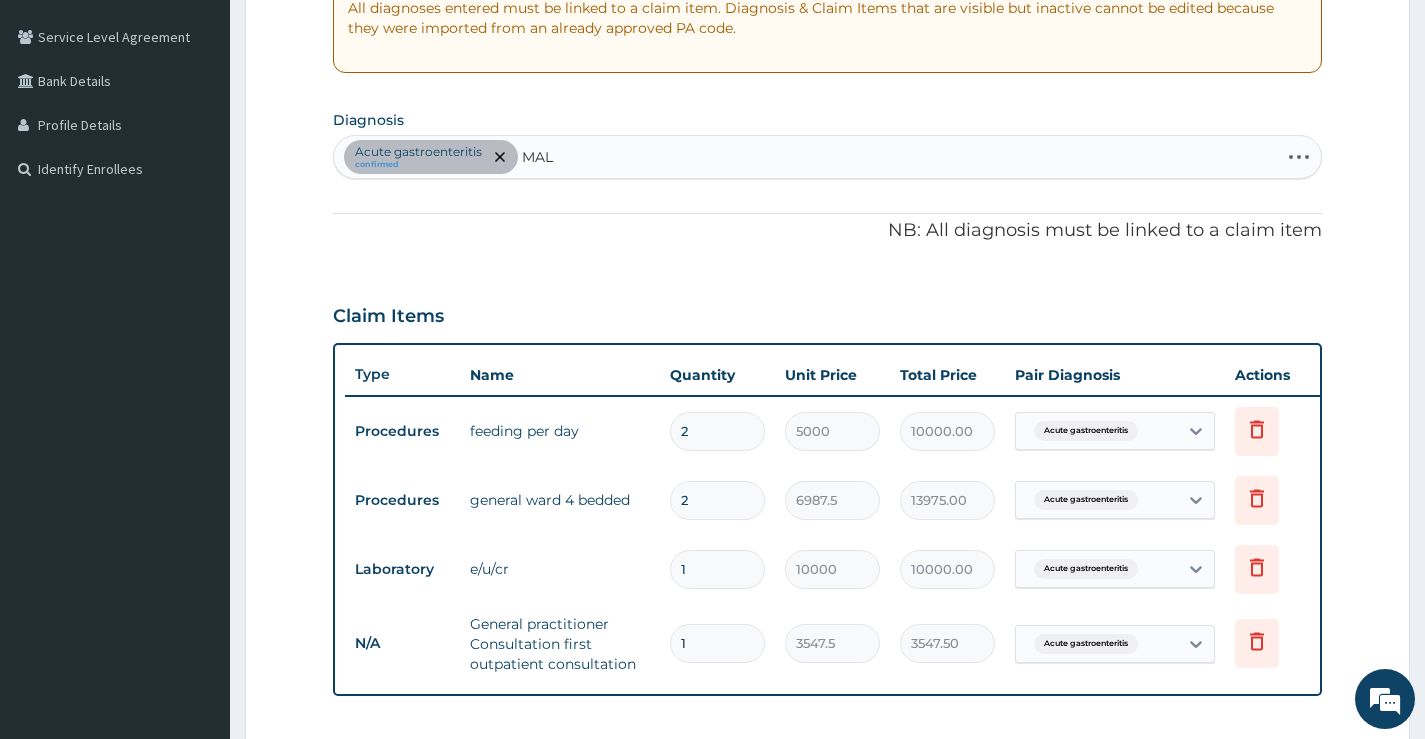 type on "MALA" 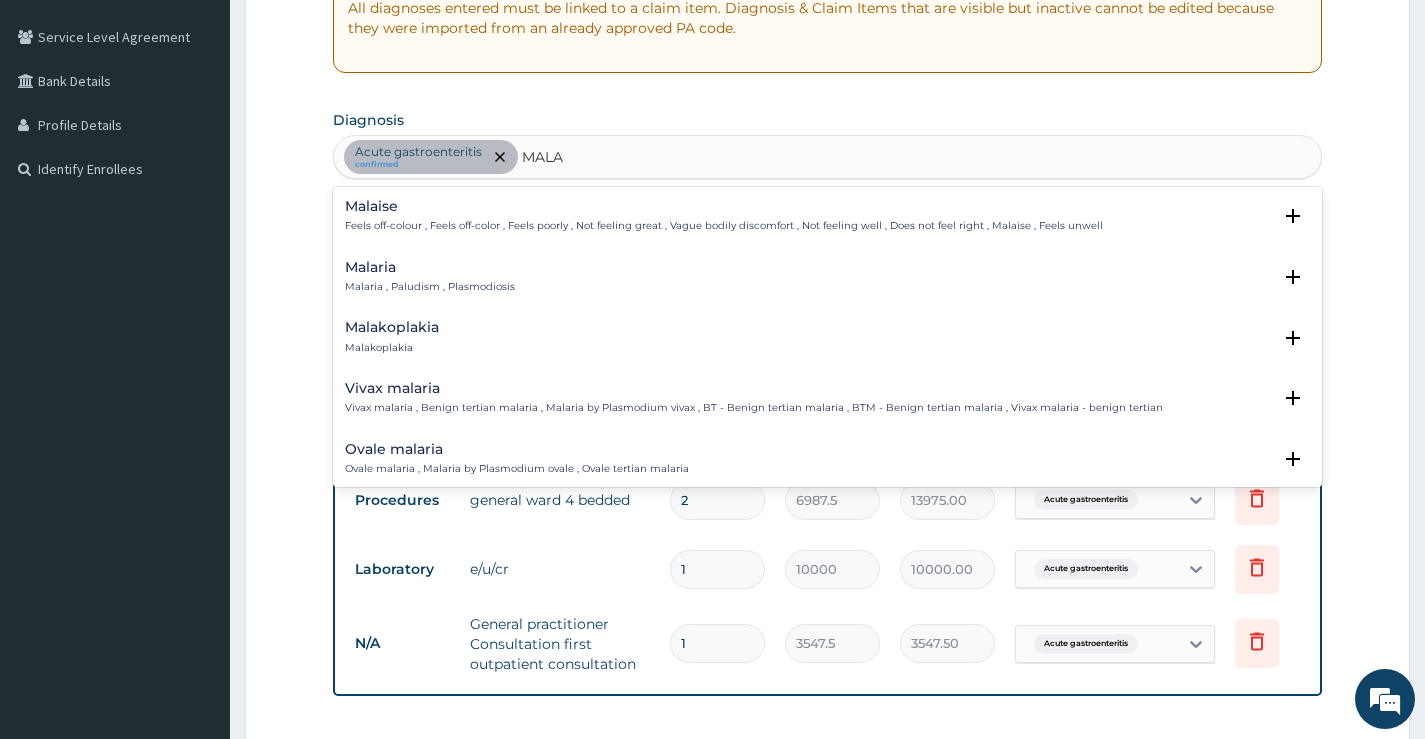 click on "Malaria Malaria , Paludism , Plasmodiosis" at bounding box center [430, 277] 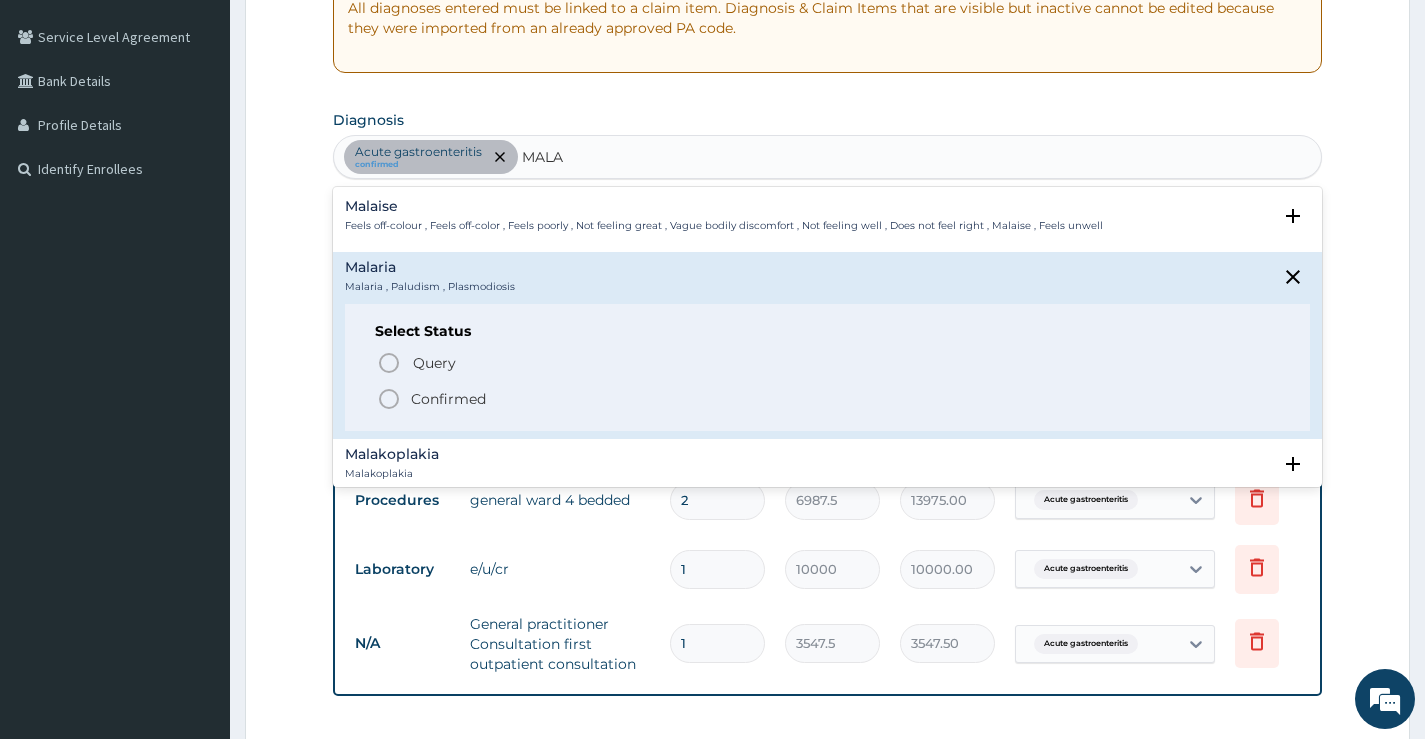 click 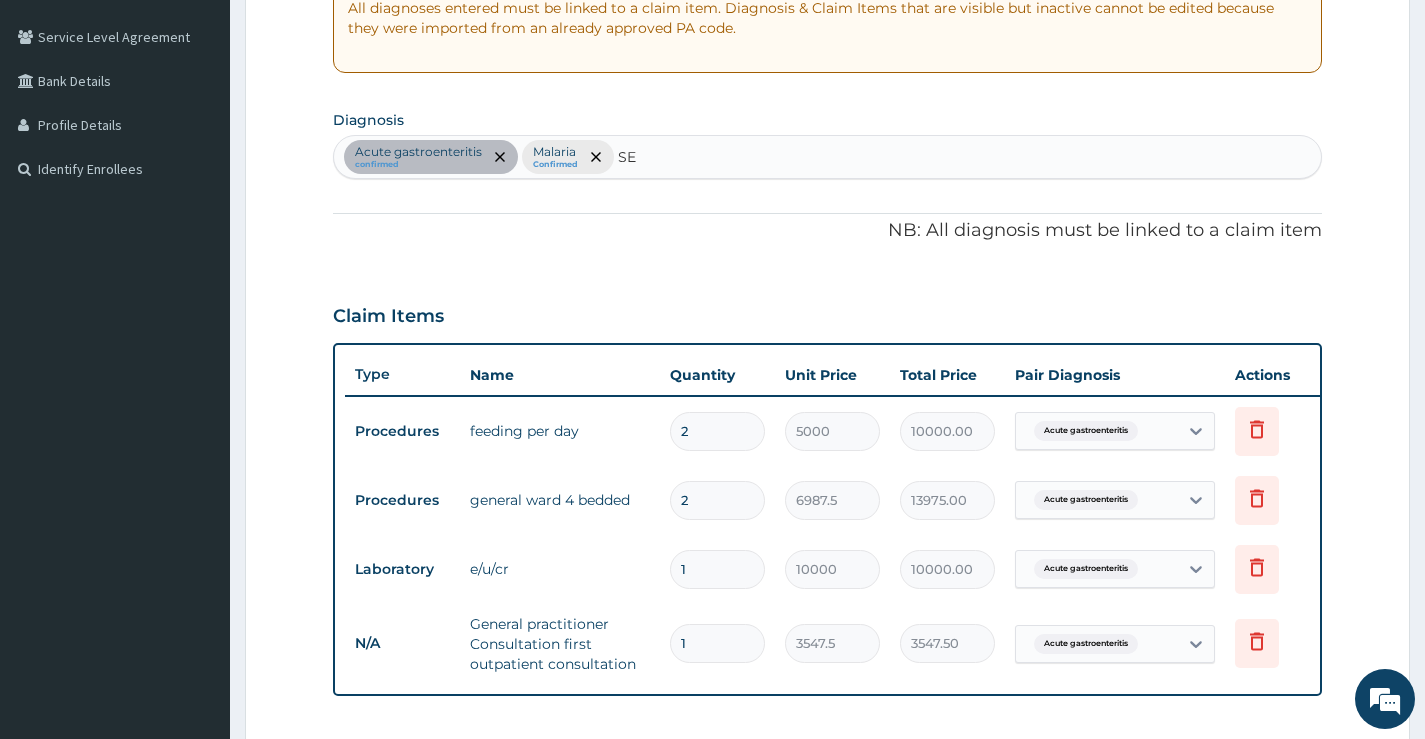 type on "SEP" 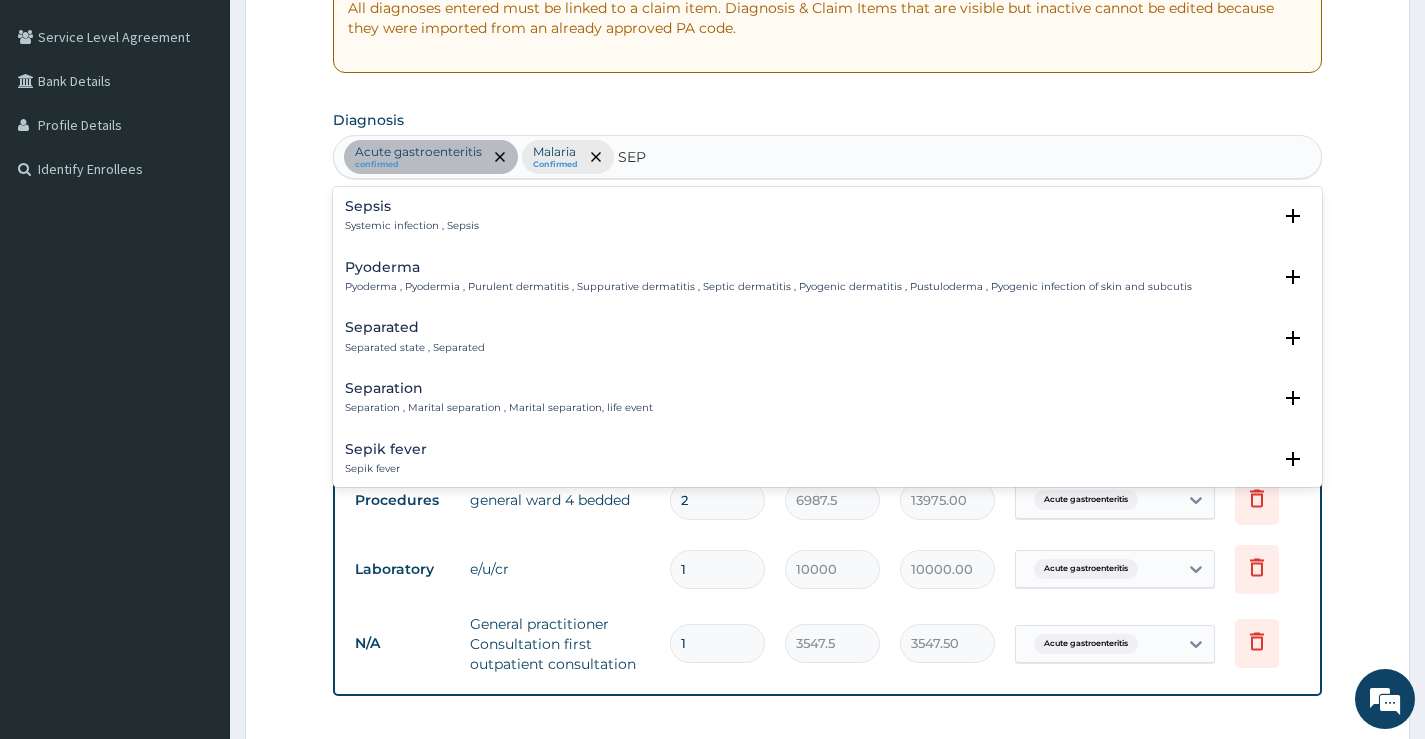 click on "Sepsis" at bounding box center [412, 206] 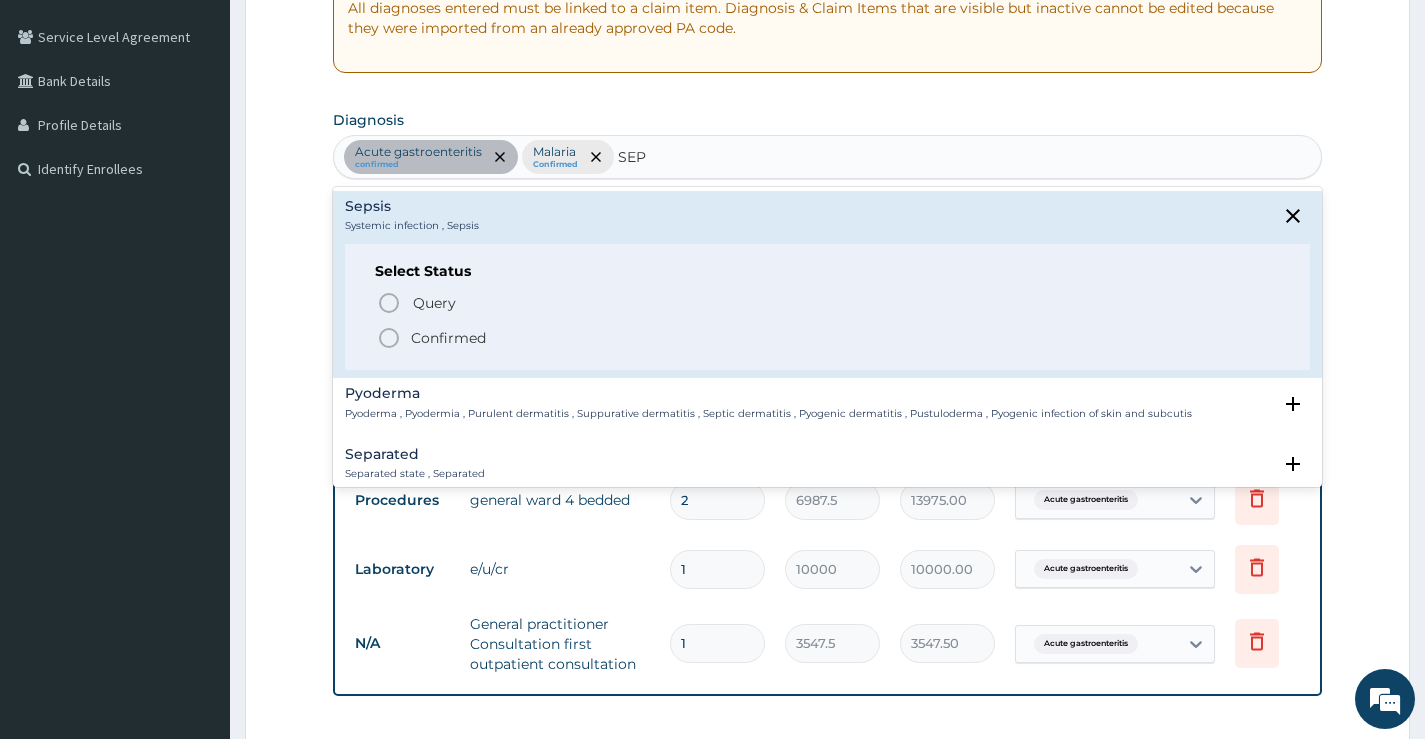 click 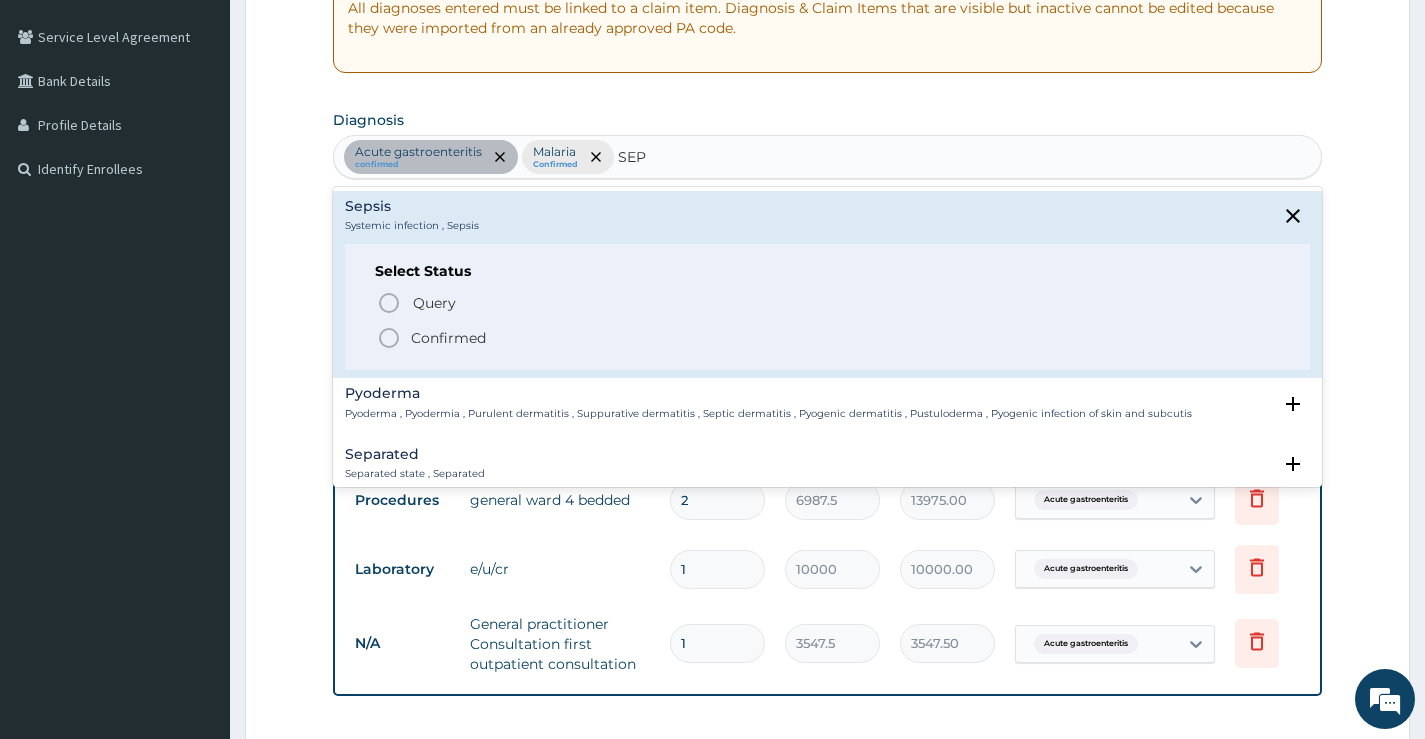 type 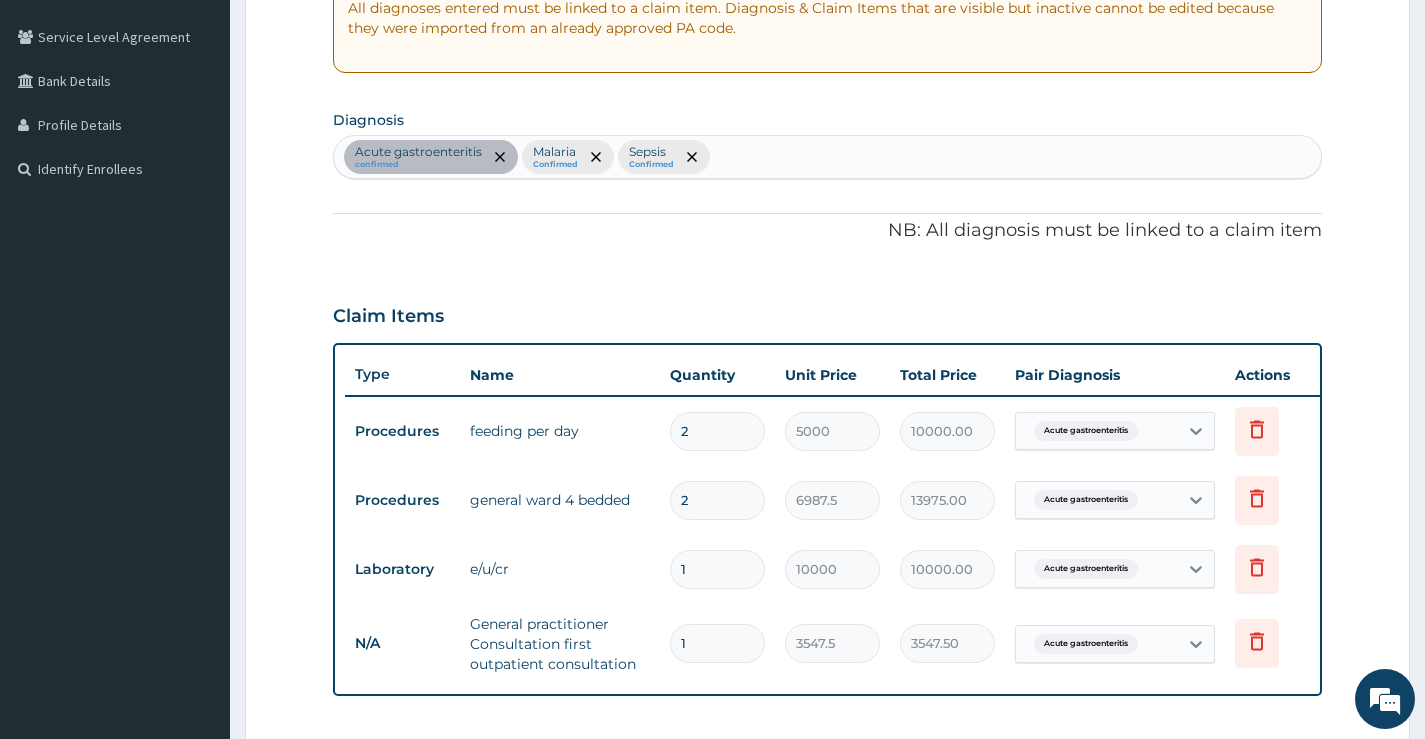 scroll, scrollTop: 701, scrollLeft: 0, axis: vertical 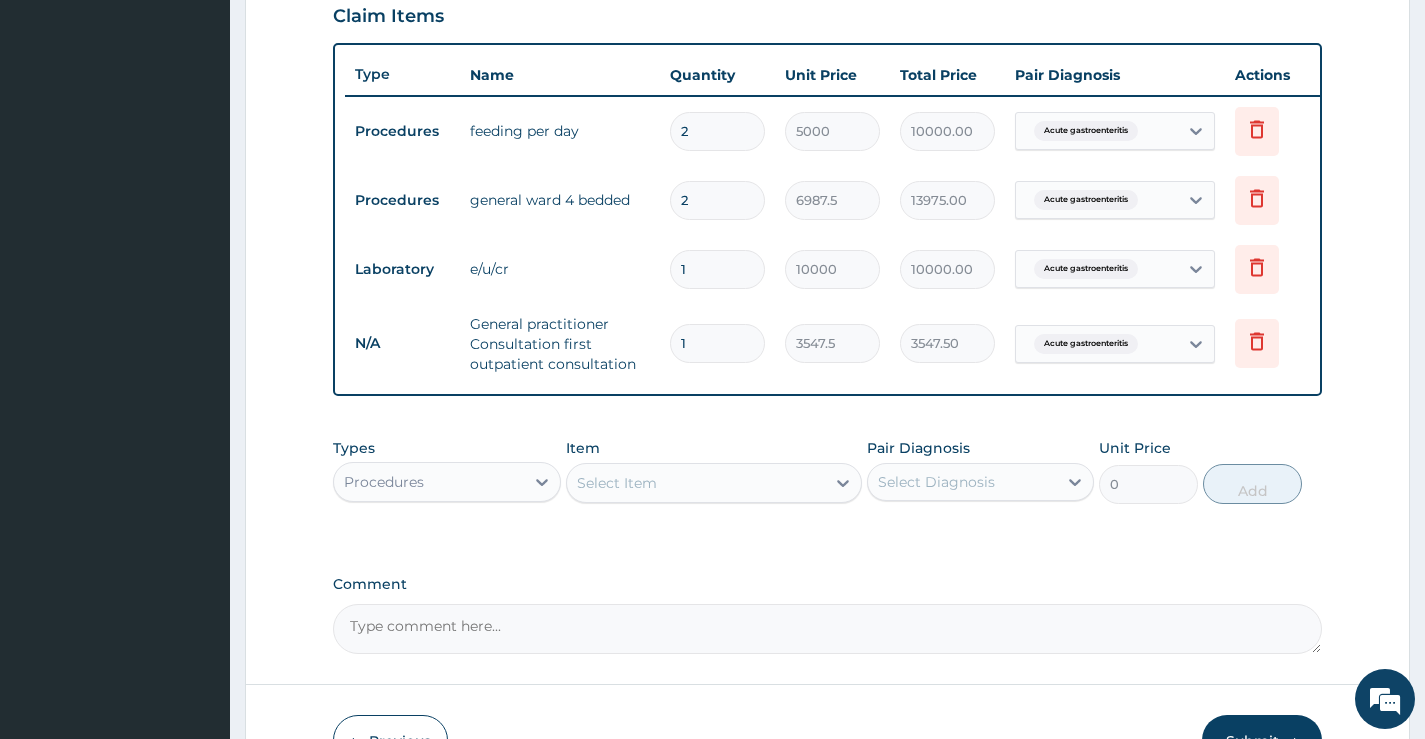 click on "Select Item" at bounding box center [617, 483] 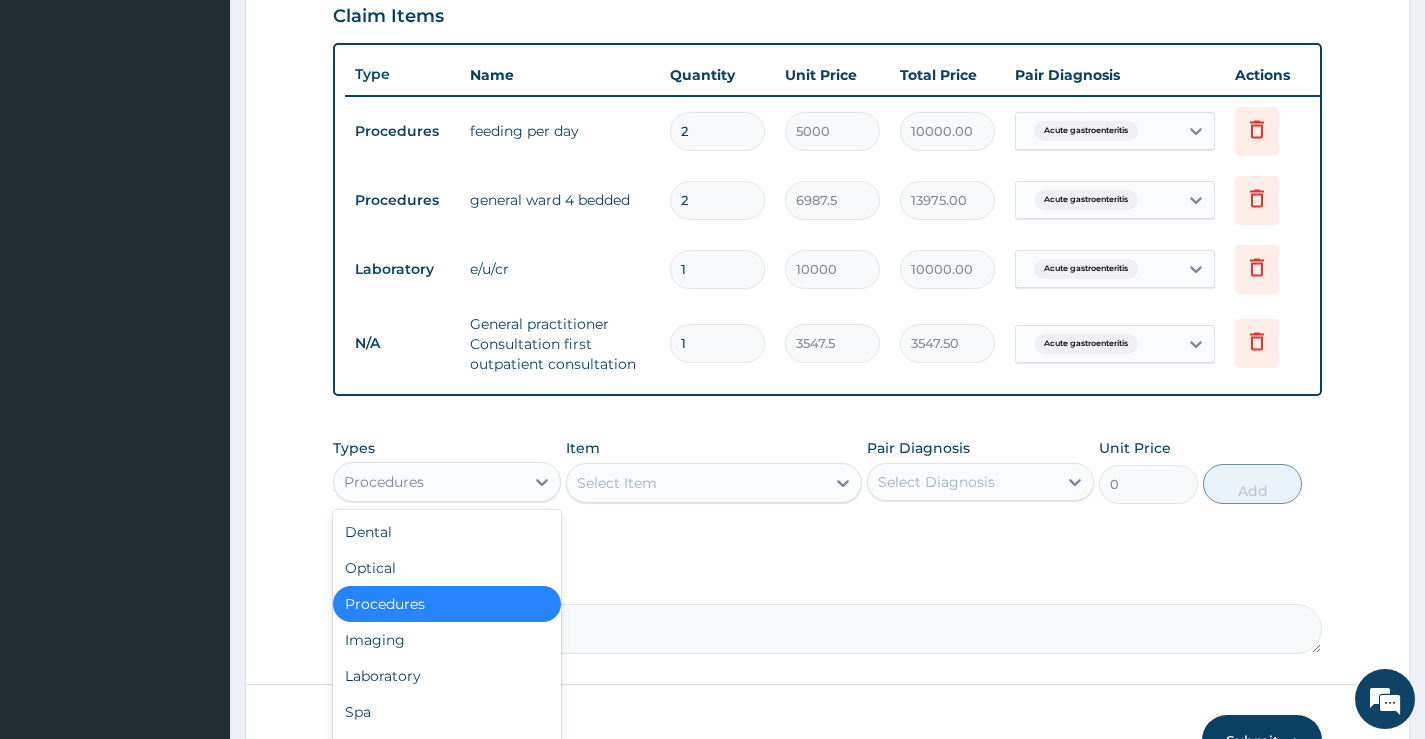click on "Procedures" at bounding box center [428, 482] 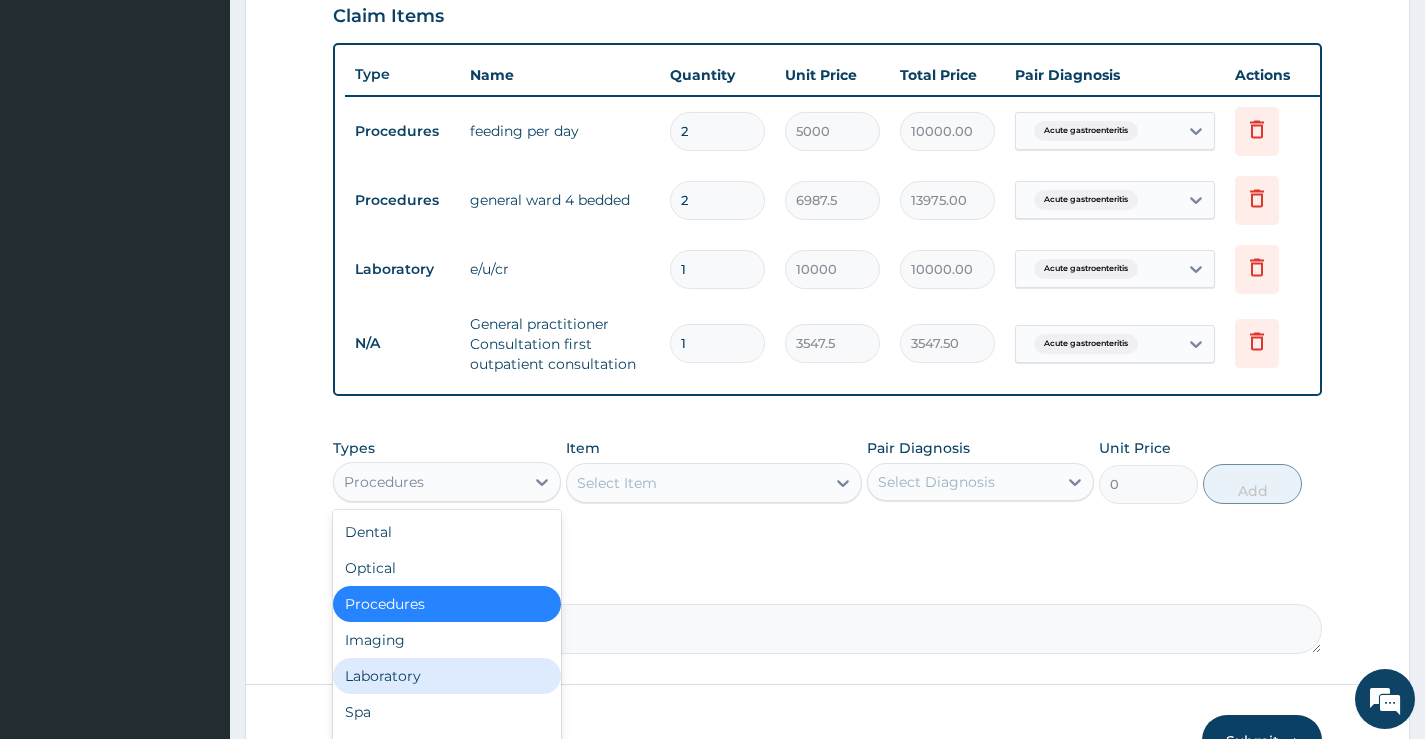 drag, startPoint x: 463, startPoint y: 691, endPoint x: 611, endPoint y: 580, distance: 185 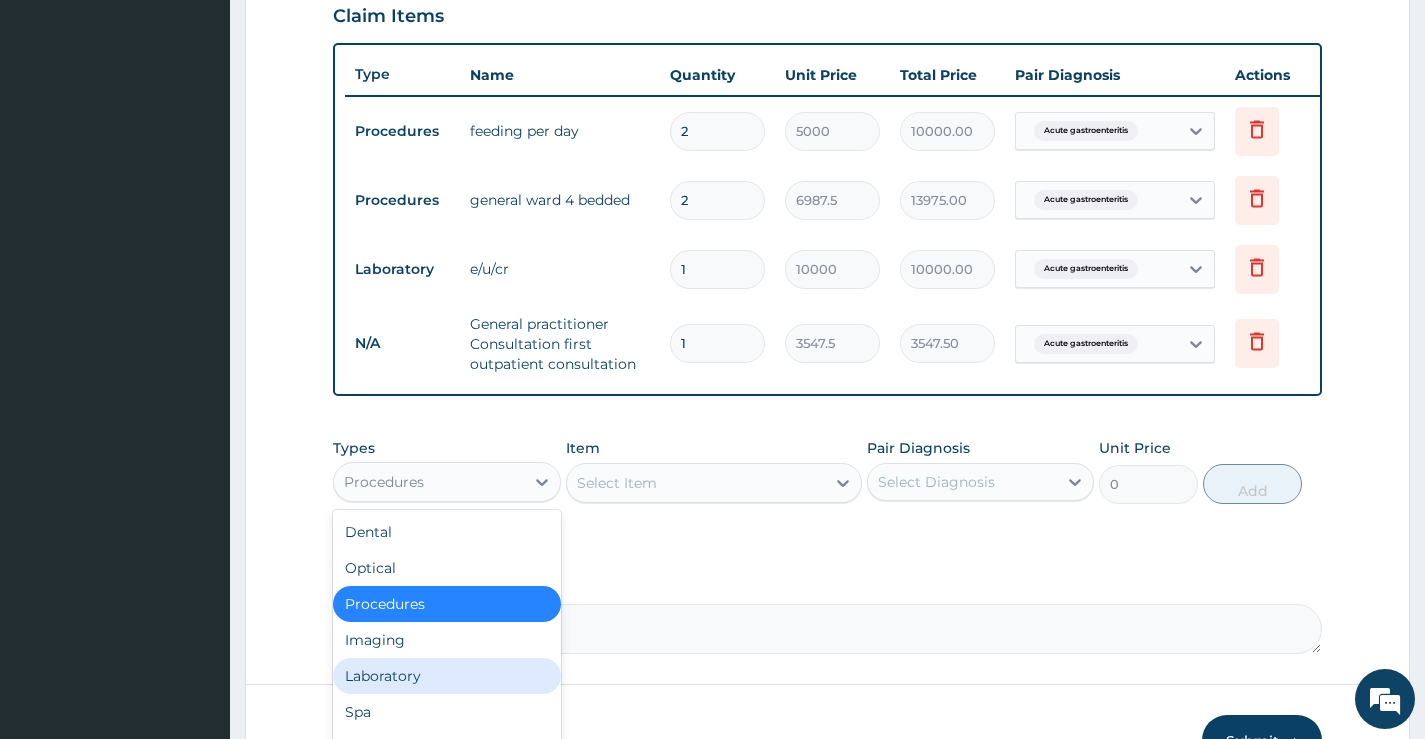 click on "Laboratory" at bounding box center [446, 676] 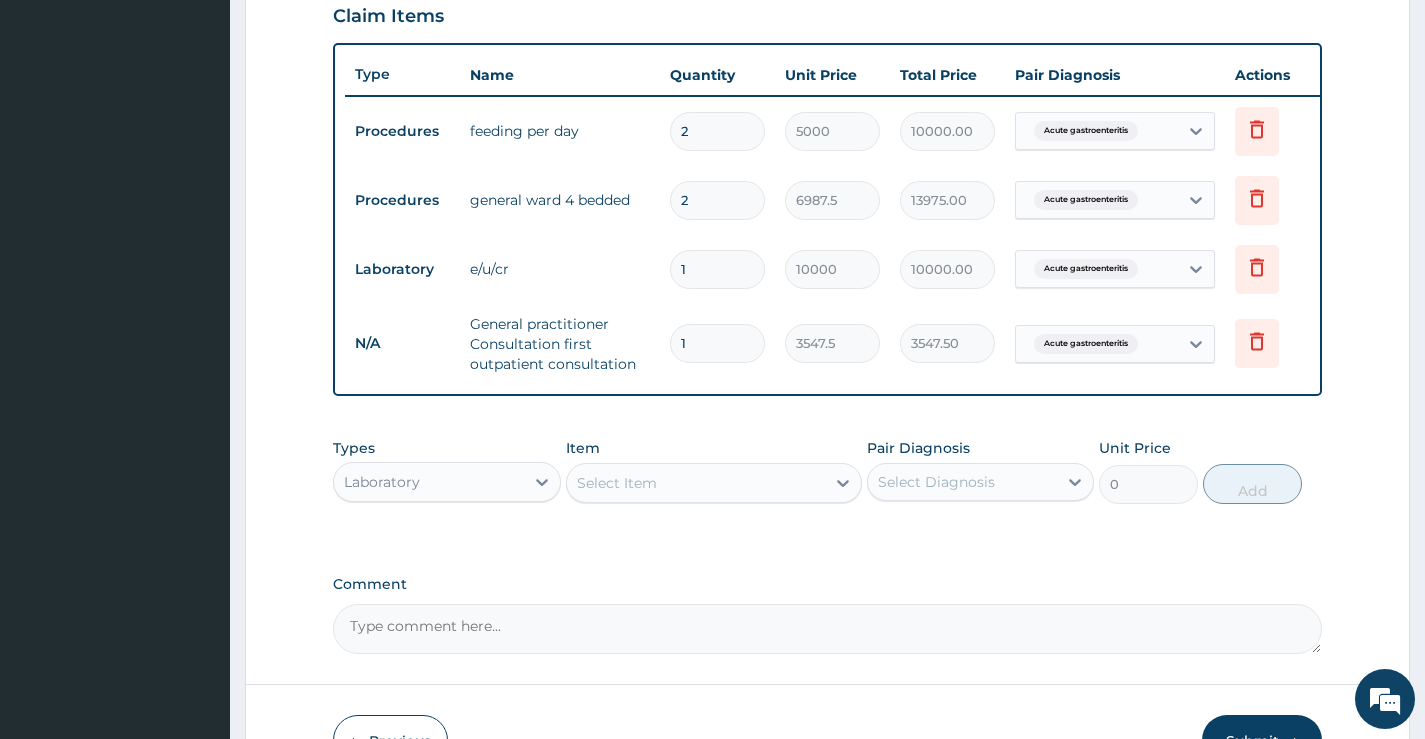click on "1" at bounding box center (717, 343) 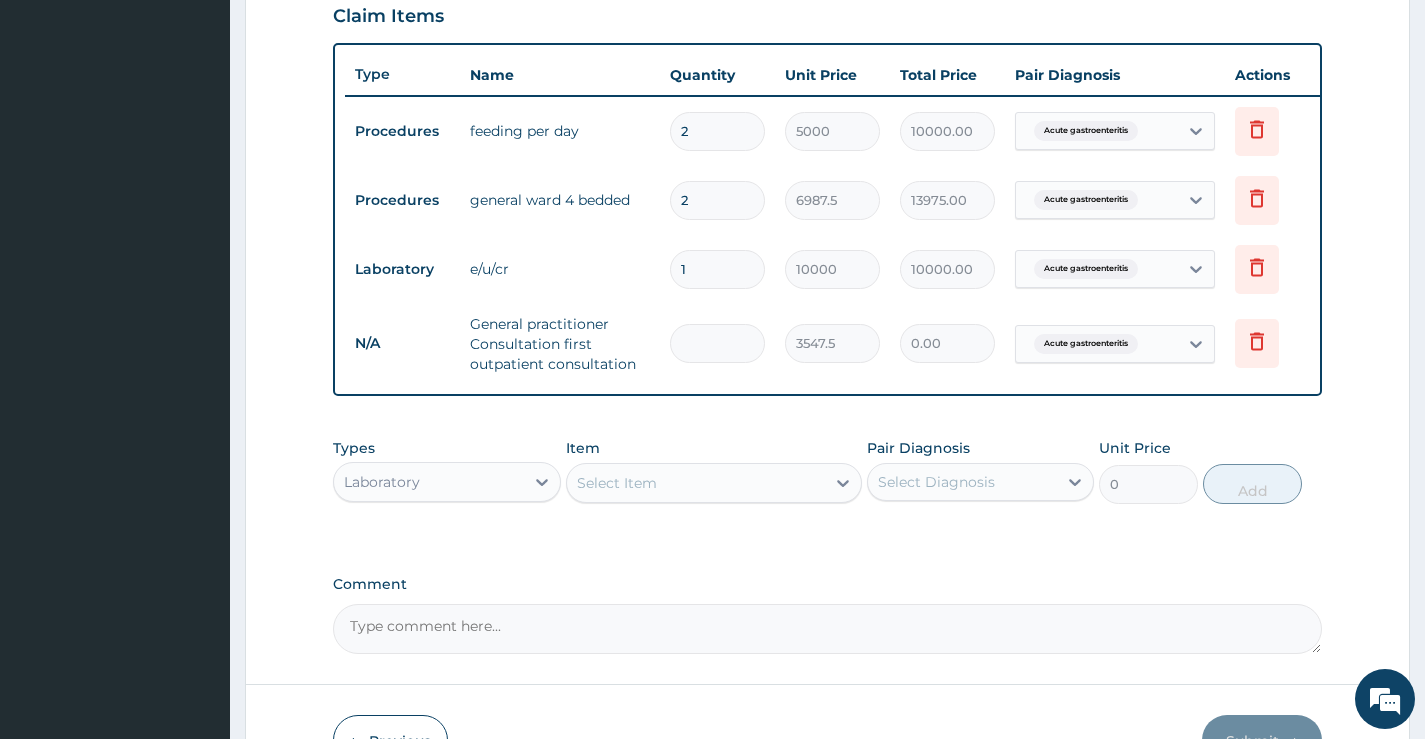 type on "2" 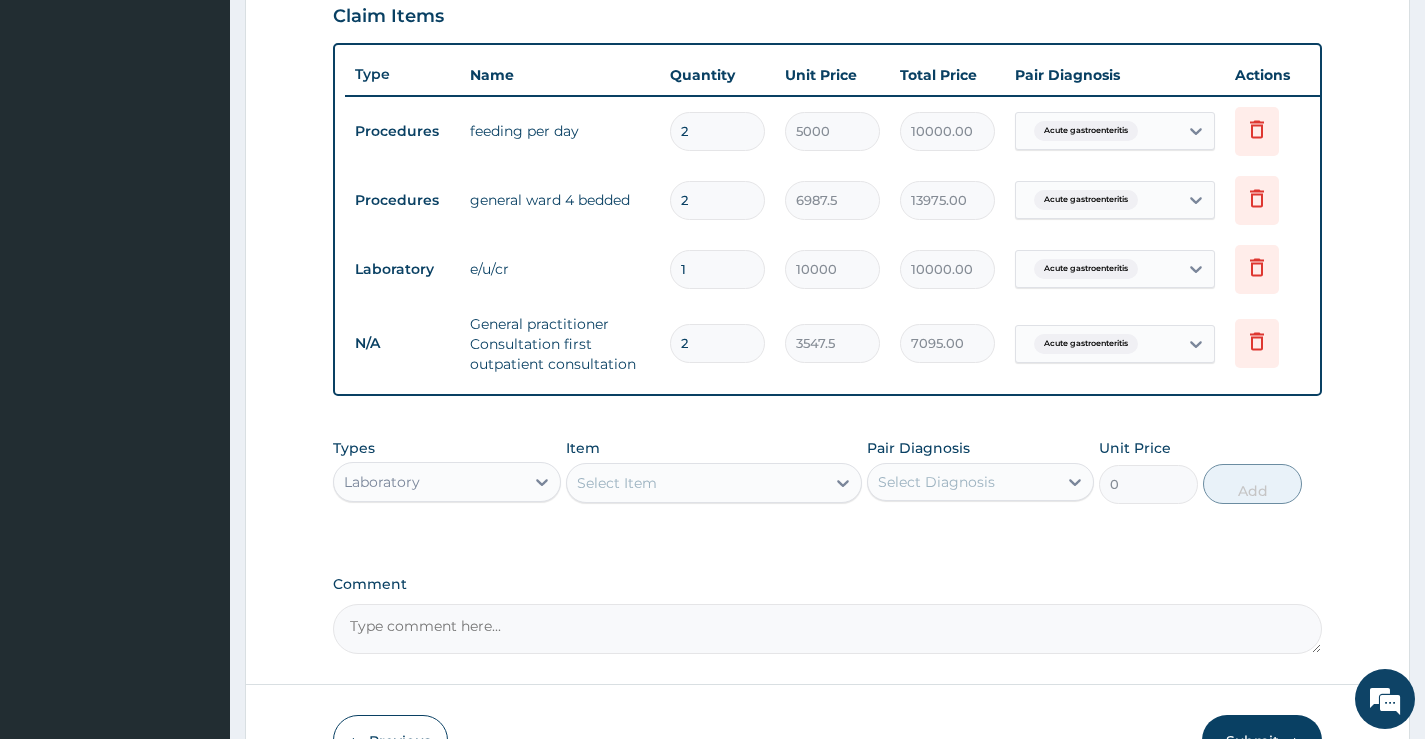 type on "2" 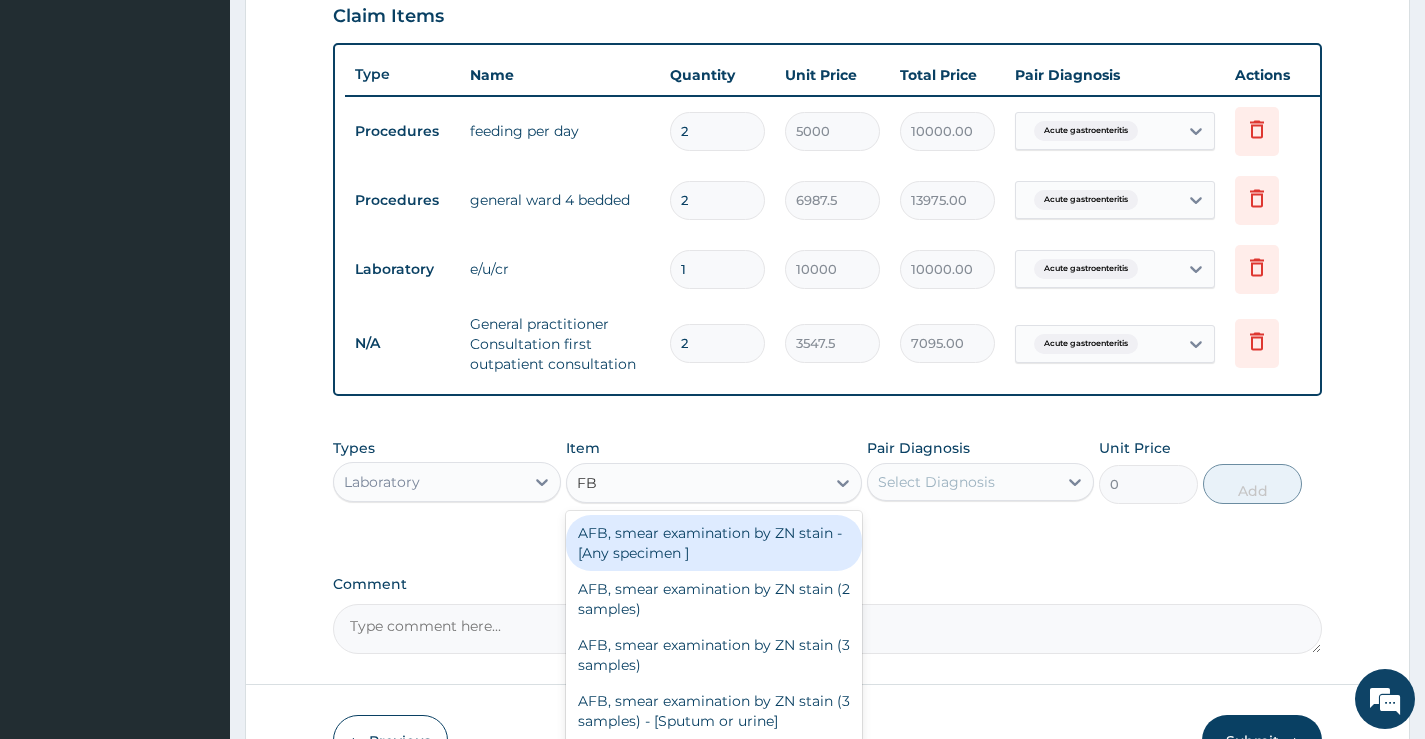 type on "FBC" 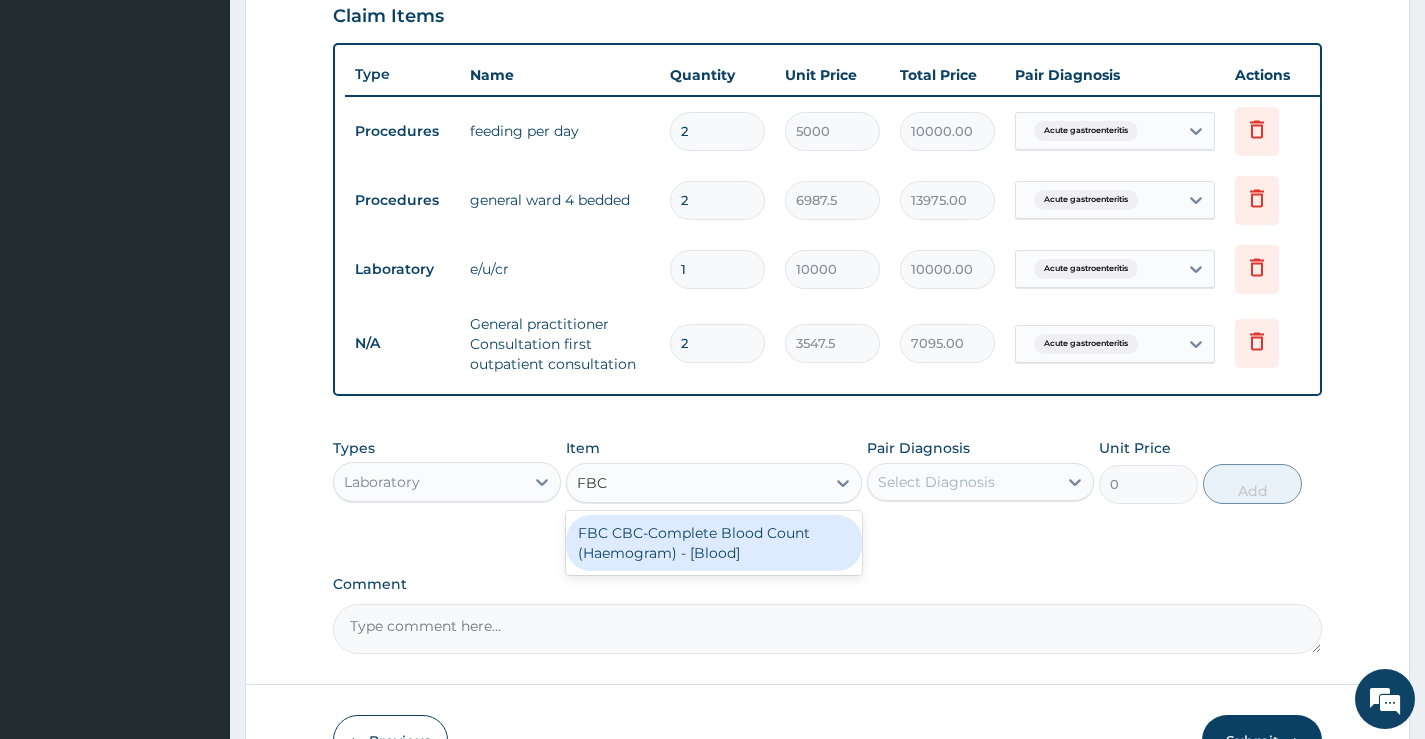 click on "FBC CBC-Complete Blood Count (Haemogram) - [Blood]" at bounding box center [714, 543] 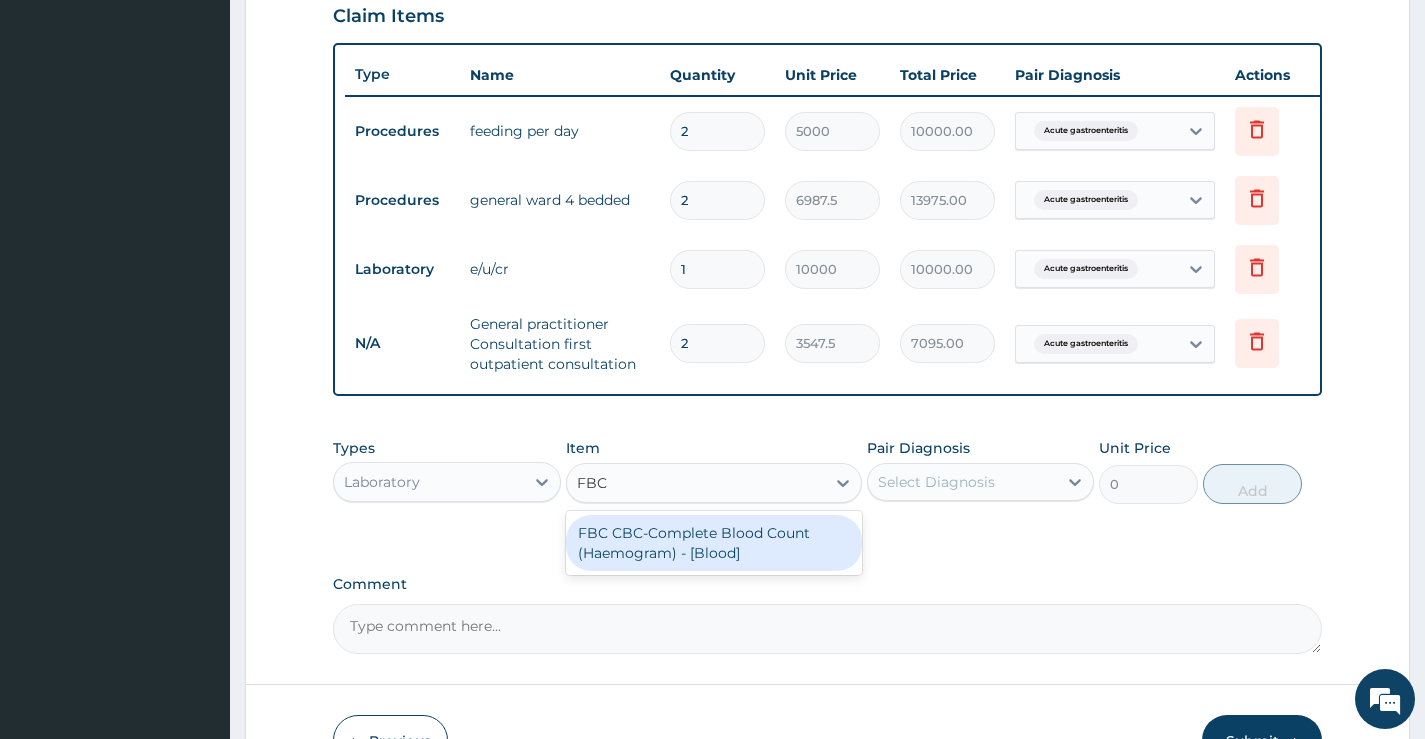 type 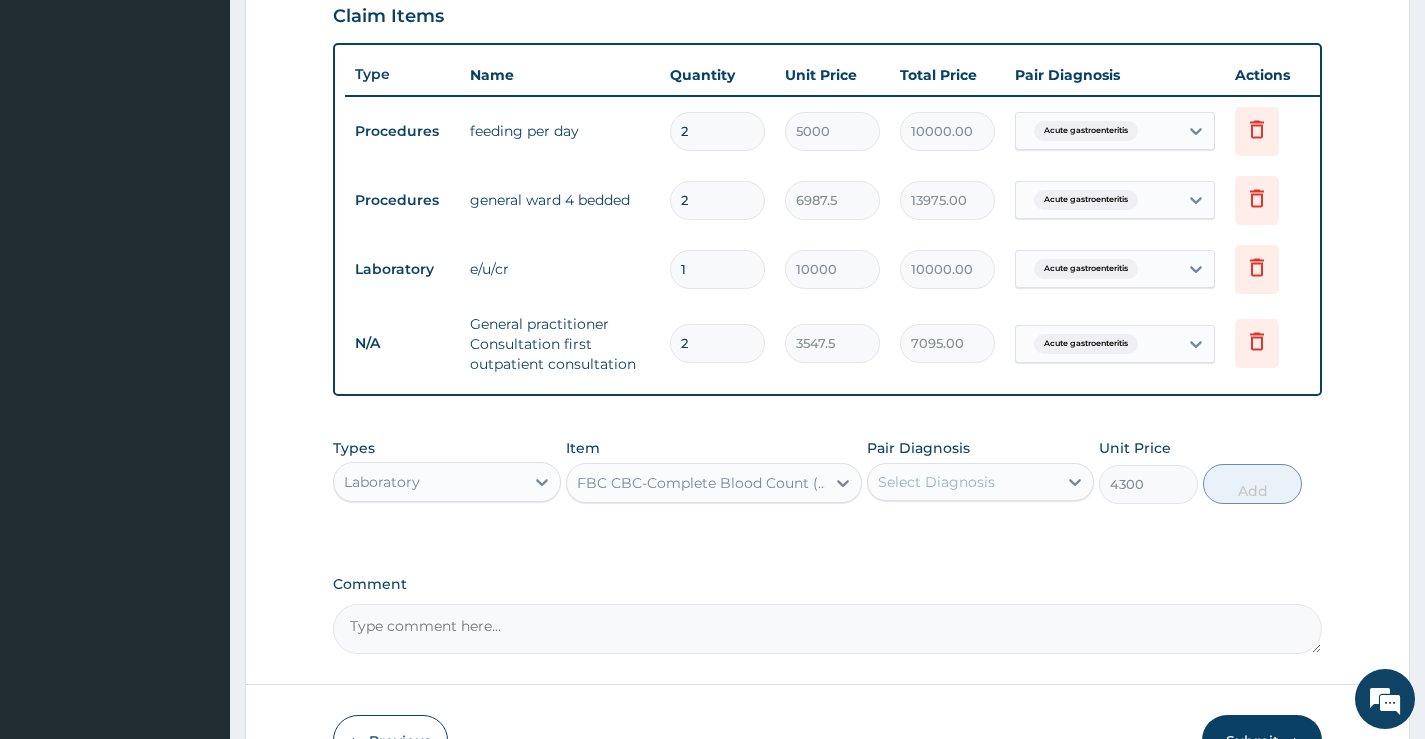 drag, startPoint x: 928, startPoint y: 499, endPoint x: 937, endPoint y: 522, distance: 24.698177 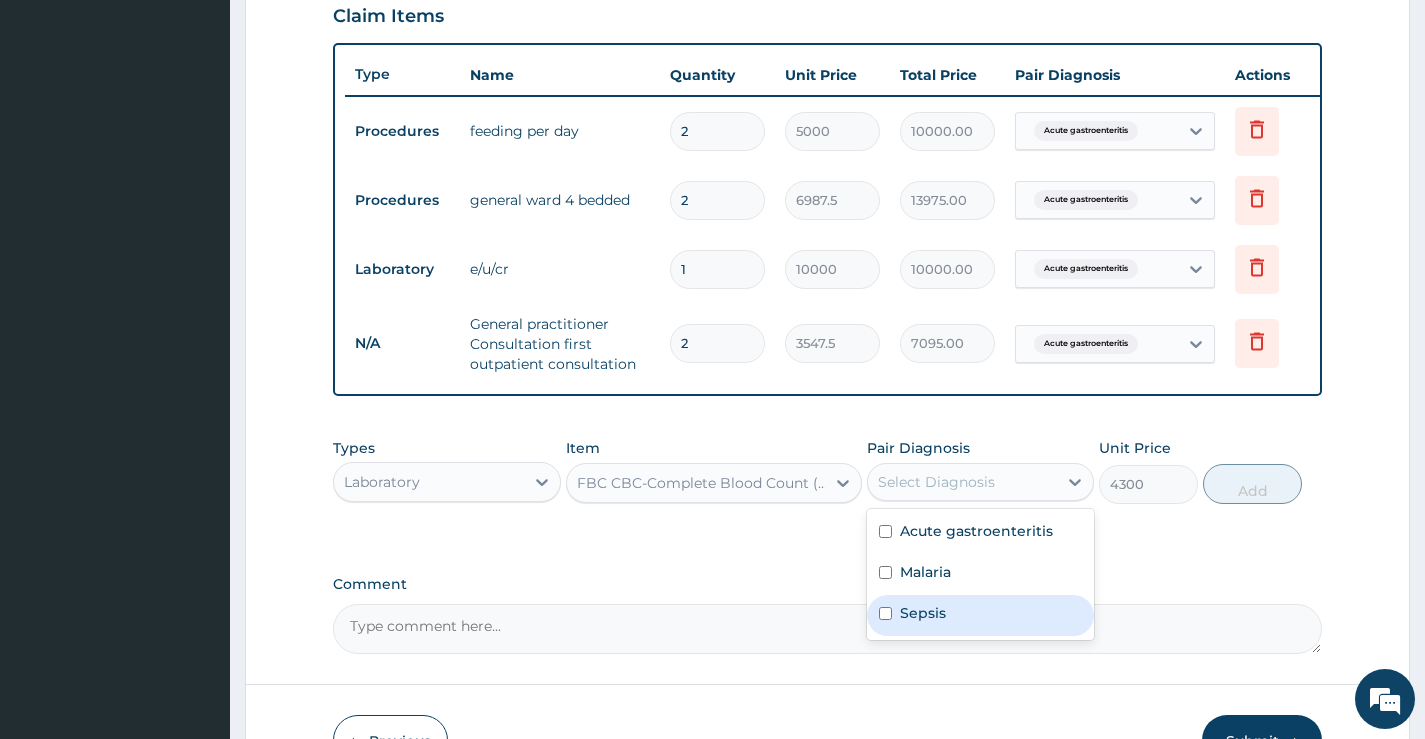 click on "Sepsis" at bounding box center [923, 613] 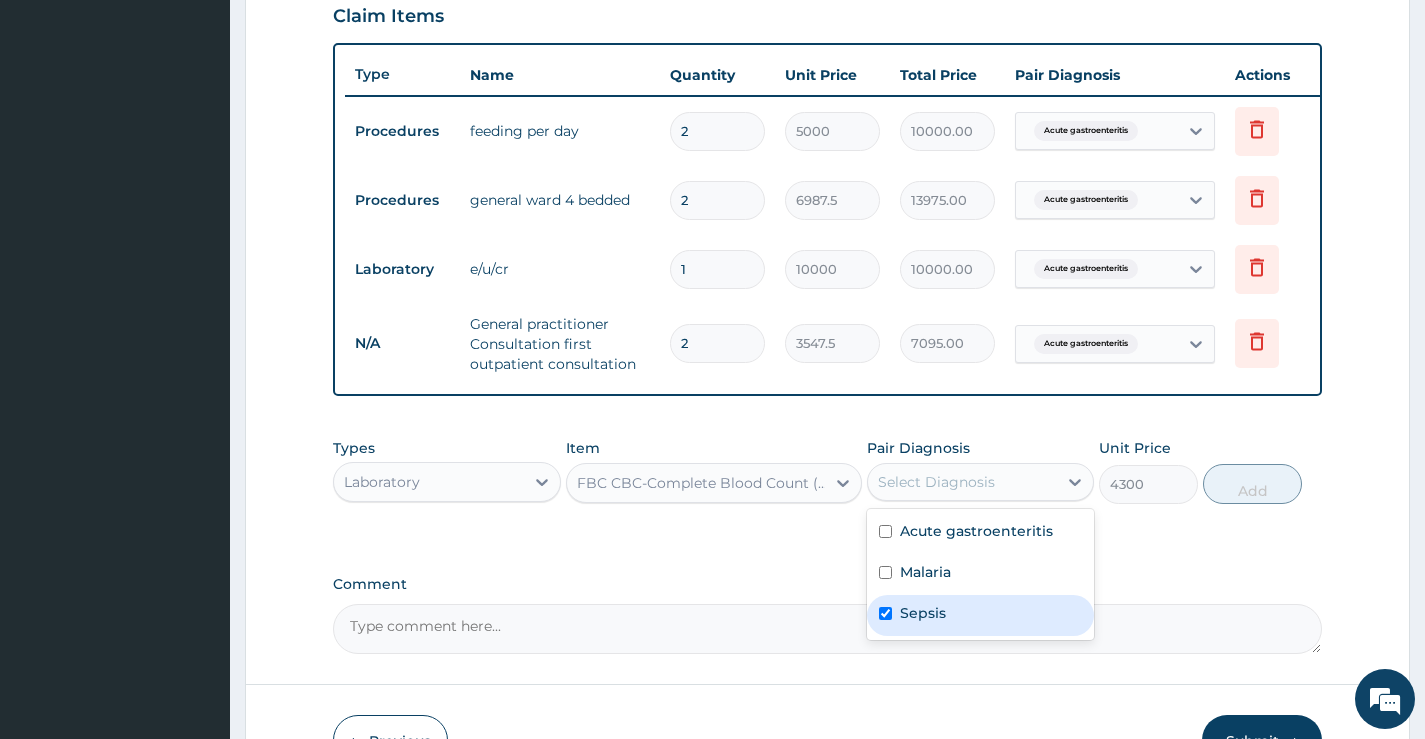 checkbox on "true" 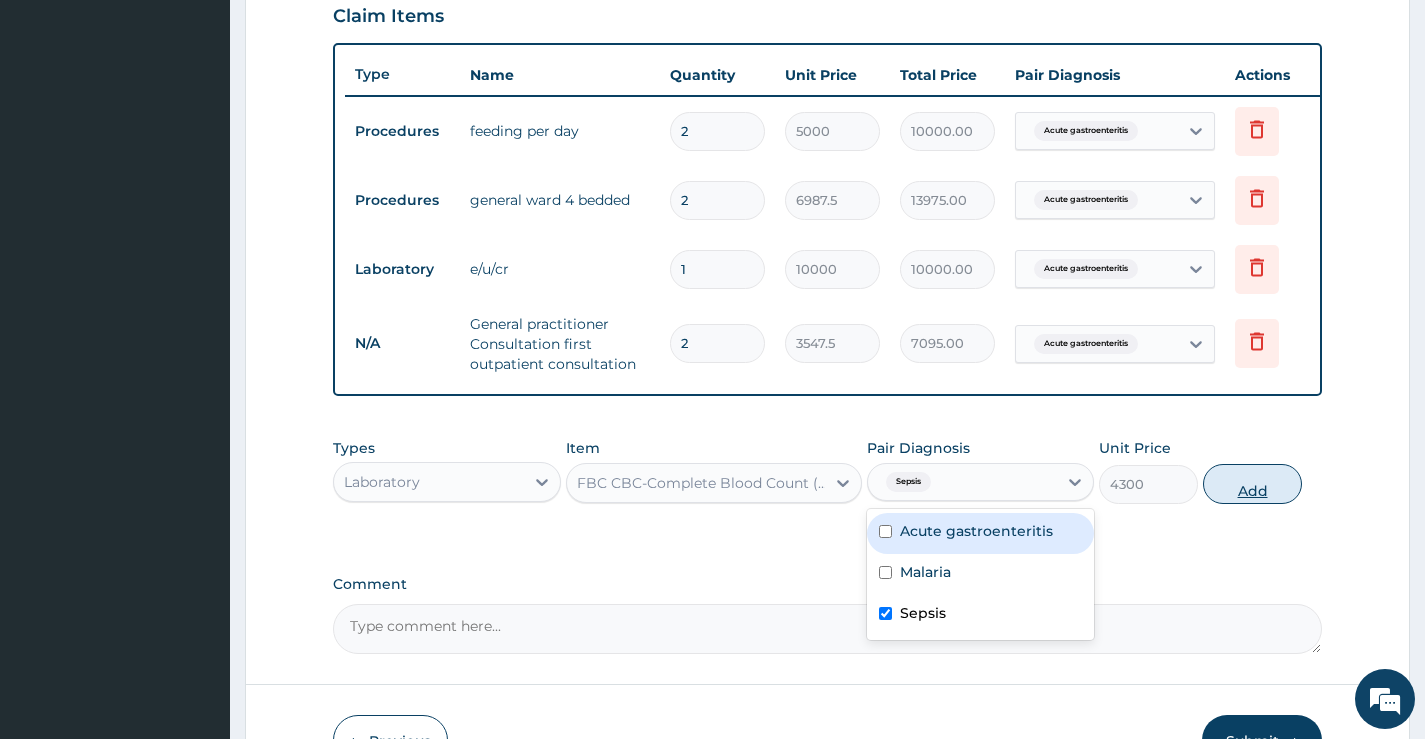 click on "Add" at bounding box center (1252, 484) 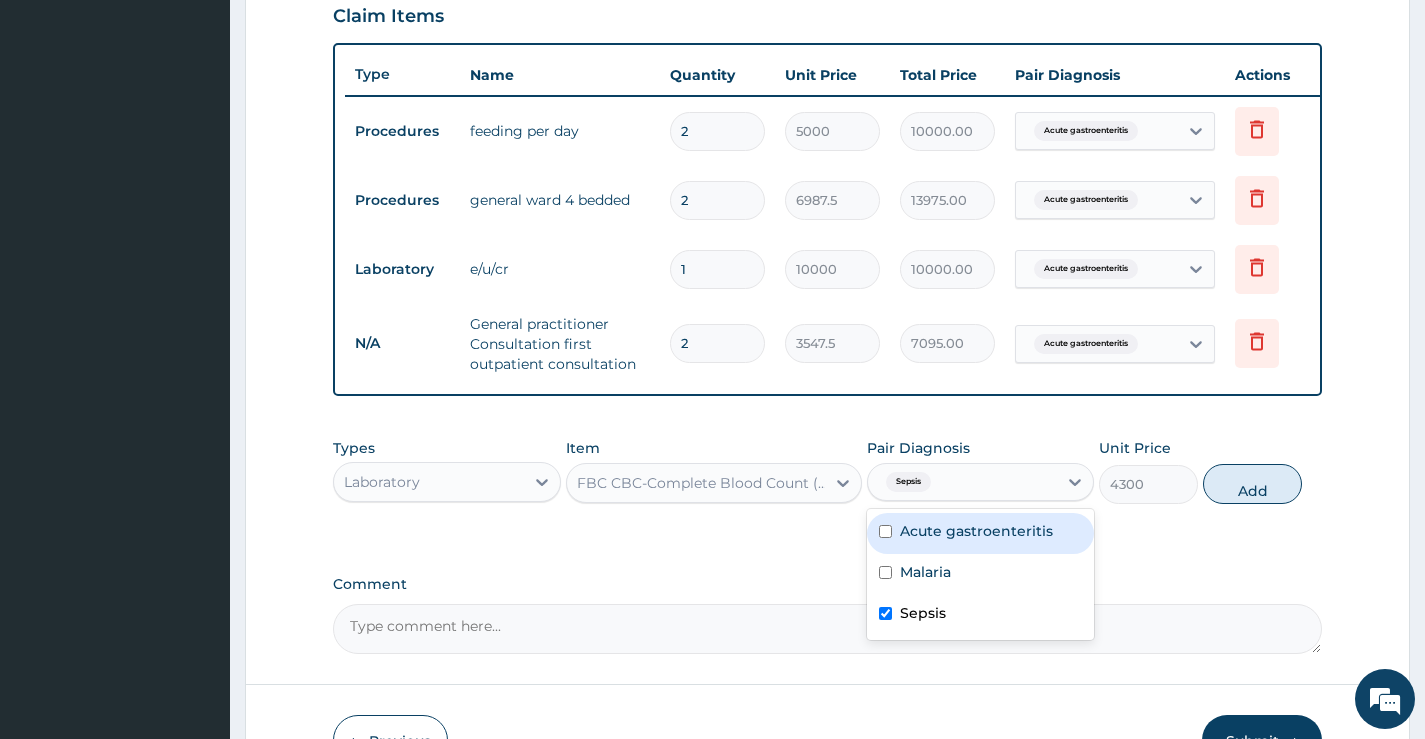 type on "0" 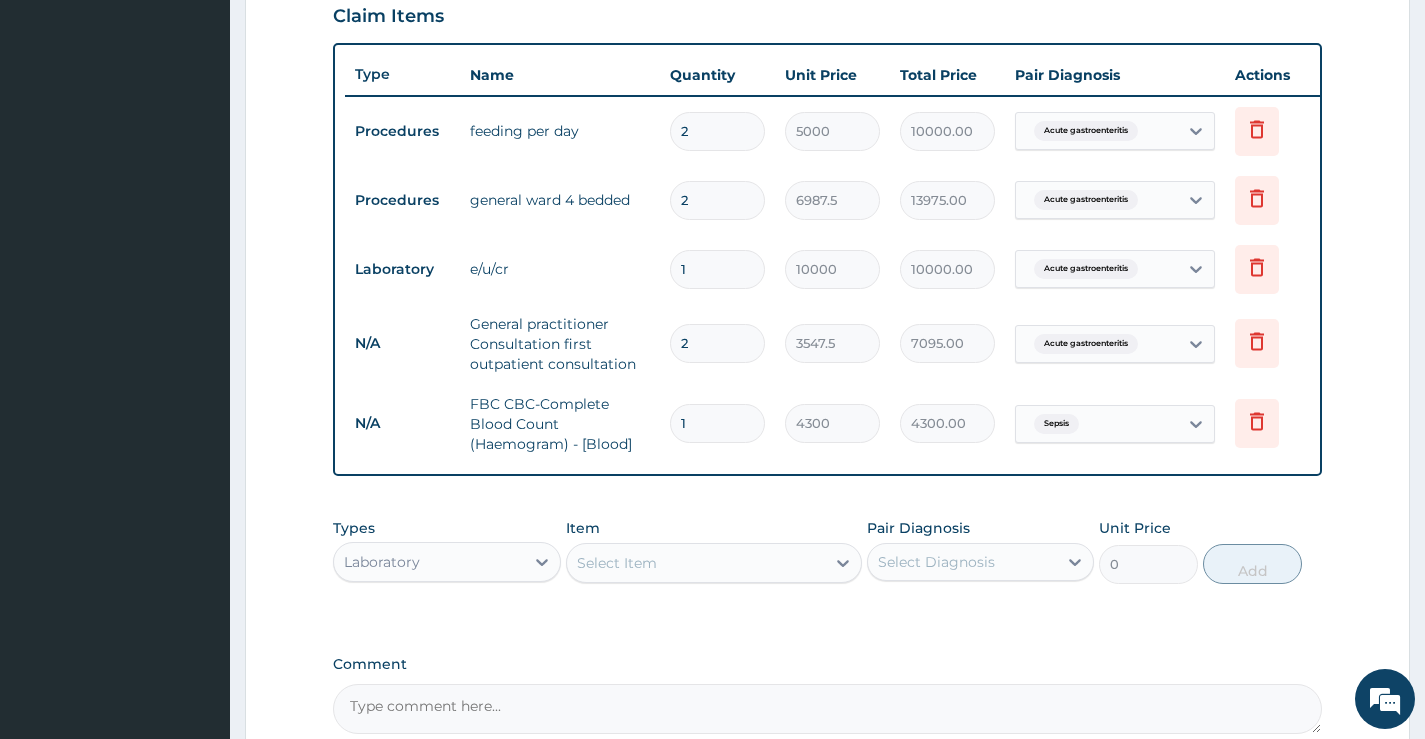 click on "Select Item" at bounding box center (696, 563) 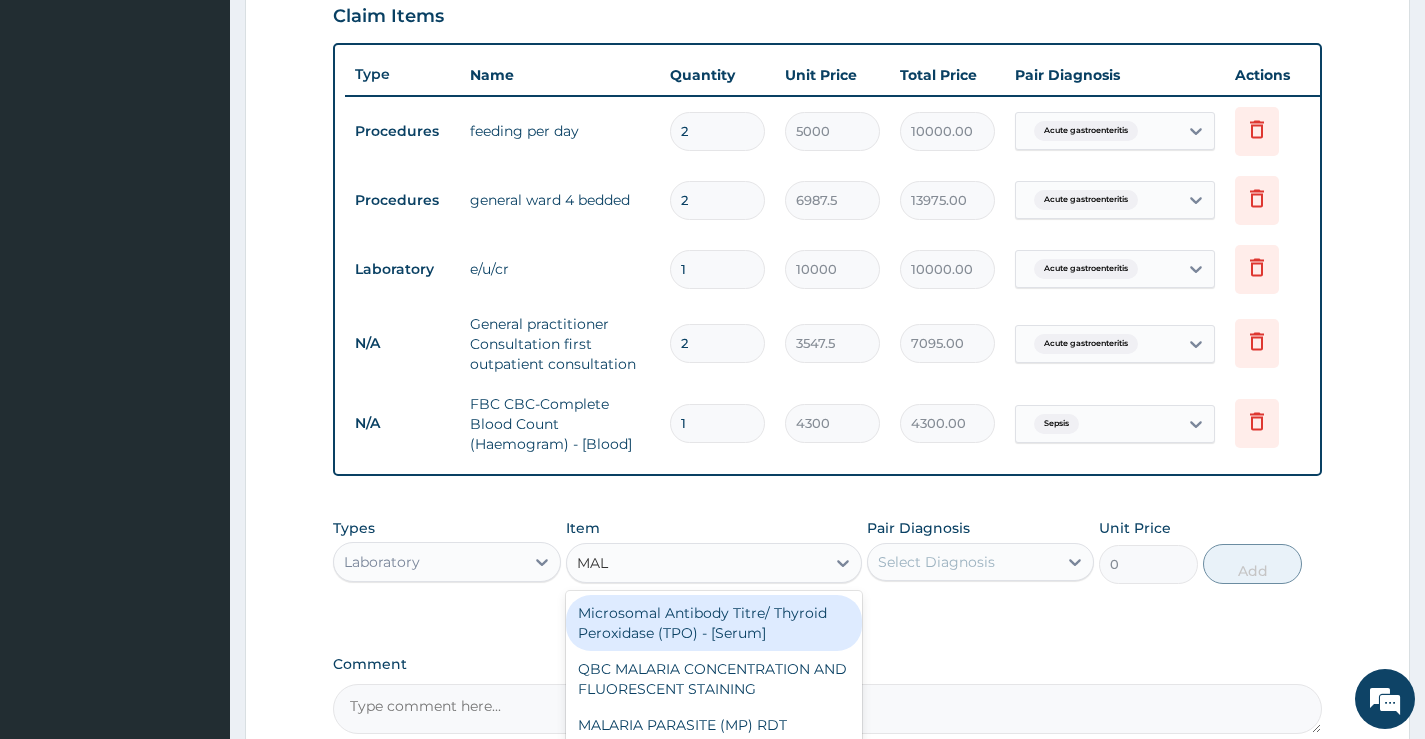 type on "MALA" 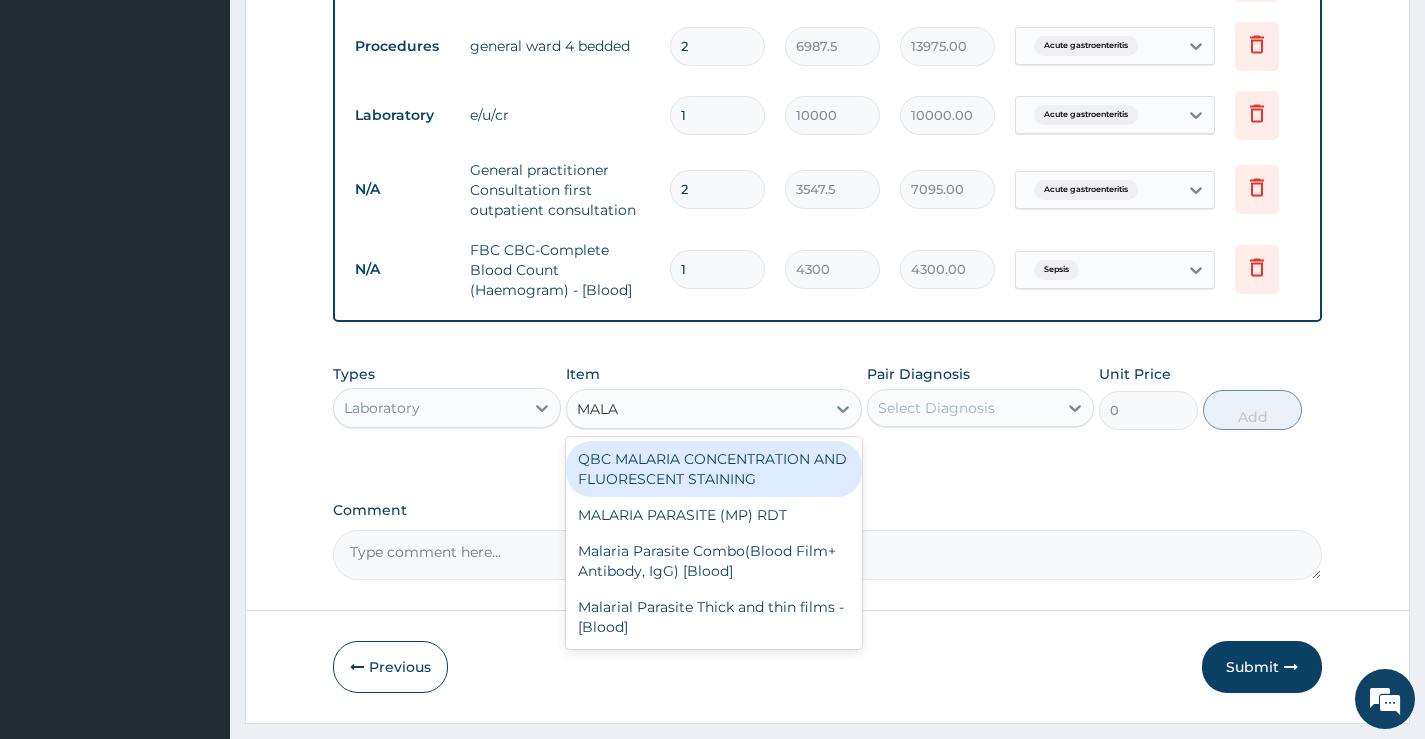 scroll, scrollTop: 901, scrollLeft: 0, axis: vertical 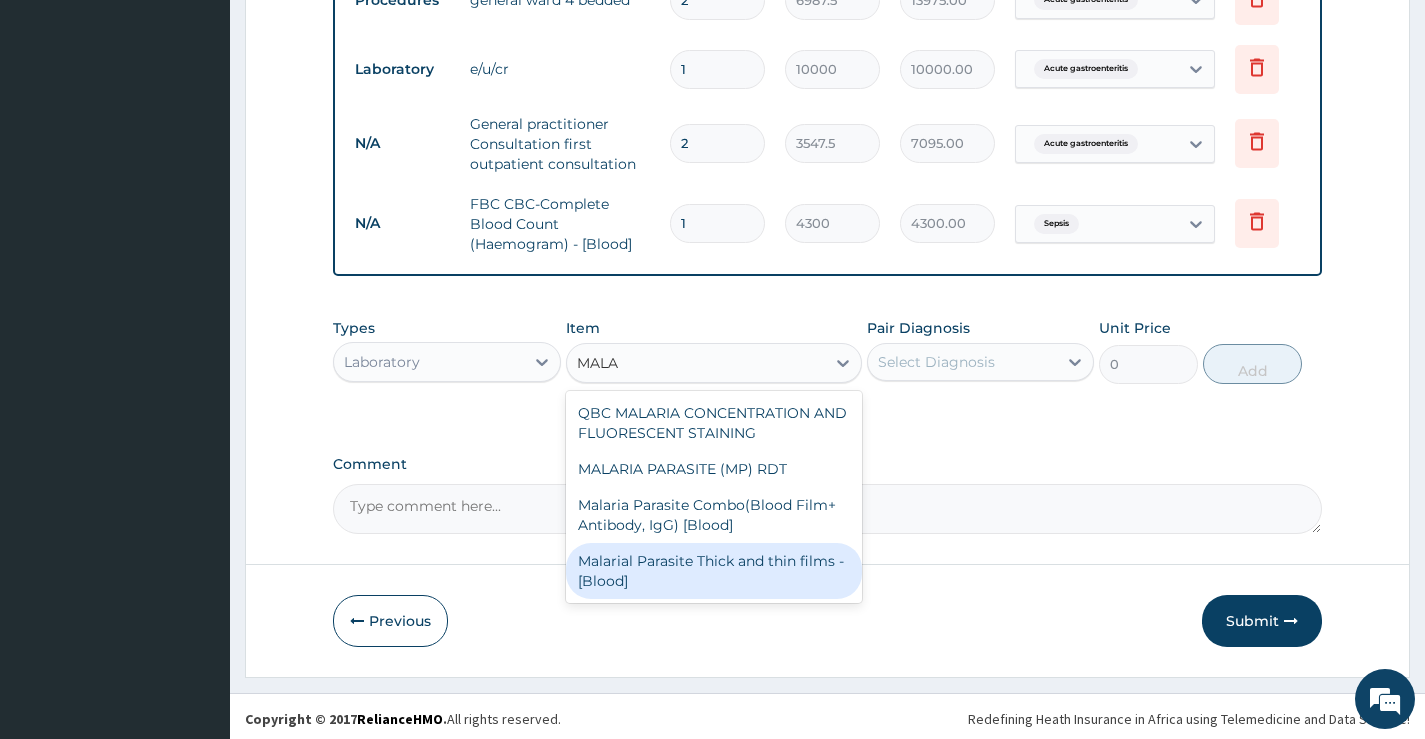 click on "Malarial Parasite Thick and thin films - [Blood]" at bounding box center [714, 571] 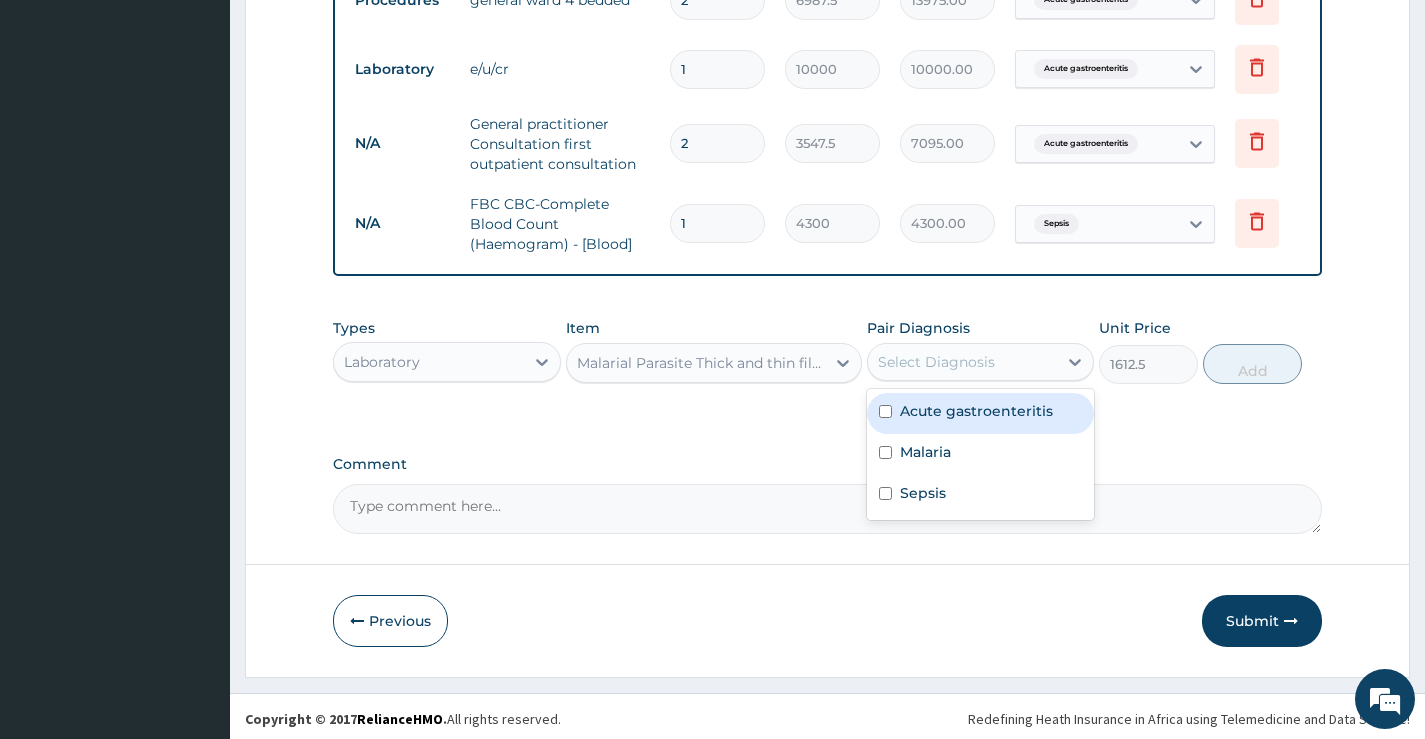 click on "Select Diagnosis" at bounding box center (936, 362) 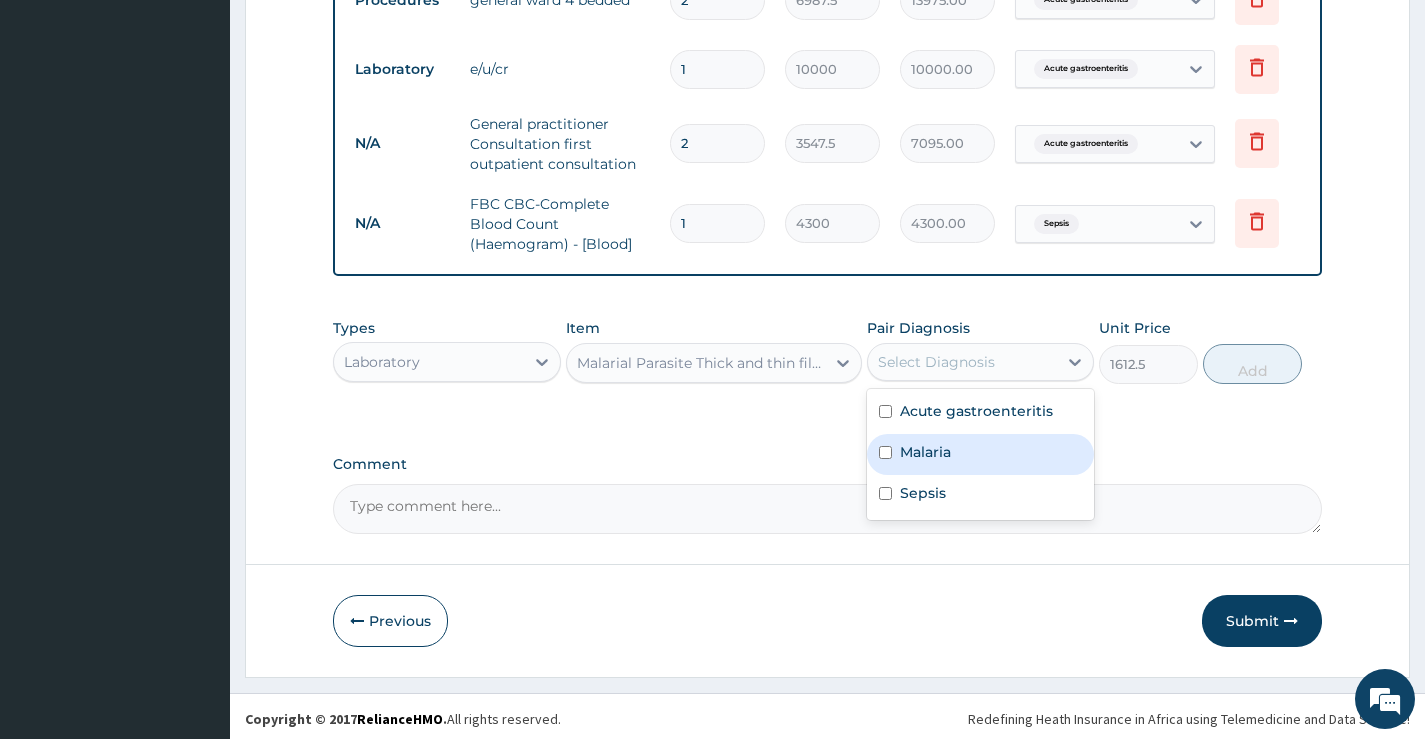 click on "Malaria" at bounding box center (925, 452) 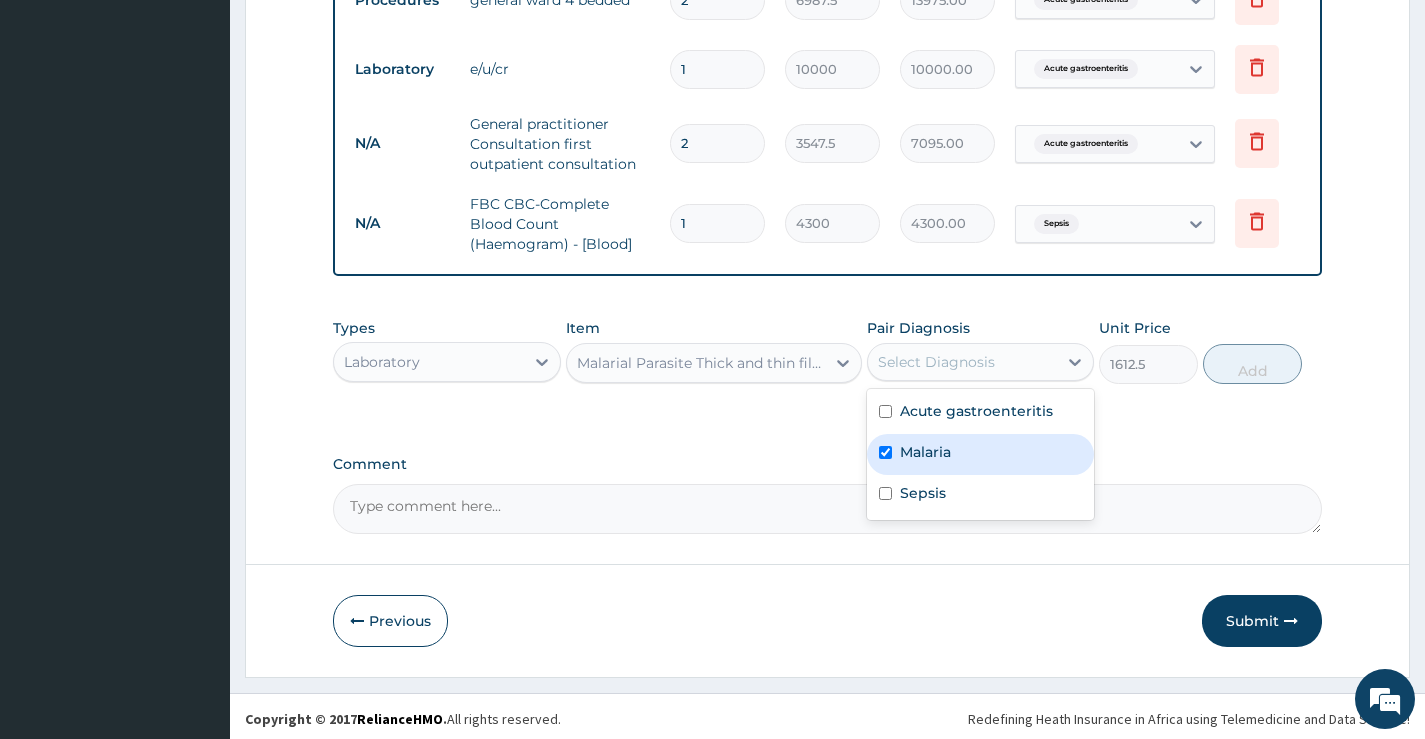 checkbox on "true" 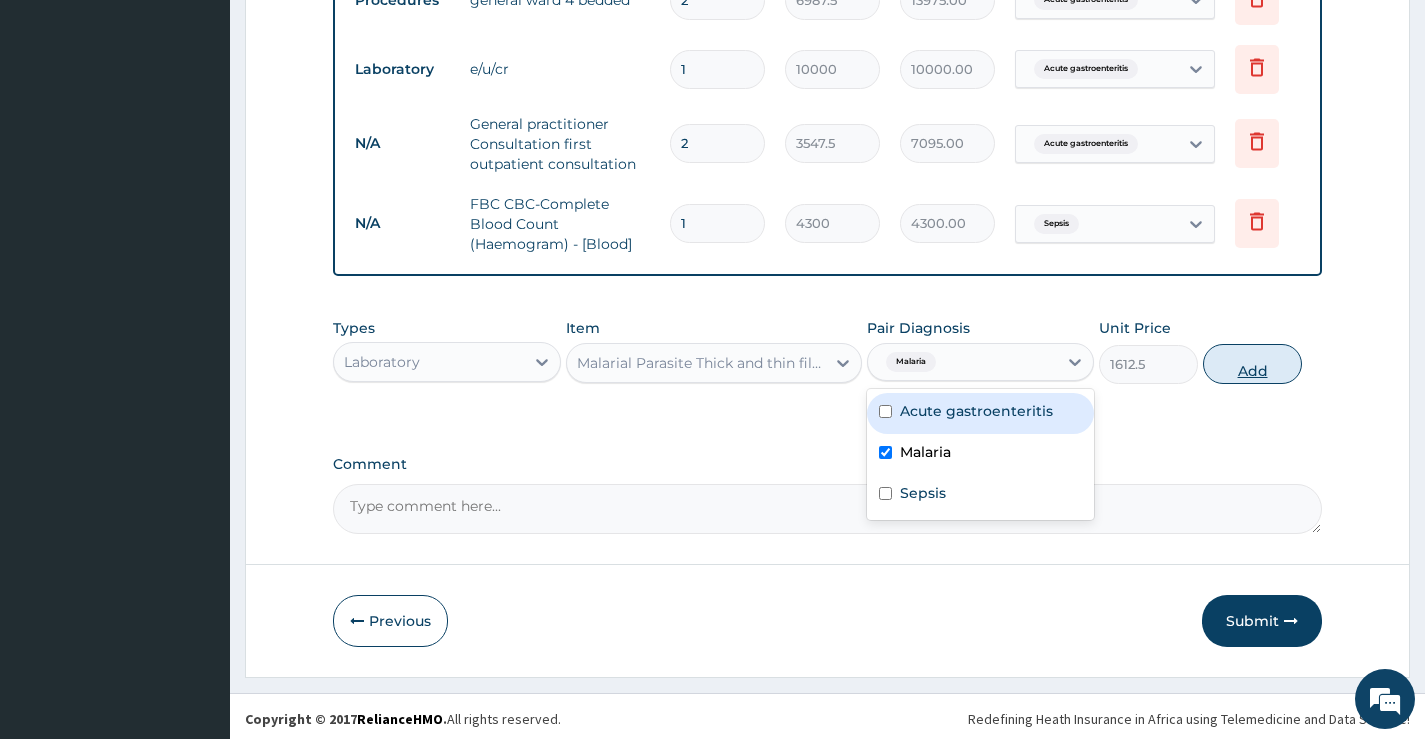 click on "Add" at bounding box center (1252, 364) 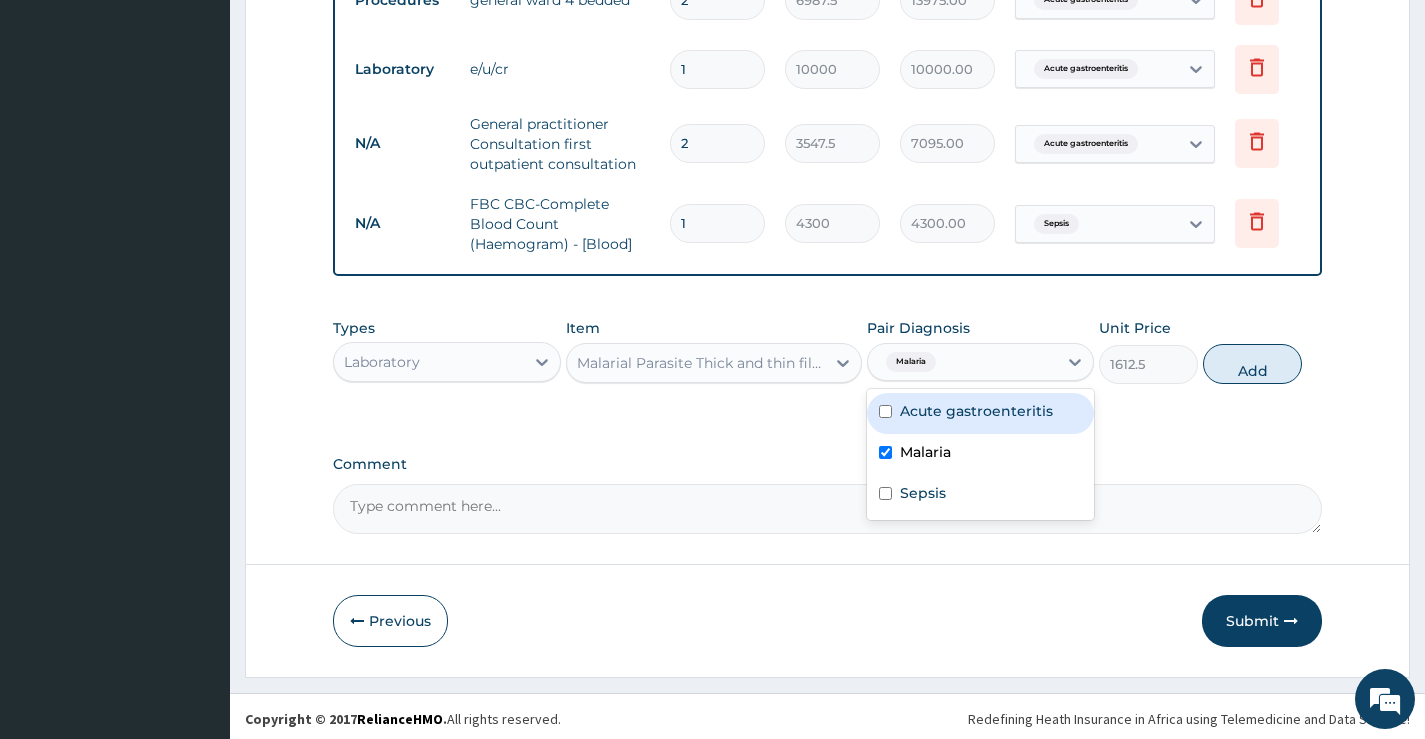 type on "0" 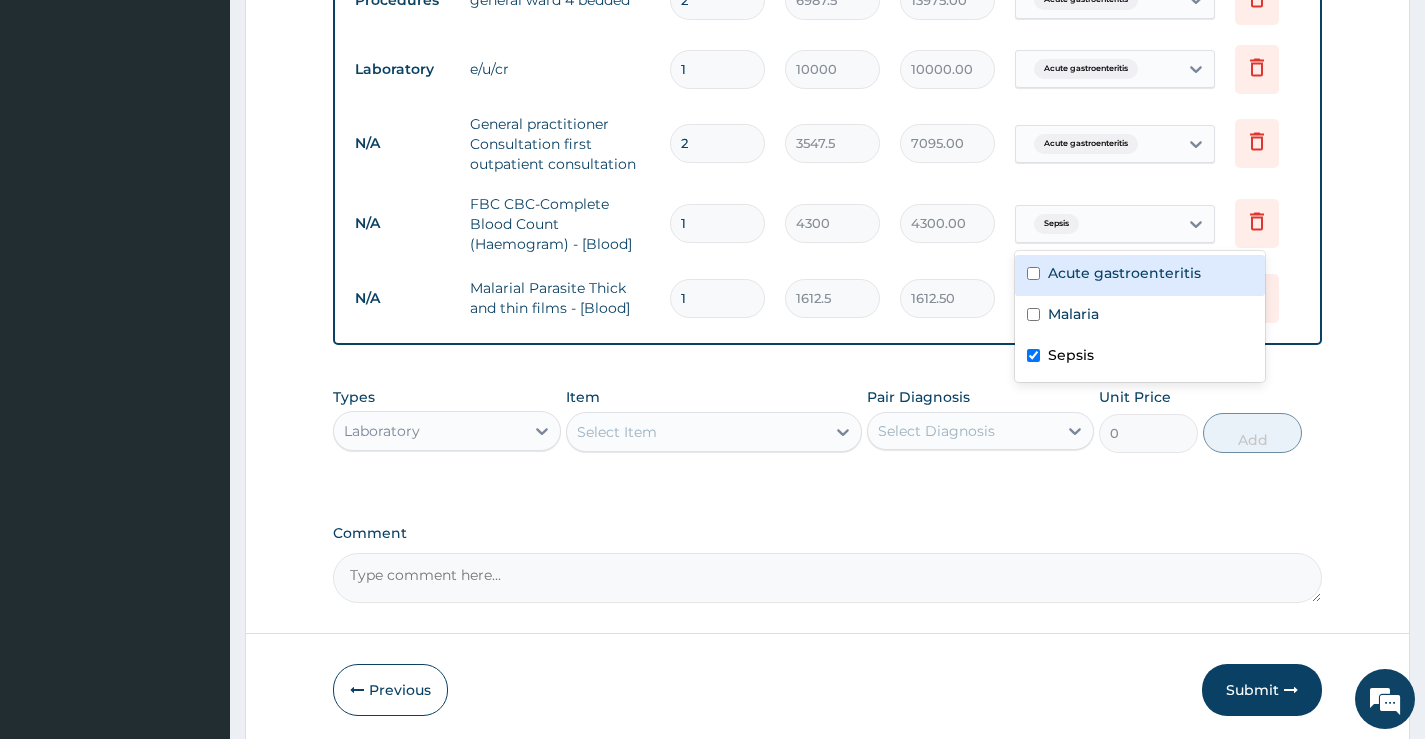 click on "Sepsis" at bounding box center (1097, 224) 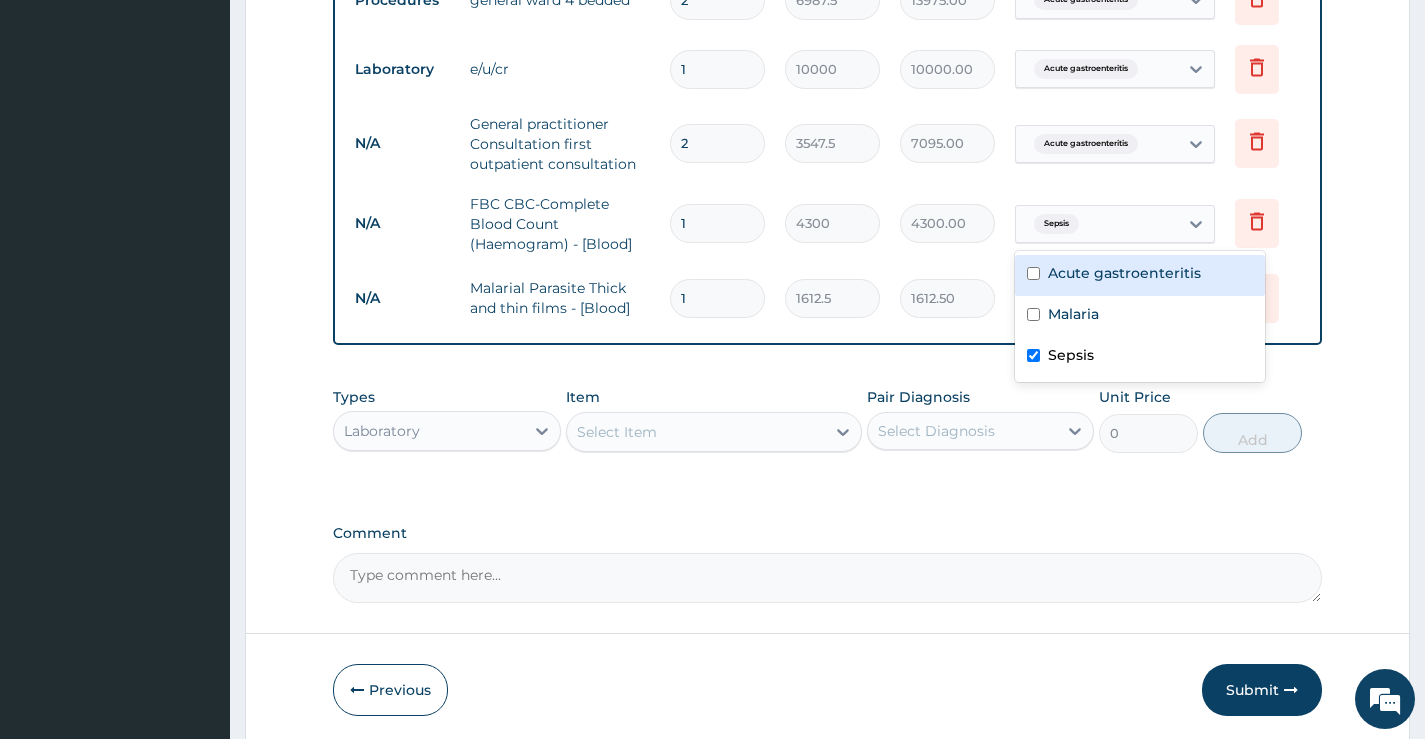 click on "Acute gastroenteritis" at bounding box center (1124, 273) 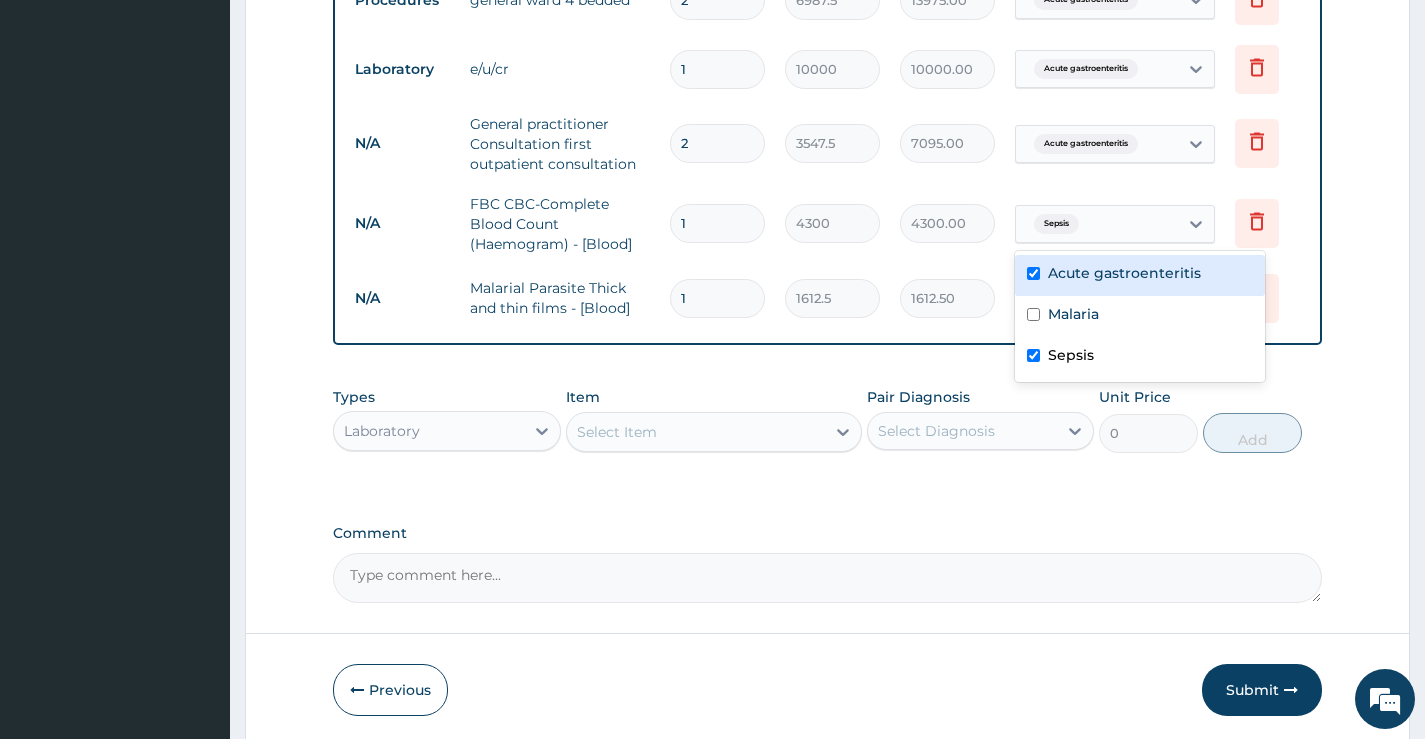 checkbox on "true" 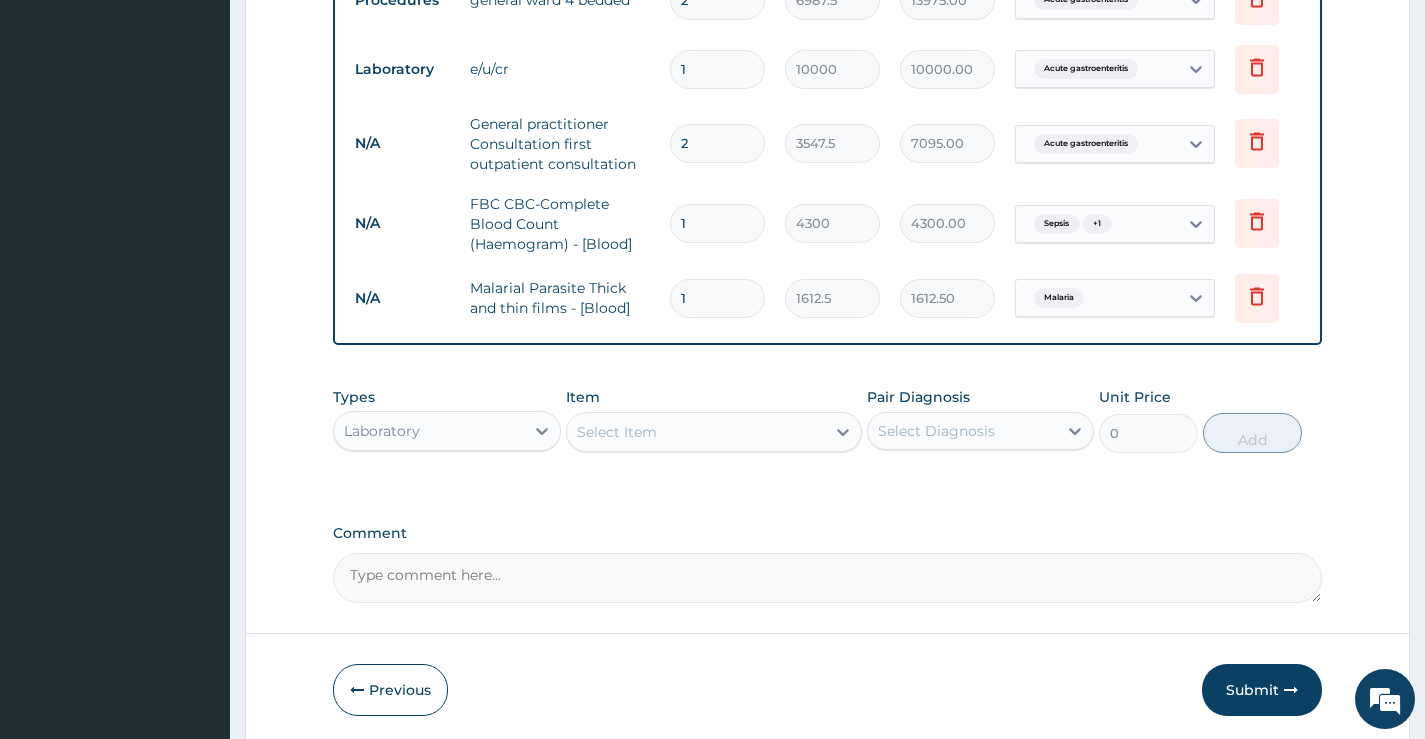 click on "Types Laboratory Item Select Item Pair Diagnosis Select Diagnosis Unit Price 0 Add" at bounding box center [827, 435] 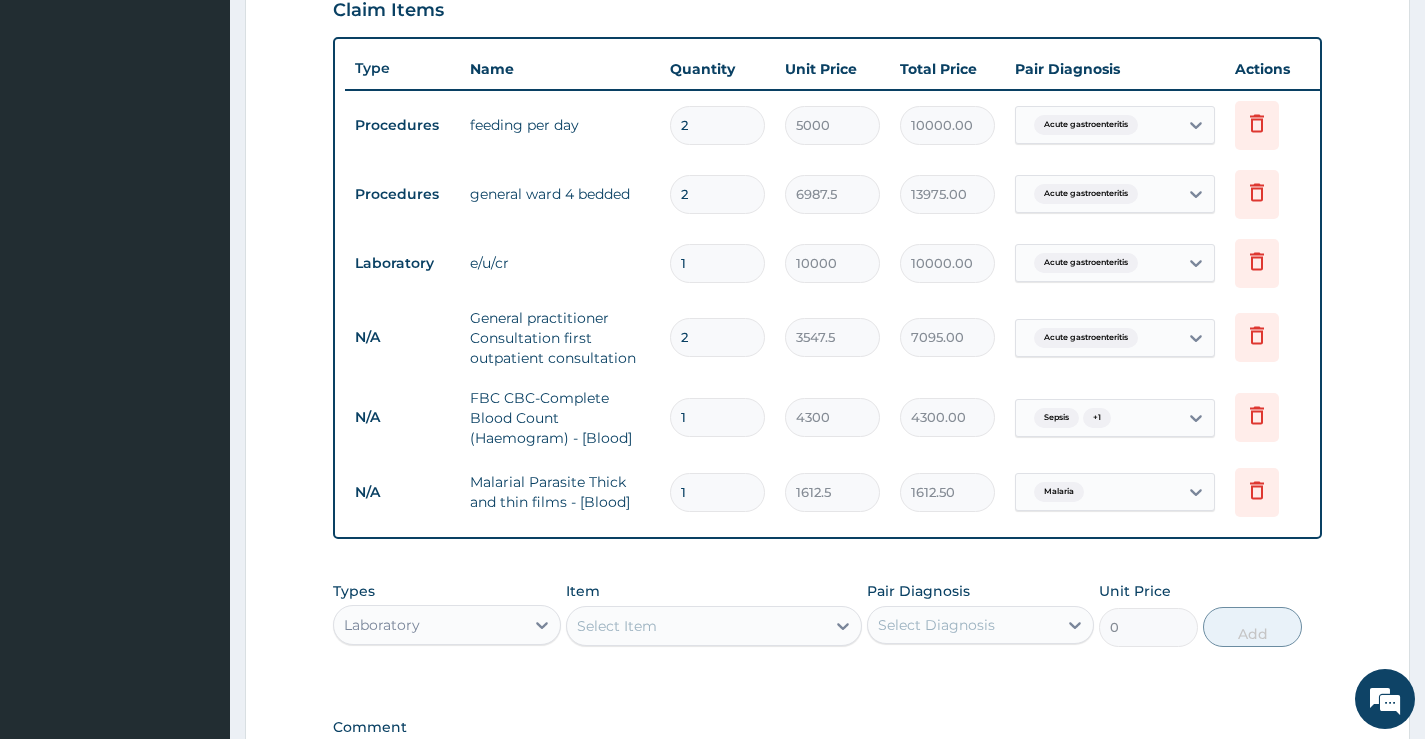 scroll, scrollTop: 990, scrollLeft: 0, axis: vertical 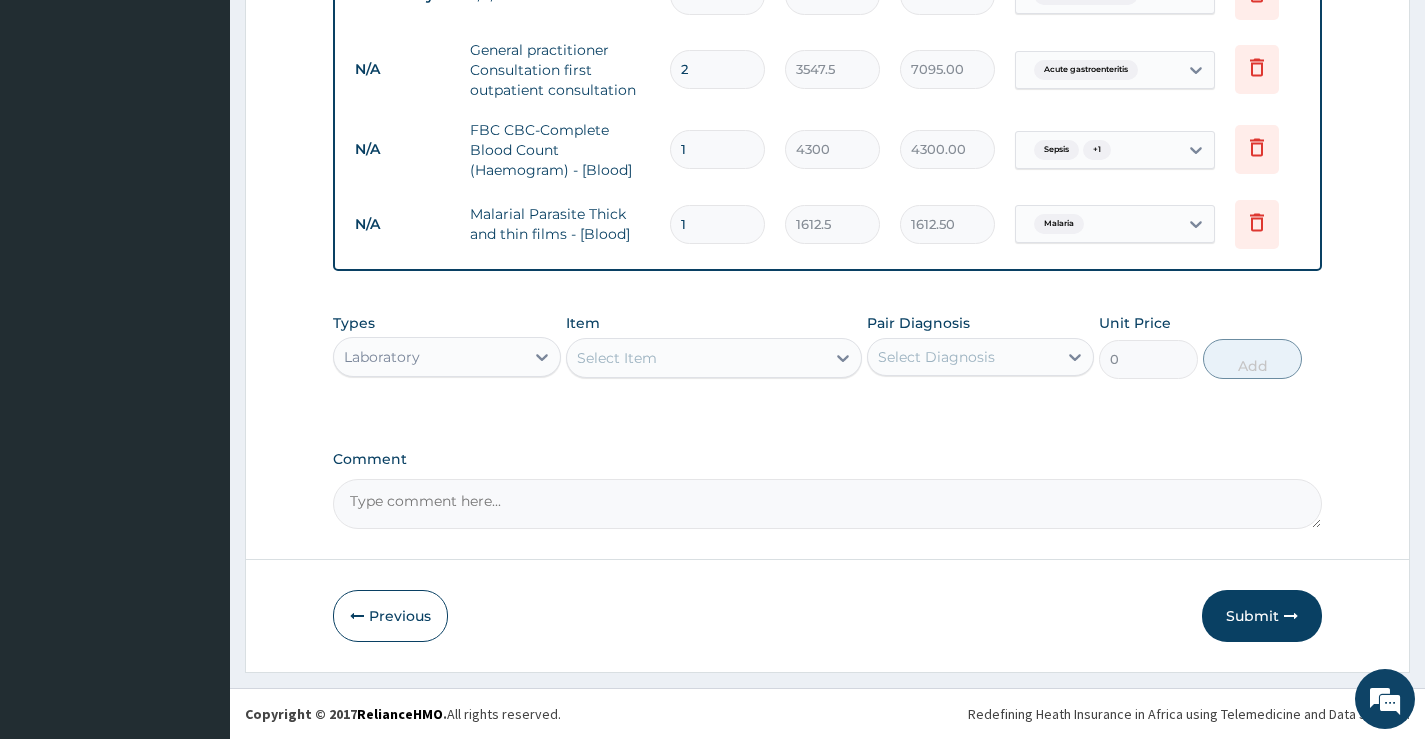click on "Laboratory" at bounding box center [428, 357] 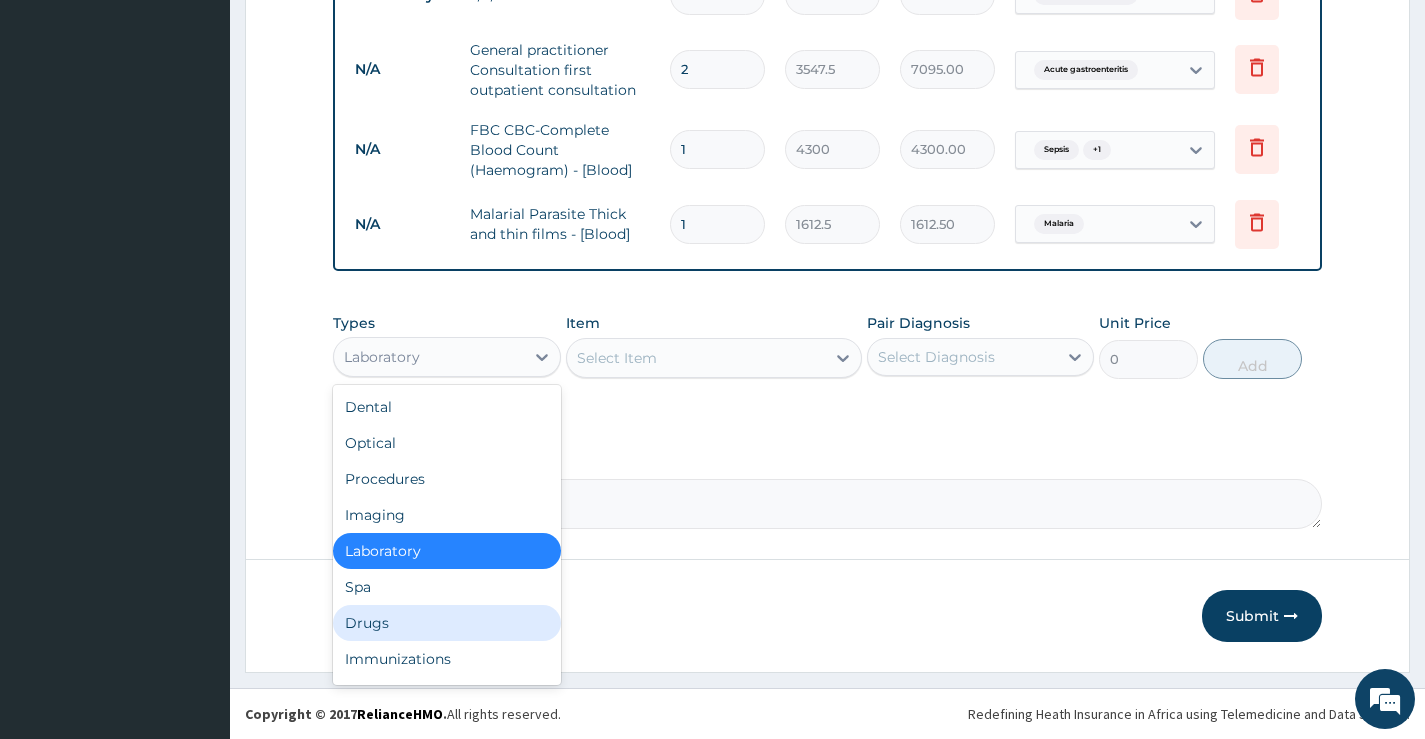 click on "Drugs" at bounding box center (446, 623) 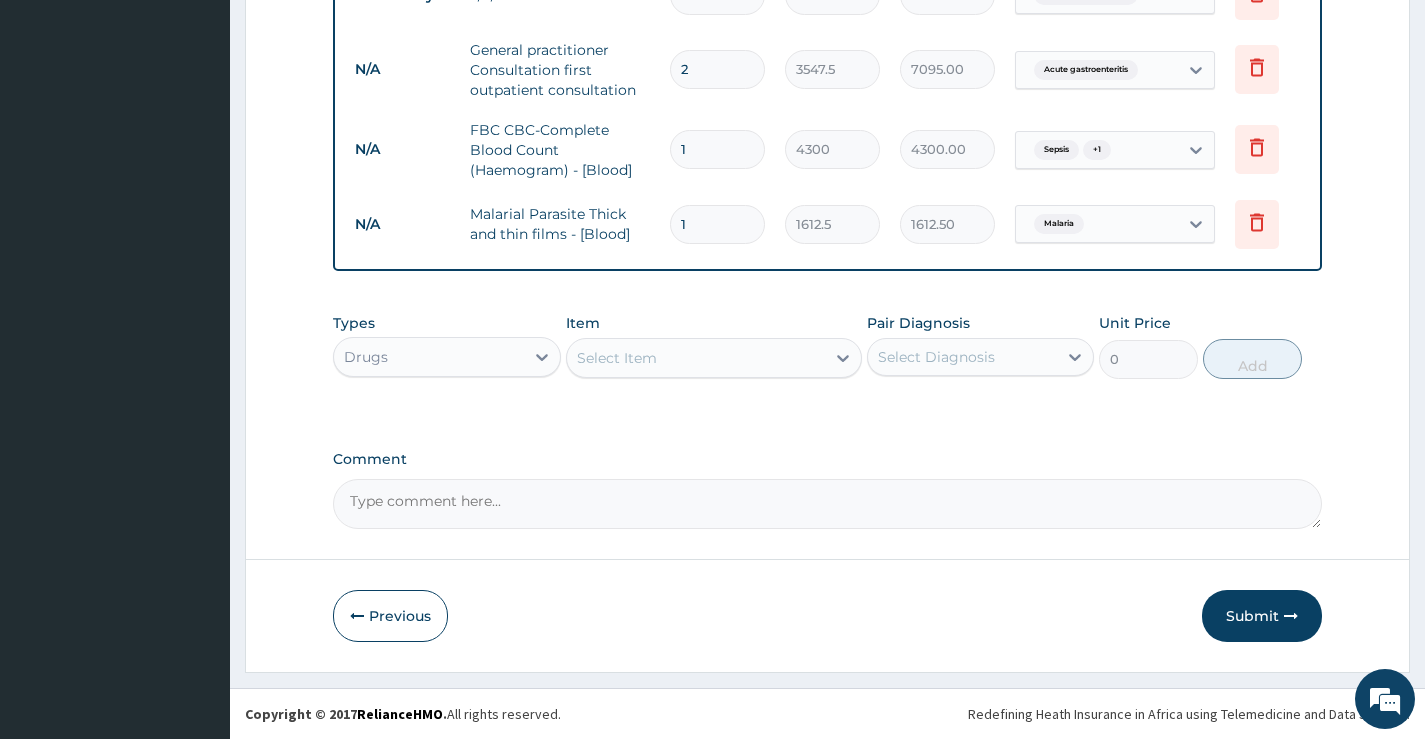 click on "Select Item" at bounding box center (696, 358) 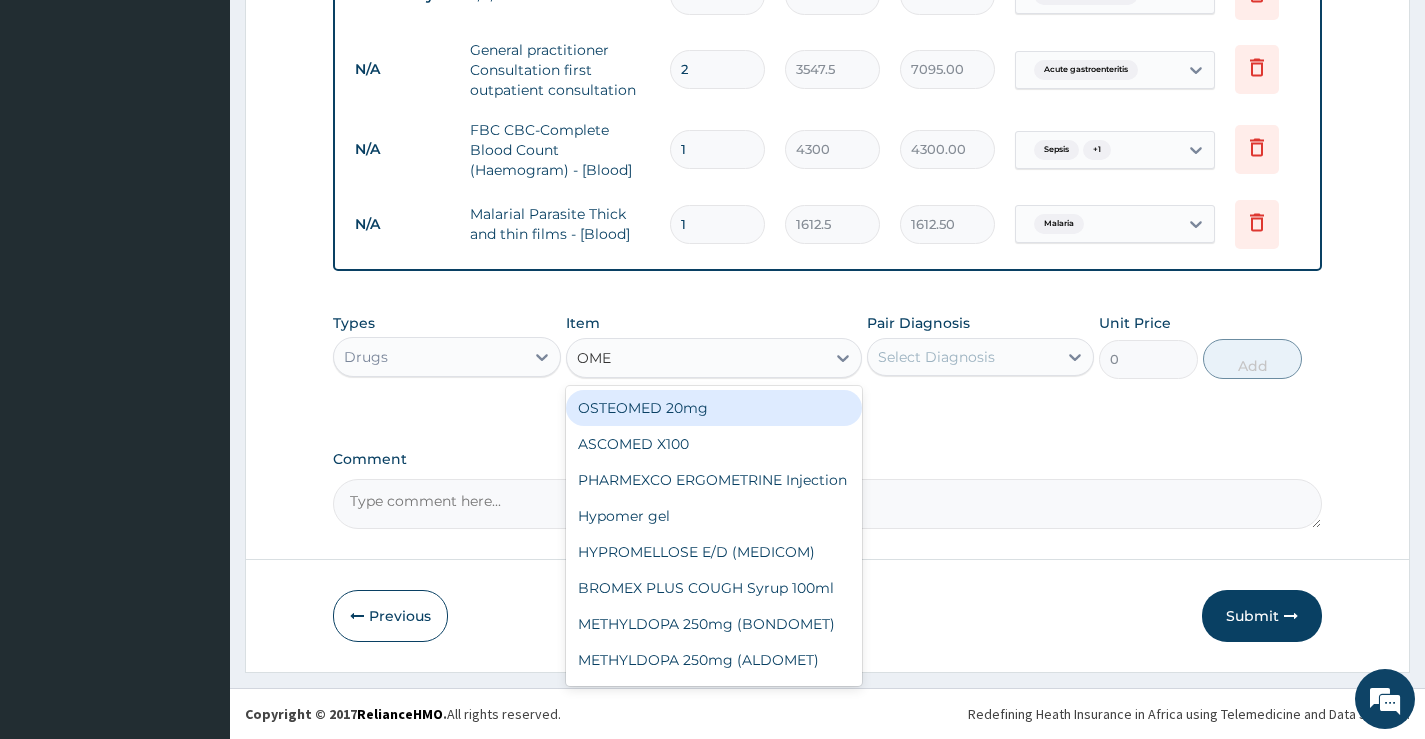 type on "OMEP" 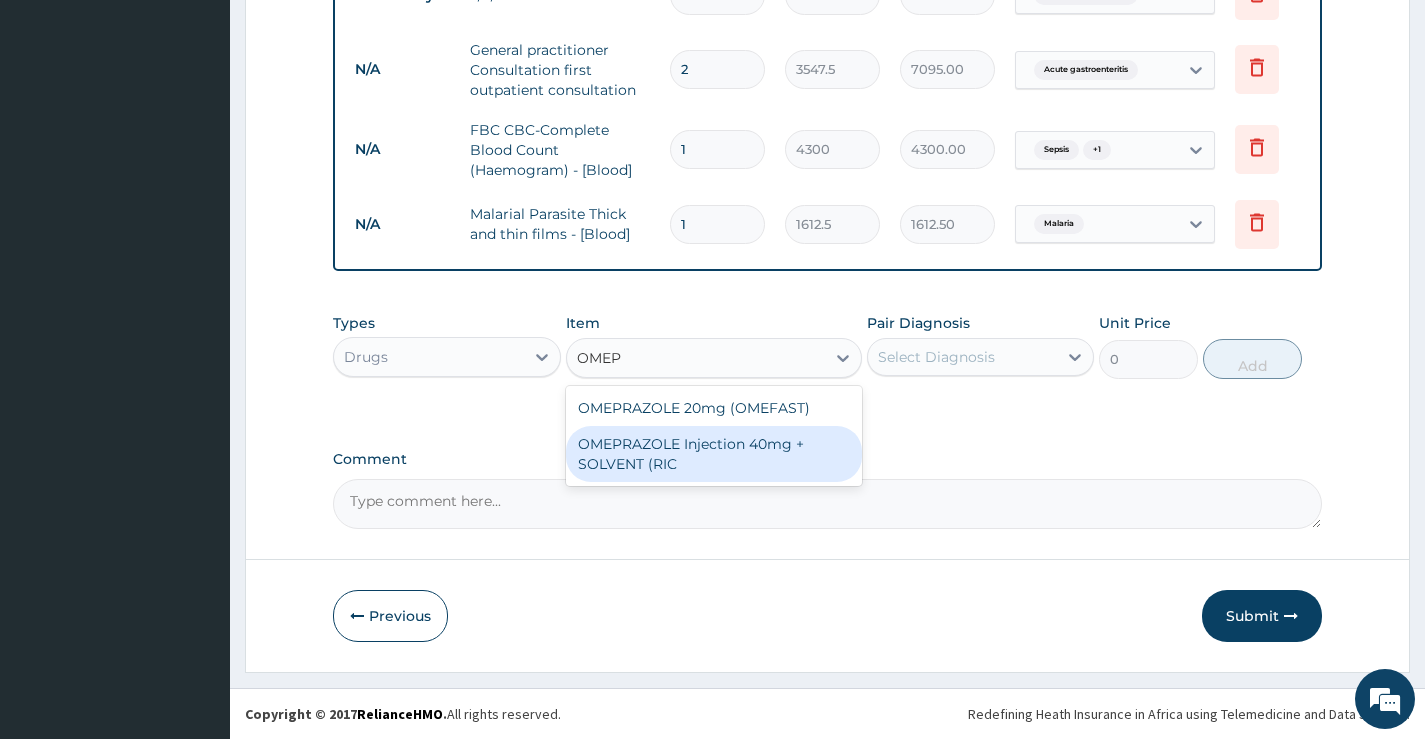 click on "OMEPRAZOLE Injection 40mg + SOLVENT (RIC" at bounding box center [714, 454] 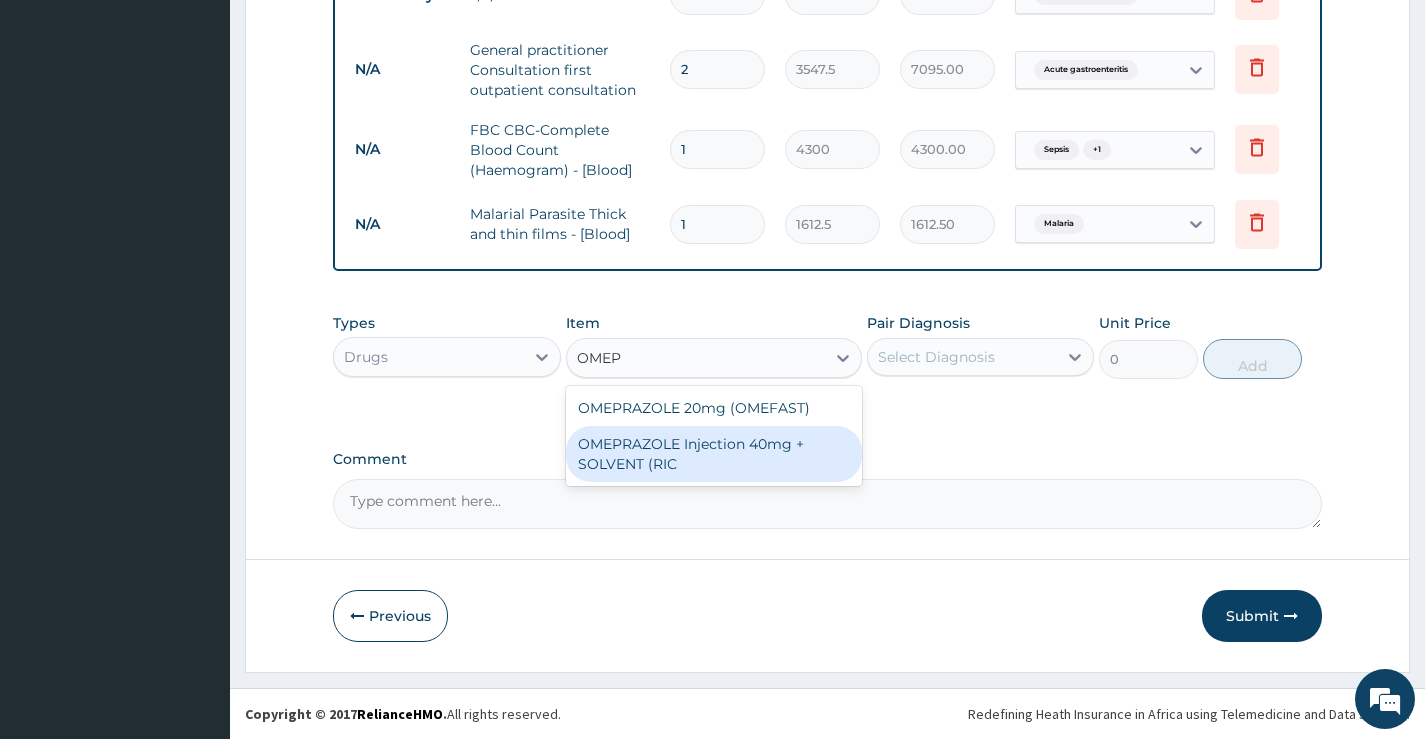type 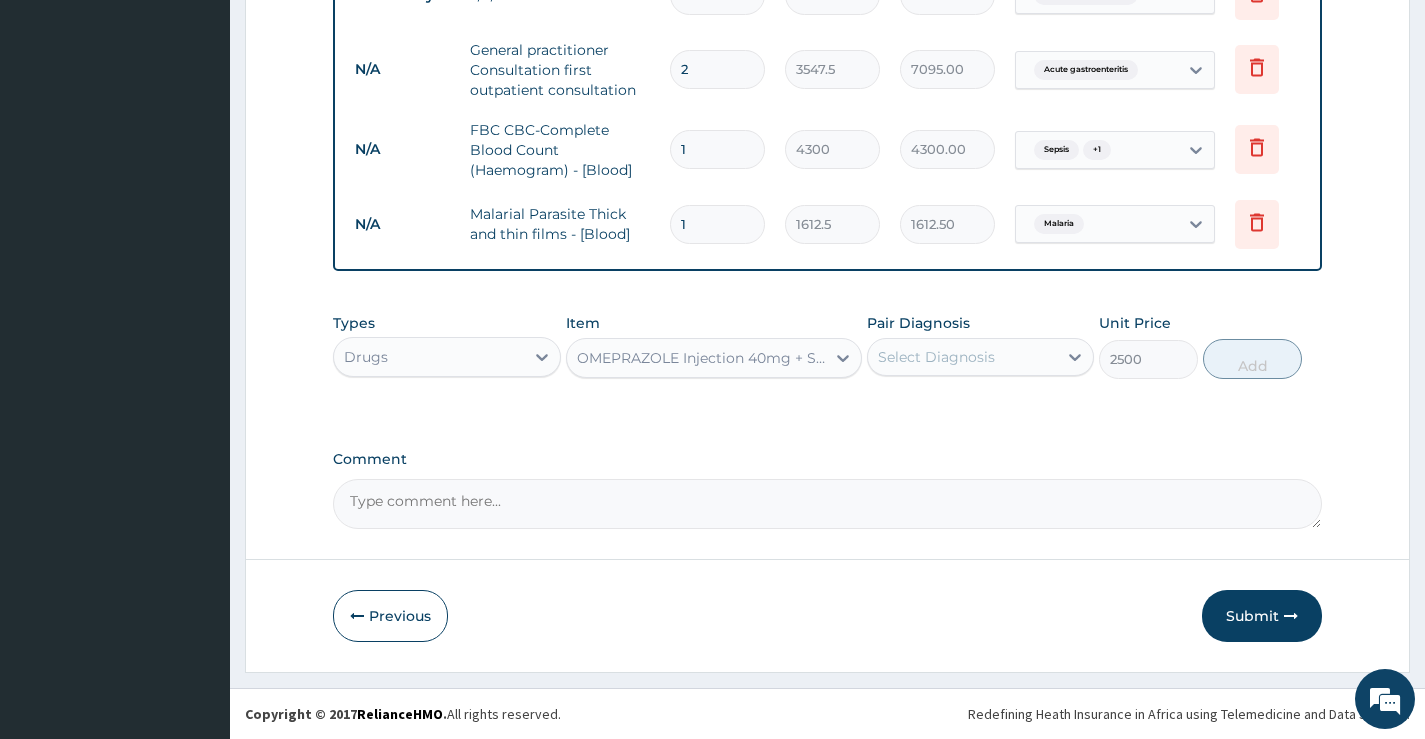 click on "Select Diagnosis" at bounding box center (936, 357) 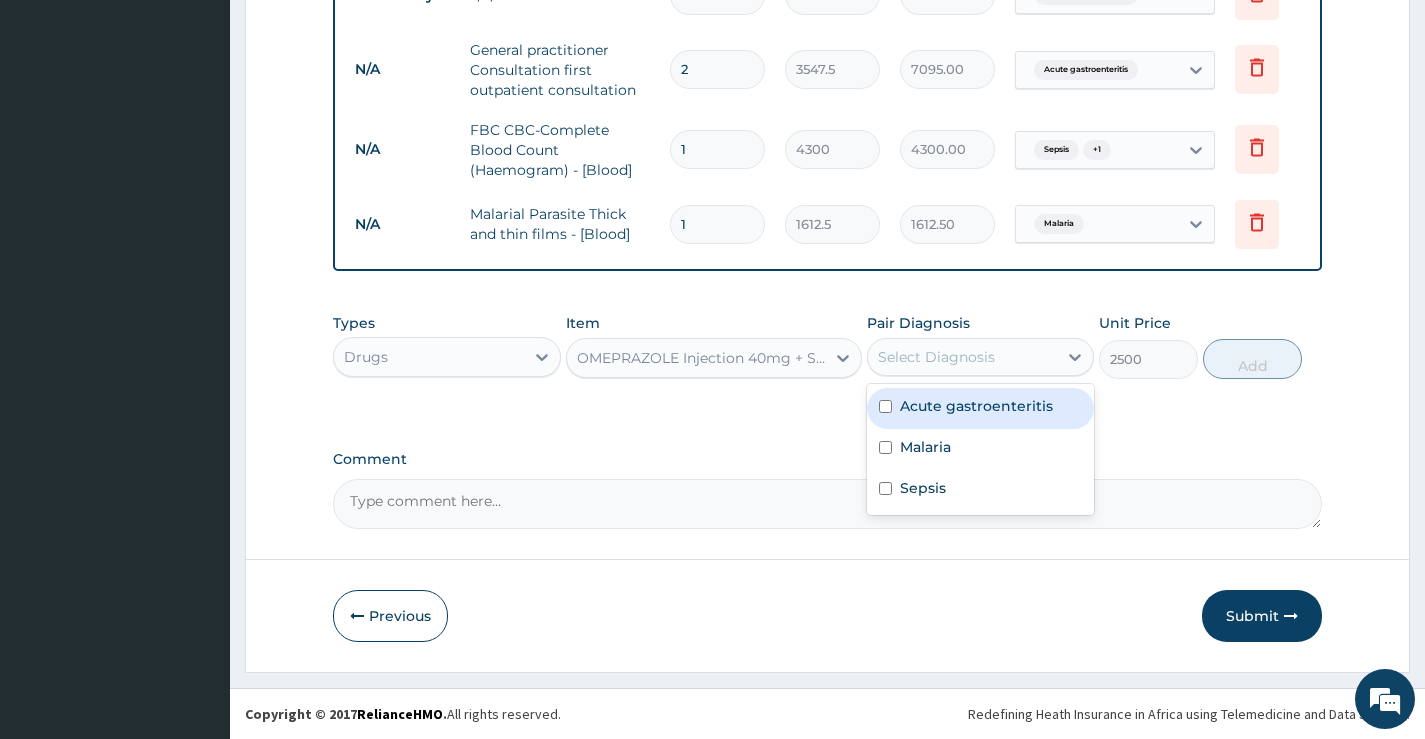 click on "Acute gastroenteritis" at bounding box center [976, 406] 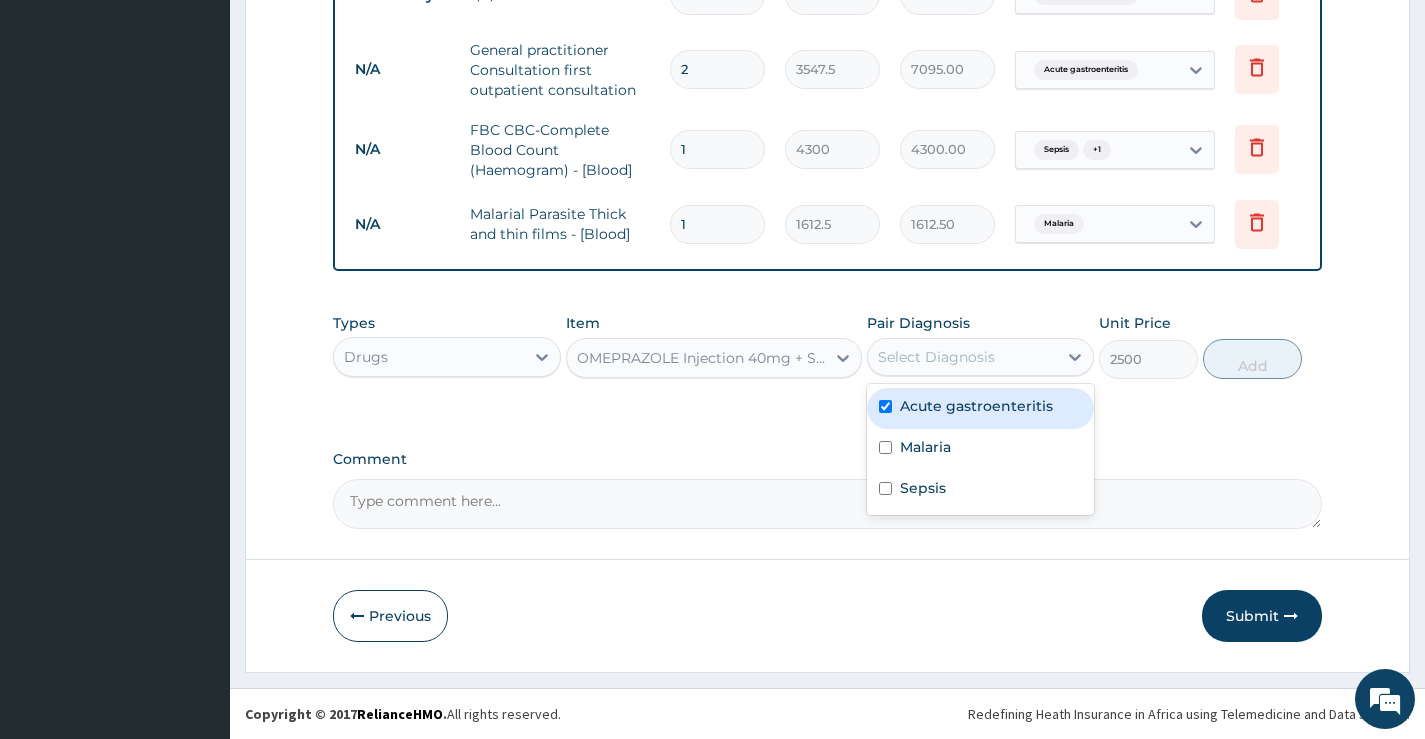 checkbox on "true" 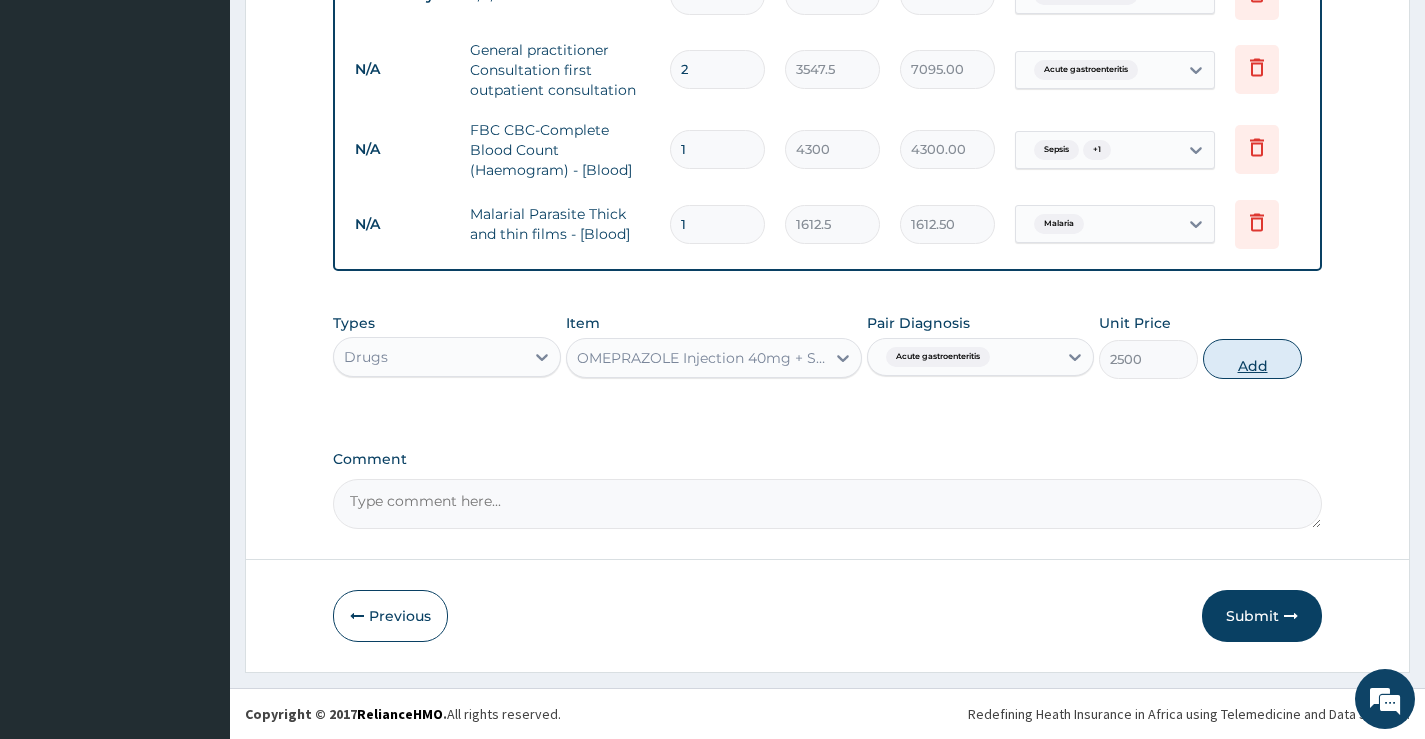 click on "Add" at bounding box center (1252, 359) 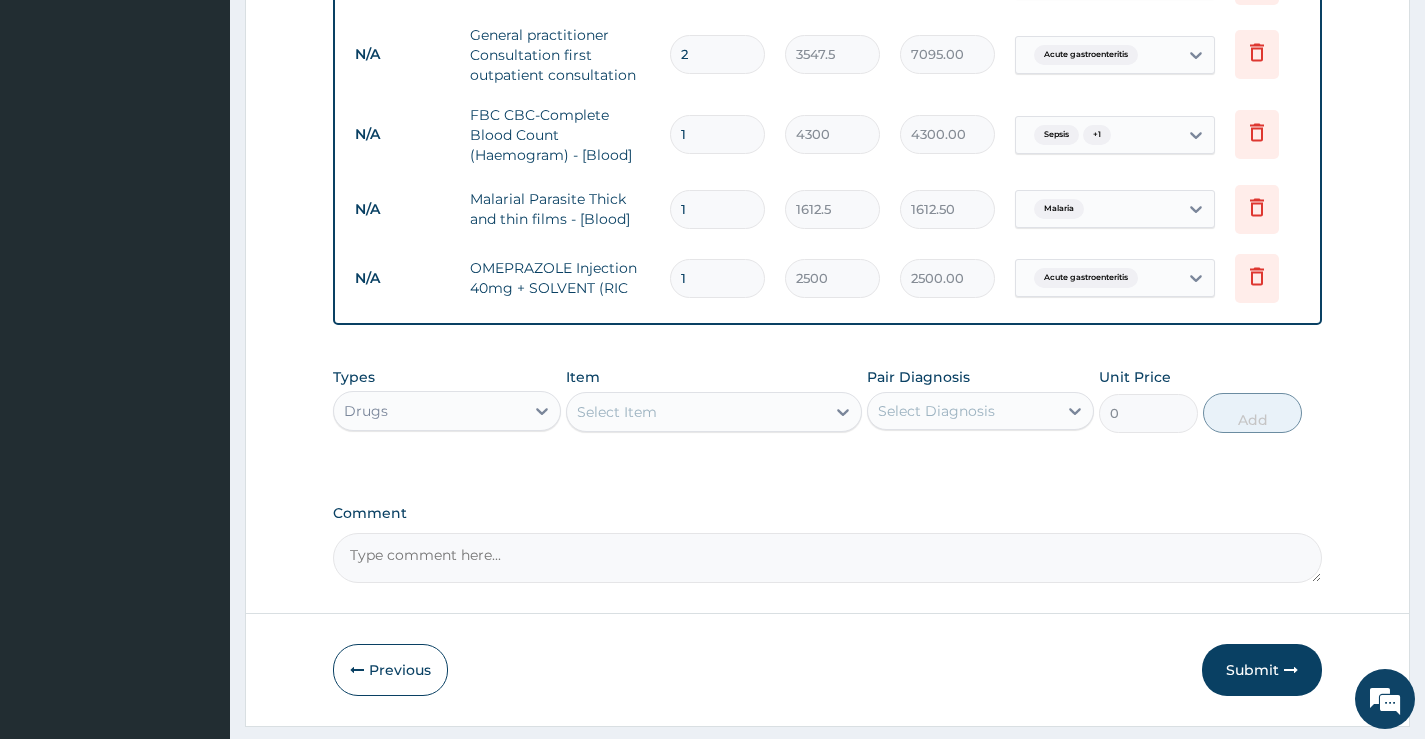 click on "1" at bounding box center (717, 278) 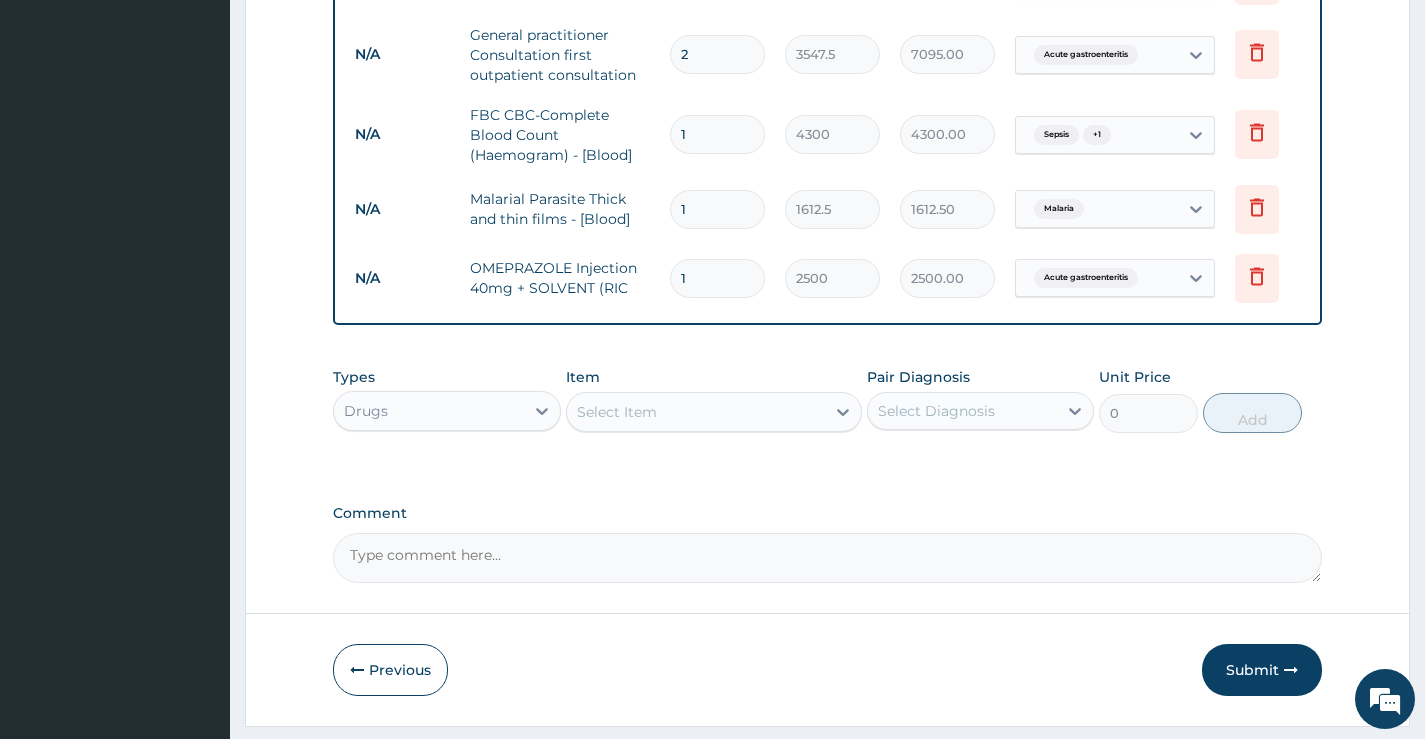 type 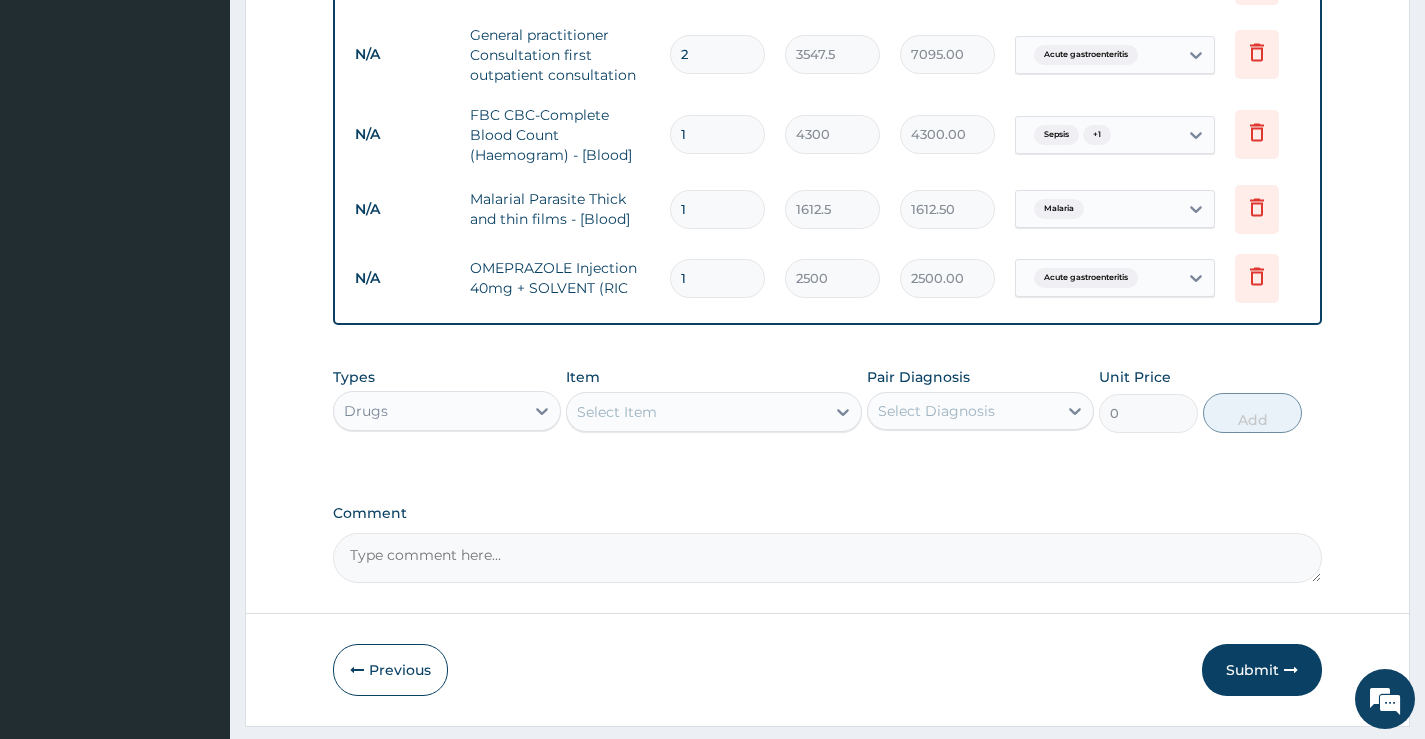 type on "0.00" 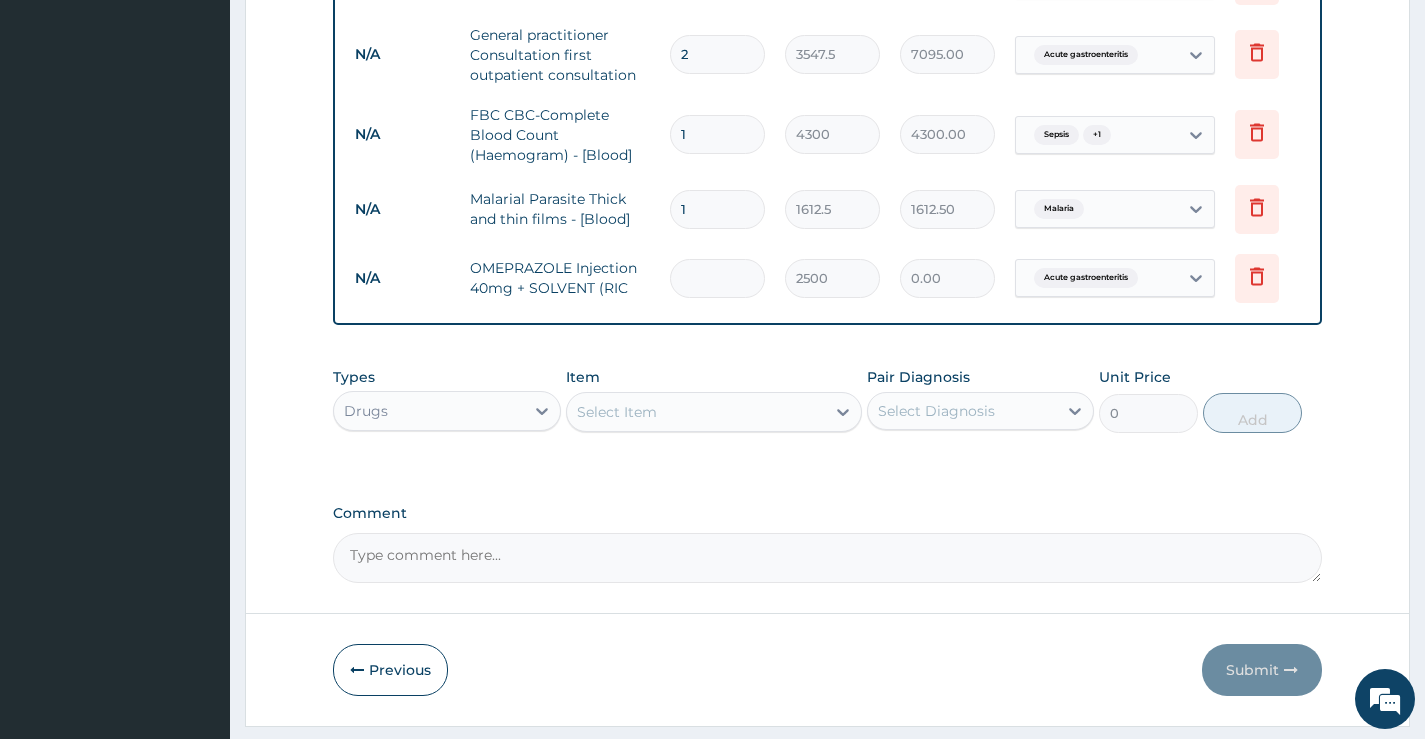 type on "2" 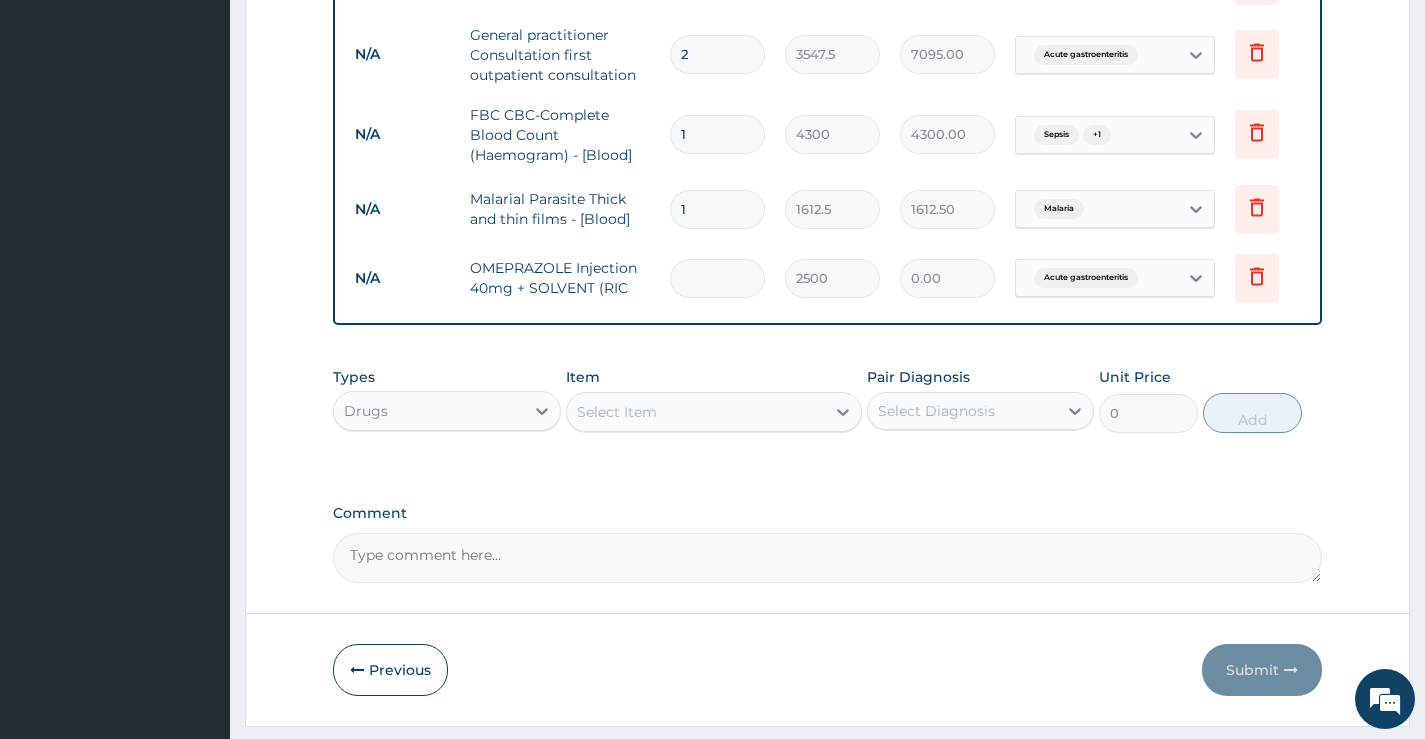 type on "5000.00" 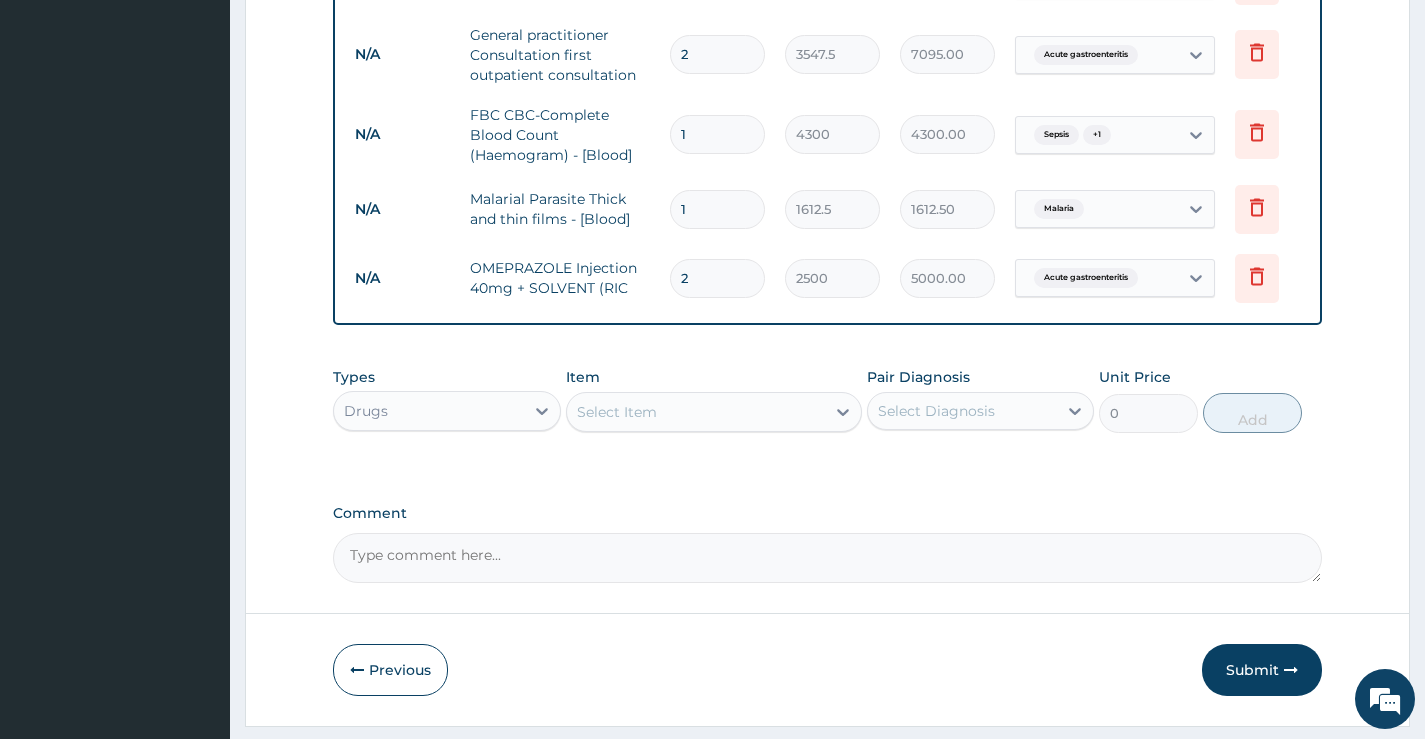 type on "2" 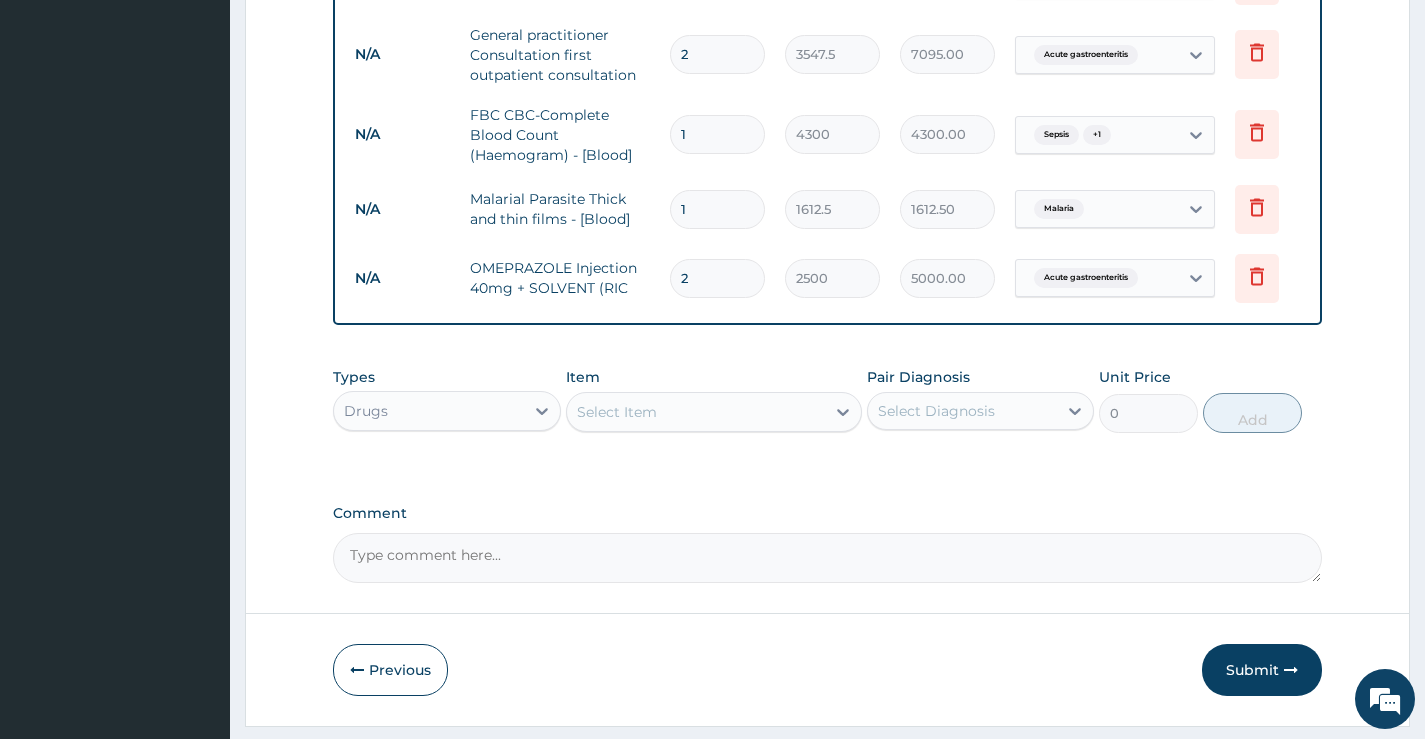 click on "Select Item" at bounding box center [617, 412] 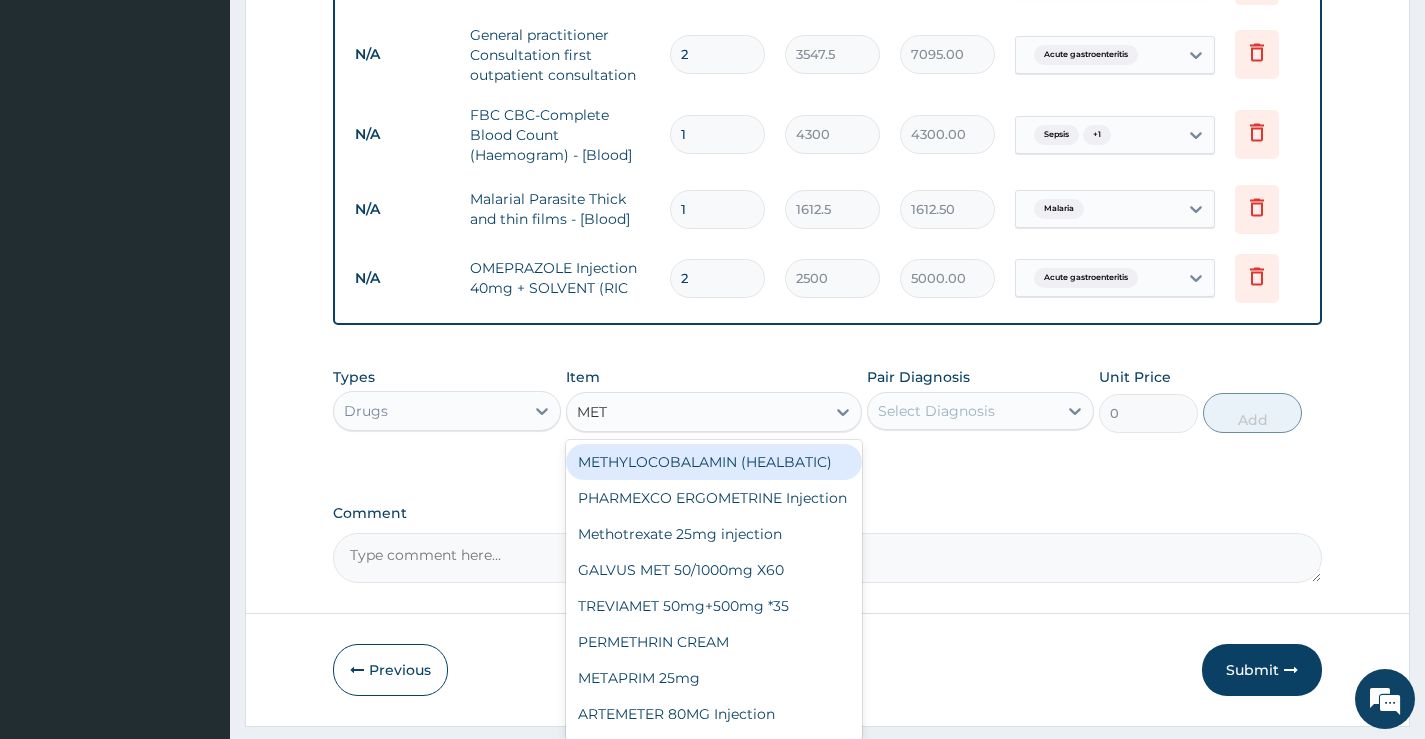 type on "METO" 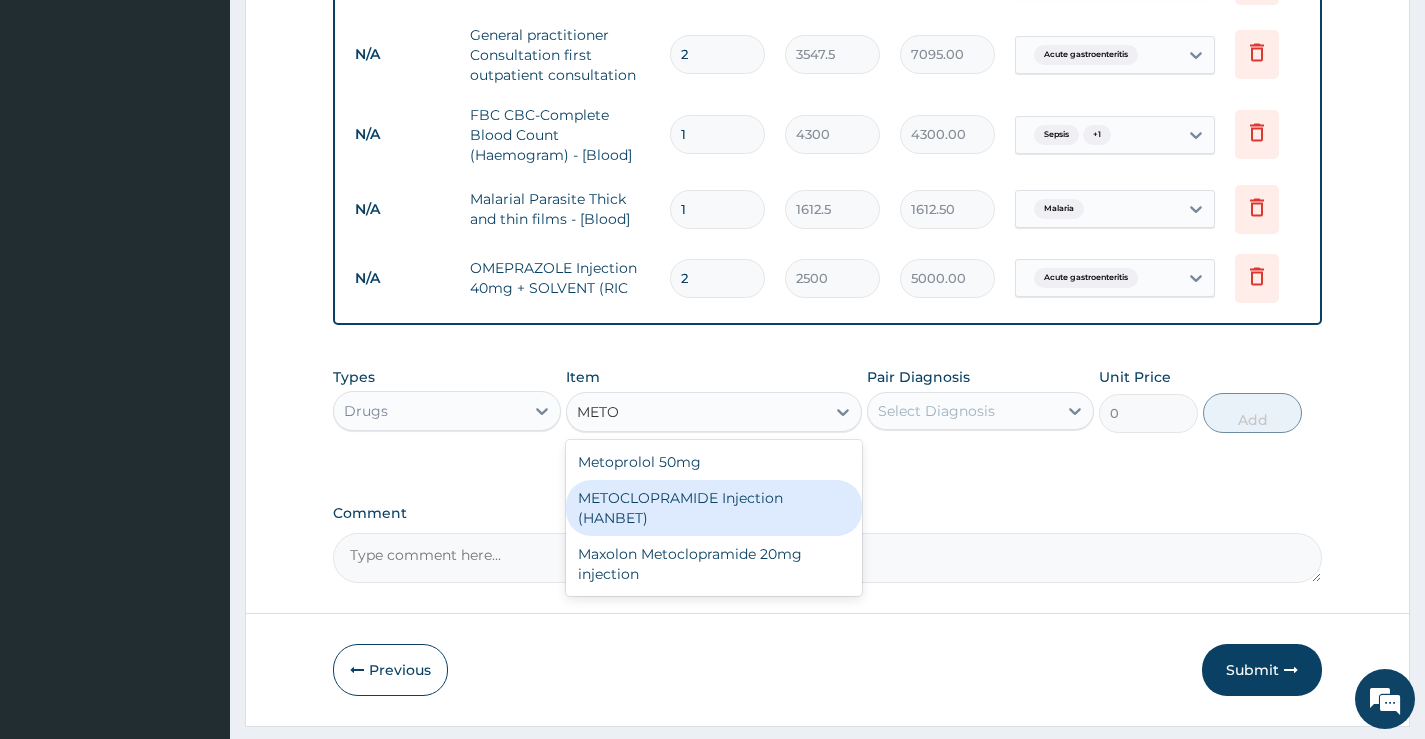 click on "METOCLOPRAMIDE Injection (HANBET)" at bounding box center [714, 508] 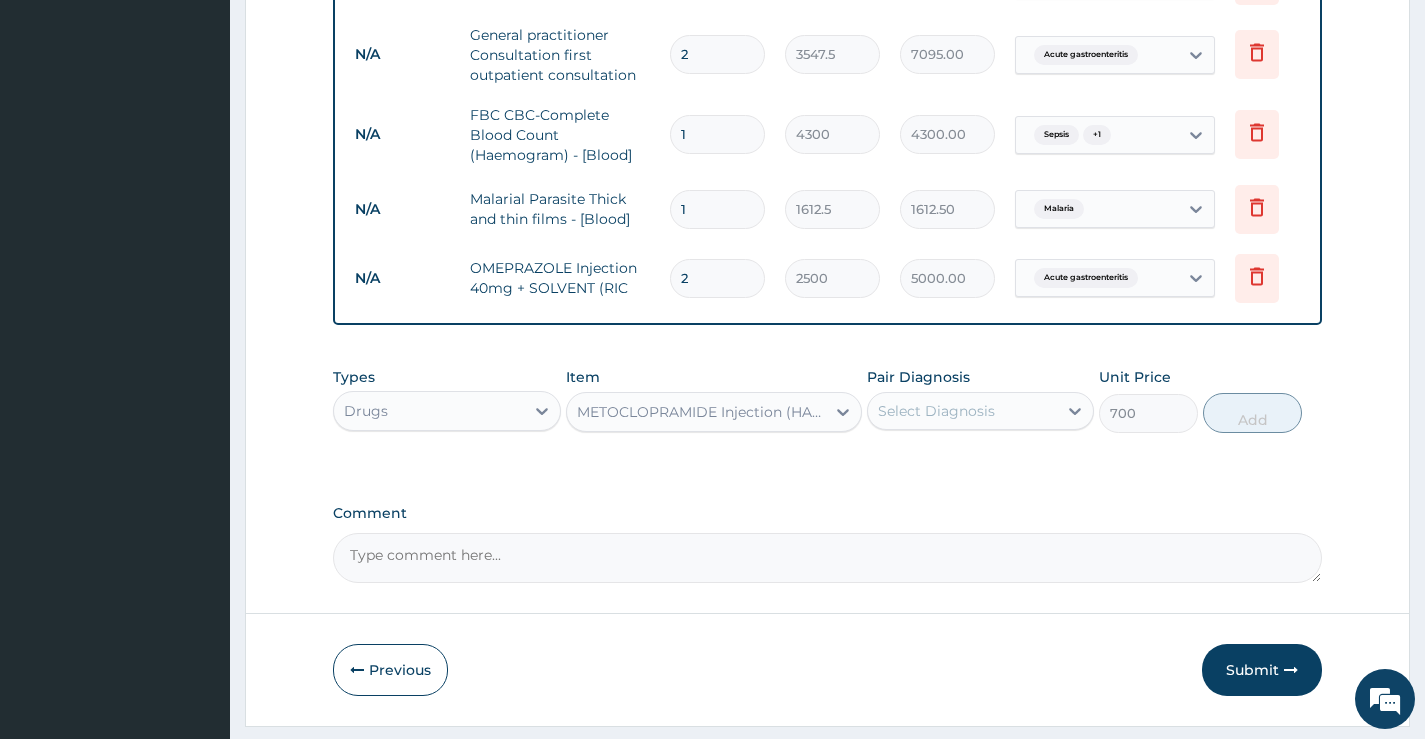 click on "Select Diagnosis" at bounding box center (936, 411) 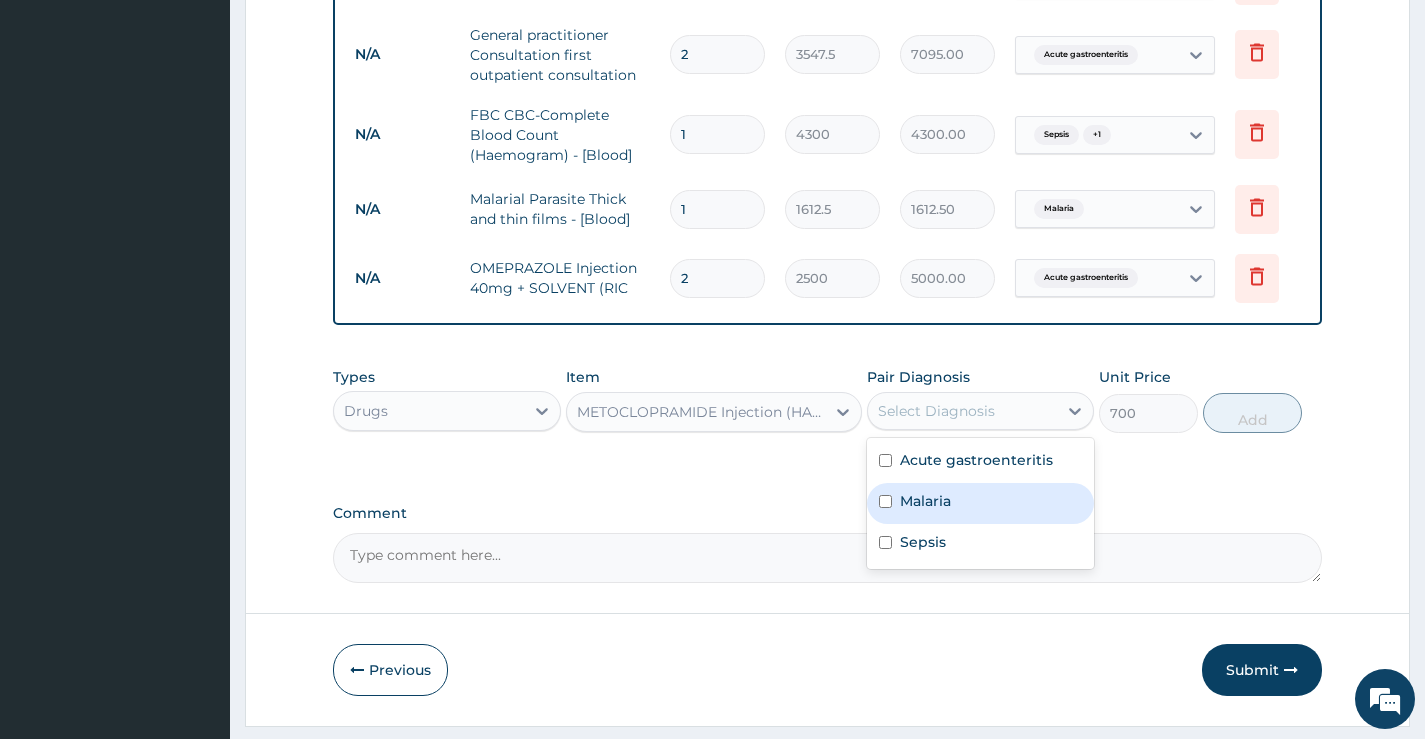click on "Malaria" at bounding box center (980, 503) 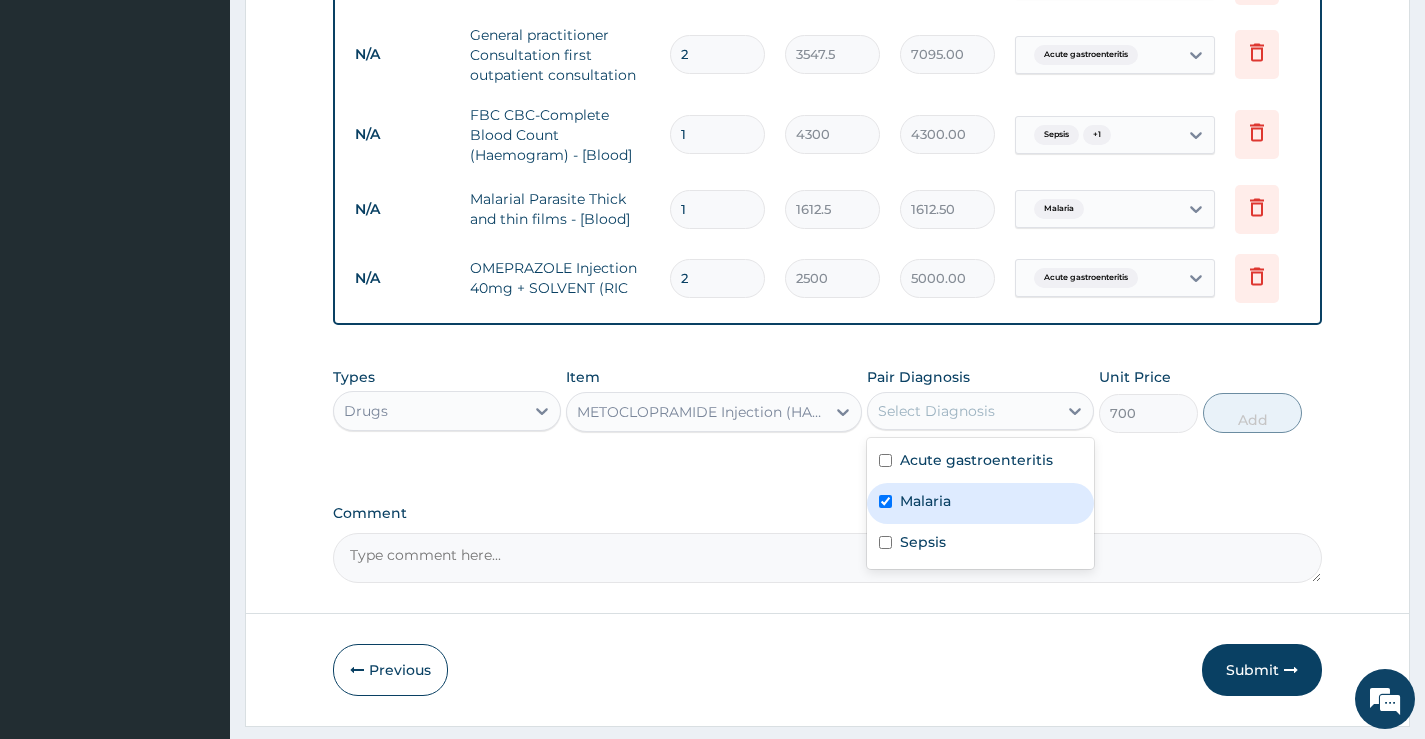 checkbox on "true" 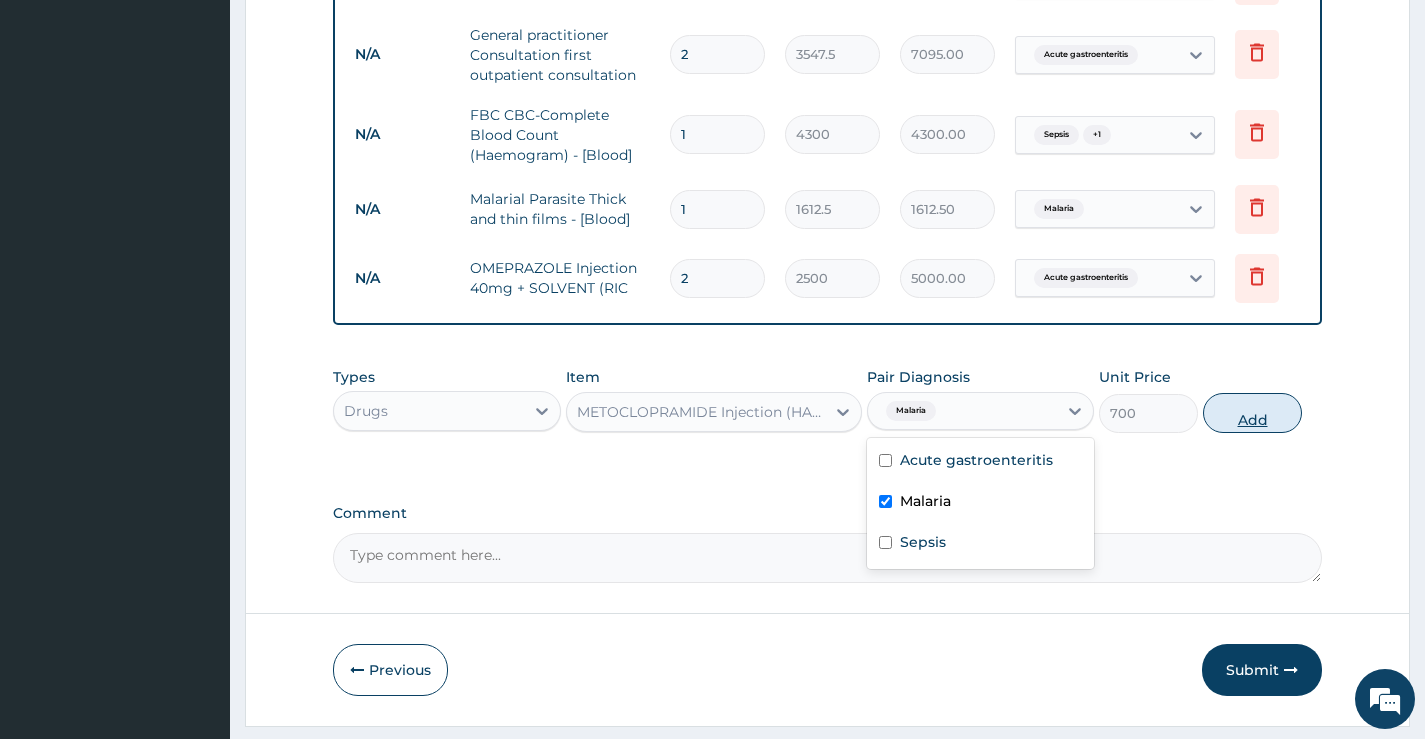 click on "Add" at bounding box center [1252, 413] 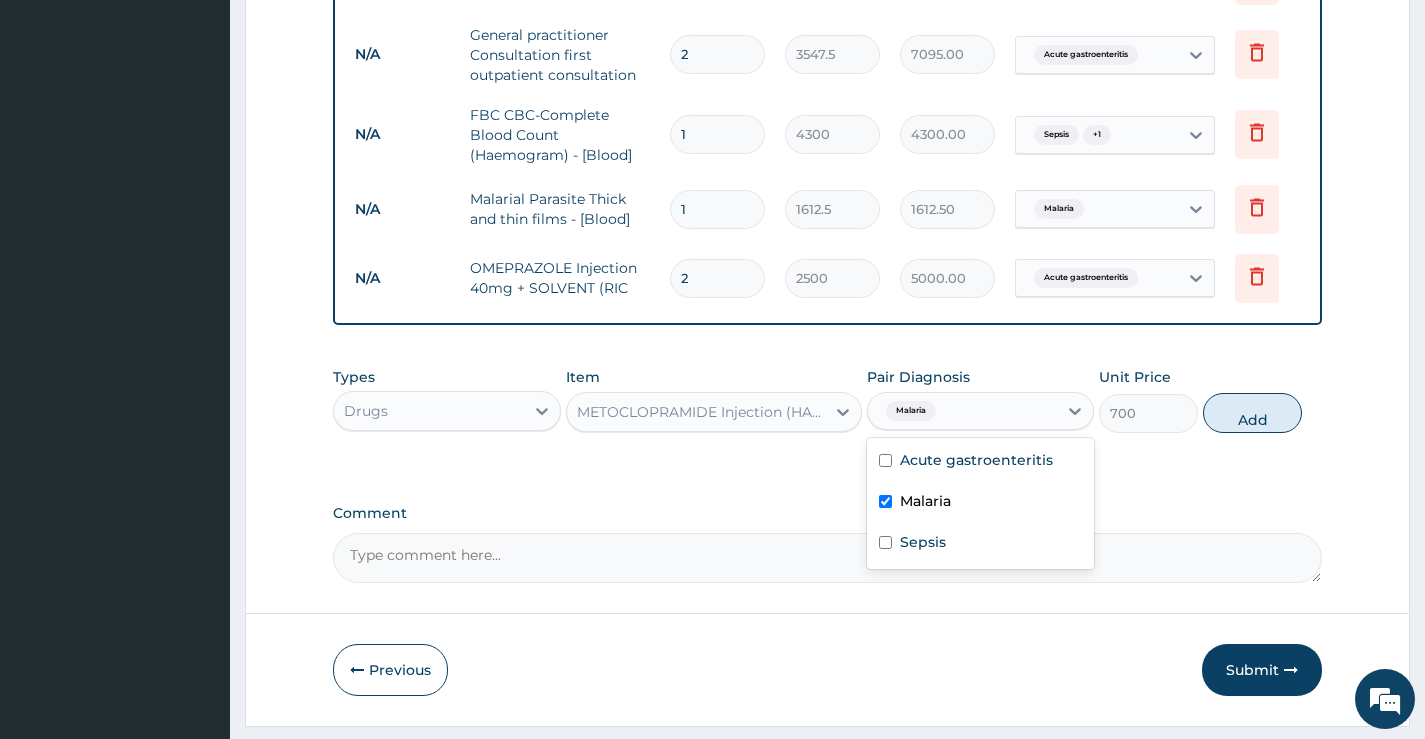 type on "0" 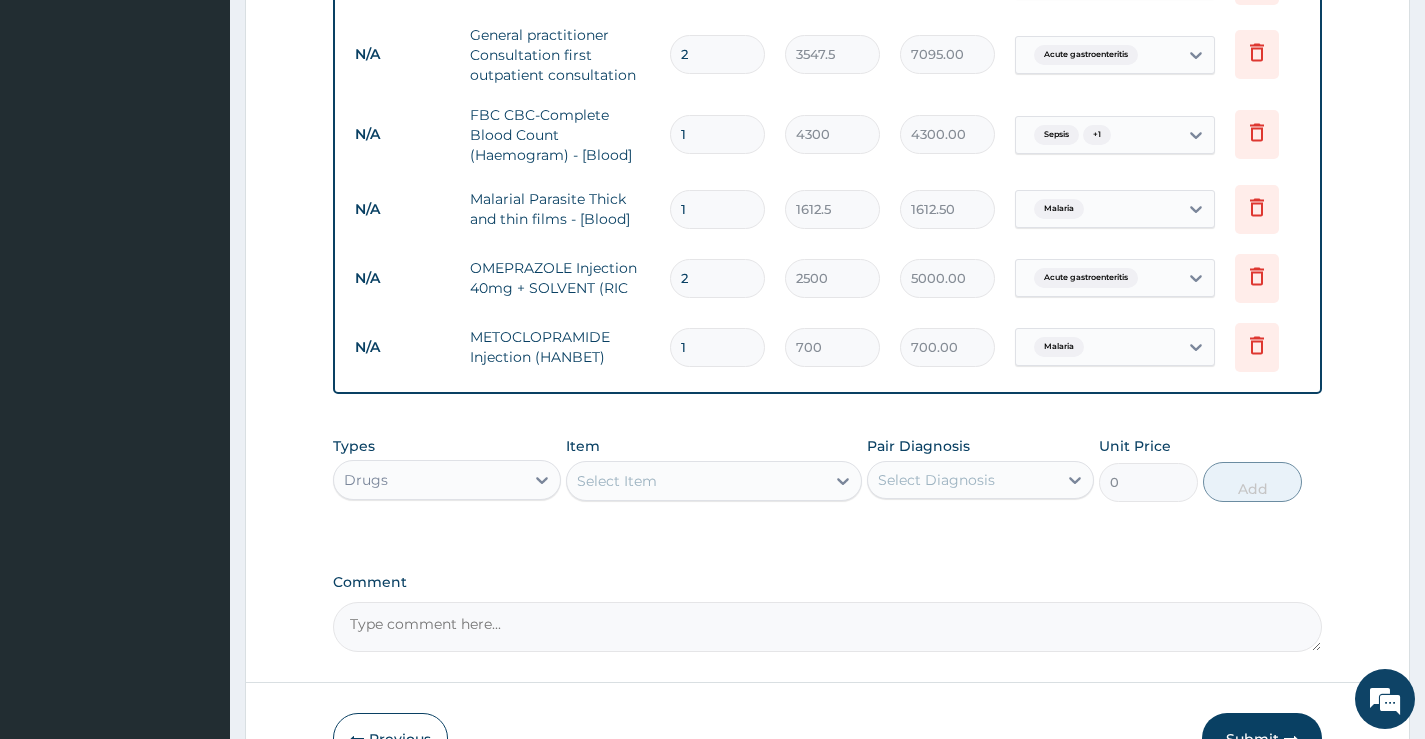 click on "Select Item" at bounding box center [696, 481] 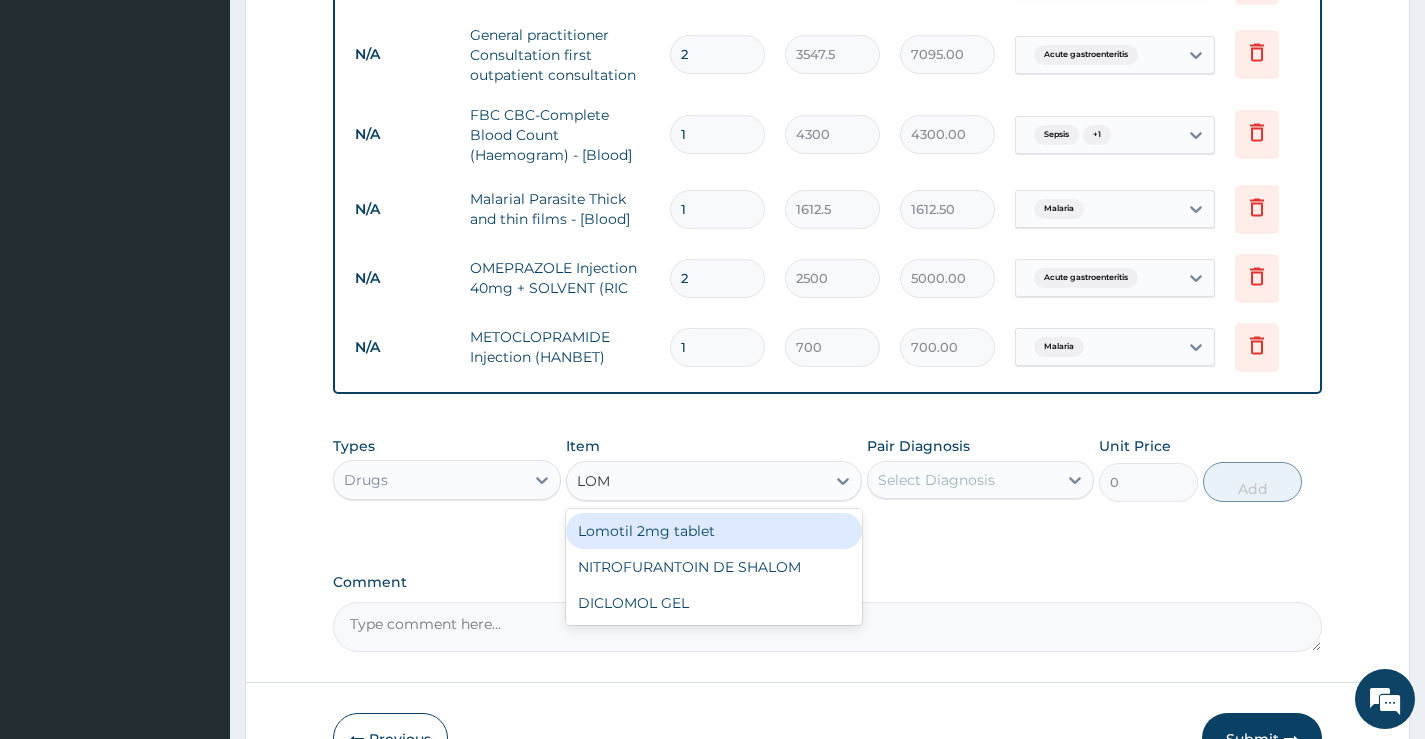 type on "LOMO" 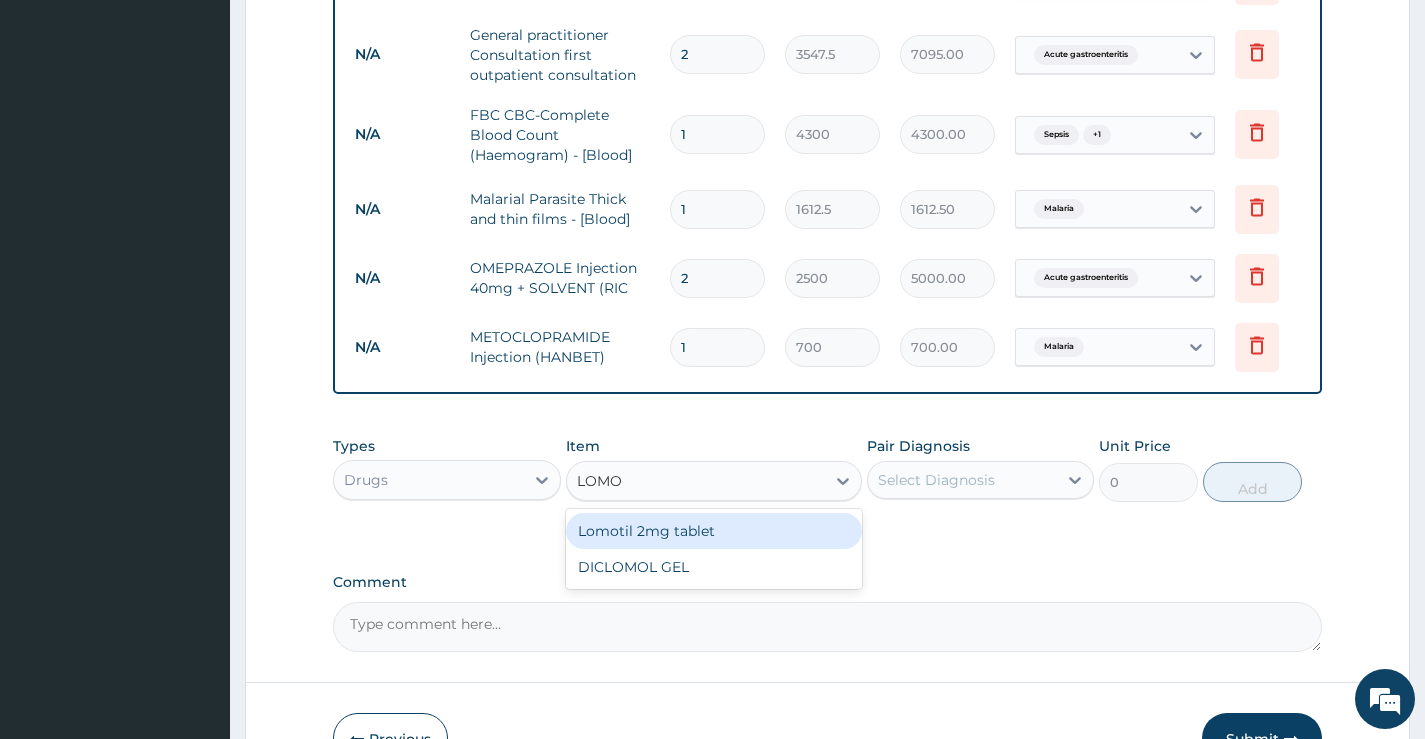 click on "Lomotil 2mg tablet" at bounding box center (714, 531) 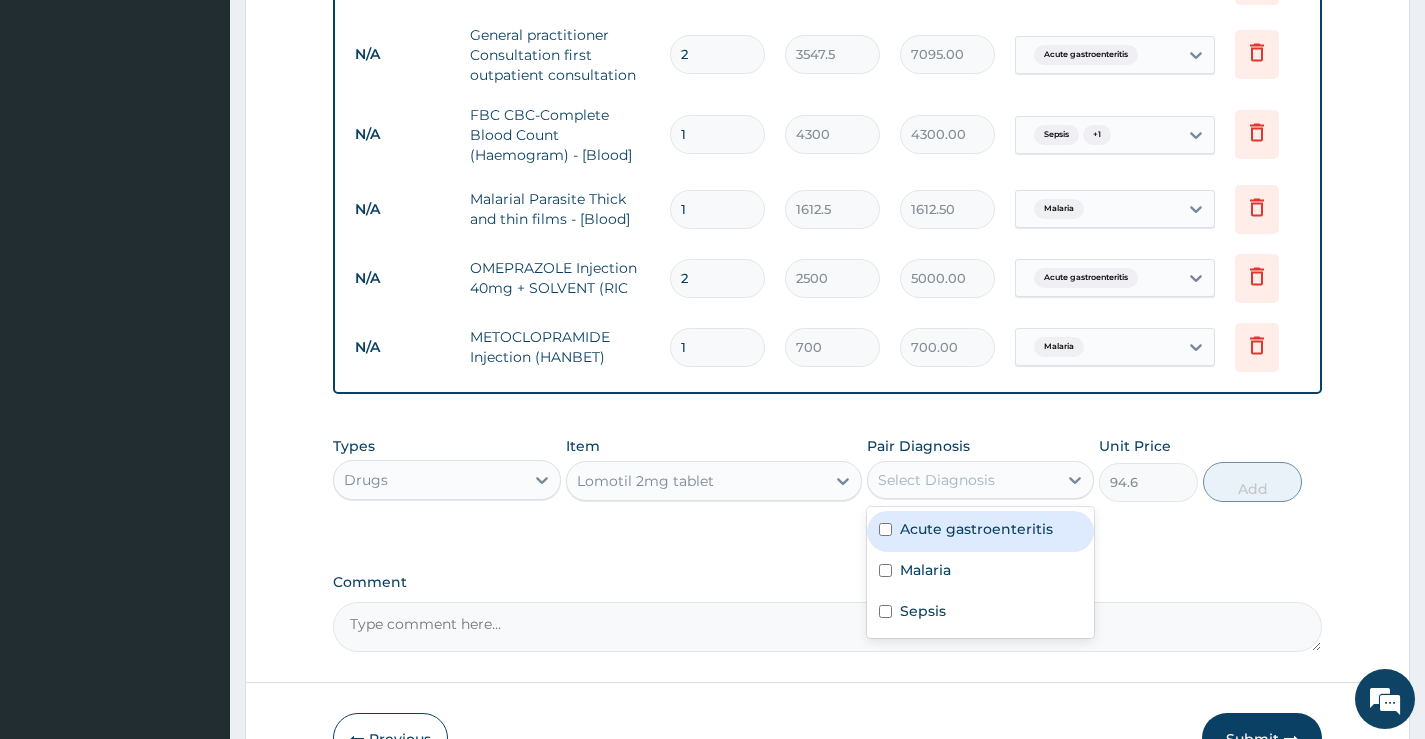 click on "Select Diagnosis" at bounding box center (936, 480) 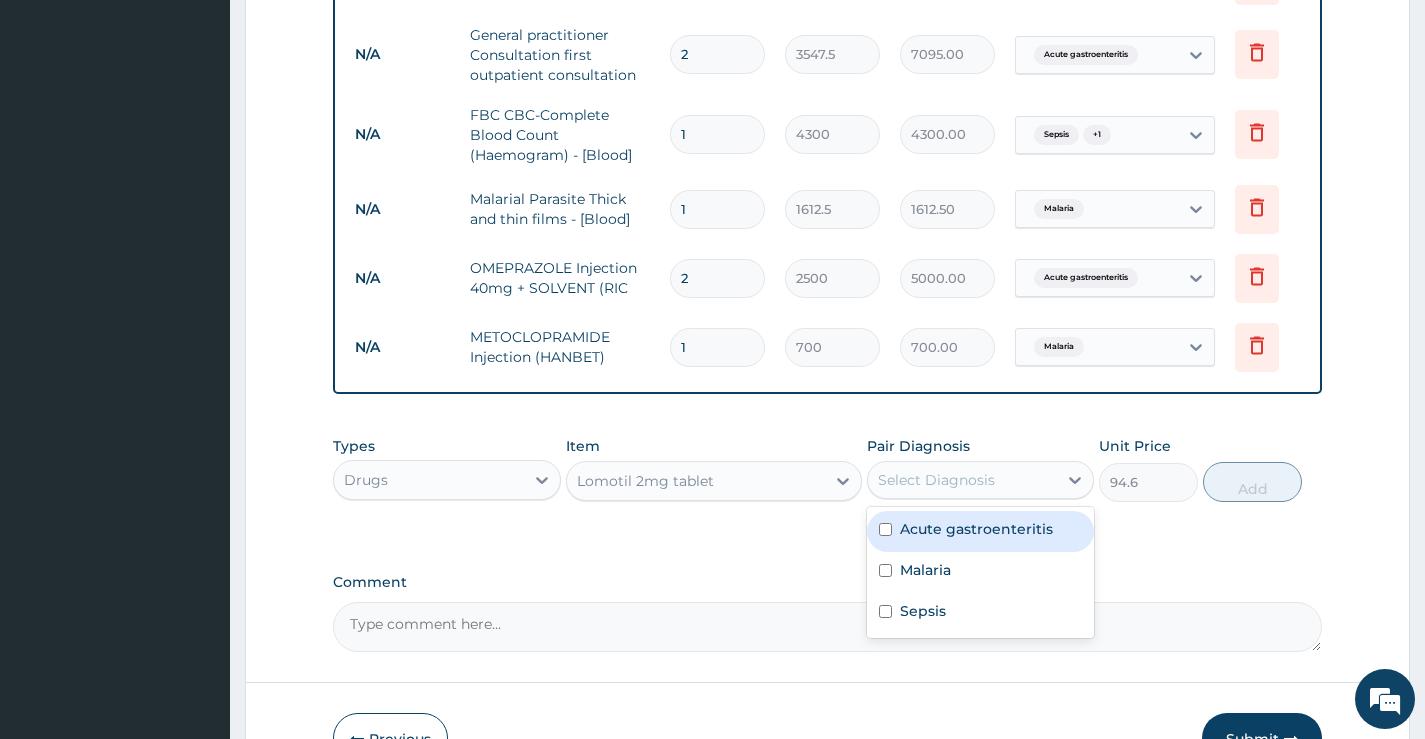 click on "Acute gastroenteritis" at bounding box center [976, 529] 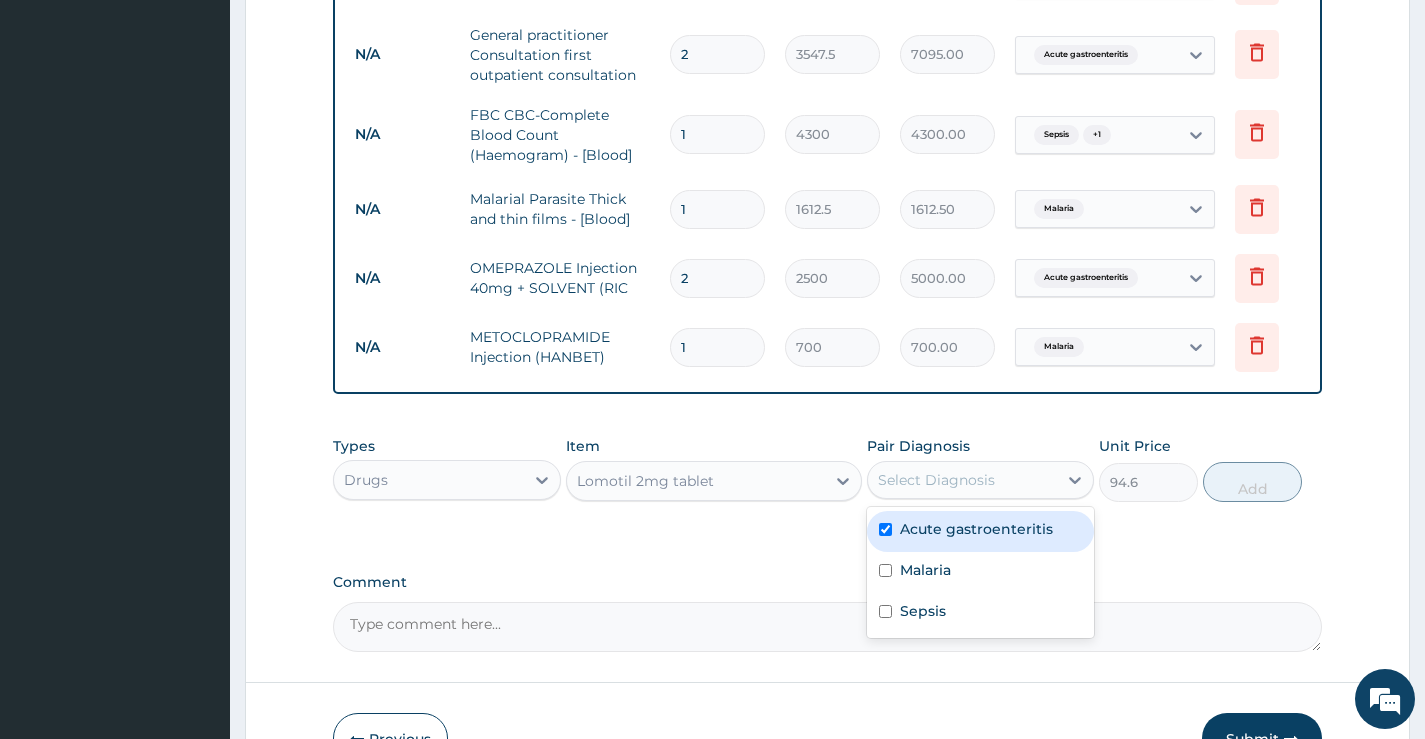 checkbox on "true" 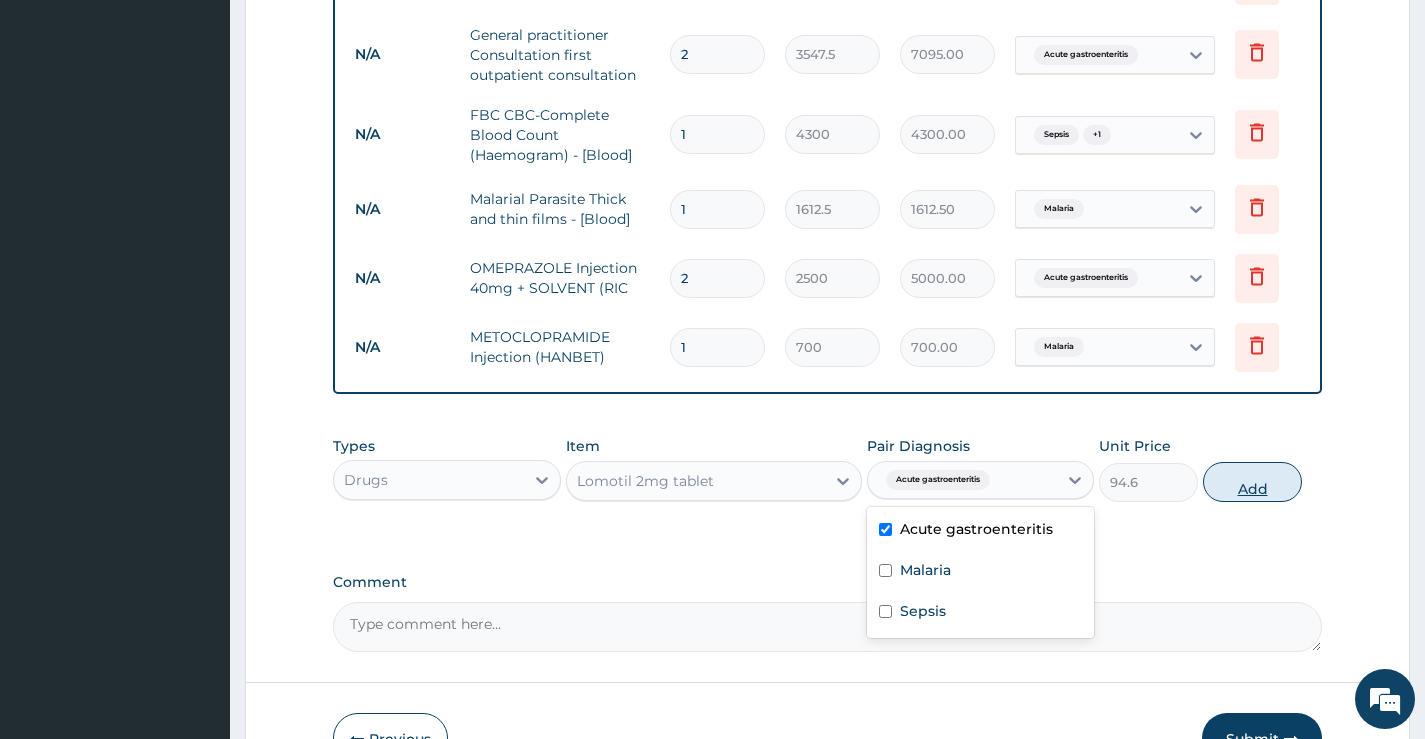 click on "Add" at bounding box center [1252, 482] 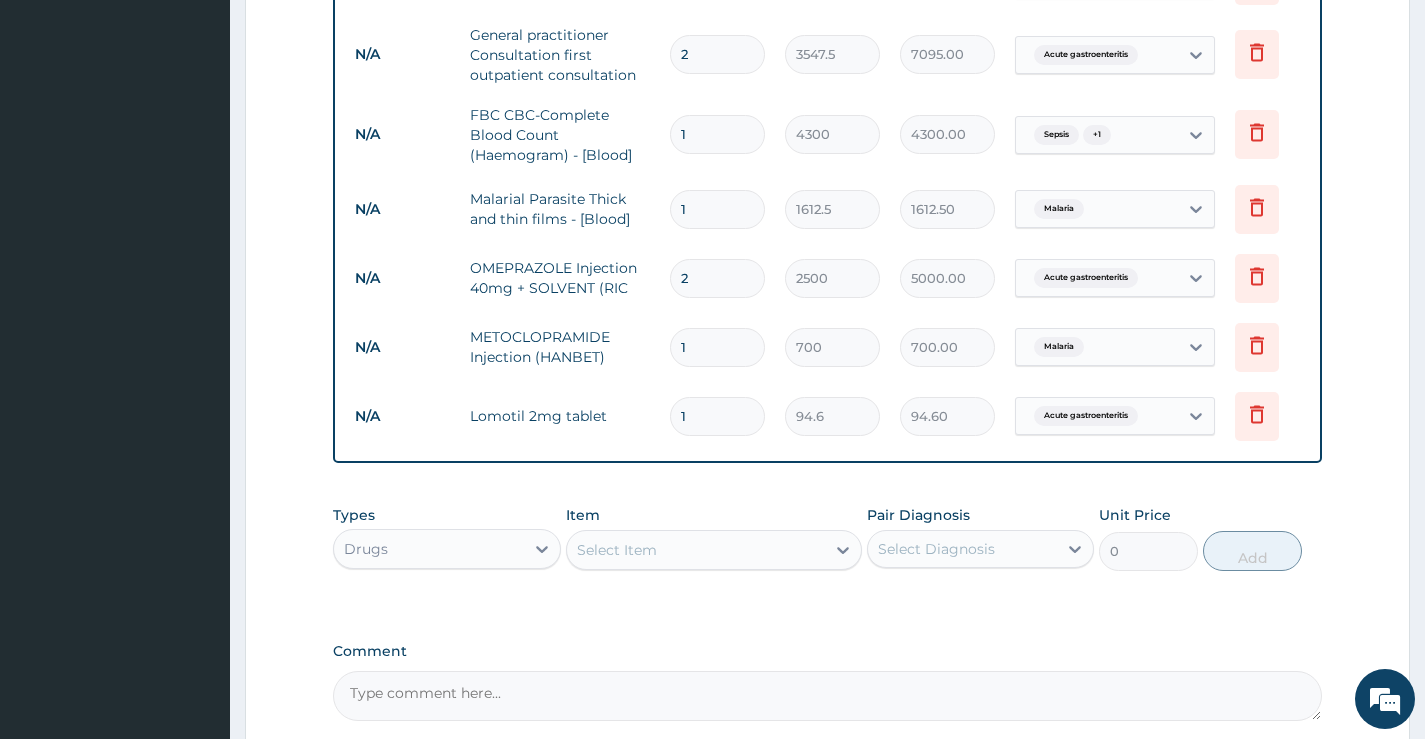 type 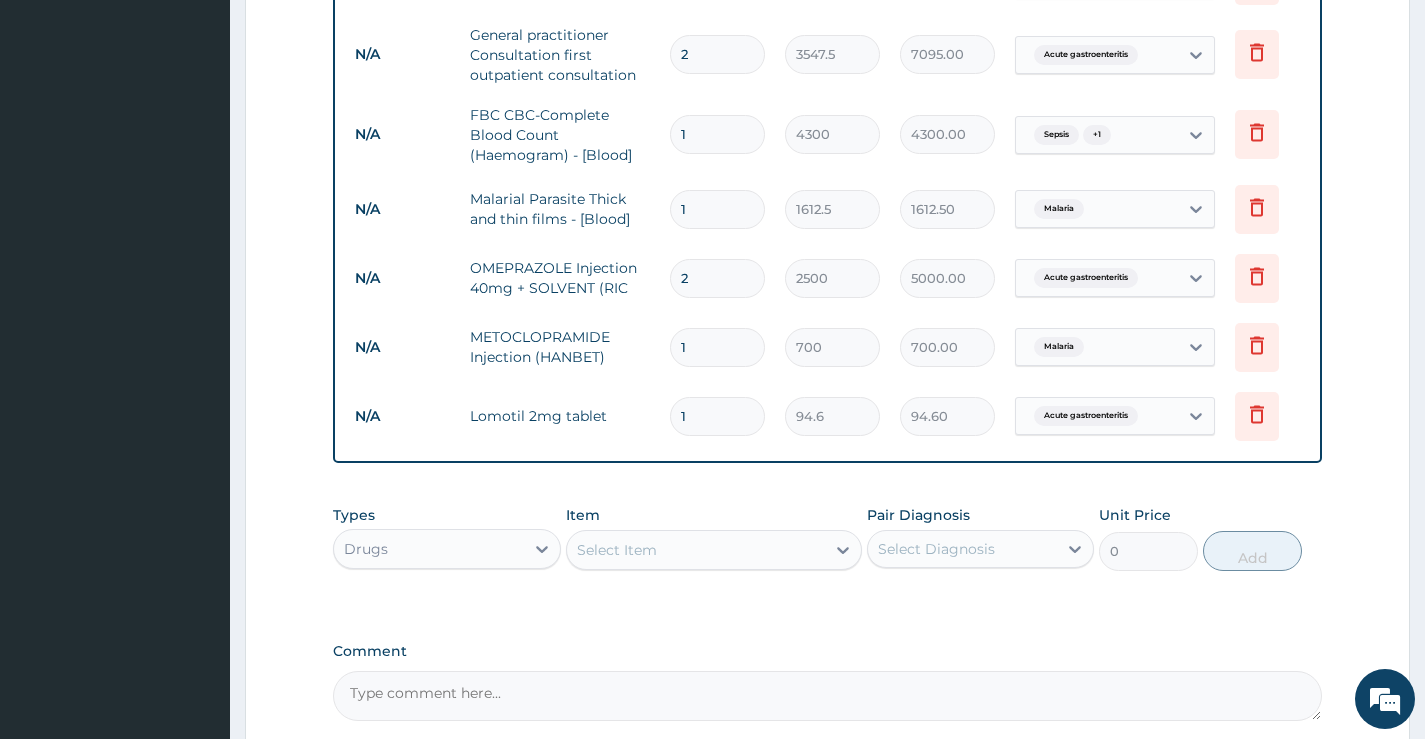 type on "0.00" 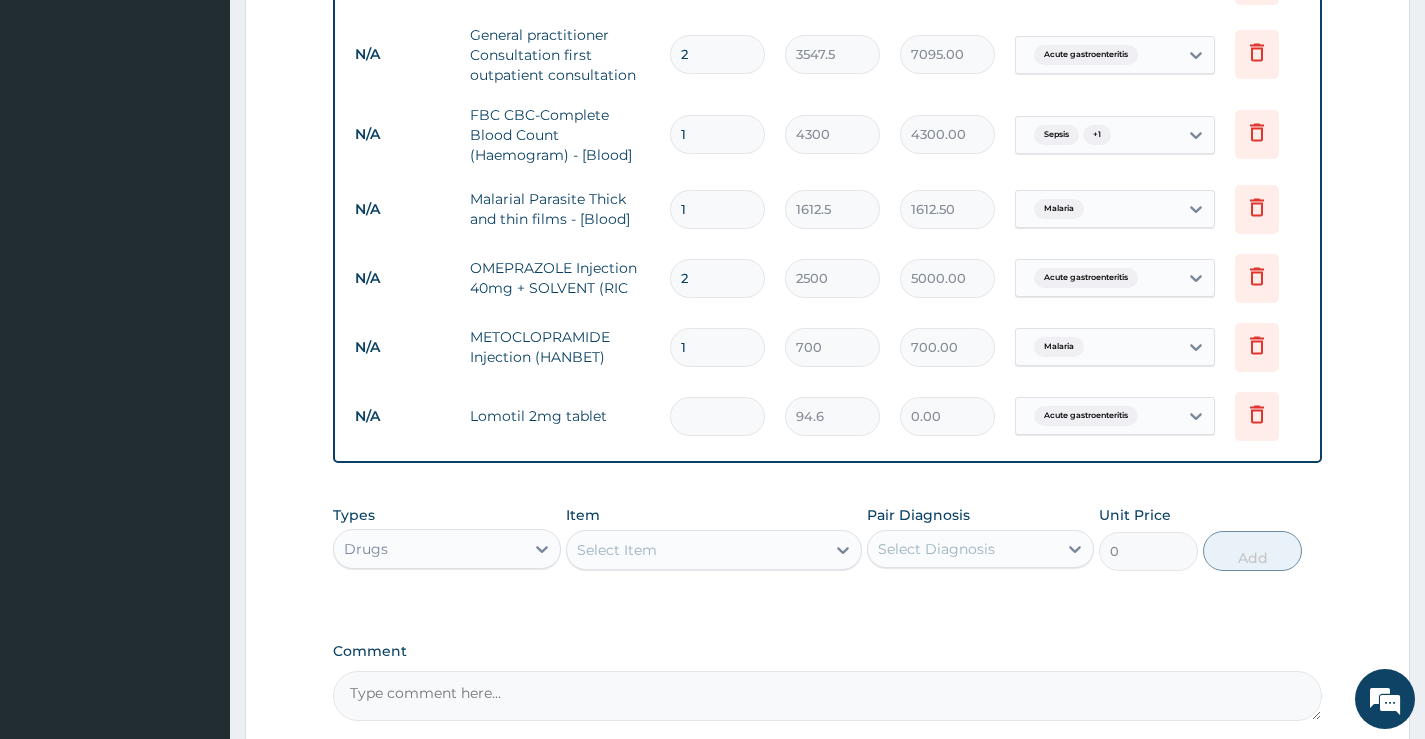 type on "4" 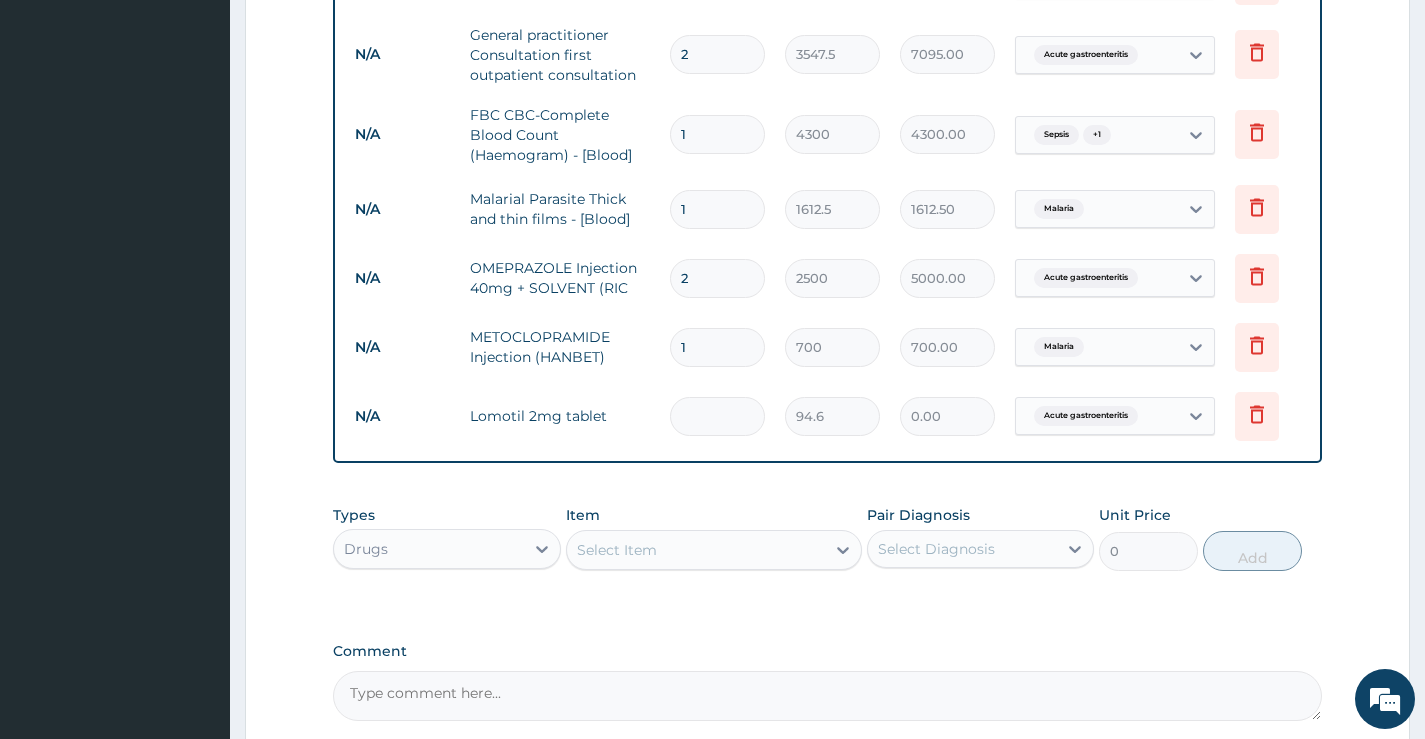 type on "378.40" 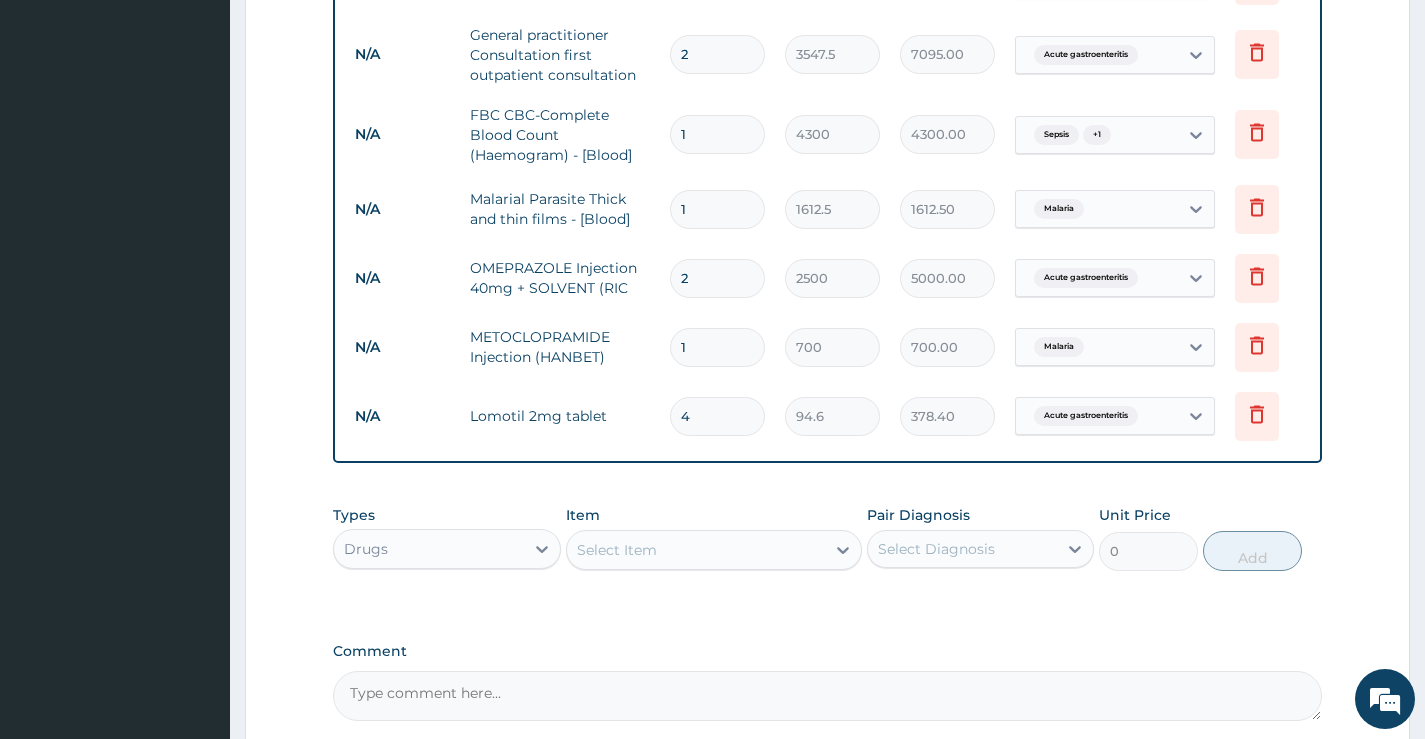 type on "4" 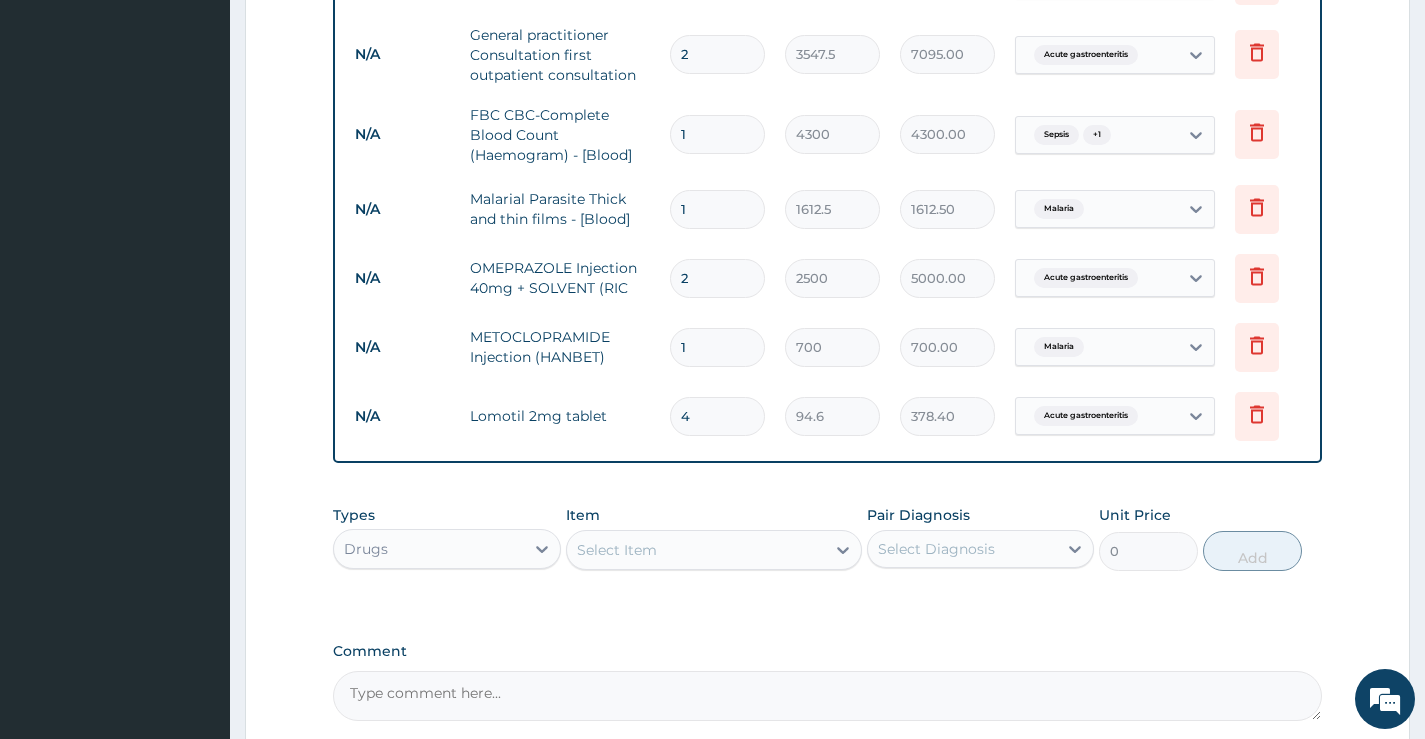 click on "Select Item" at bounding box center (696, 550) 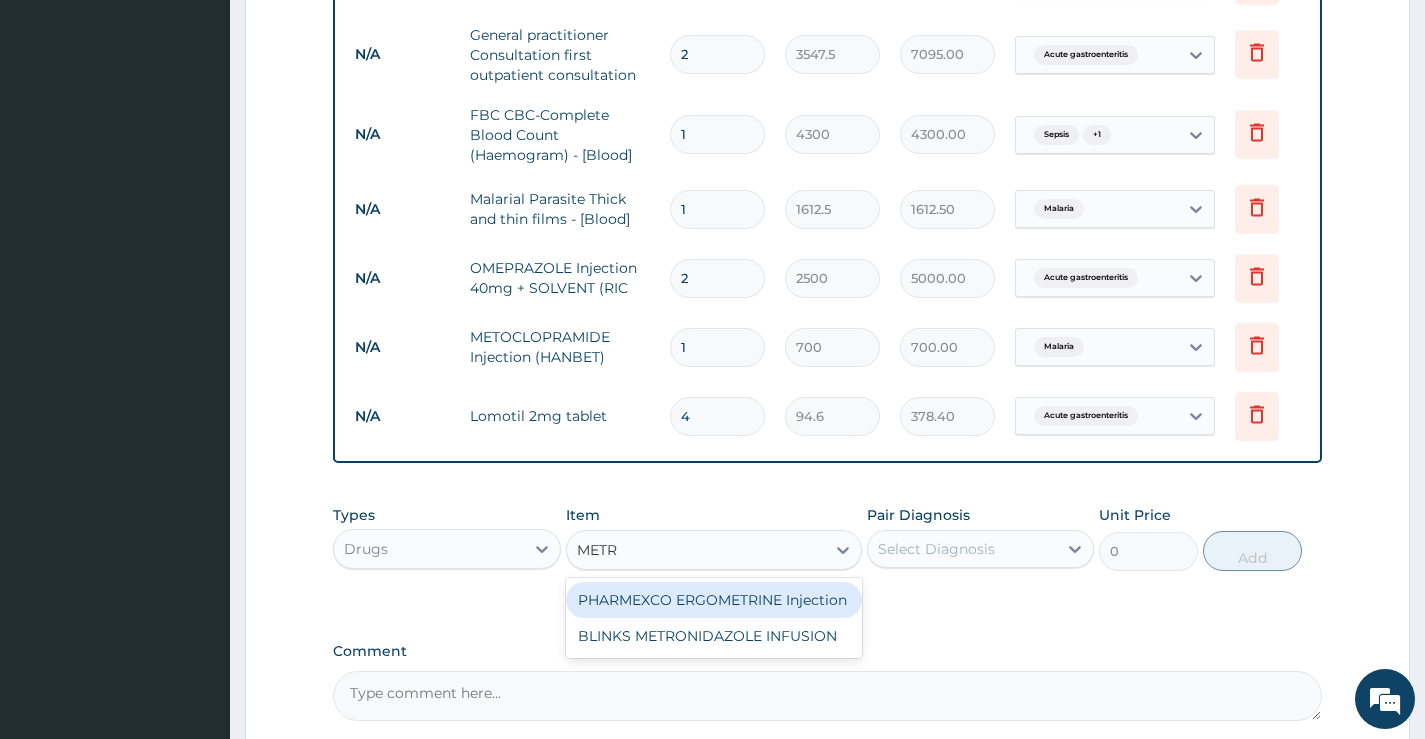 type on "METRO" 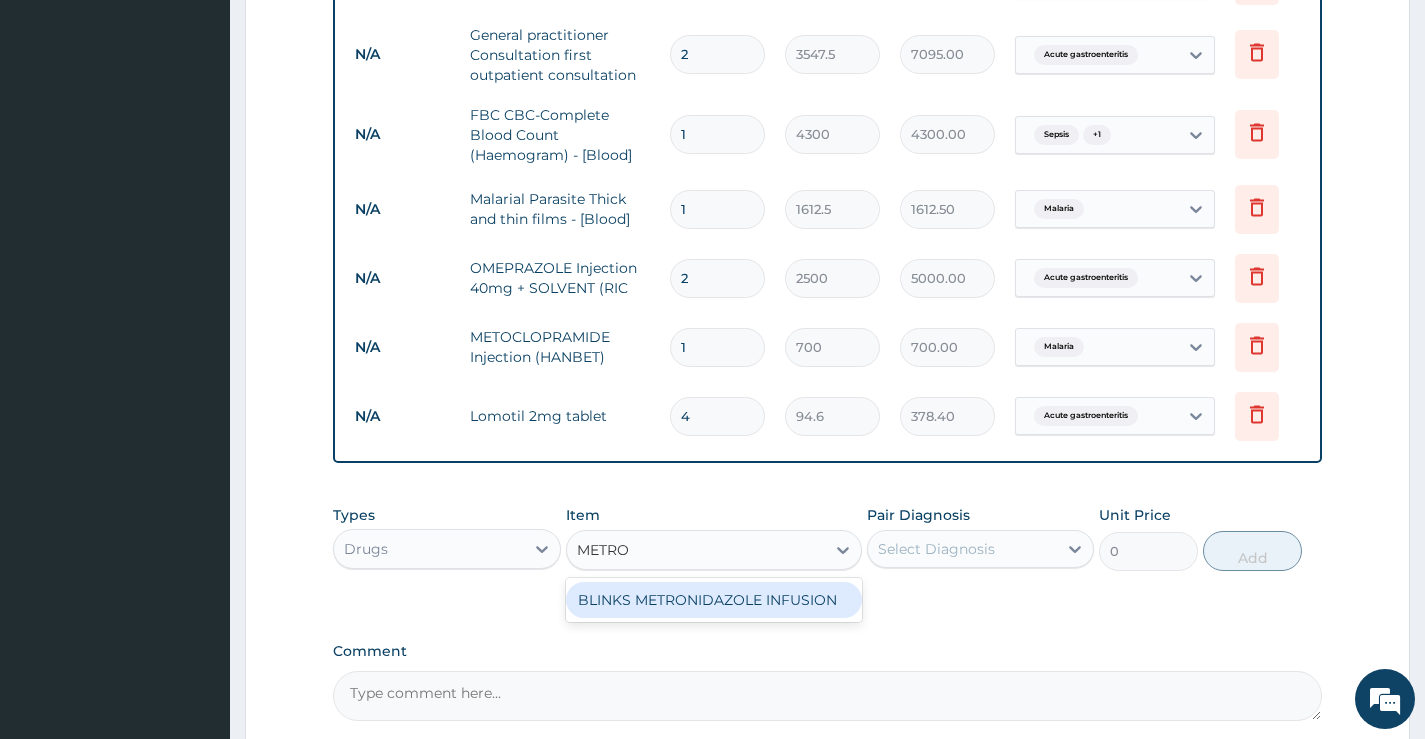 click on "BLINKS METRONIDAZOLE INFUSION" at bounding box center (714, 600) 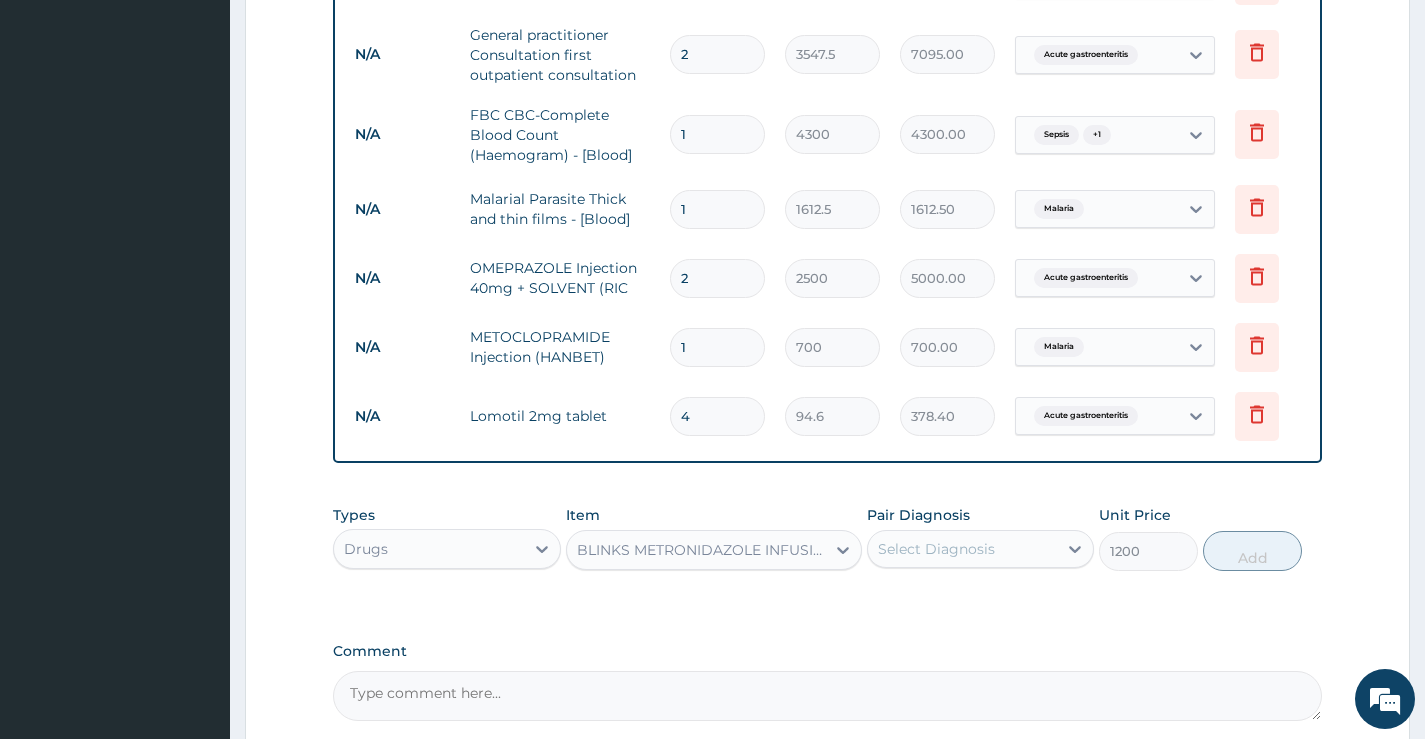 click on "Select Diagnosis" at bounding box center (936, 549) 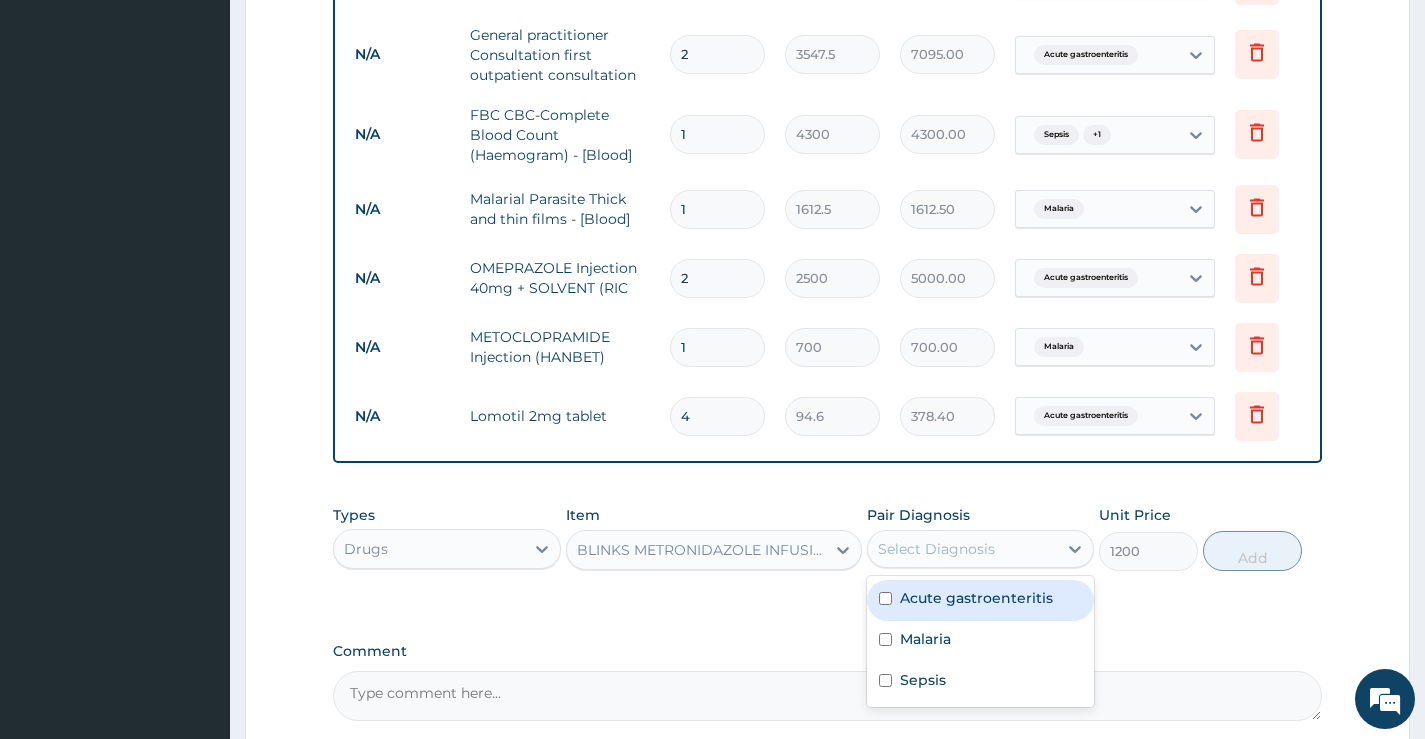 click on "Acute gastroenteritis" at bounding box center (976, 598) 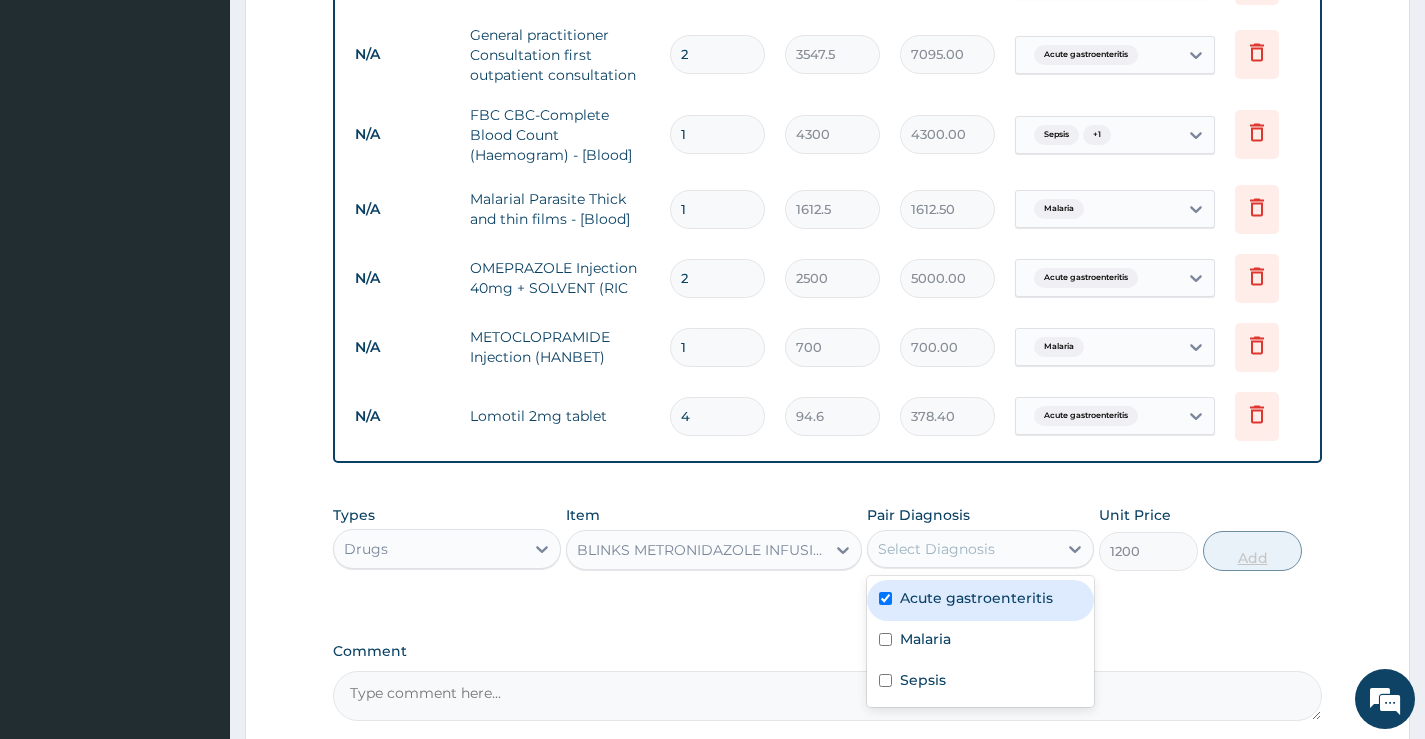 checkbox on "true" 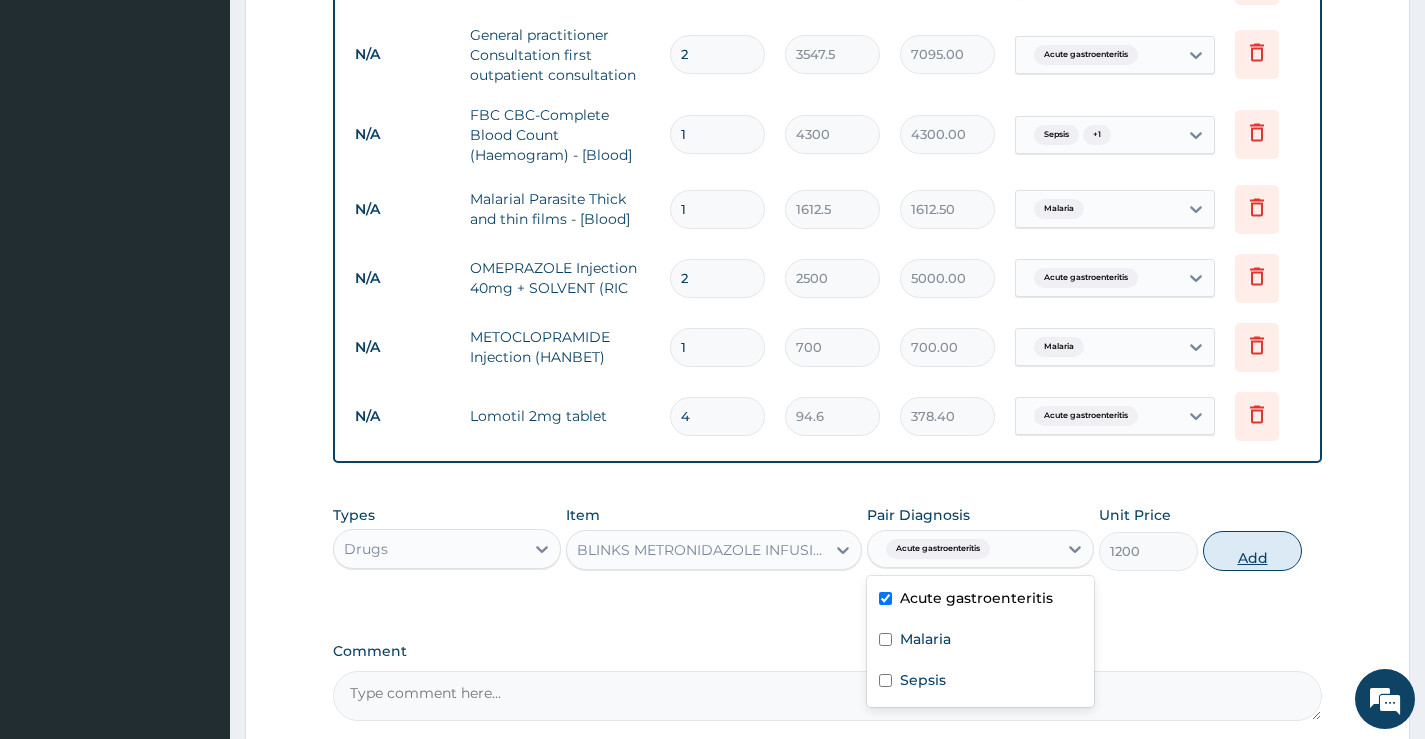 click on "Add" at bounding box center [1252, 551] 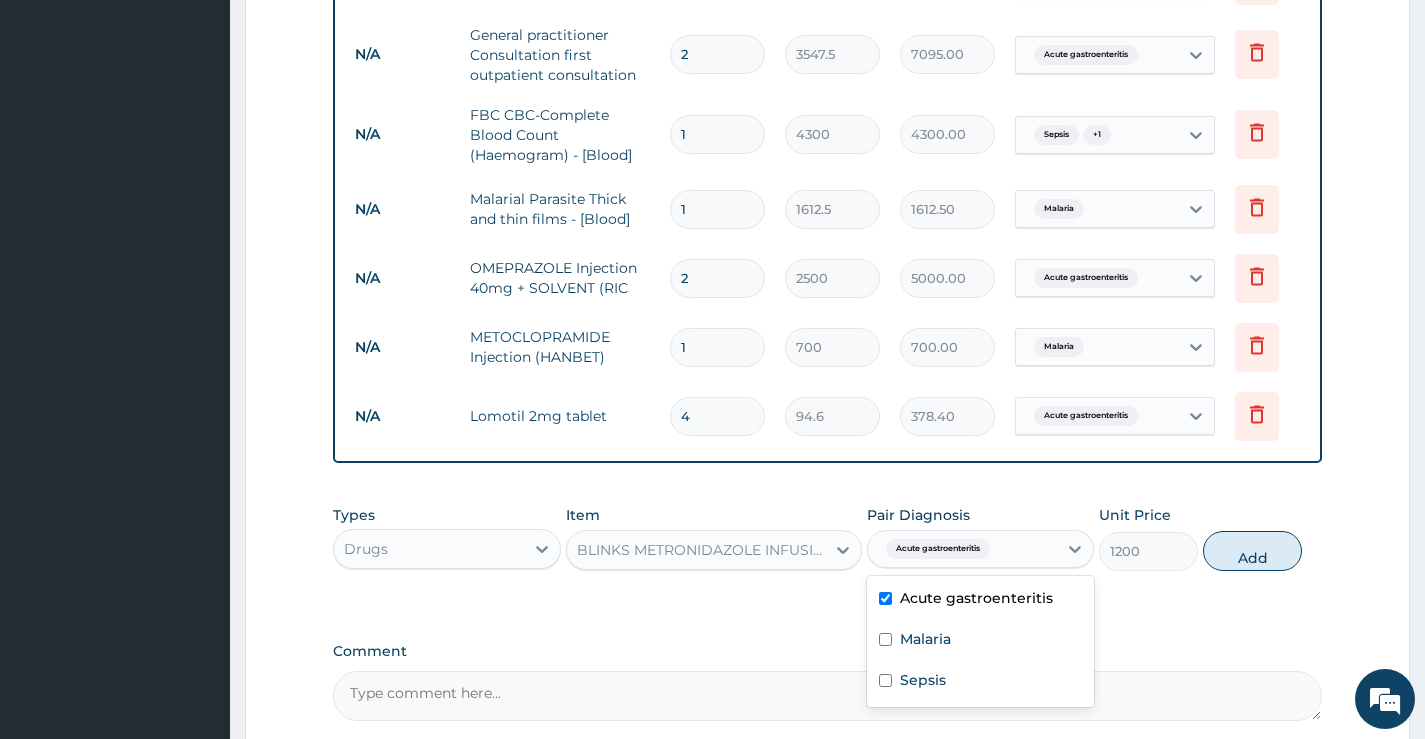 type on "0" 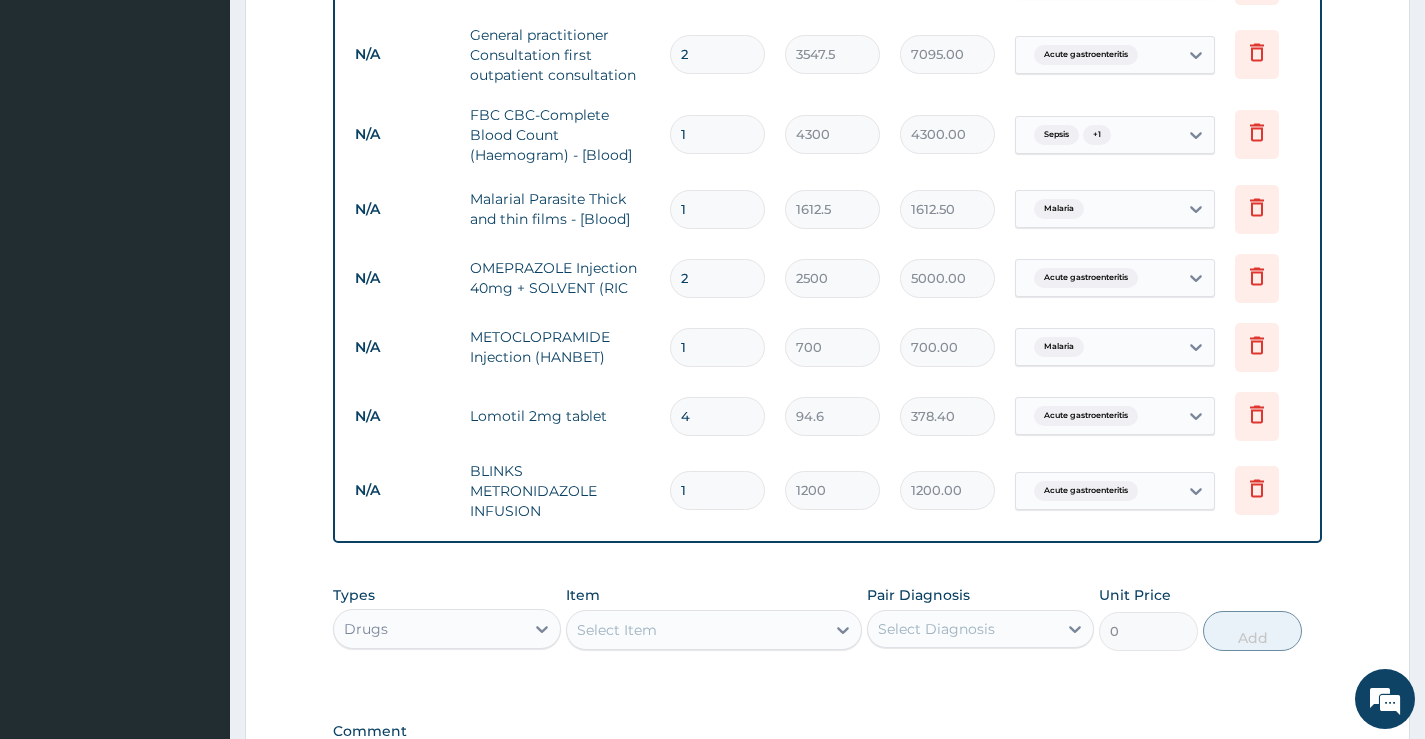 type 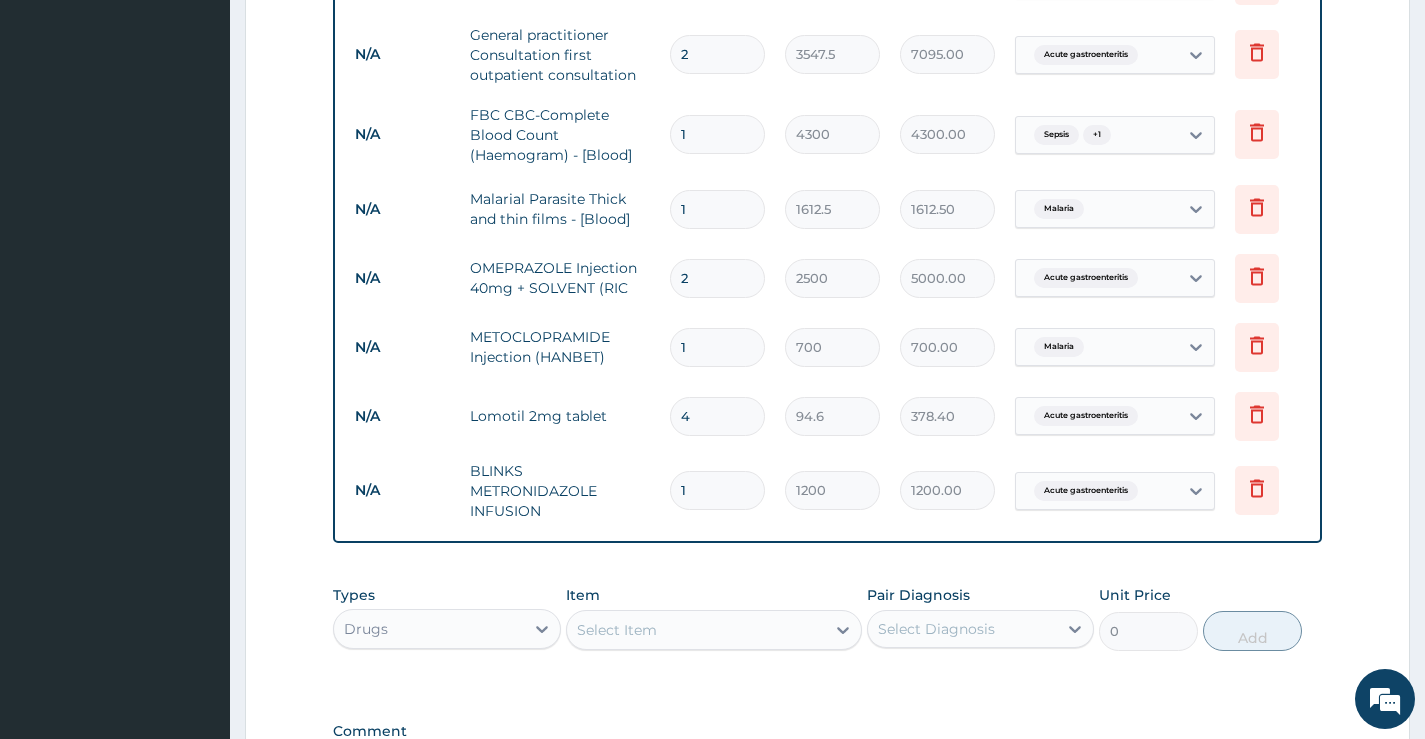 type on "0.00" 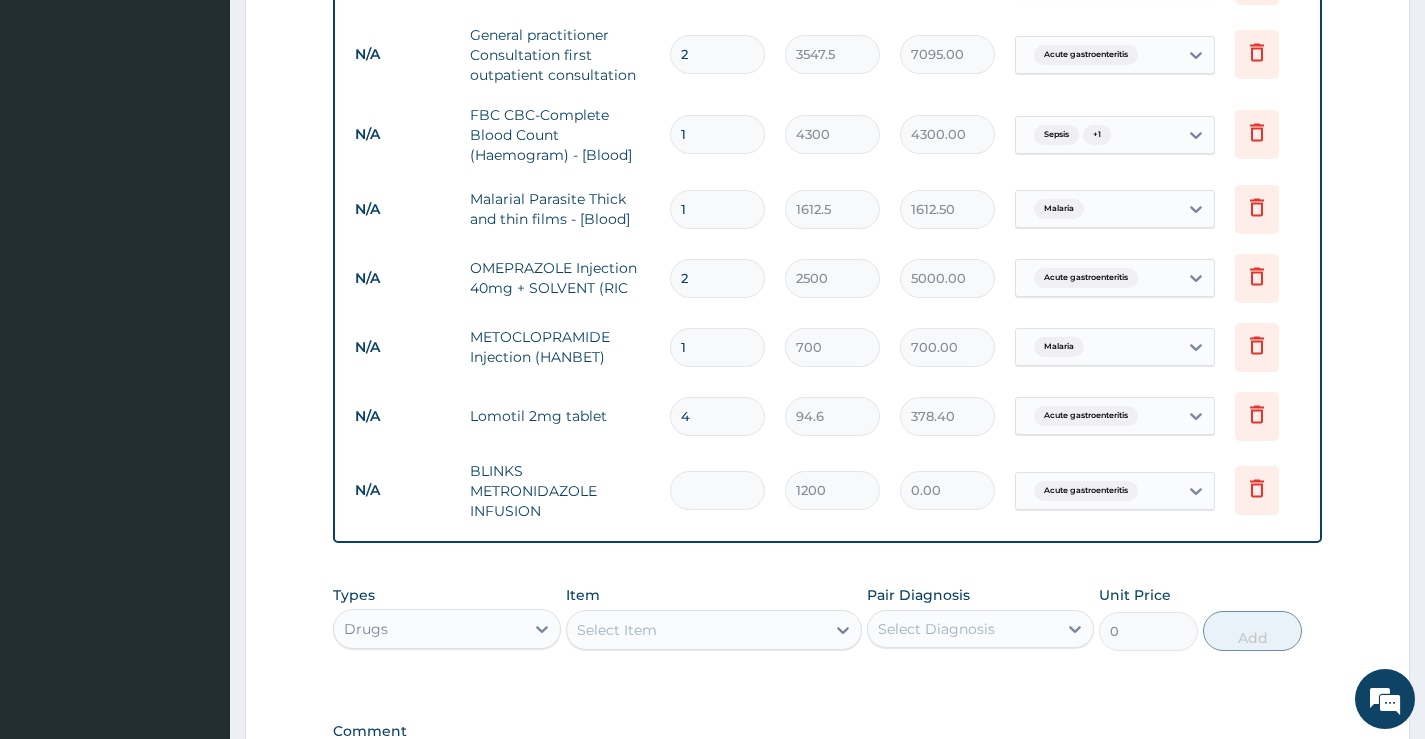 type on "3" 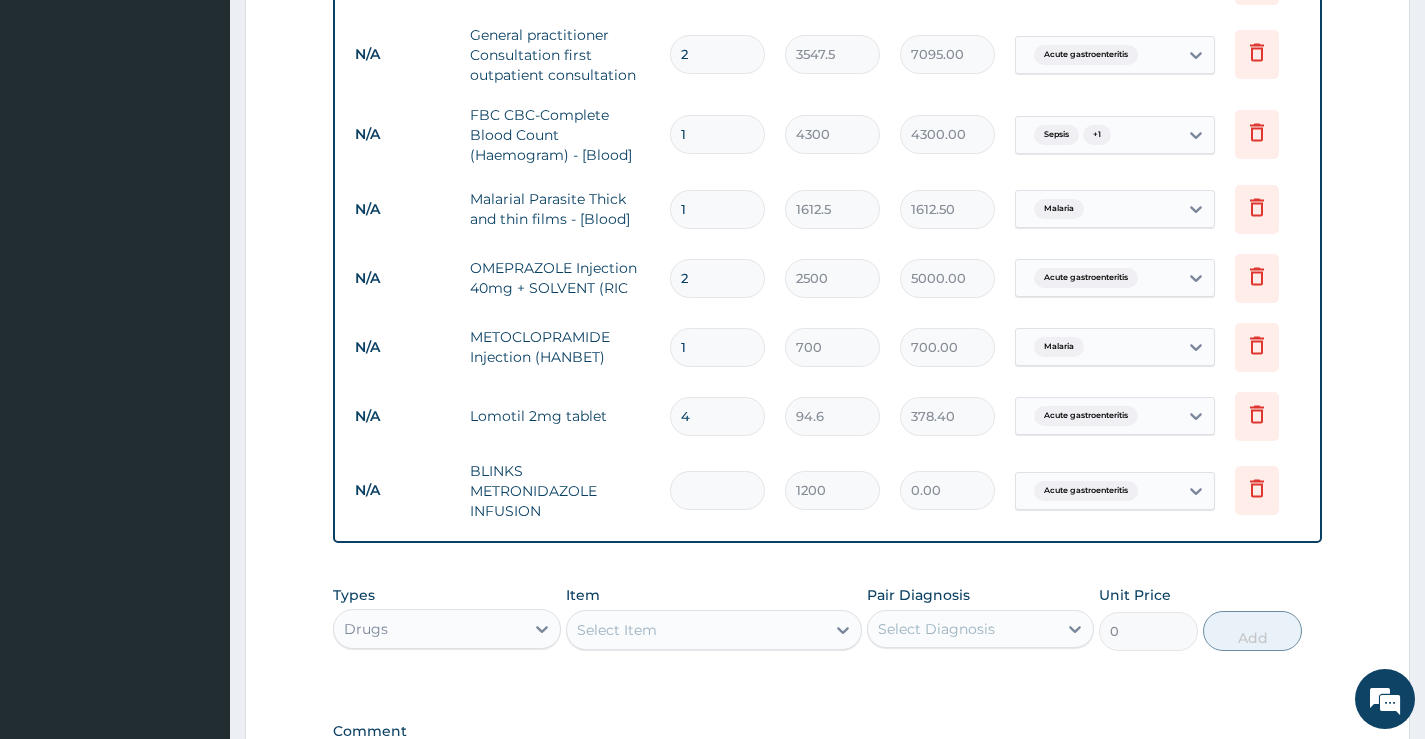 type on "3600.00" 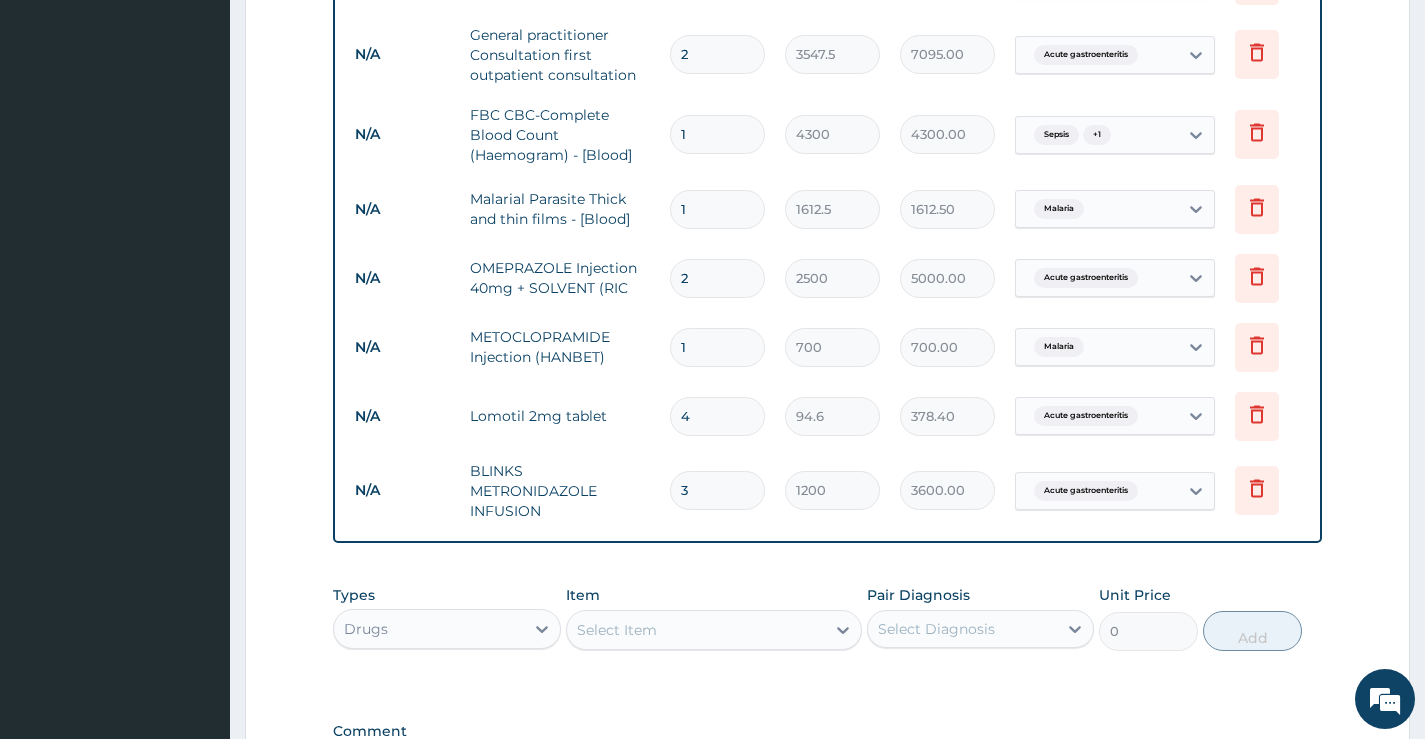 type on "3" 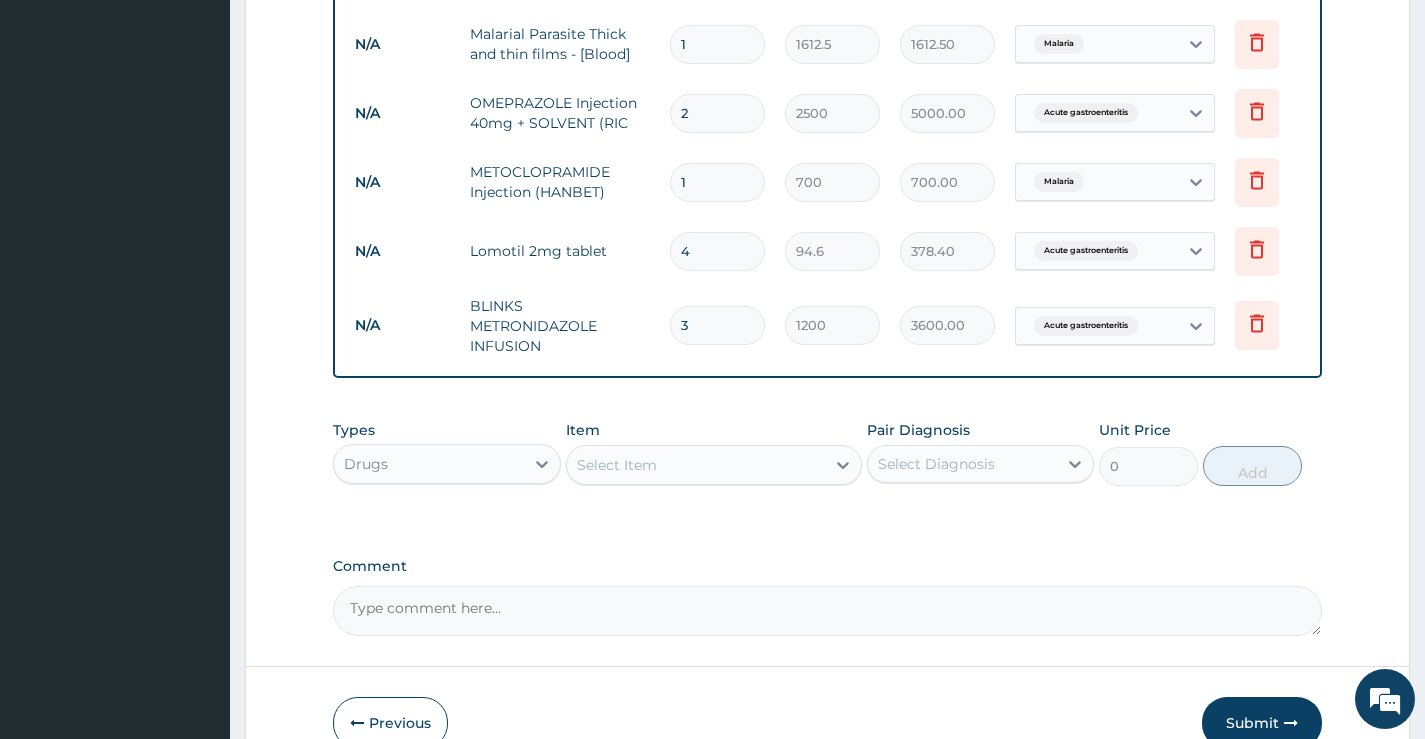 scroll, scrollTop: 1190, scrollLeft: 0, axis: vertical 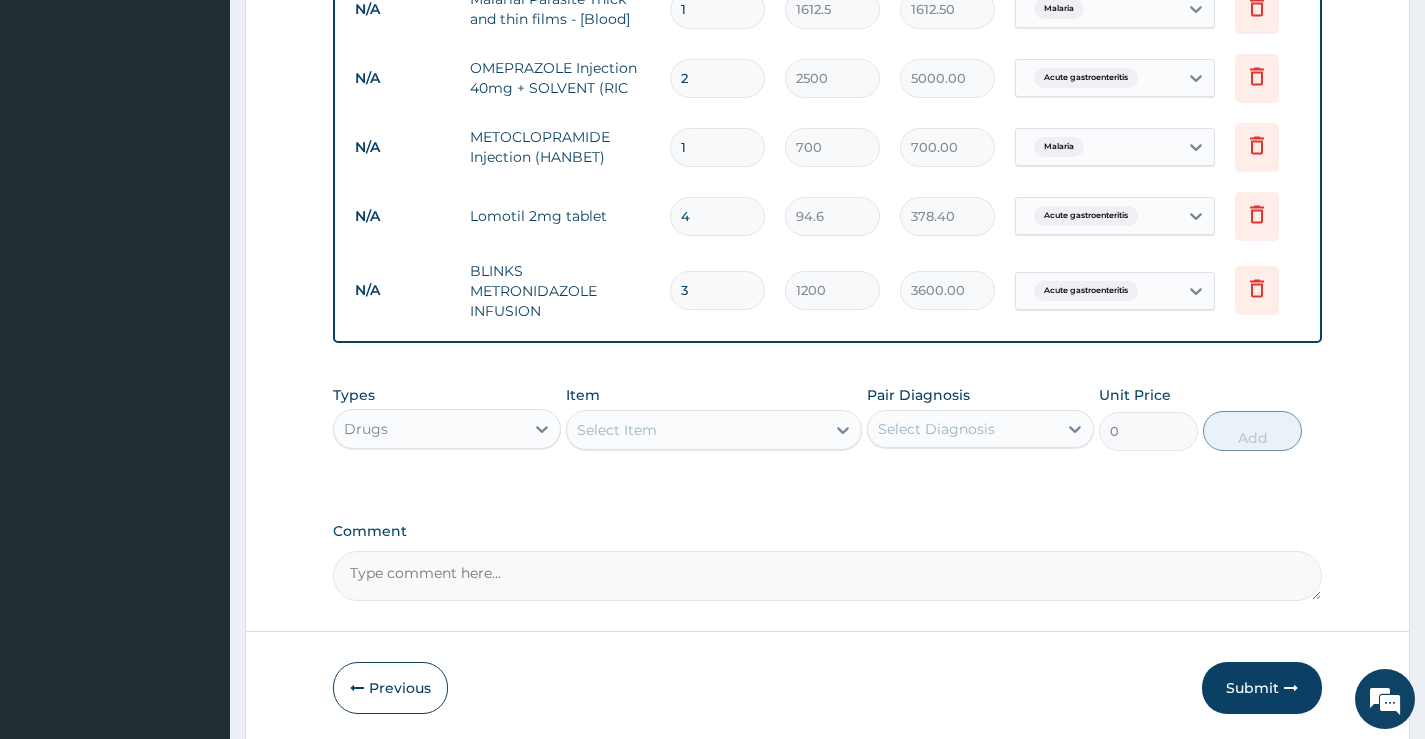 click on "Select Item" at bounding box center [696, 430] 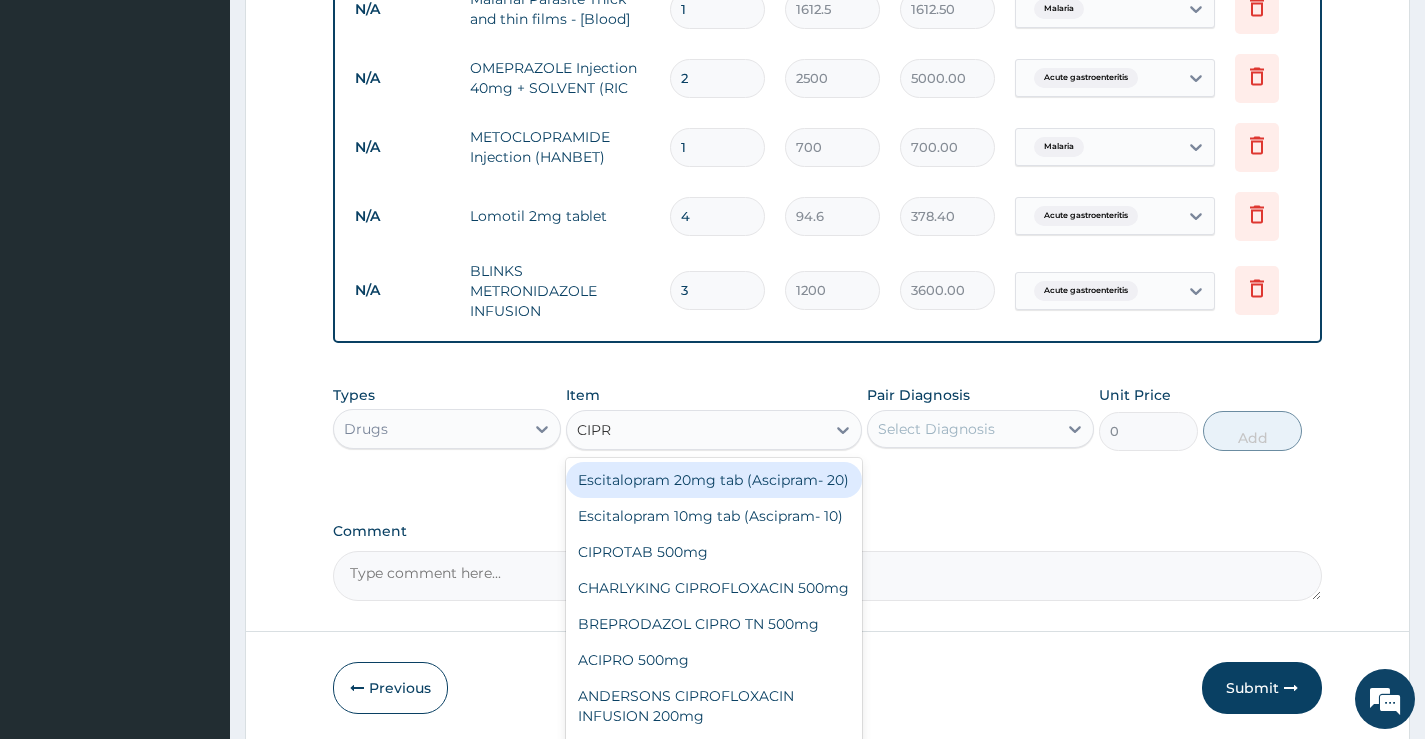 type on "CIPRO" 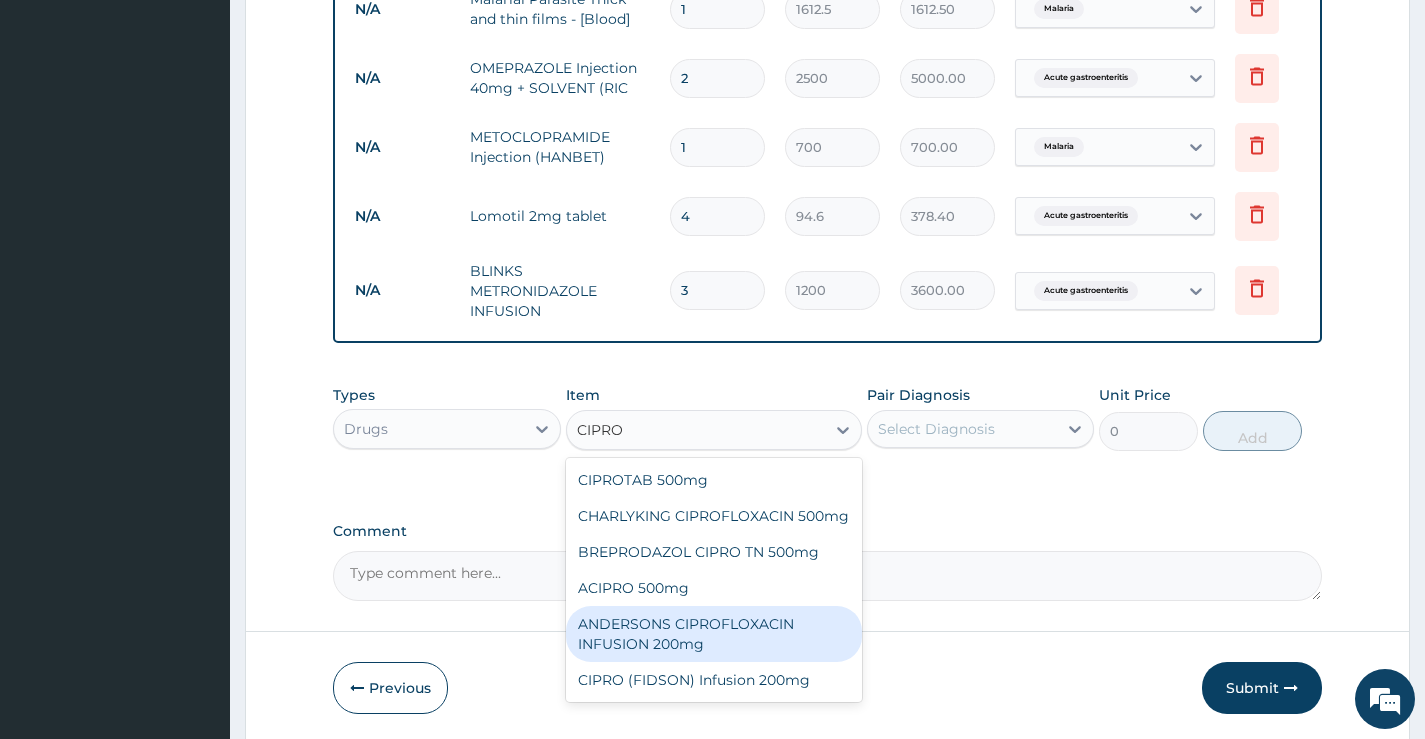 click on "ANDERSONS CIPROFLOXACIN INFUSION 200mg" at bounding box center (714, 634) 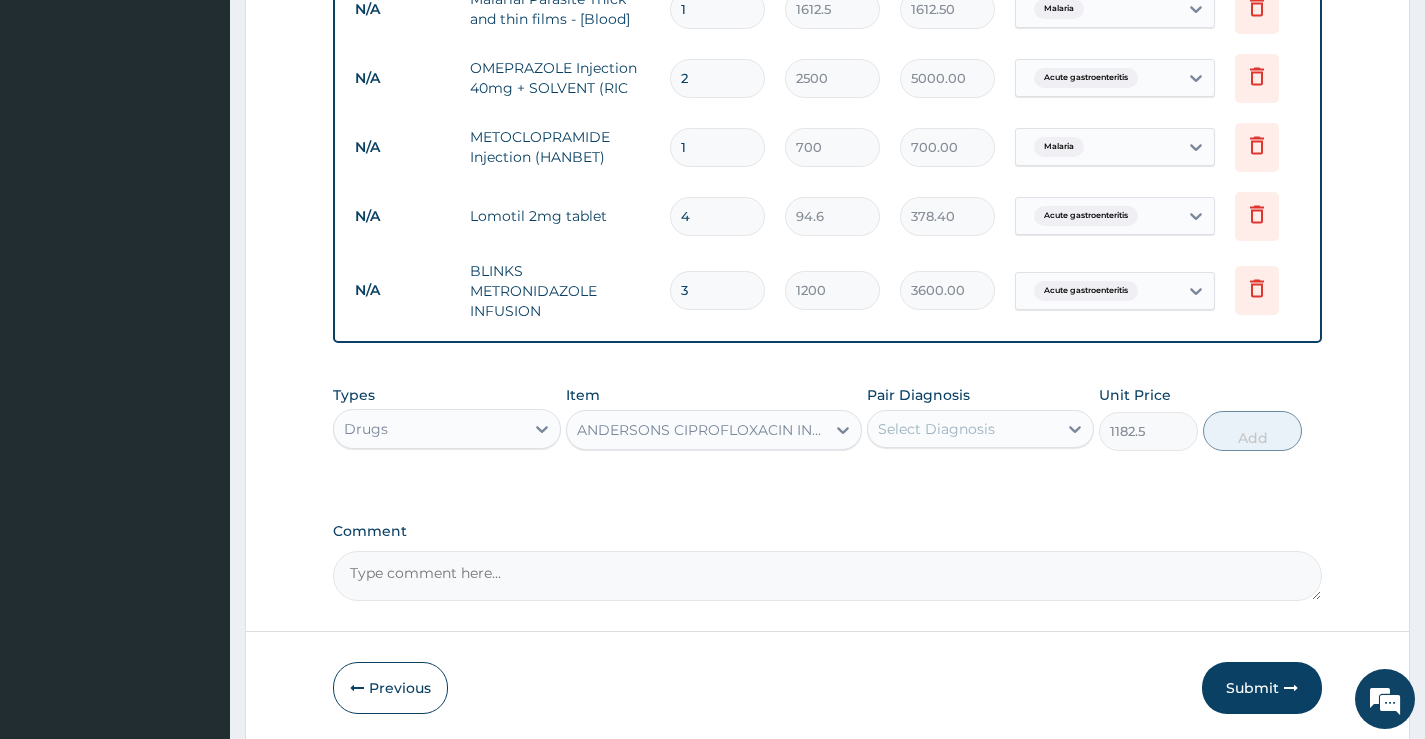 click on "Select Diagnosis" at bounding box center [936, 429] 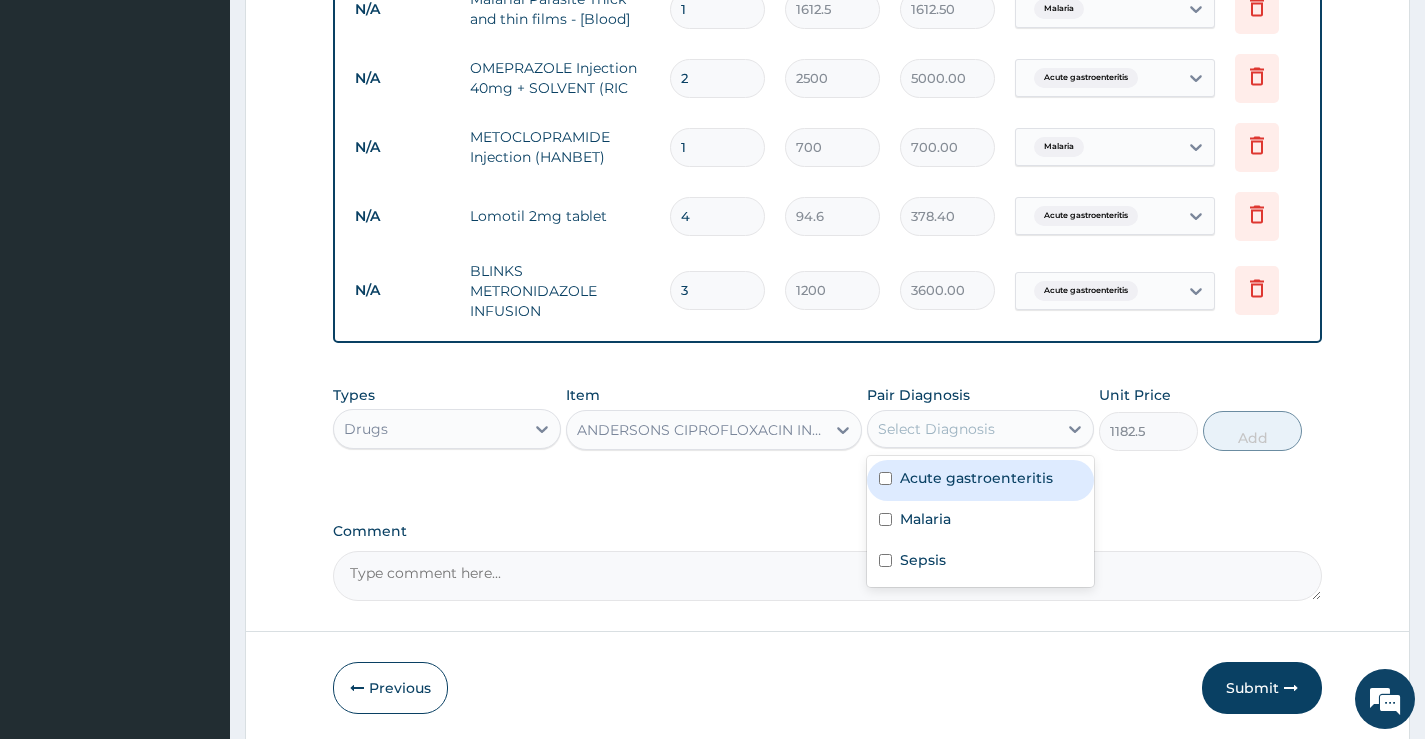 click on "Acute gastroenteritis" at bounding box center (976, 478) 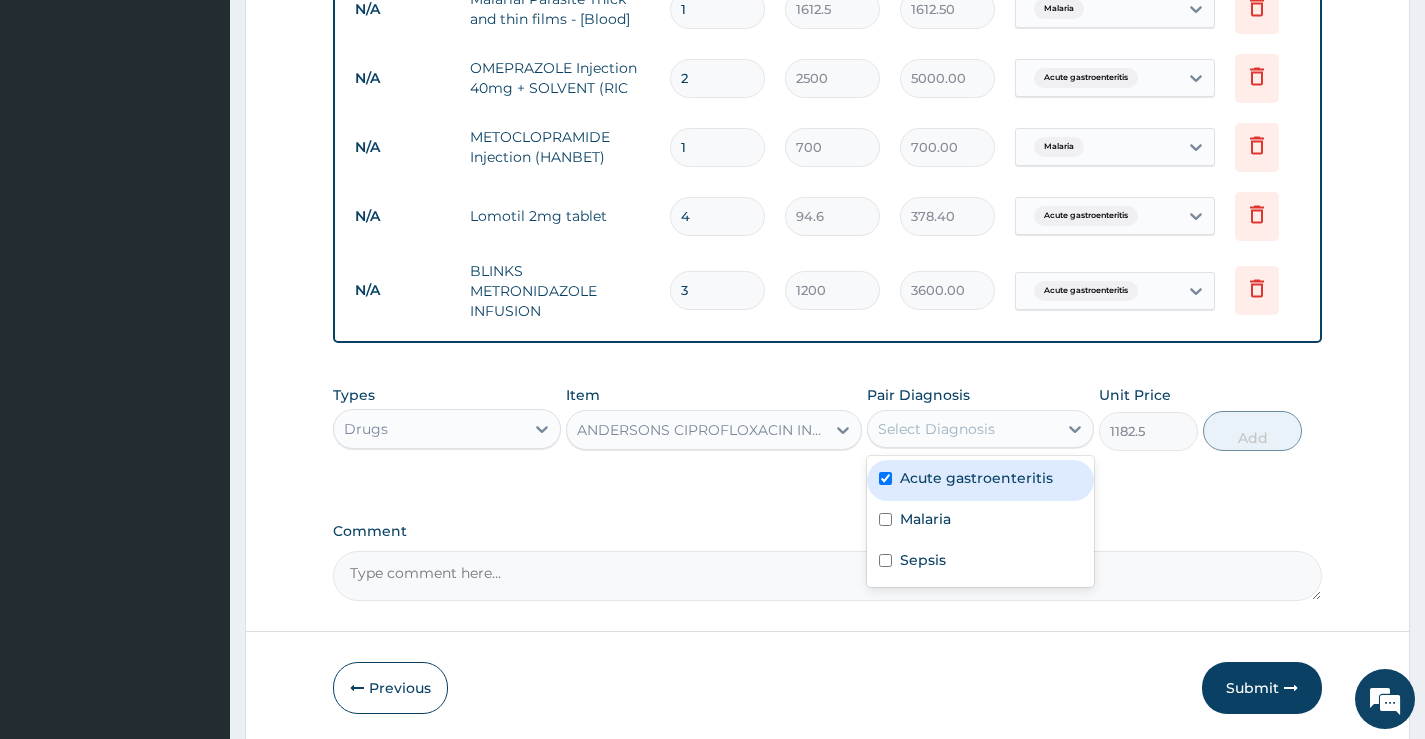 checkbox on "true" 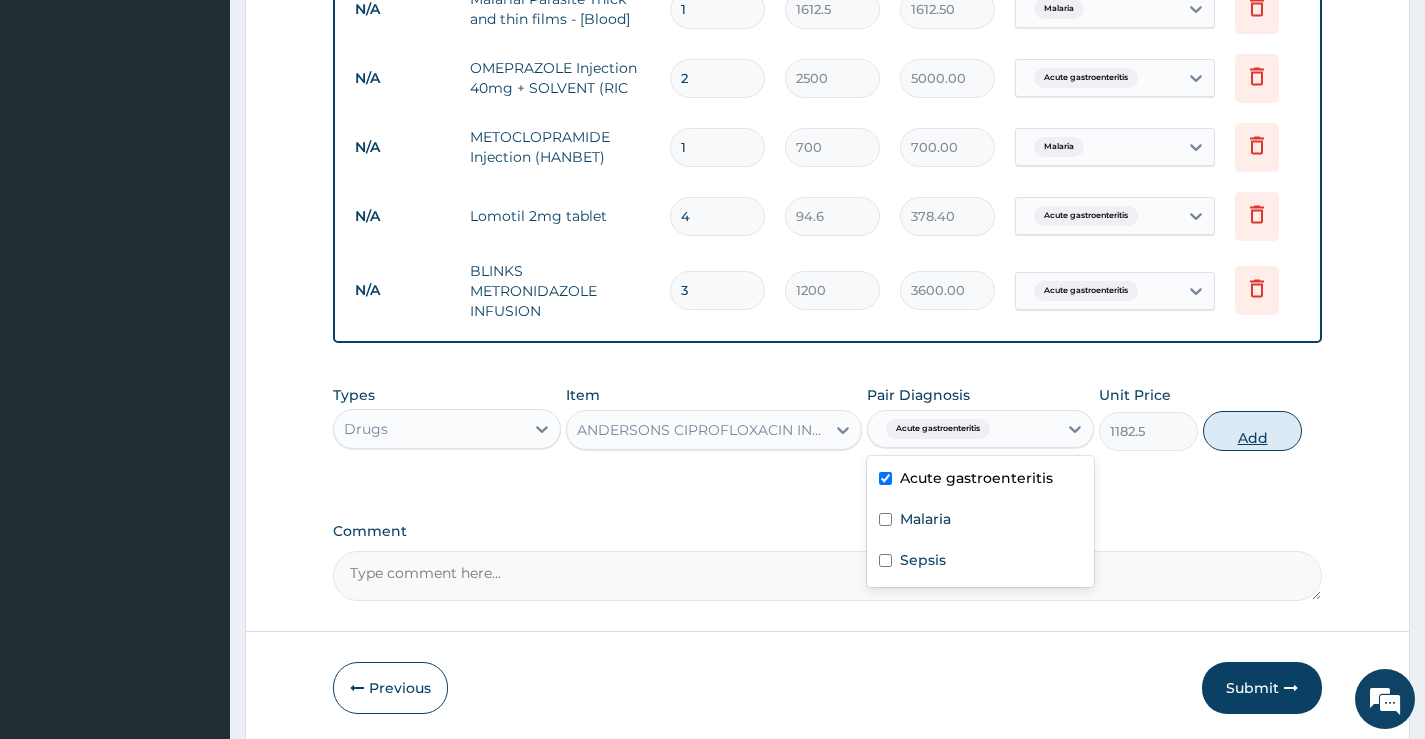 click on "Add" at bounding box center [1252, 431] 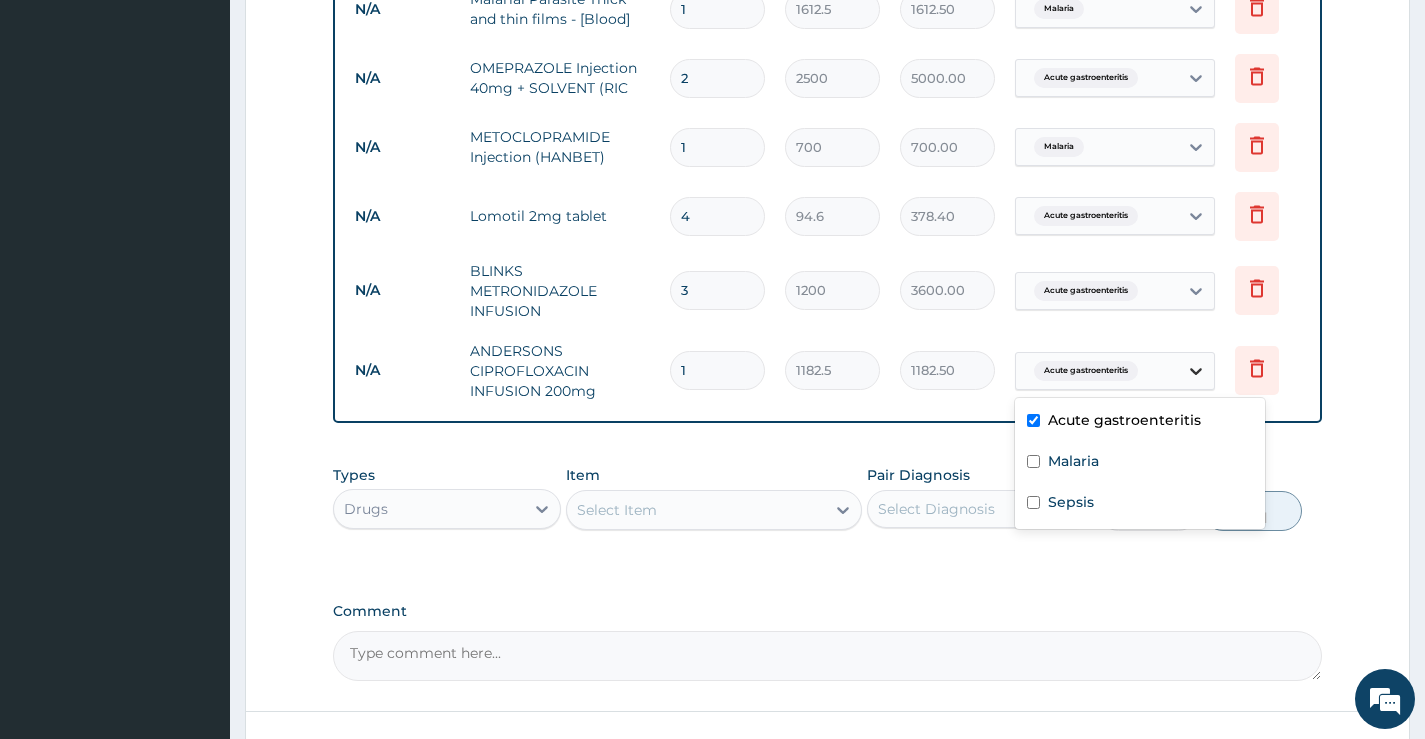 click at bounding box center (1196, 371) 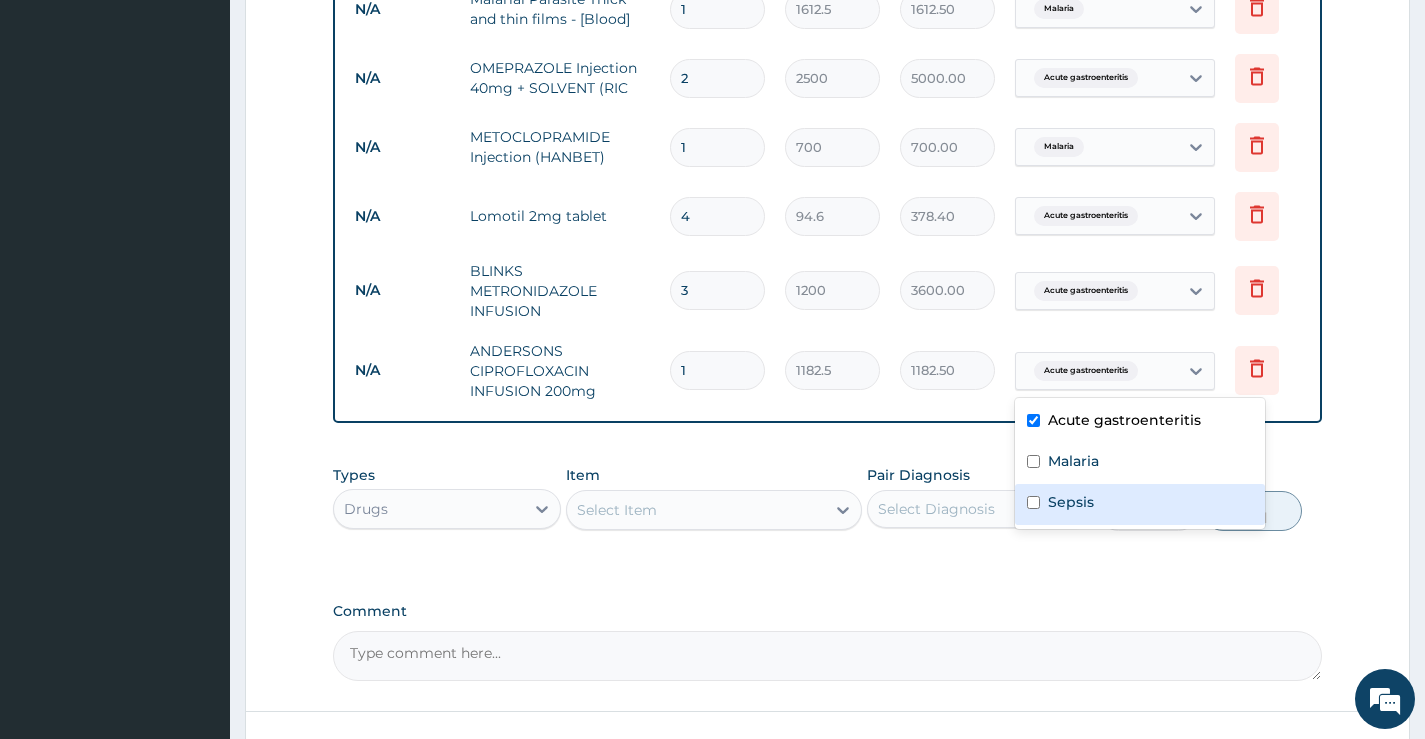click on "Sepsis" at bounding box center (1140, 504) 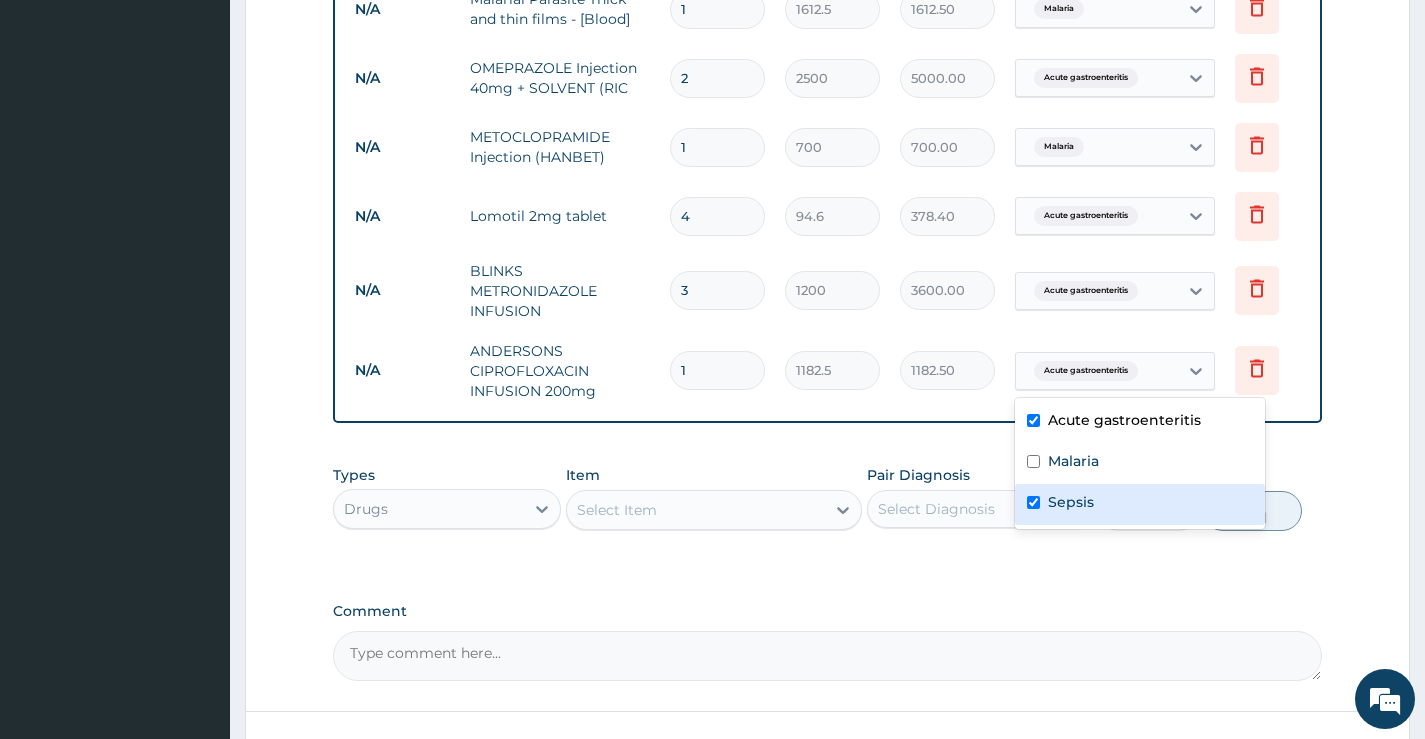 checkbox on "true" 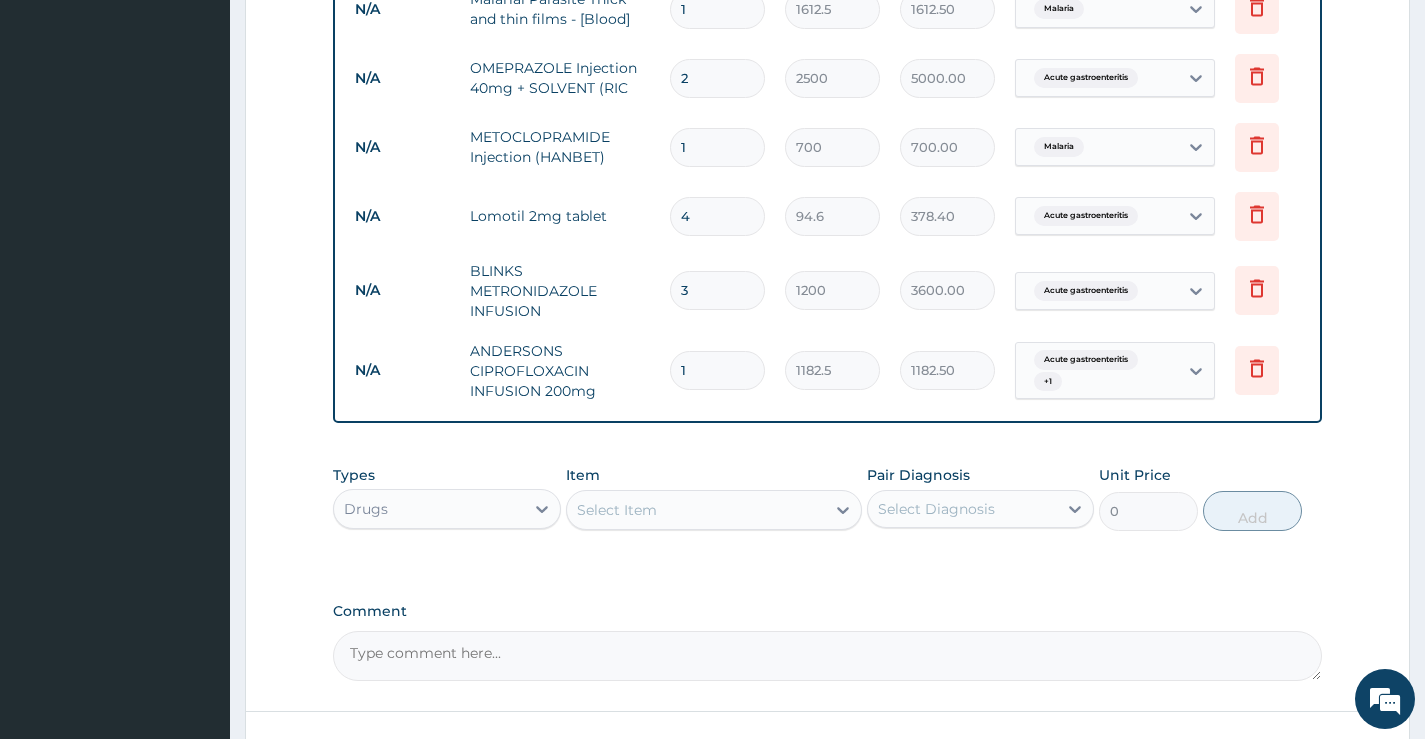 click on "1" at bounding box center (717, 370) 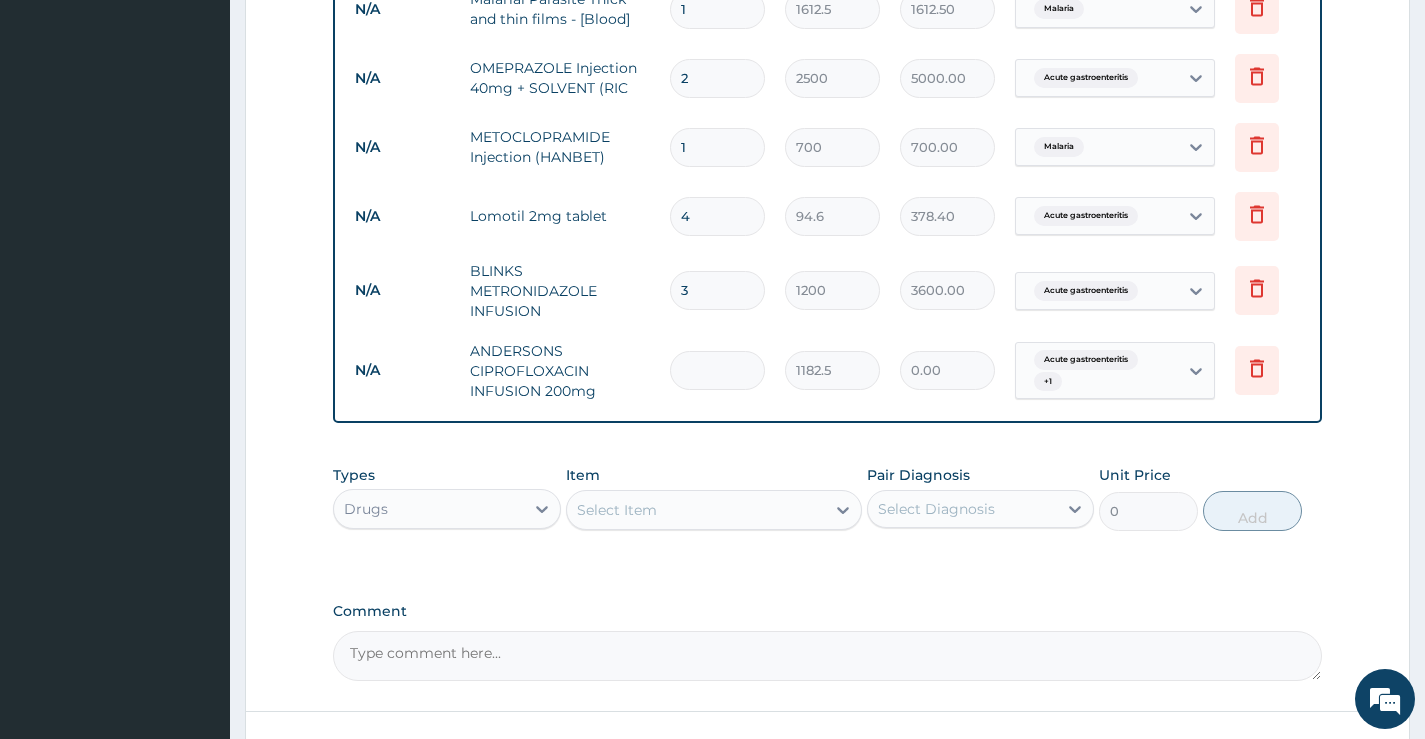 type on "3" 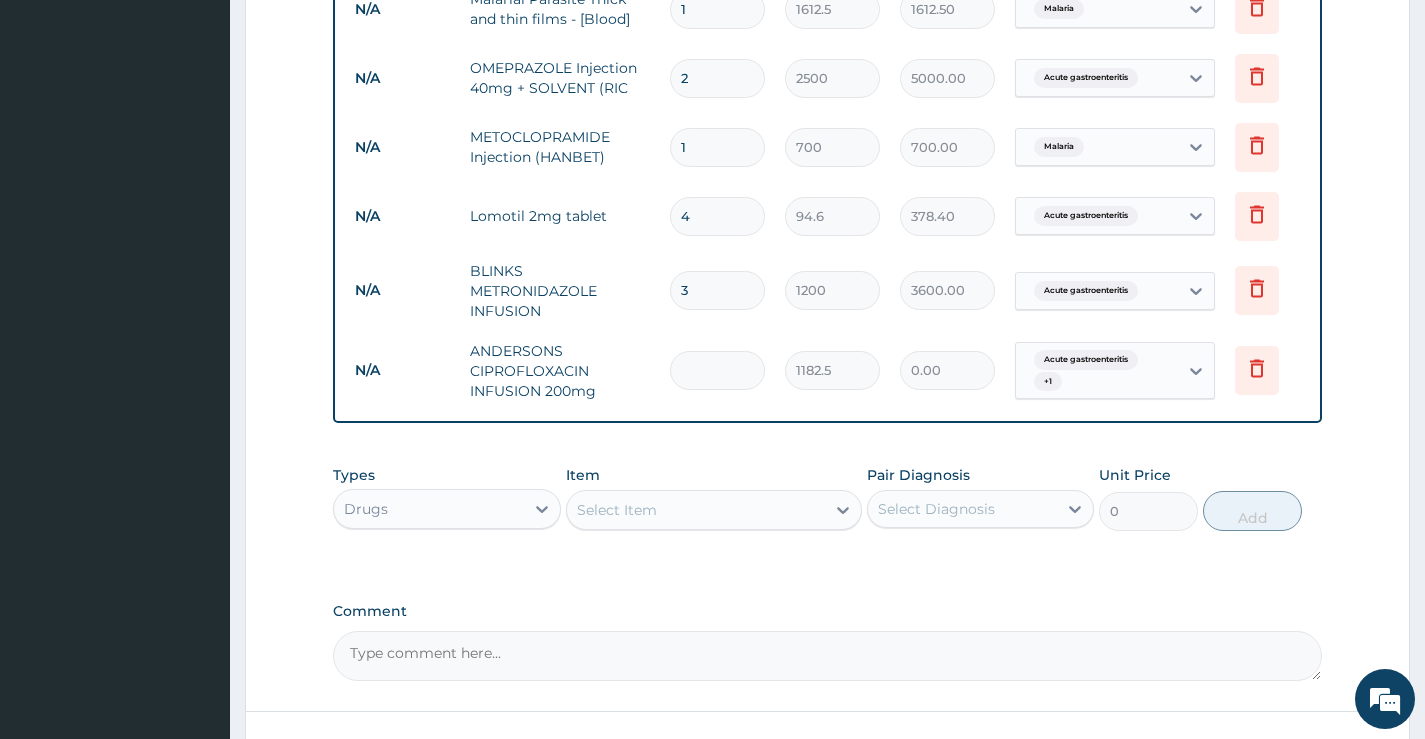 type on "3547.50" 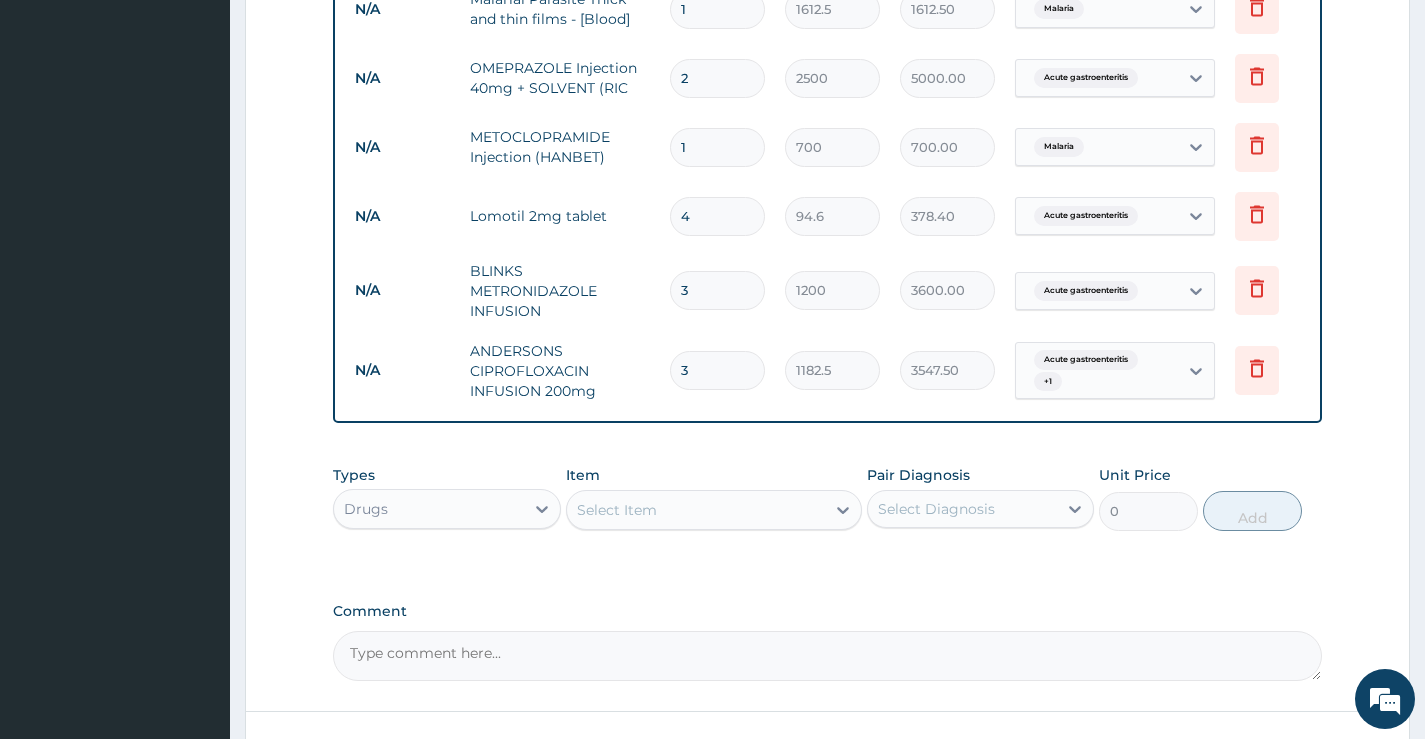 type on "3" 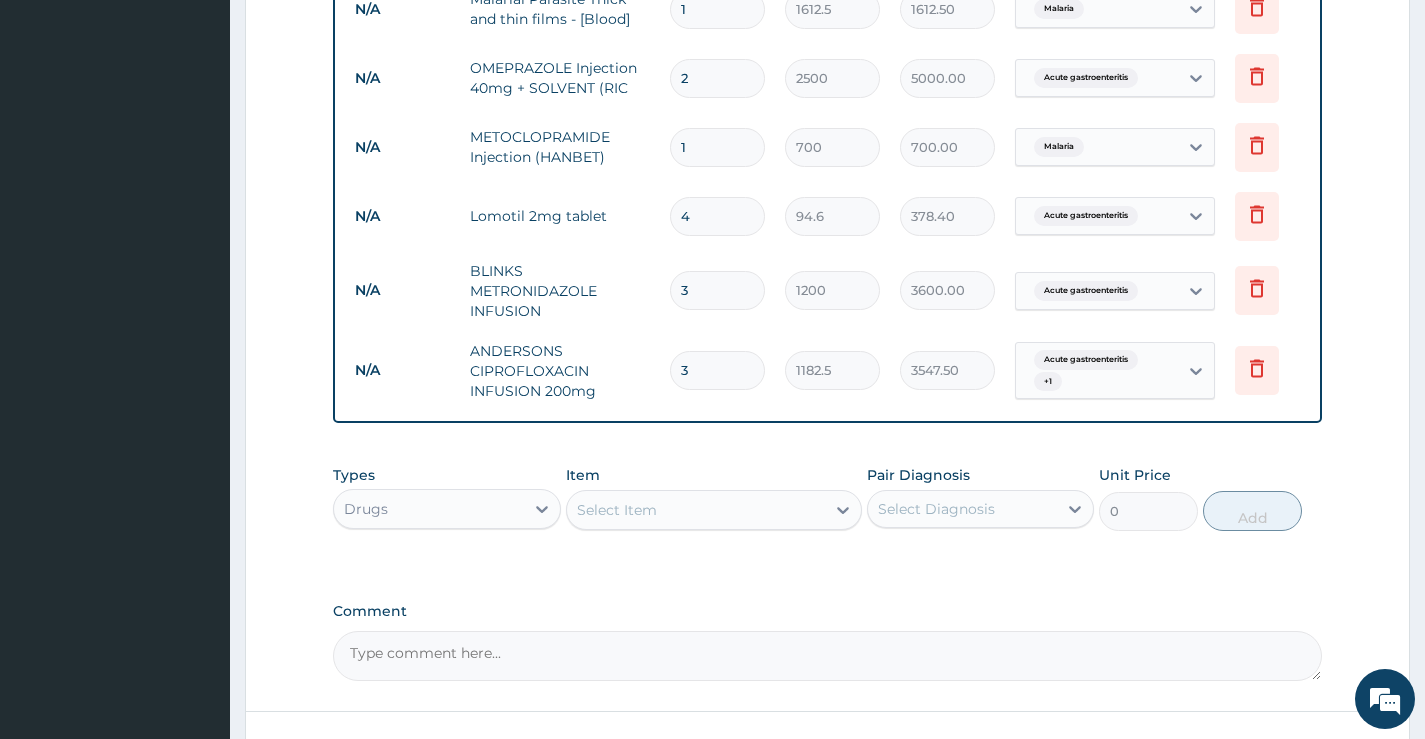 click on "Select Item" at bounding box center [617, 510] 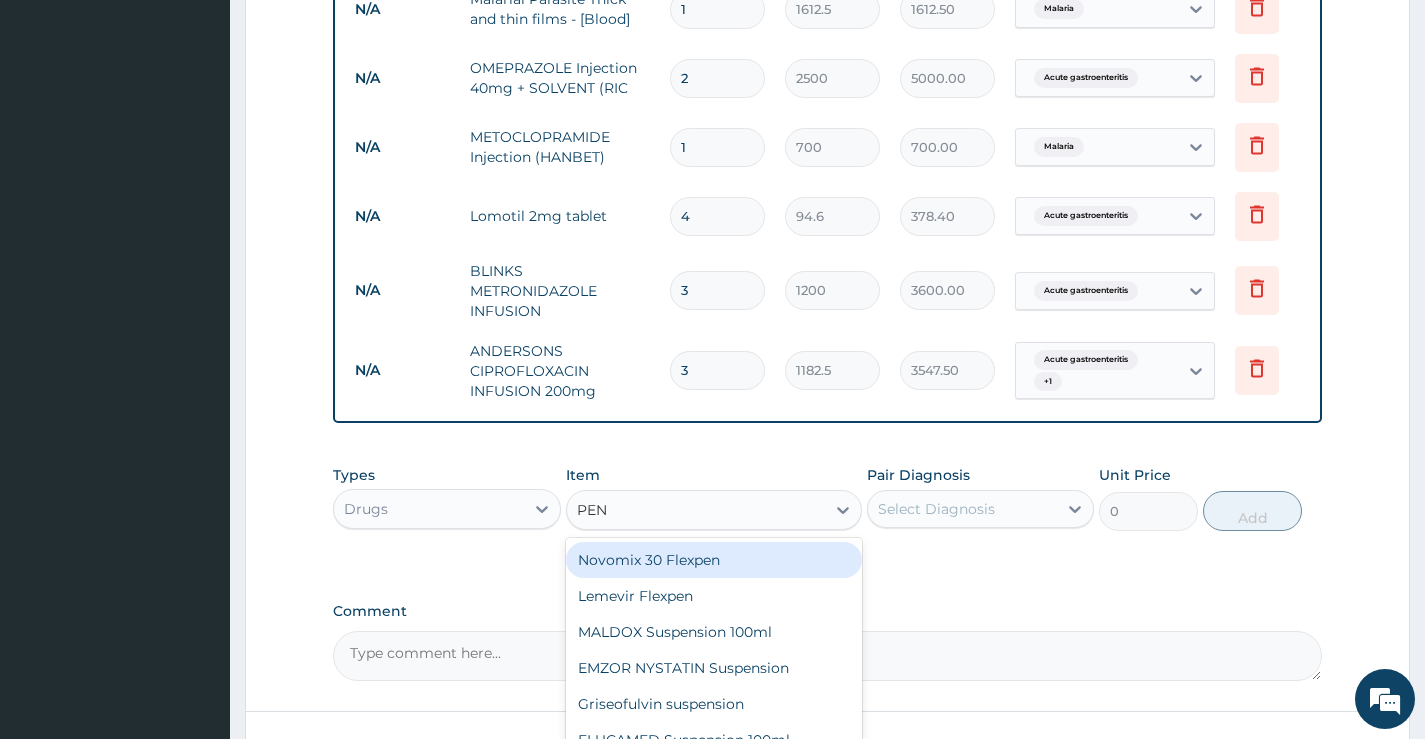 type on "PENT" 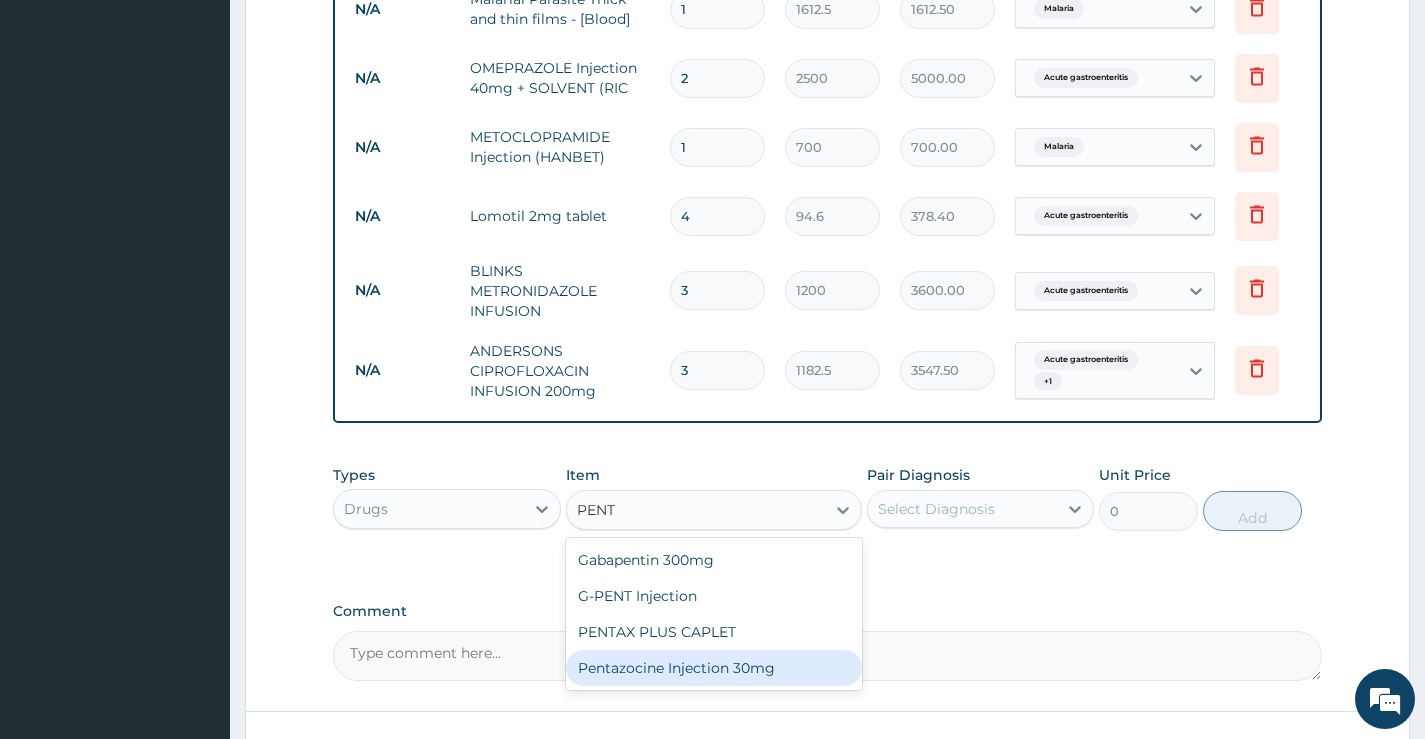 click on "Pentazocine Injection 30mg" at bounding box center [714, 668] 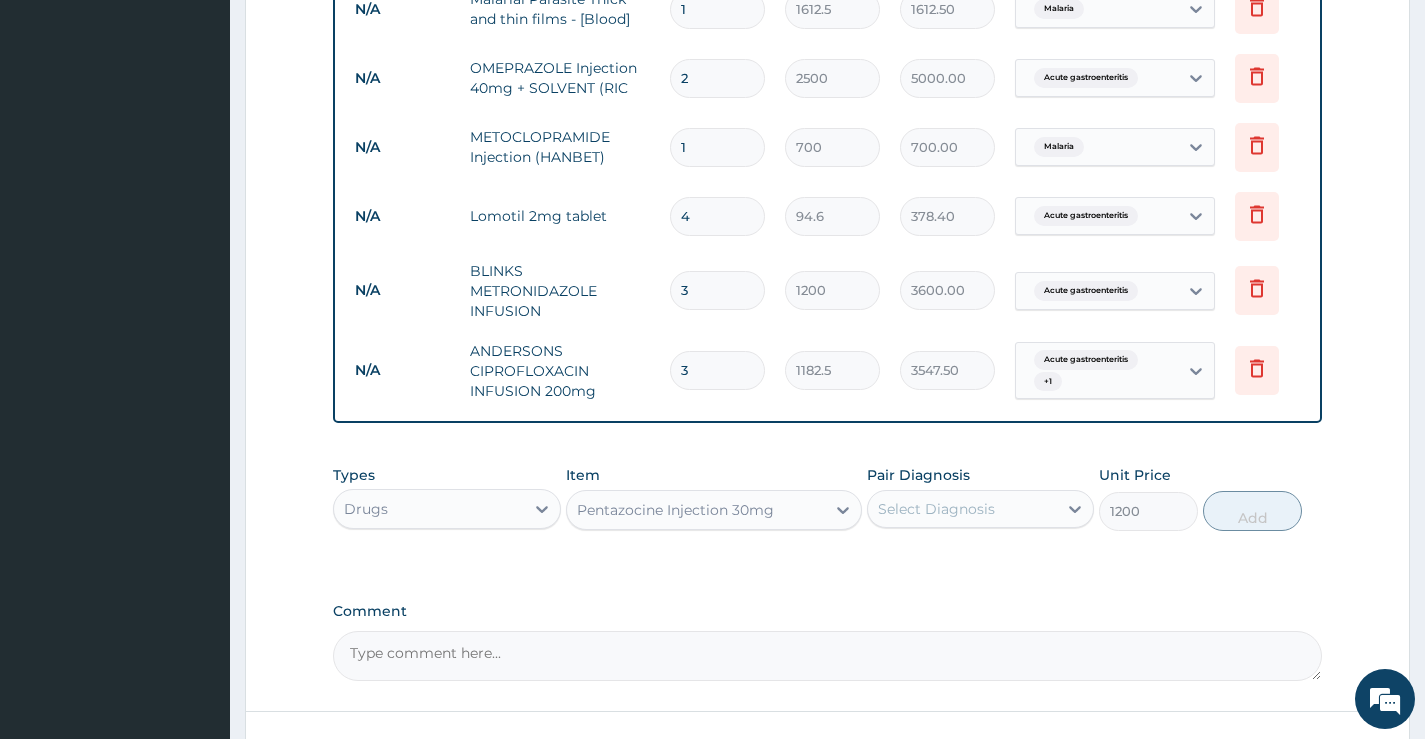 click on "Select Diagnosis" at bounding box center (936, 509) 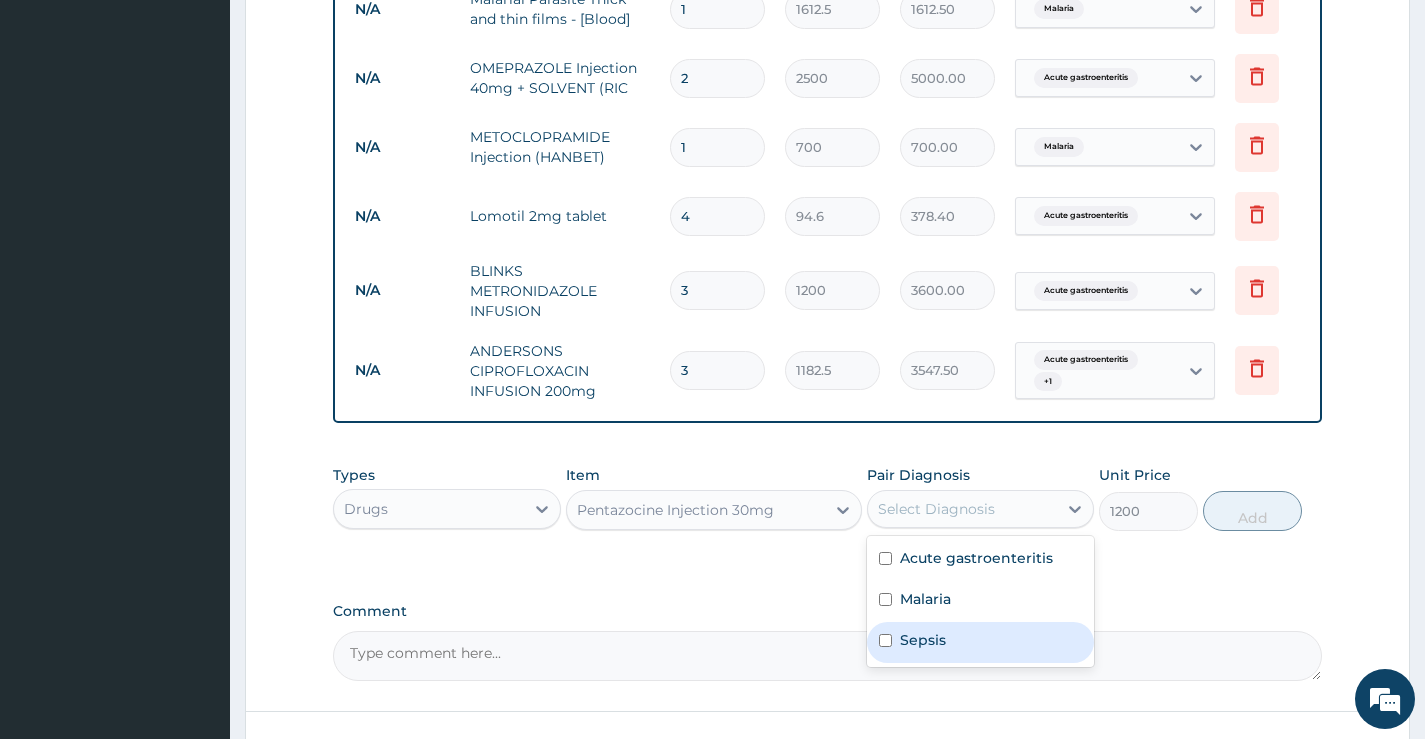 click on "Sepsis" at bounding box center [980, 642] 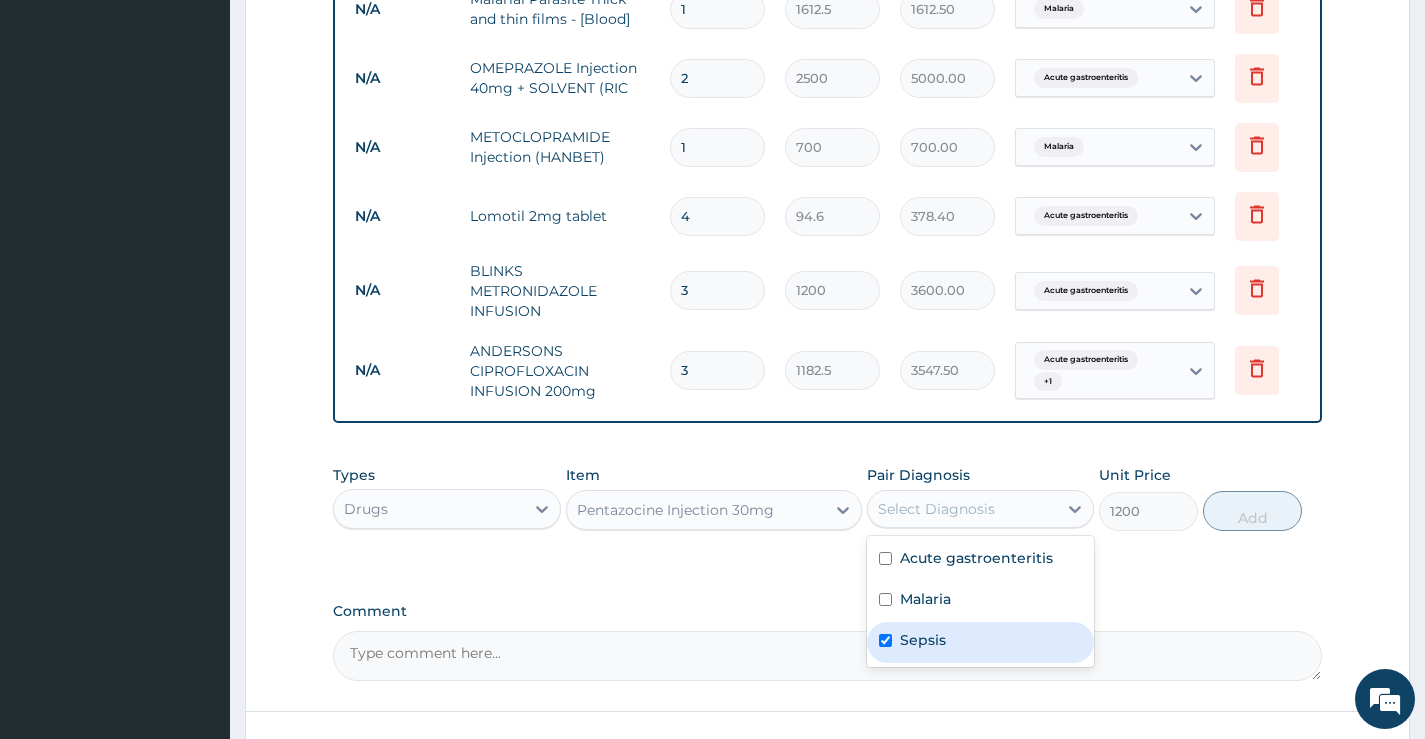checkbox on "true" 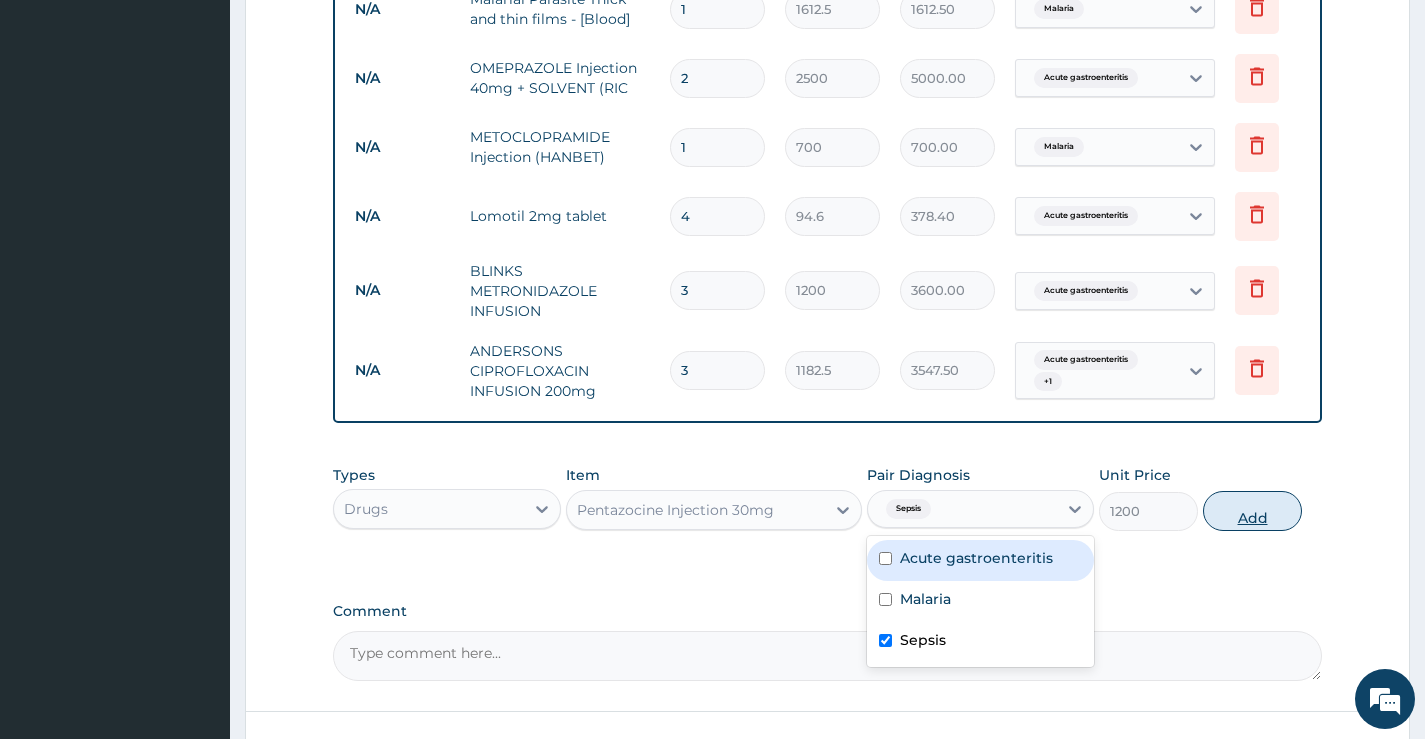 click on "Add" at bounding box center (1252, 511) 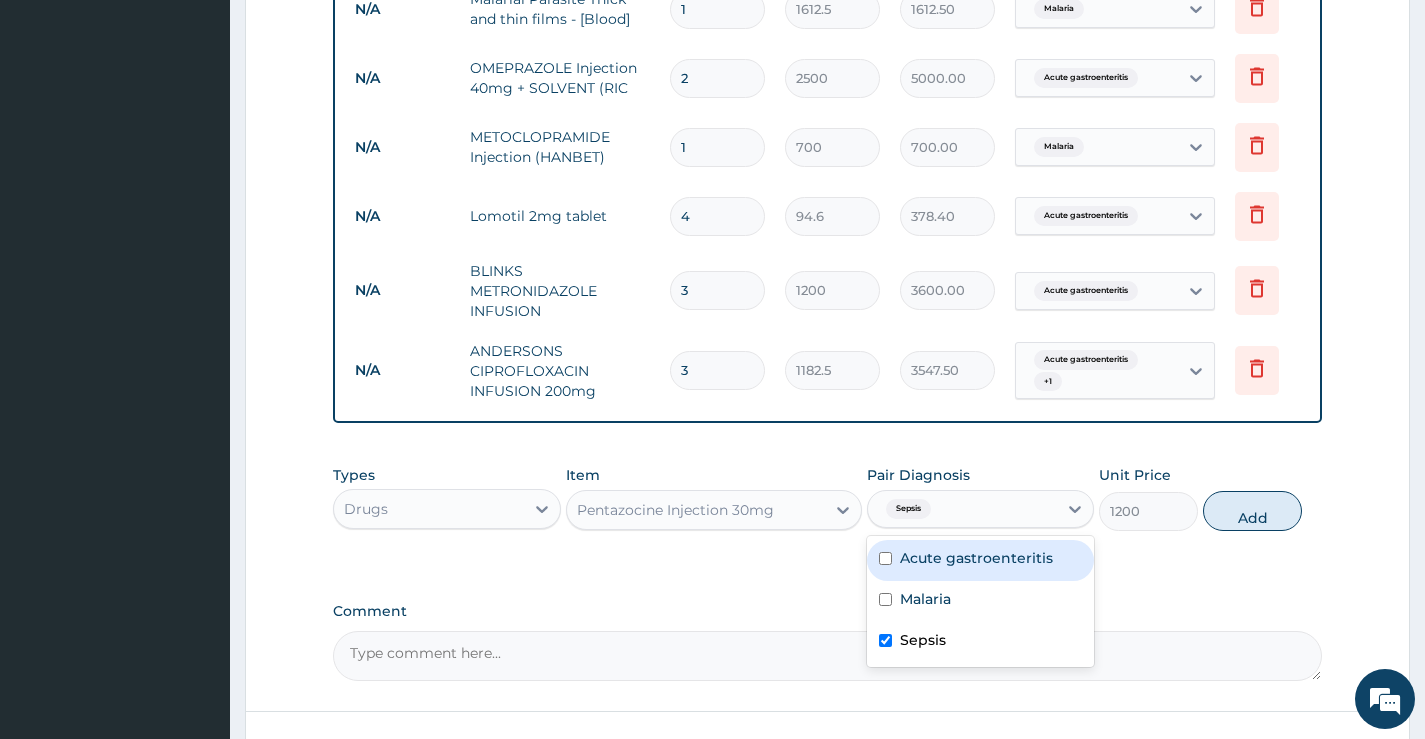 type on "0" 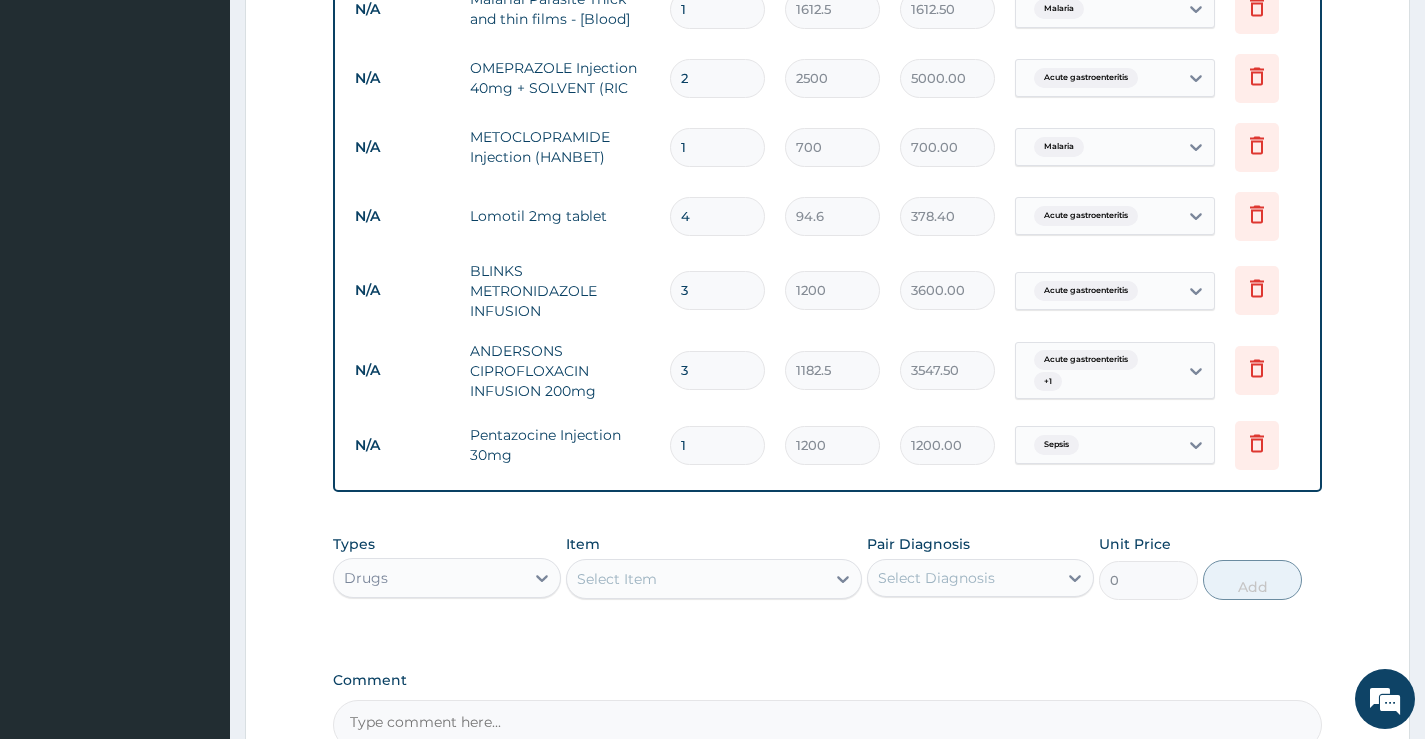 click on "Select Item" at bounding box center [696, 579] 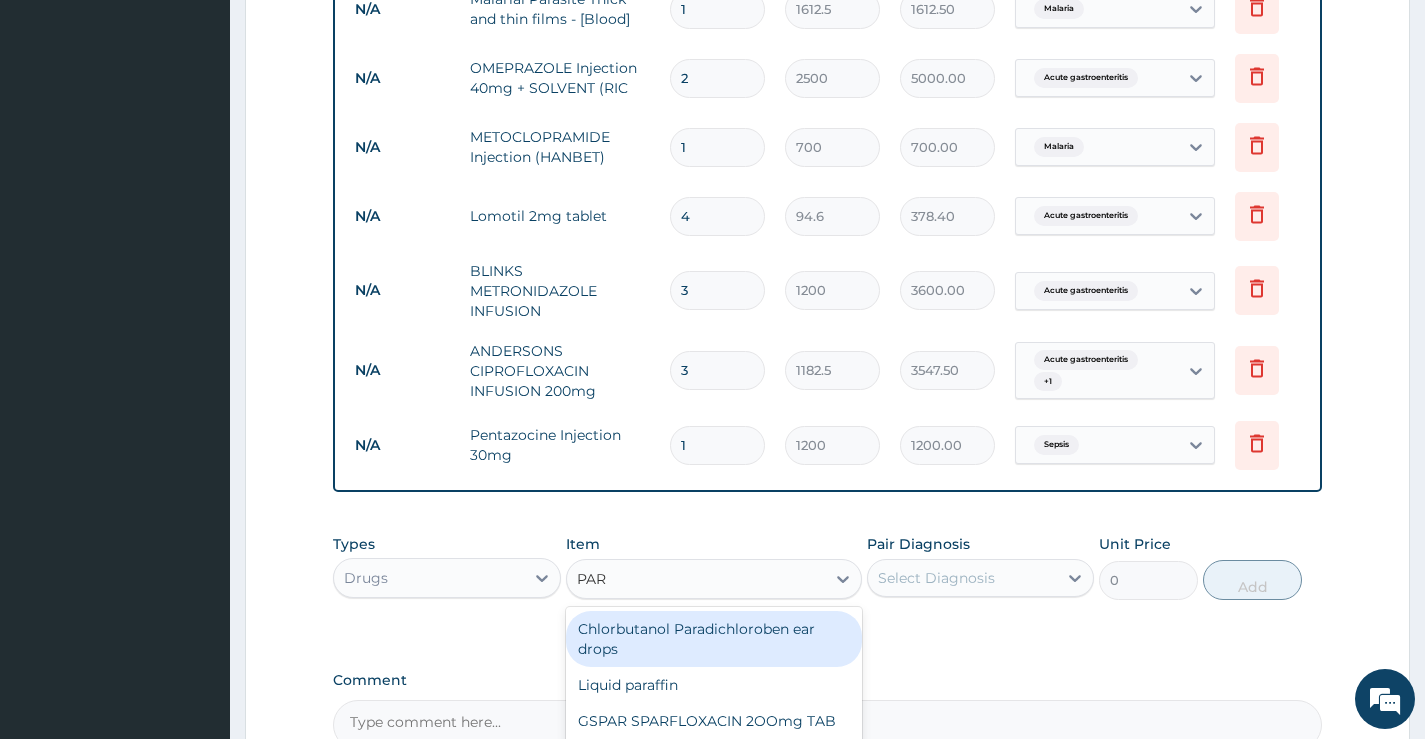 type on "PARA" 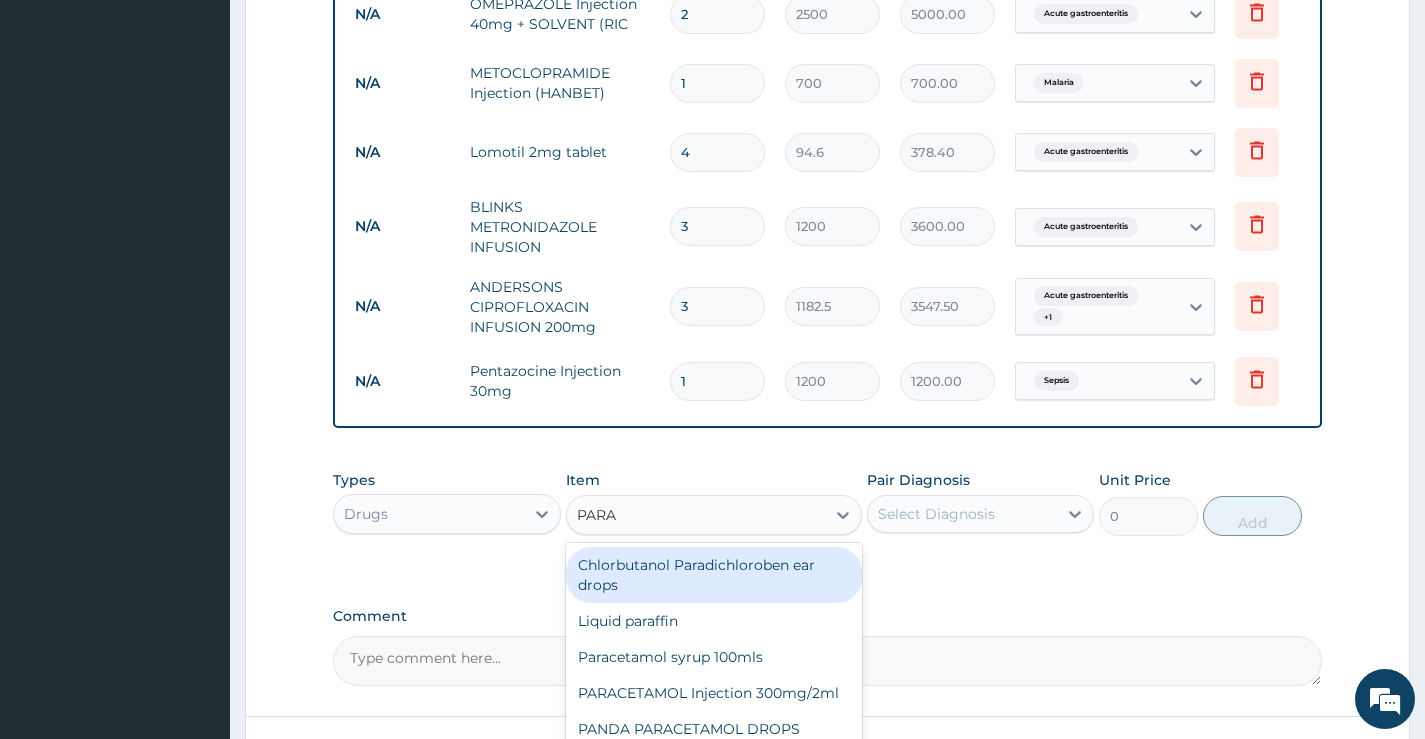 scroll, scrollTop: 1290, scrollLeft: 0, axis: vertical 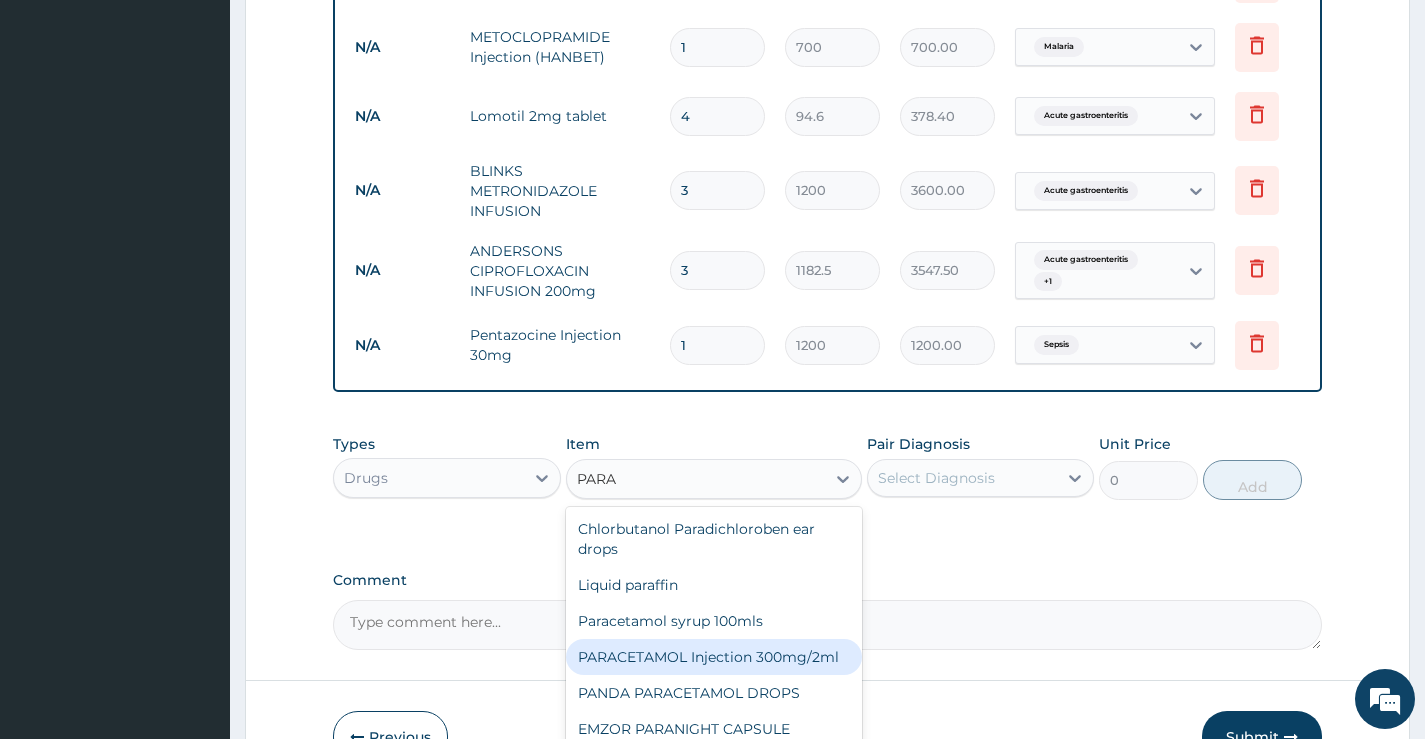 click on "PARACETAMOL Injection 300mg/2ml" at bounding box center [714, 657] 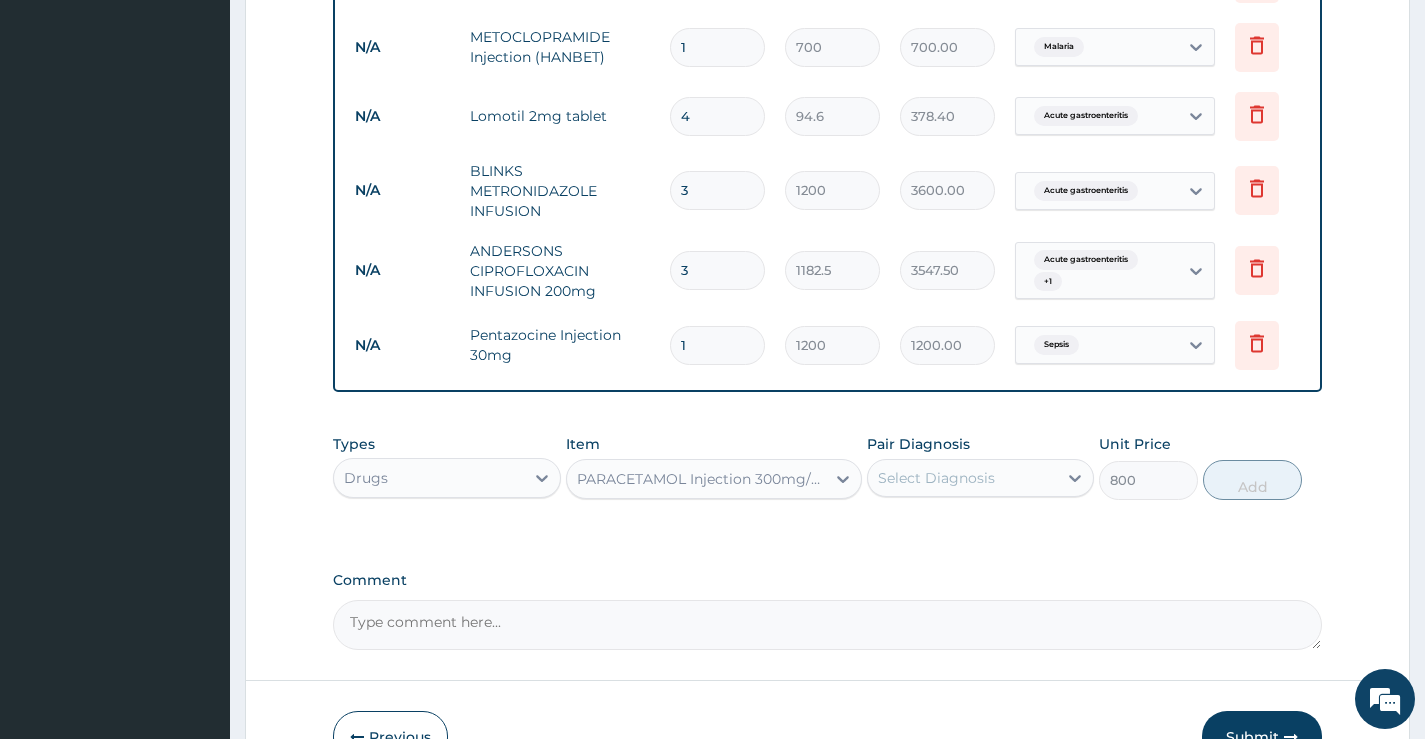click on "Select Diagnosis" at bounding box center (936, 478) 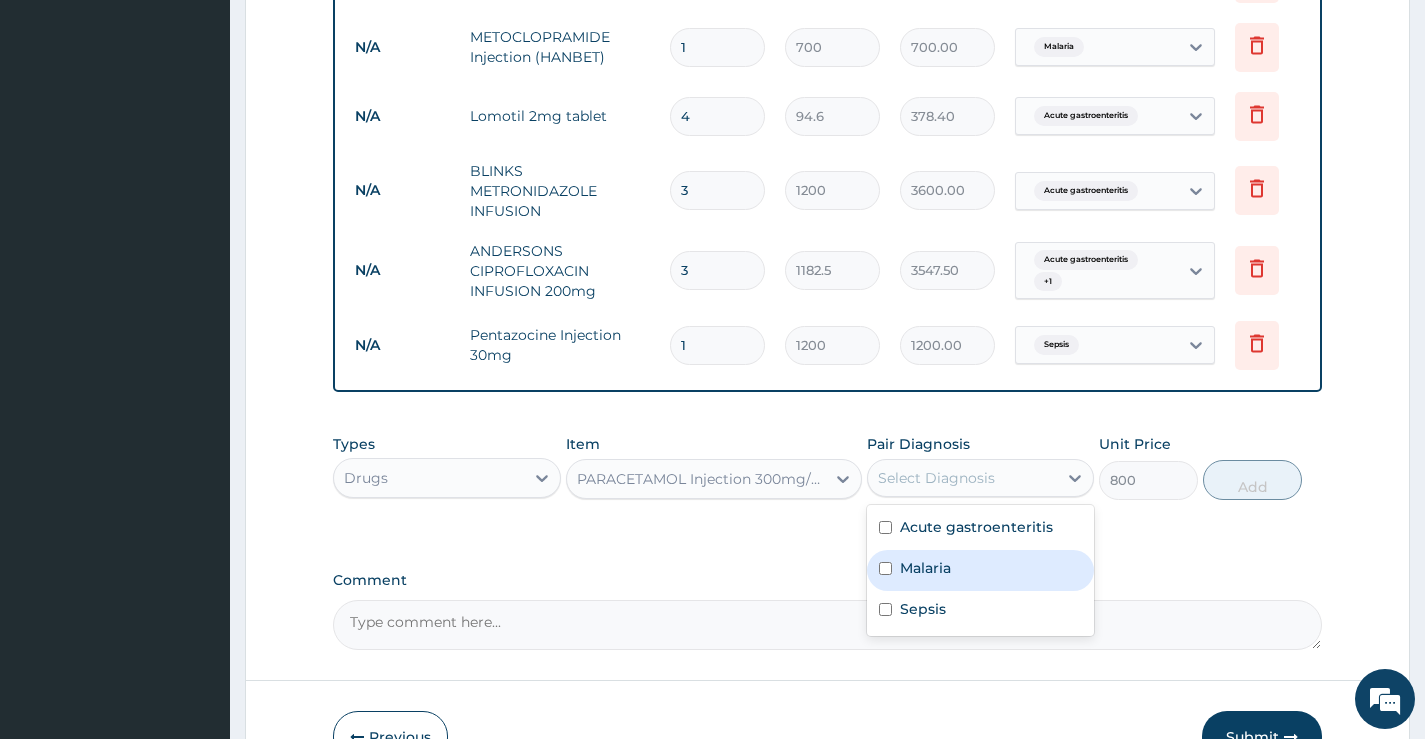 click on "Malaria" at bounding box center (980, 570) 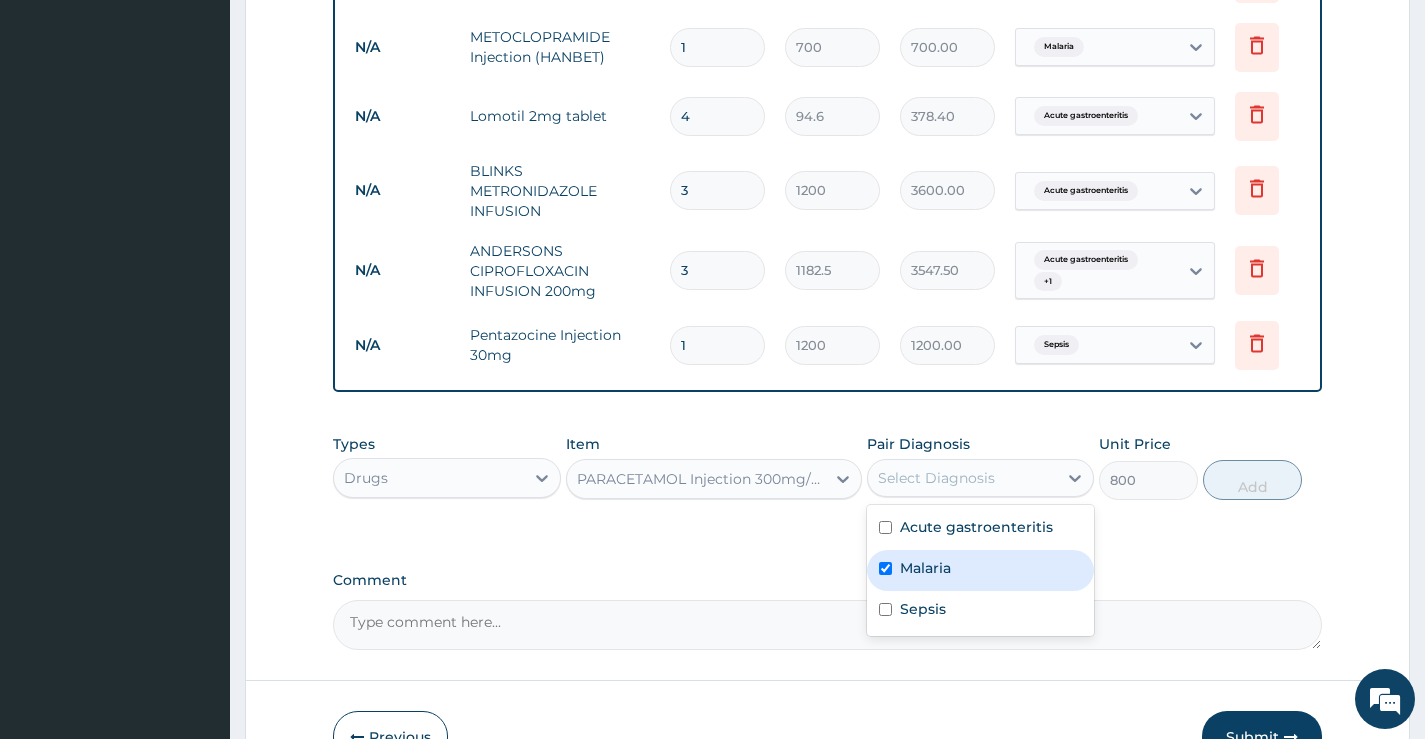 checkbox on "true" 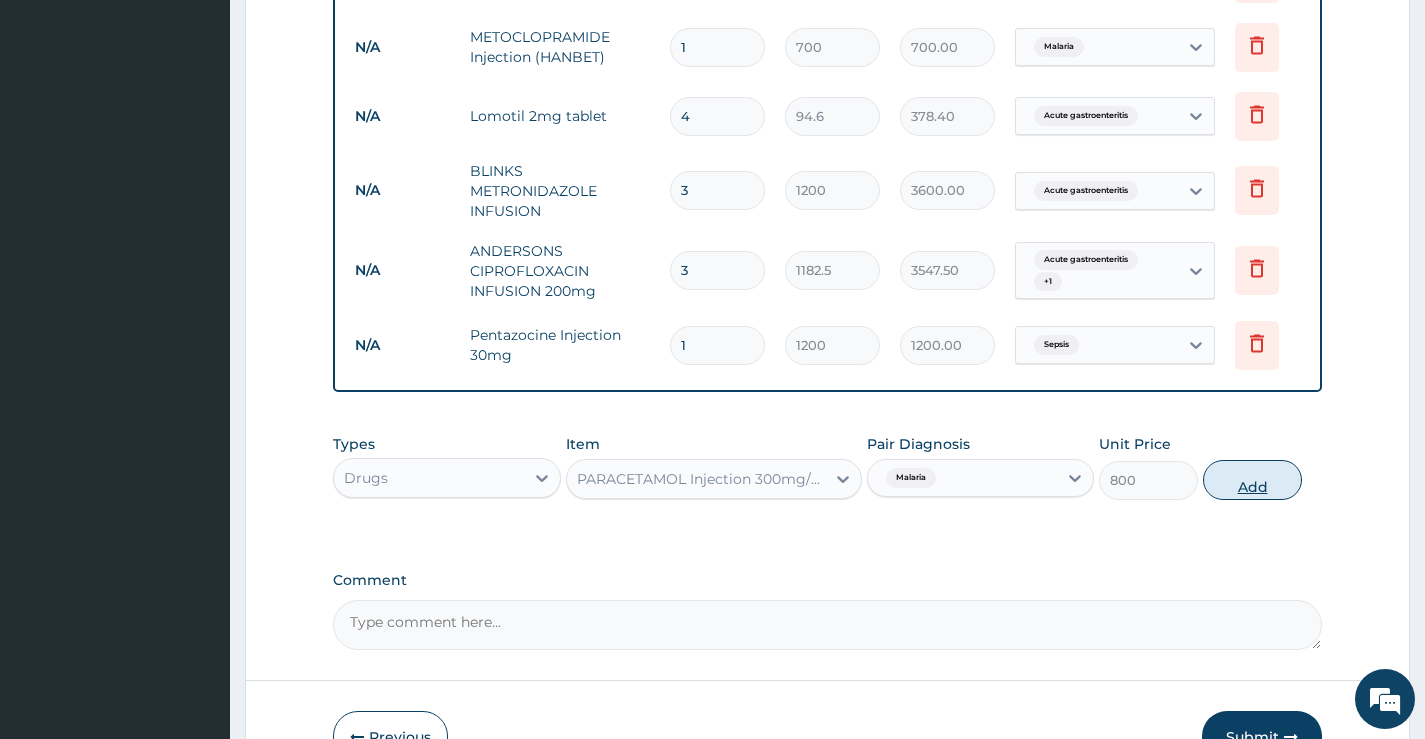 click on "Add" at bounding box center (1252, 480) 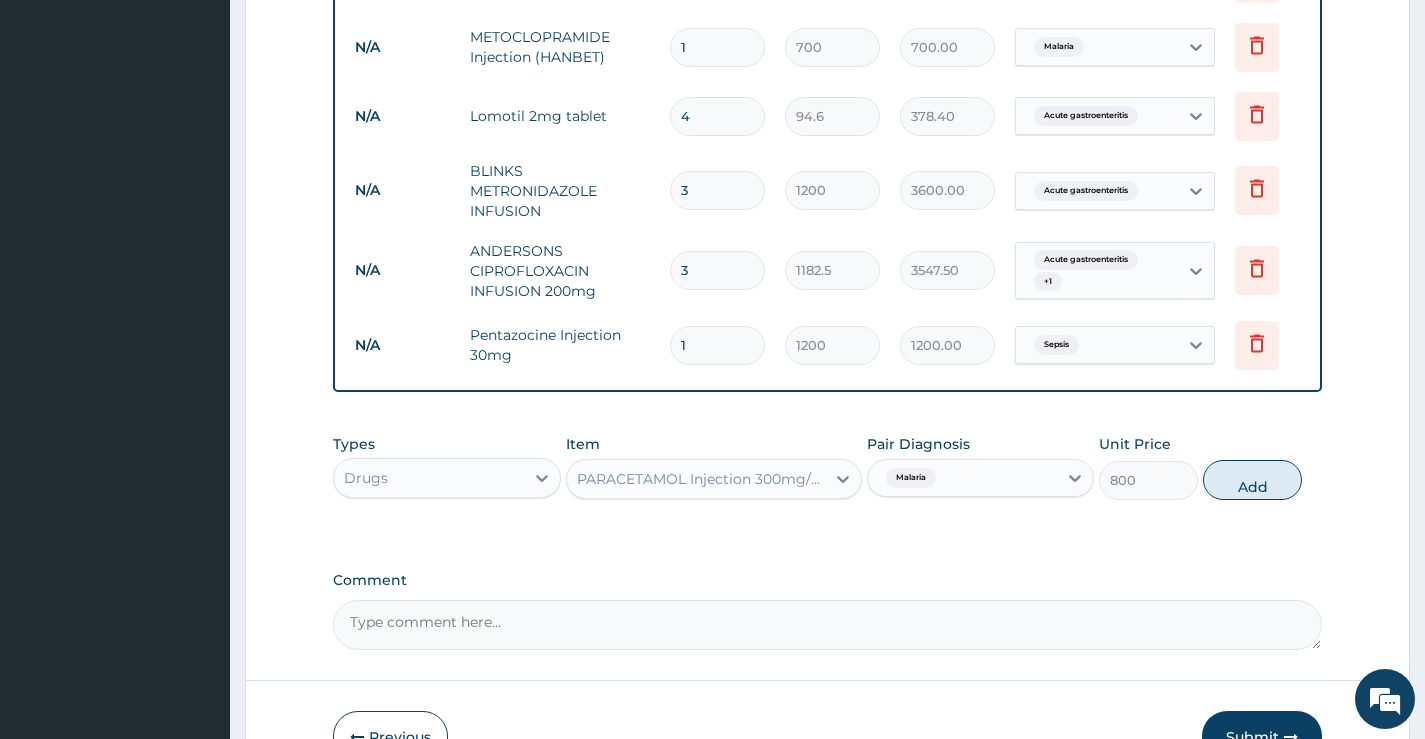 type on "0" 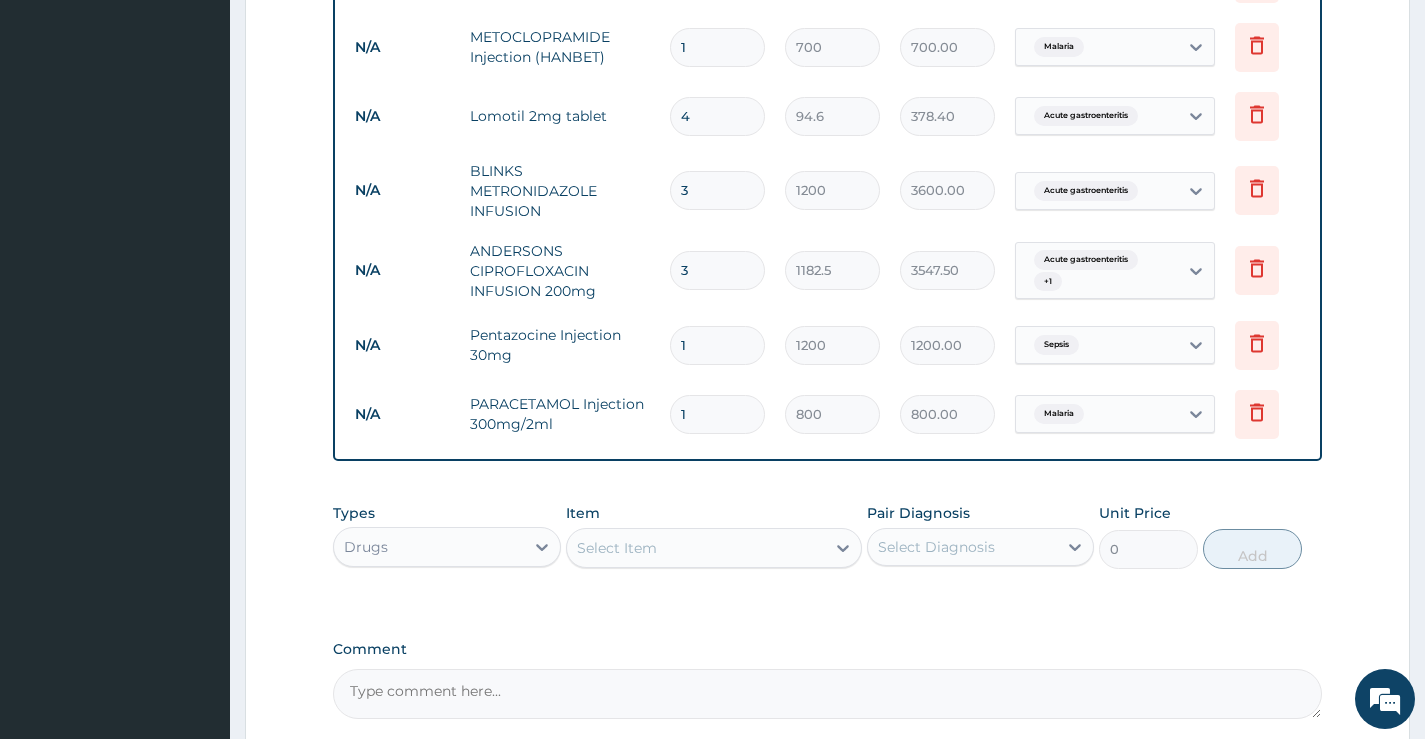 type 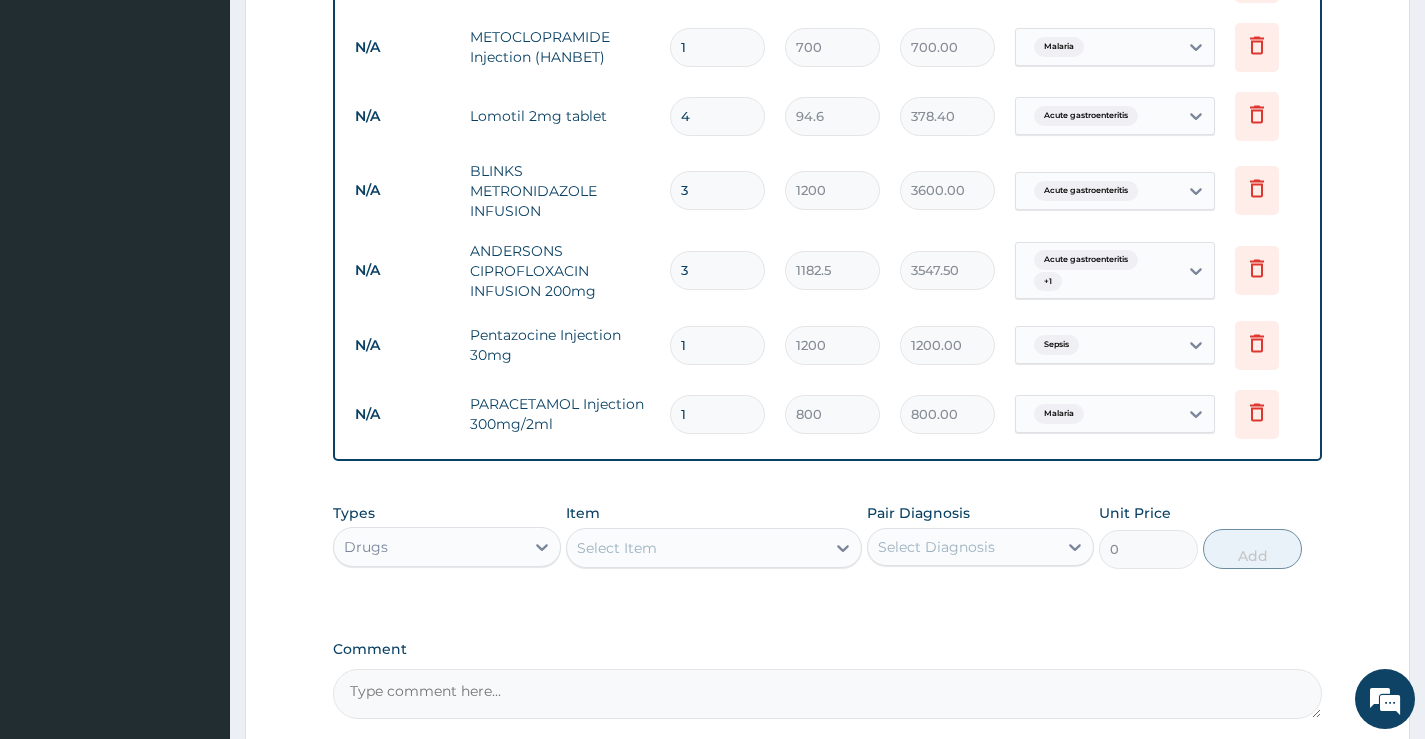 type on "0.00" 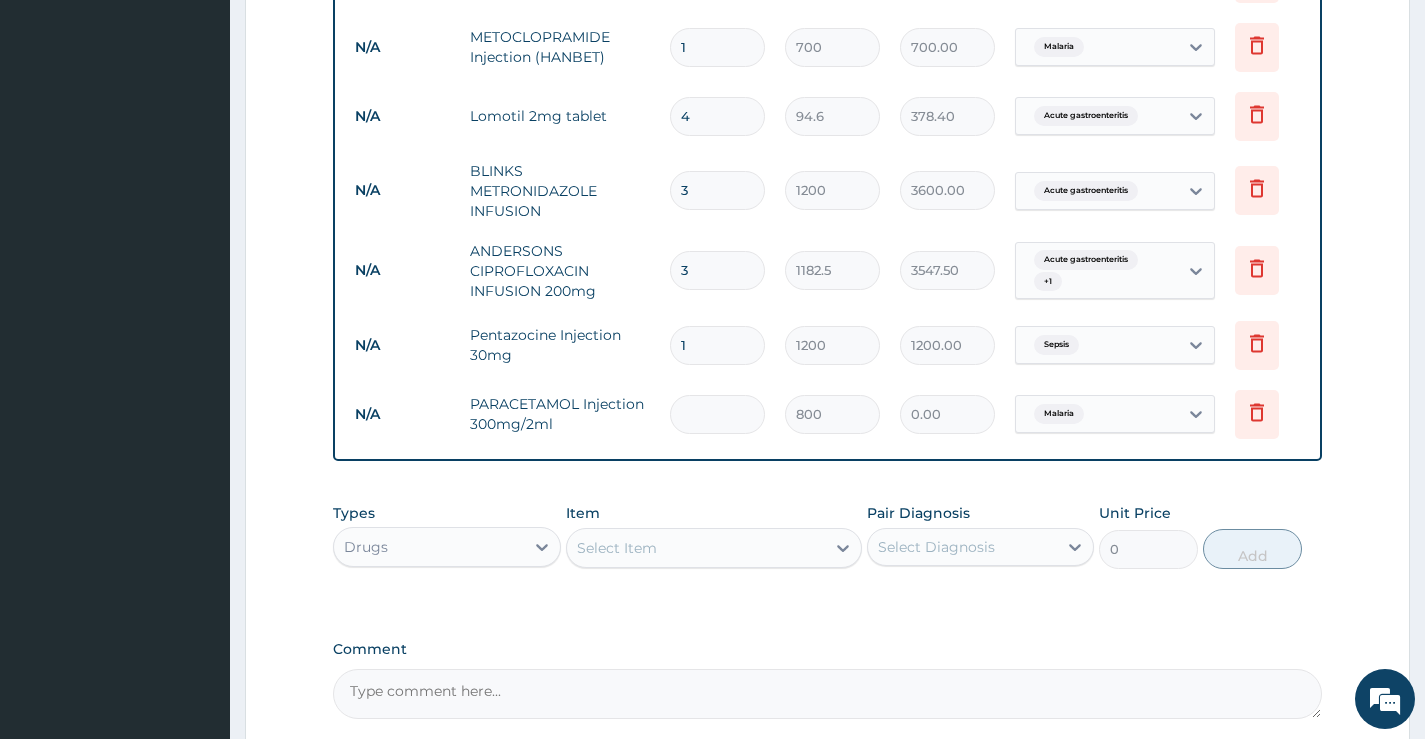 type on "4" 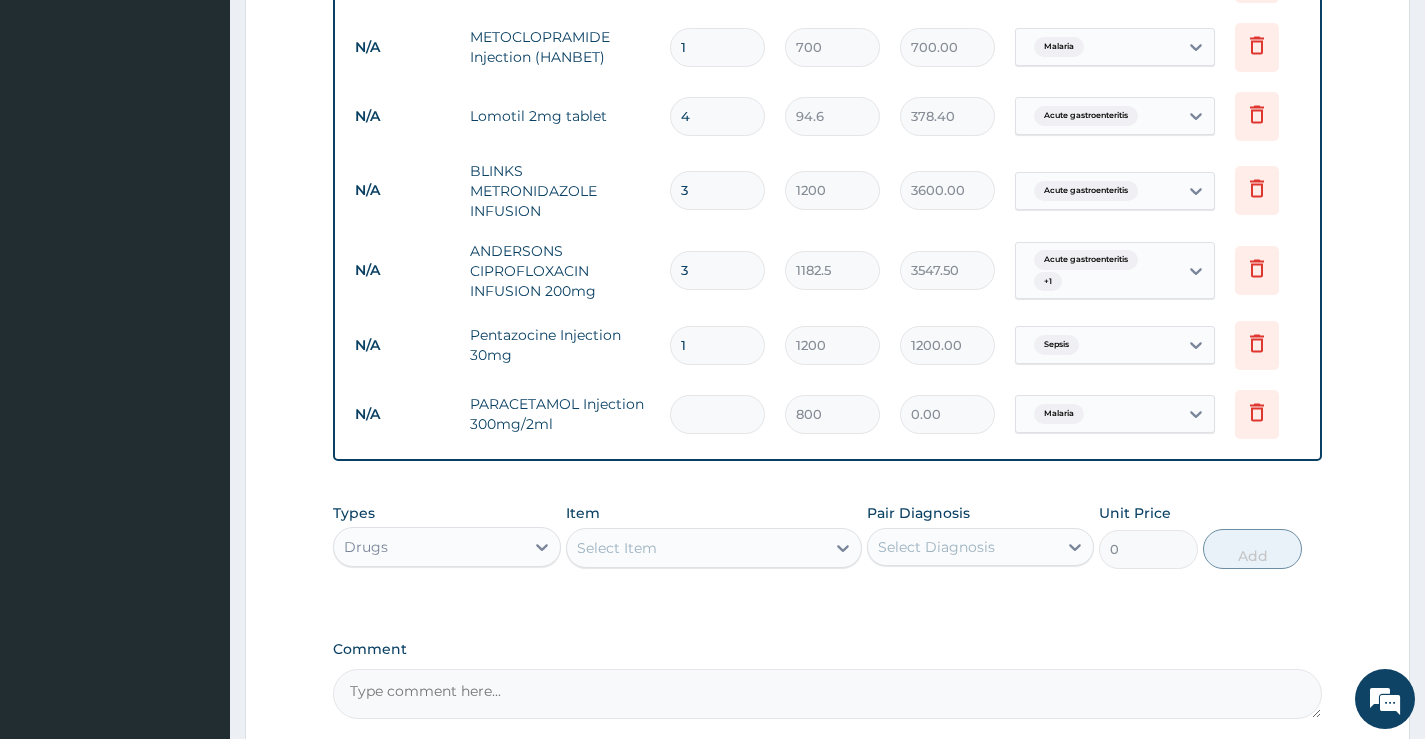 type on "3200.00" 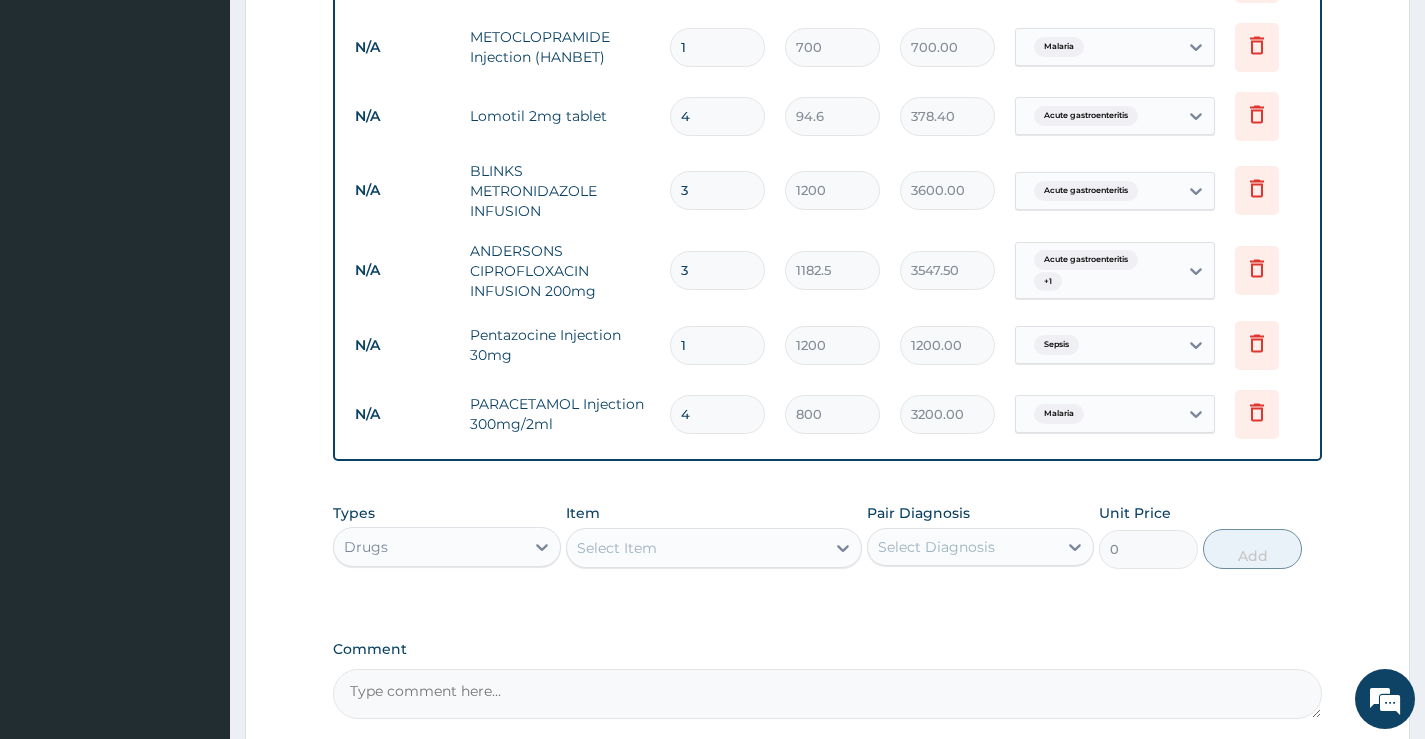 scroll, scrollTop: 1390, scrollLeft: 0, axis: vertical 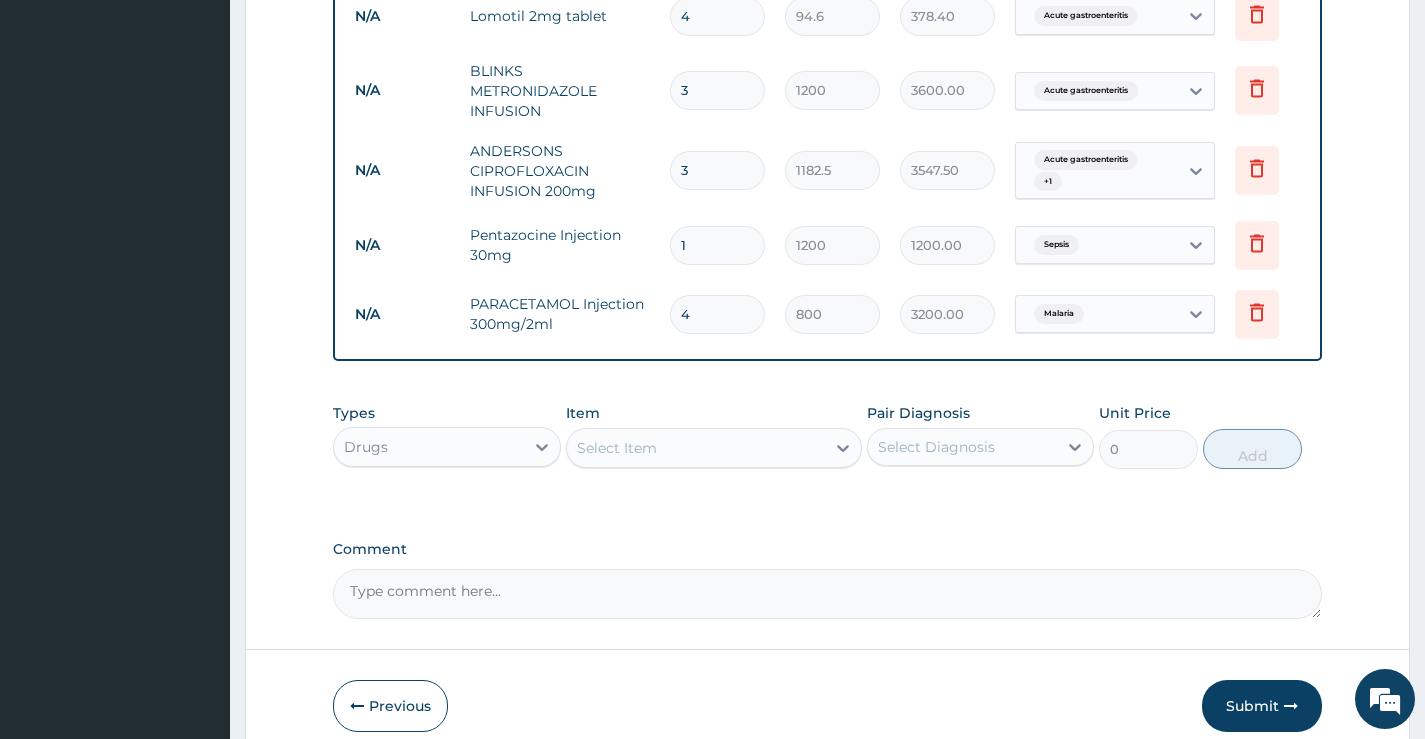 type on "4" 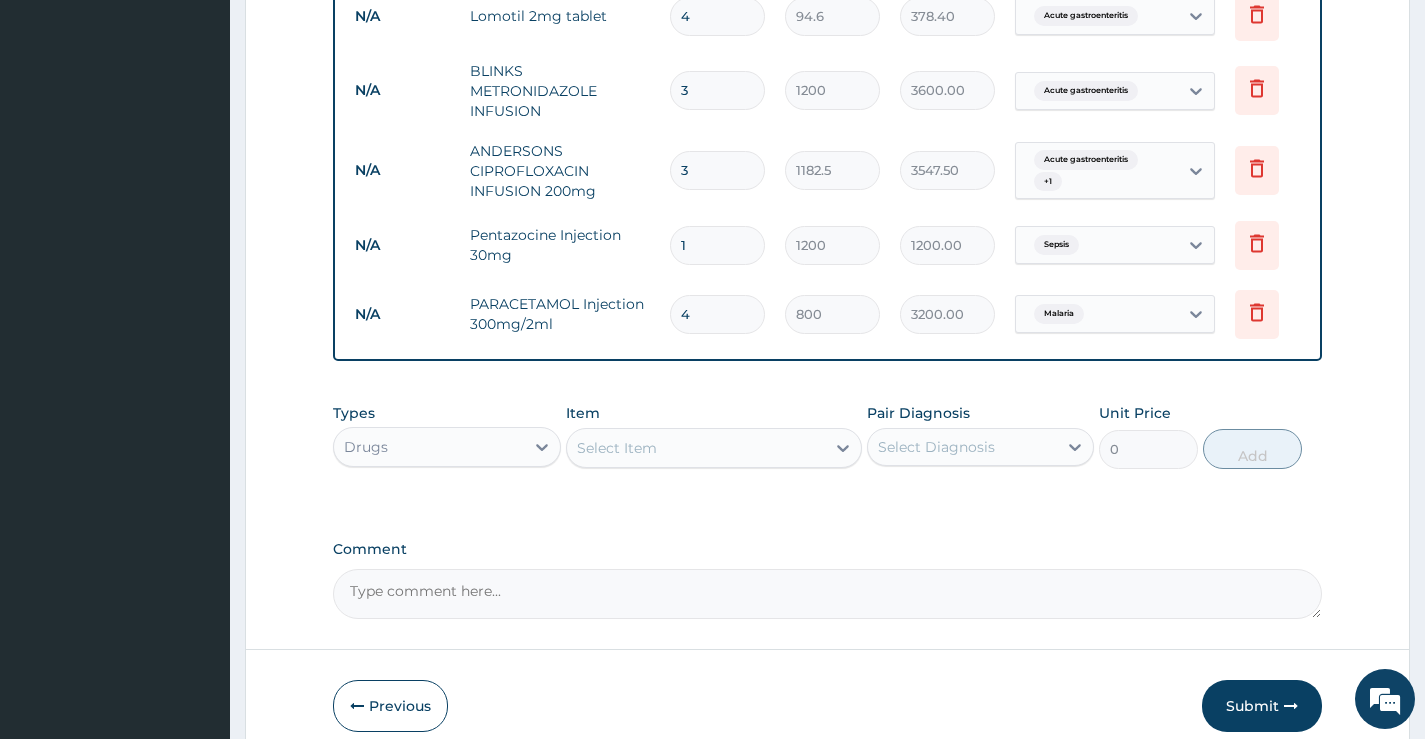 type on "0.00" 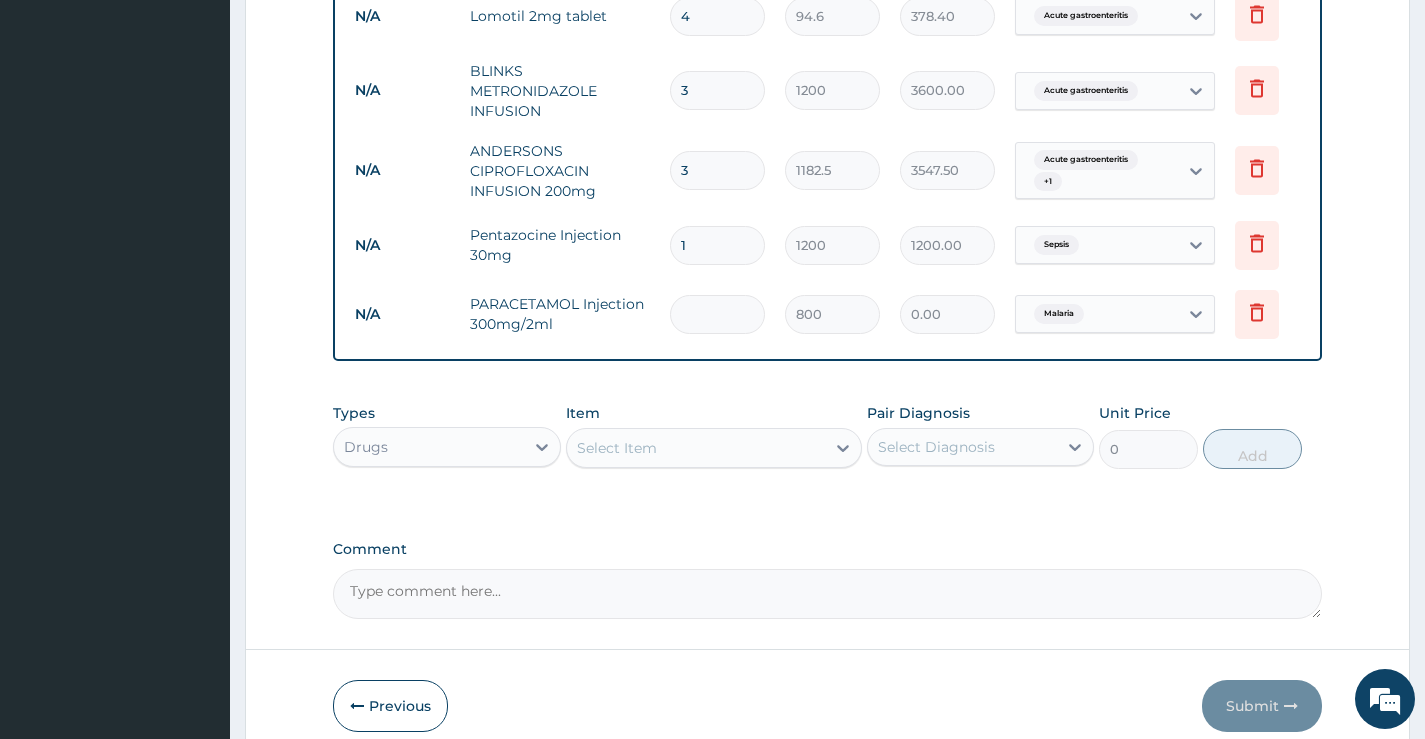 type on "3" 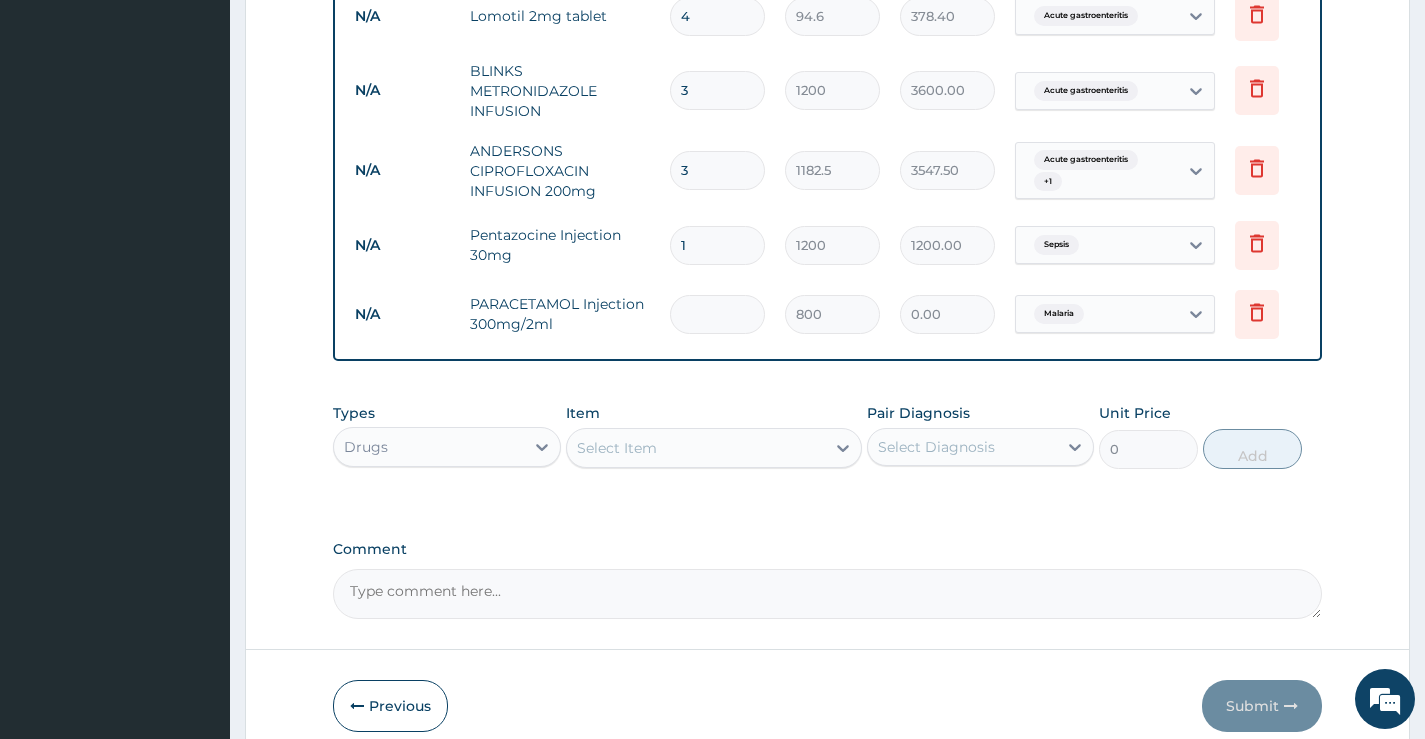 type on "2400.00" 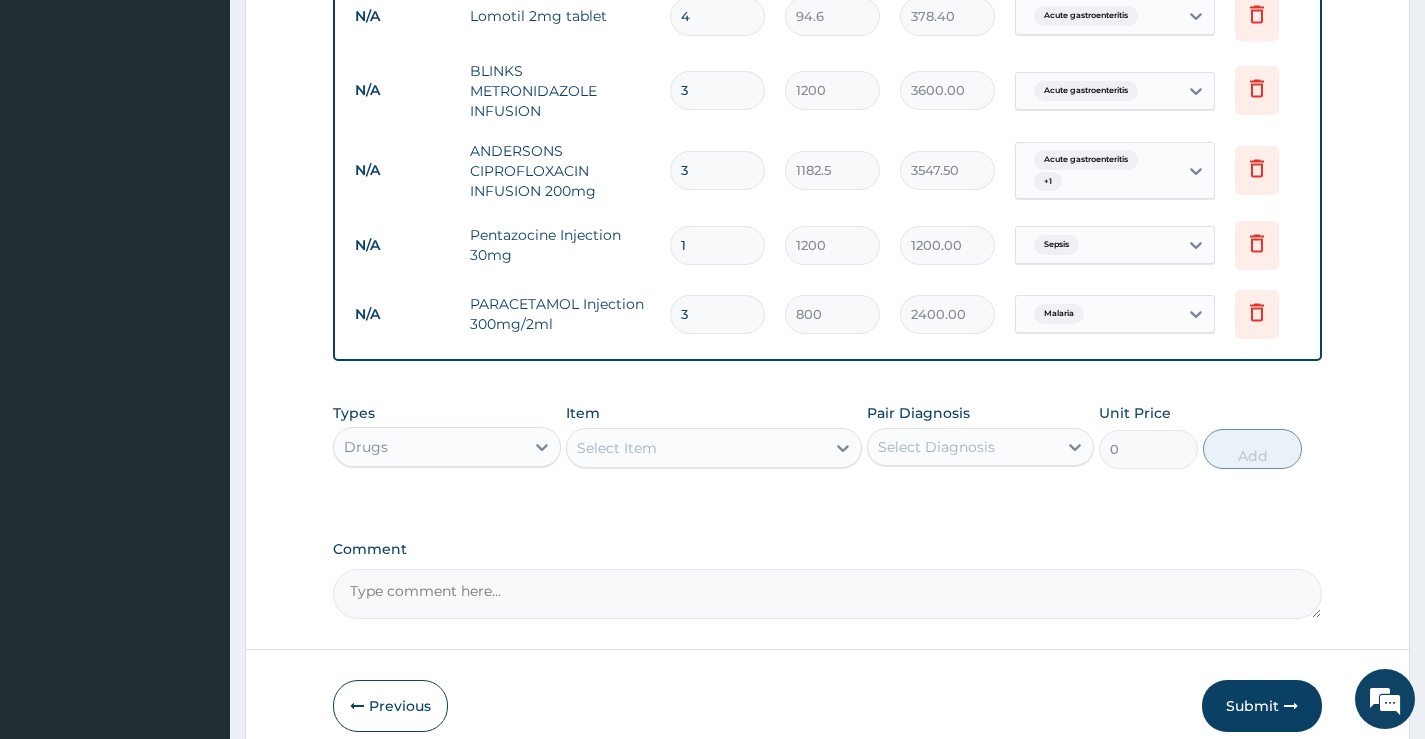type on "3" 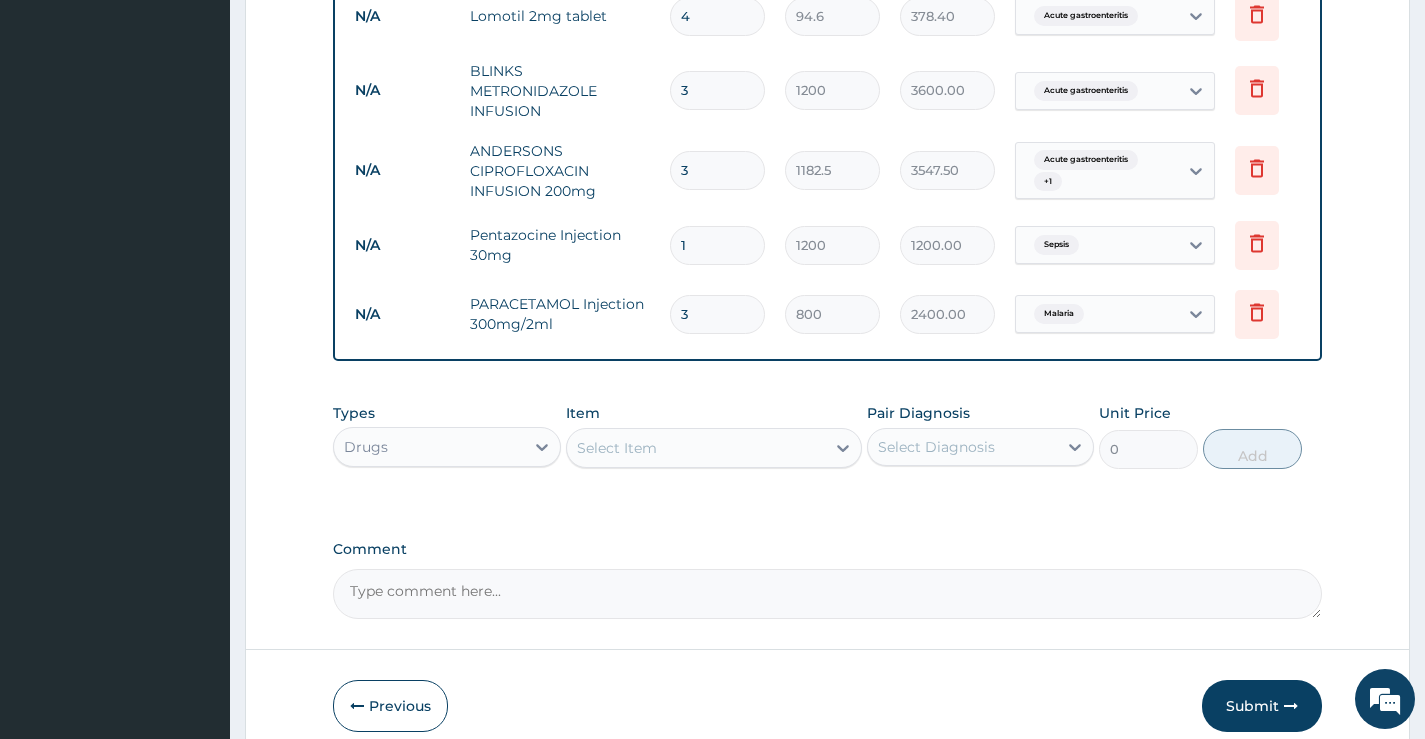click on "Select Item" at bounding box center [617, 448] 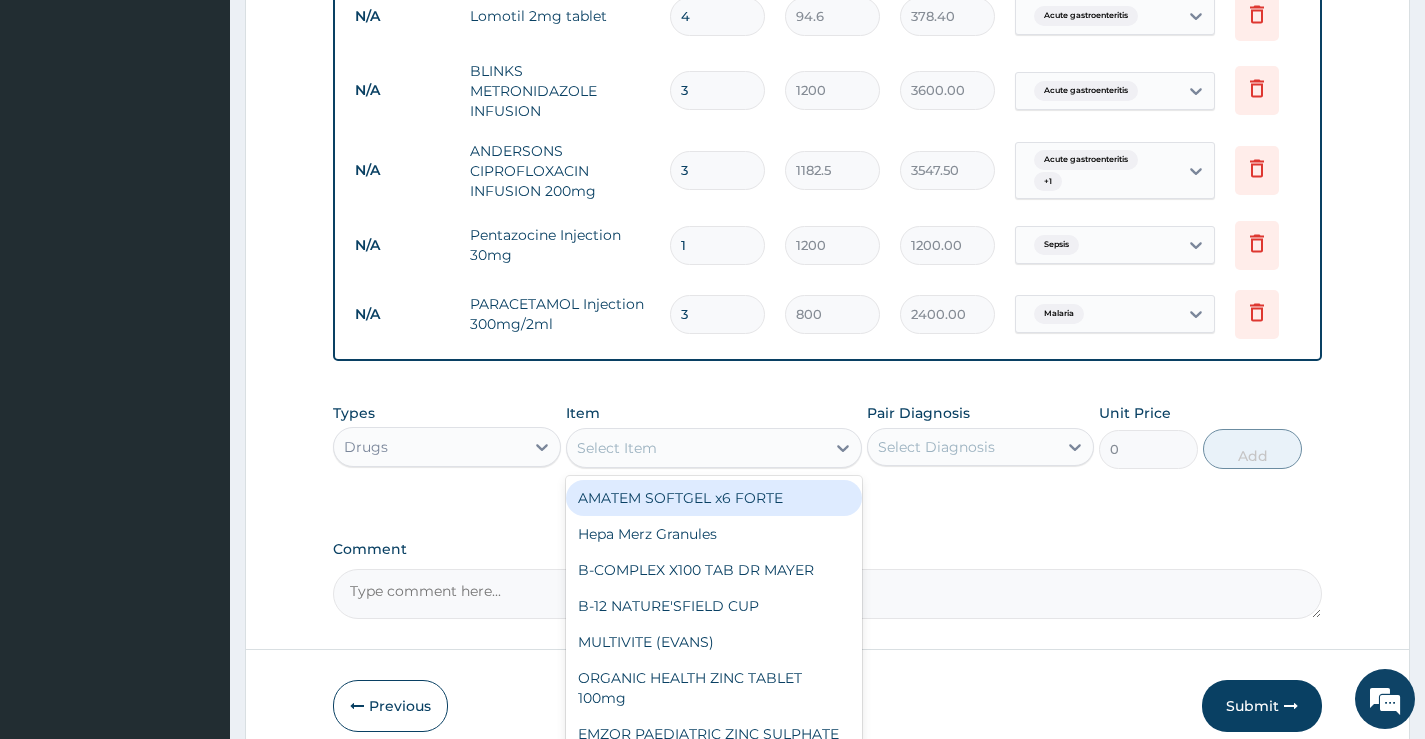 type on "M" 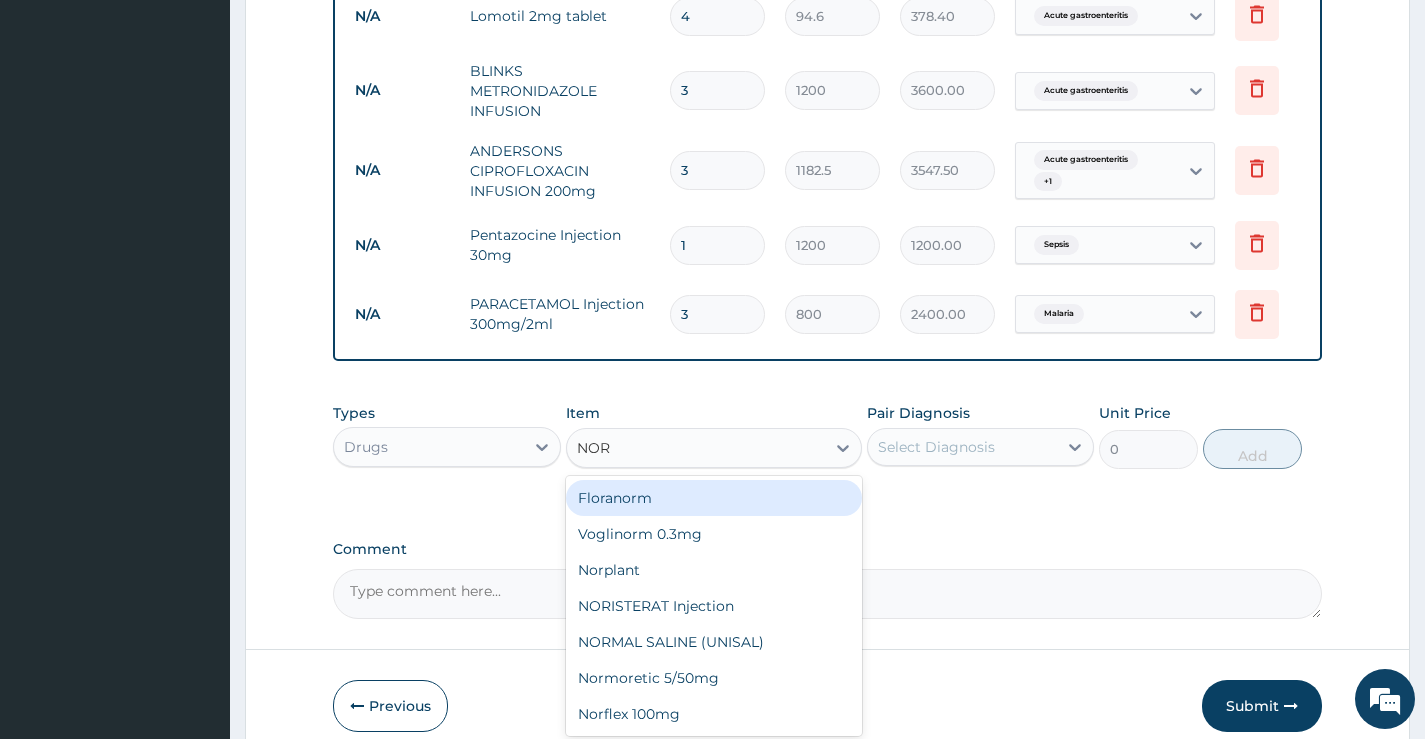 type on "NORM" 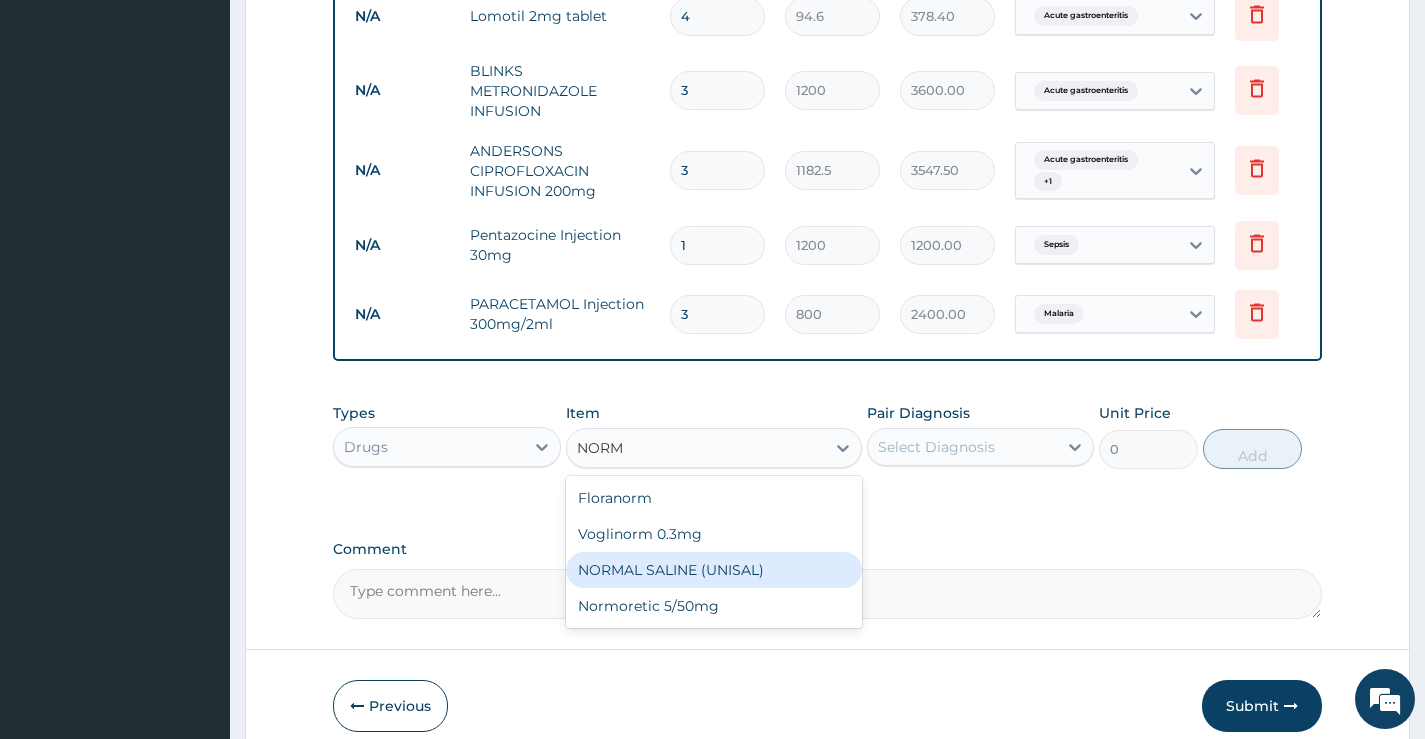 click on "NORMAL SALINE (UNISAL)" at bounding box center (714, 570) 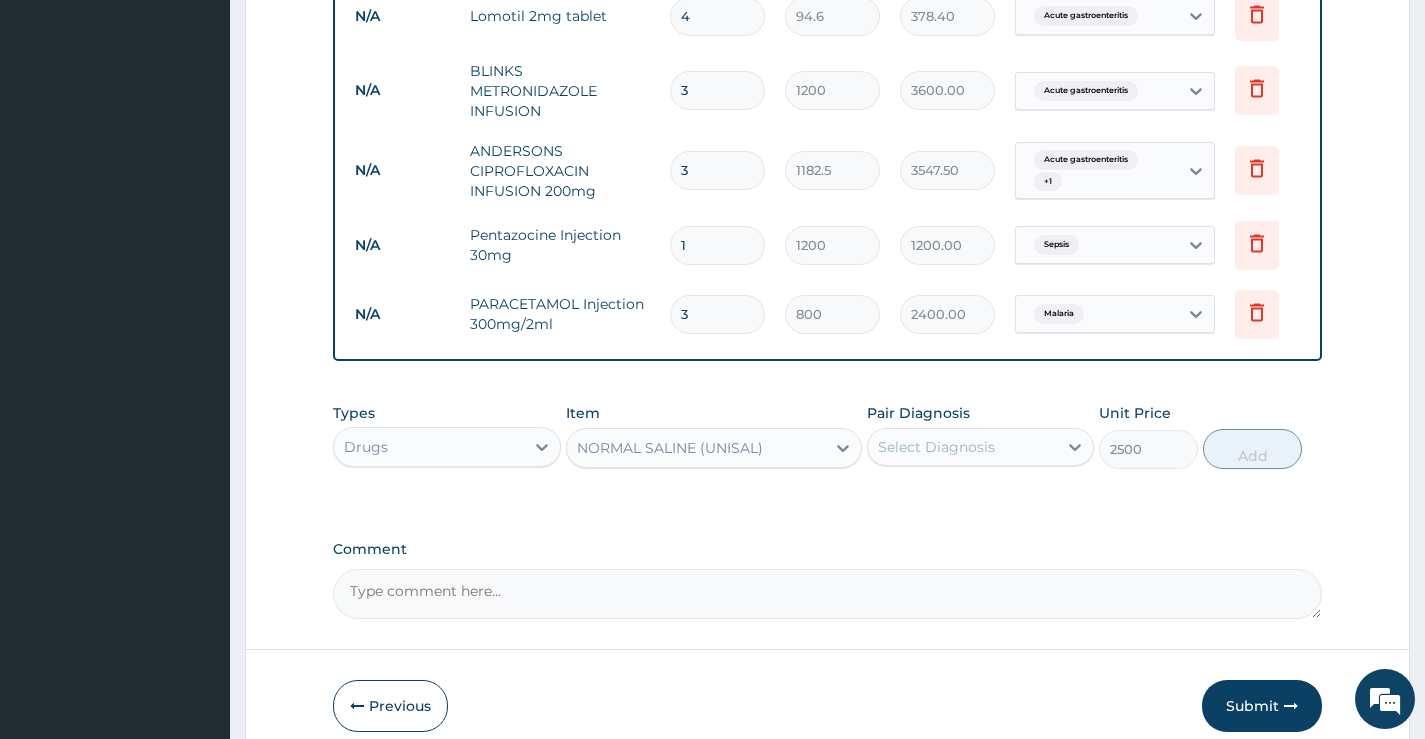 click on "Select Diagnosis" at bounding box center [936, 447] 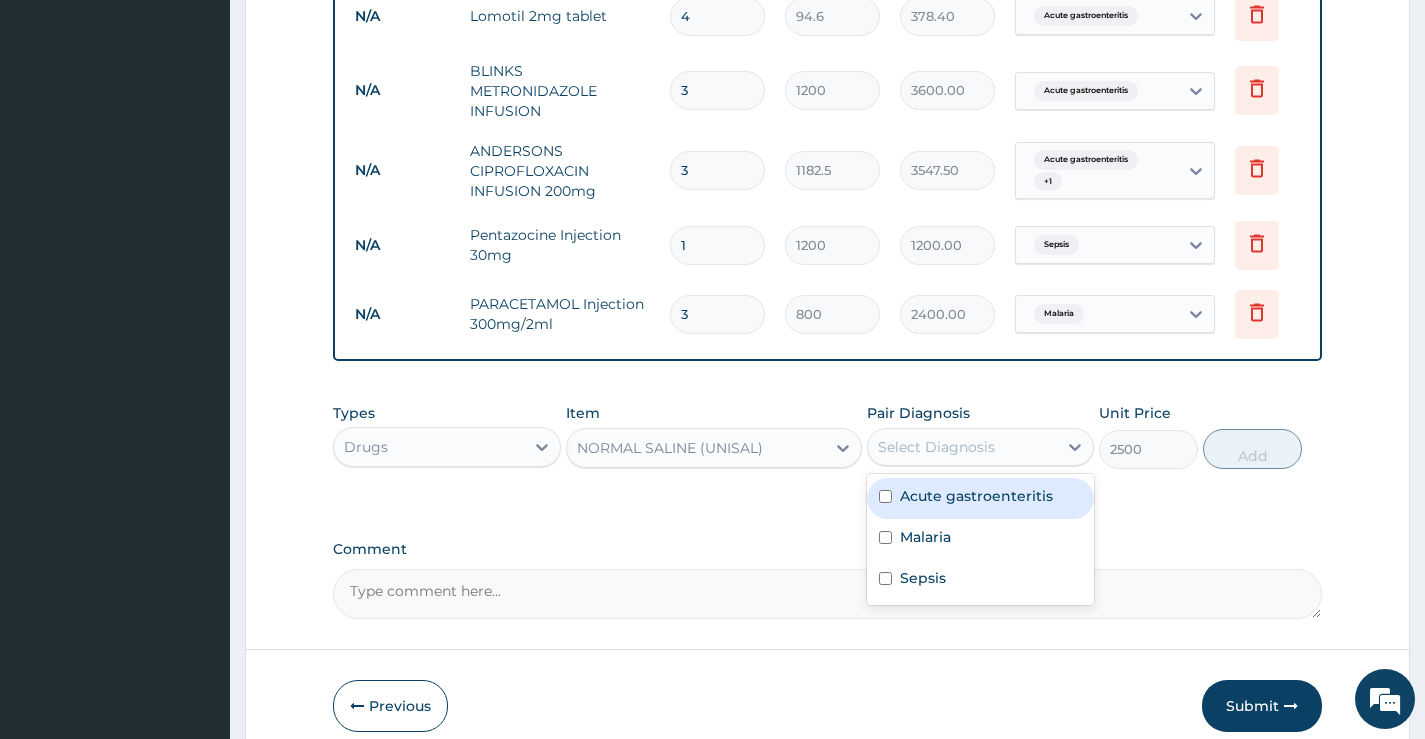 click on "Acute gastroenteritis" at bounding box center (976, 496) 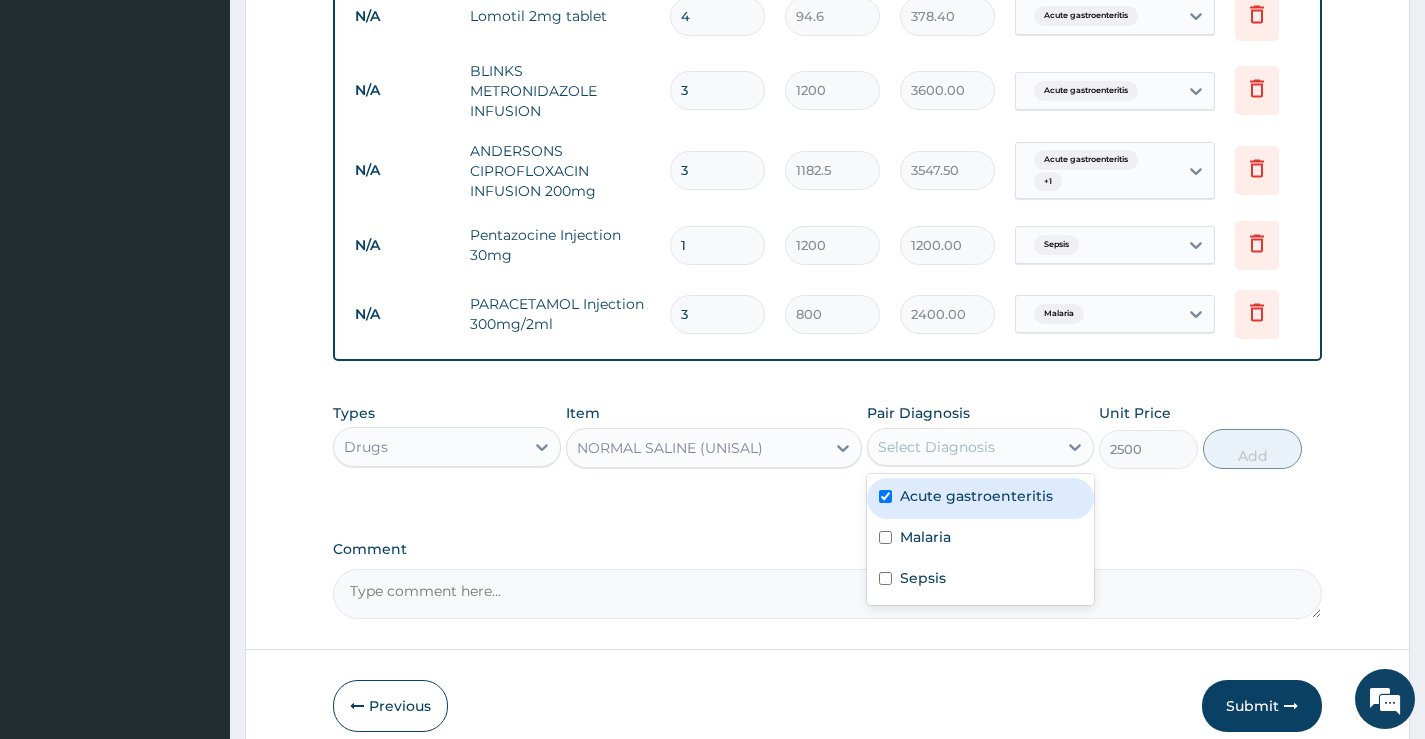 checkbox on "true" 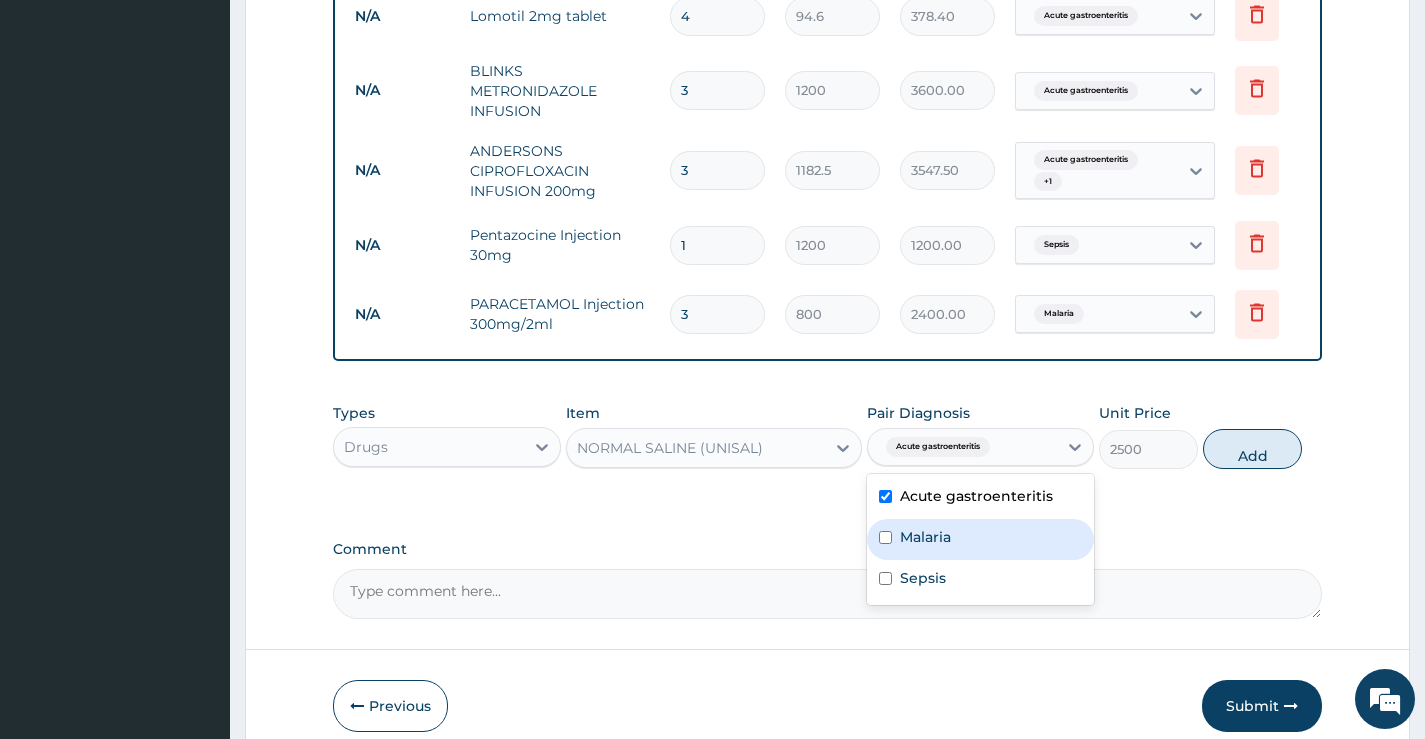 drag, startPoint x: 975, startPoint y: 557, endPoint x: 974, endPoint y: 591, distance: 34.0147 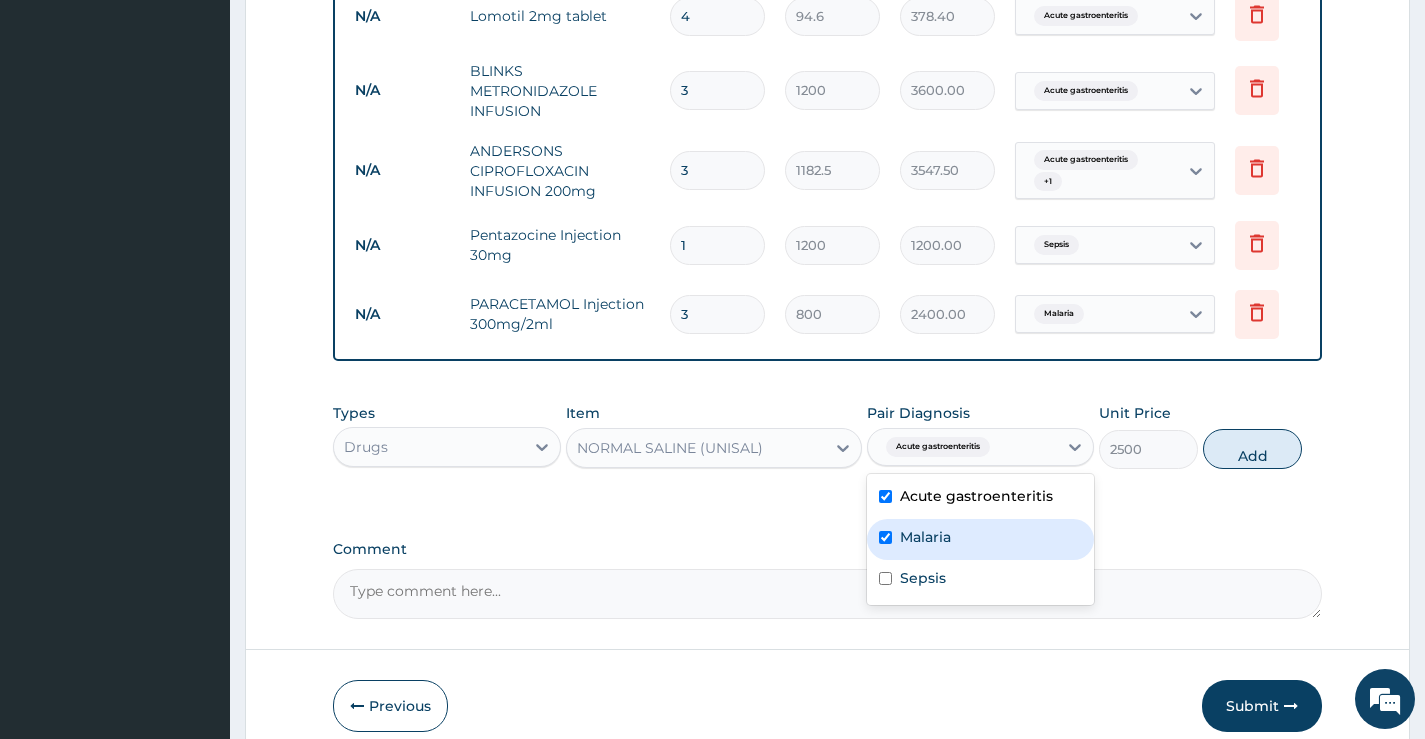checkbox on "true" 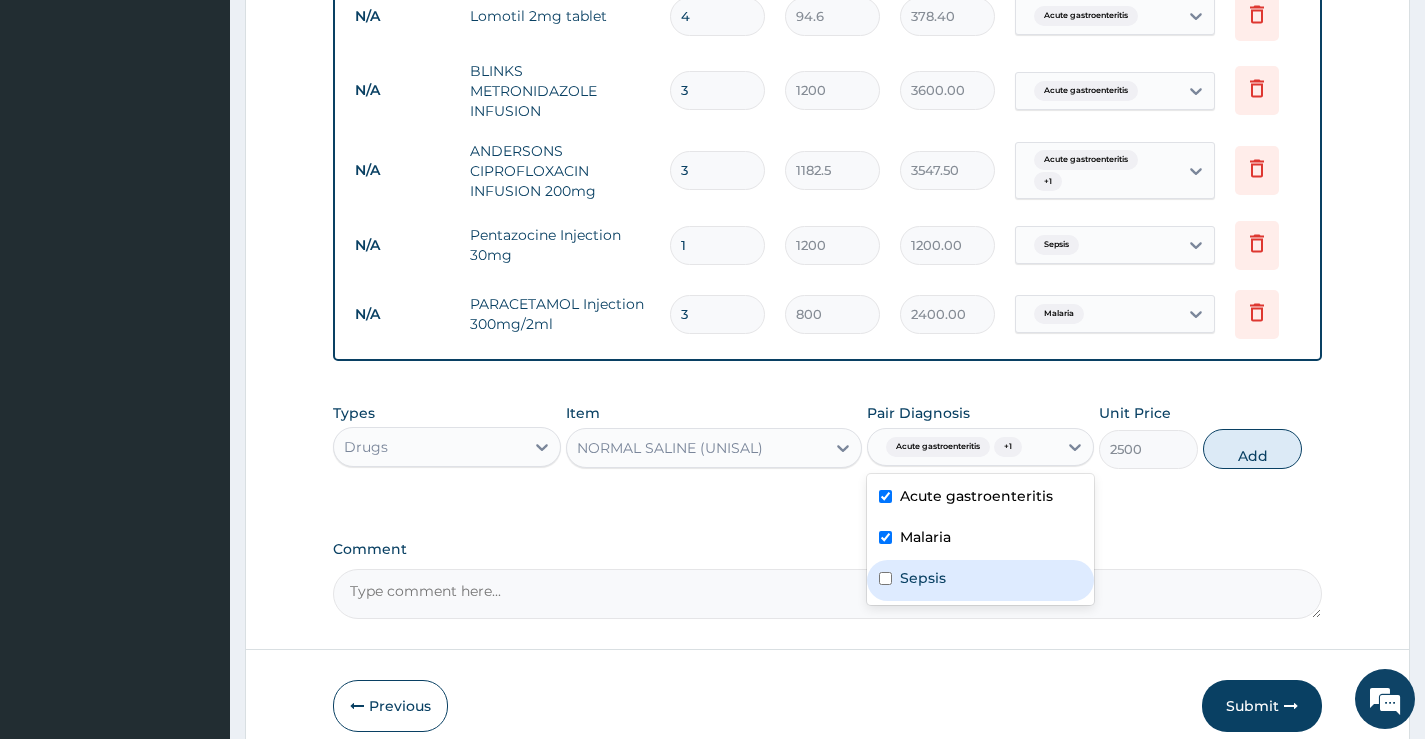 click on "Sepsis" at bounding box center [980, 580] 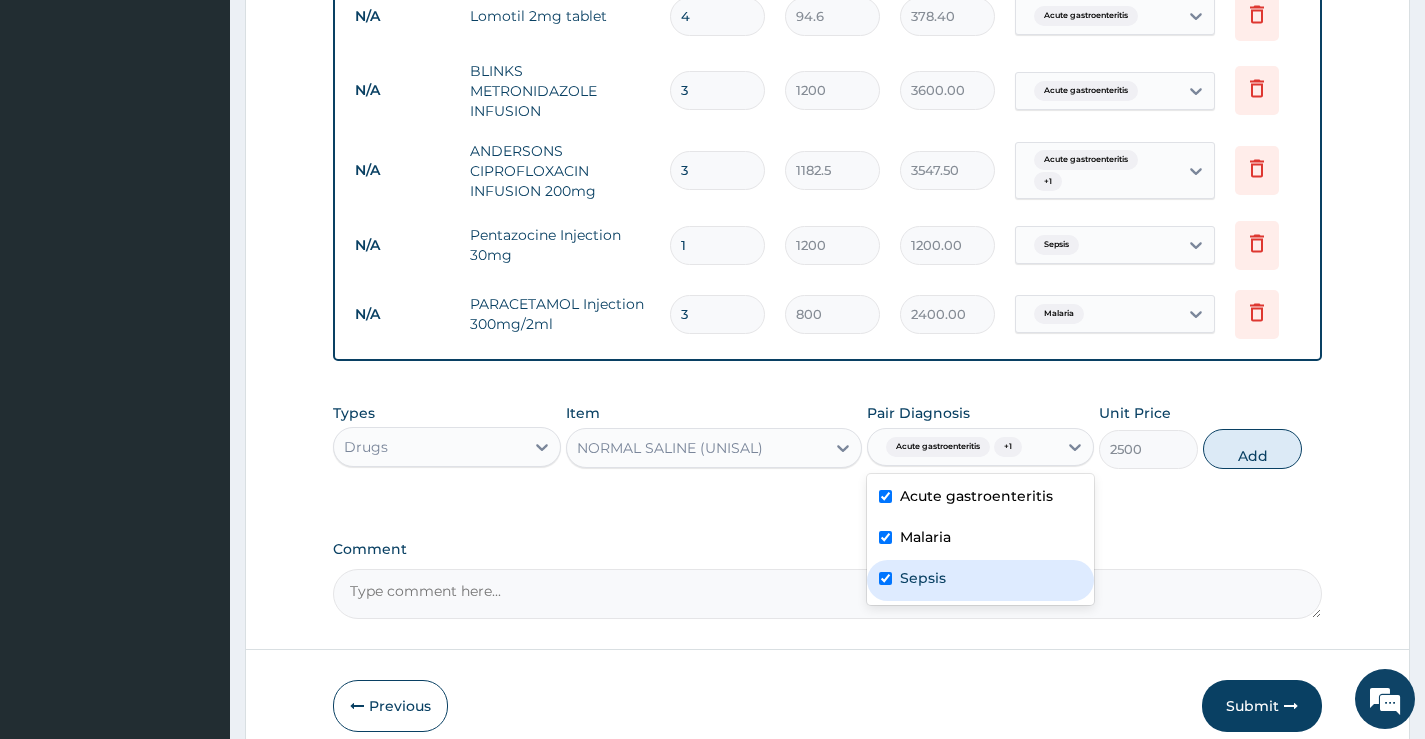checkbox on "true" 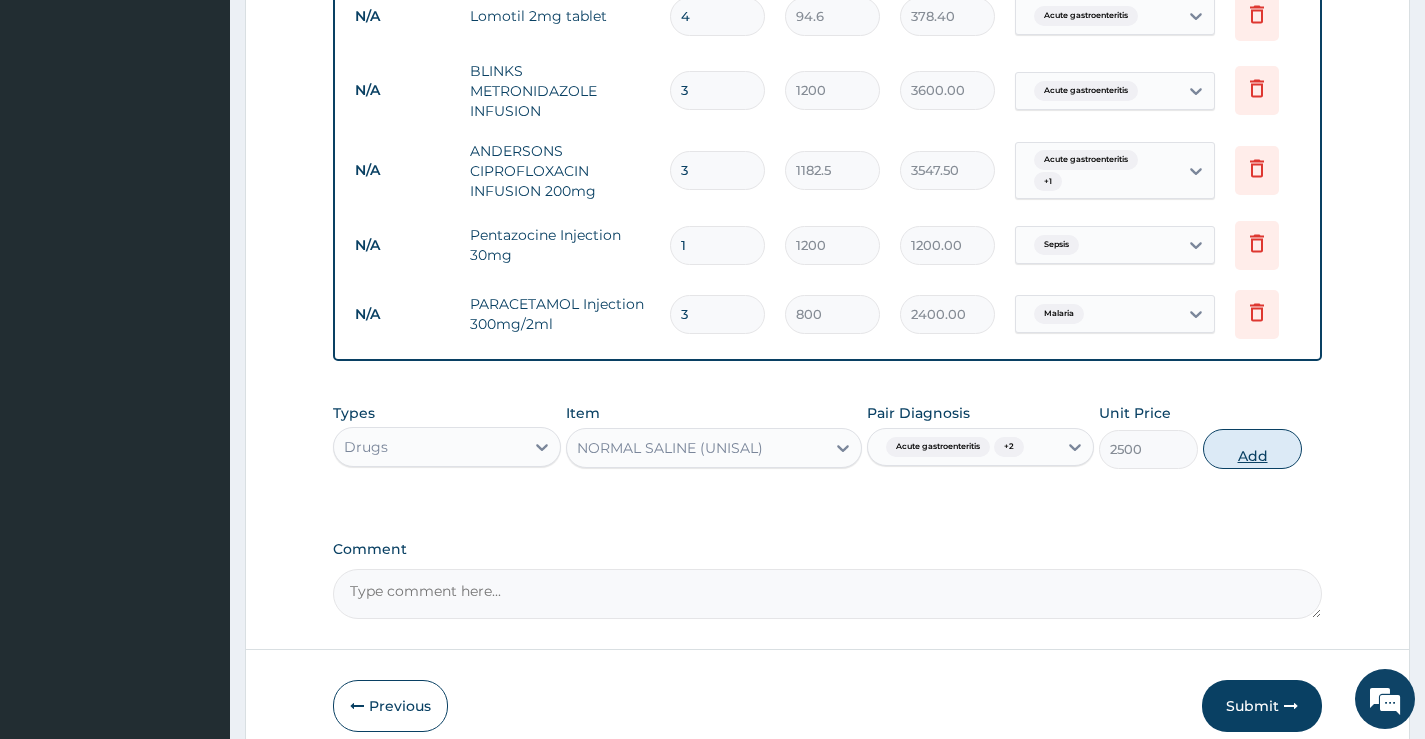 click on "Add" at bounding box center [1252, 449] 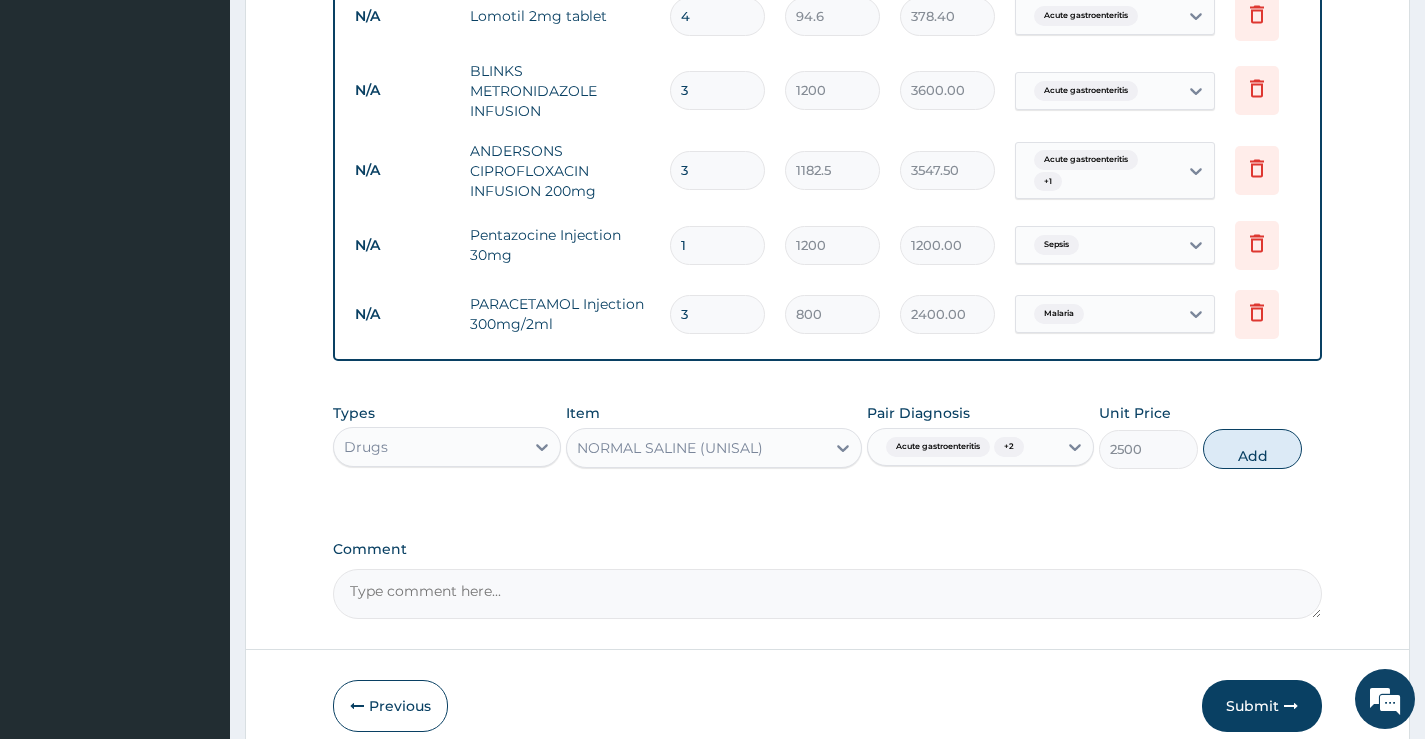type on "0" 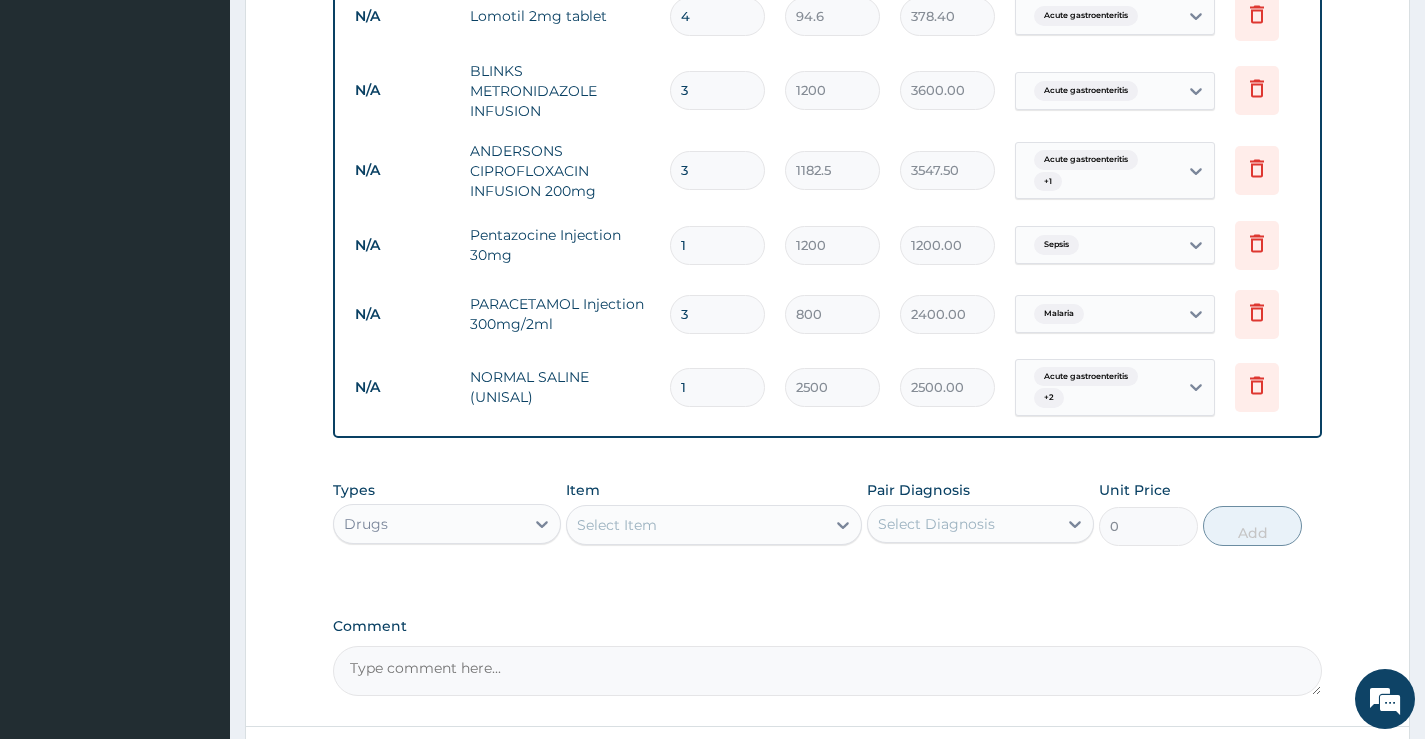 type 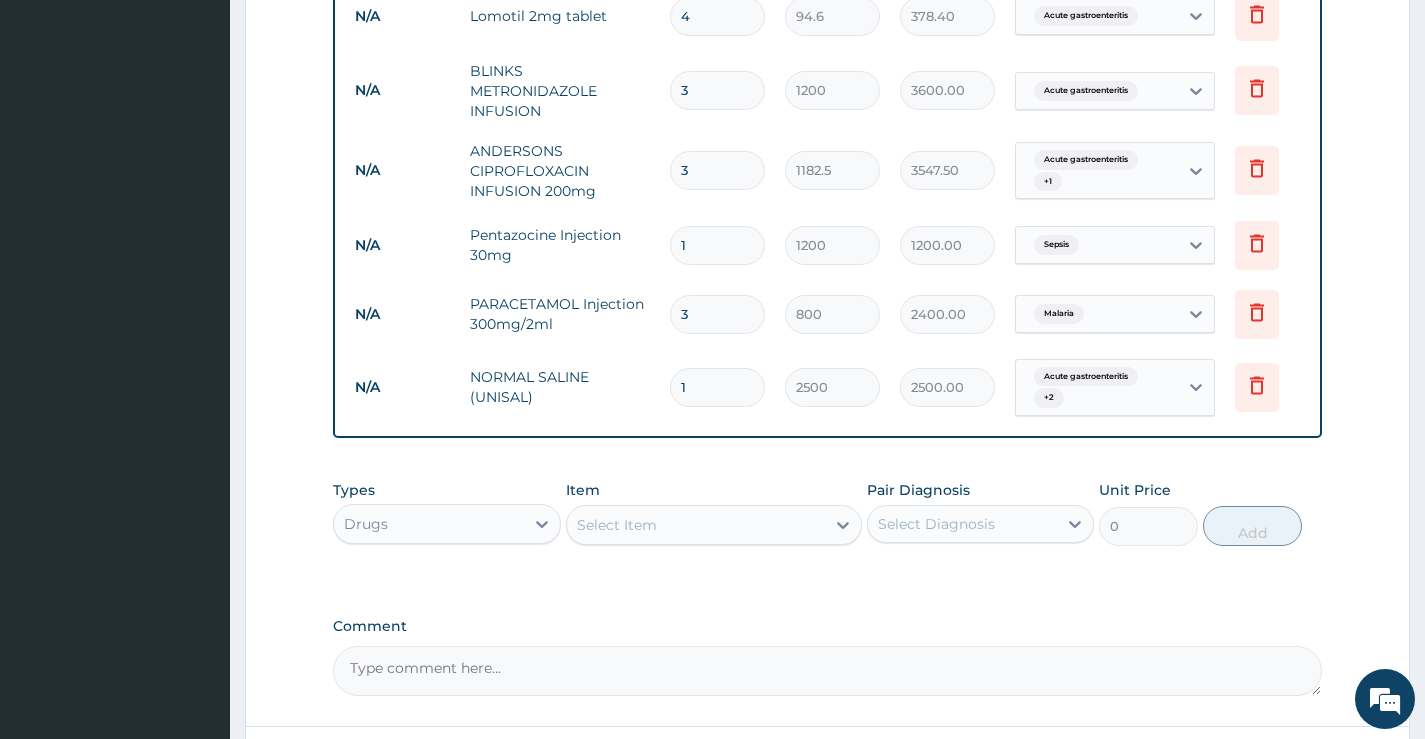 type on "0.00" 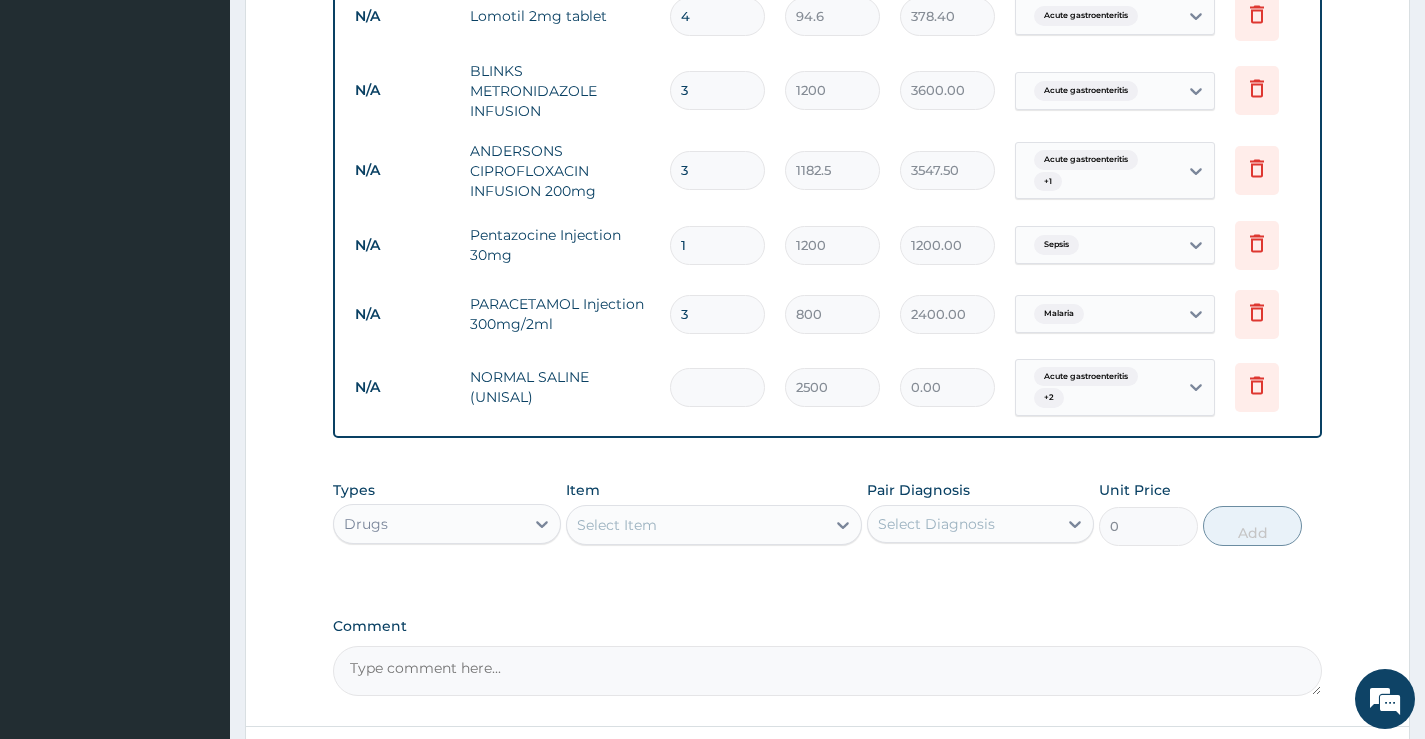 type on "2" 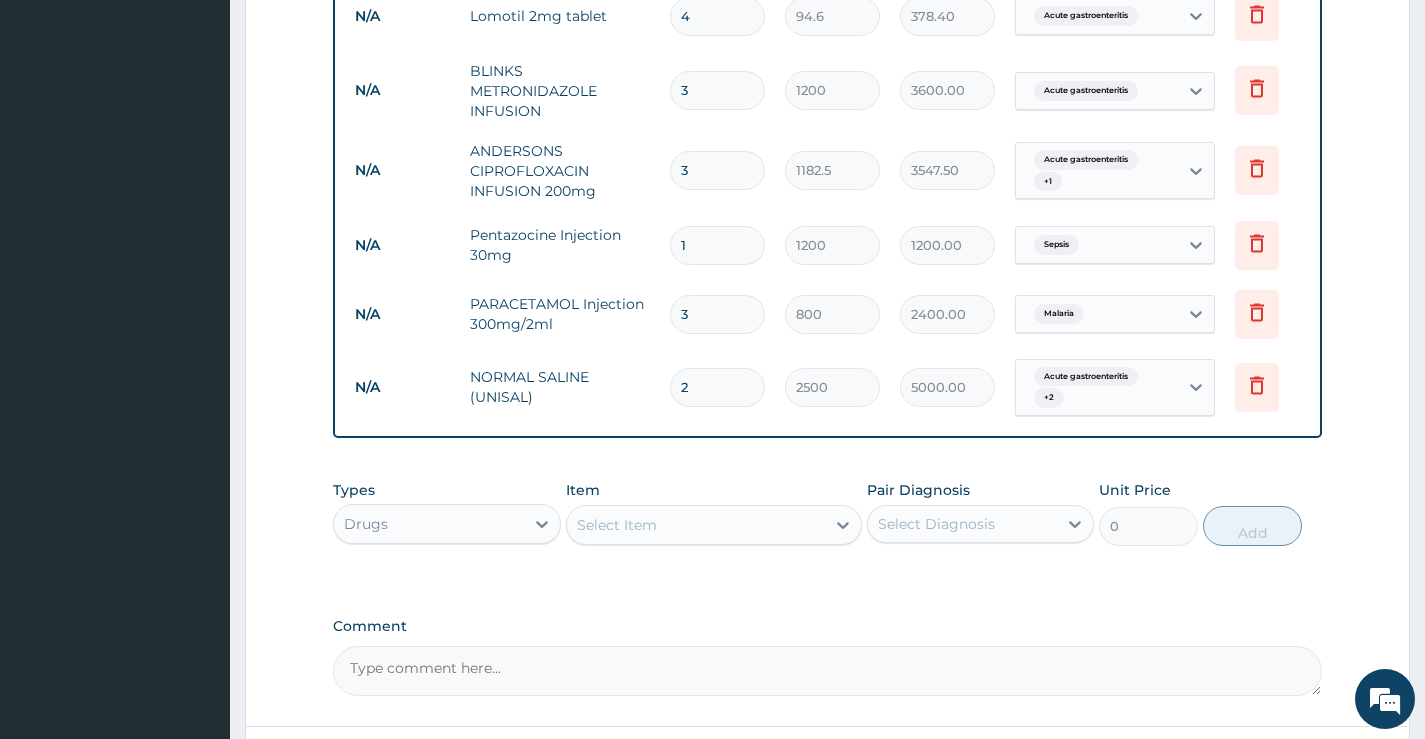 type on "2" 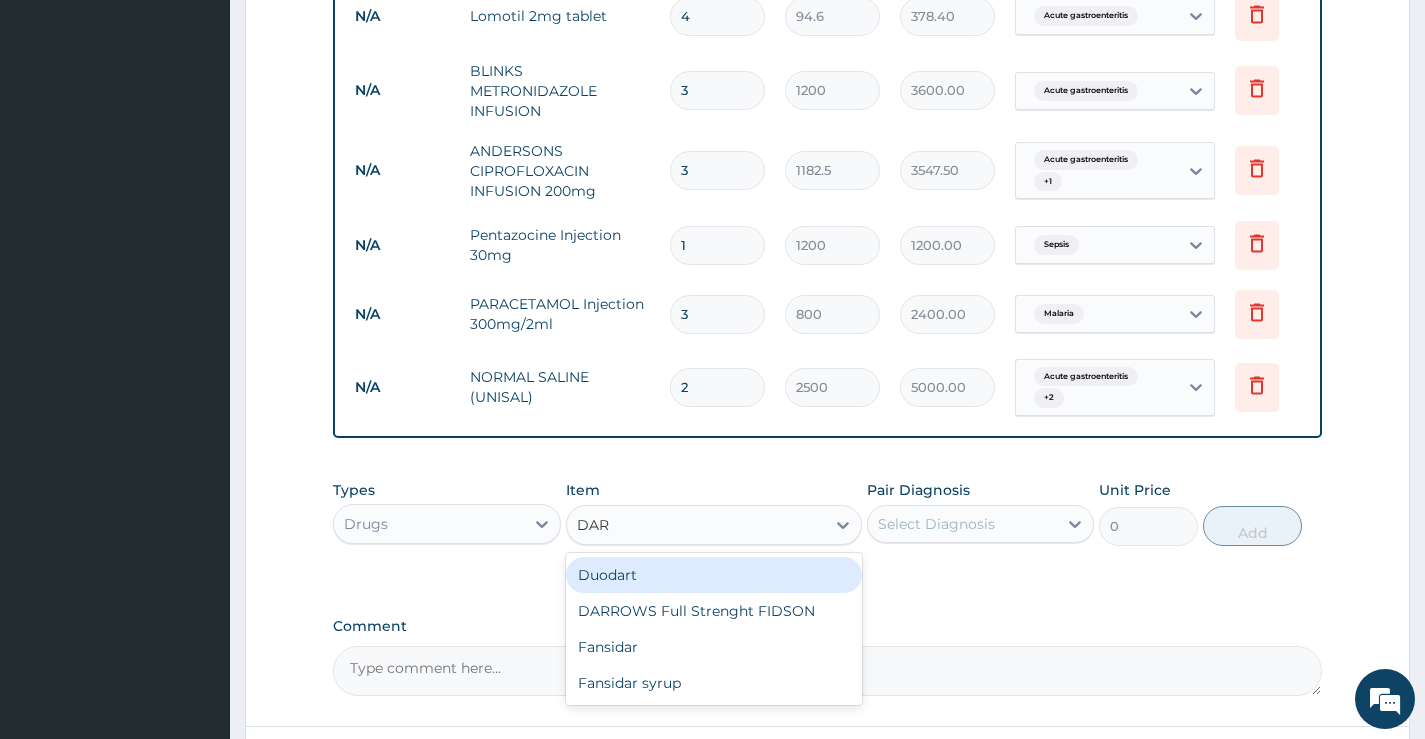 type on "DARR" 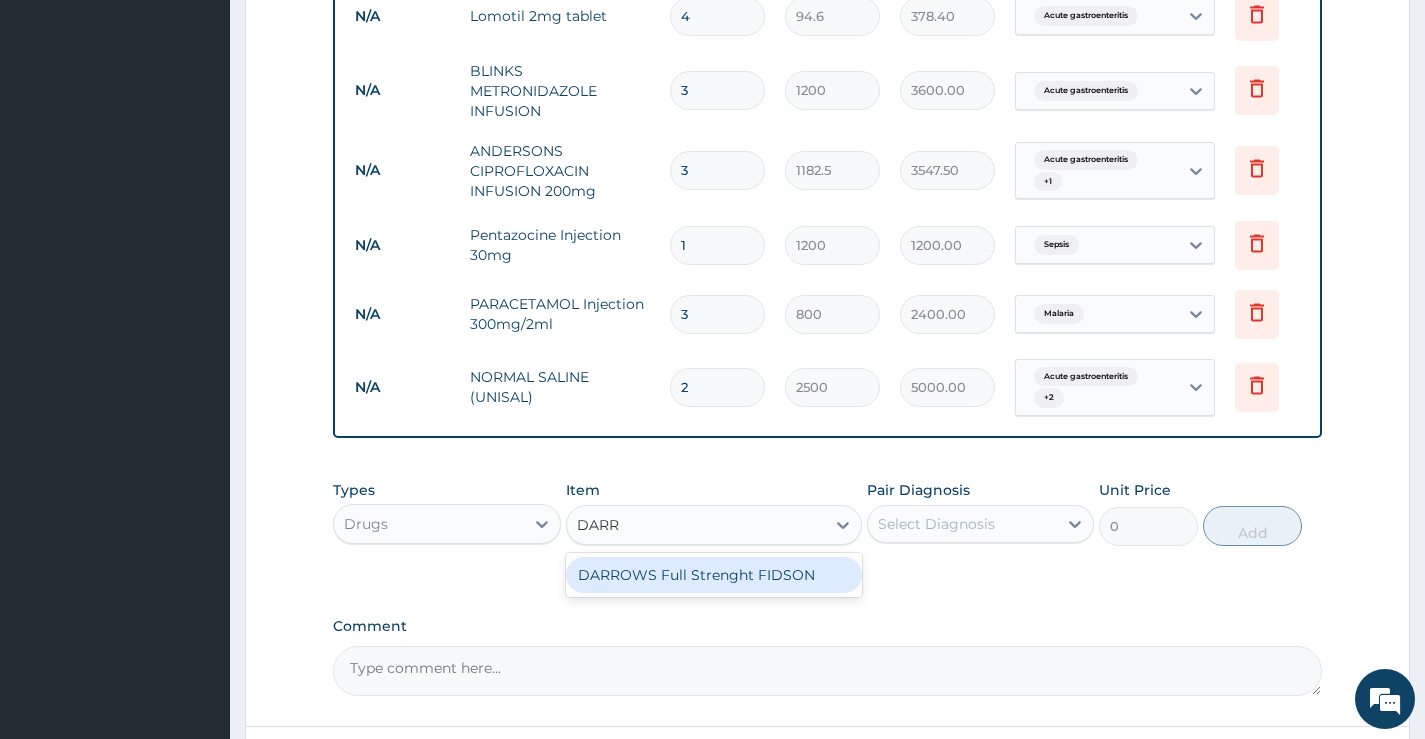 click on "DARROWS Full Strenght FIDSON" at bounding box center [714, 575] 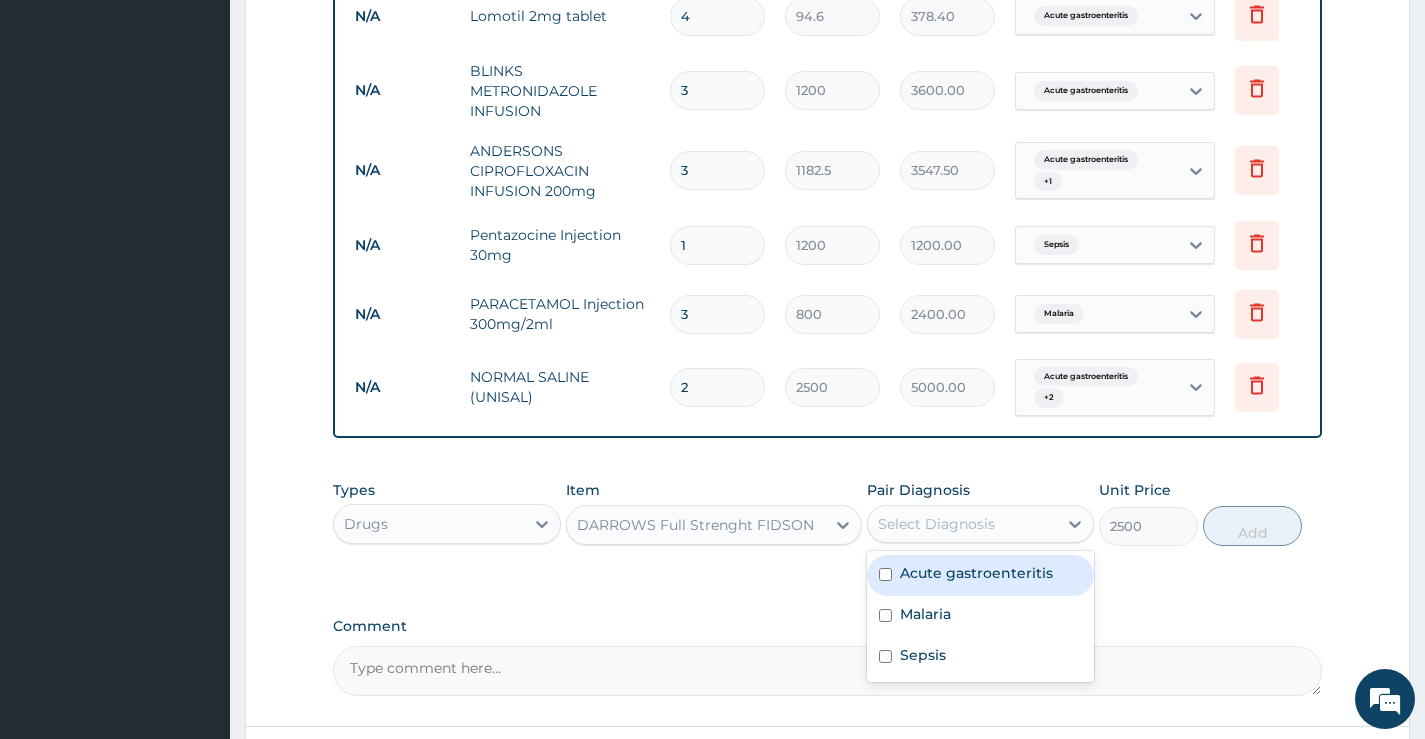 click on "Select Diagnosis" at bounding box center [936, 524] 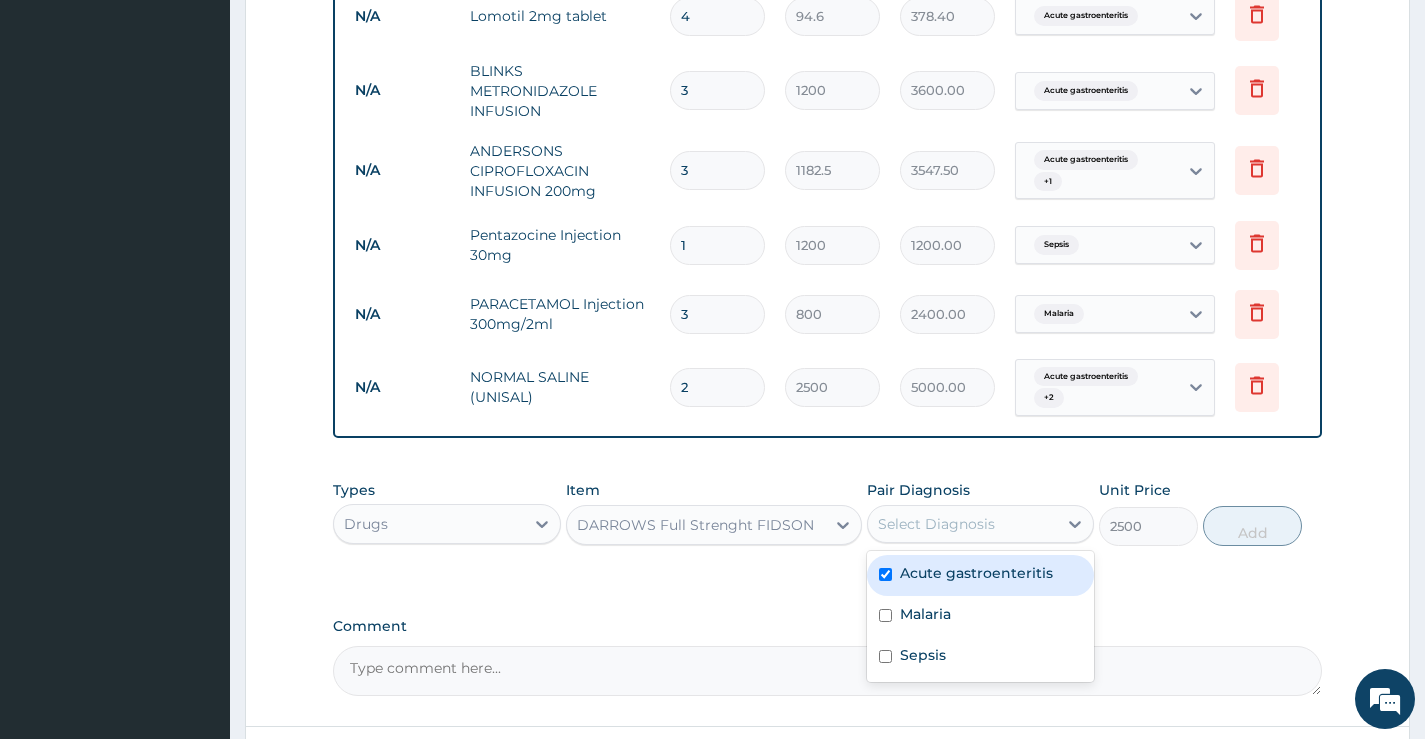 checkbox on "true" 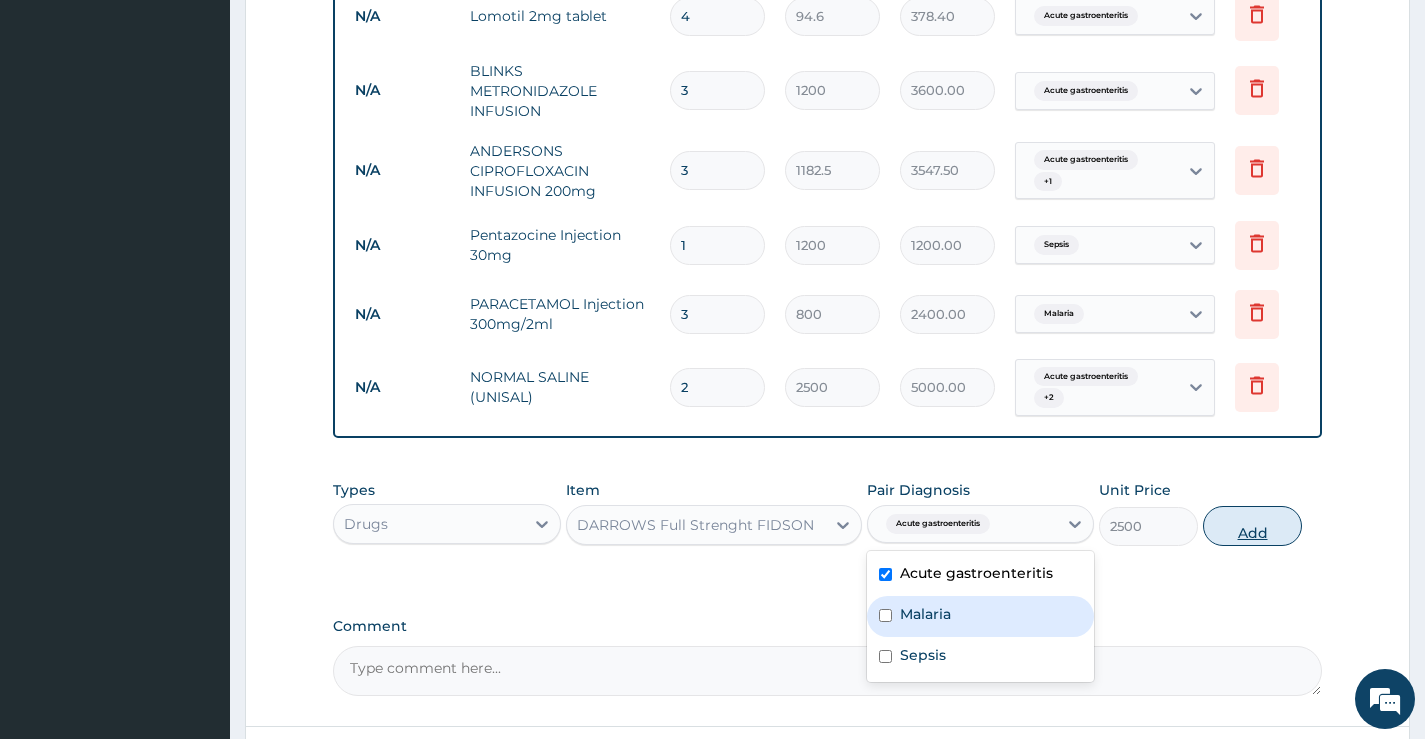 click on "Add" at bounding box center (1252, 526) 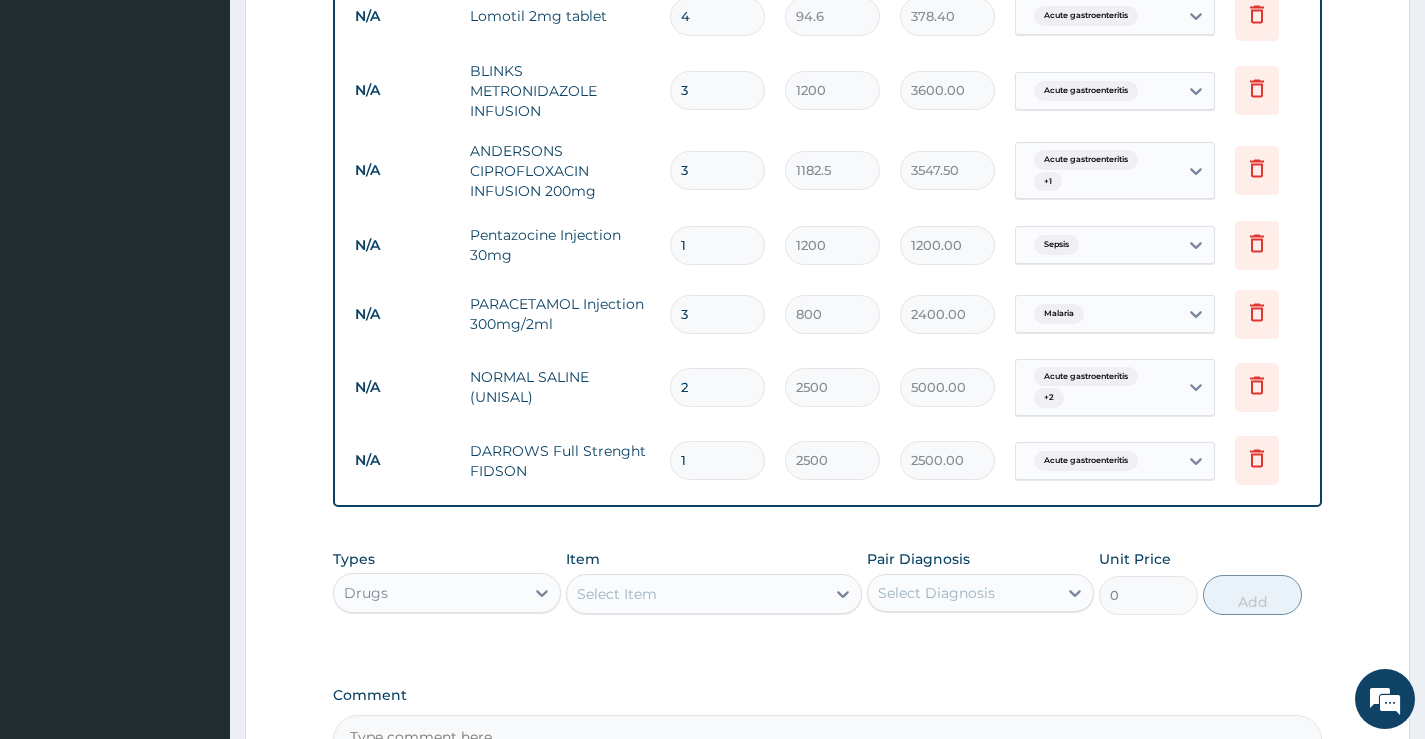 type 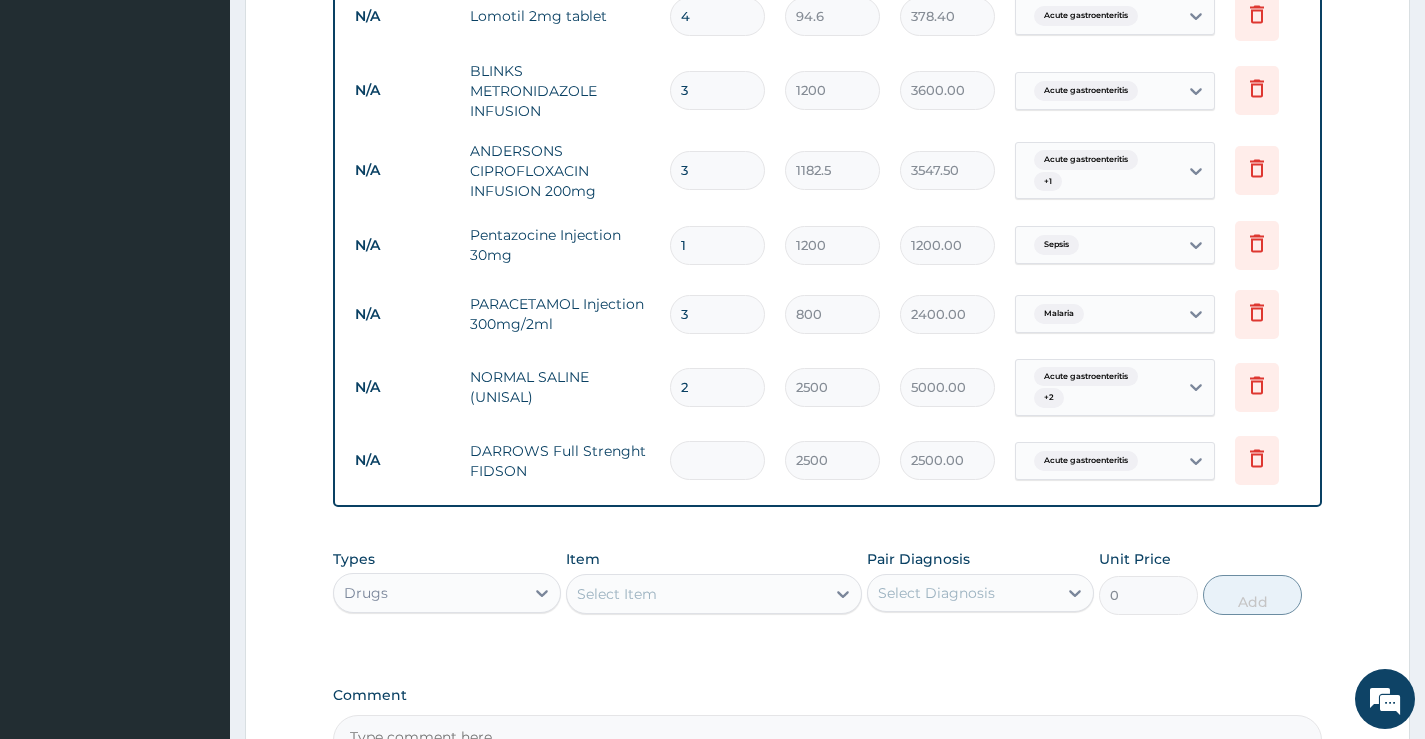 type on "0.00" 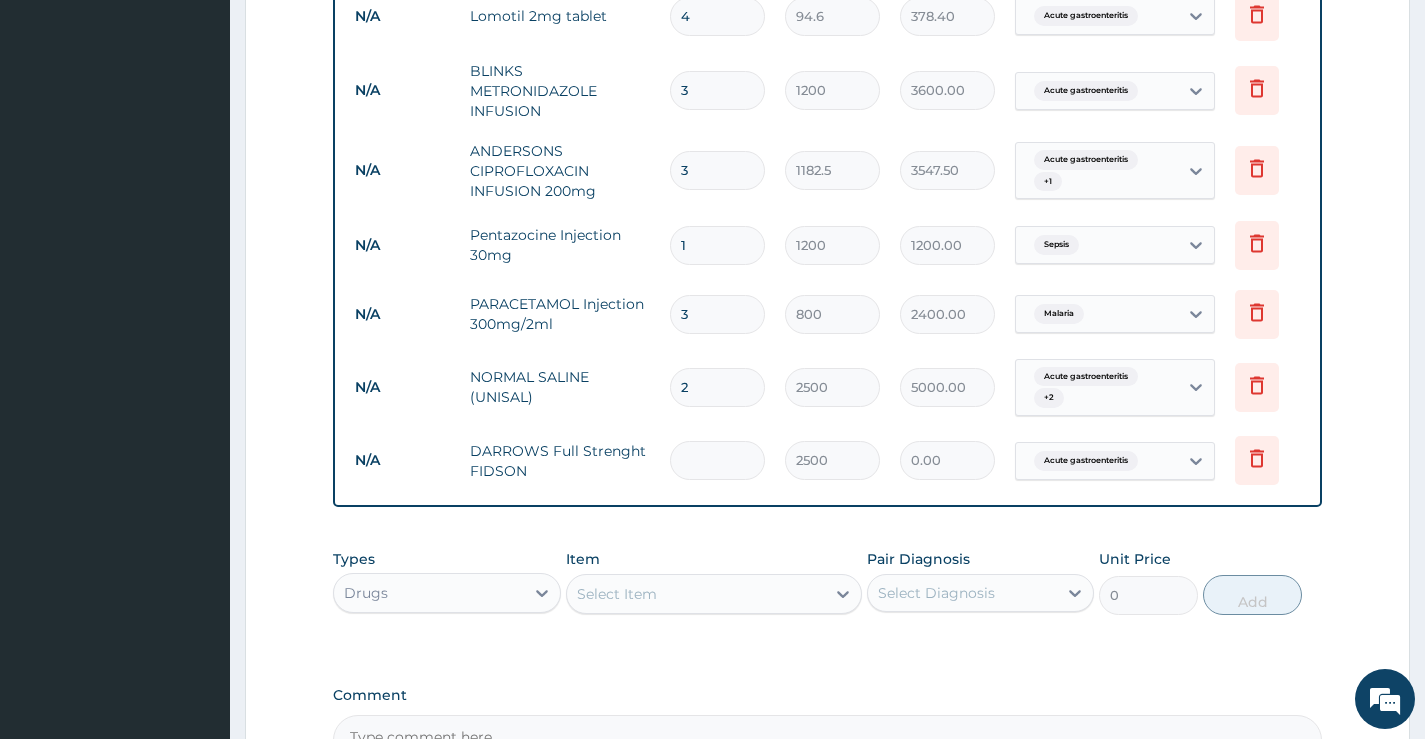 type on "2" 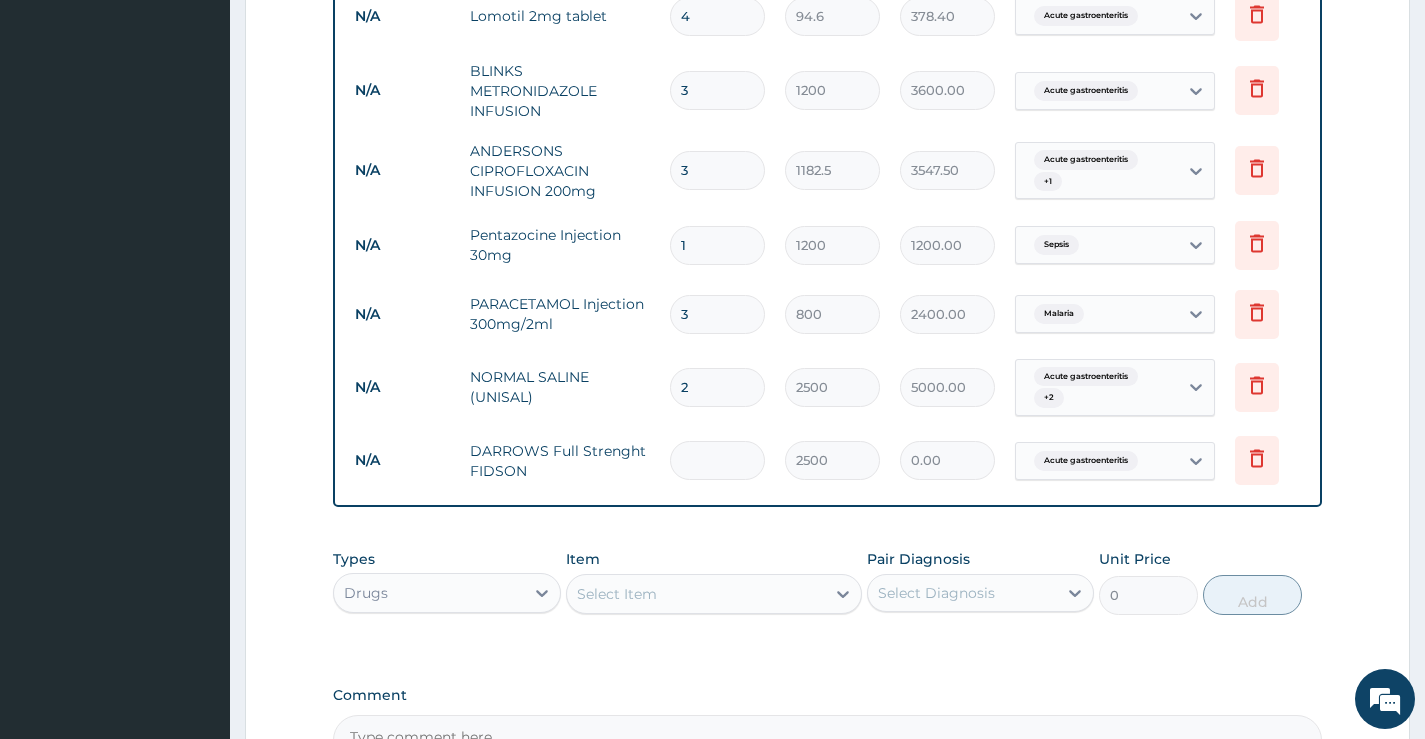 type on "5000.00" 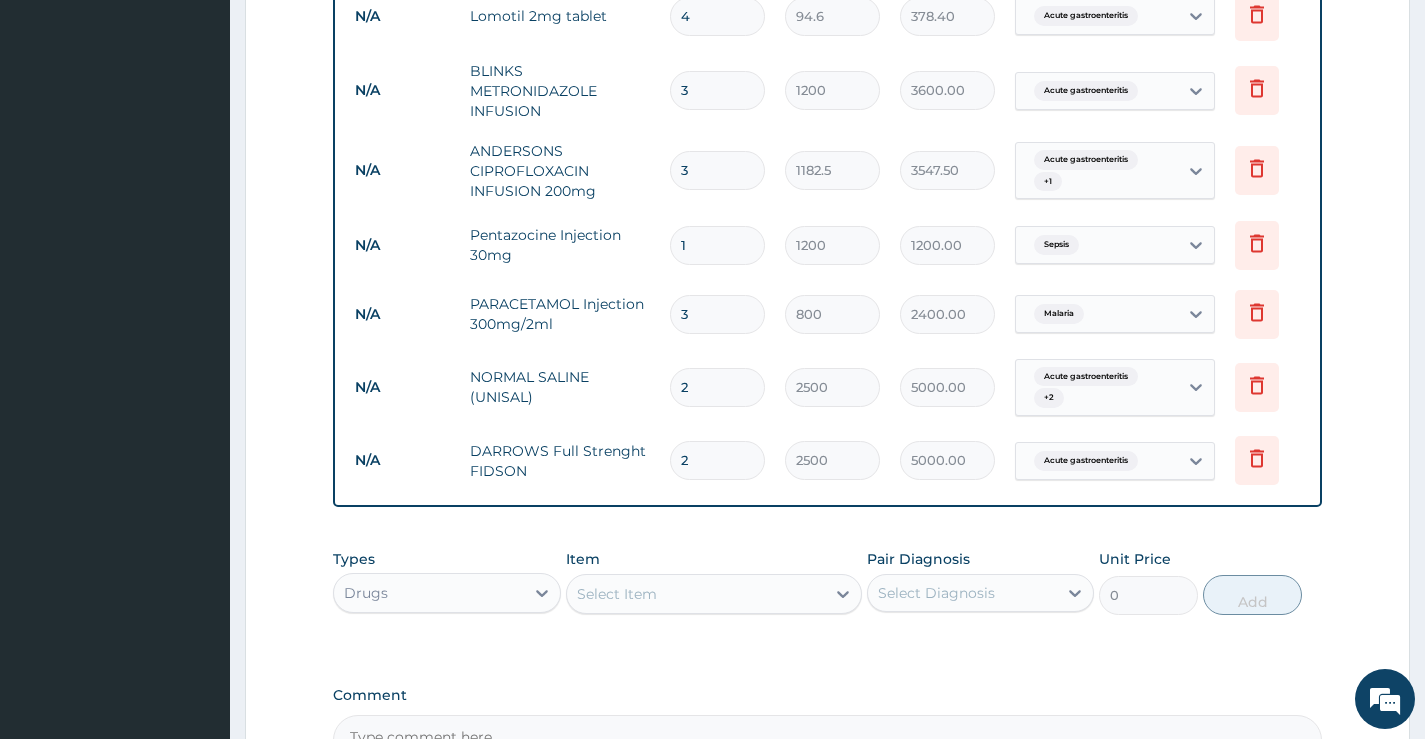 type on "2" 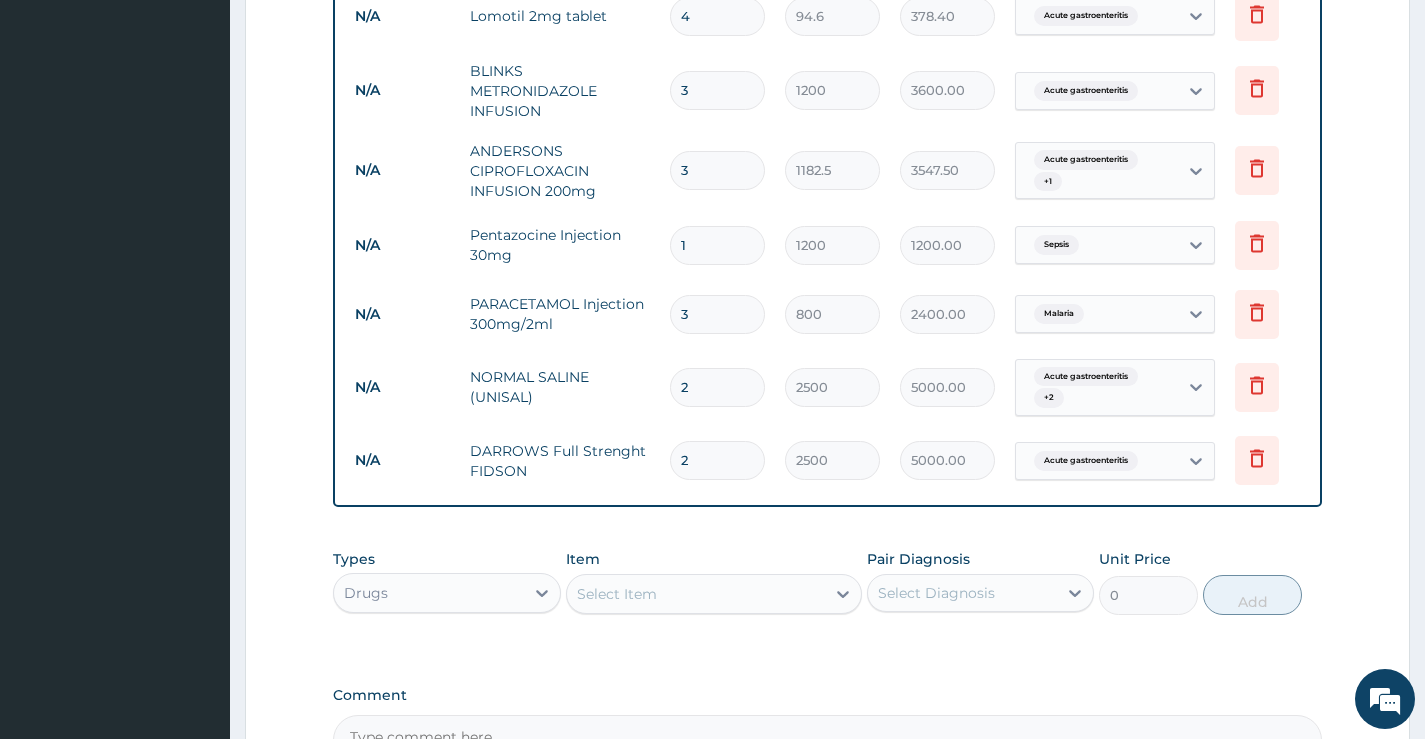 click on "Select Item" at bounding box center [696, 594] 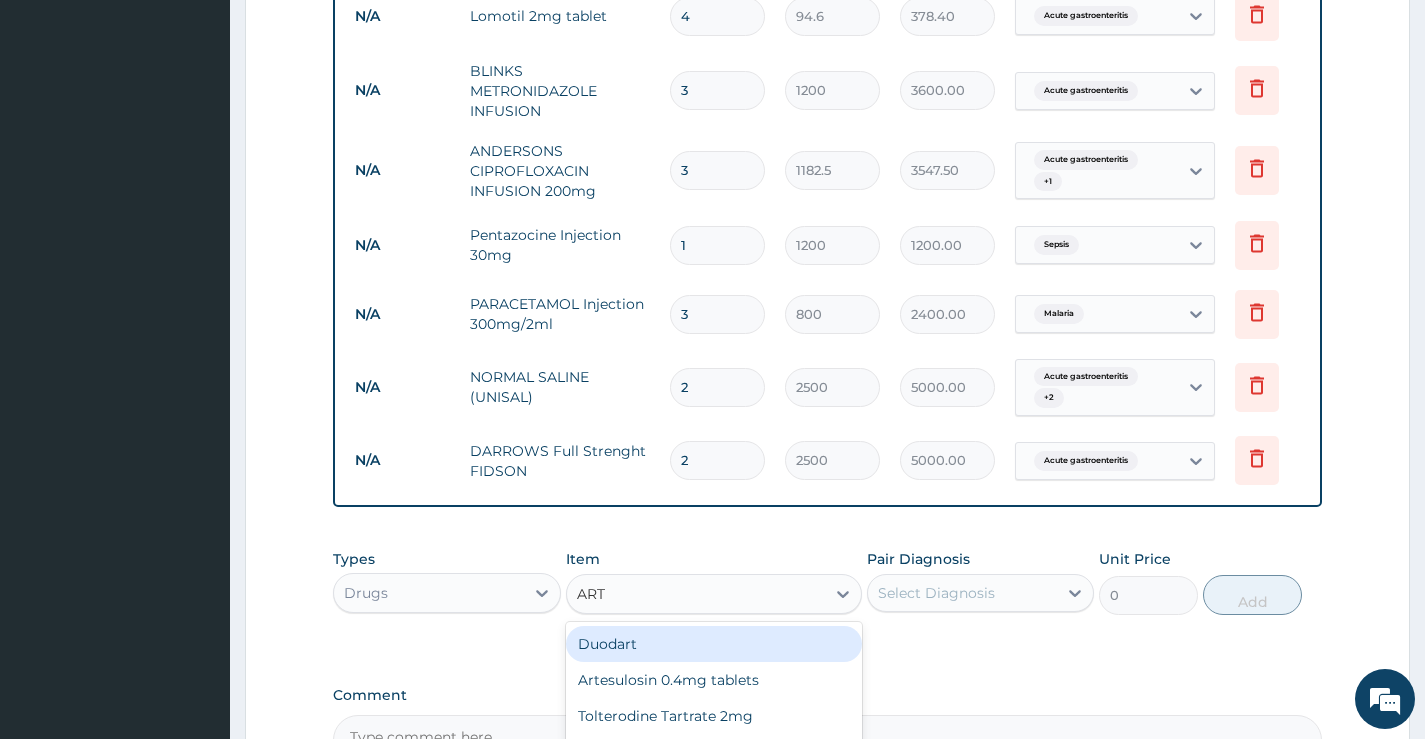 type on "ARTE" 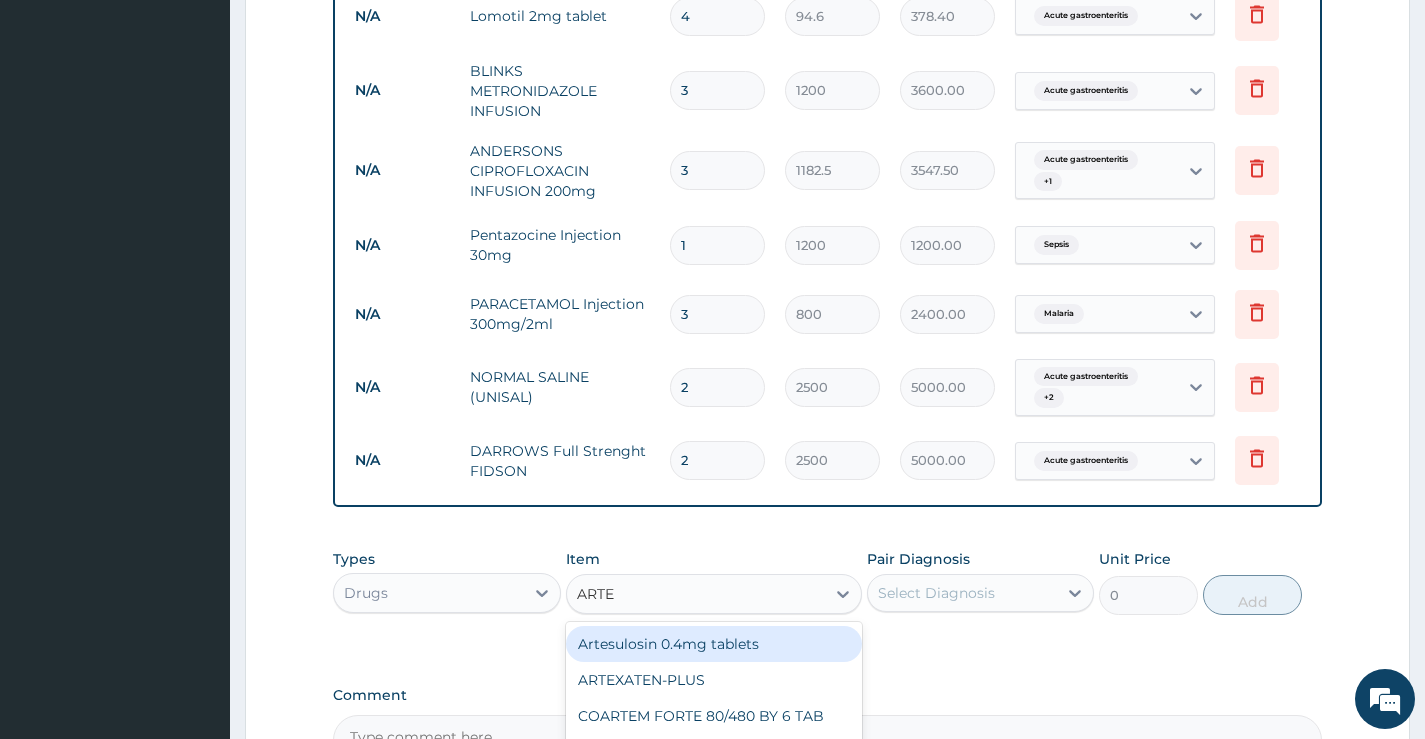 scroll, scrollTop: 1590, scrollLeft: 0, axis: vertical 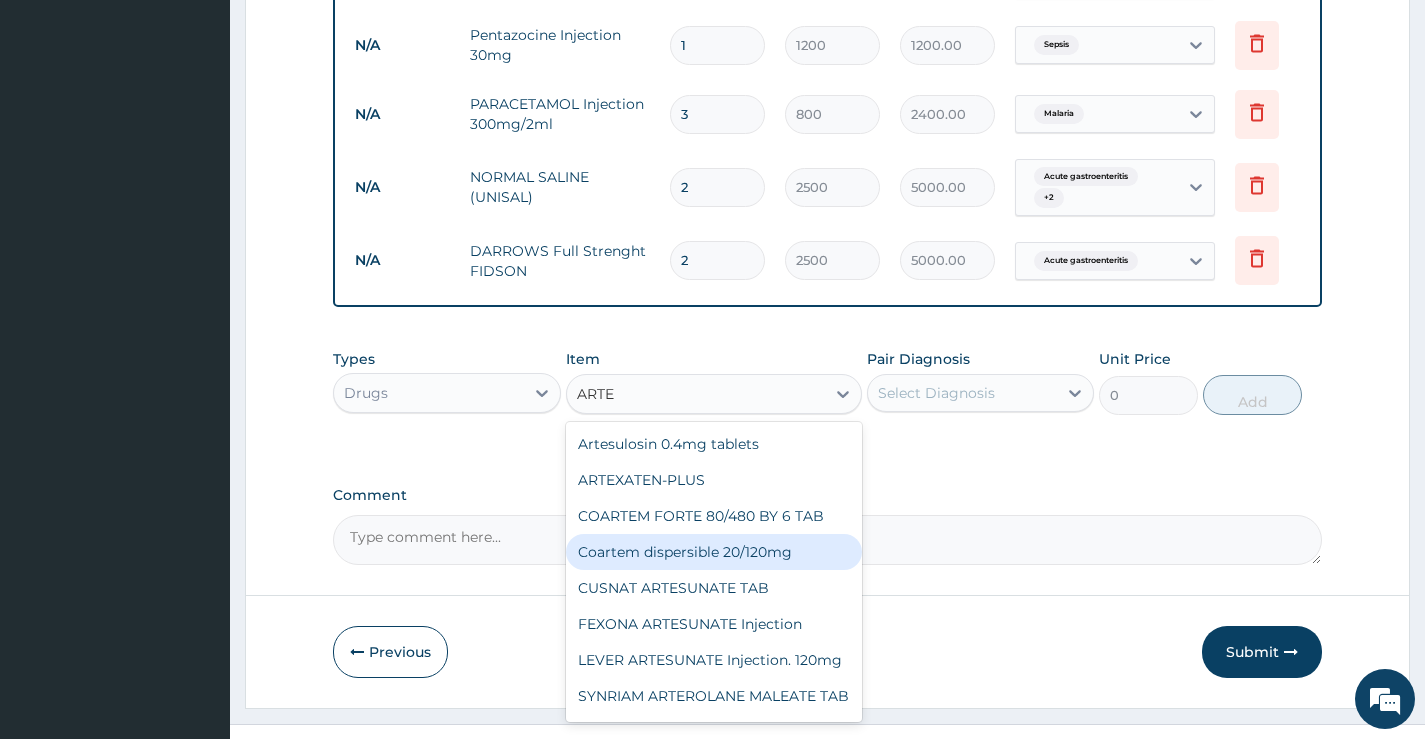 click on "Coartem dispersible 20/120mg" at bounding box center [714, 552] 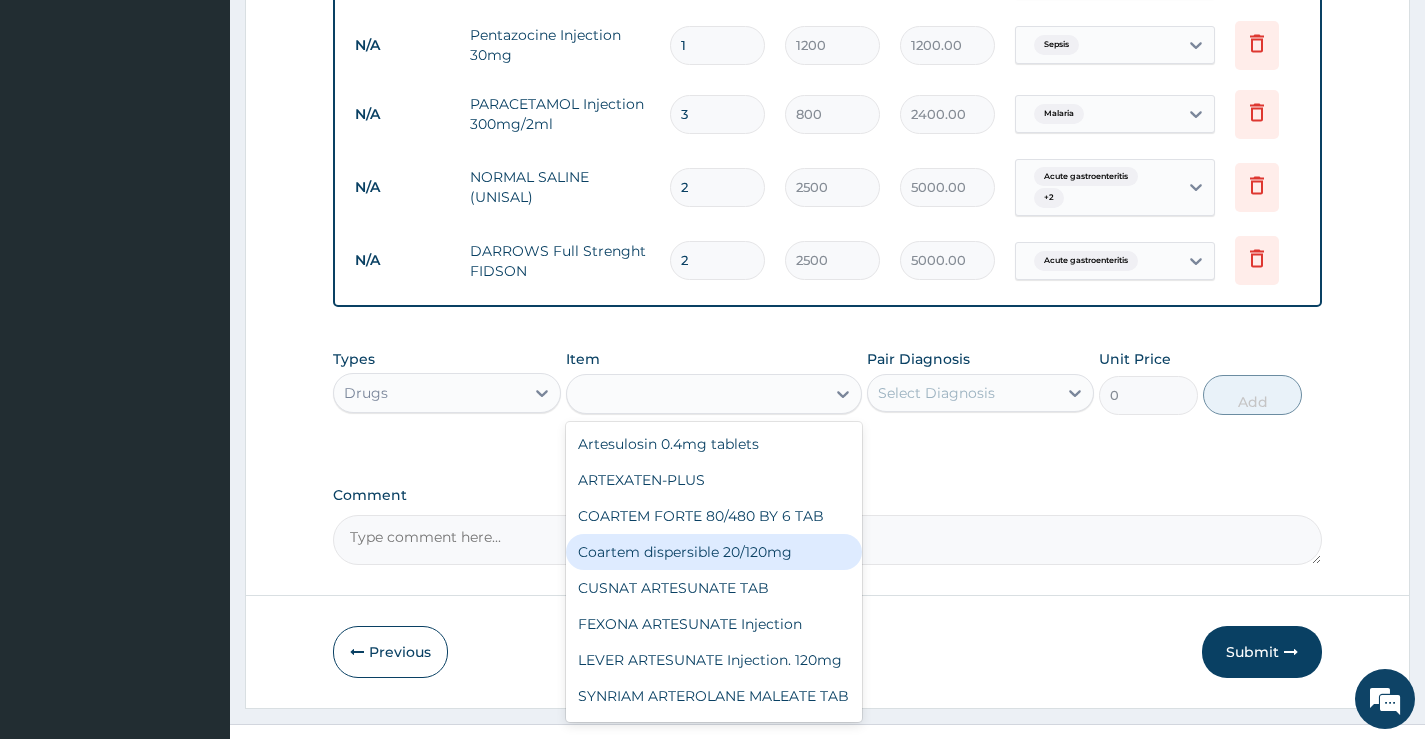 type on "112.3375" 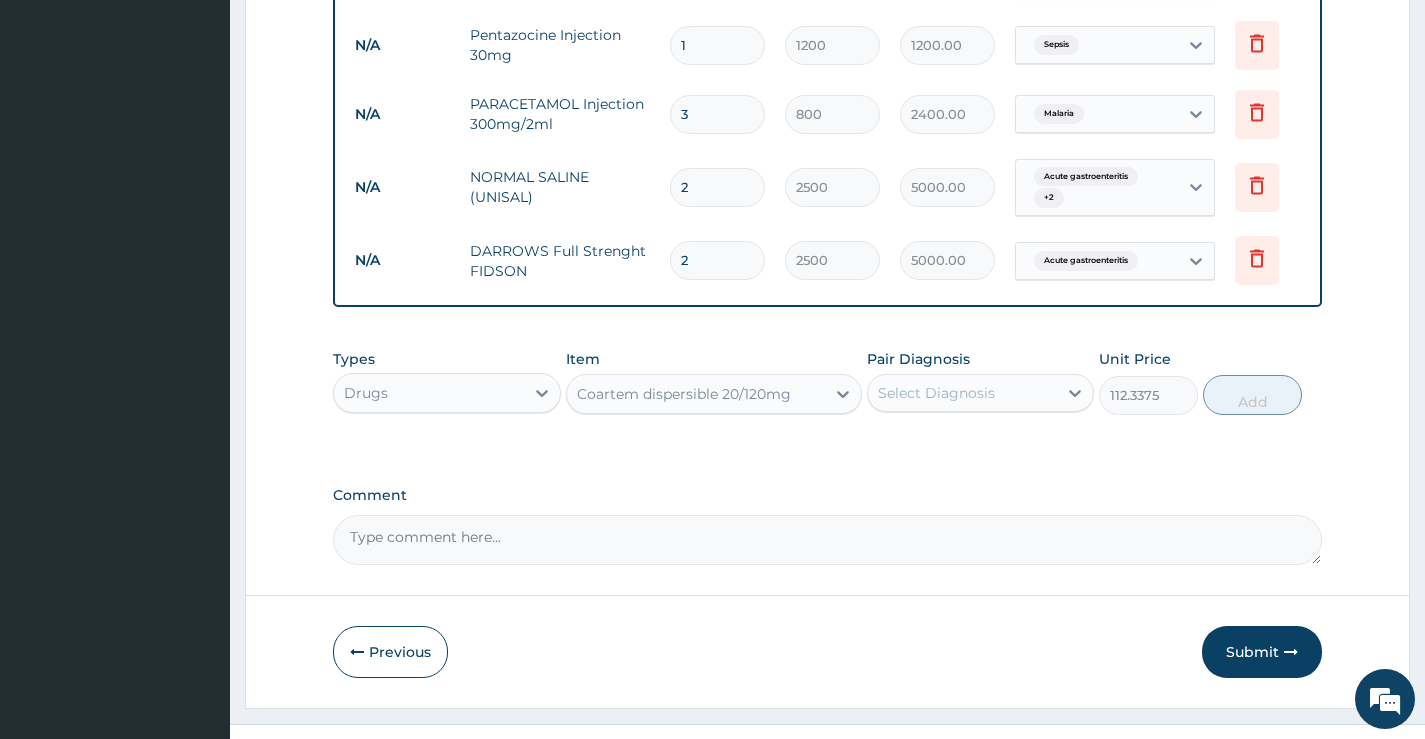 click on "Select Diagnosis" at bounding box center [936, 393] 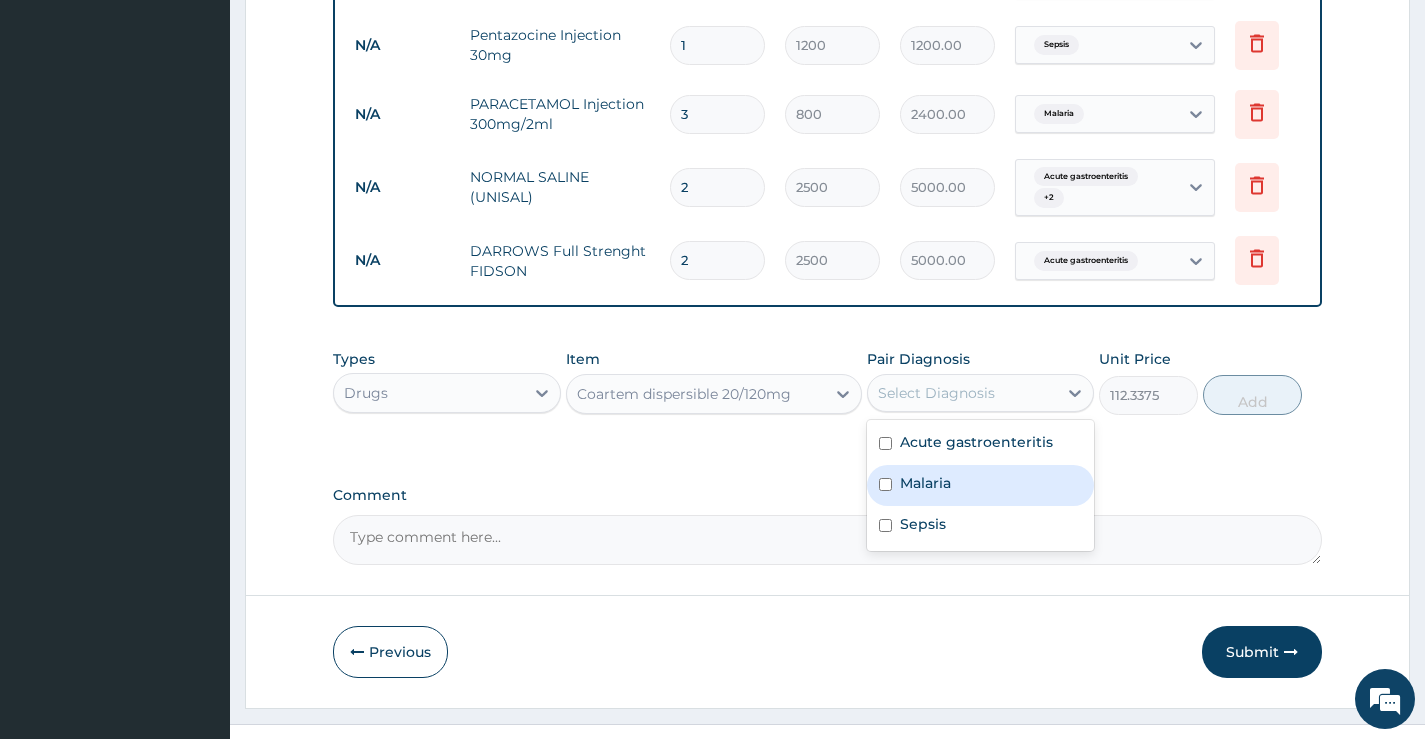 click on "Malaria" at bounding box center [980, 485] 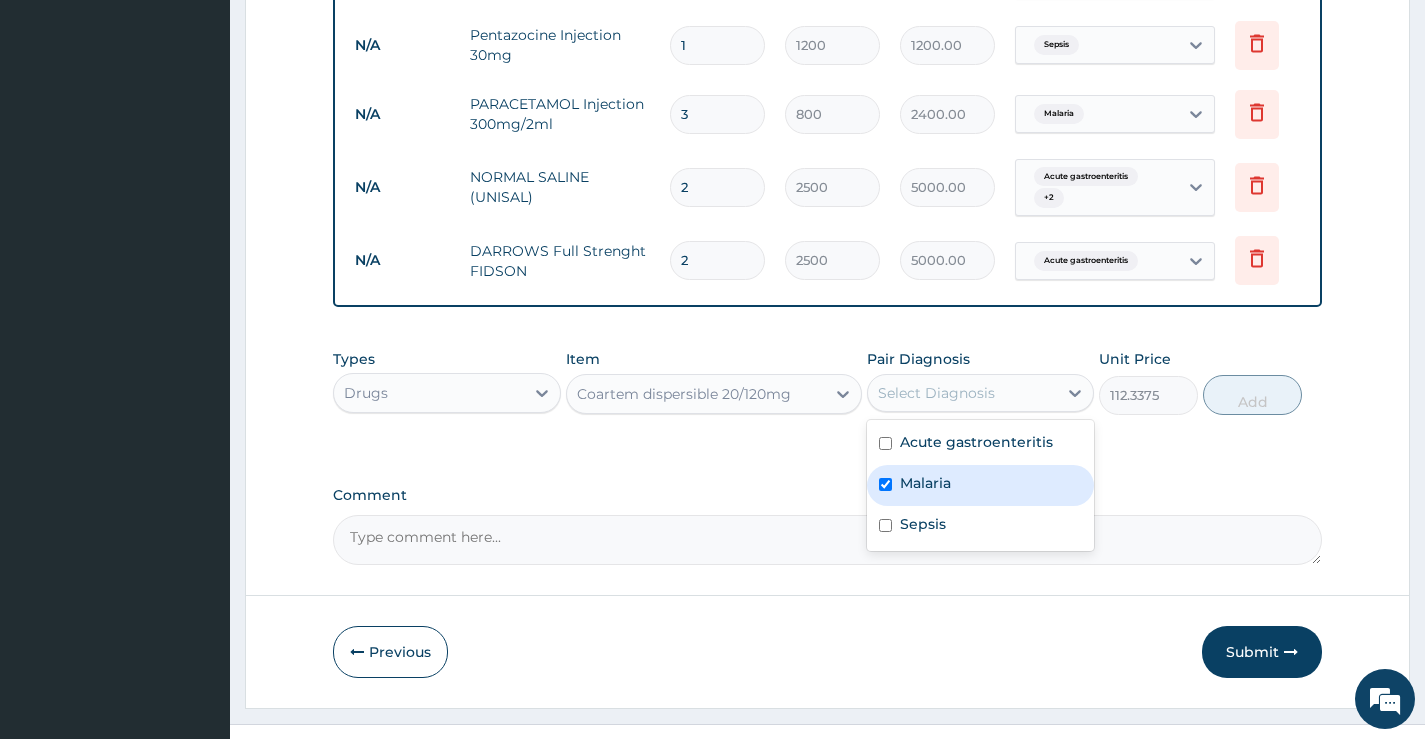 checkbox on "true" 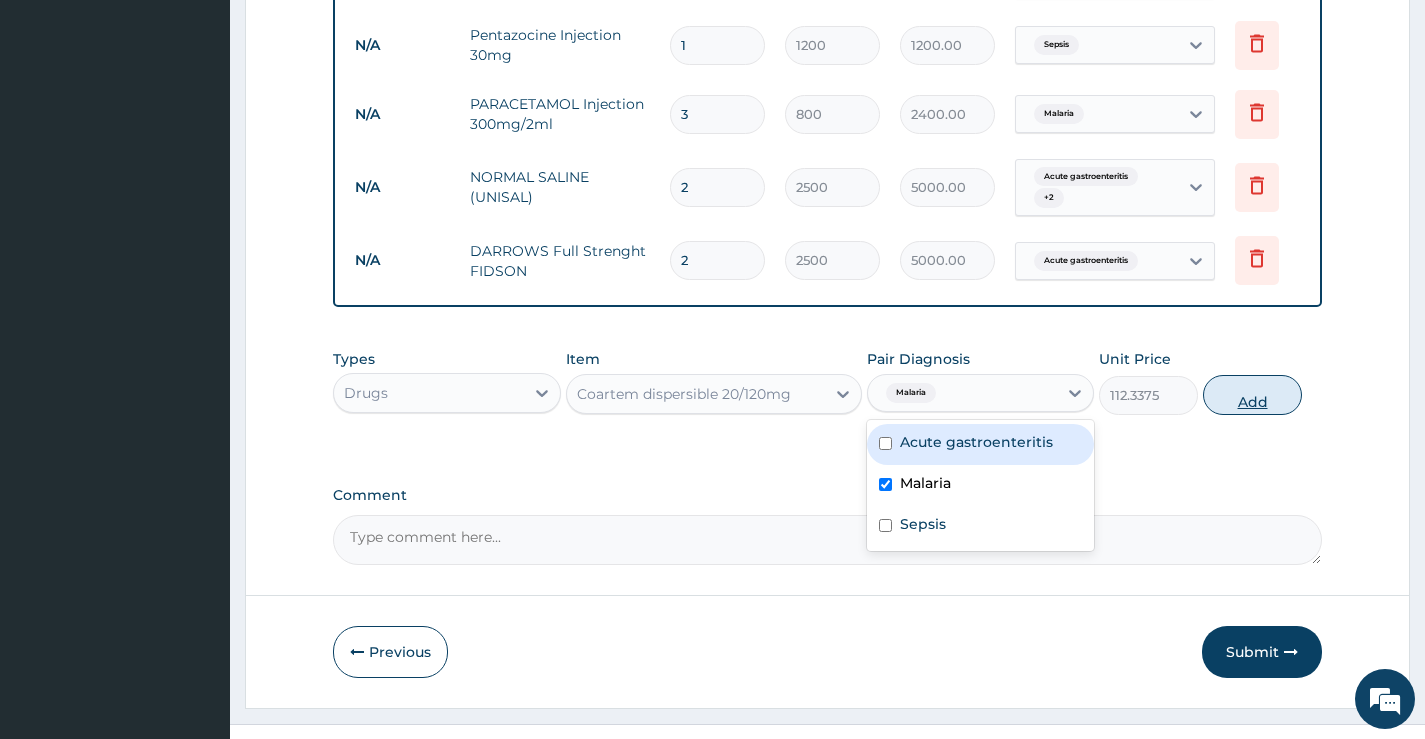 click on "Add" at bounding box center [1252, 395] 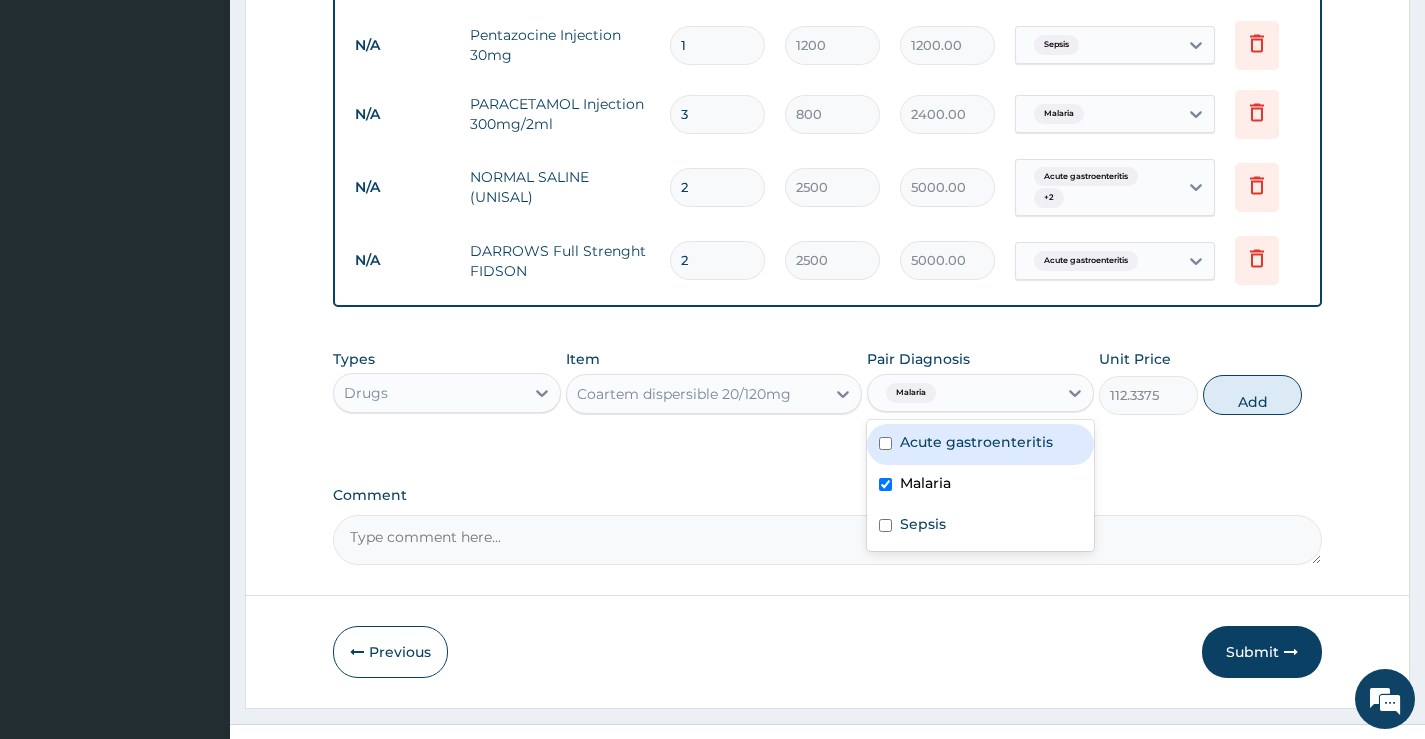 type on "0" 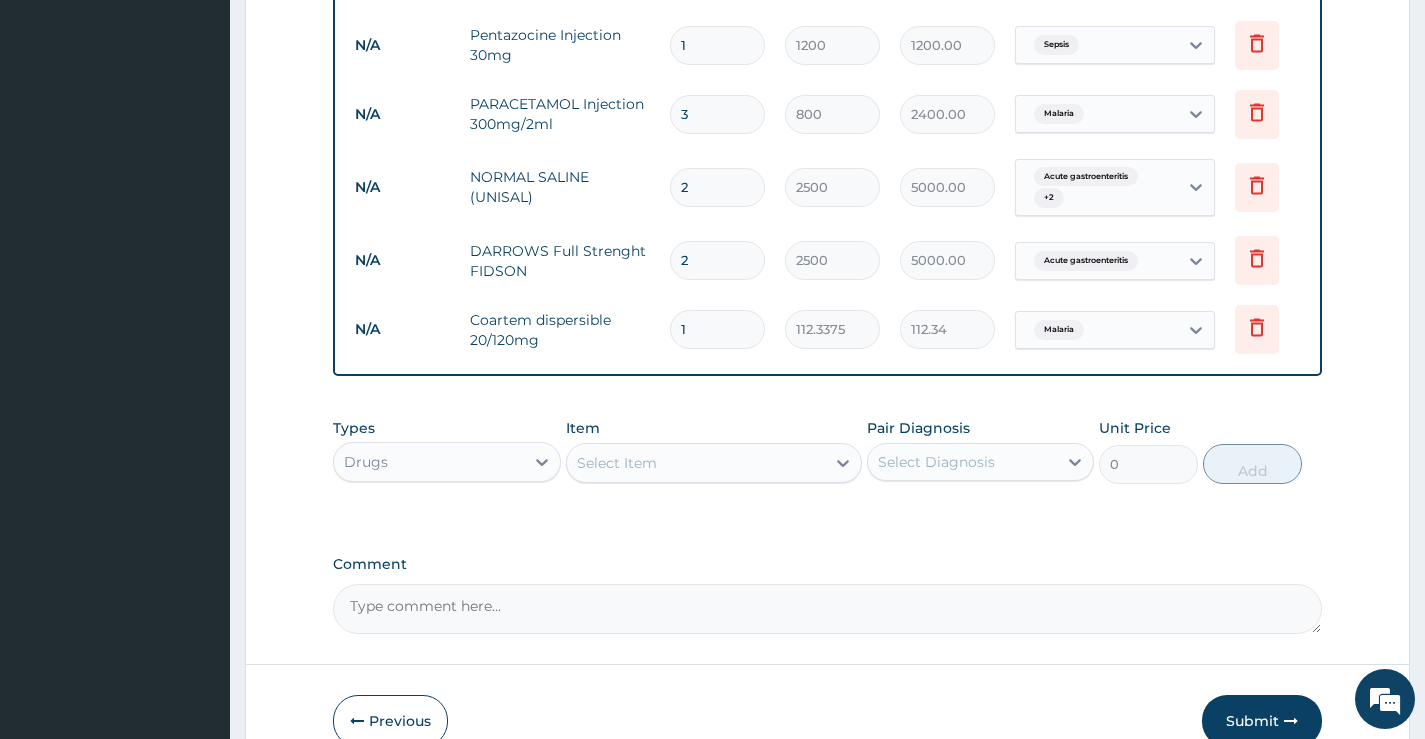 type 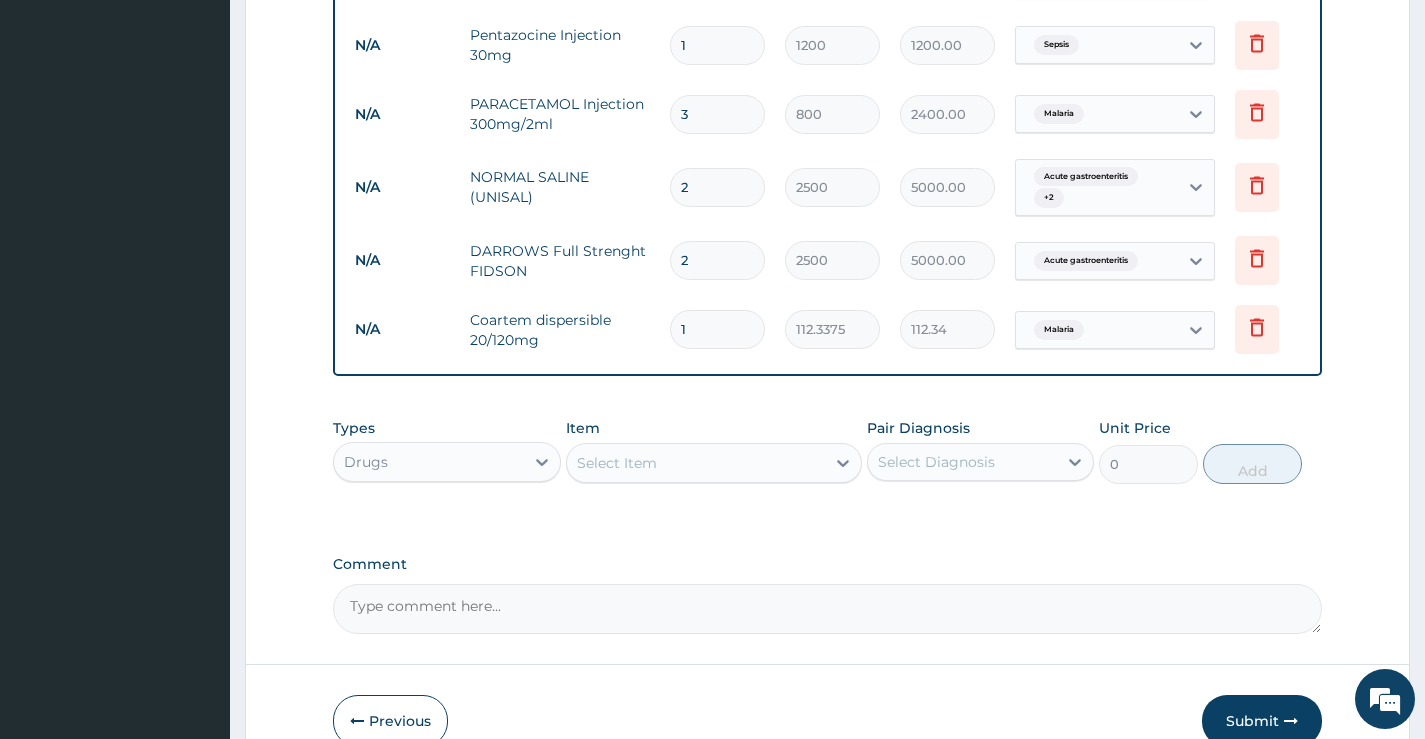 type on "0.00" 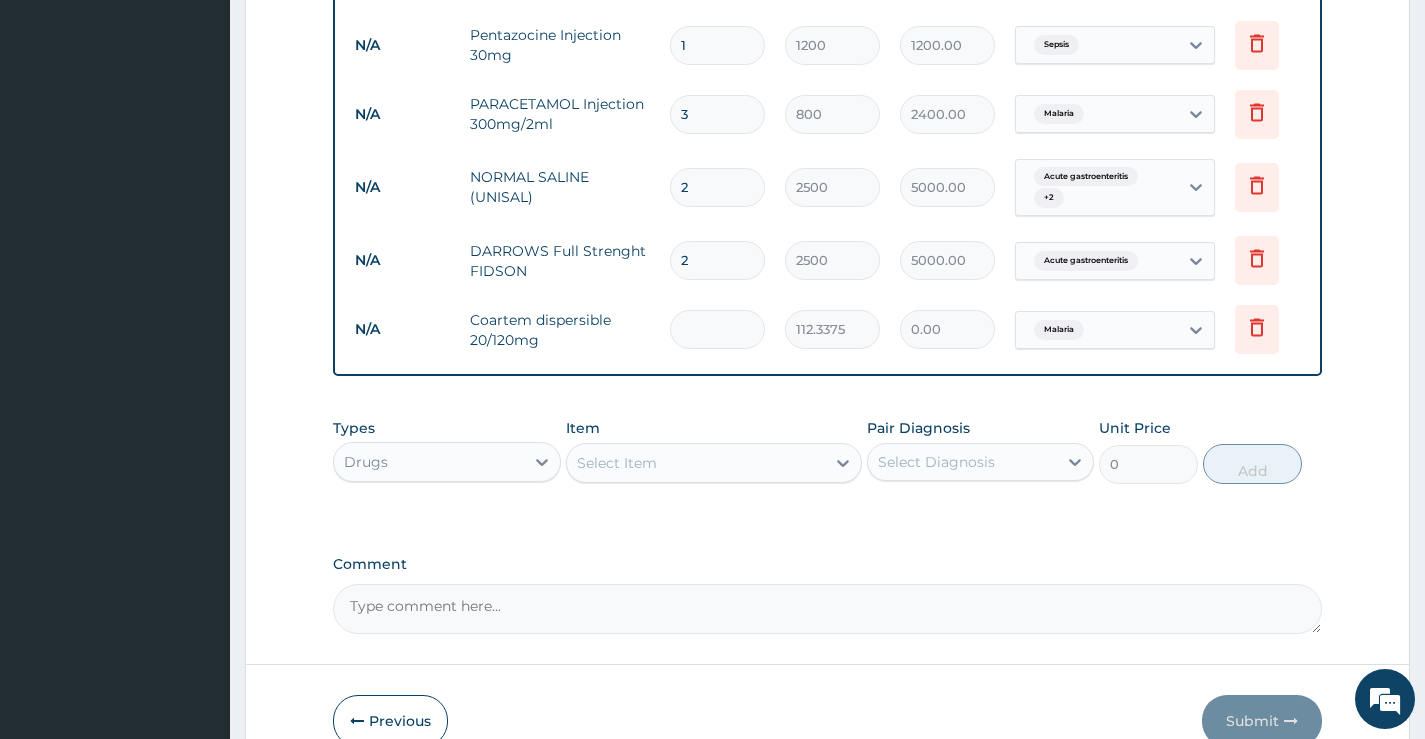 type on "2" 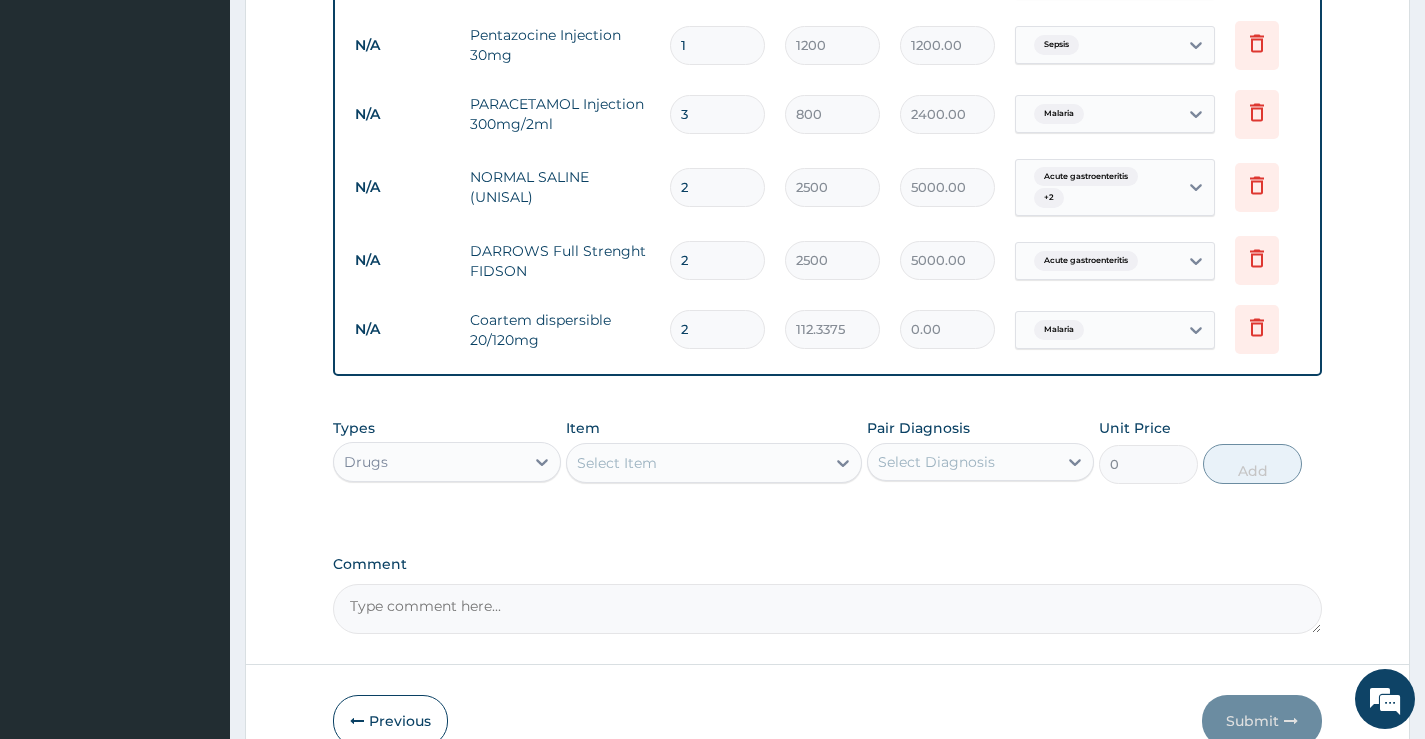 type on "224.68" 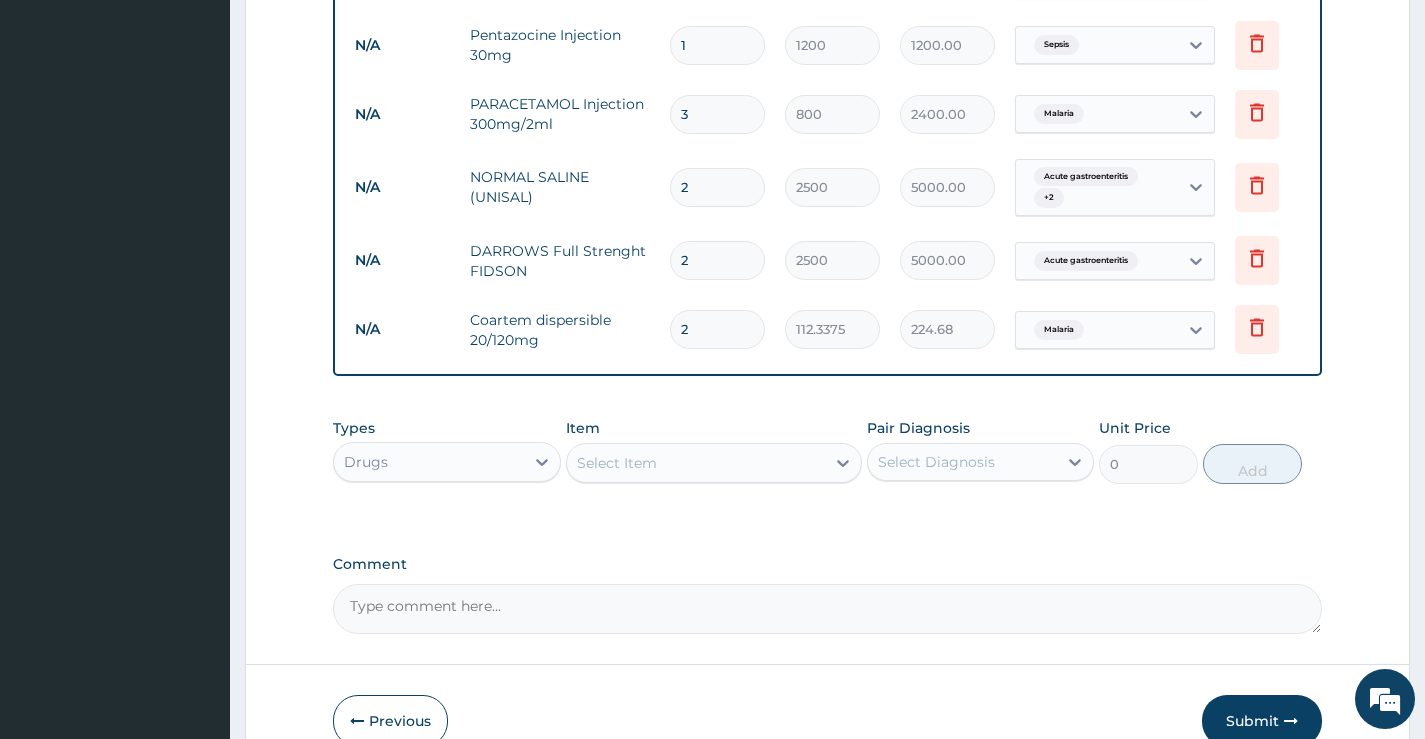 type on "24" 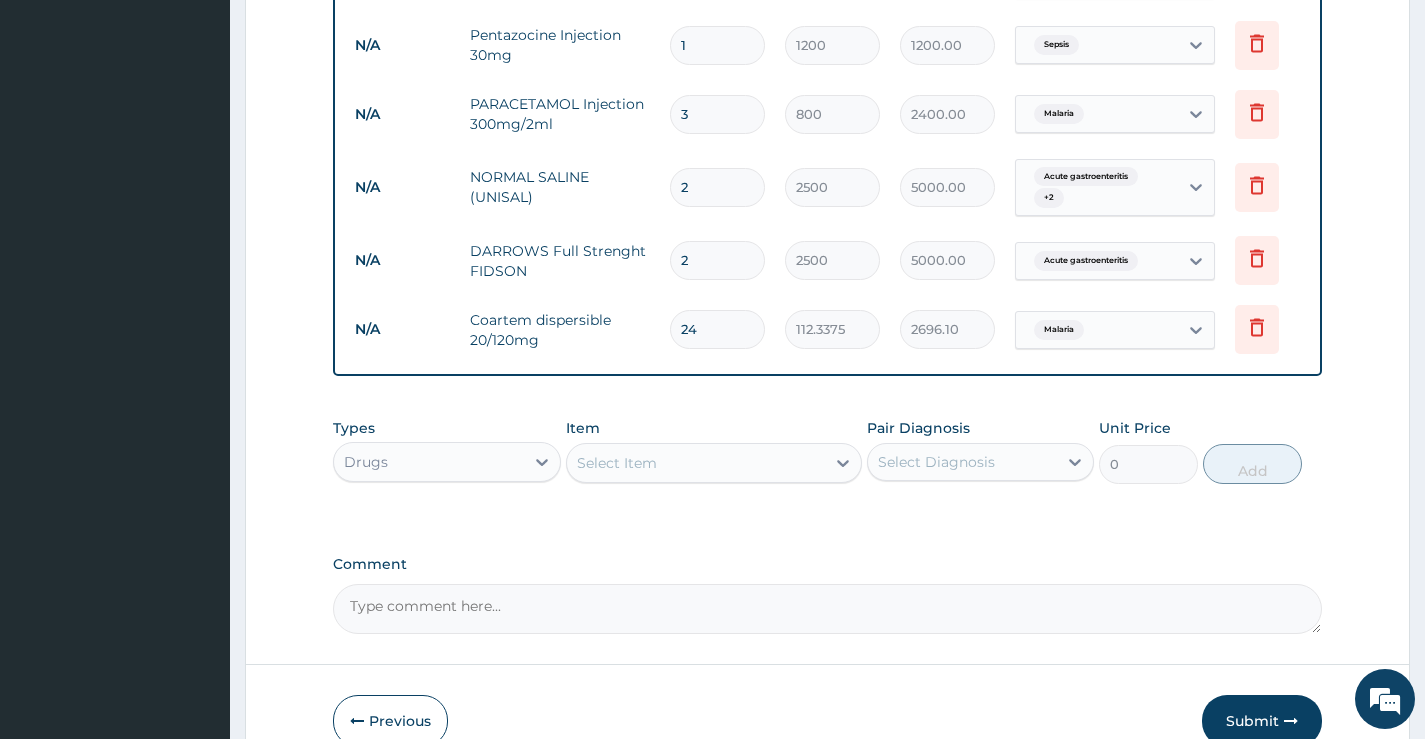 type on "24" 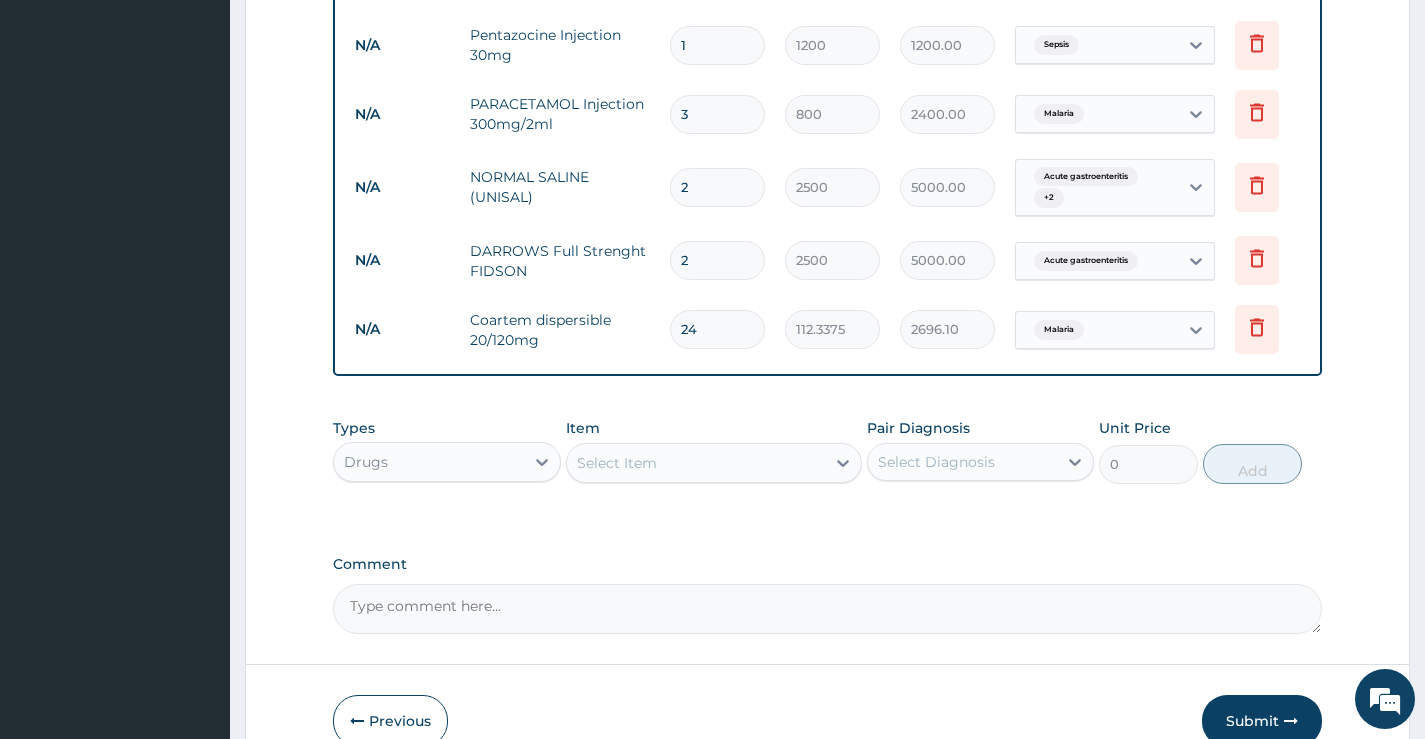 click on "Select Item" at bounding box center [696, 463] 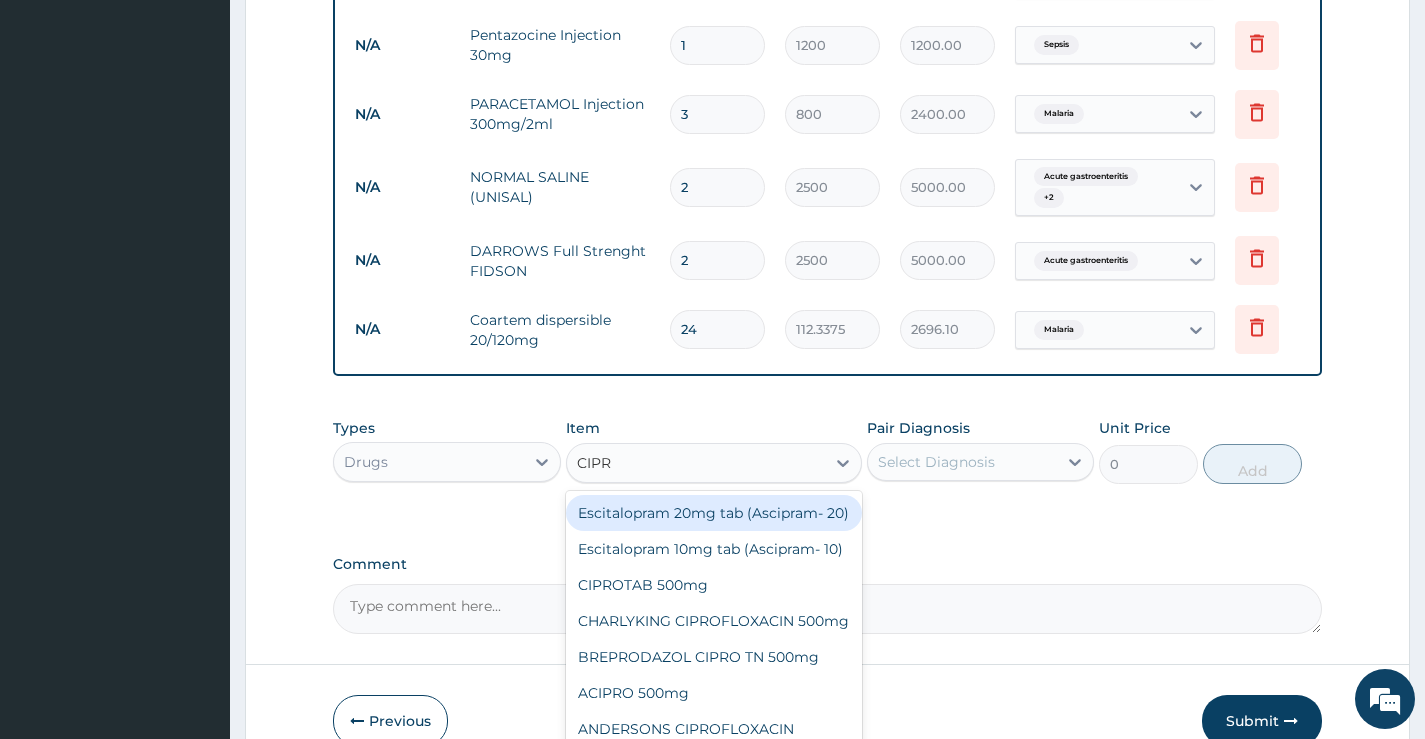 type on "CIPRO" 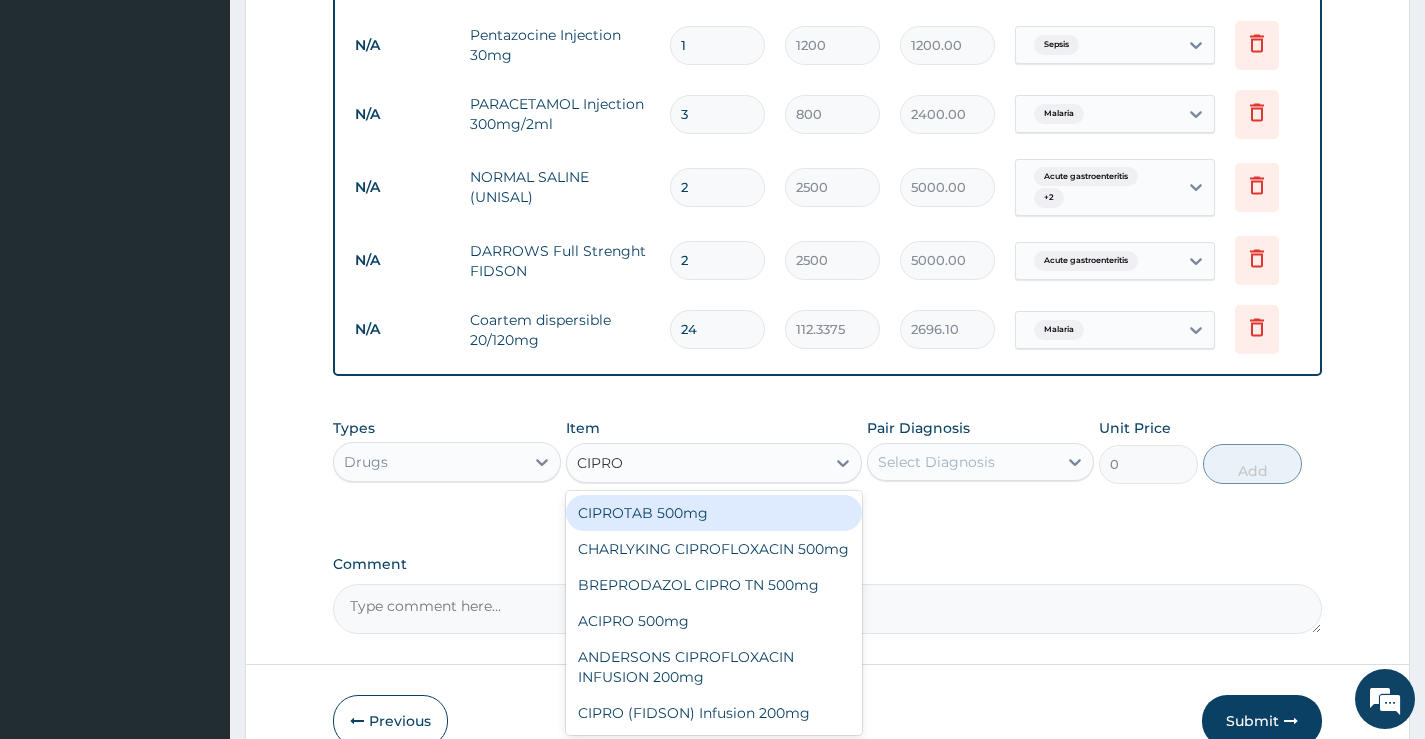 click on "CIPROTAB 500mg" at bounding box center [714, 513] 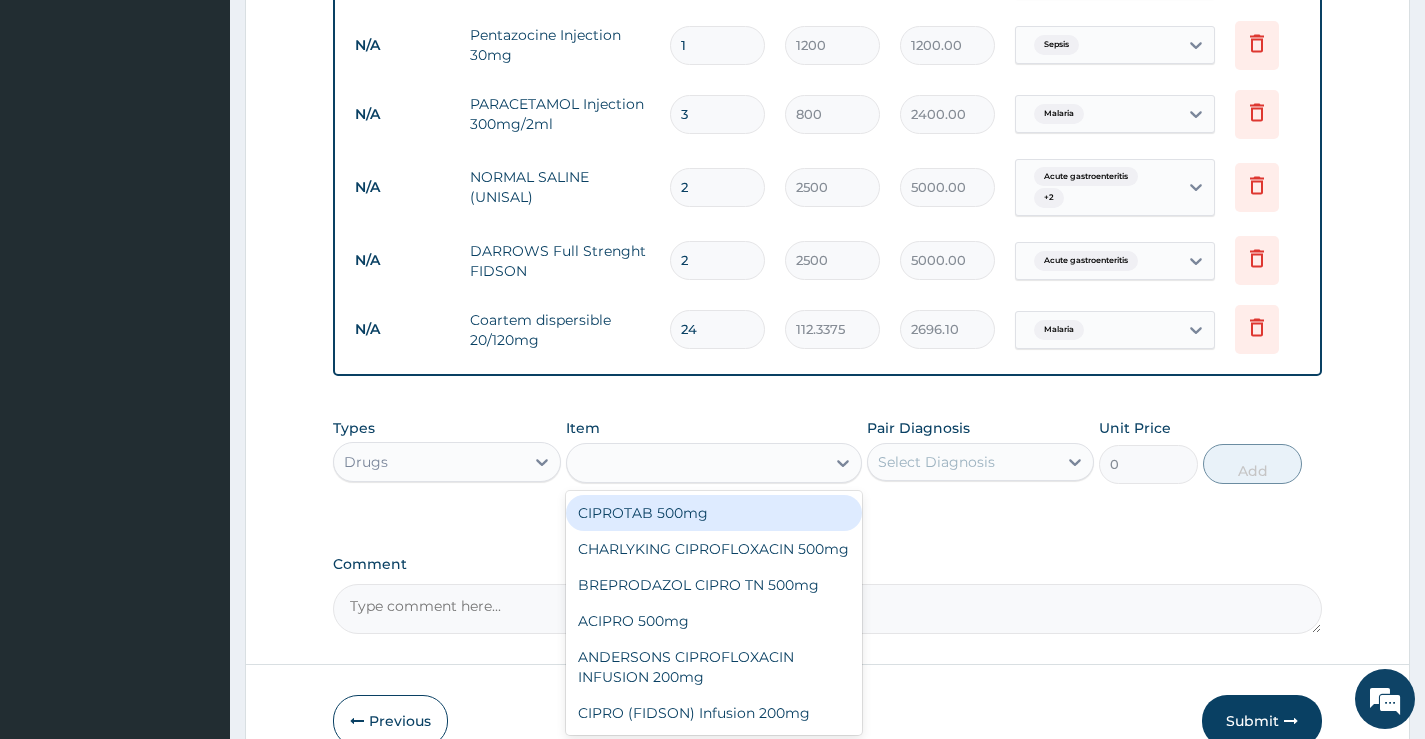 type on "300" 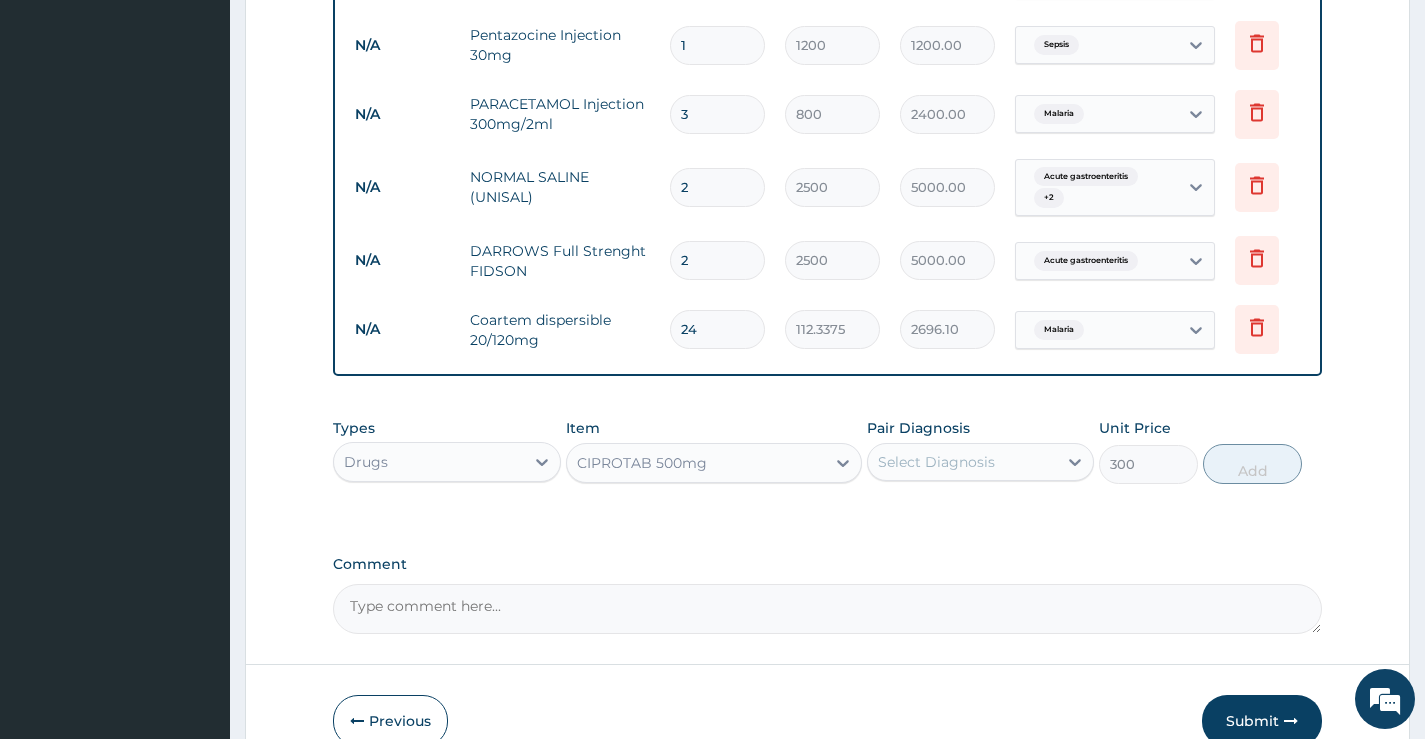 click on "Select Diagnosis" at bounding box center (936, 462) 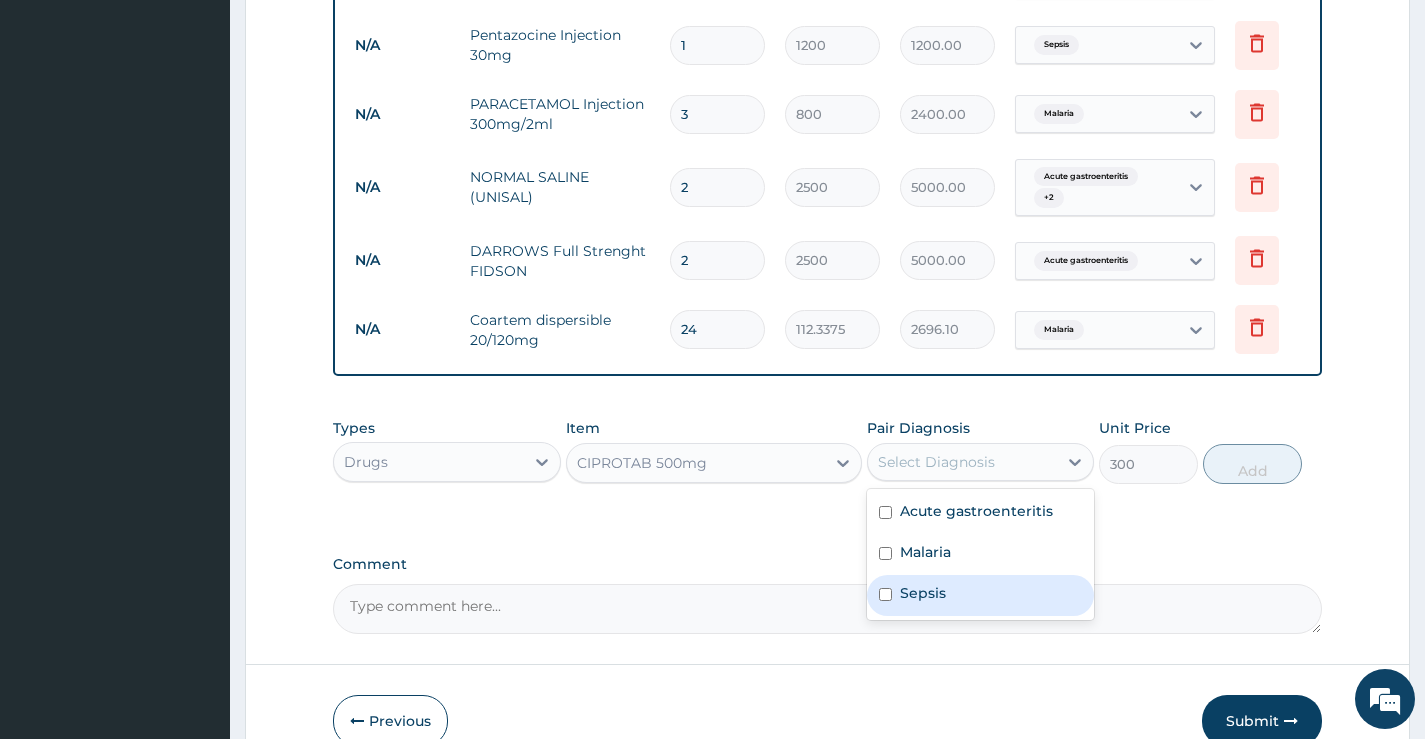 click on "Sepsis" at bounding box center [980, 595] 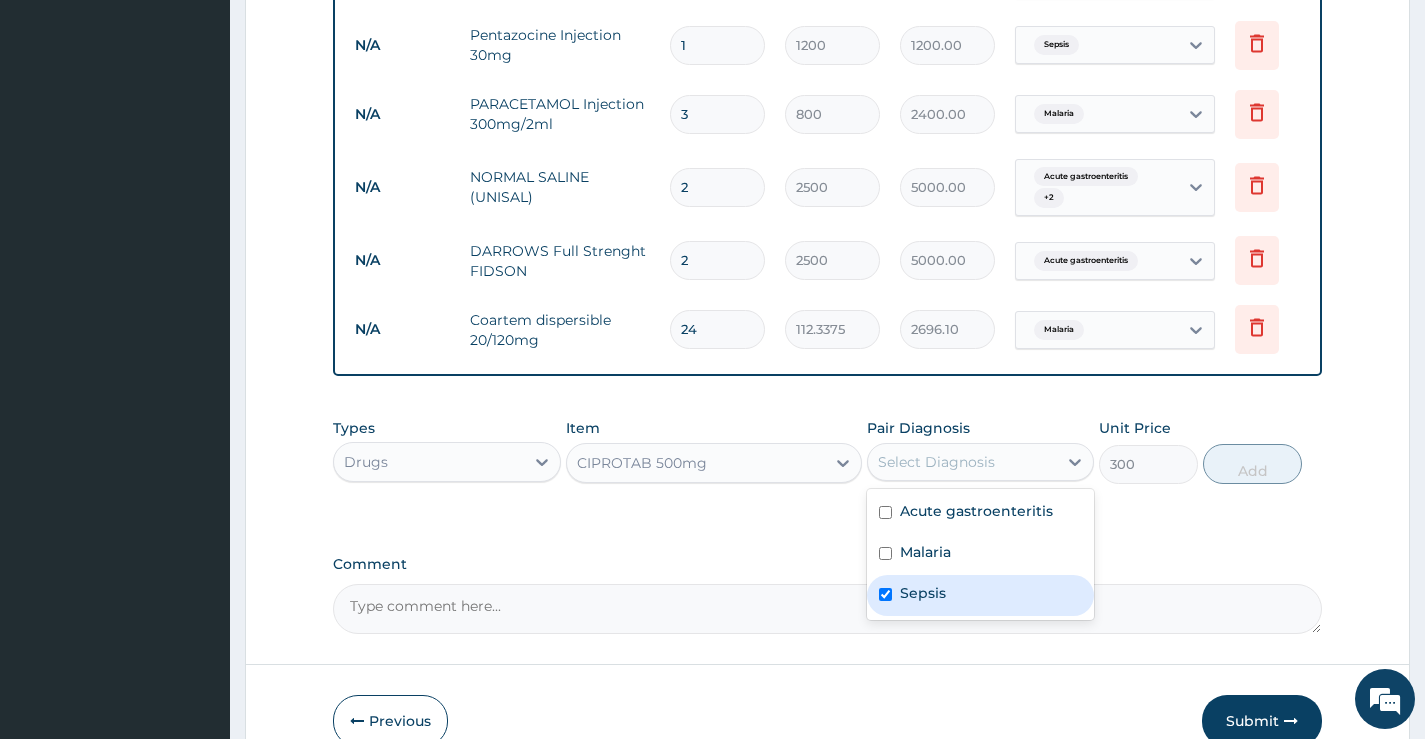 checkbox on "true" 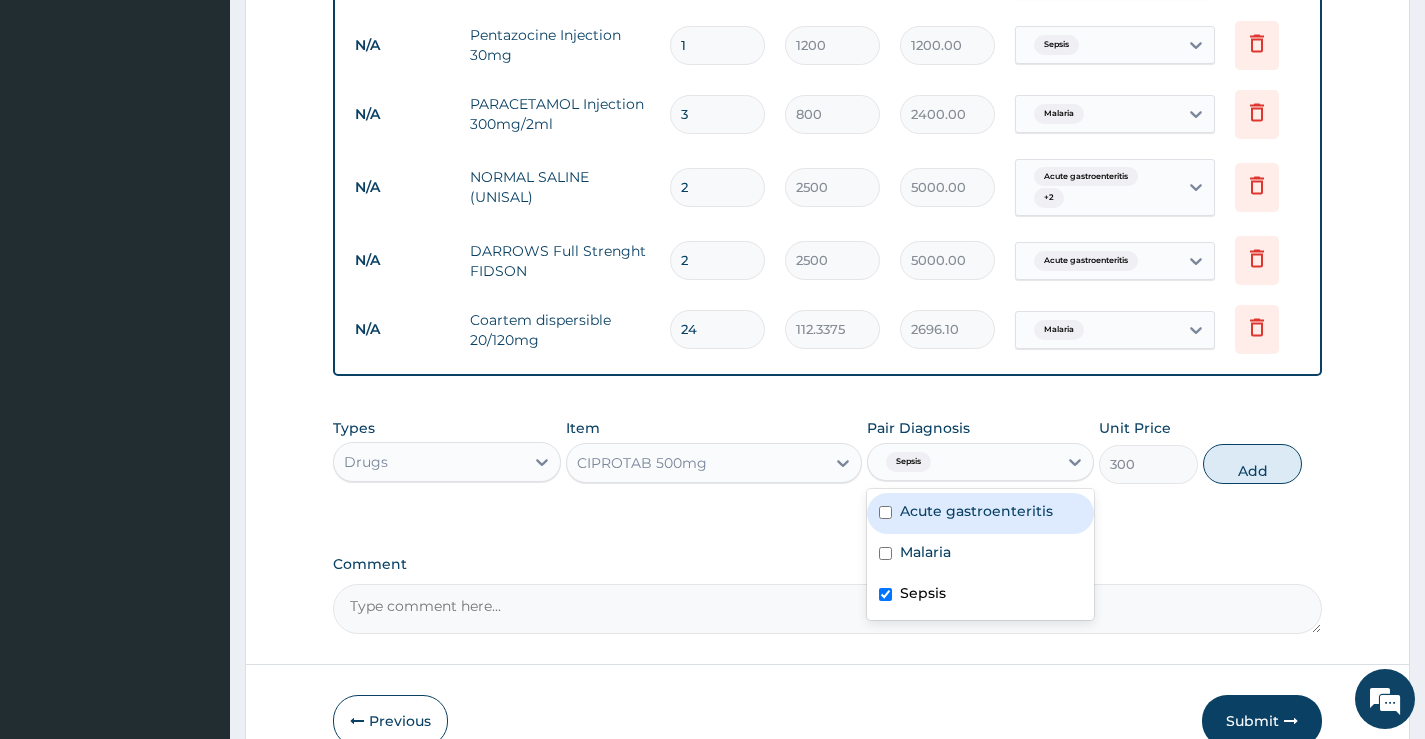 click on "Acute gastroenteritis" at bounding box center (976, 511) 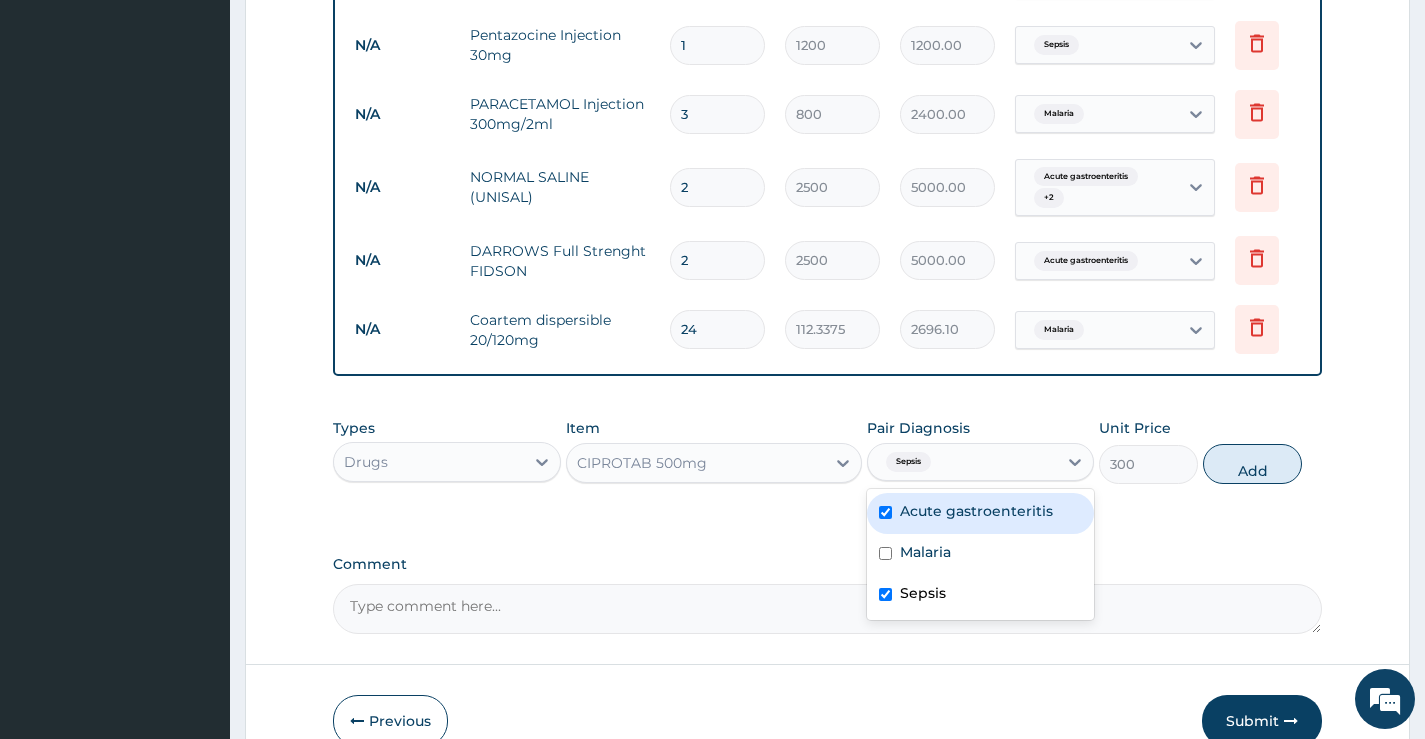 checkbox on "true" 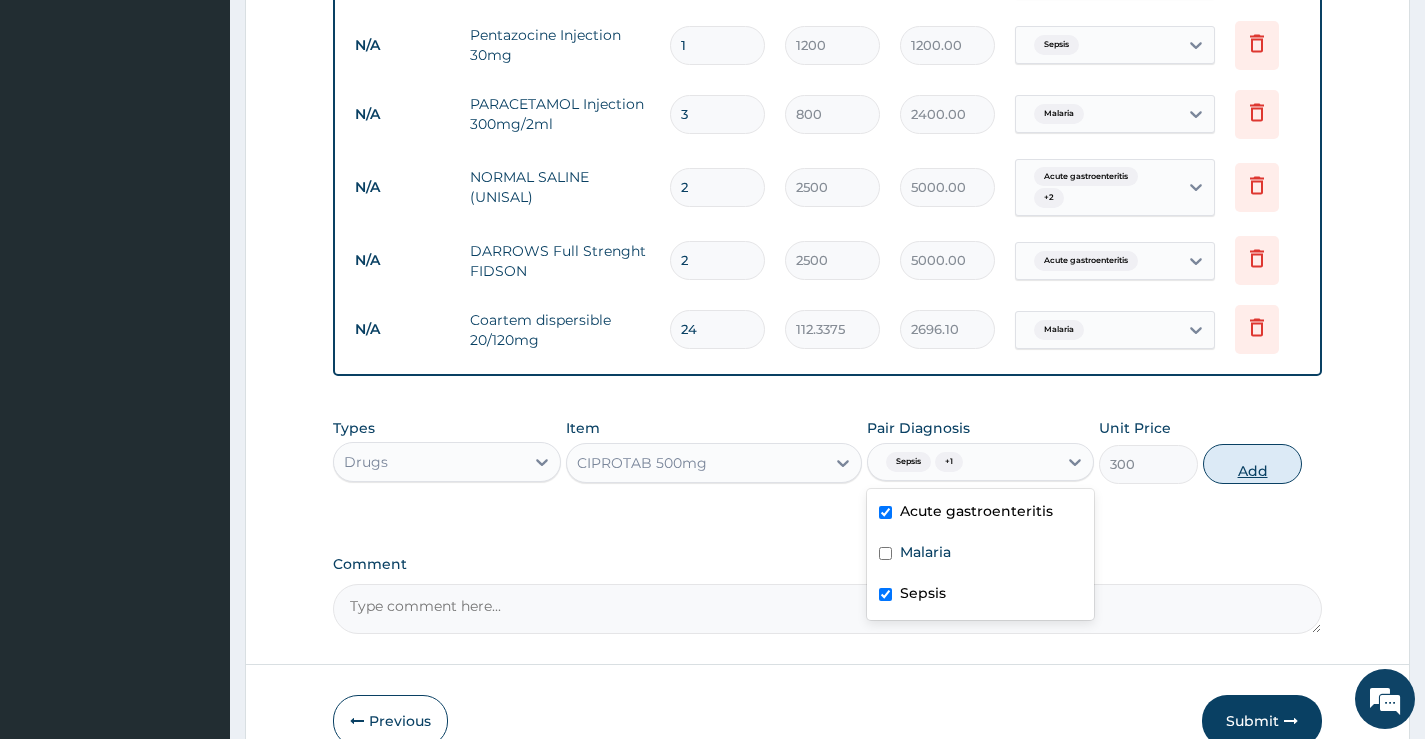 click on "Add" at bounding box center [1252, 464] 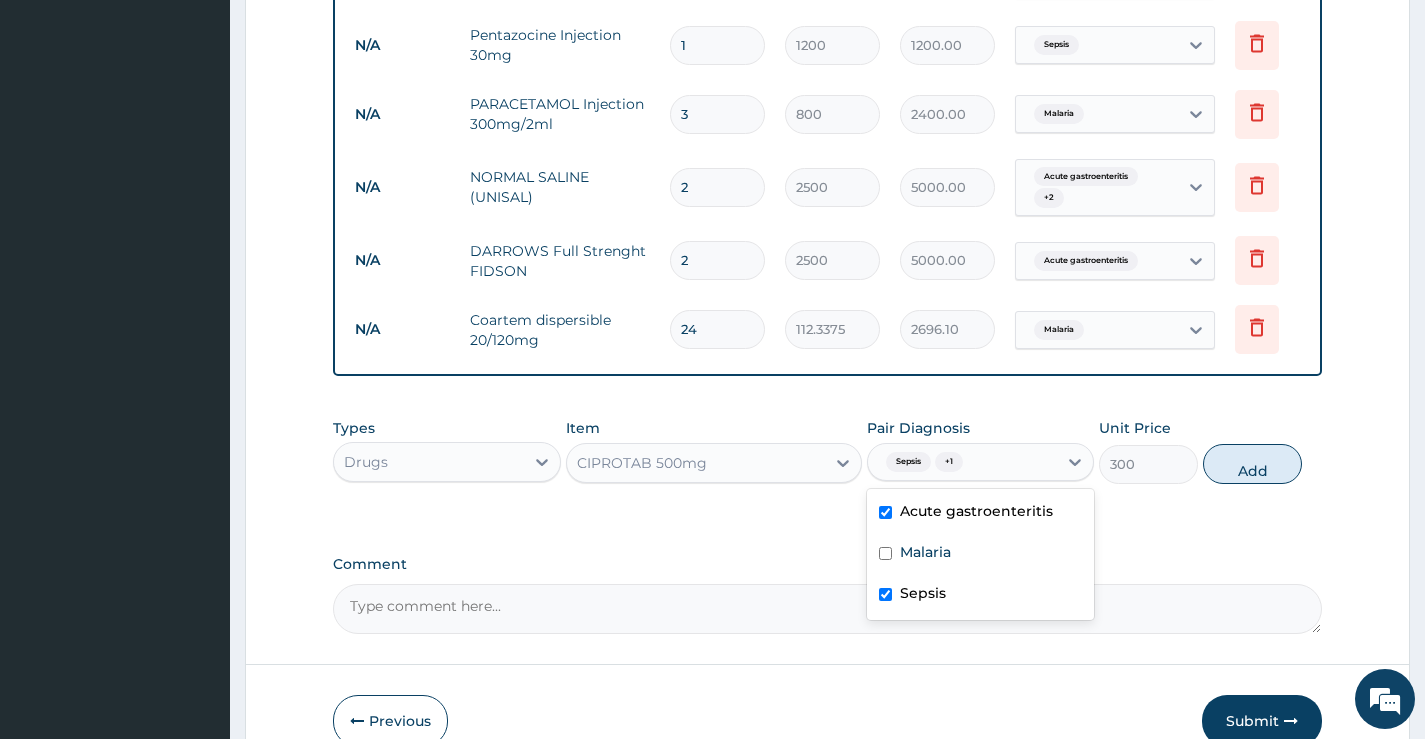 type on "0" 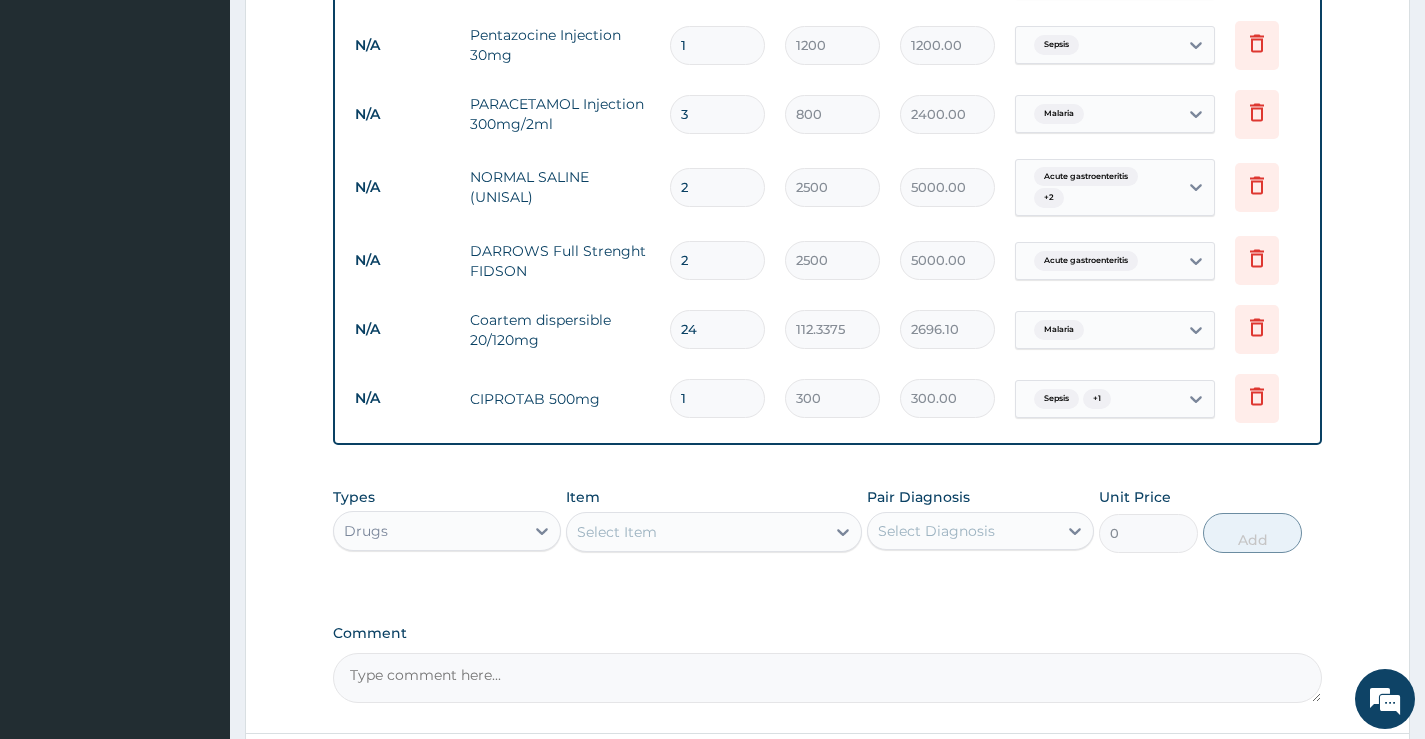 type on "10" 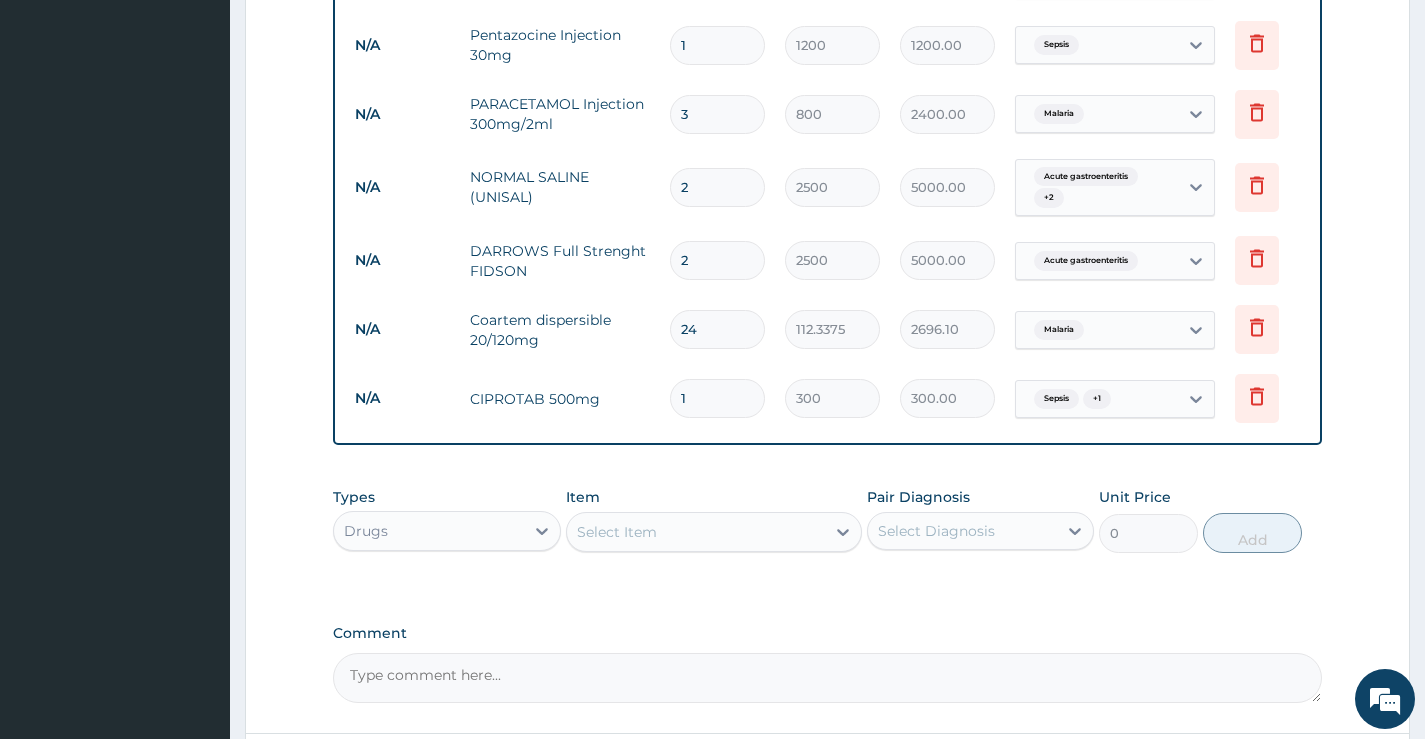 type on "3000.00" 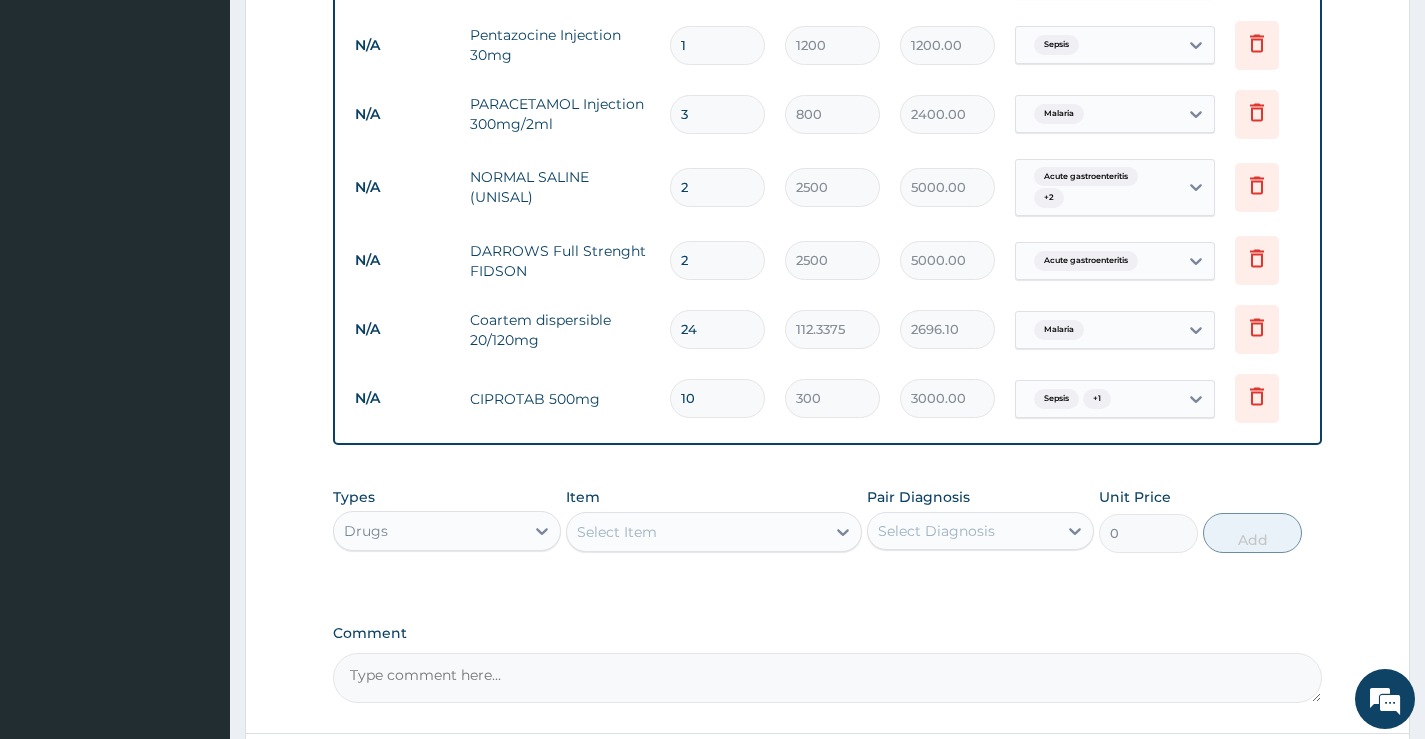 type on "10" 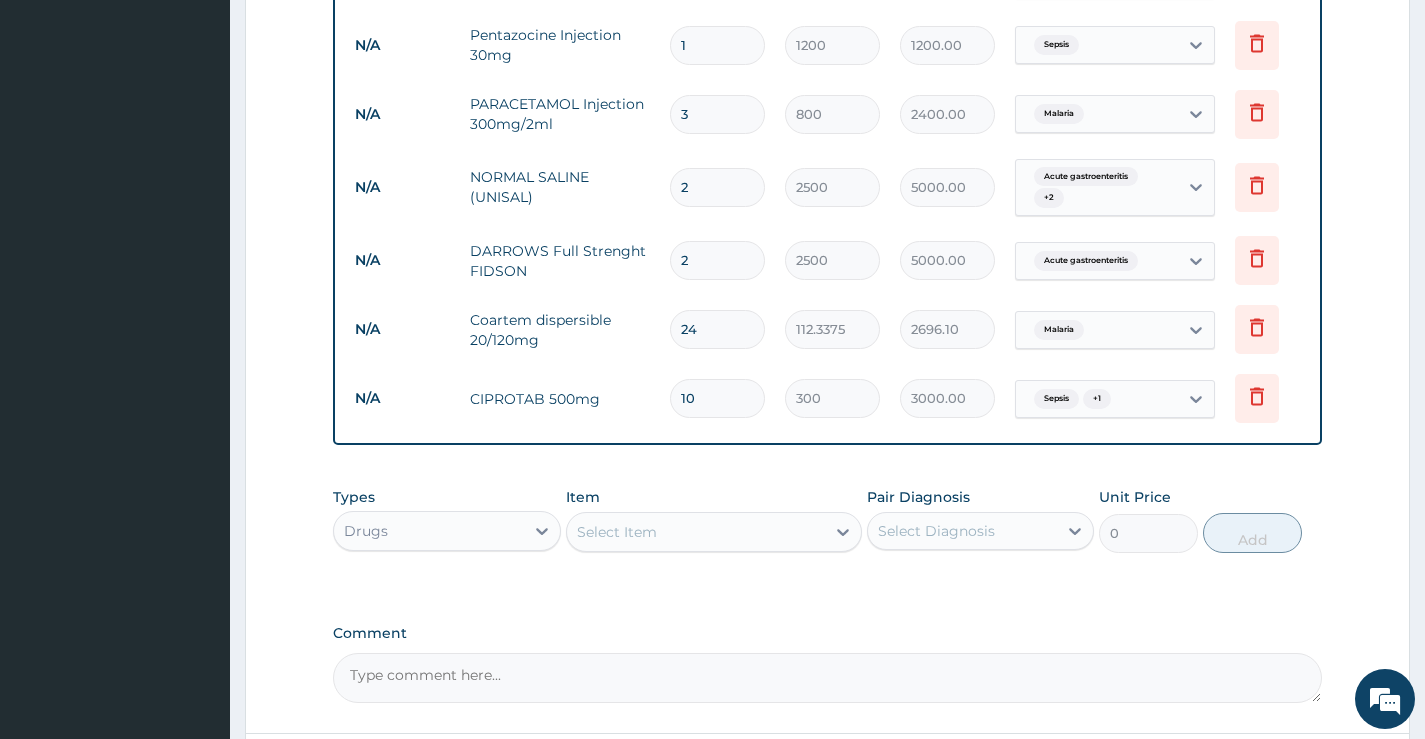 click on "Select Item" at bounding box center (696, 532) 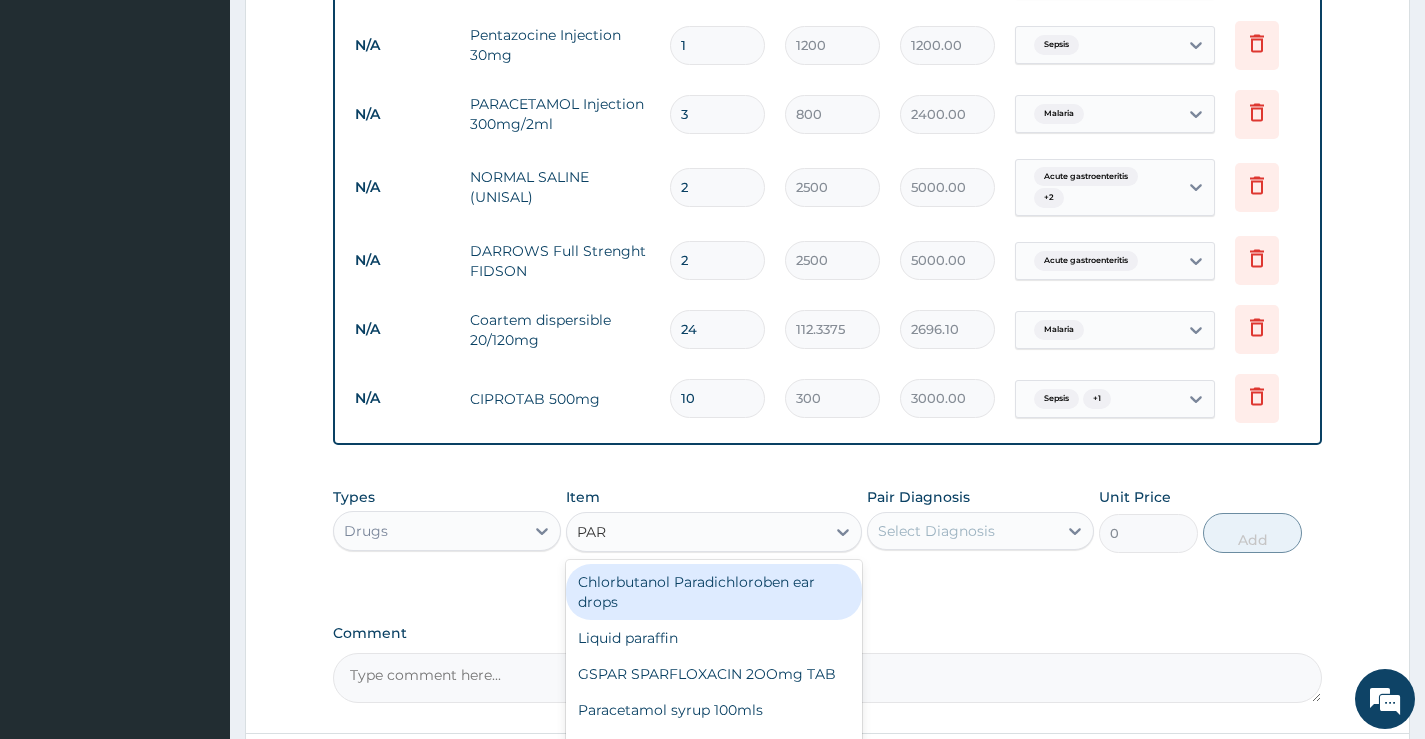 type on "PARA" 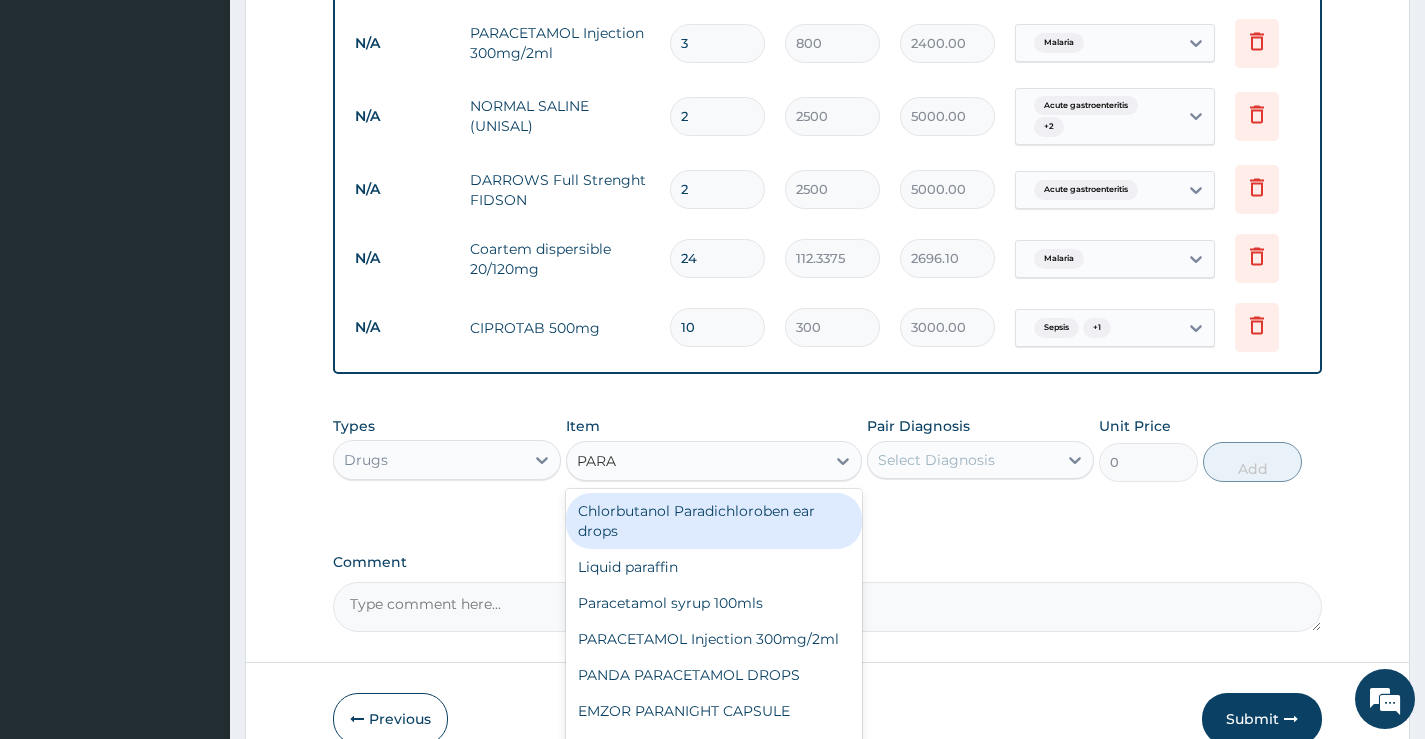 scroll, scrollTop: 1779, scrollLeft: 0, axis: vertical 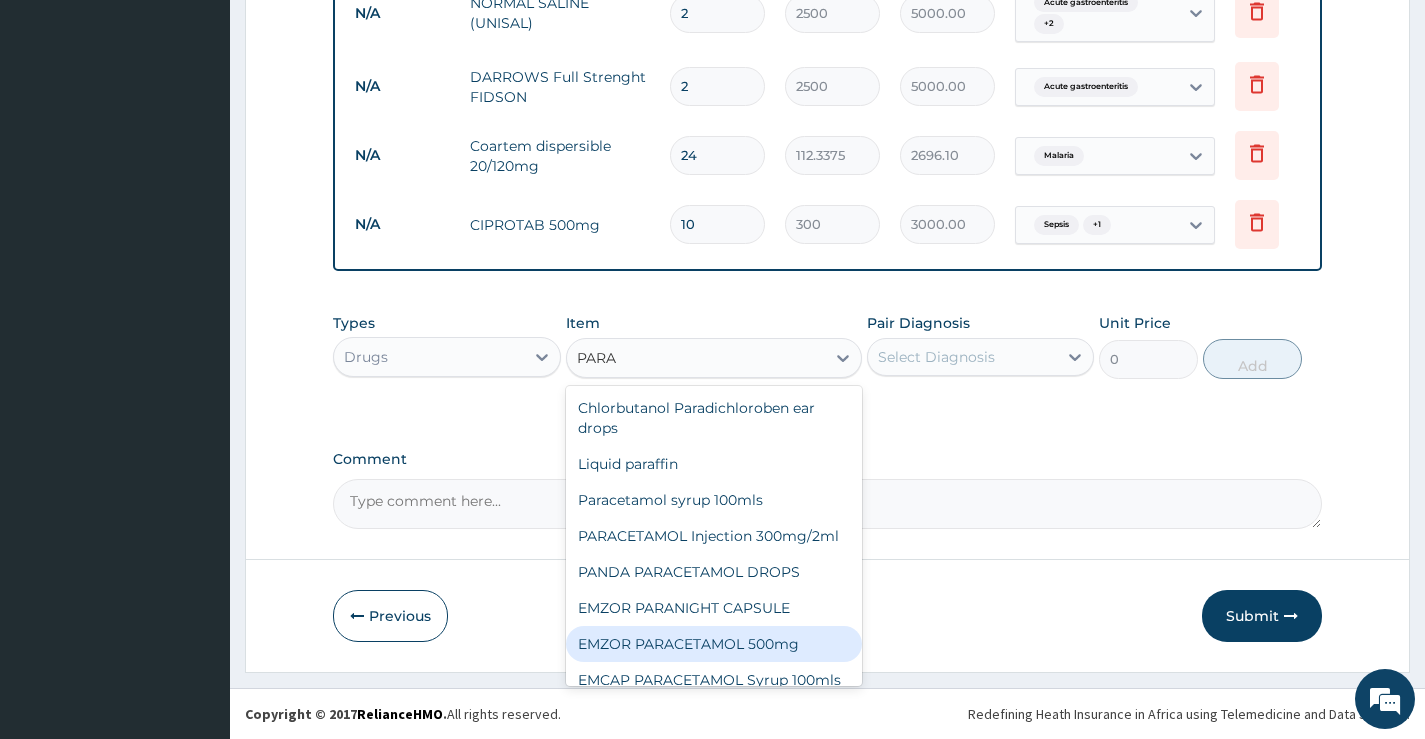 click on "EMZOR PARACETAMOL 500mg" at bounding box center (714, 644) 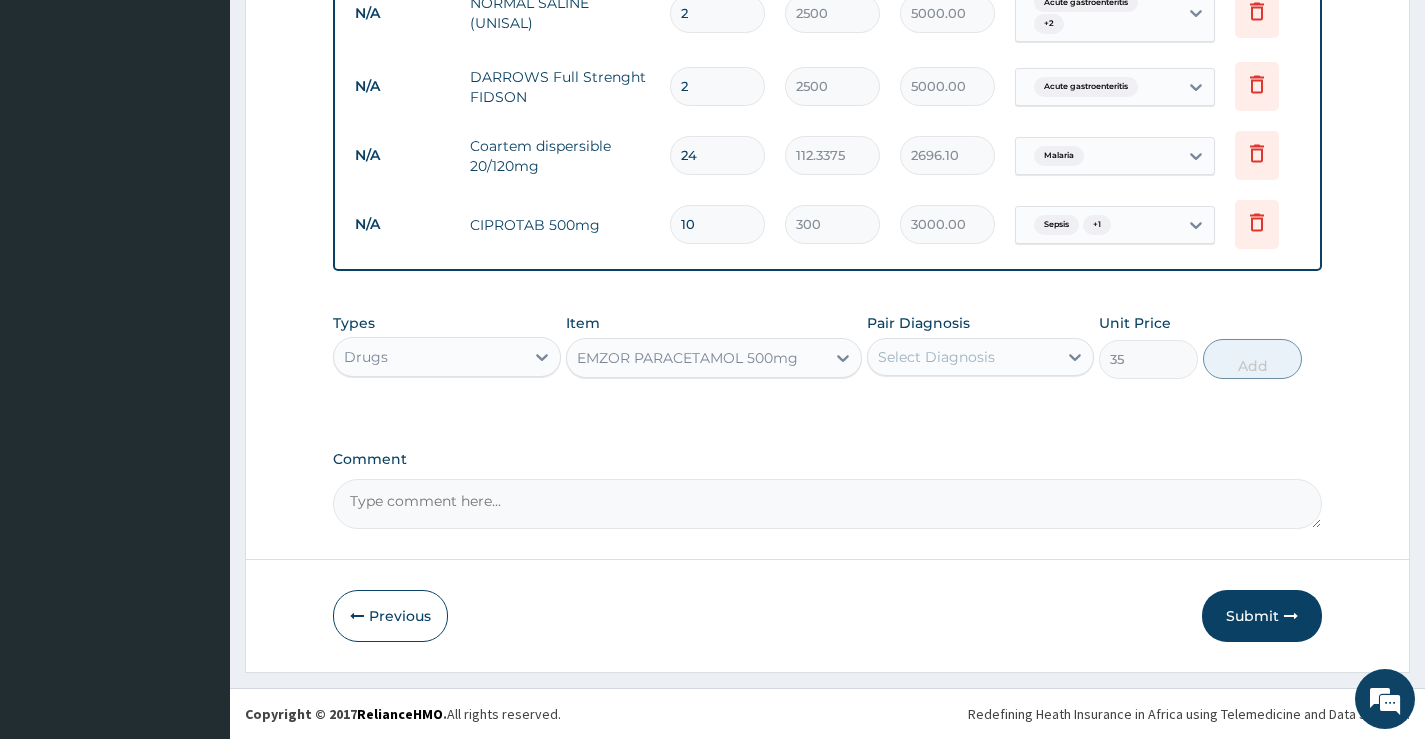 click on "Select Diagnosis" at bounding box center [962, 357] 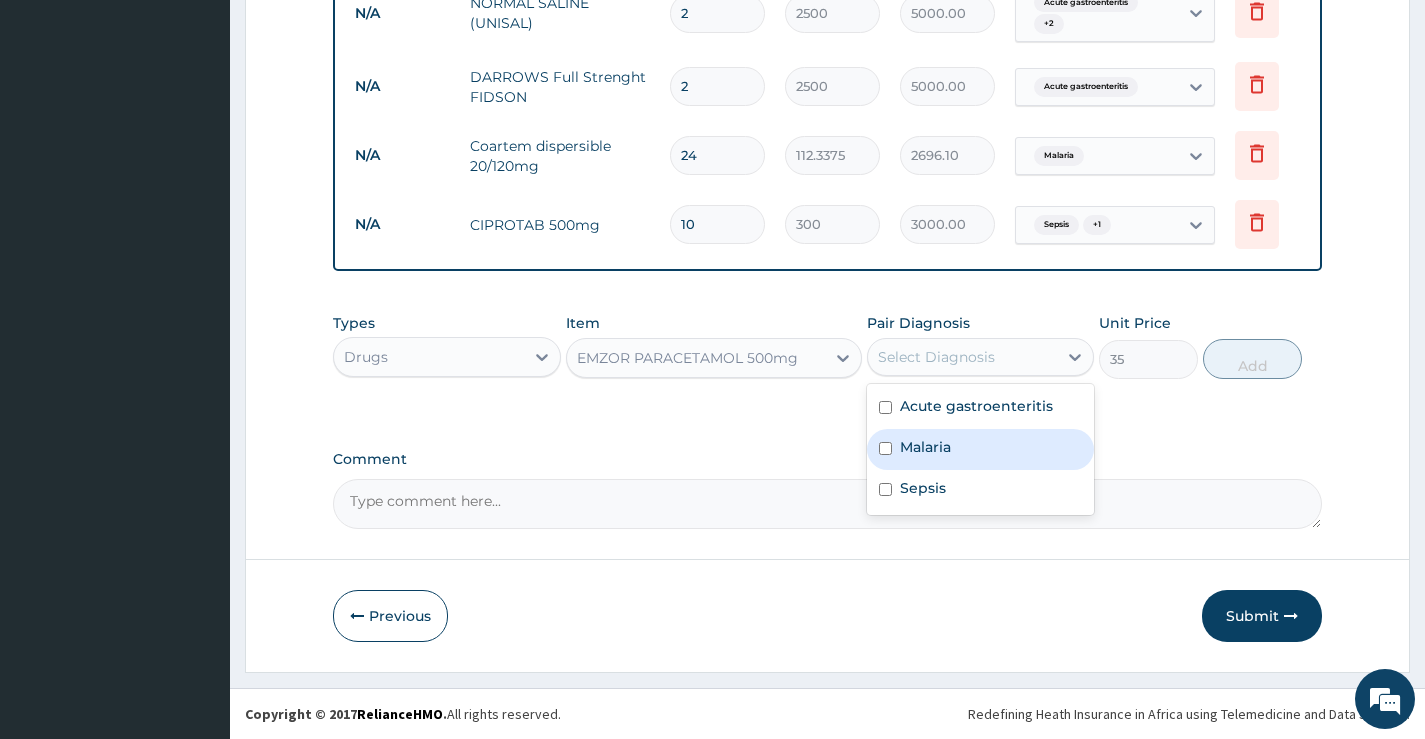 click on "Malaria" at bounding box center [980, 449] 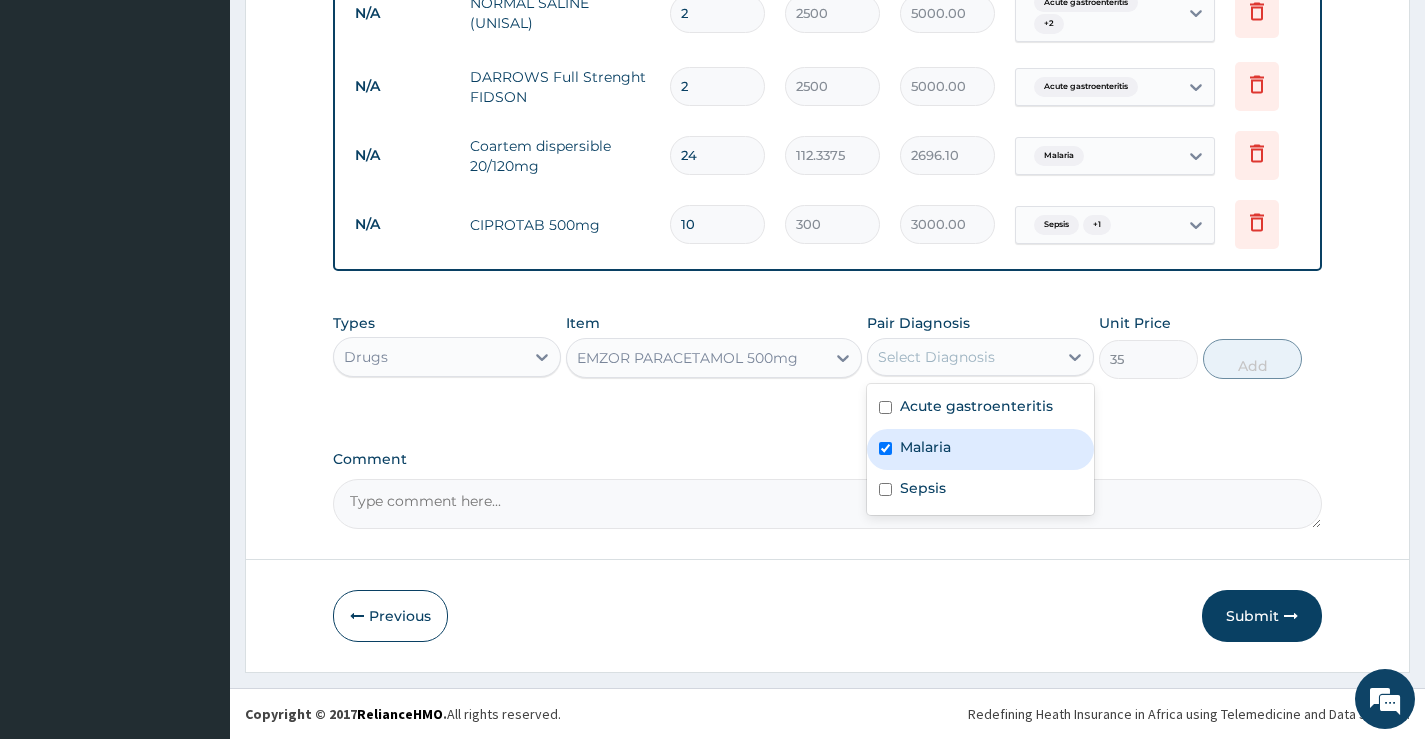 checkbox on "true" 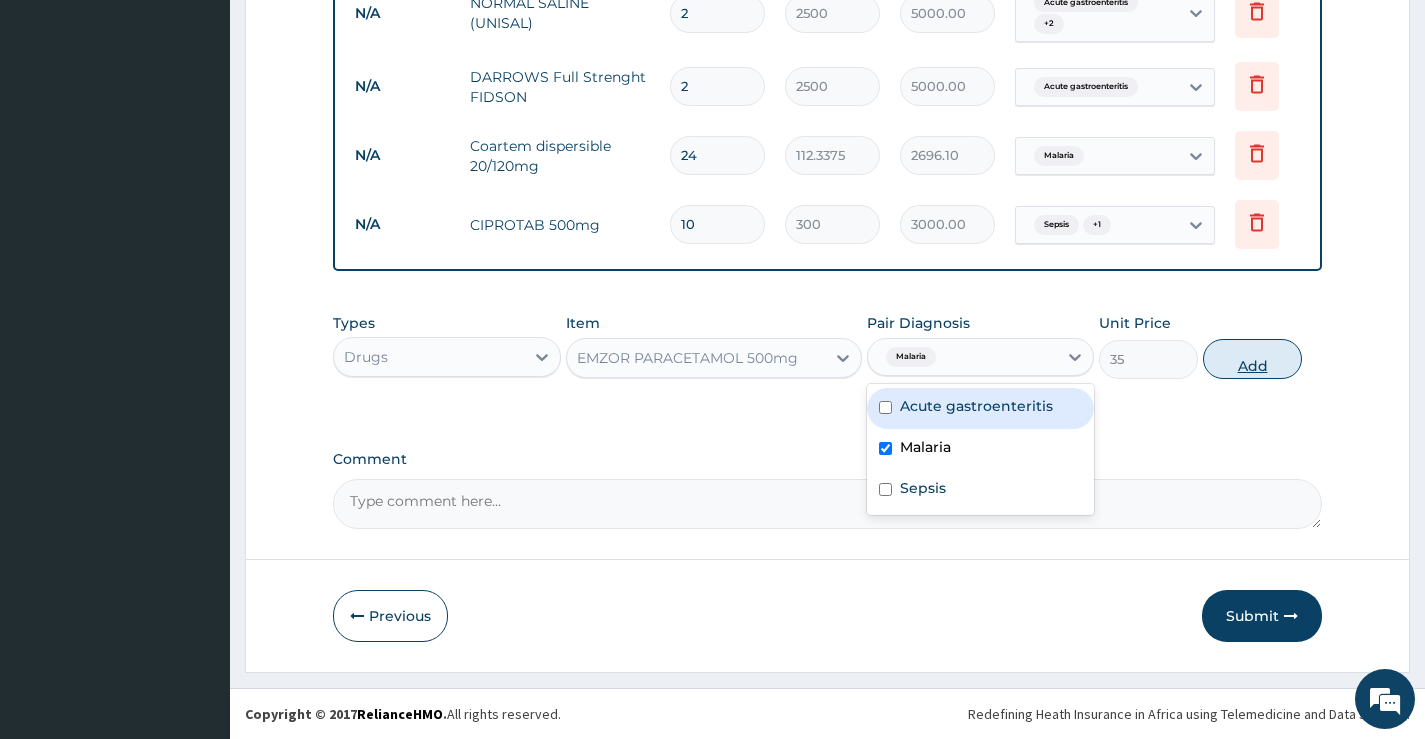 click on "Add" at bounding box center (1252, 359) 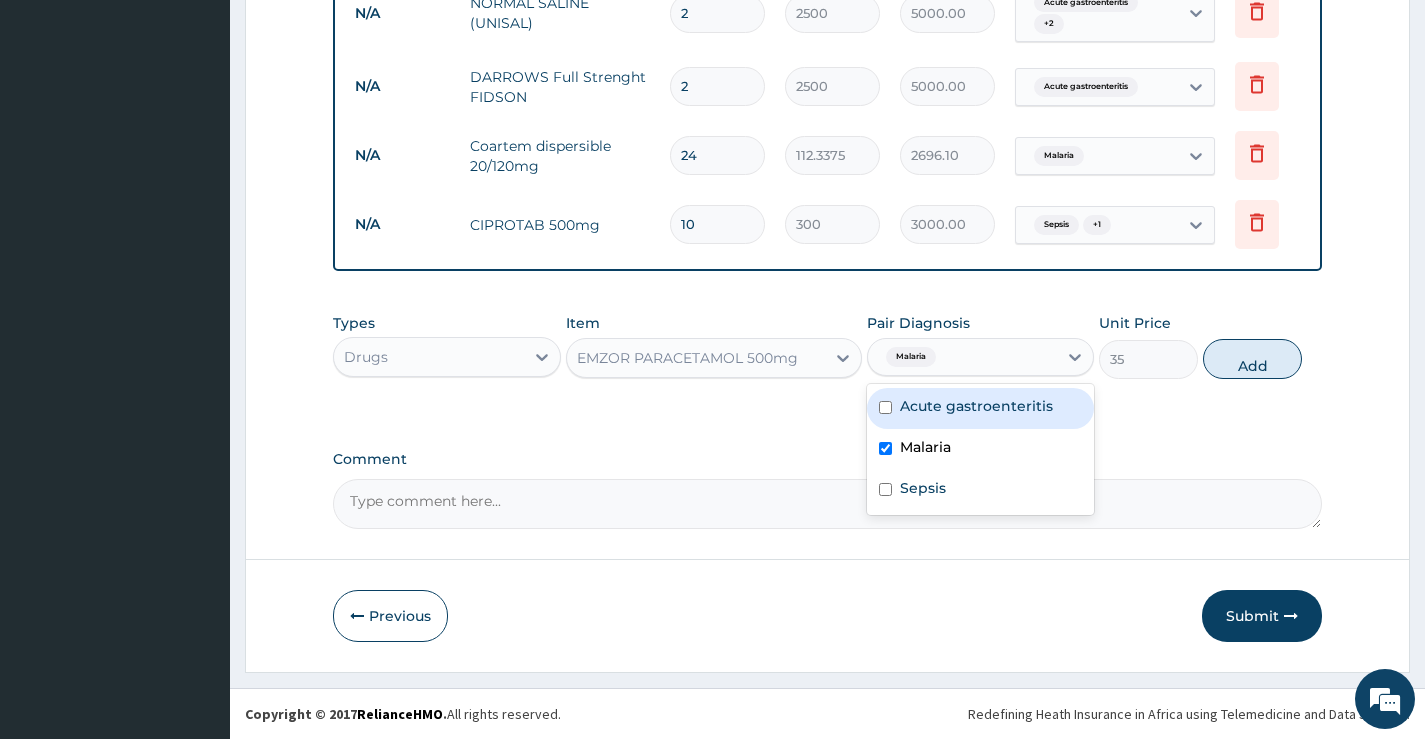 type on "0" 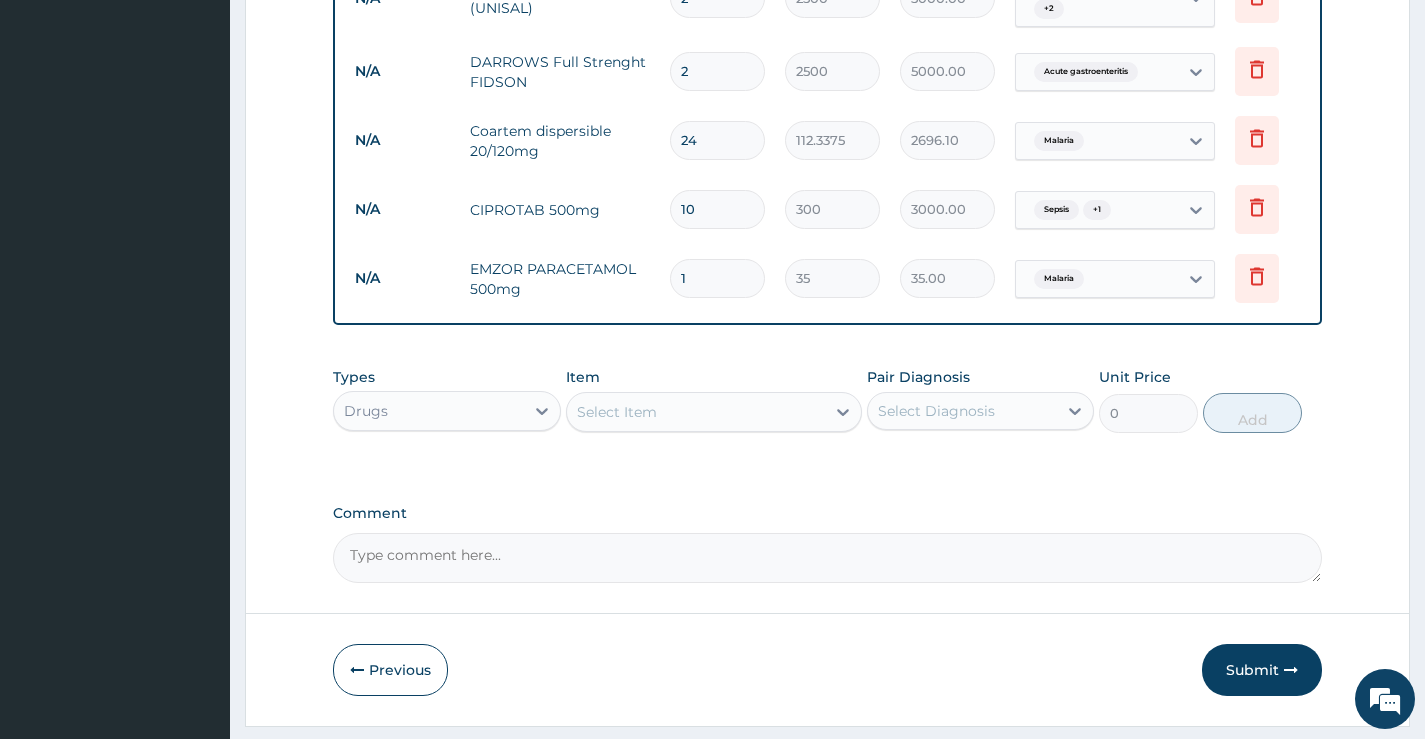 type on "18" 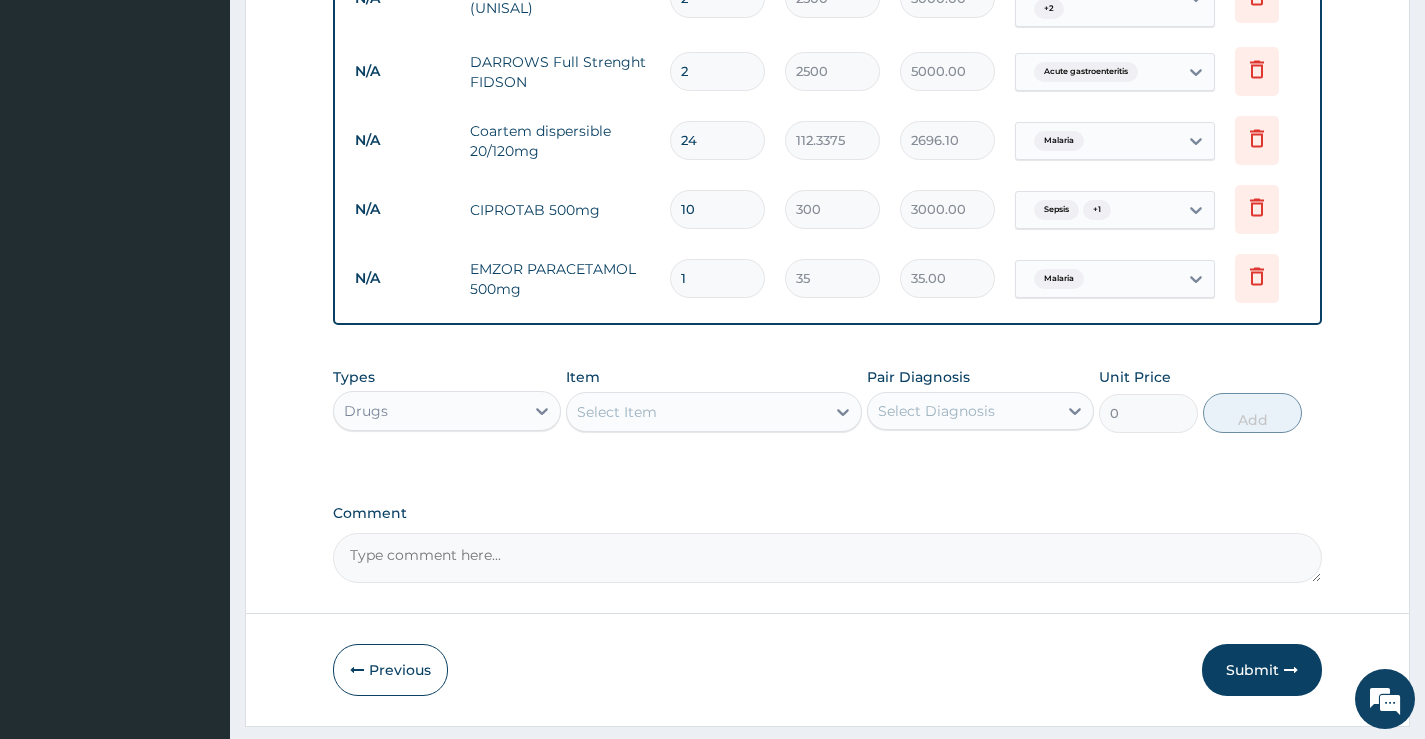 type on "630.00" 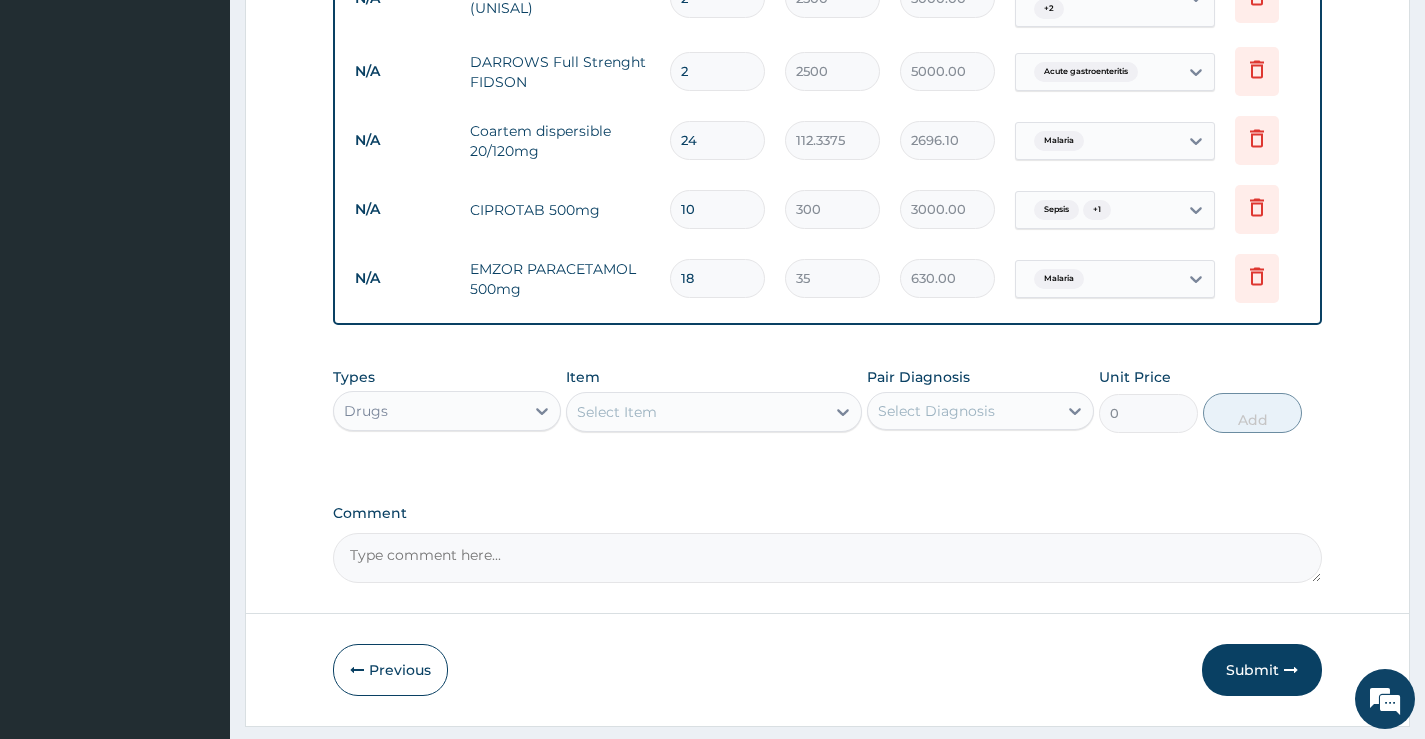 type on "18" 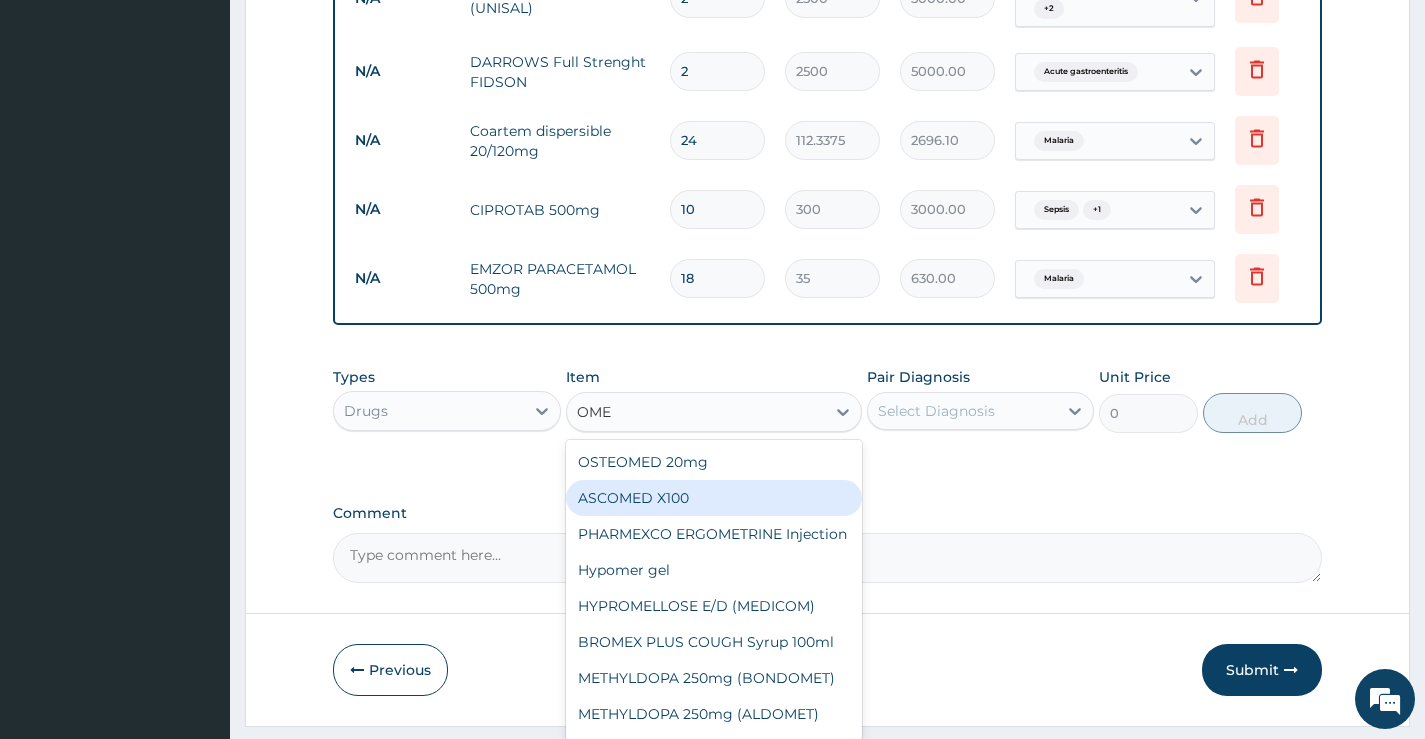 type on "OMEP" 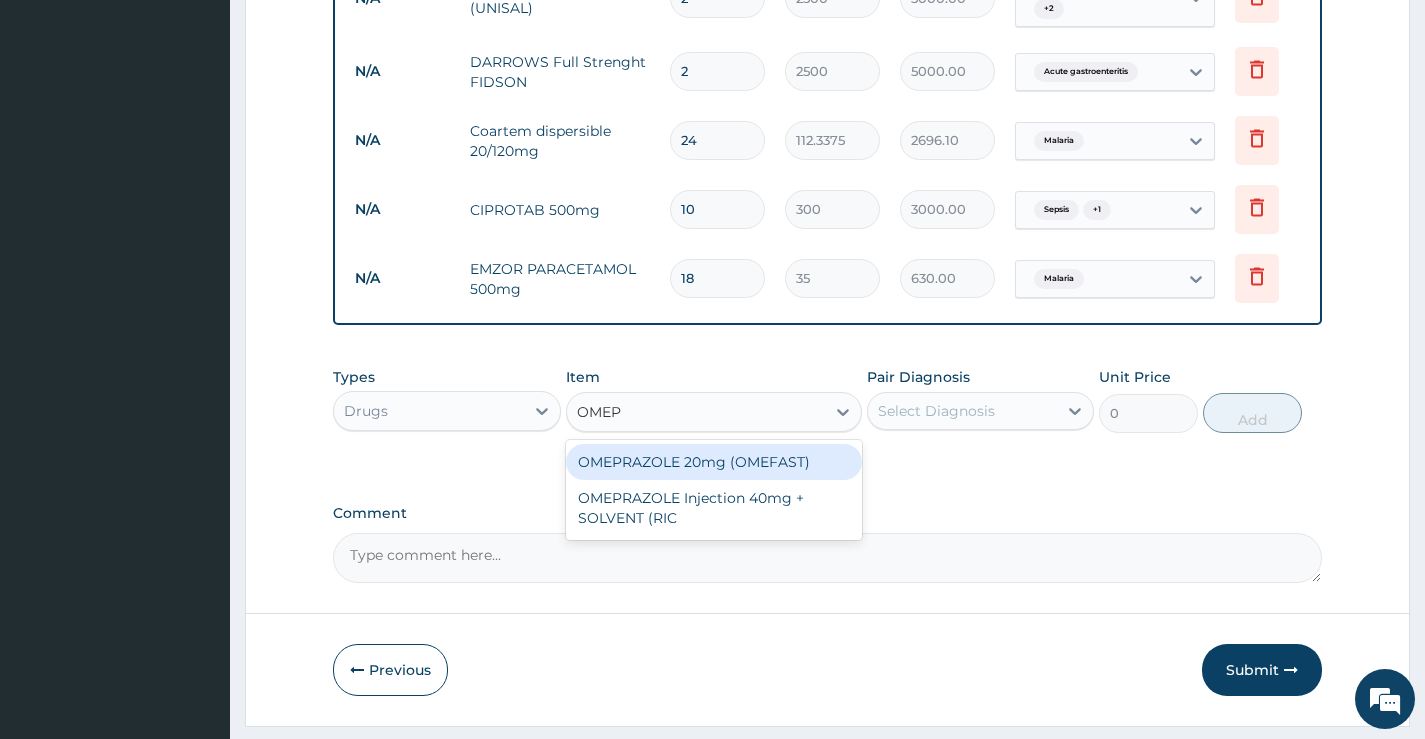 click on "OMEPRAZOLE 20mg (OMEFAST)" at bounding box center [714, 462] 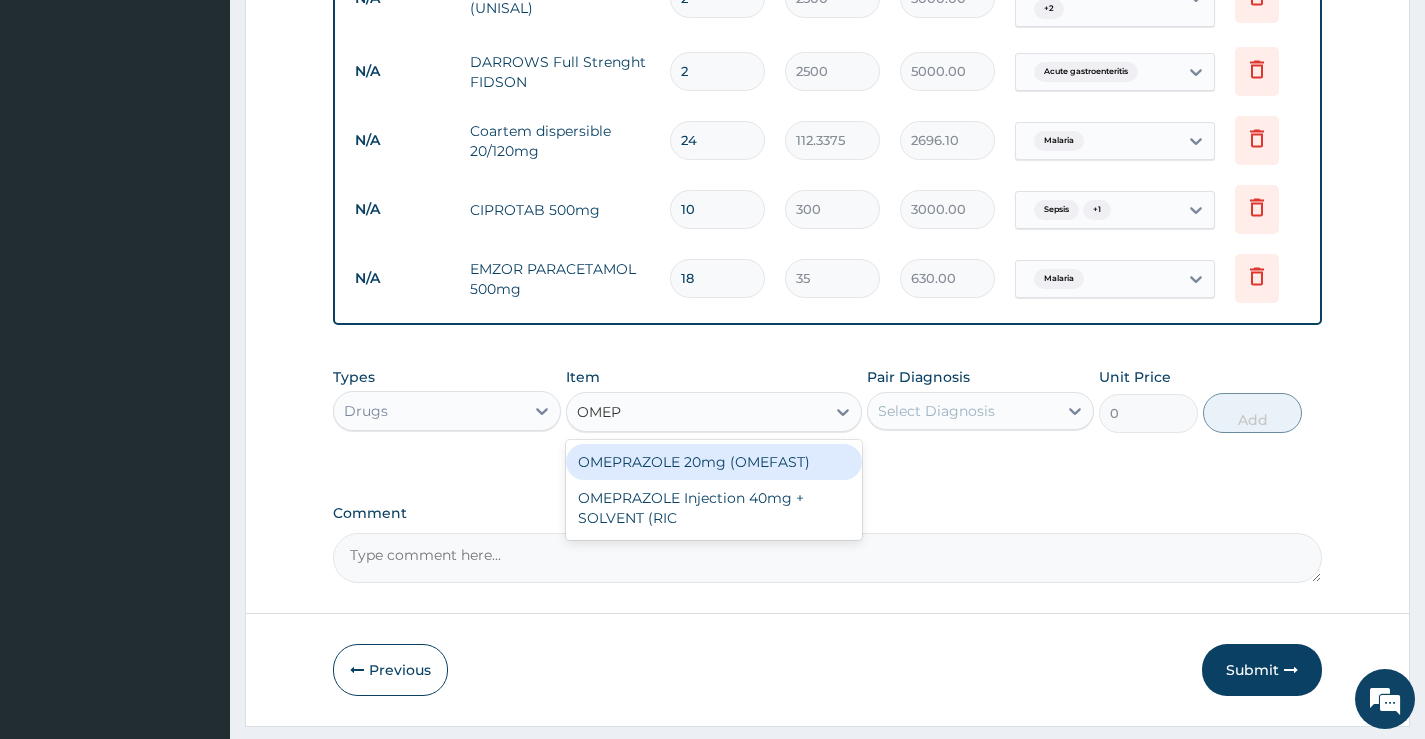 type 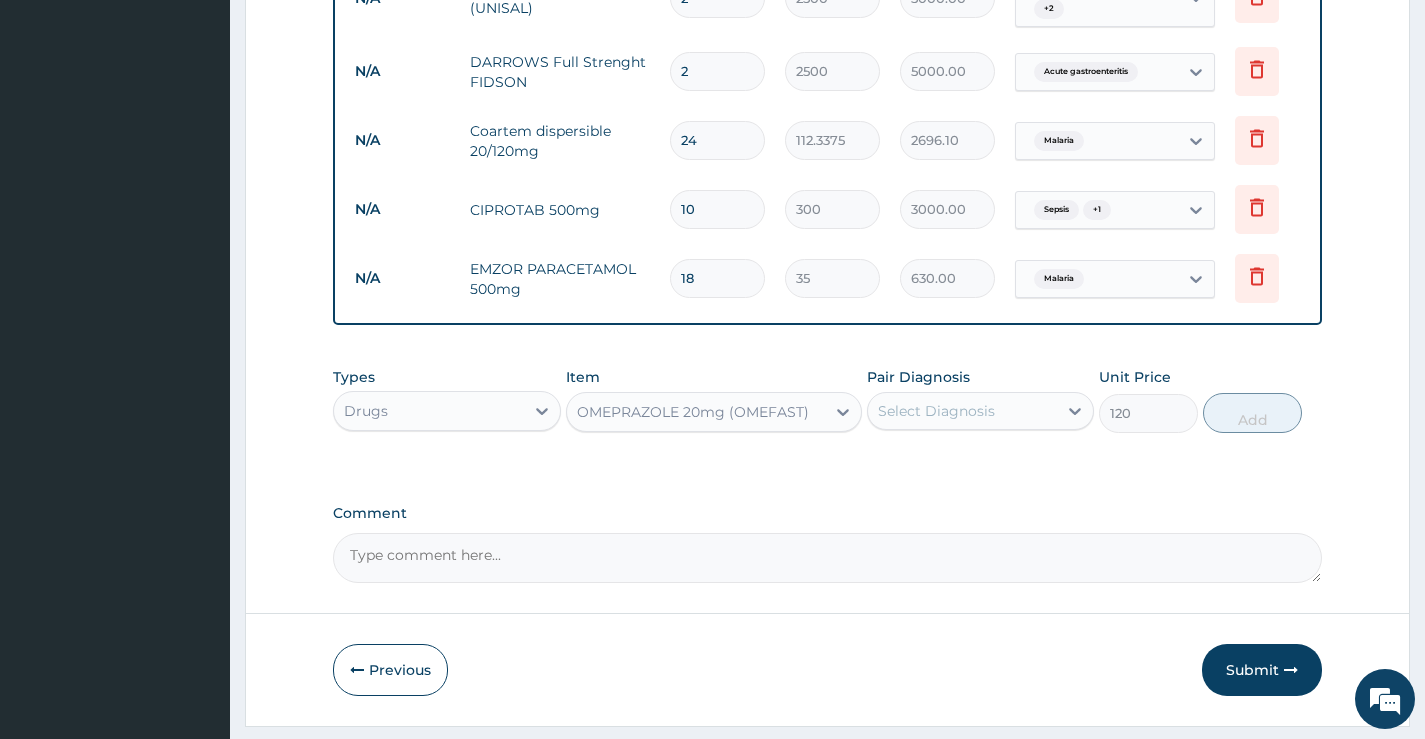 click on "Select Diagnosis" at bounding box center [936, 411] 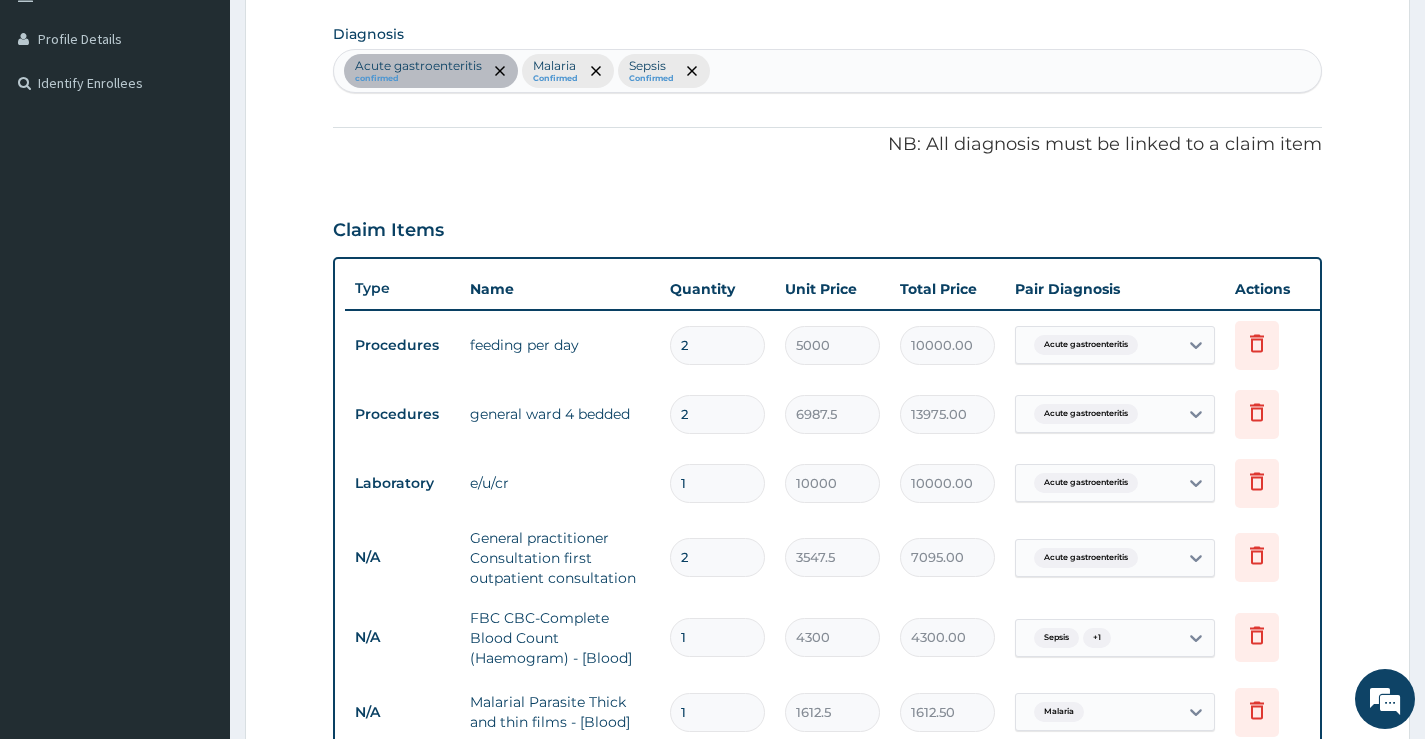 scroll, scrollTop: 379, scrollLeft: 0, axis: vertical 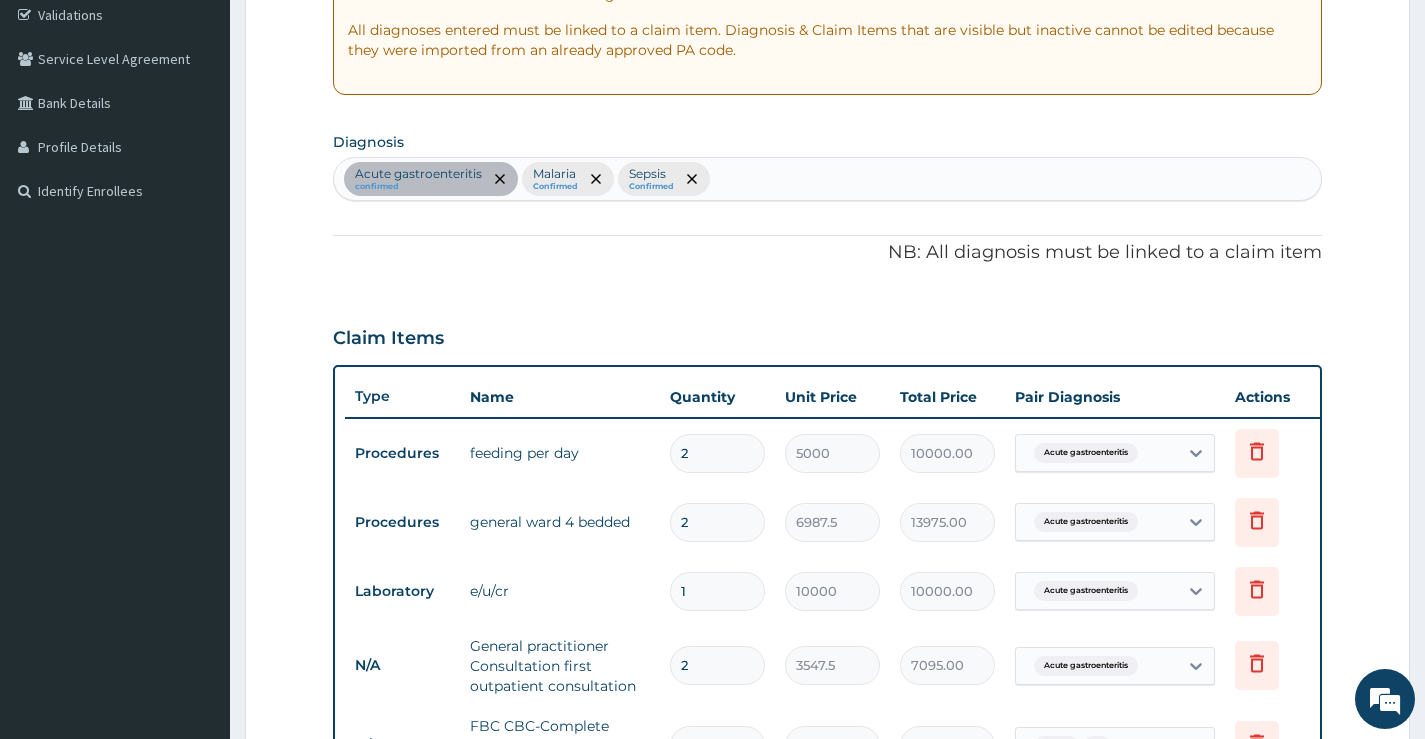 click on "Acute gastroenteritis confirmed Malaria Confirmed Sepsis Confirmed" at bounding box center (827, 179) 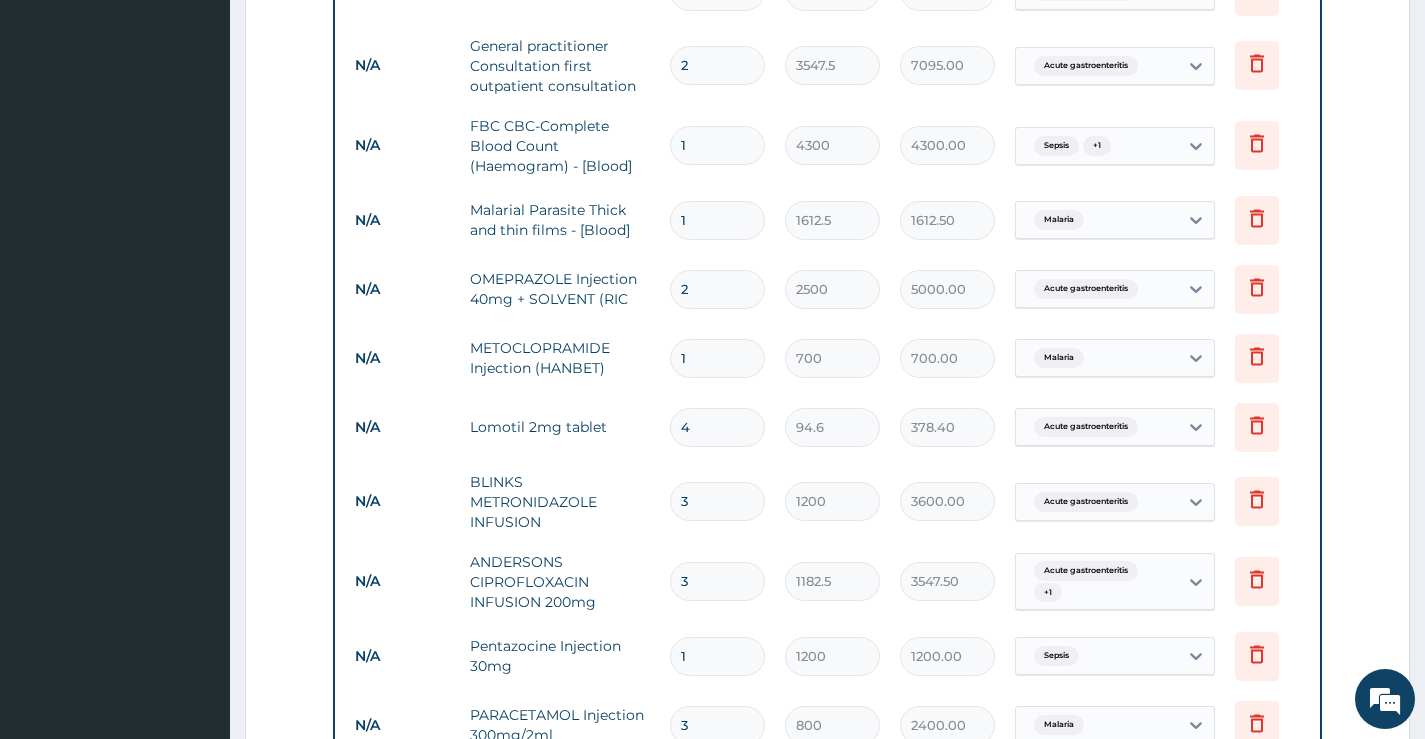 scroll, scrollTop: 479, scrollLeft: 0, axis: vertical 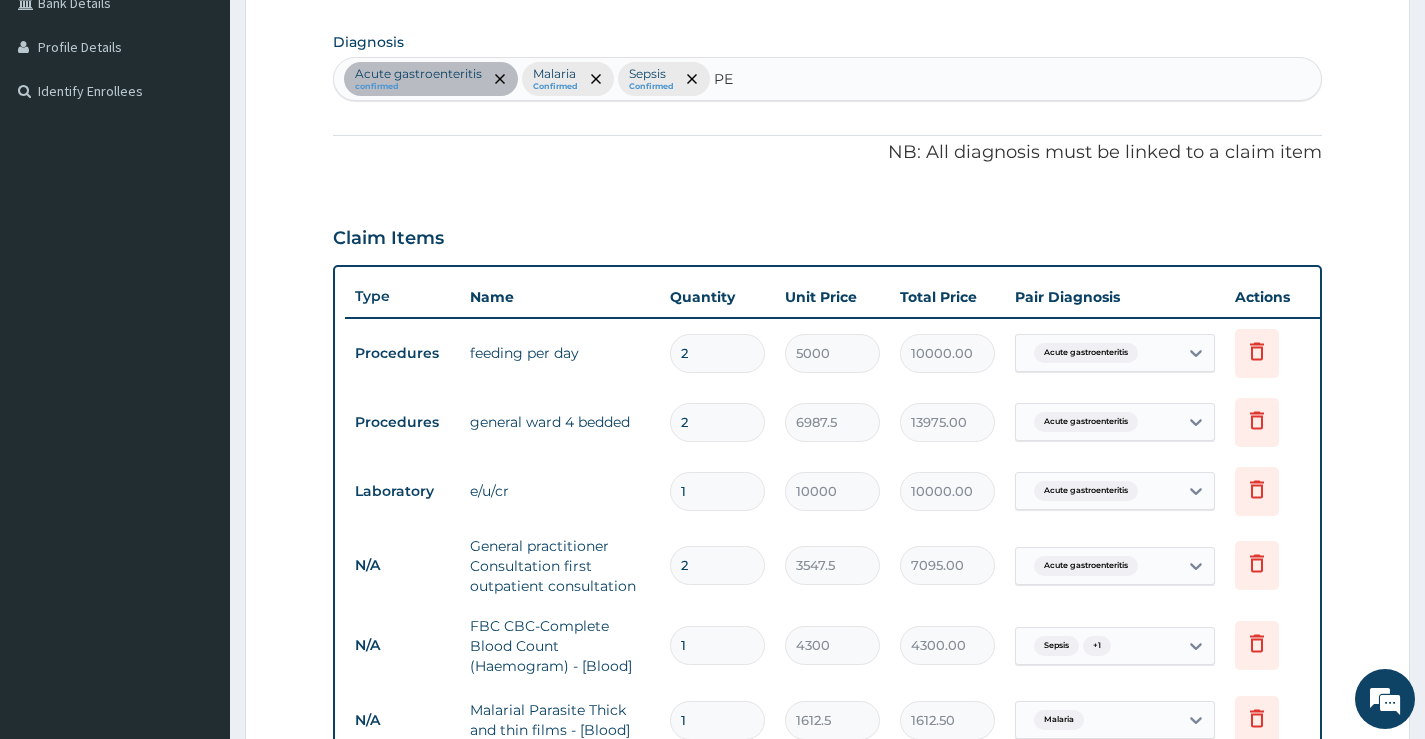 type on "PEP" 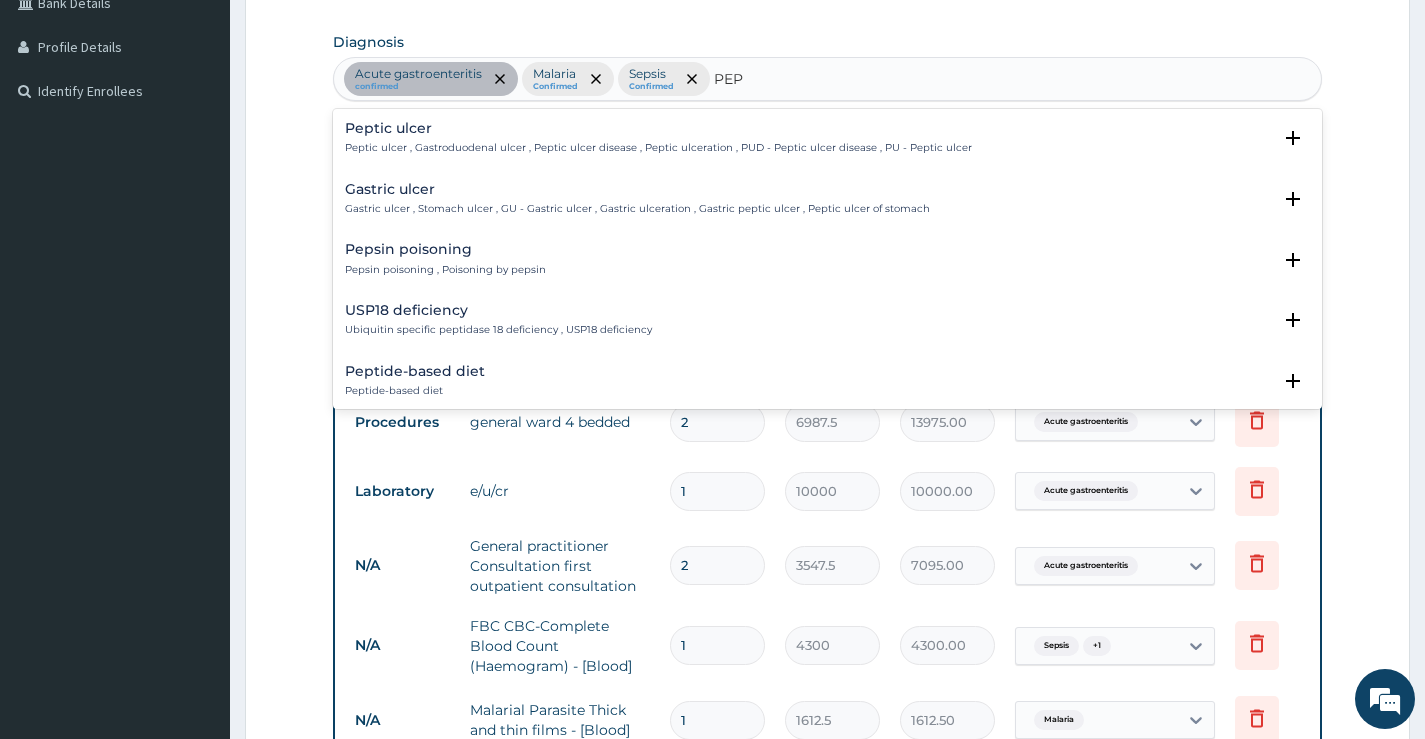 click on "Peptic ulcer , Gastroduodenal ulcer , Peptic ulcer disease , Peptic ulceration , PUD - Peptic ulcer disease , PU - Peptic ulcer" at bounding box center [658, 148] 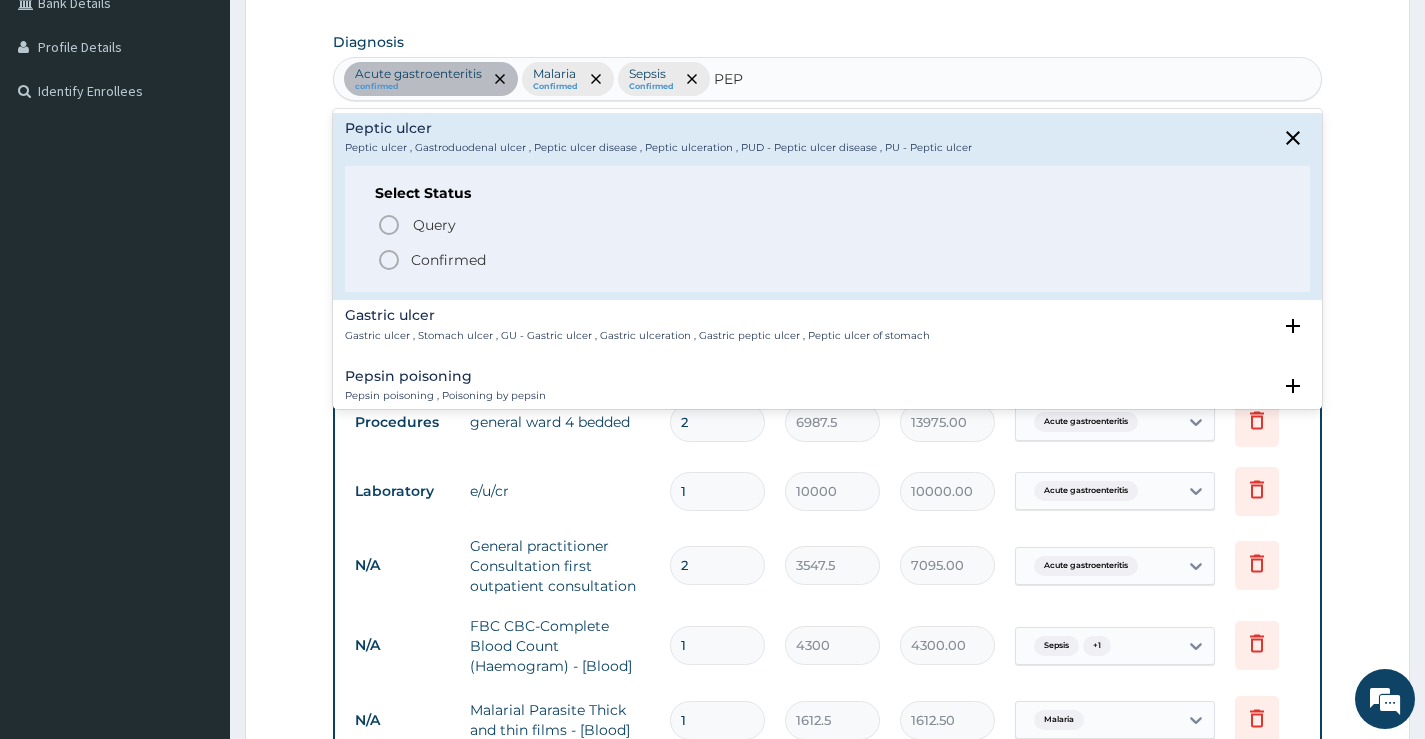 click 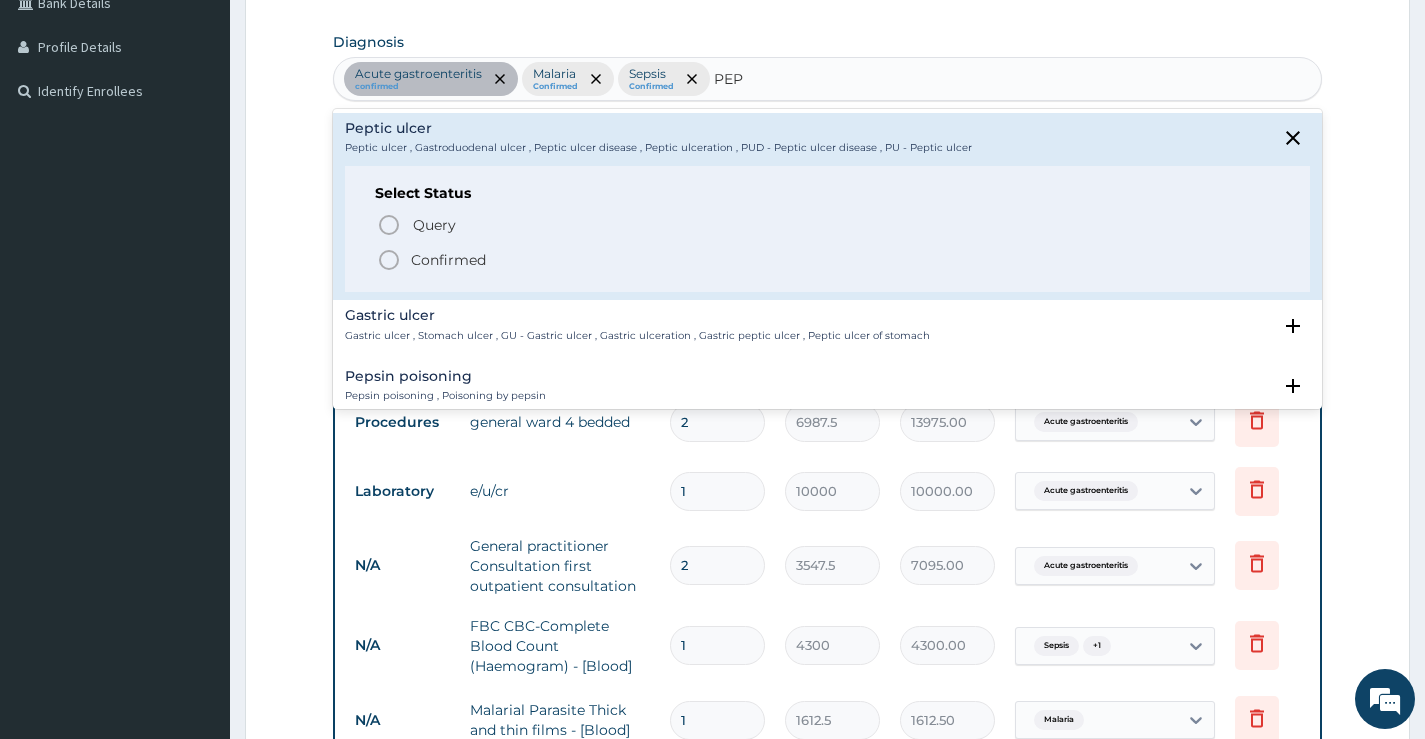 type 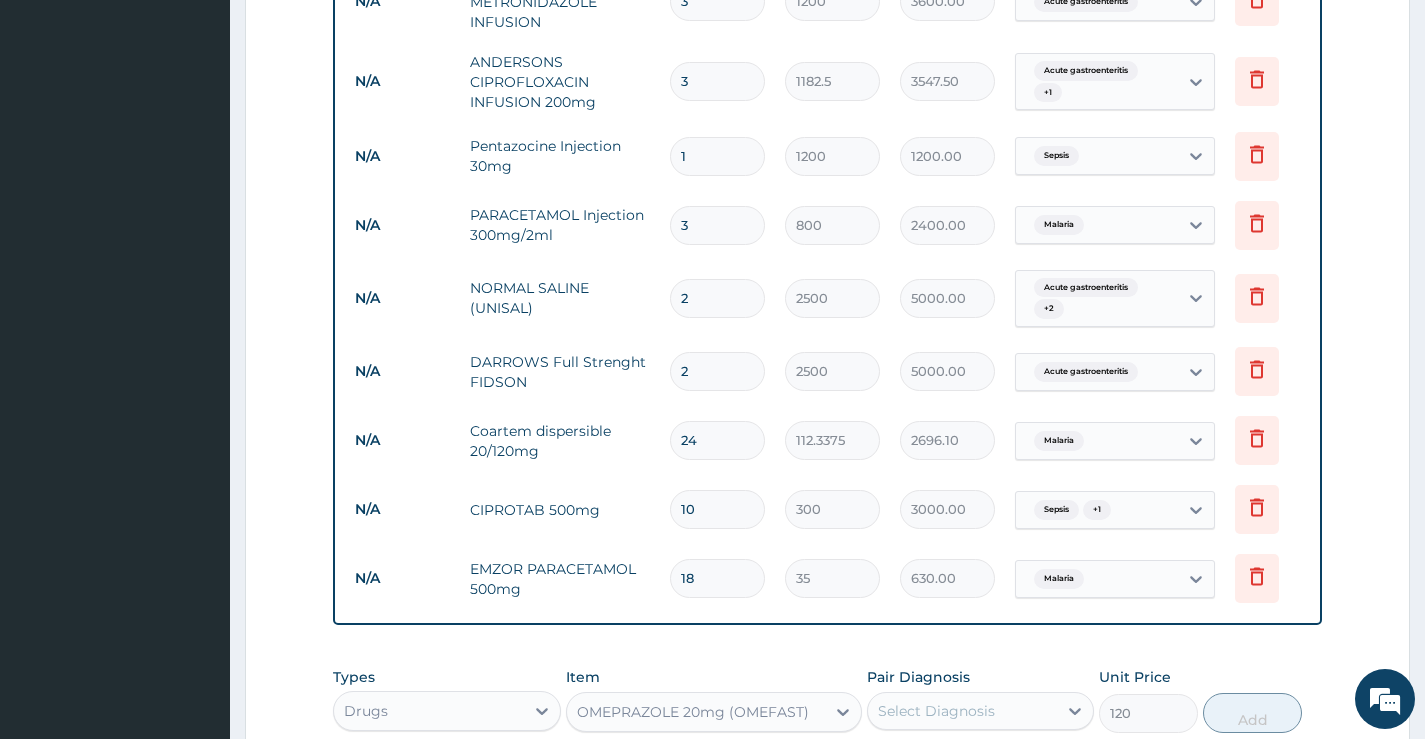 scroll, scrollTop: 1779, scrollLeft: 0, axis: vertical 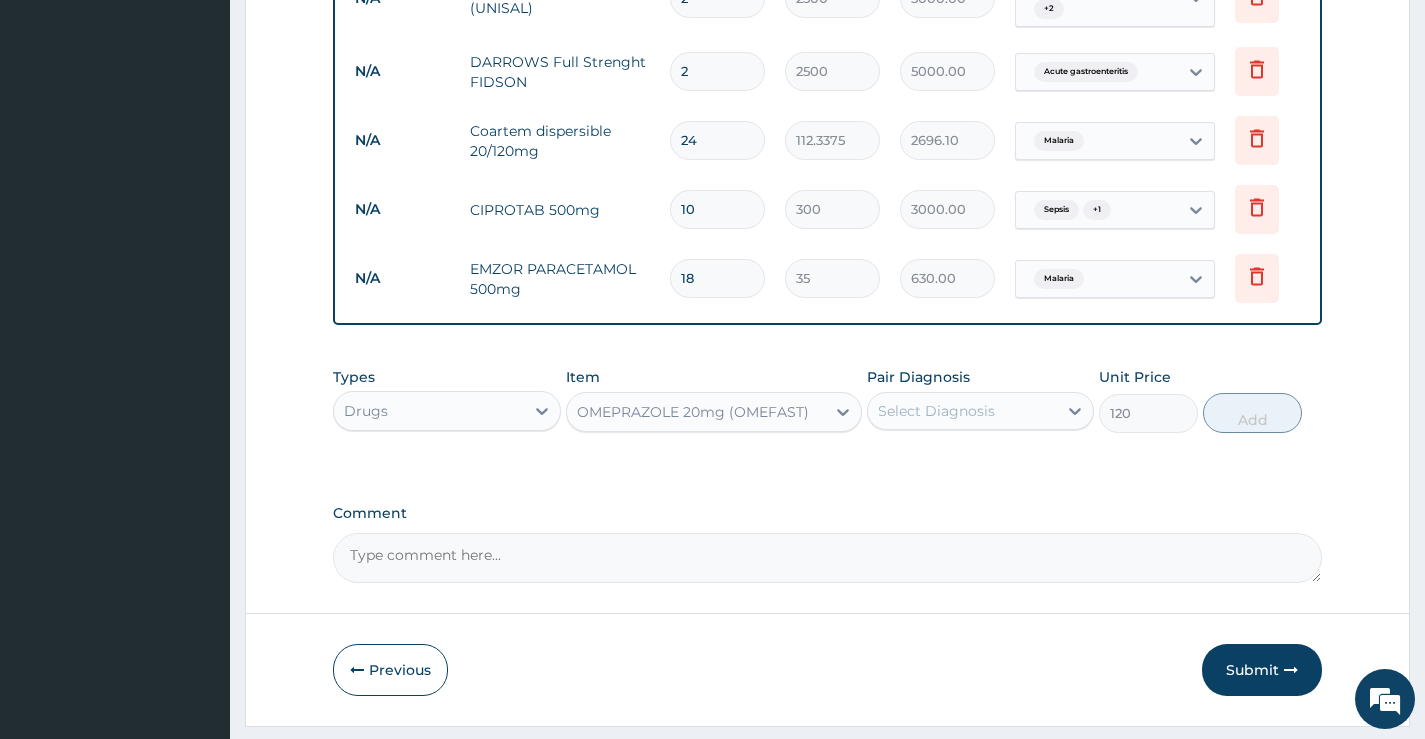 click on "Select Diagnosis" at bounding box center [936, 411] 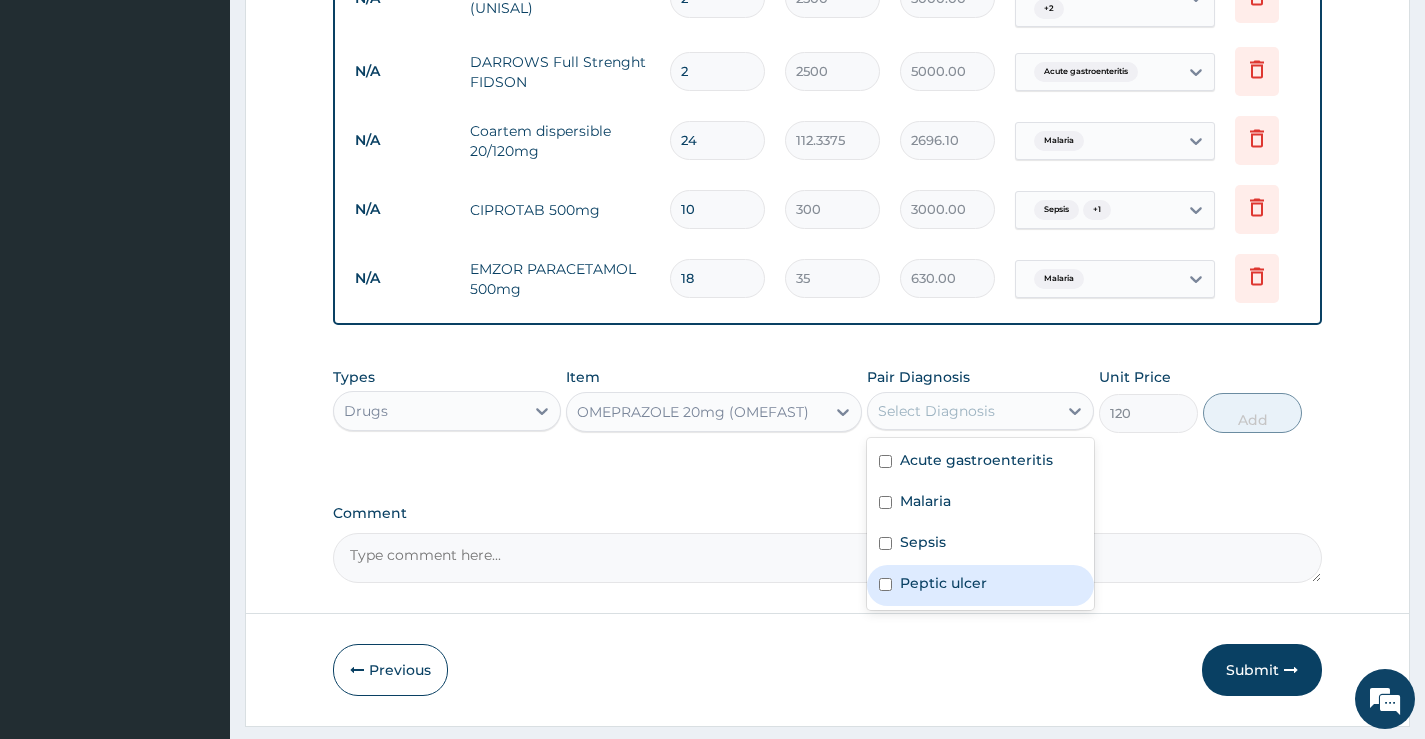 click on "Peptic ulcer" at bounding box center (943, 583) 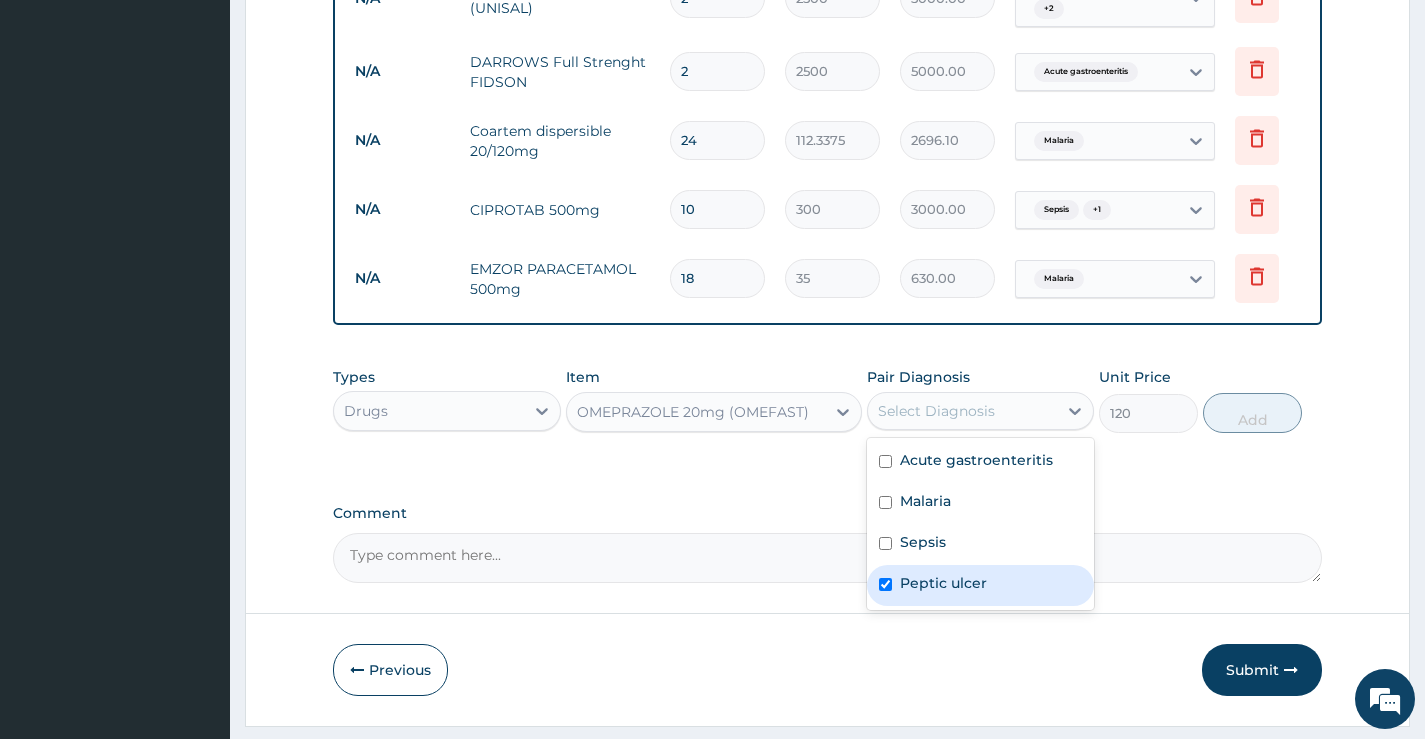 checkbox on "true" 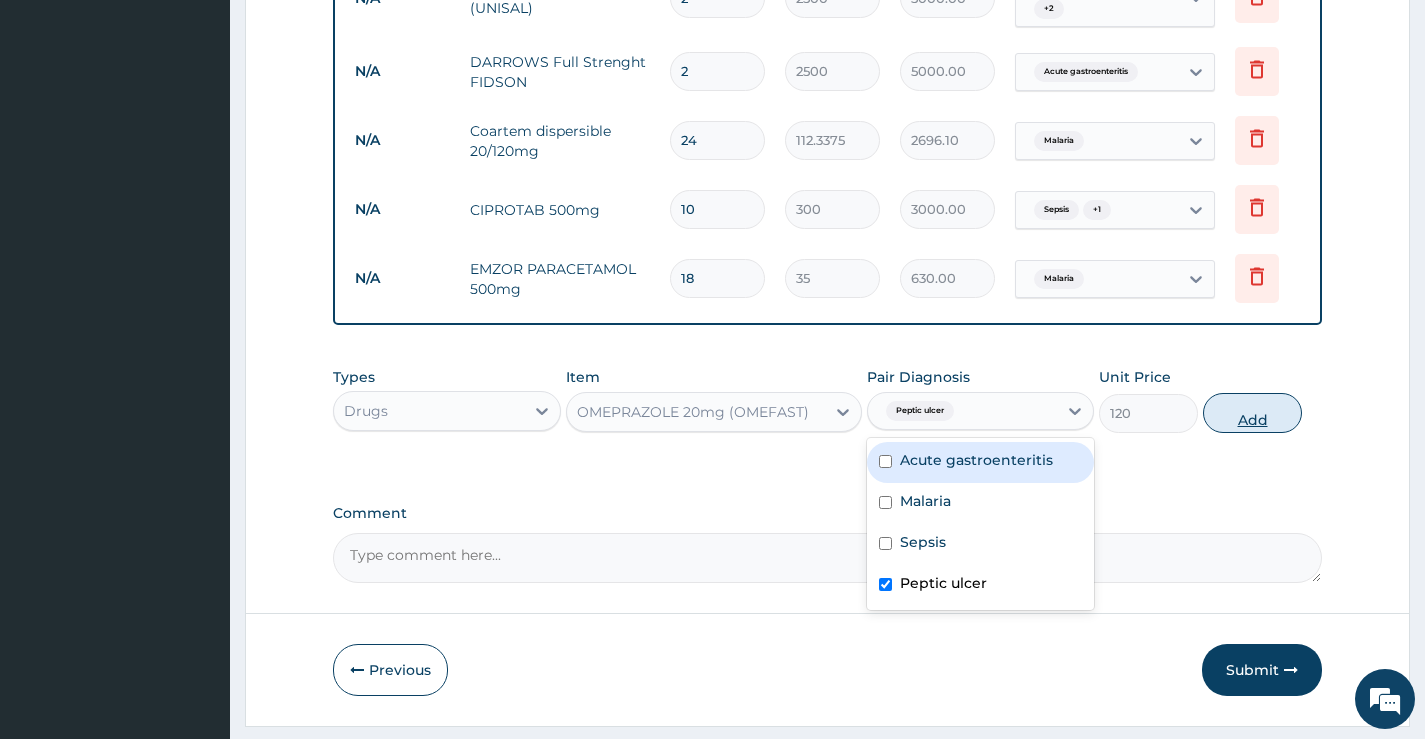 click on "Add" at bounding box center (1252, 413) 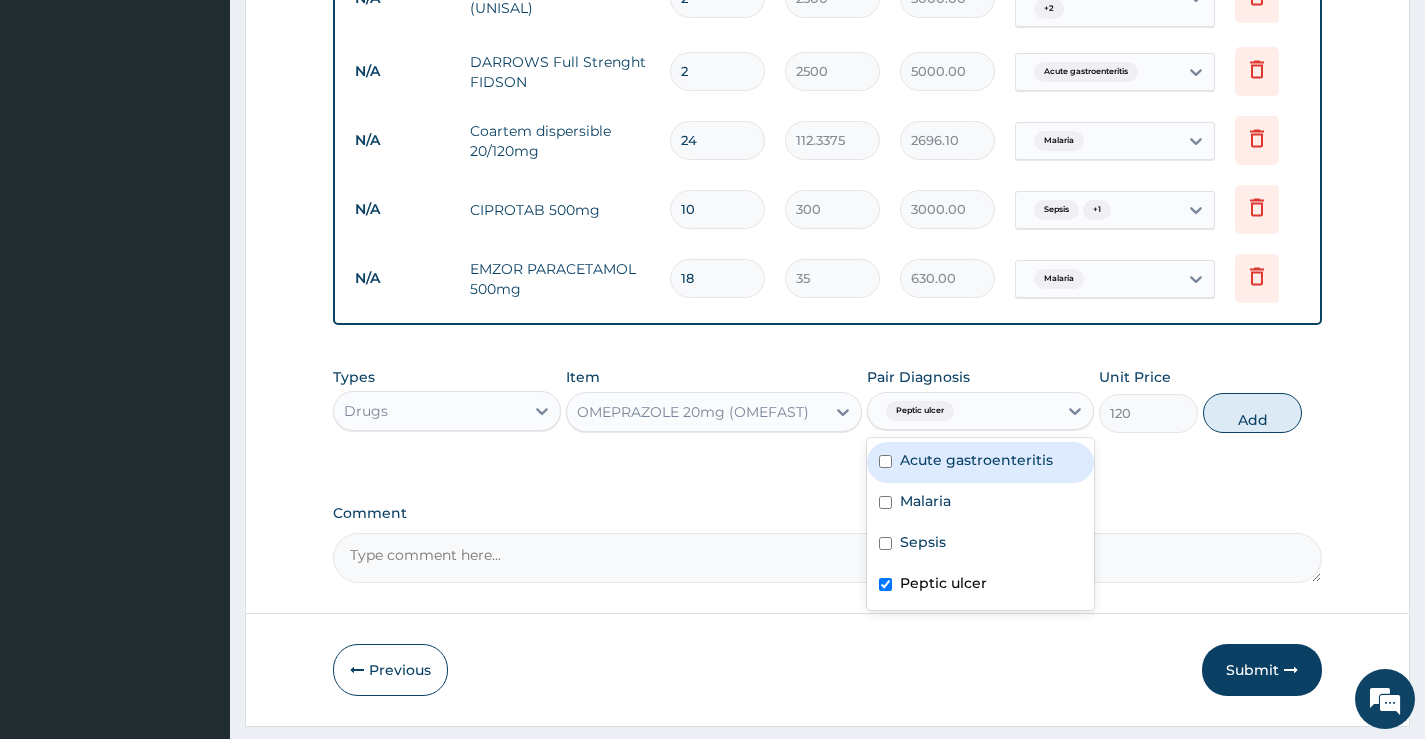 type on "0" 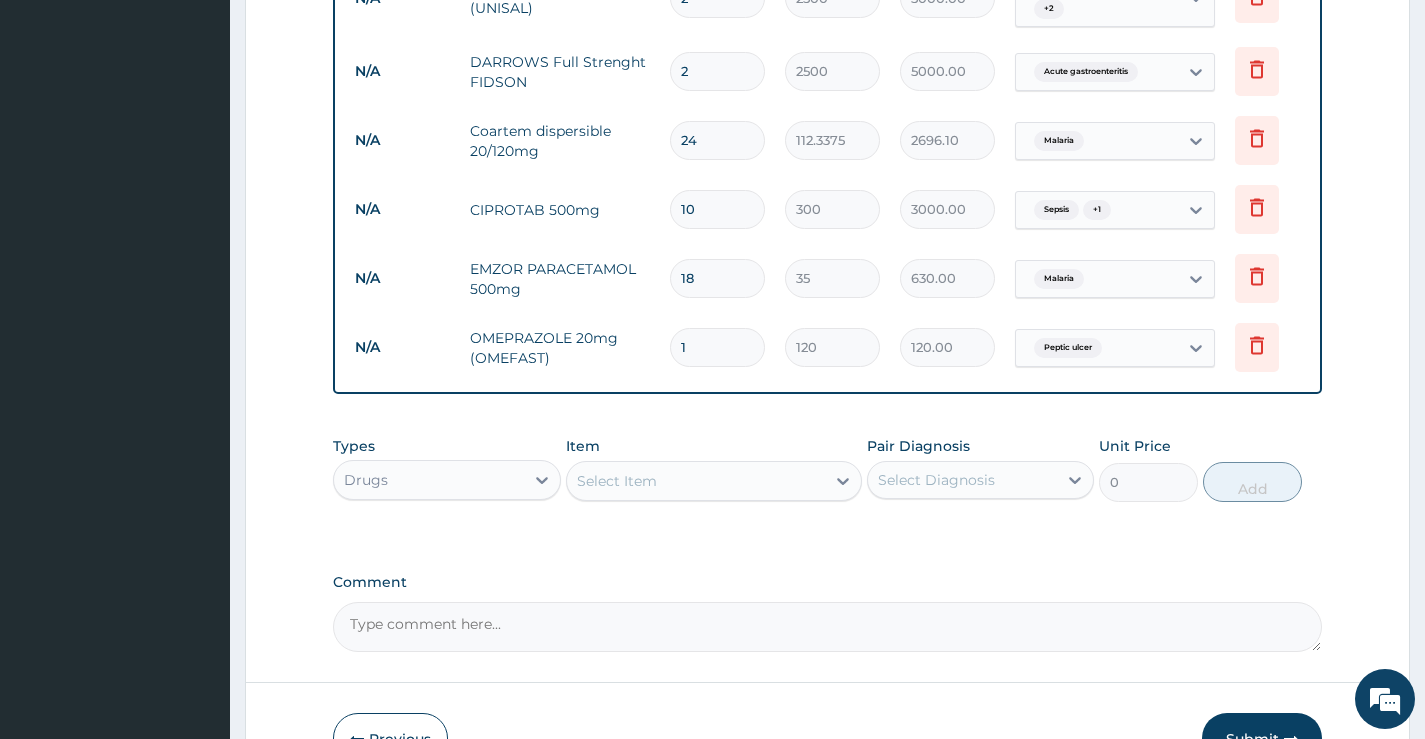type on "14" 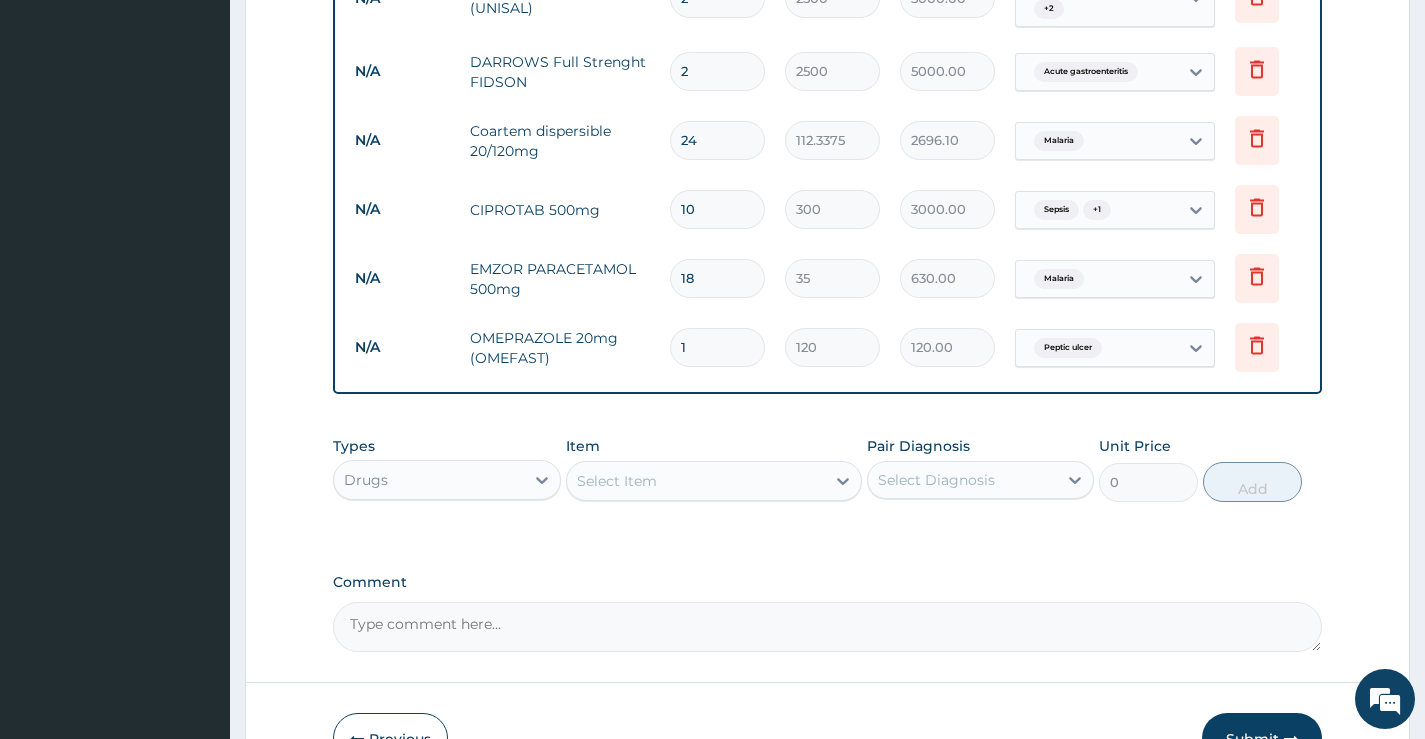 type on "1680.00" 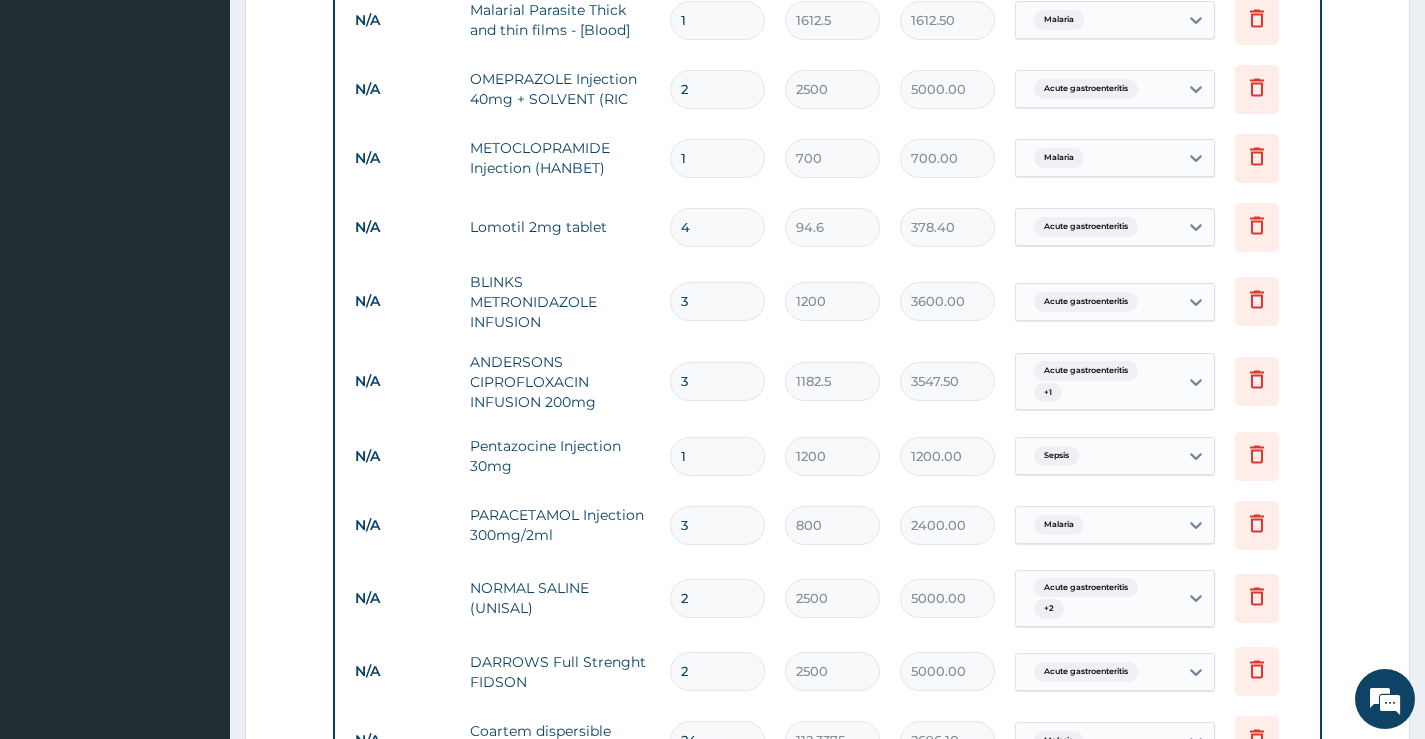scroll, scrollTop: 979, scrollLeft: 0, axis: vertical 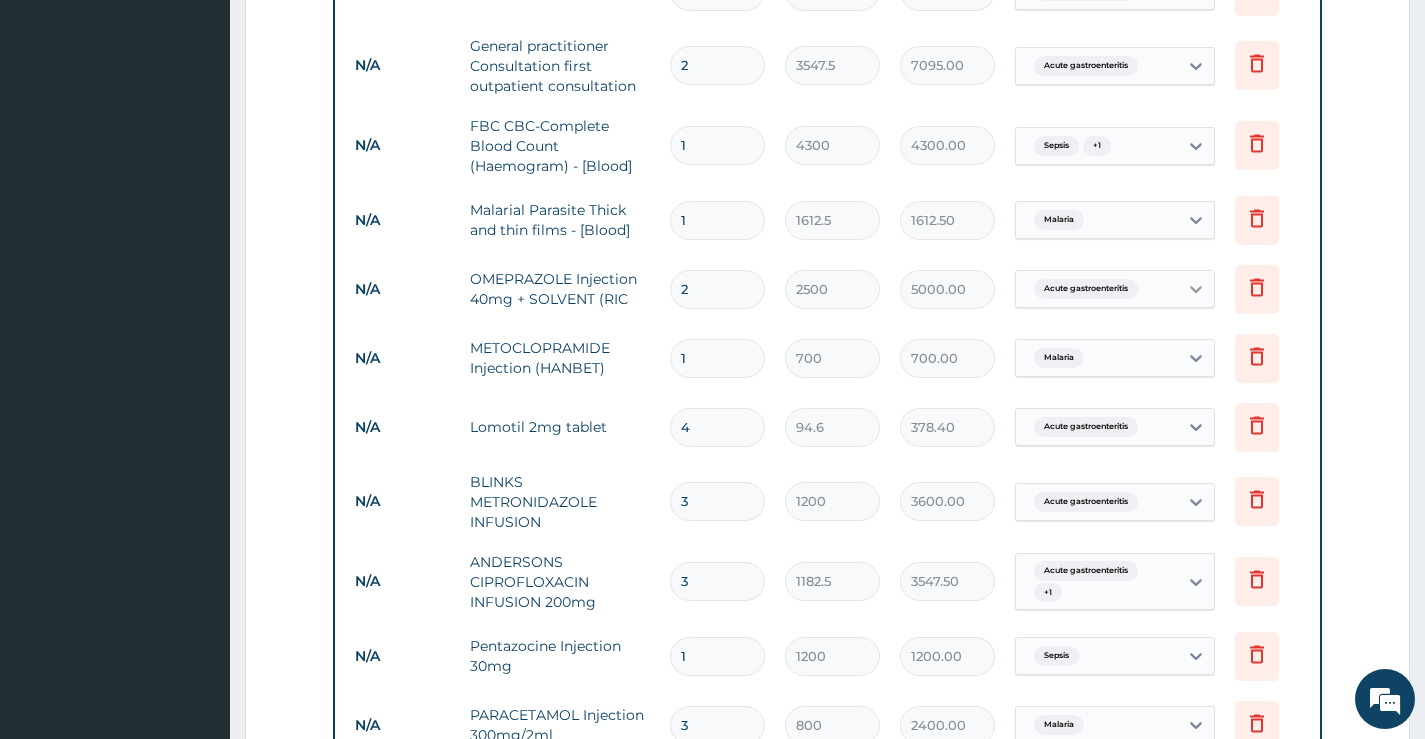 type on "14" 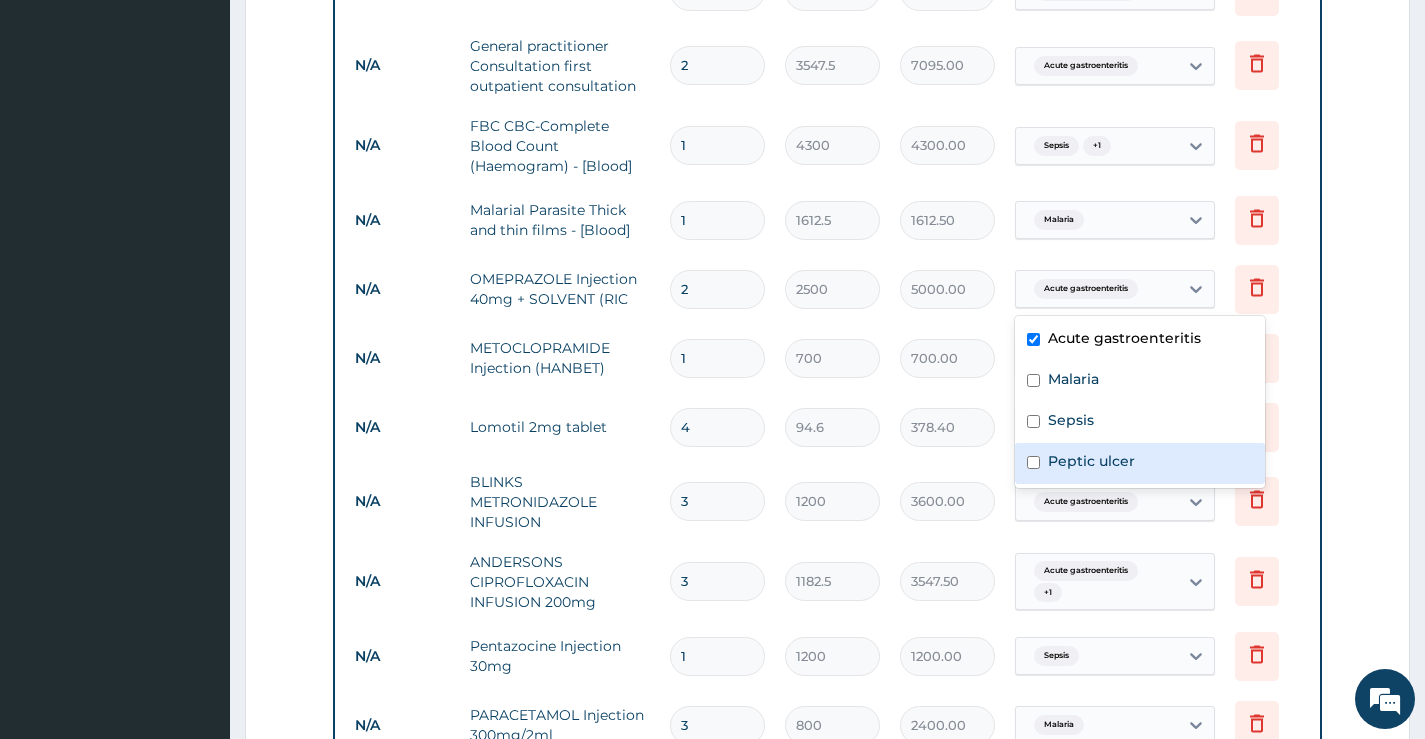click on "Peptic ulcer" at bounding box center [1091, 461] 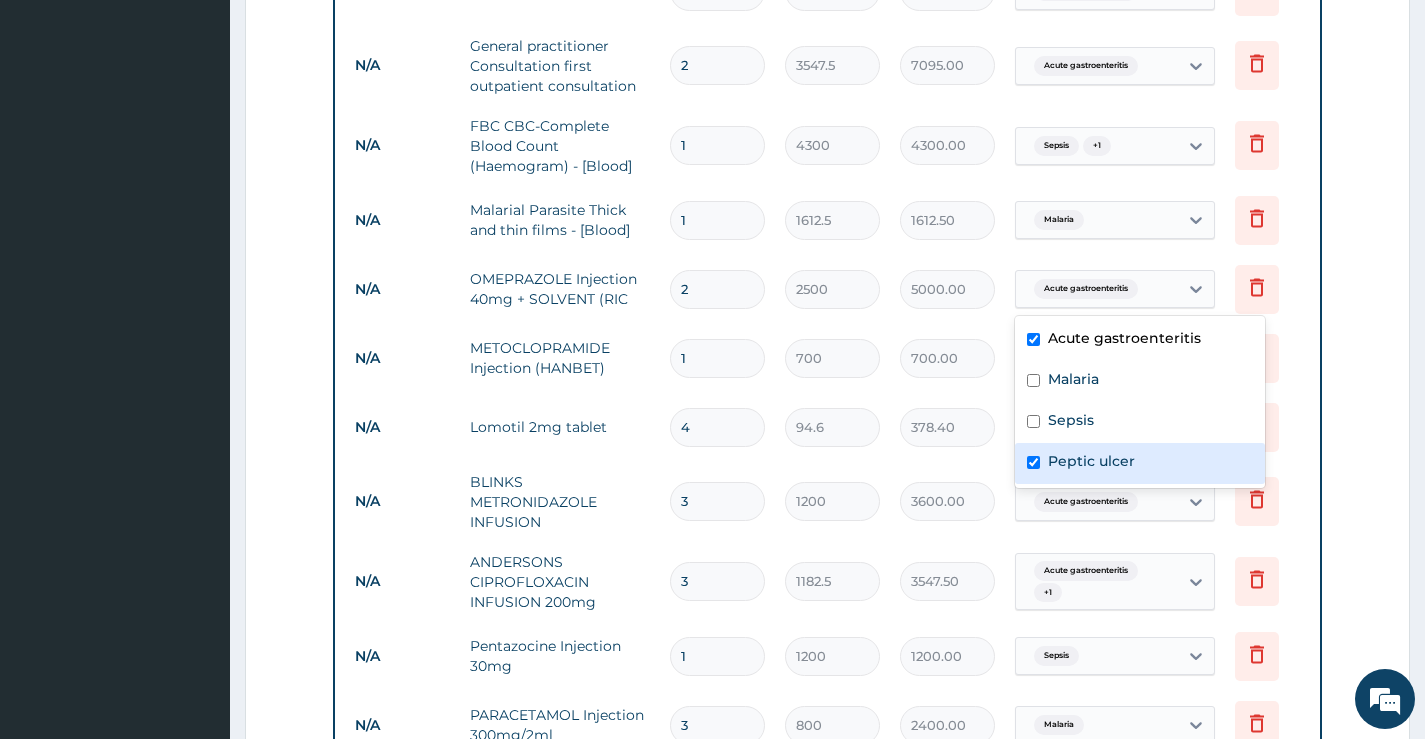 checkbox on "true" 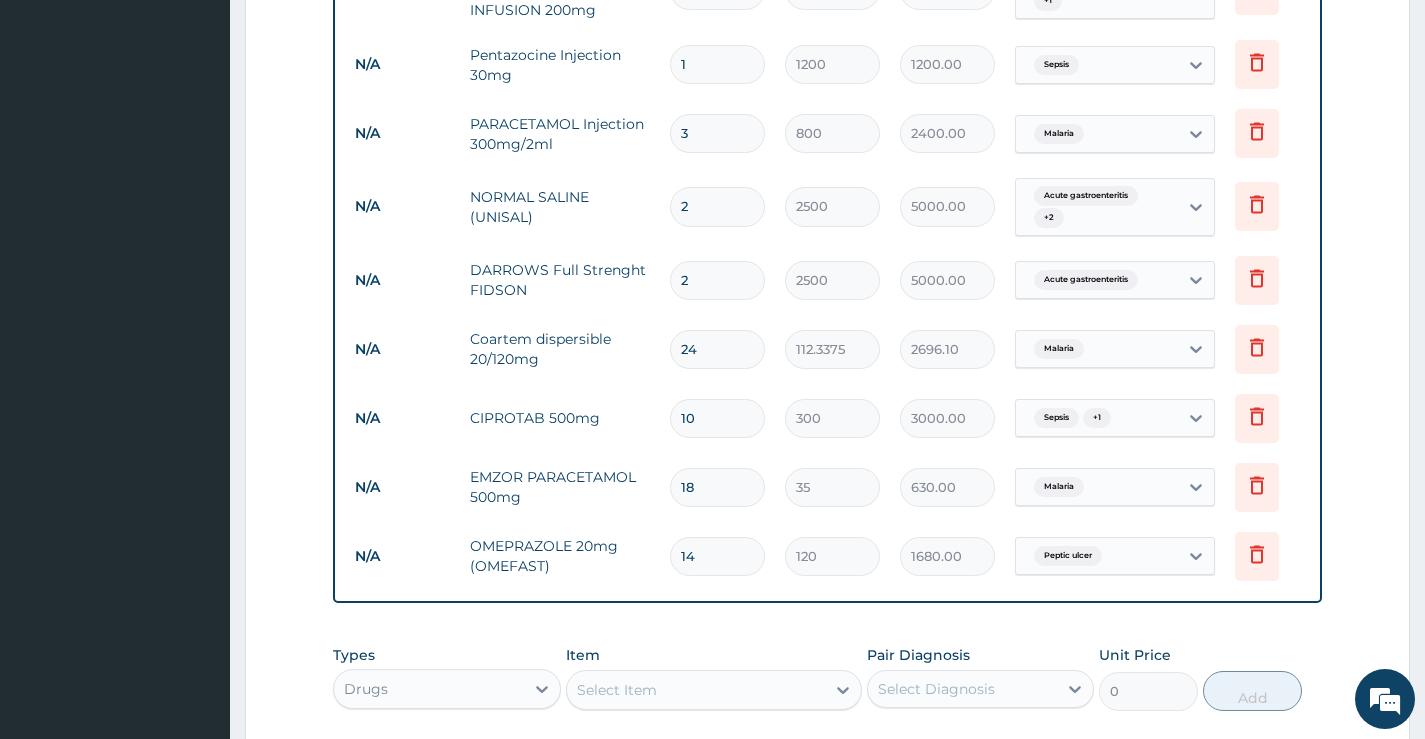 scroll, scrollTop: 1879, scrollLeft: 0, axis: vertical 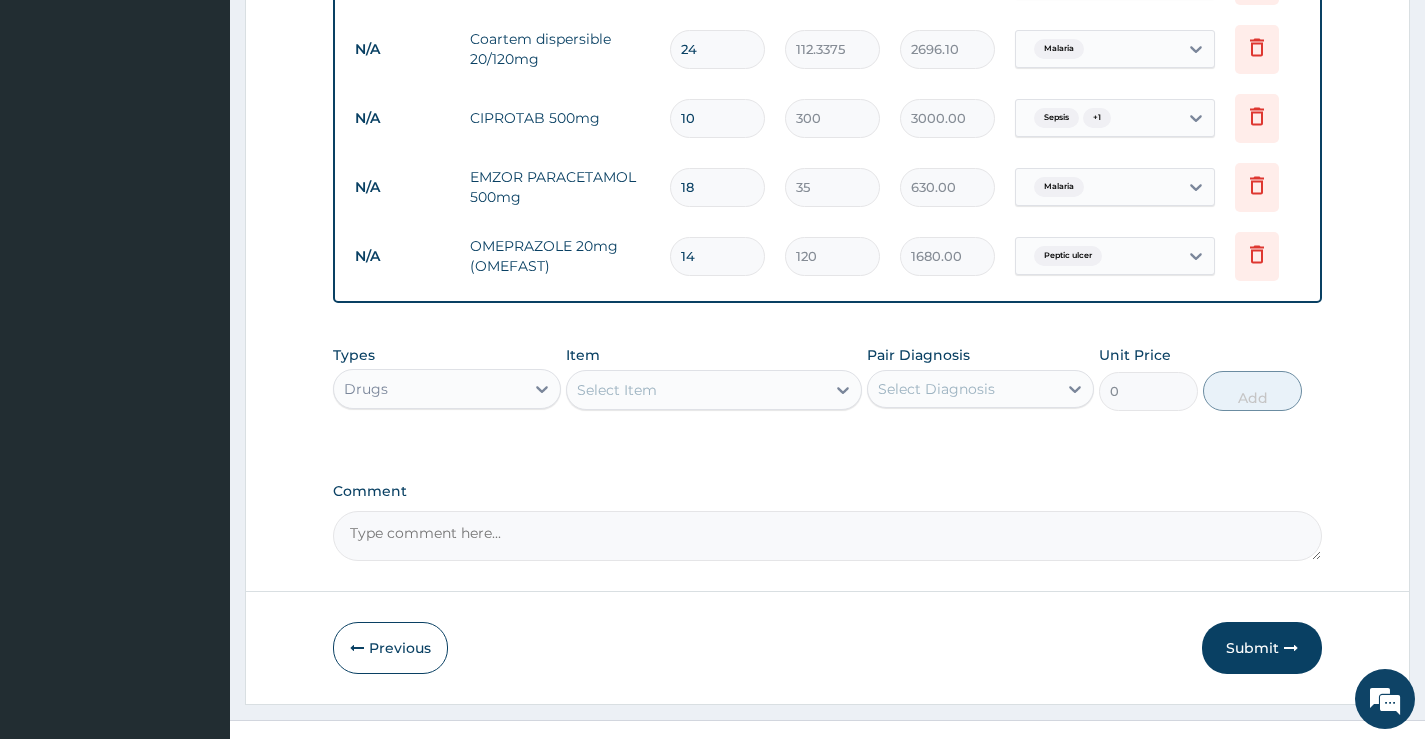 click on "Types Drugs Item Select Item Pair Diagnosis Select Diagnosis Unit Price 0 Add" at bounding box center (827, 378) 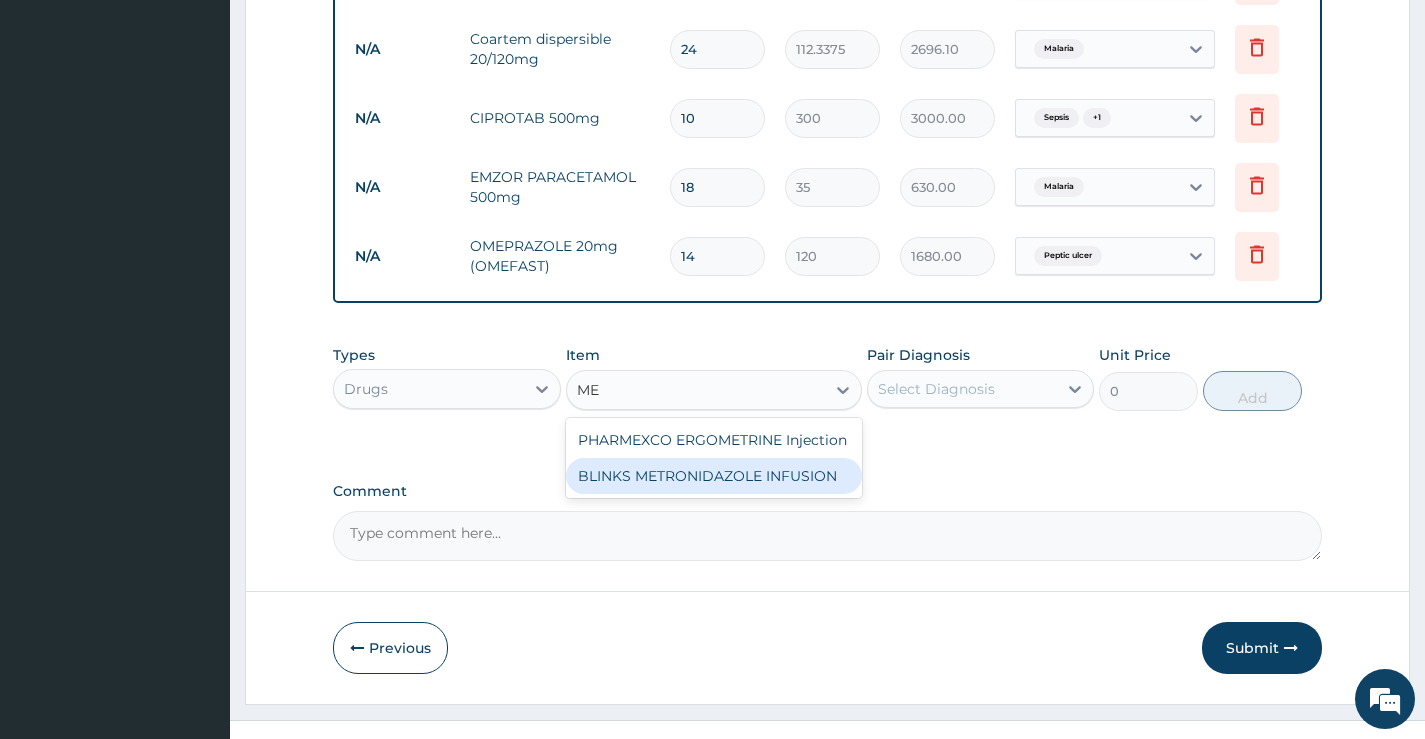 type on "M" 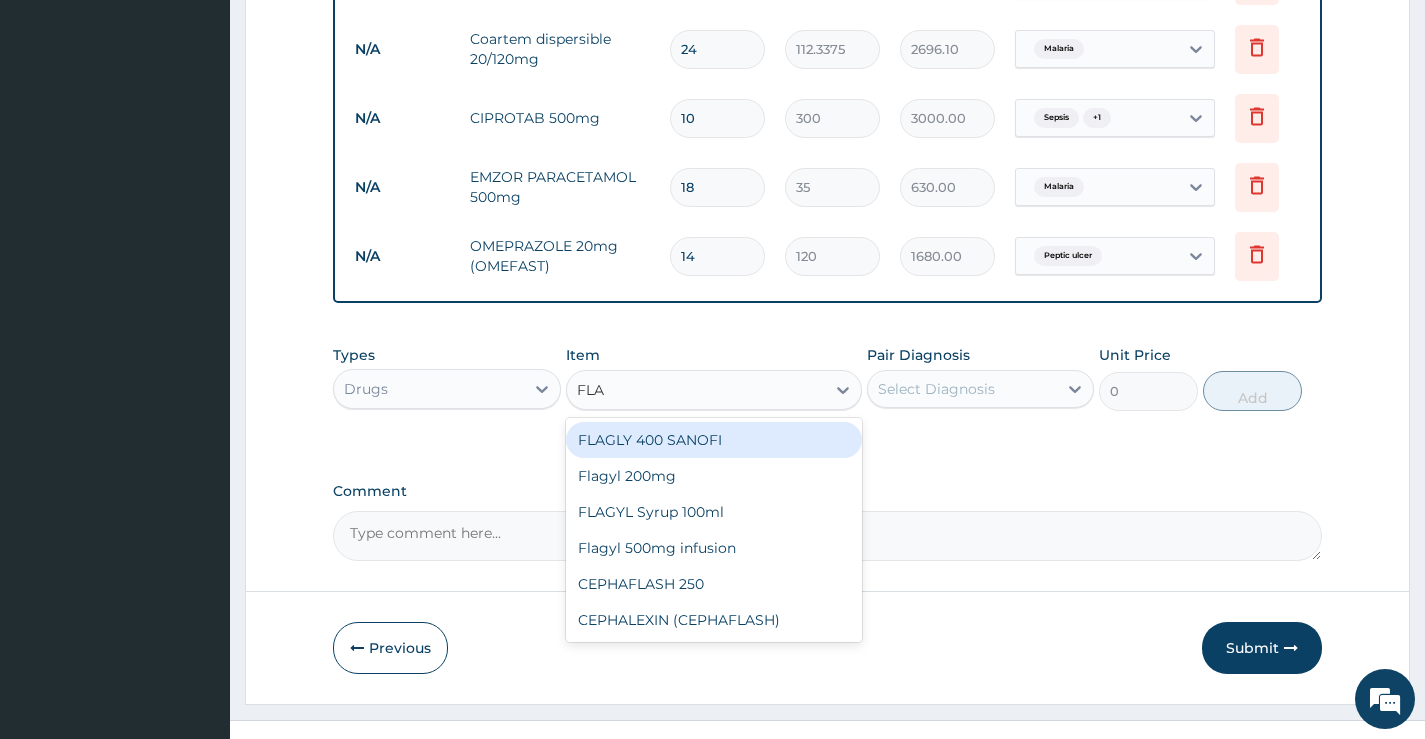 type on "FLAG" 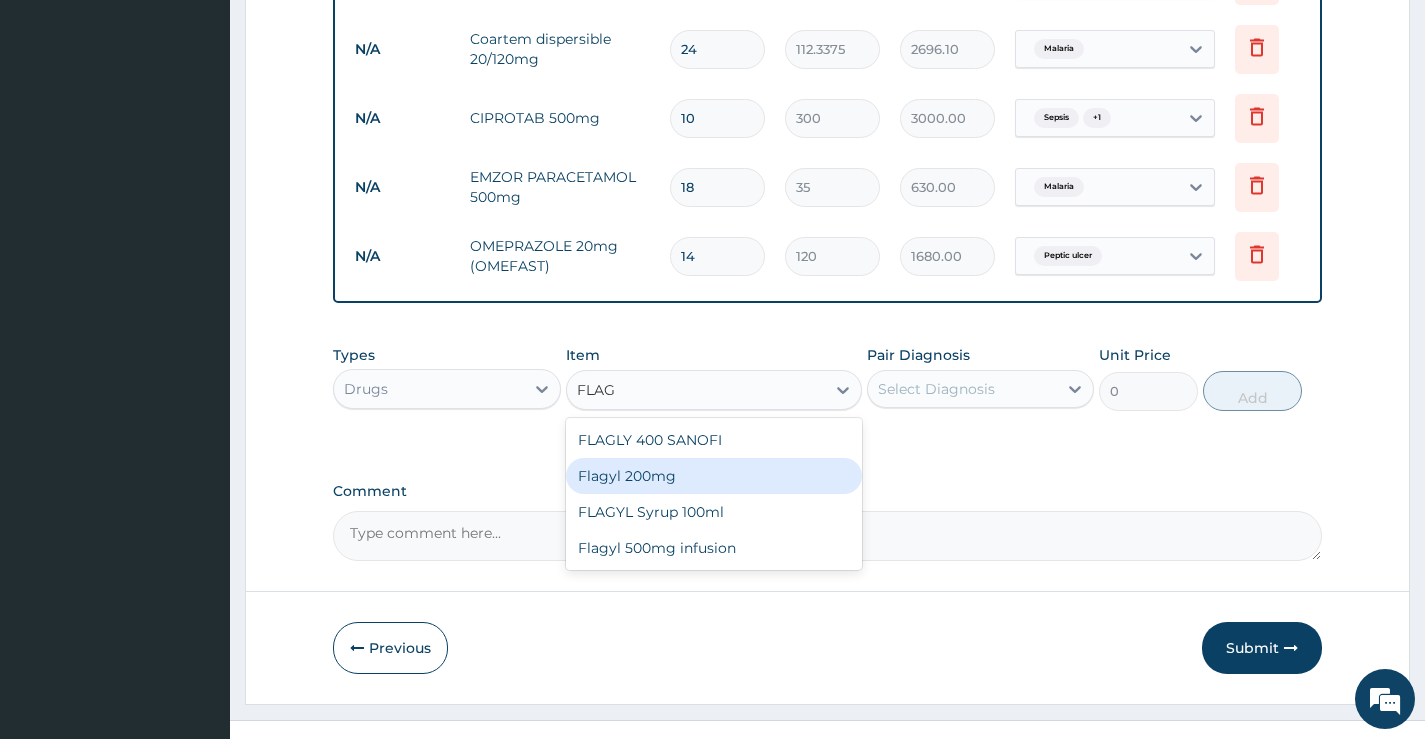 click on "Flagyl 200mg" at bounding box center [714, 476] 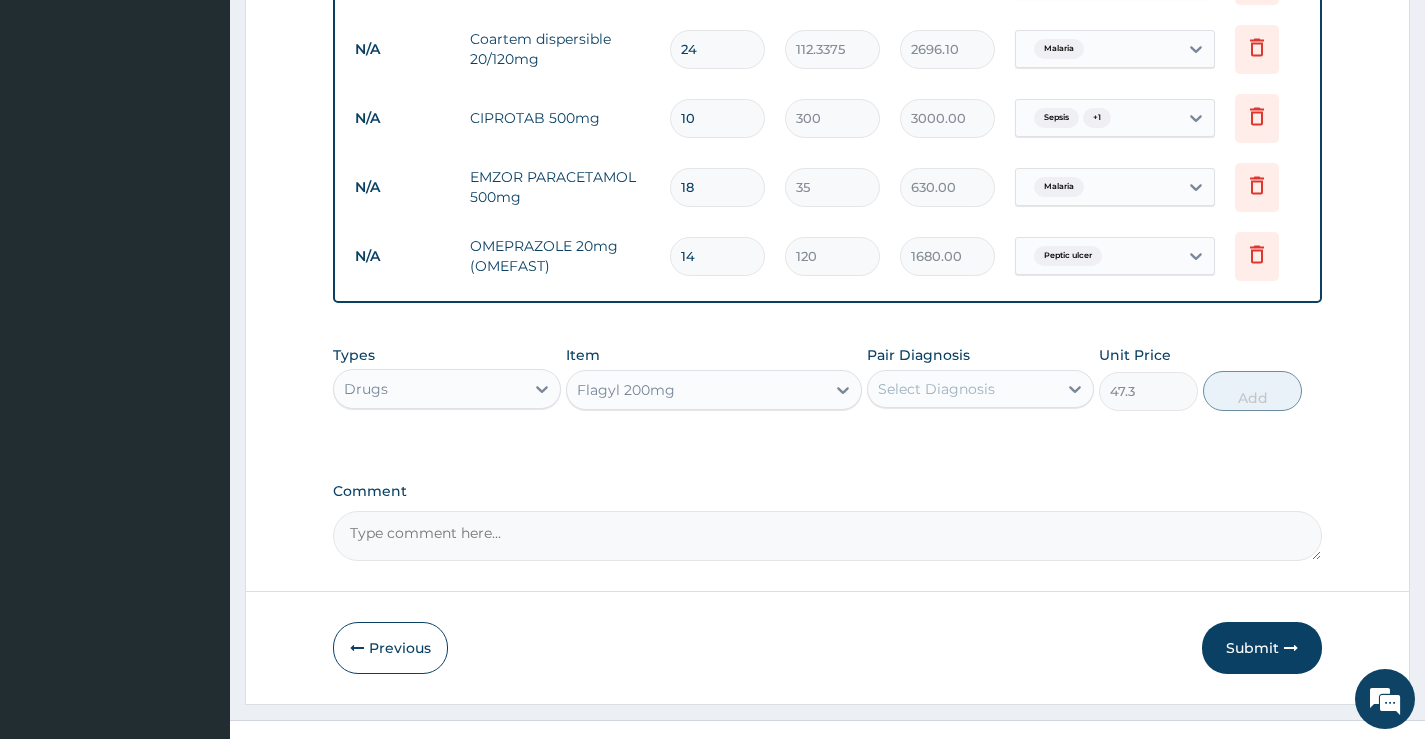 click on "Select Diagnosis" at bounding box center [936, 389] 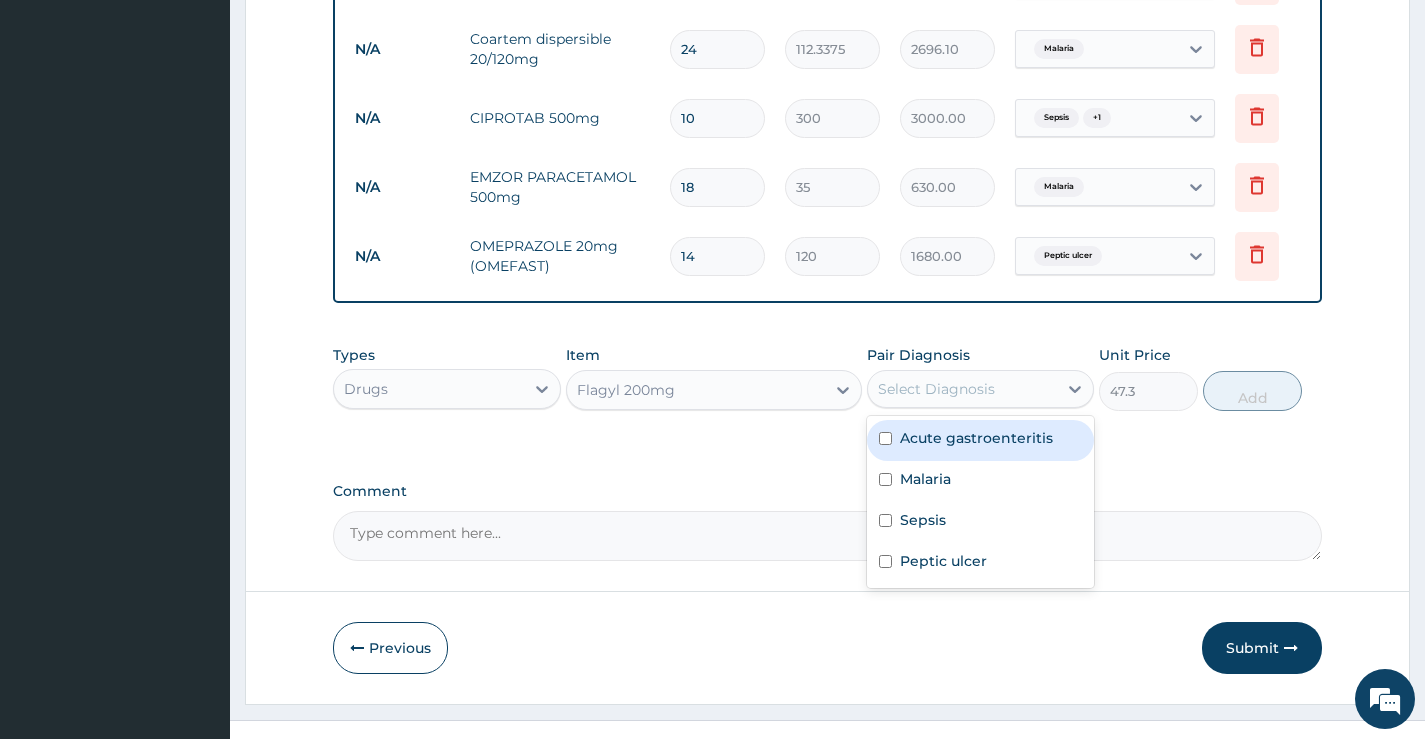 click on "Acute gastroenteritis" at bounding box center [976, 438] 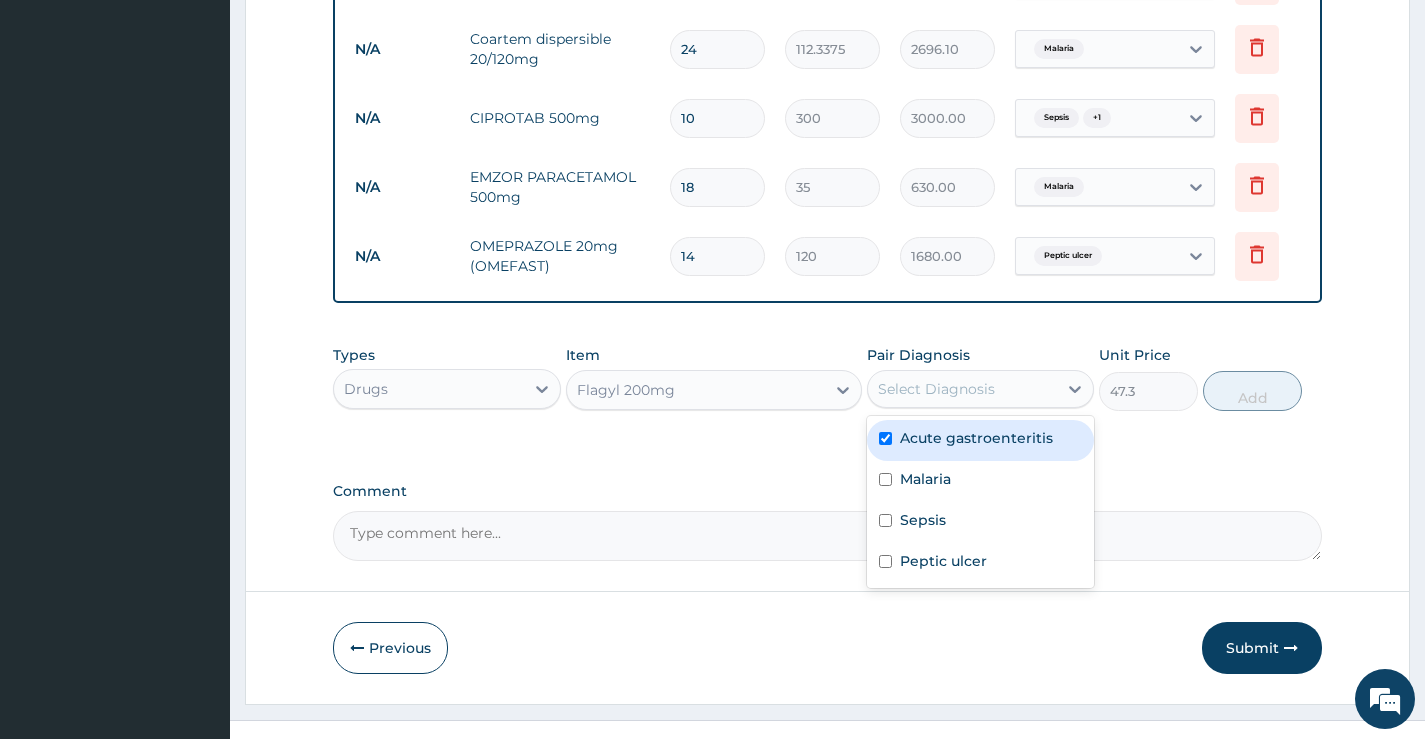checkbox on "true" 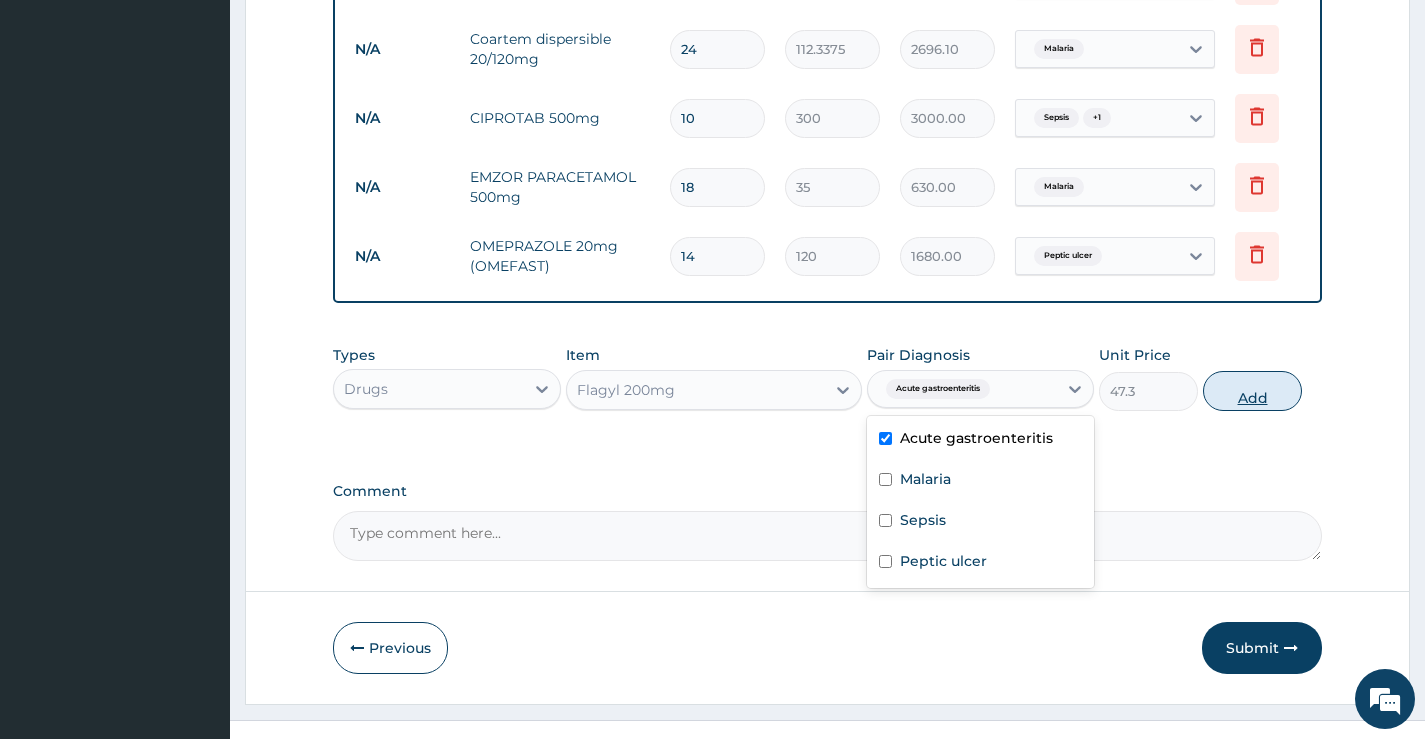 click on "Add" at bounding box center (1252, 391) 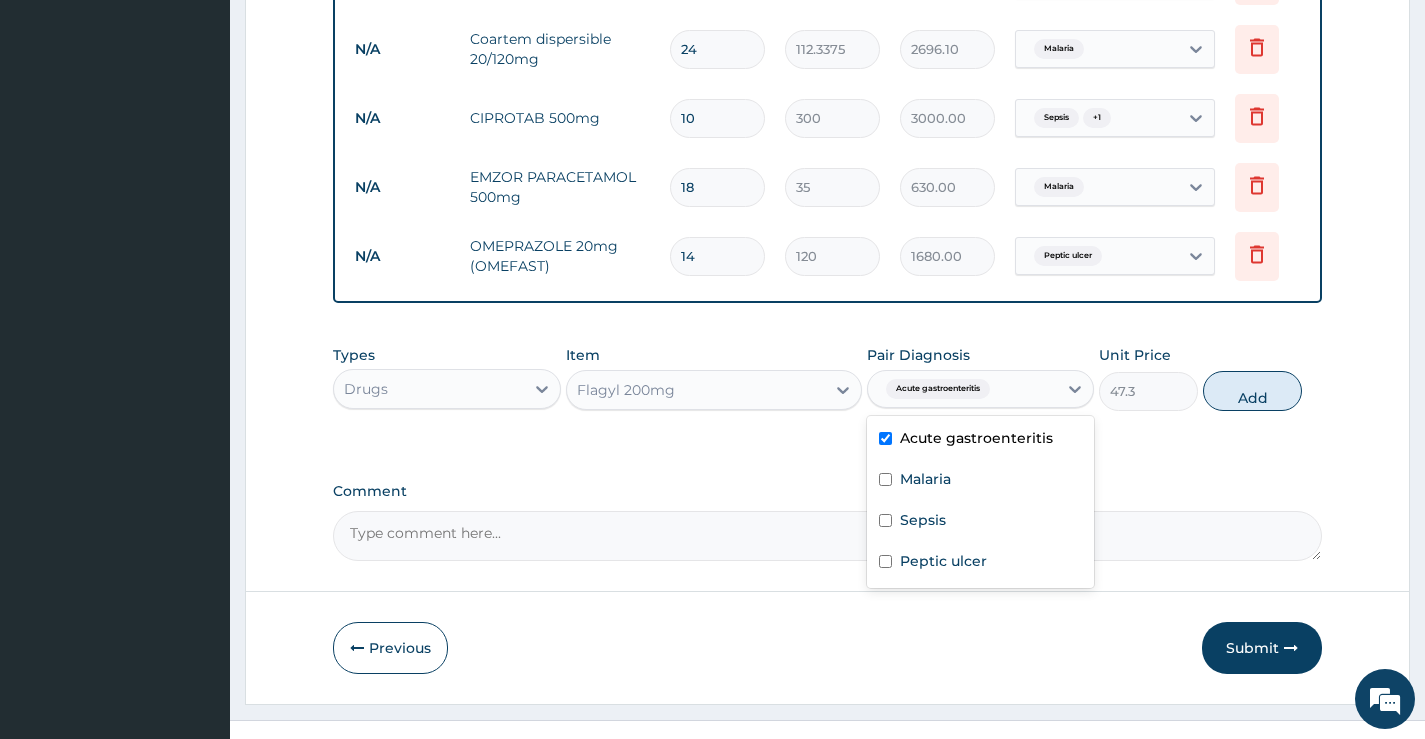 type on "0" 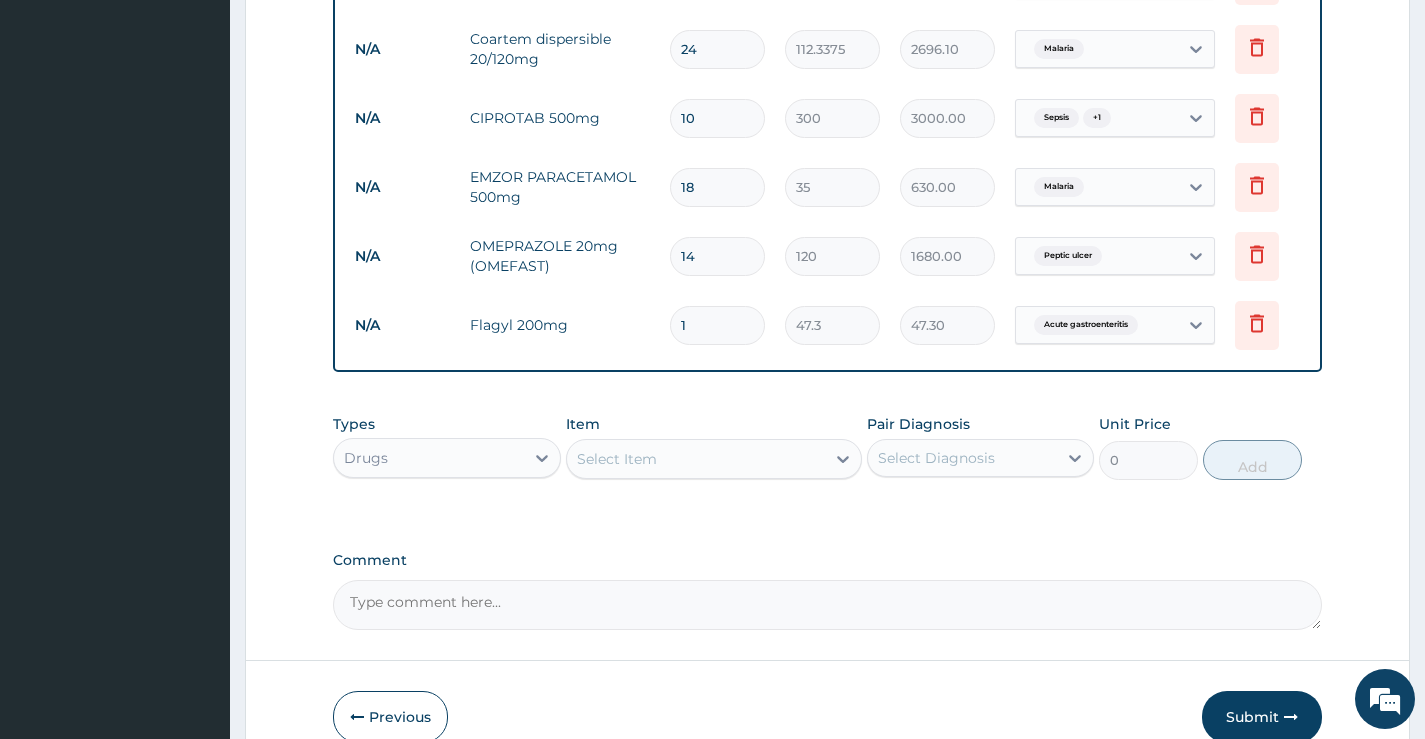 type 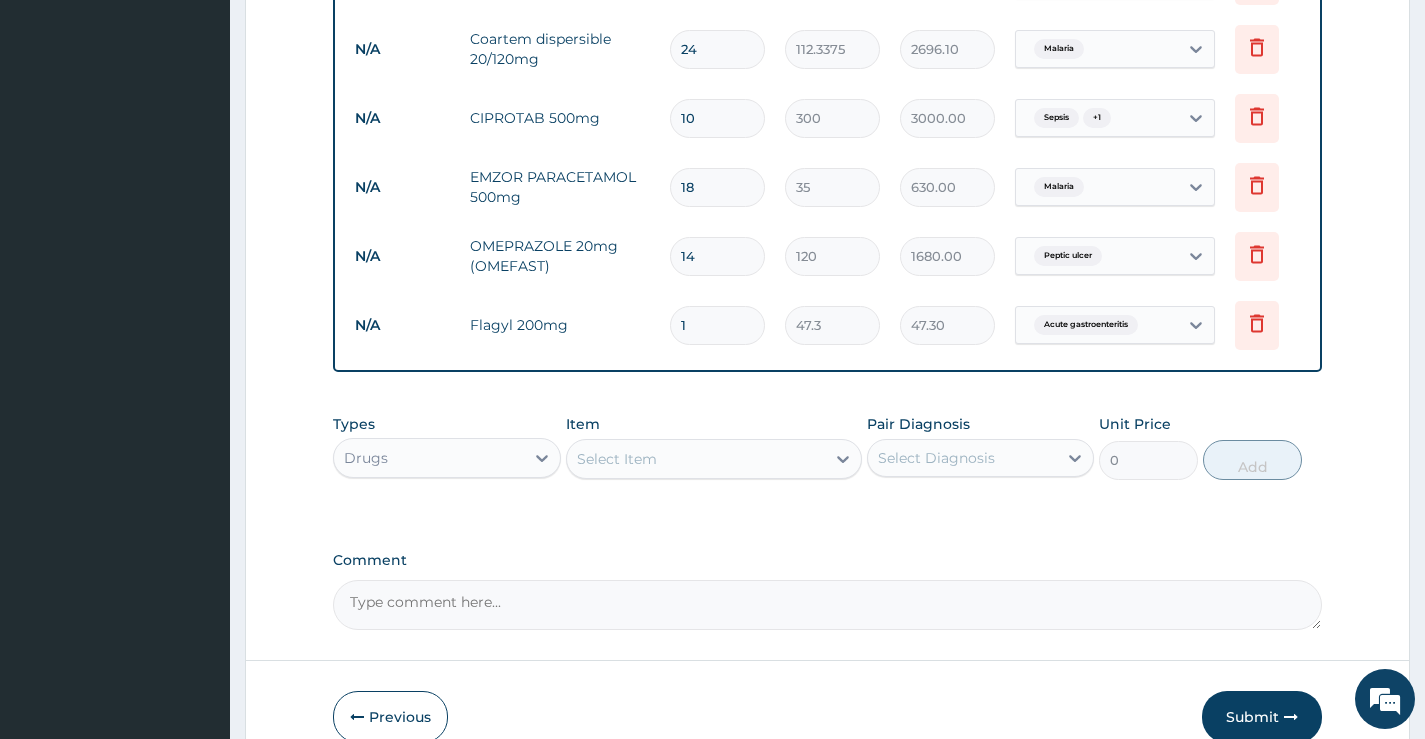 type on "0.00" 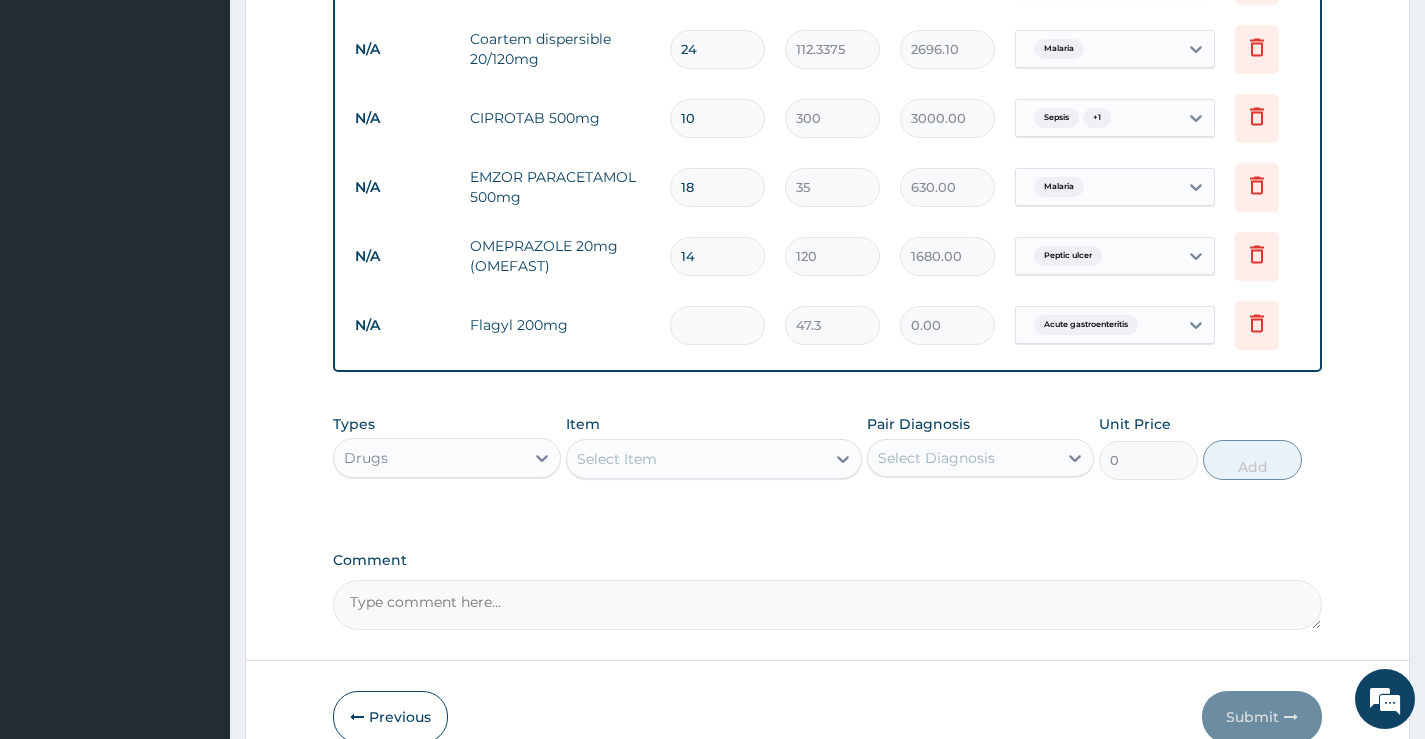 type on "3" 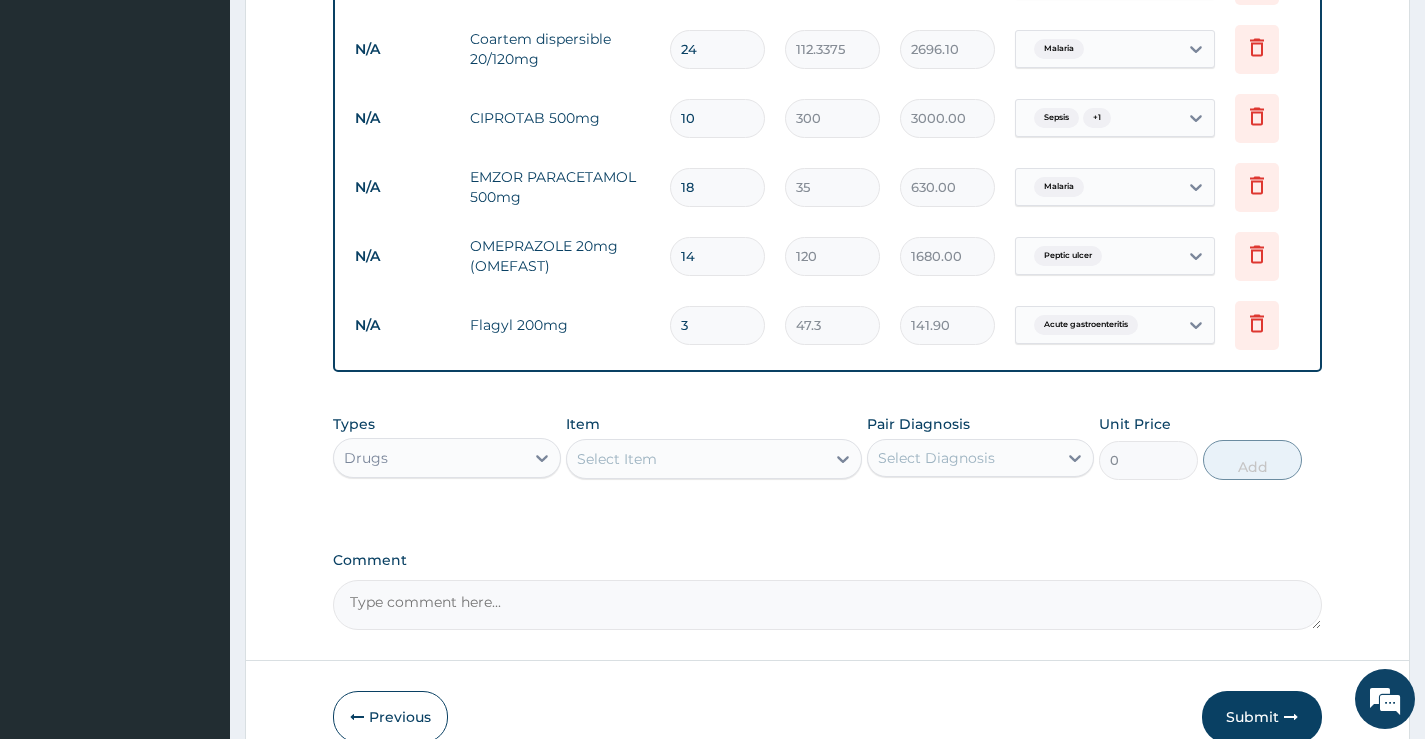 type on "30" 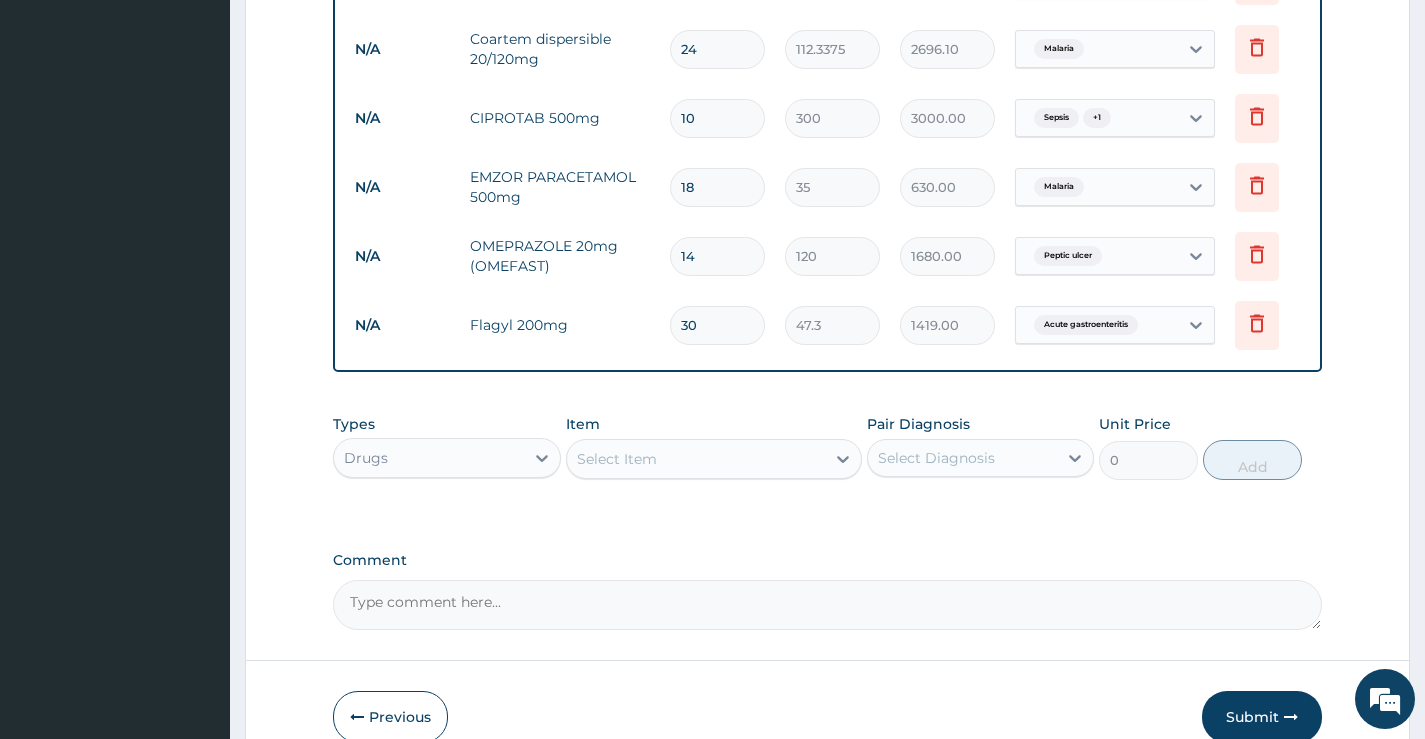 type on "30" 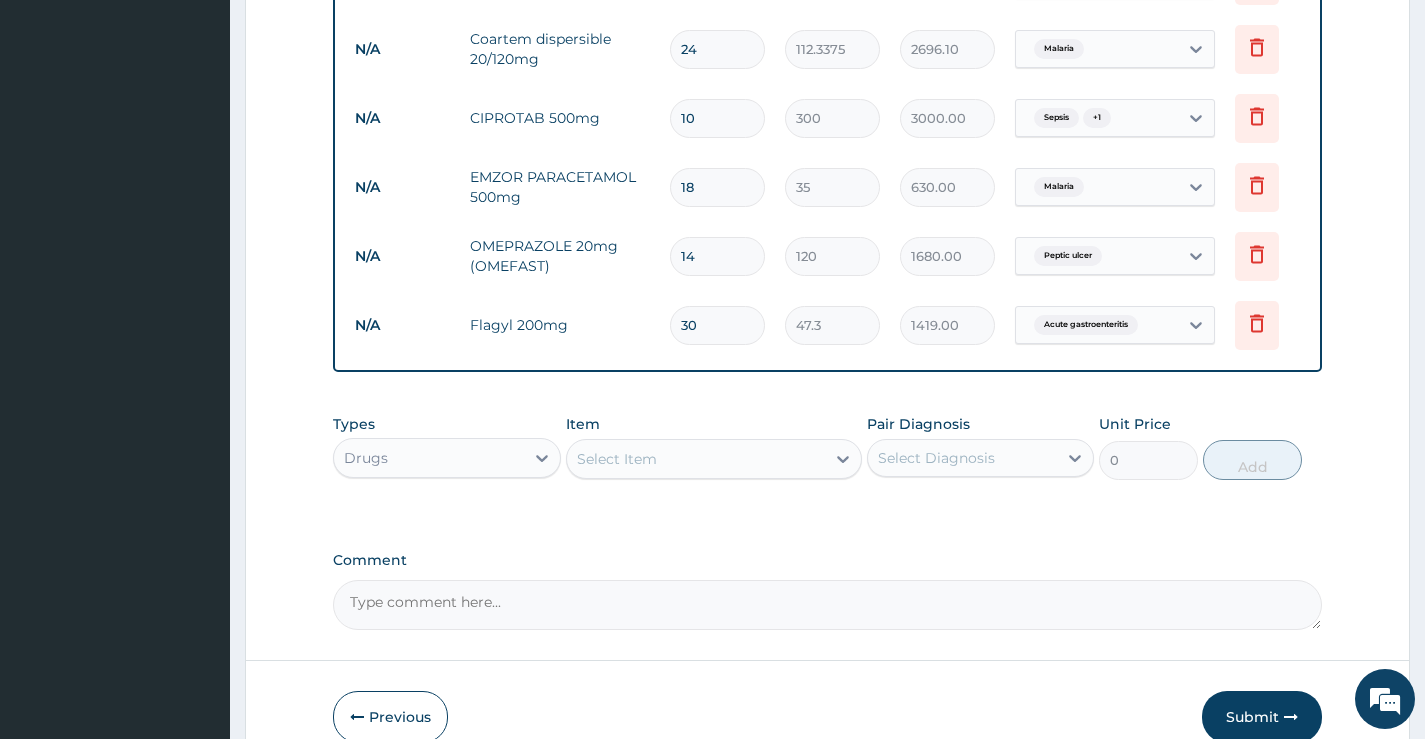 click on "Select Item" at bounding box center [696, 459] 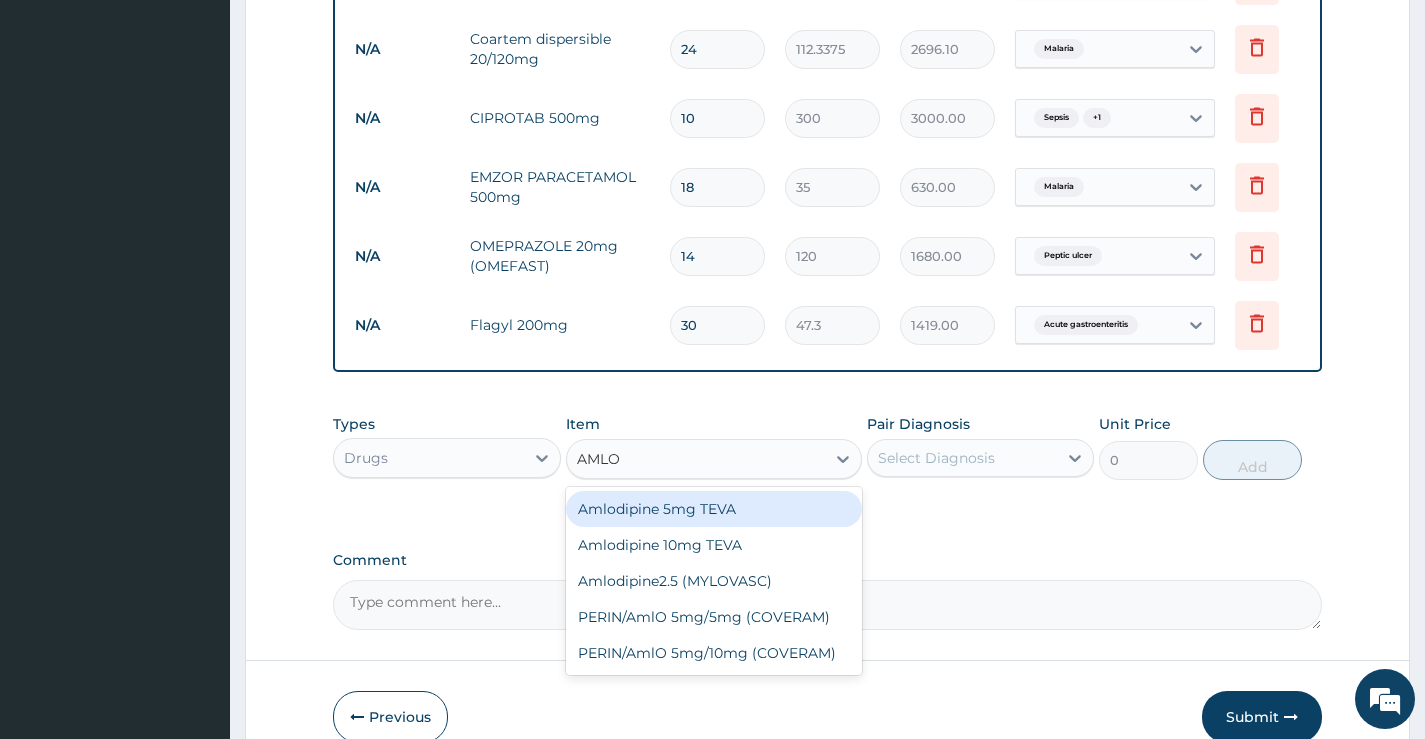 type on "AMLOD" 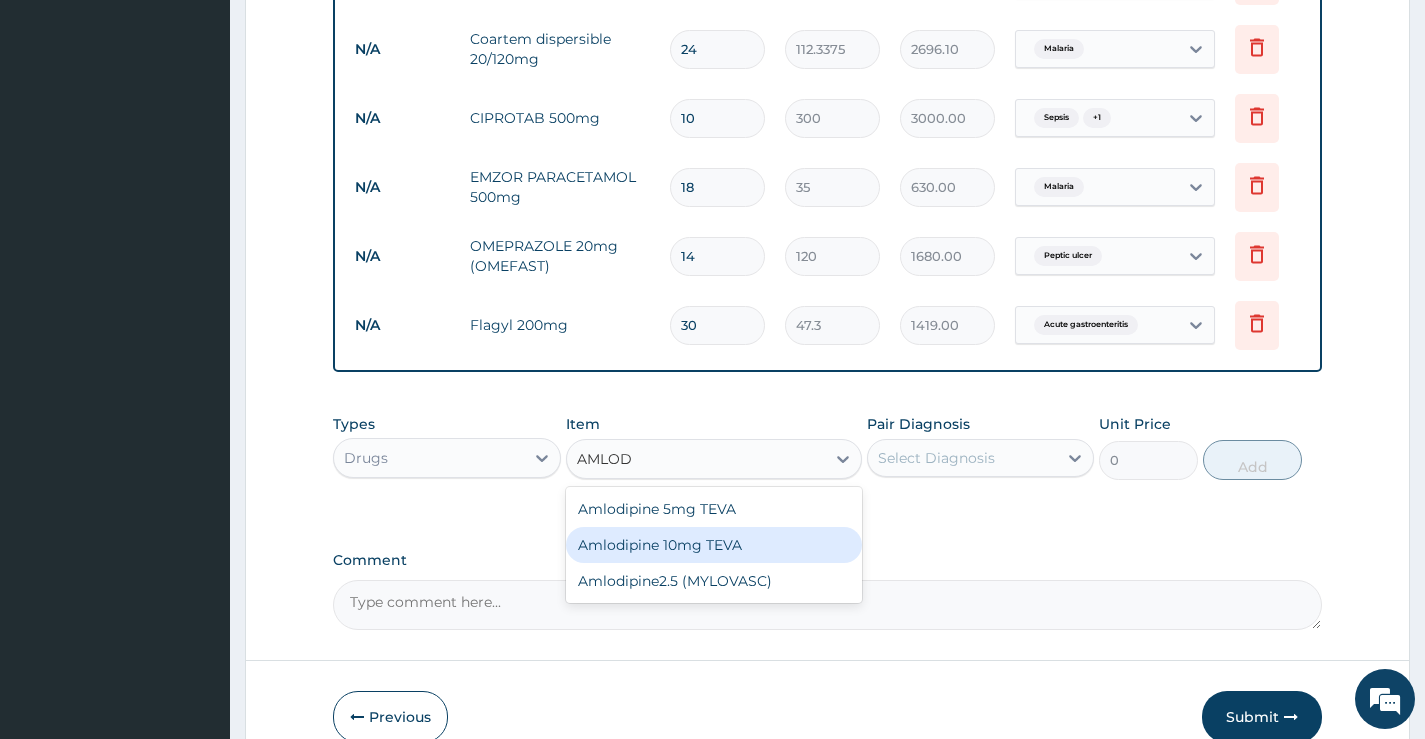 click on "Amlodipine 10mg TEVA" at bounding box center [714, 545] 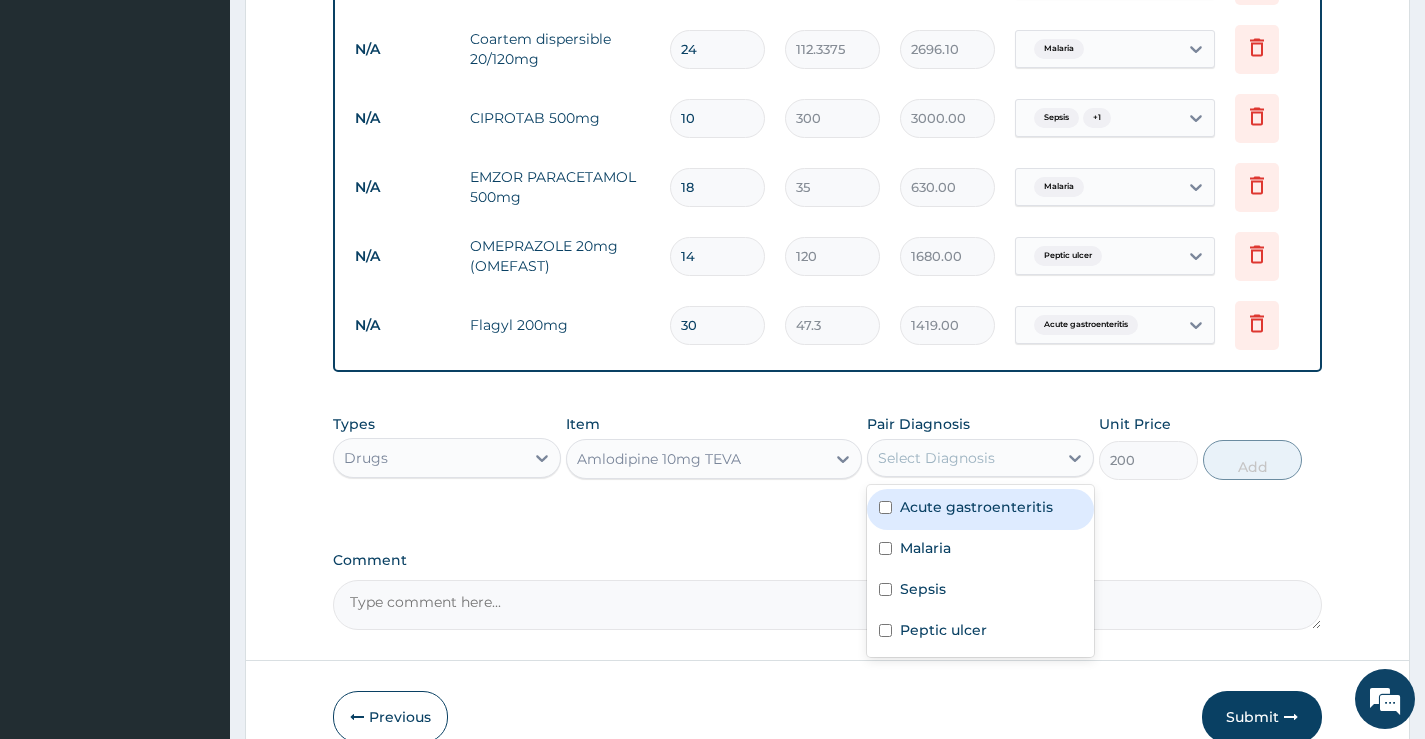 click on "Select Diagnosis" at bounding box center [962, 458] 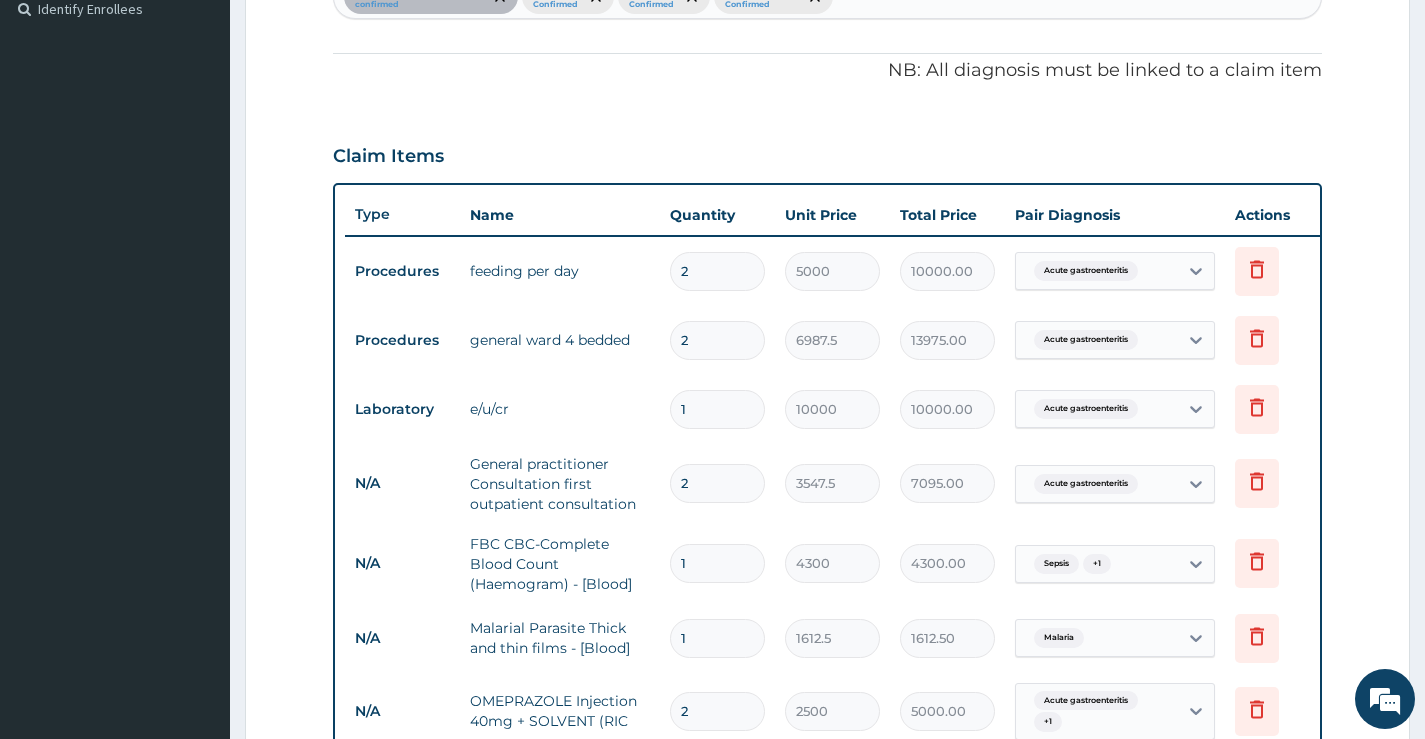 scroll, scrollTop: 279, scrollLeft: 0, axis: vertical 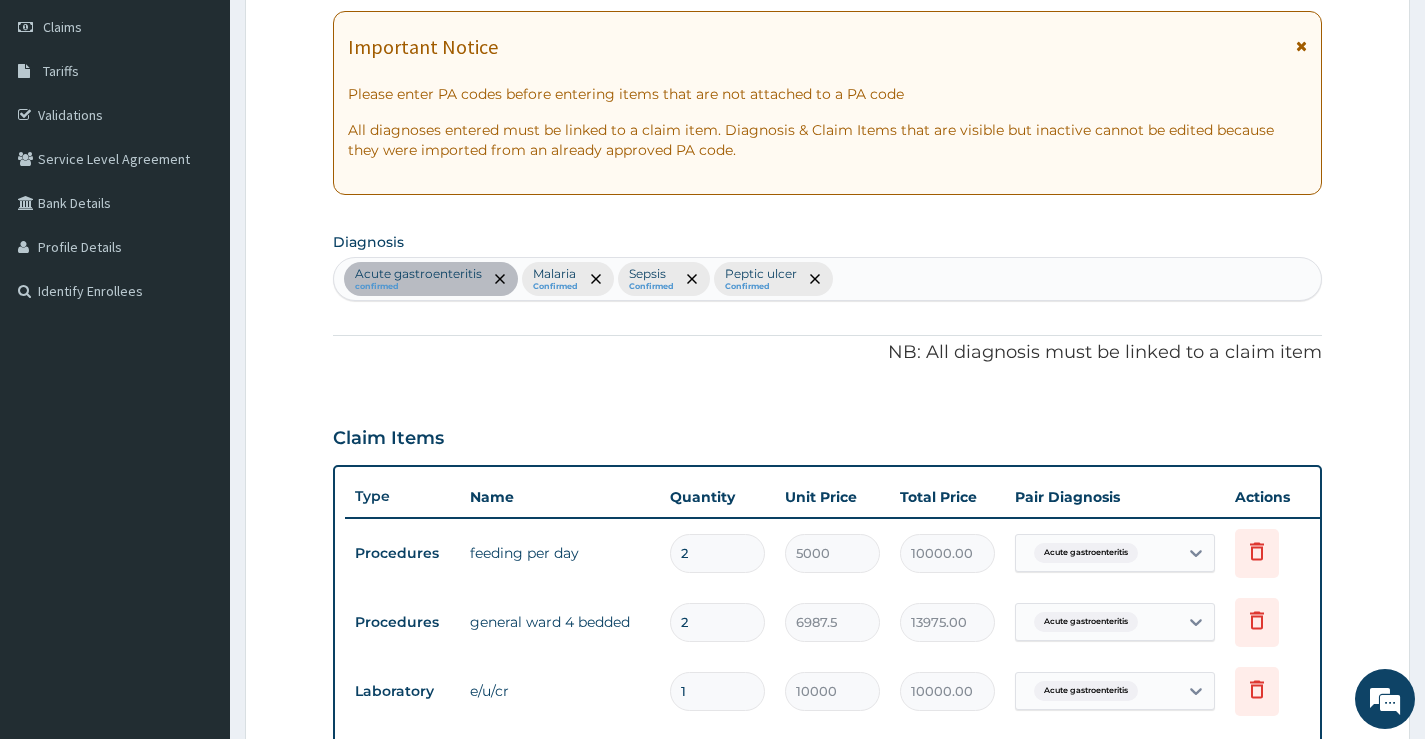 click on "Acute gastroenteritis confirmed Malaria Confirmed Sepsis Confirmed Peptic ulcer Confirmed" at bounding box center (827, 279) 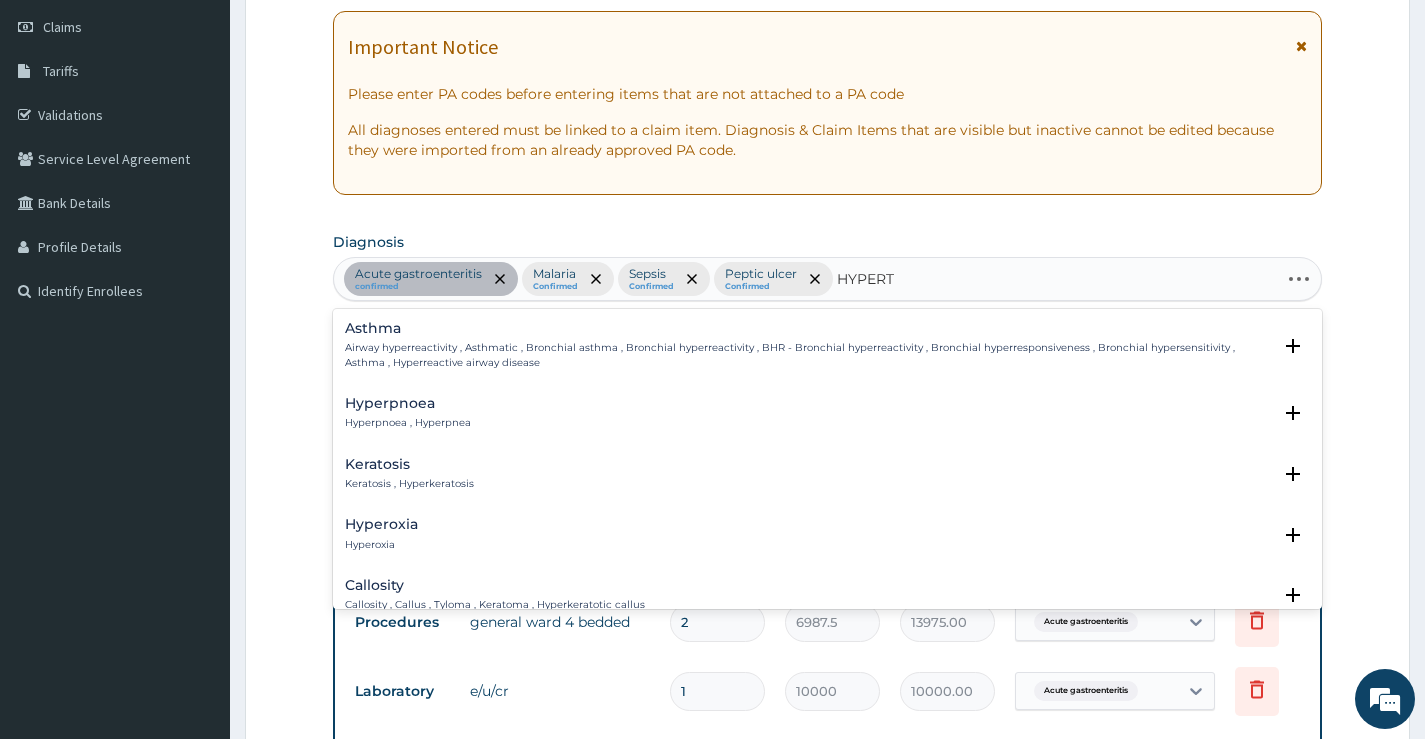 type on "HYPERTE" 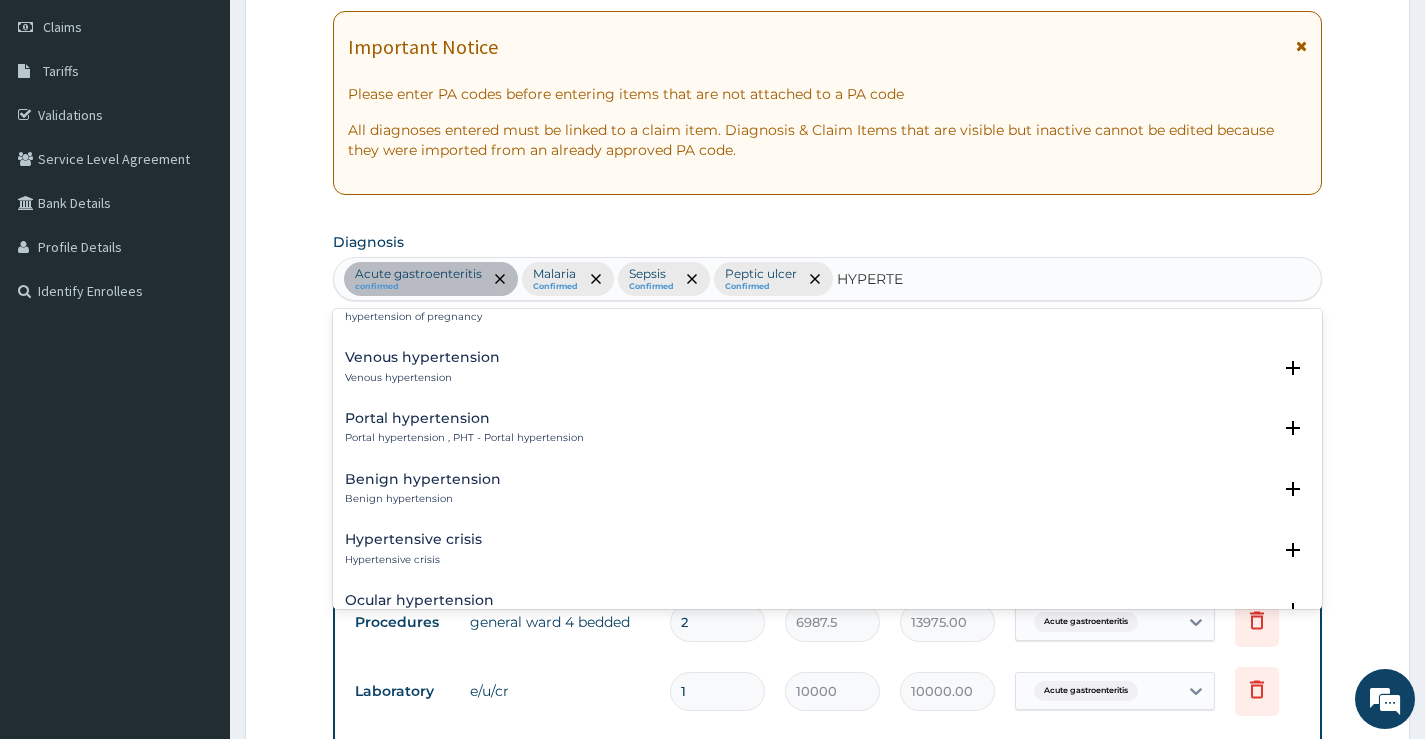 scroll, scrollTop: 500, scrollLeft: 0, axis: vertical 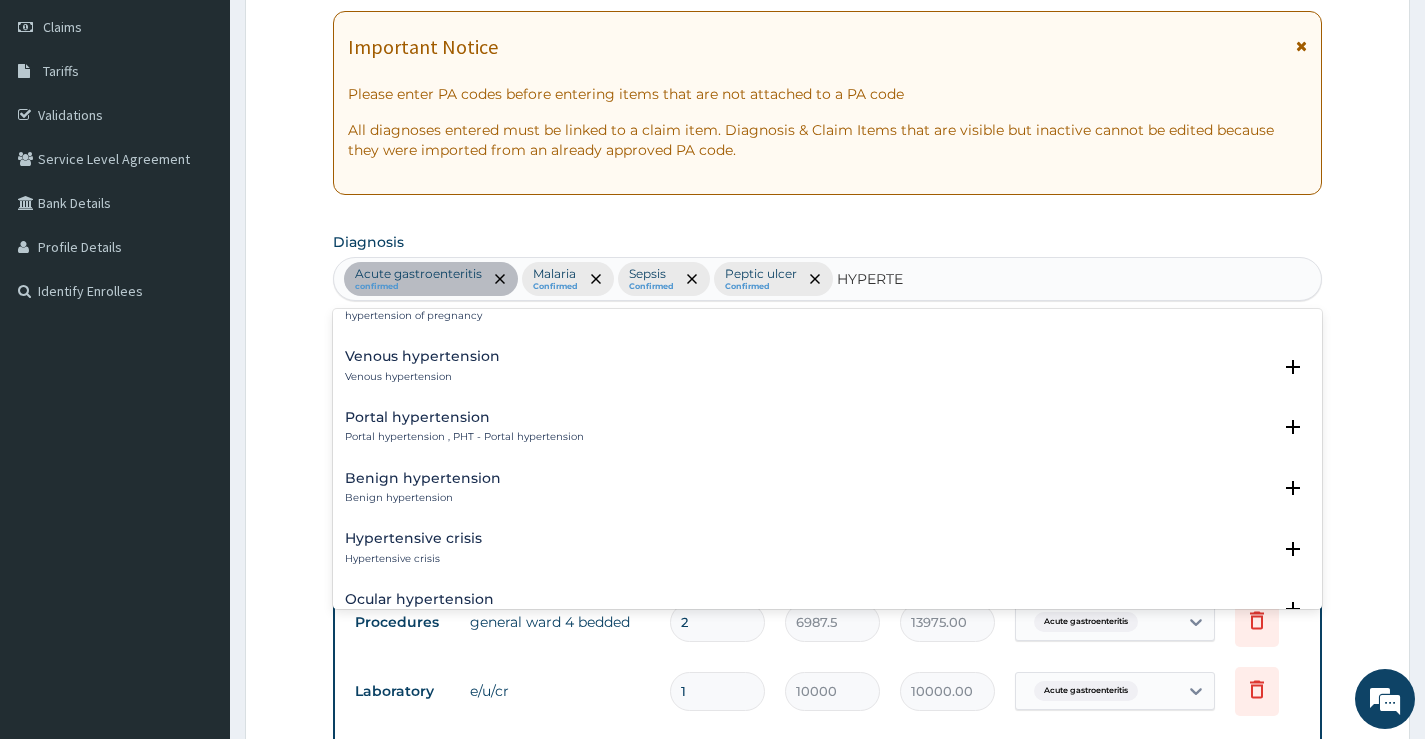 click on "Benign hypertension" at bounding box center (423, 478) 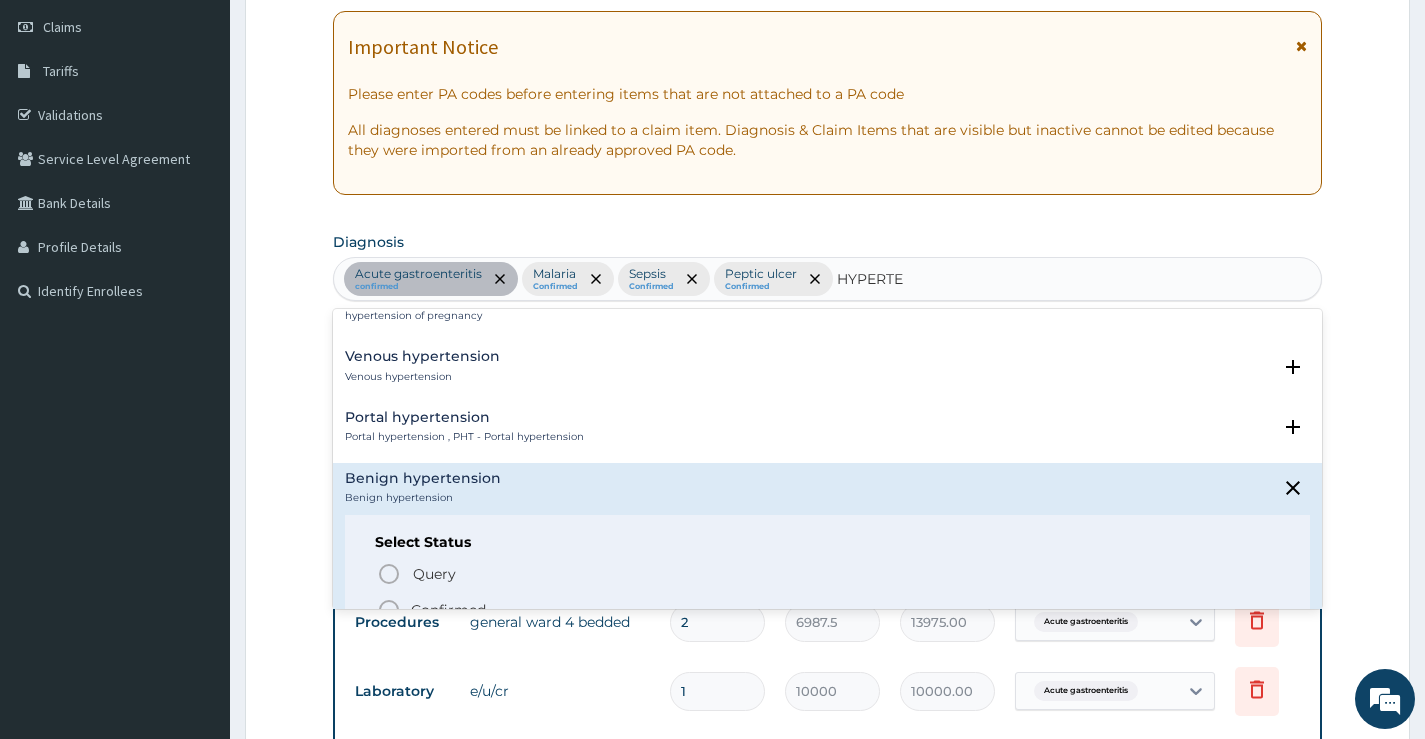 click 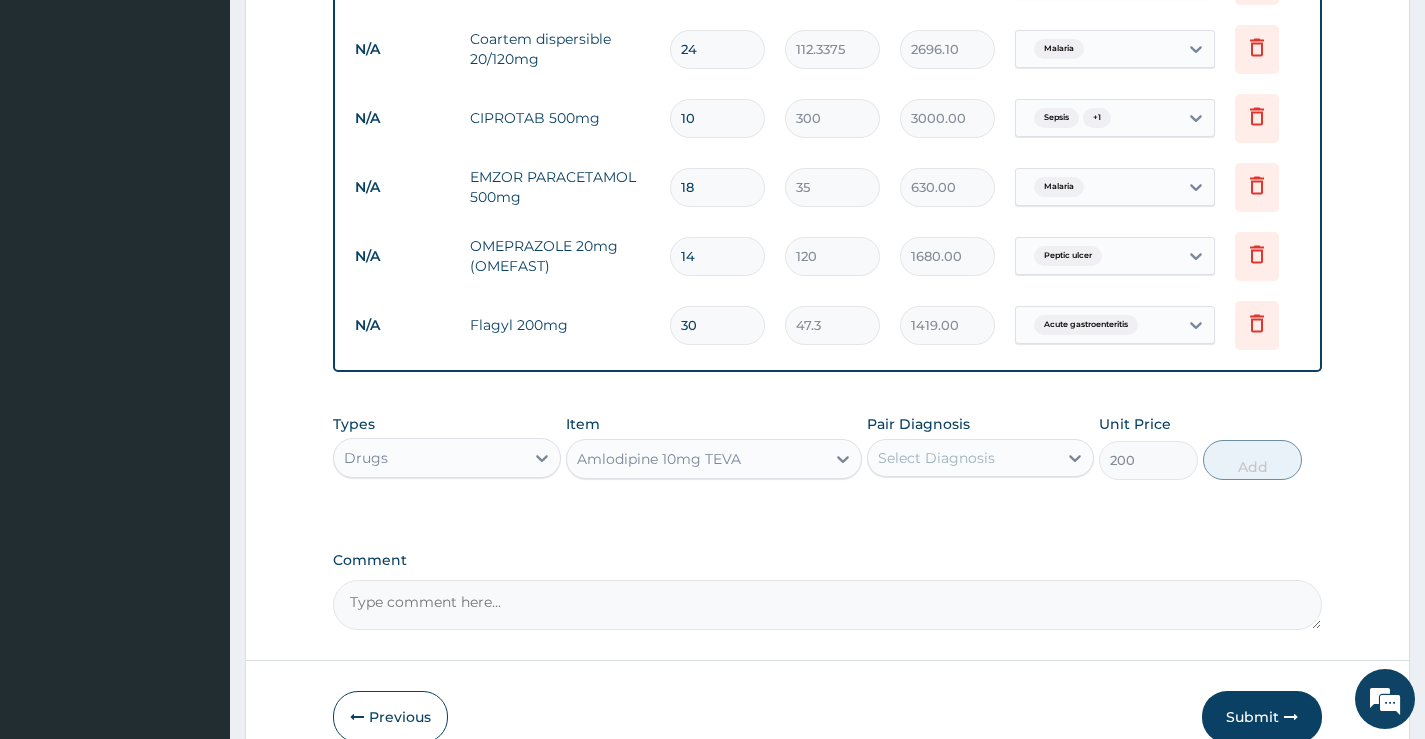 scroll, scrollTop: 1995, scrollLeft: 0, axis: vertical 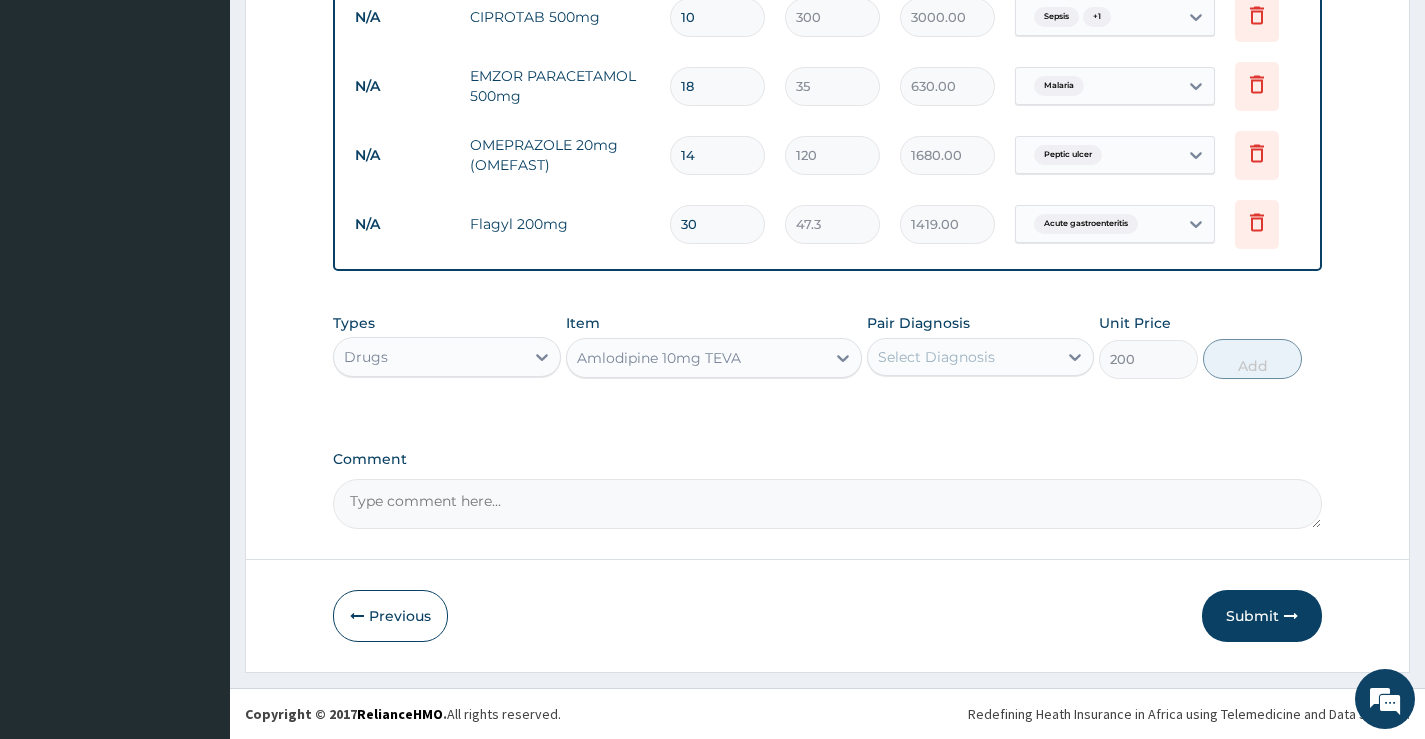 click on "Select Diagnosis" at bounding box center [936, 357] 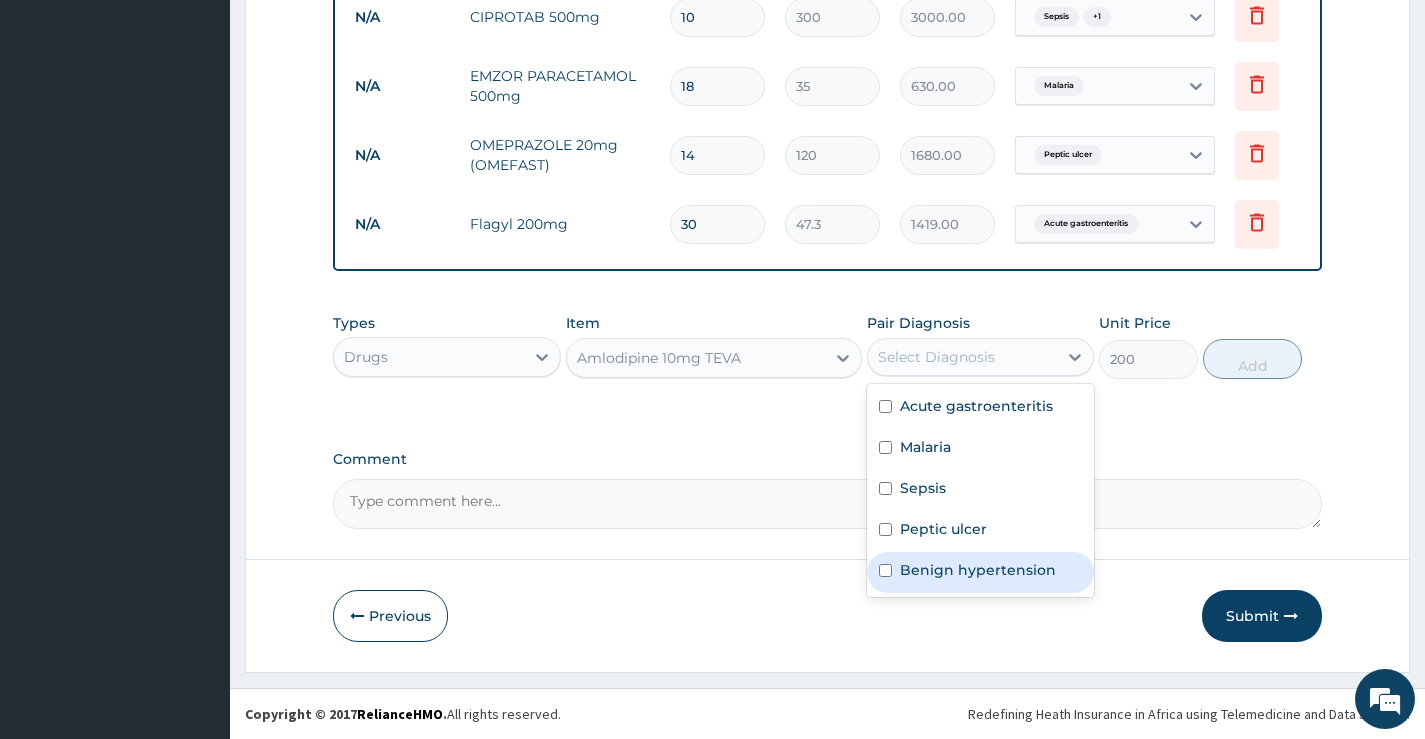 click on "Benign hypertension" at bounding box center [978, 570] 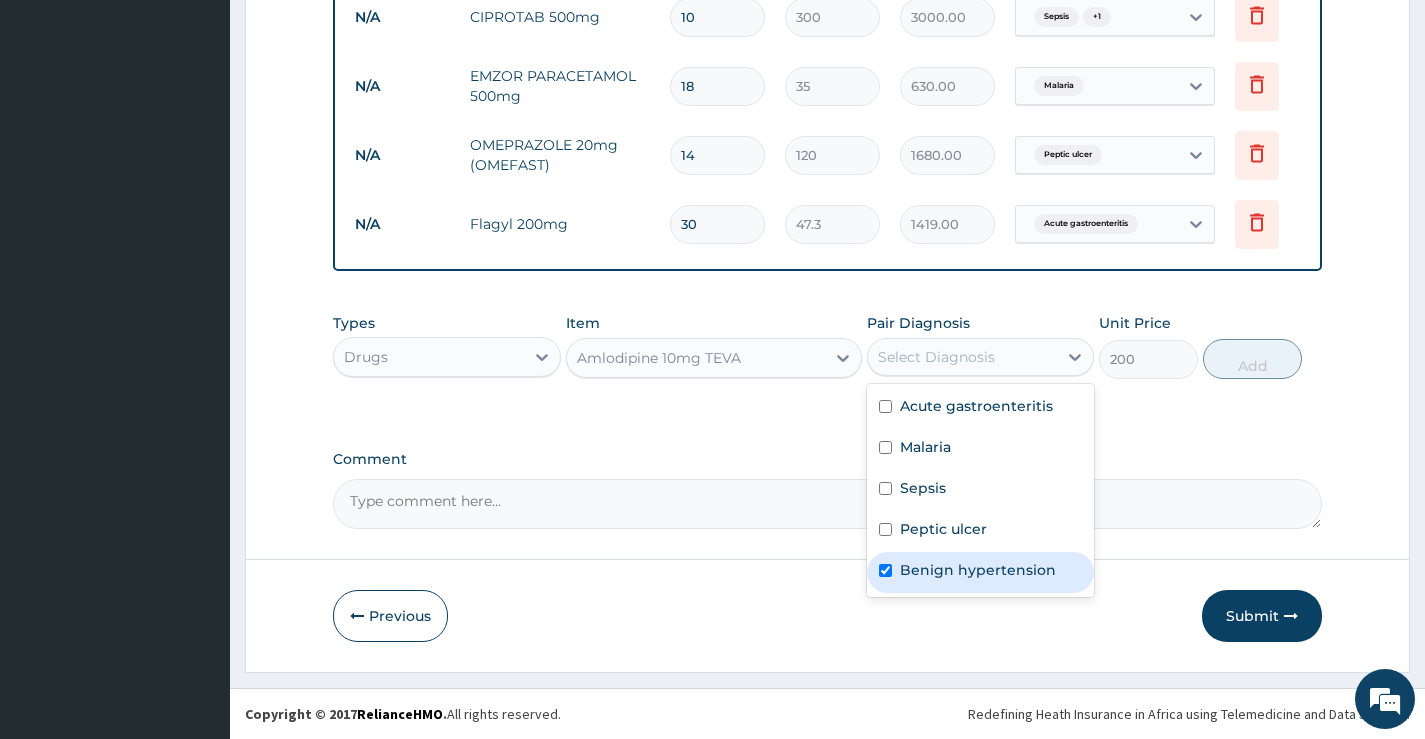 checkbox on "true" 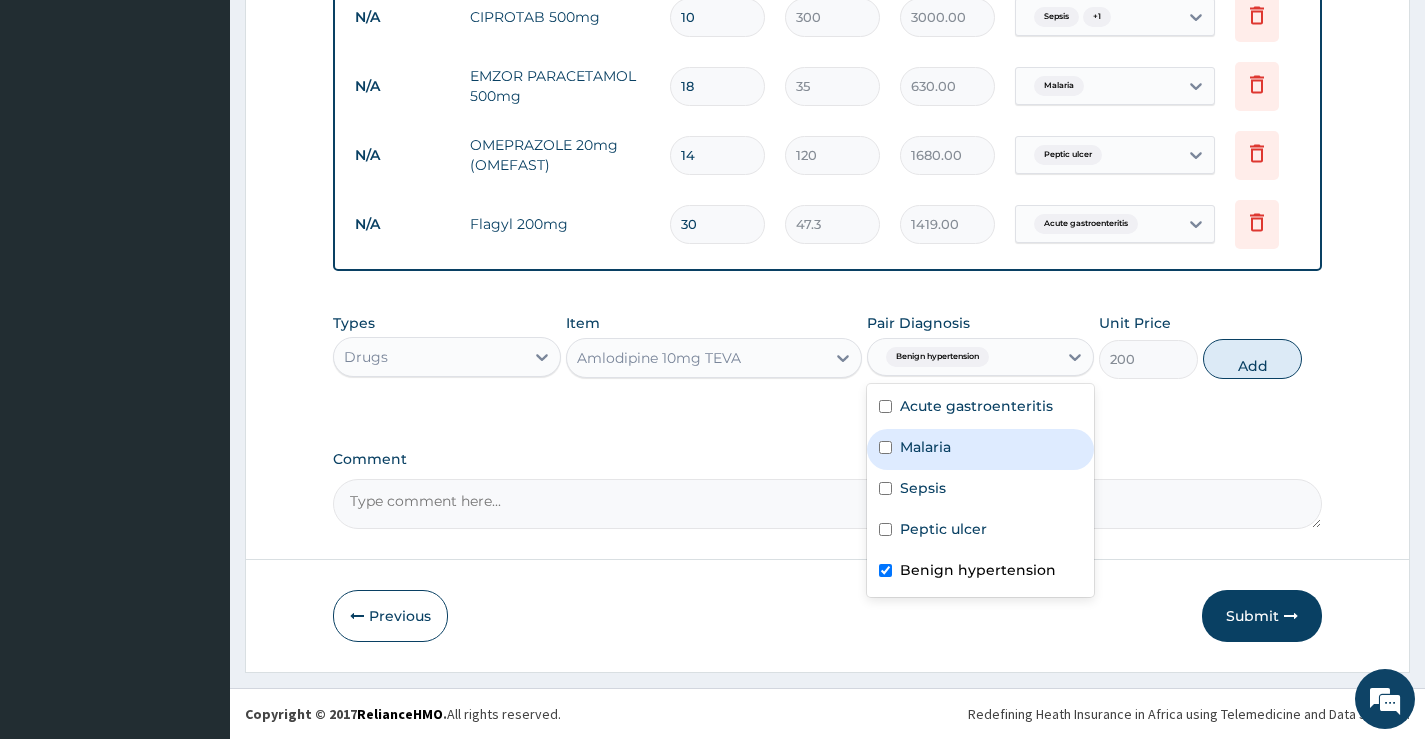 click on "Add" at bounding box center (1252, 359) 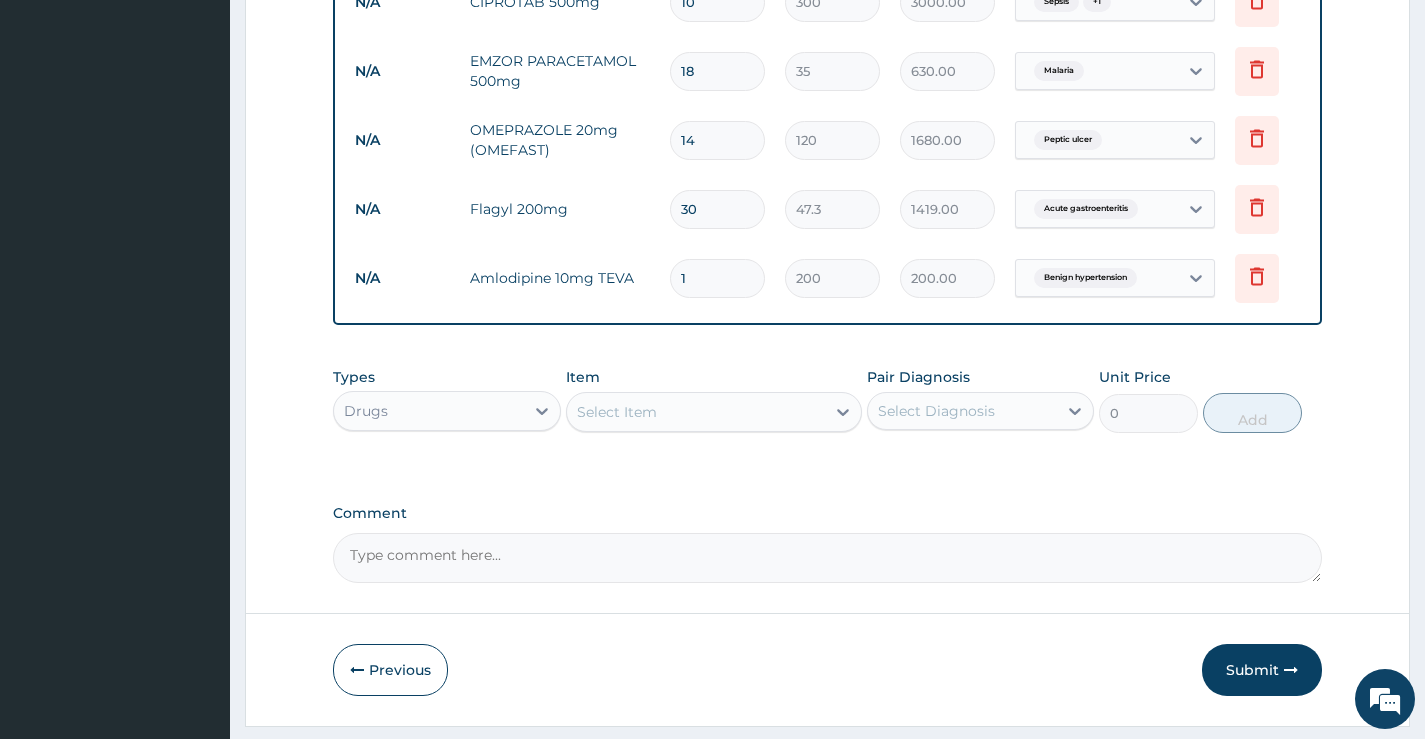 type 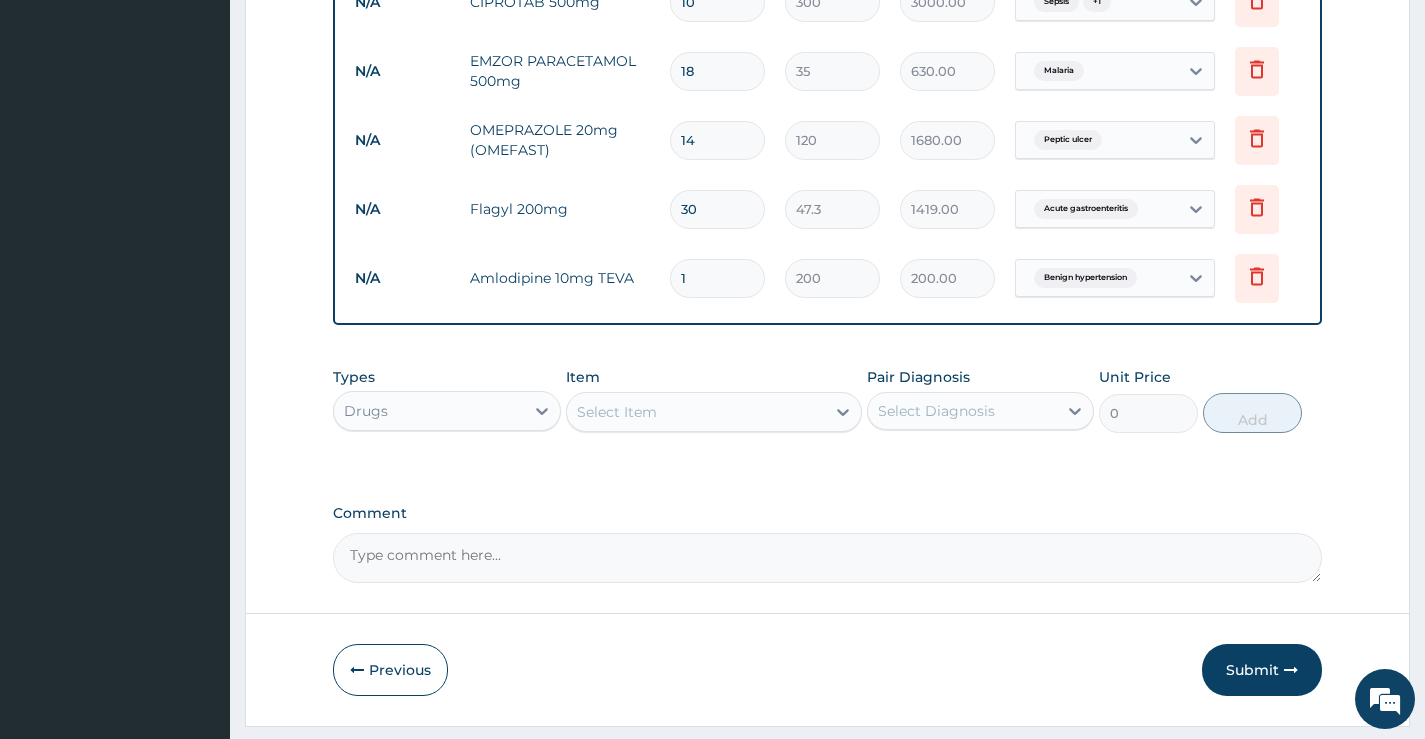 type on "0.00" 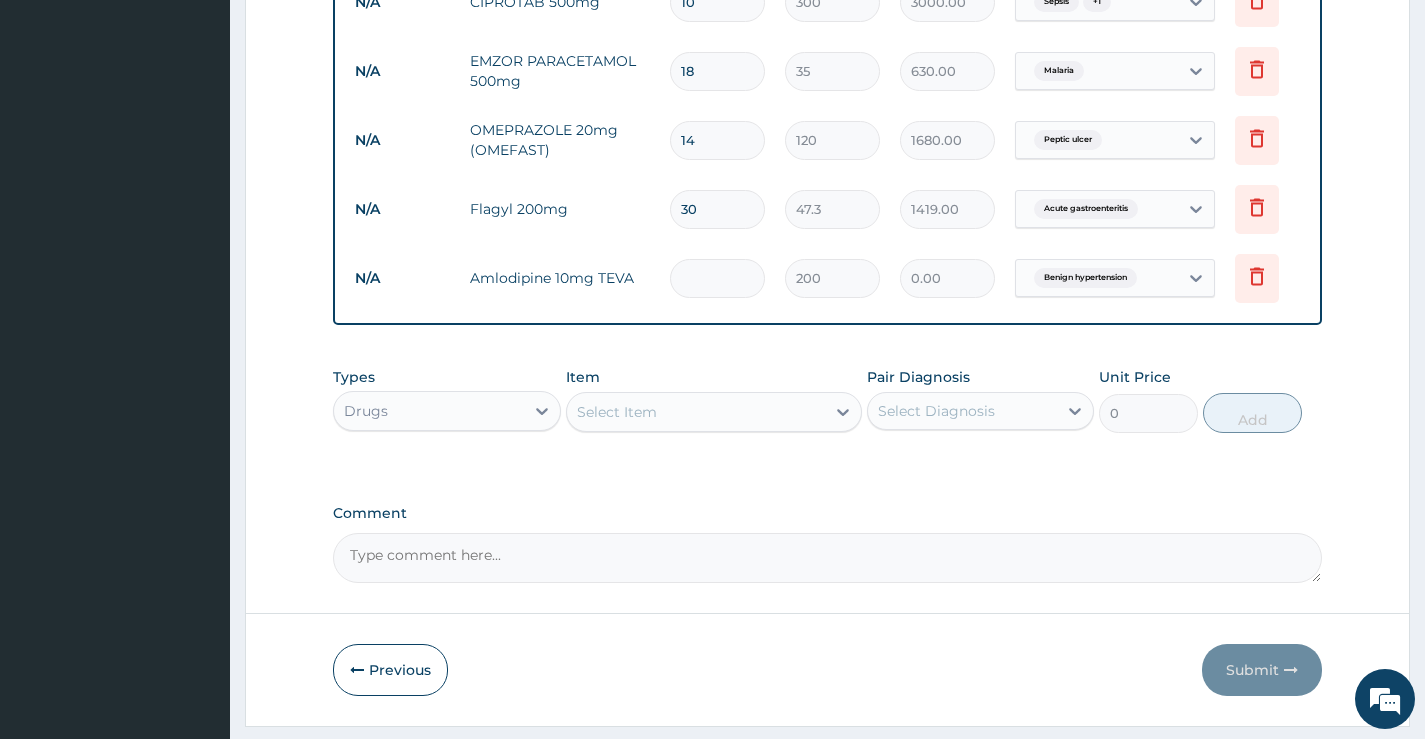type on "3" 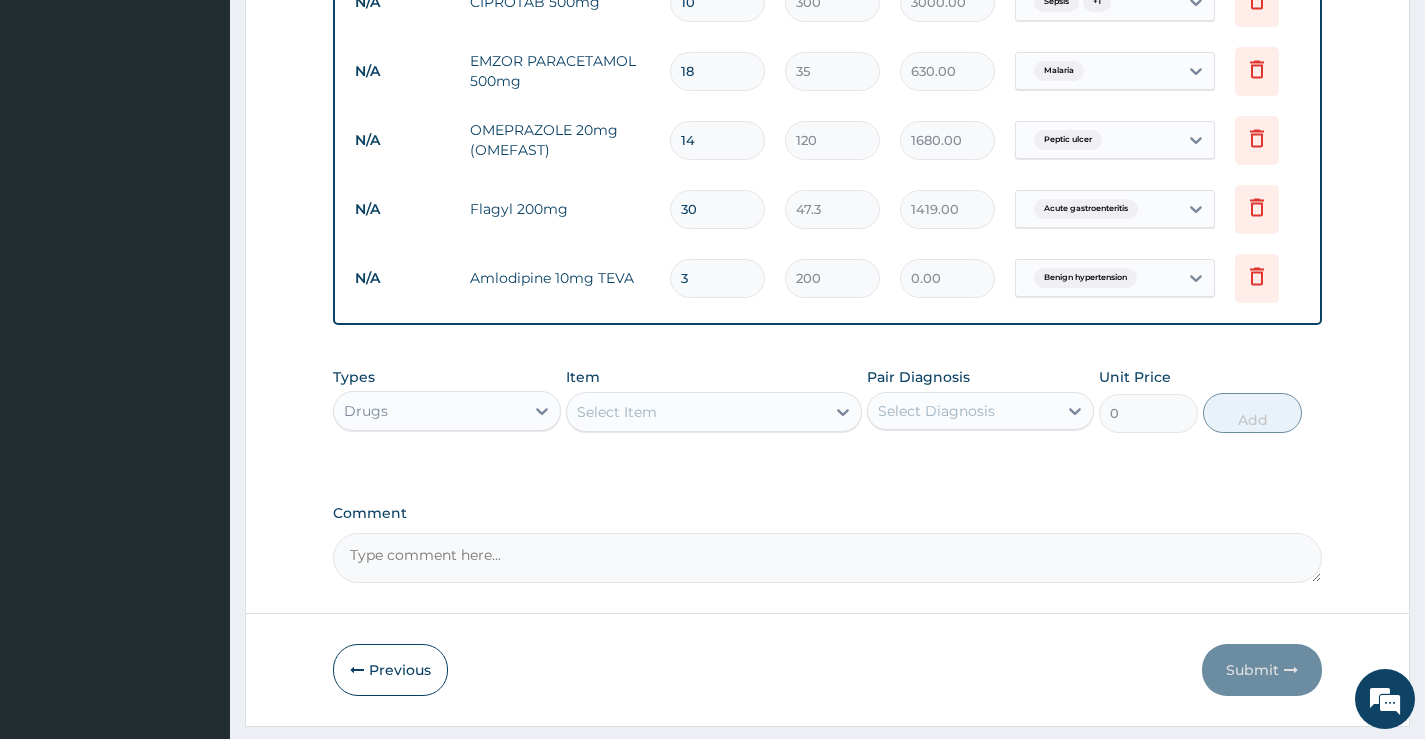 type on "600.00" 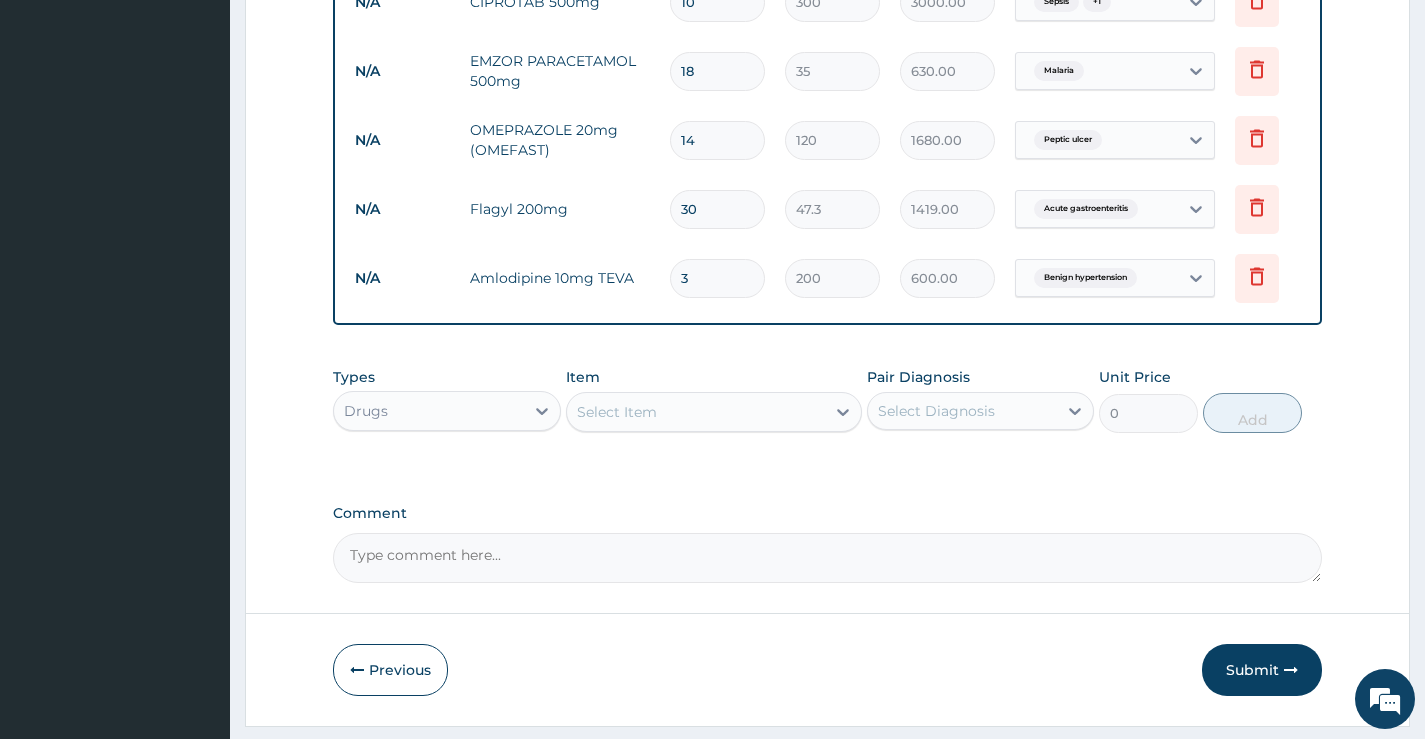 type on "30" 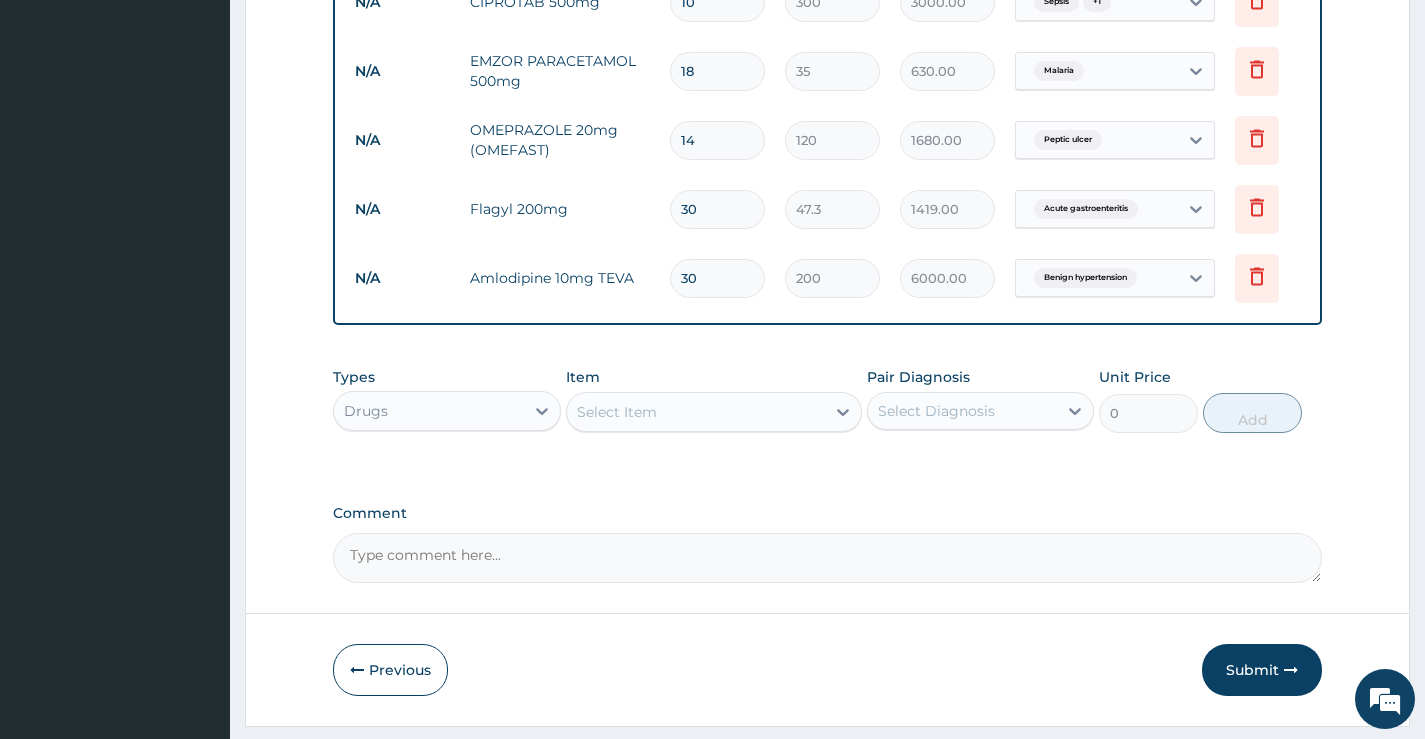 type on "30" 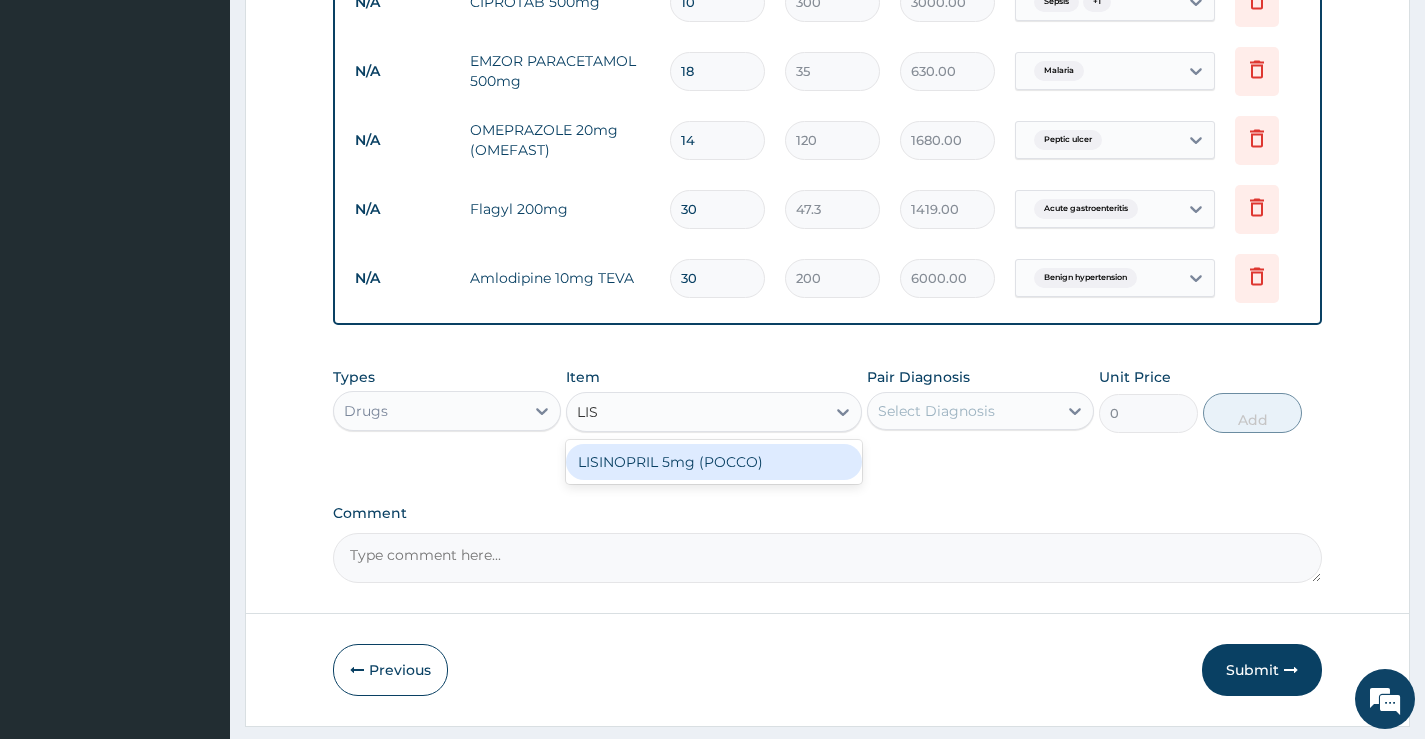 type on "LISI" 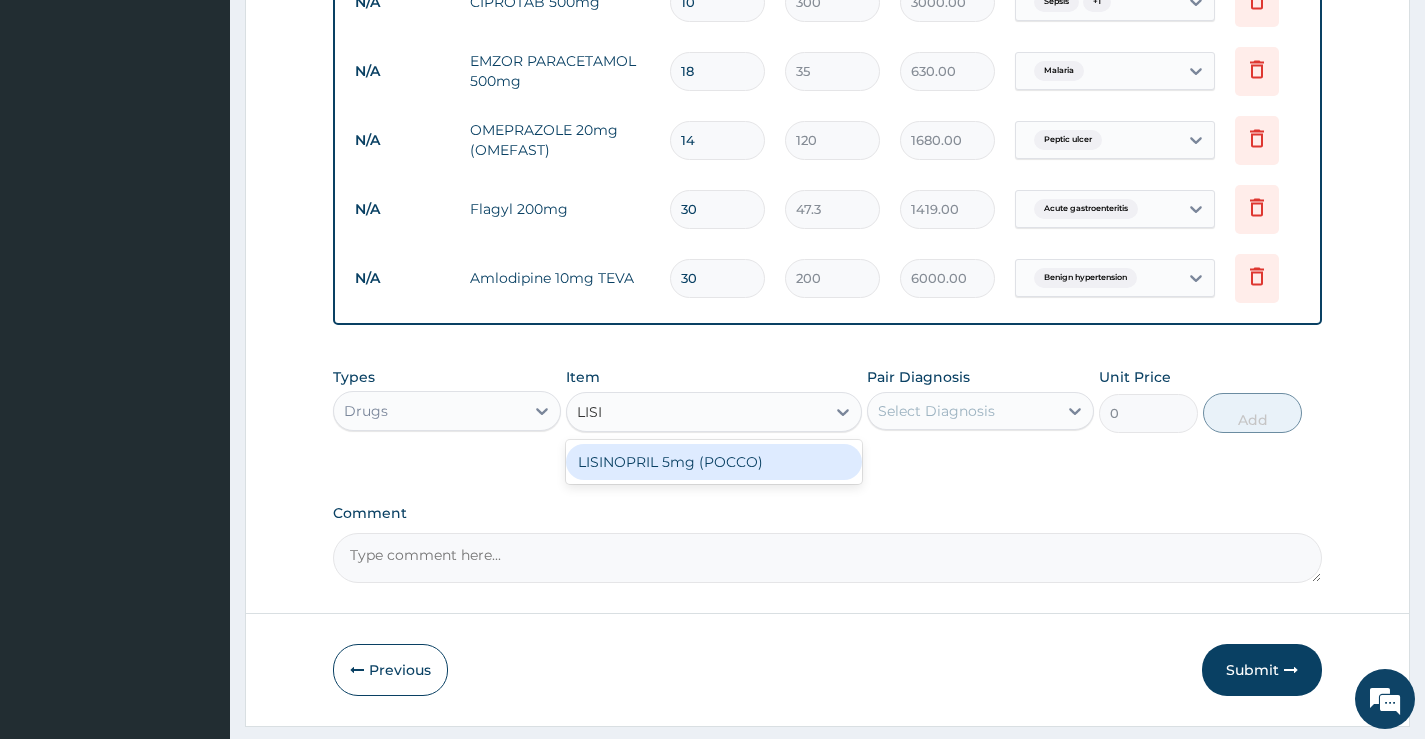 click on "LISINOPRIL 5mg (POCCO)" at bounding box center [714, 462] 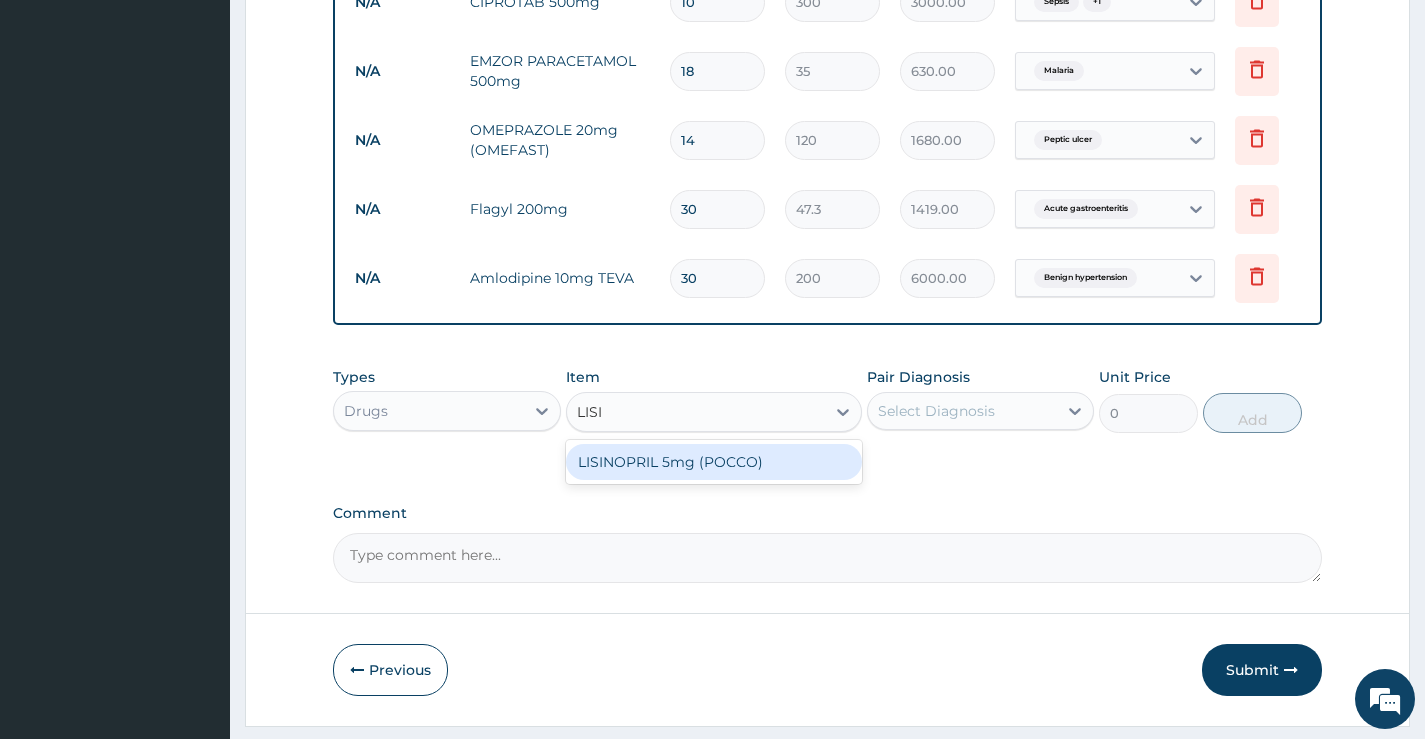 type on "100" 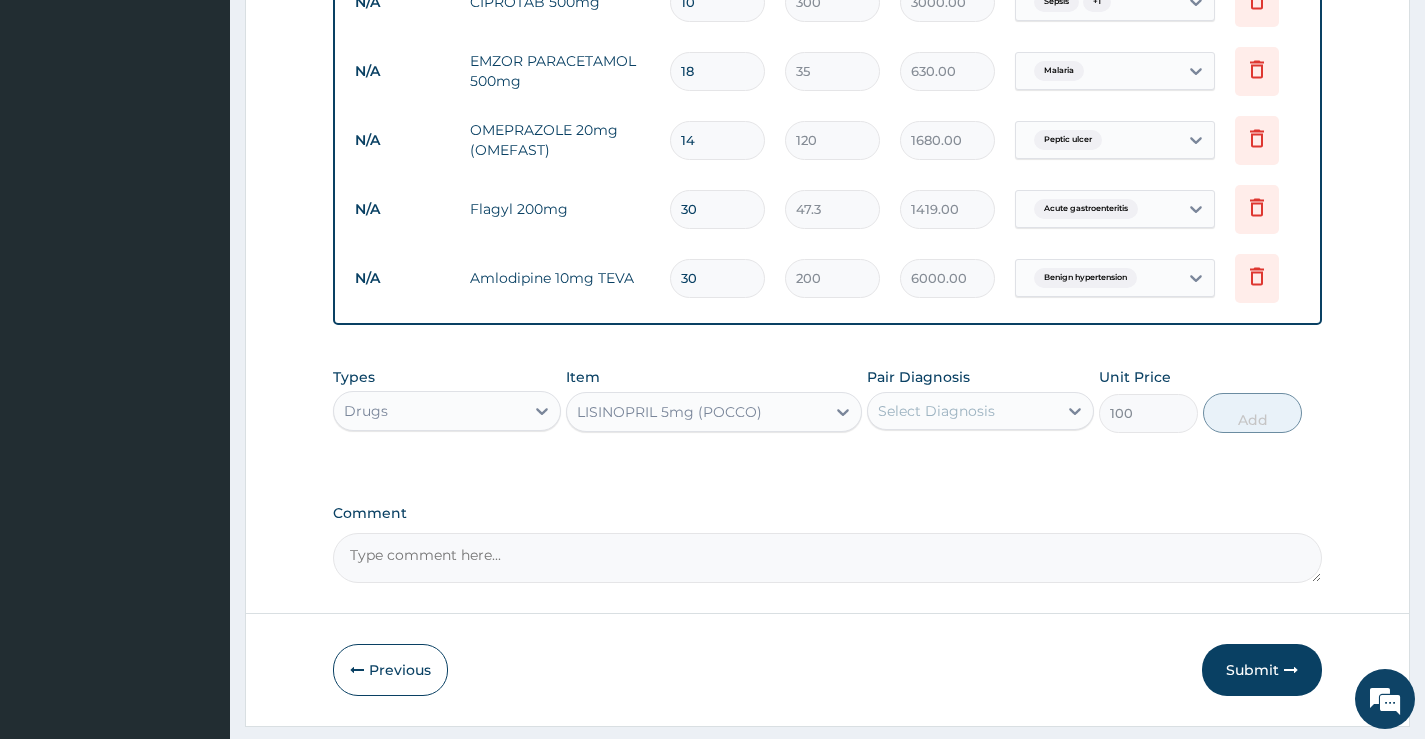 click on "Select Diagnosis" at bounding box center (936, 411) 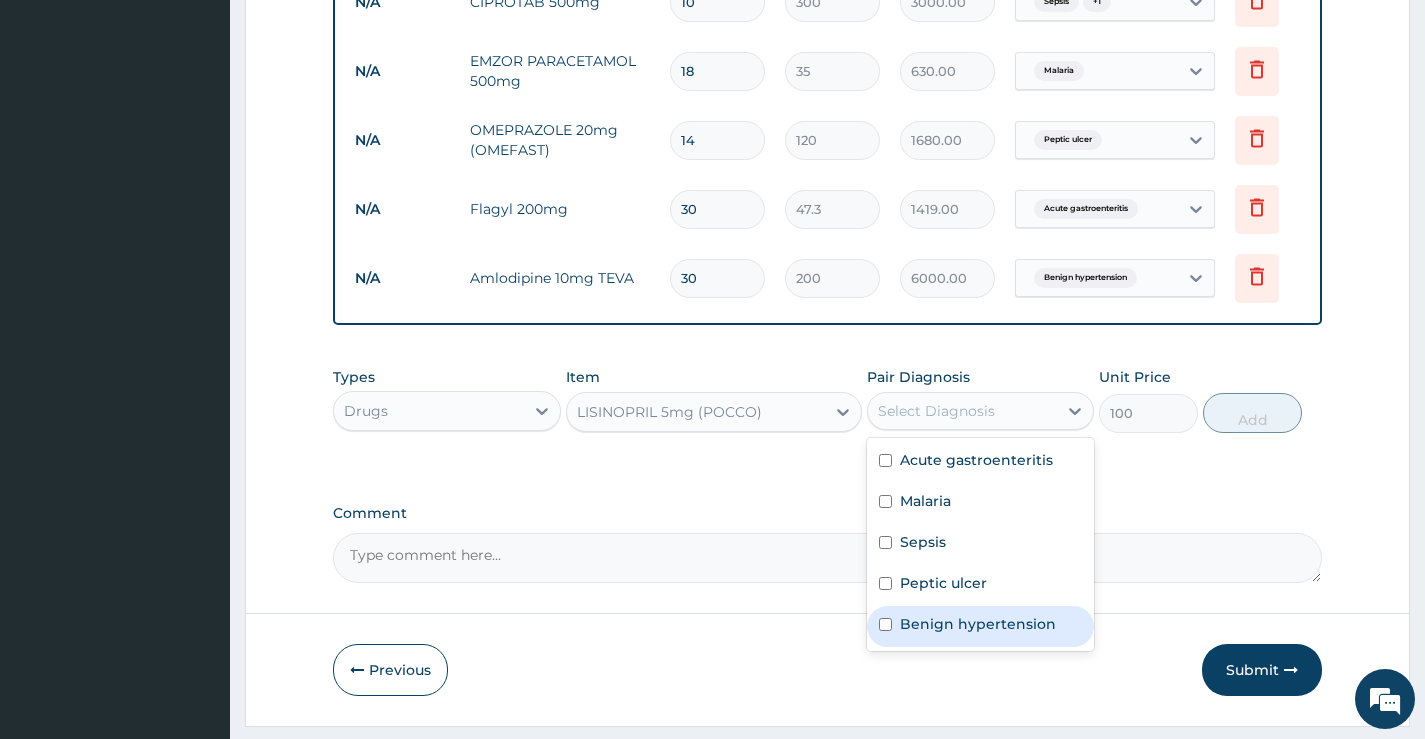 click on "Benign hypertension" at bounding box center [978, 624] 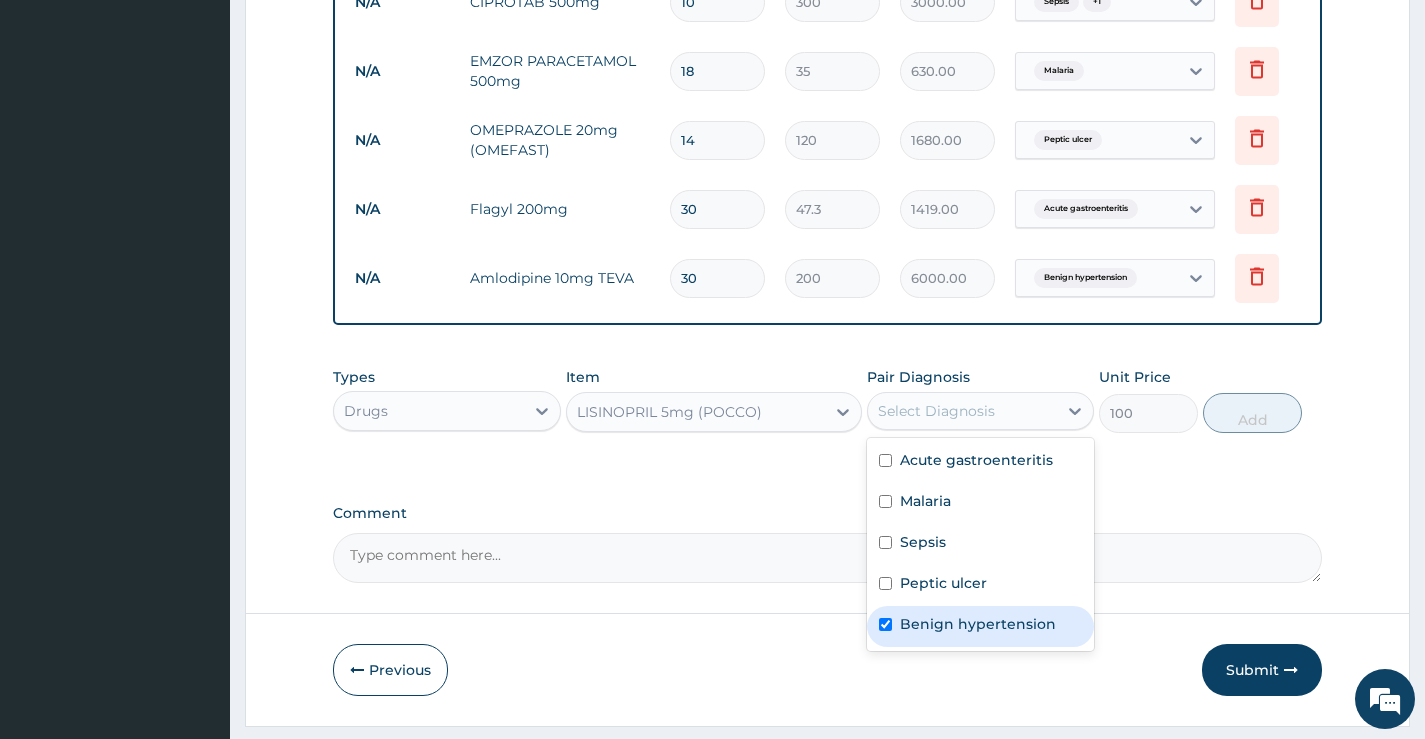 checkbox on "true" 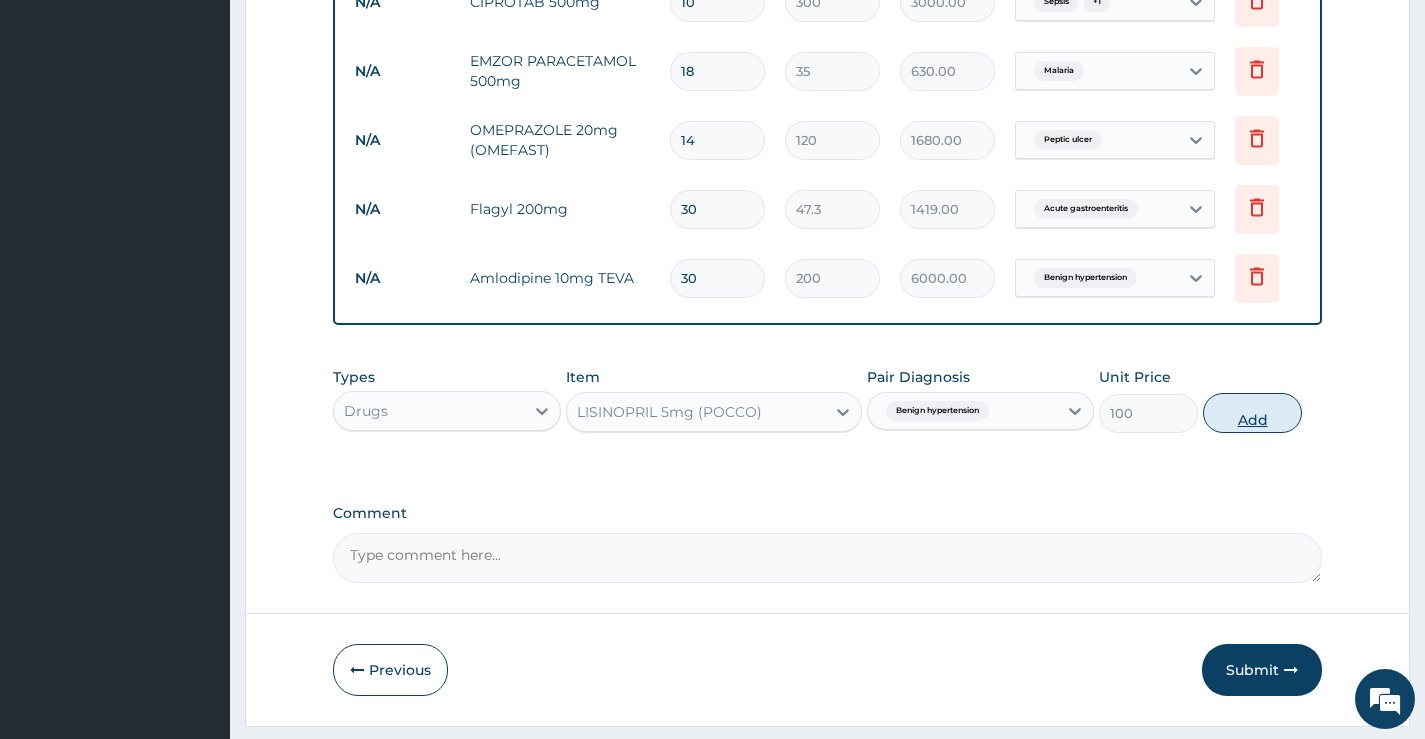 click on "Add" at bounding box center [1252, 413] 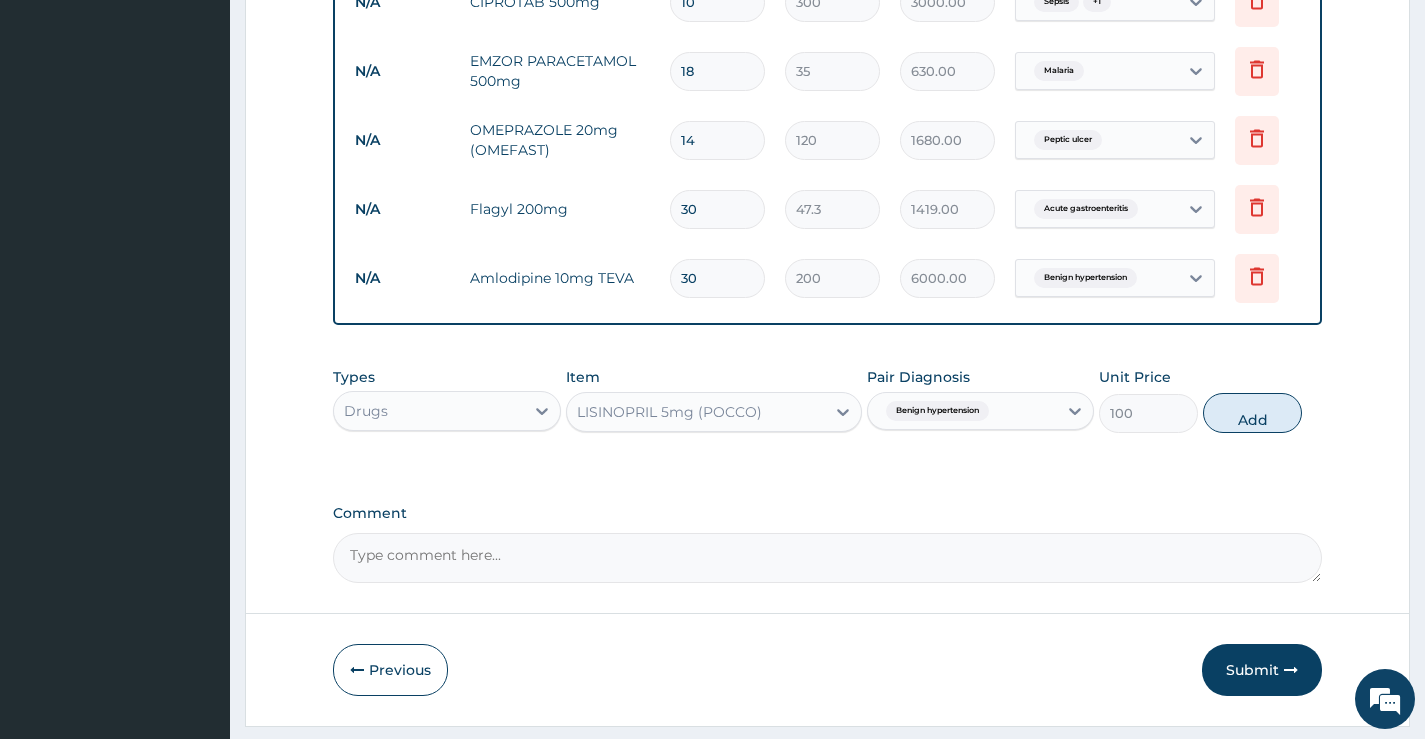 type on "0" 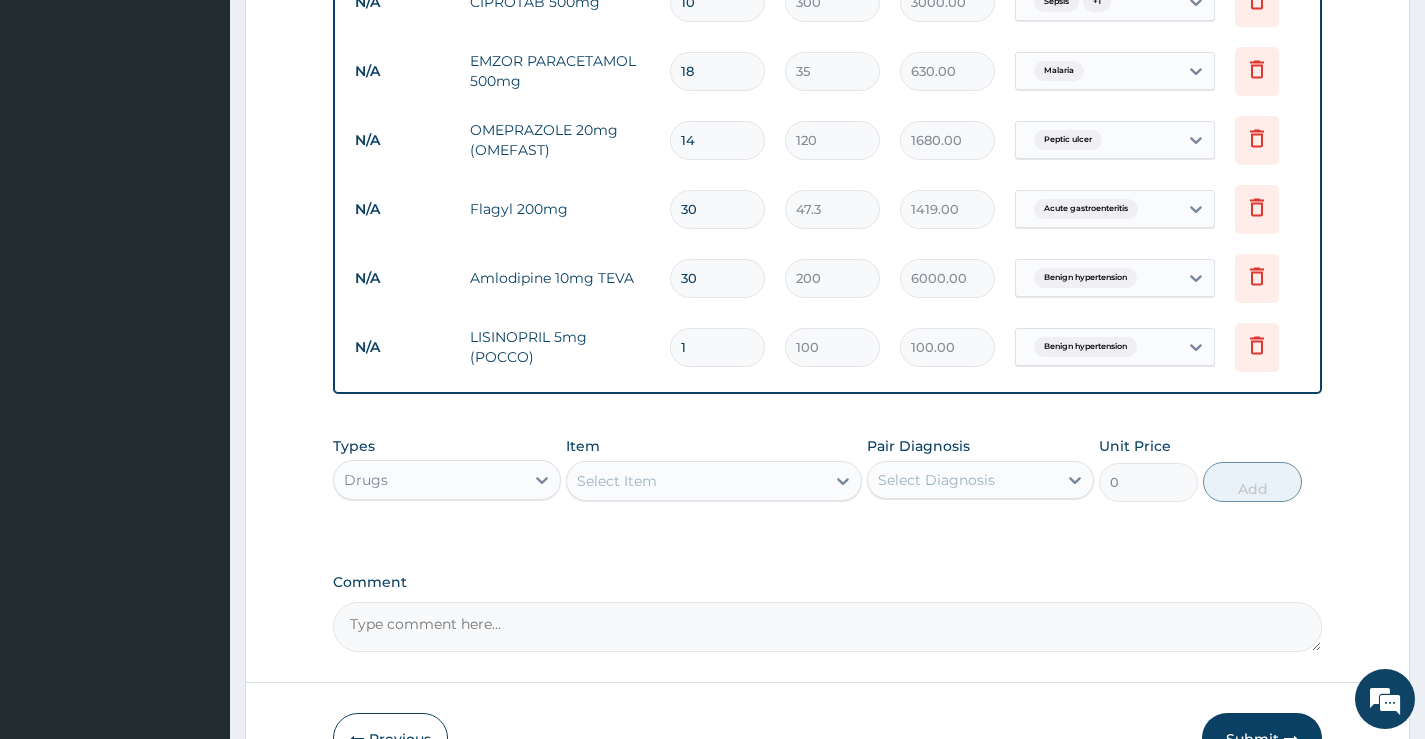 type 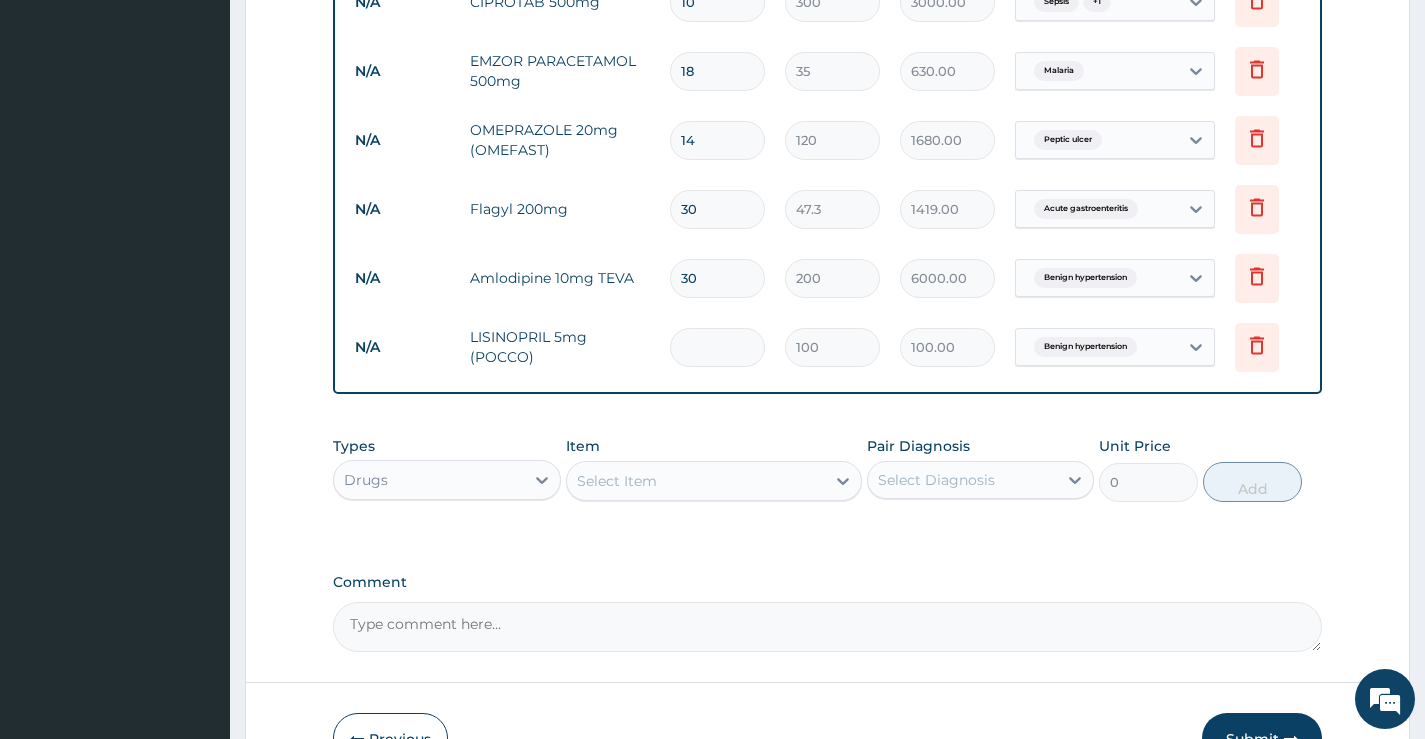 type on "0.00" 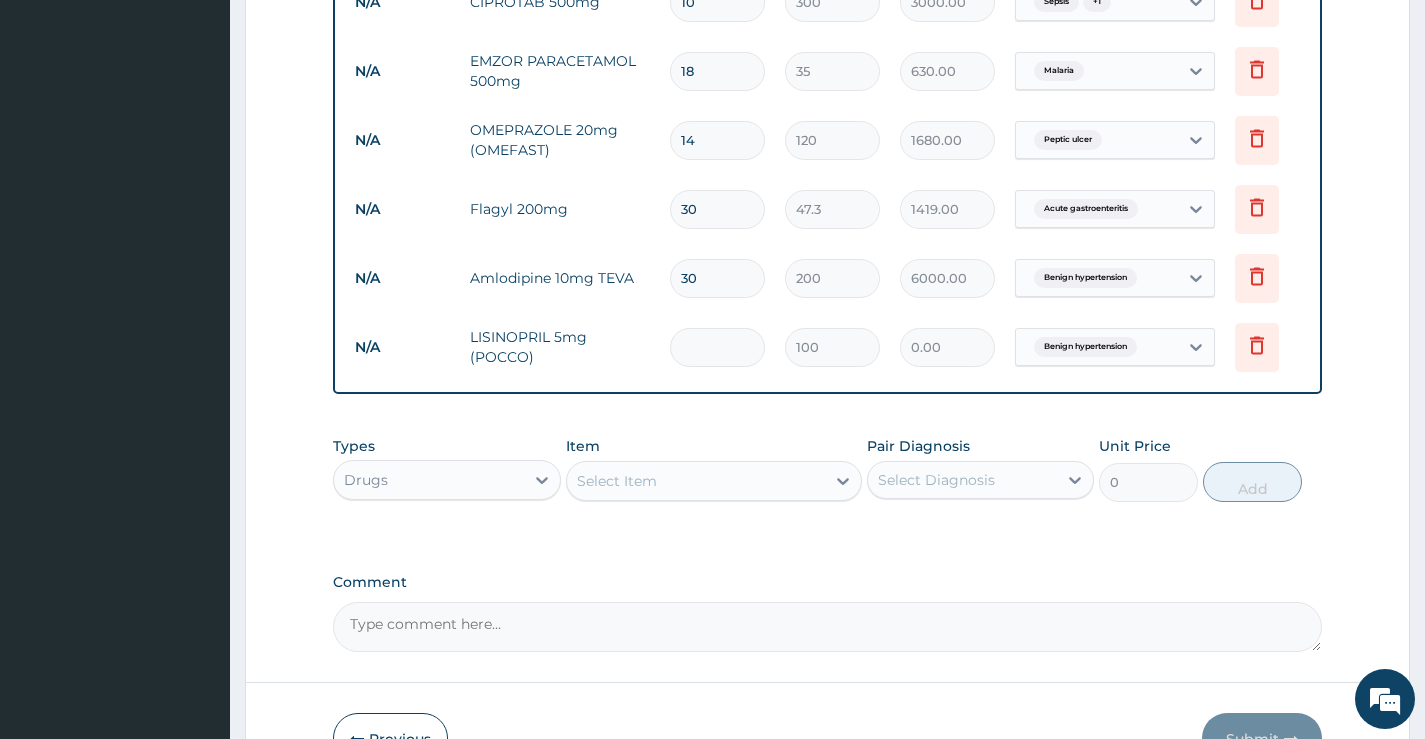 type on "3" 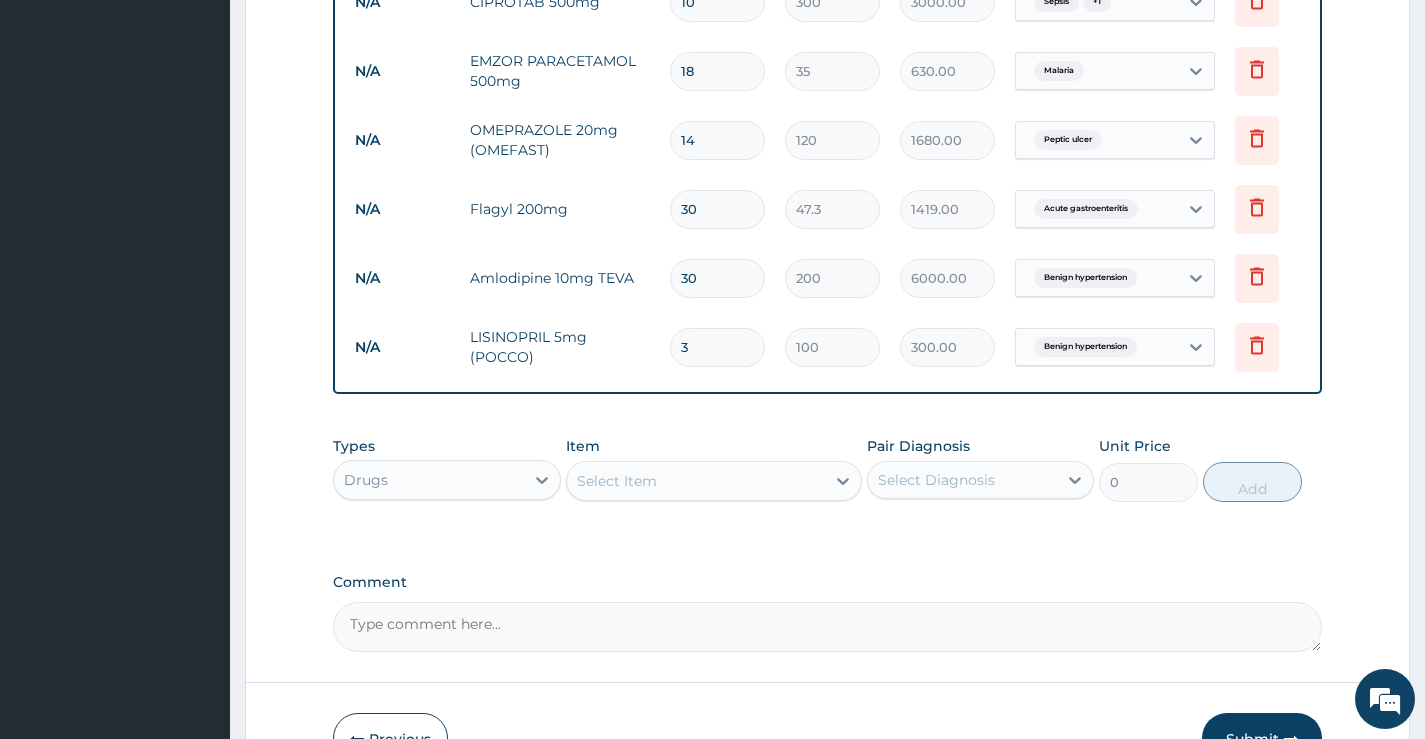 type on "30" 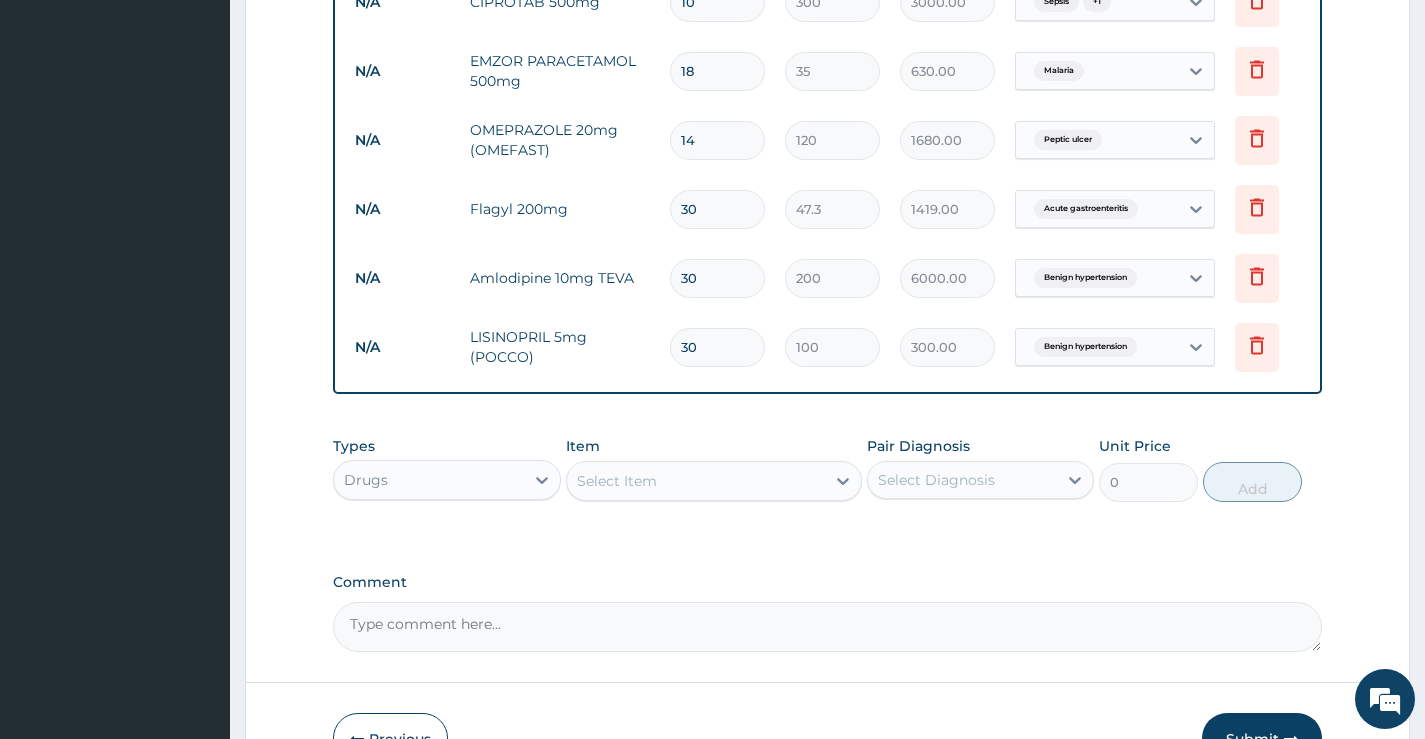 type on "3000.00" 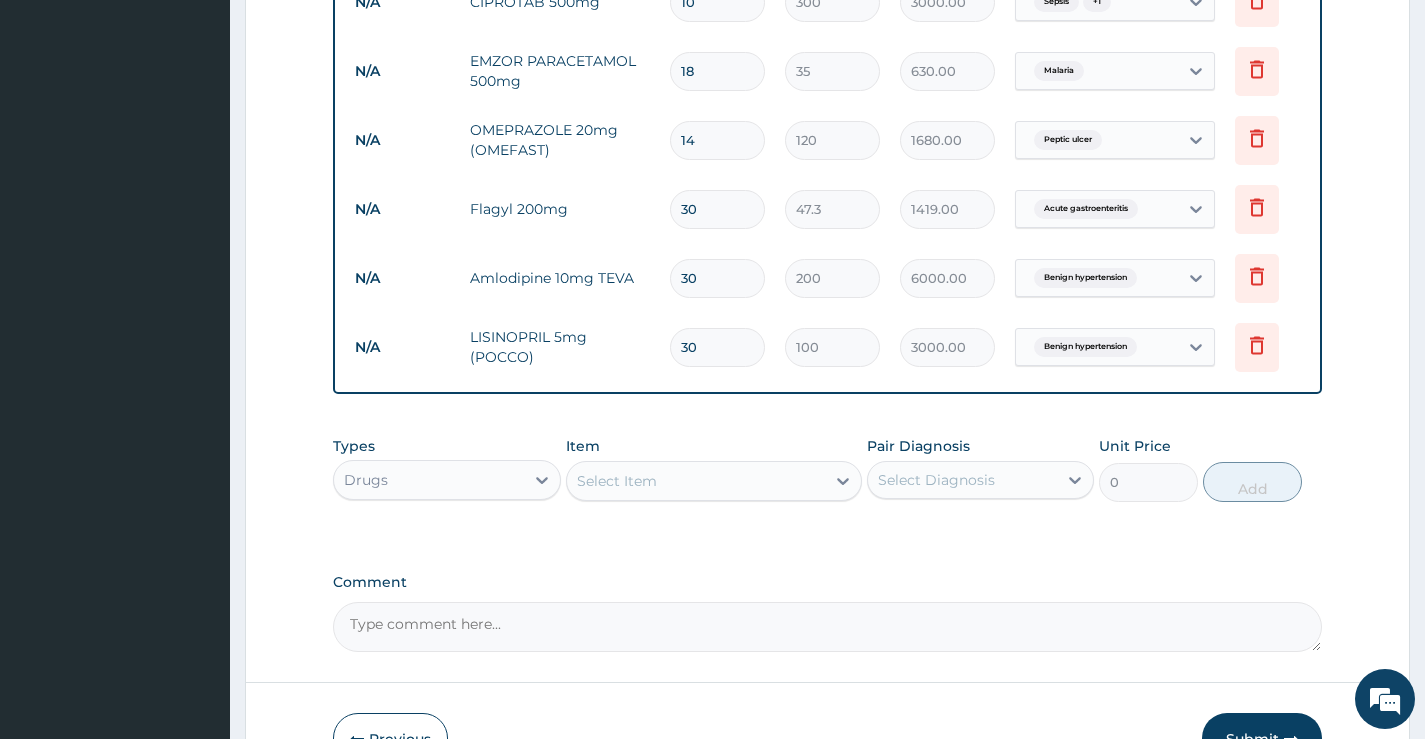 type on "30" 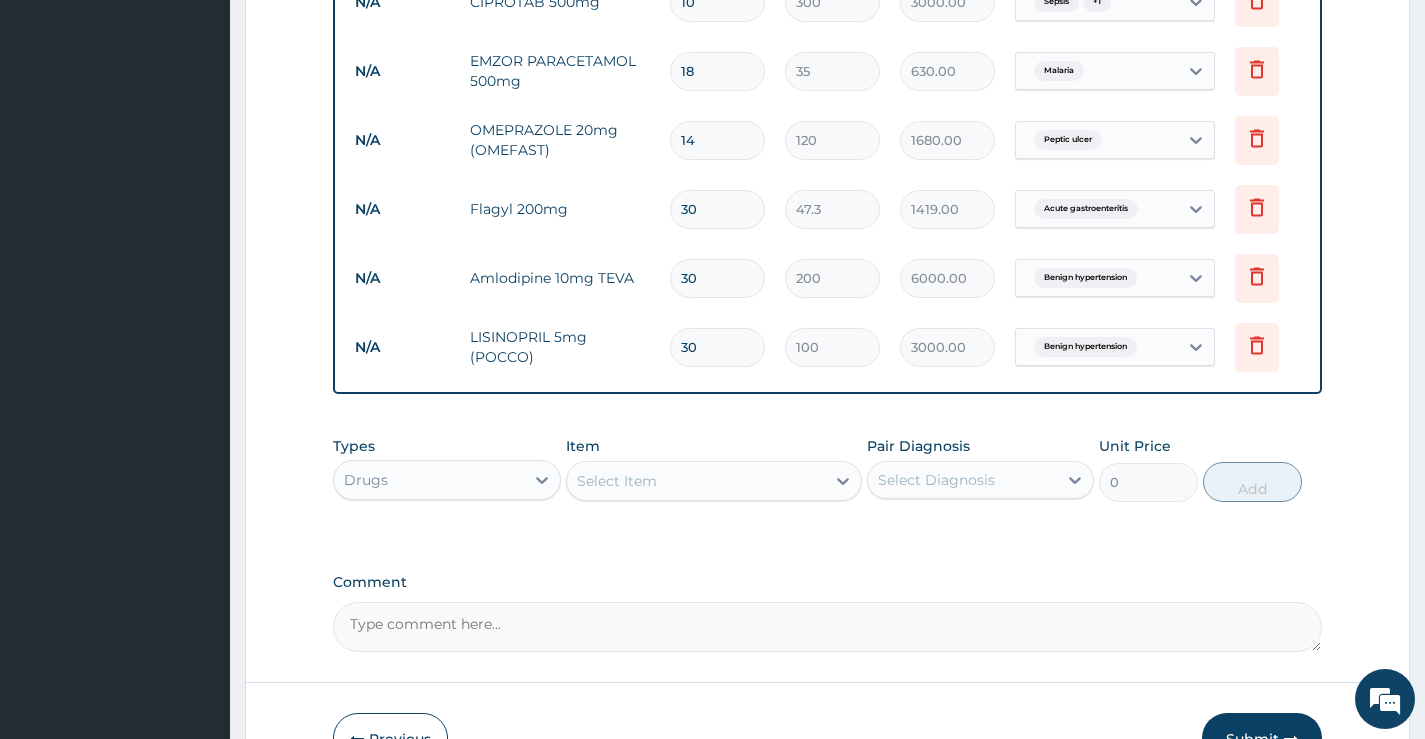 click on "Select Item" at bounding box center (696, 481) 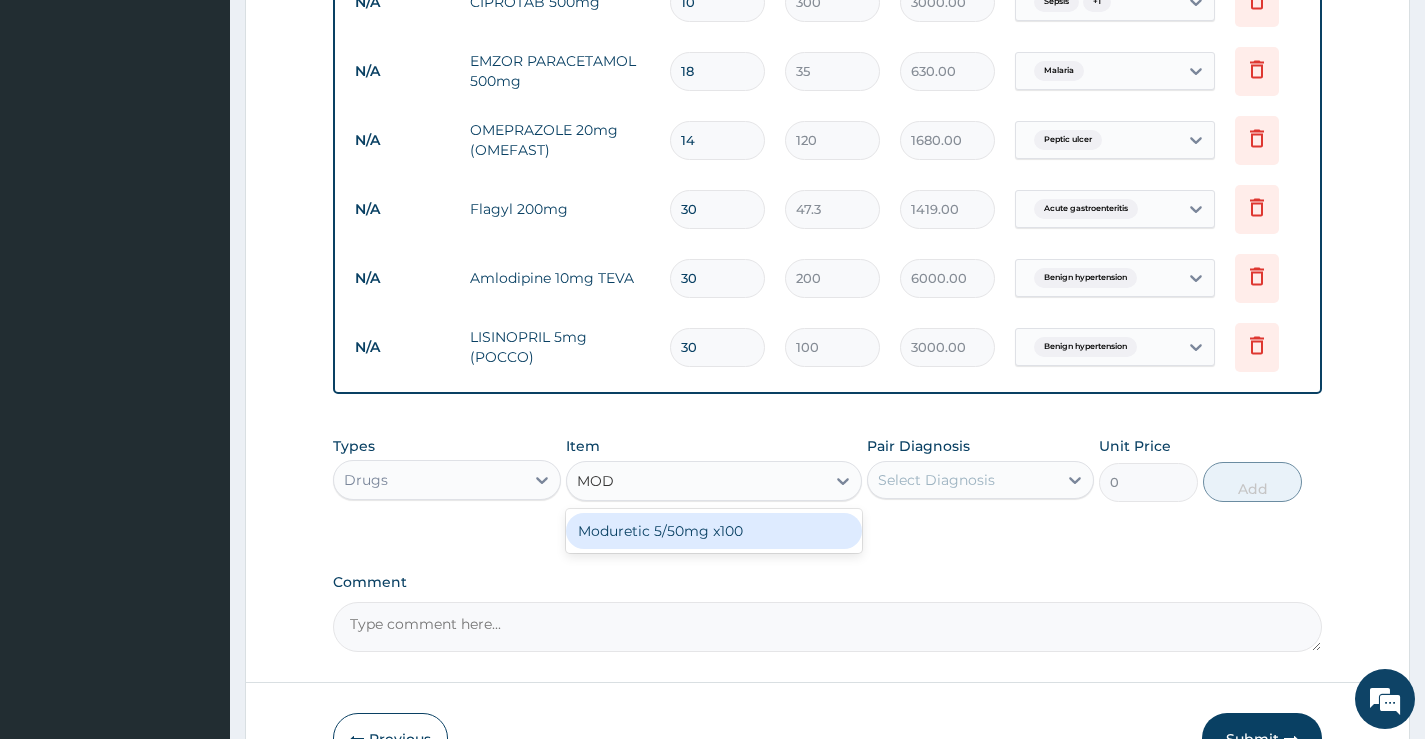 type on "MODU" 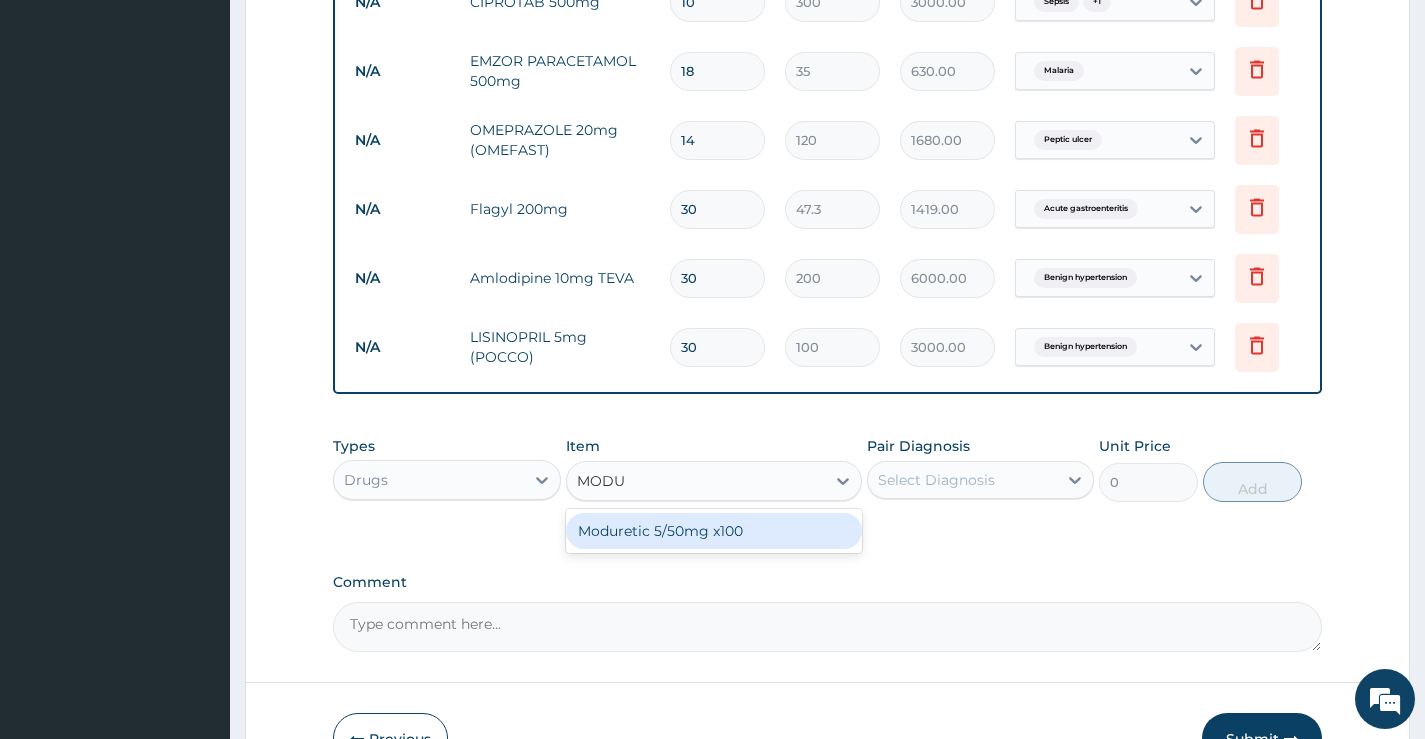 click on "Moduretic 5/50mg x100" at bounding box center [714, 531] 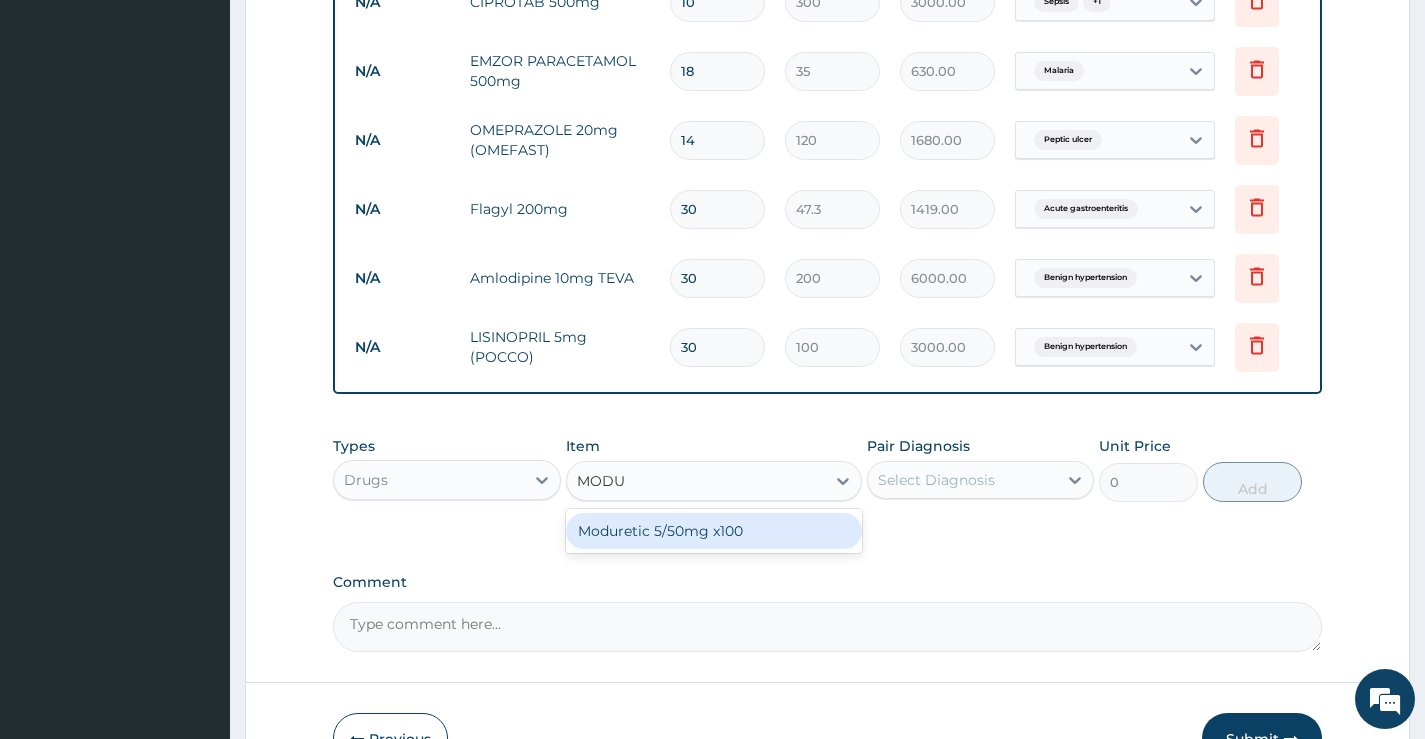 type 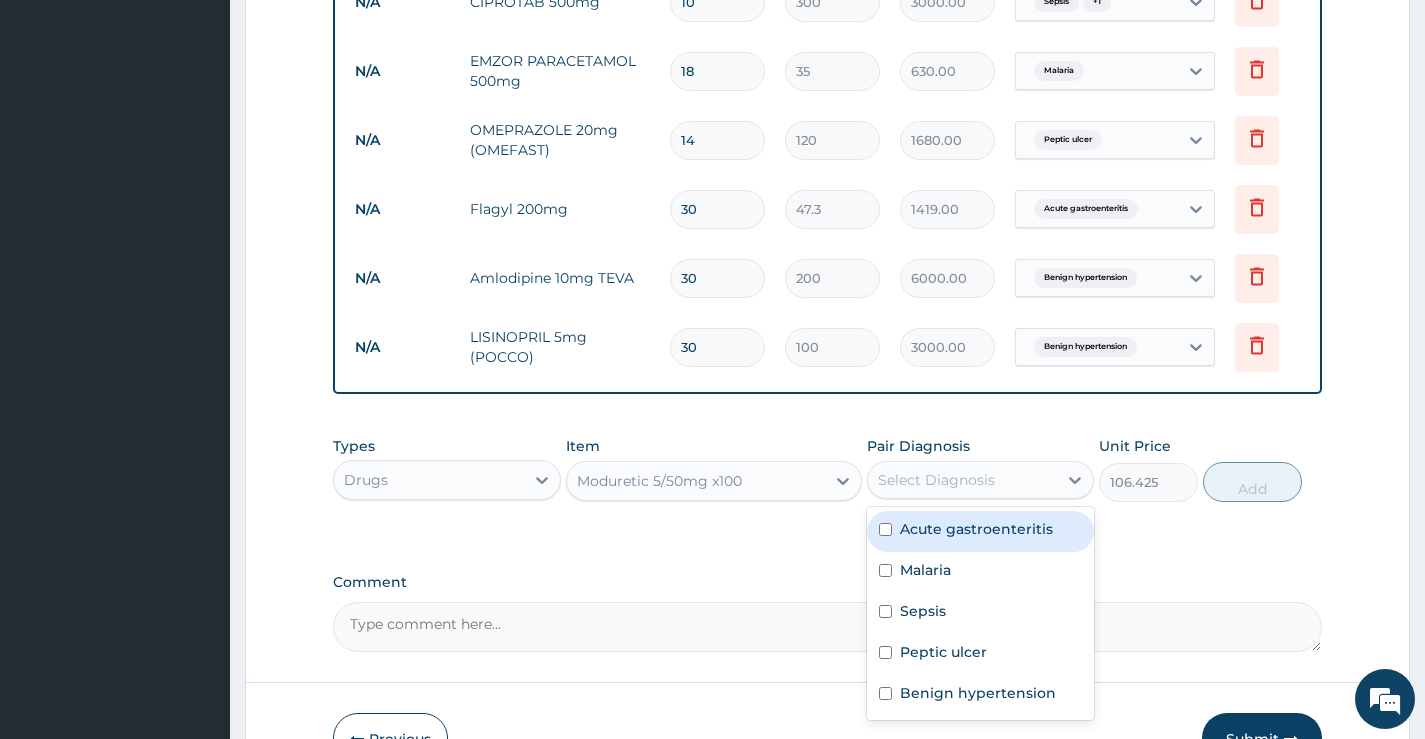 click on "Select Diagnosis" at bounding box center (936, 480) 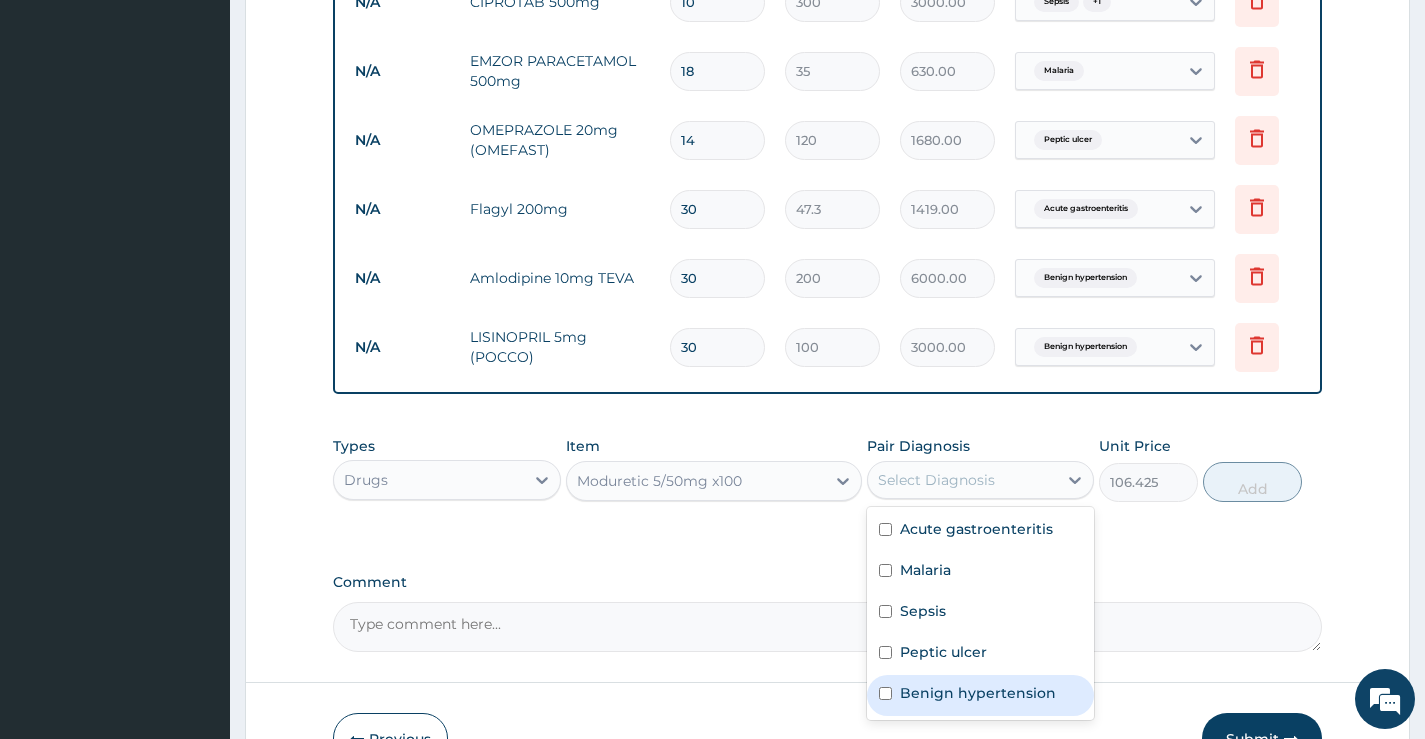 click on "Benign hypertension" at bounding box center [978, 693] 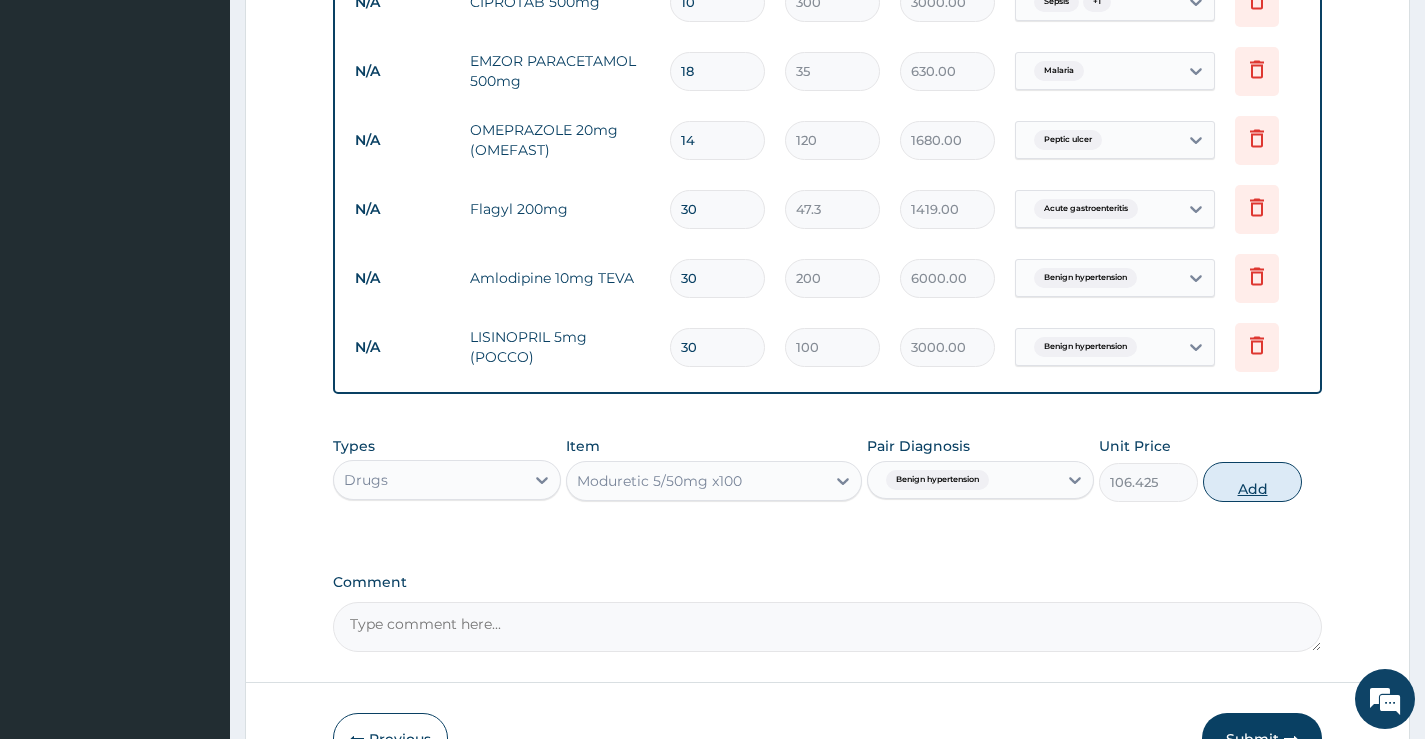 click on "Add" at bounding box center (1252, 482) 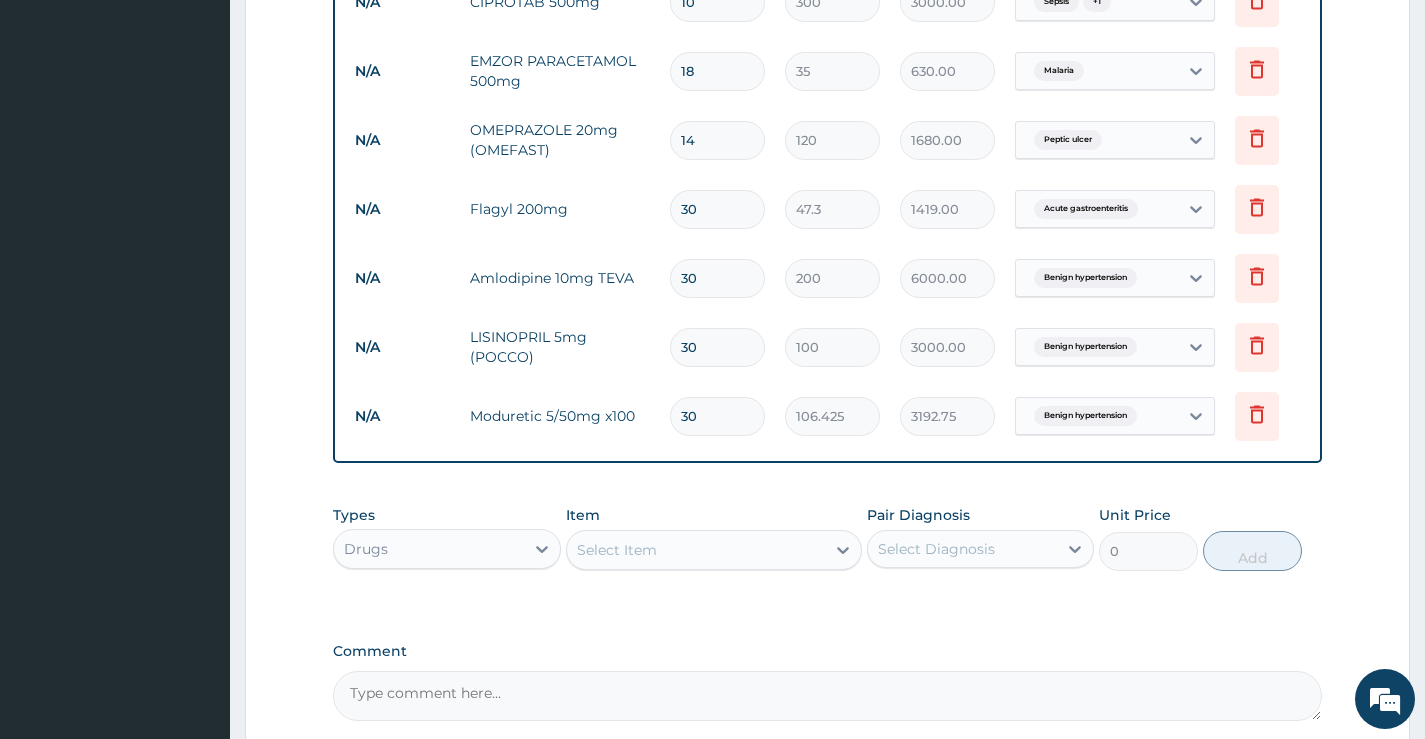 click on "Select Item" at bounding box center [696, 550] 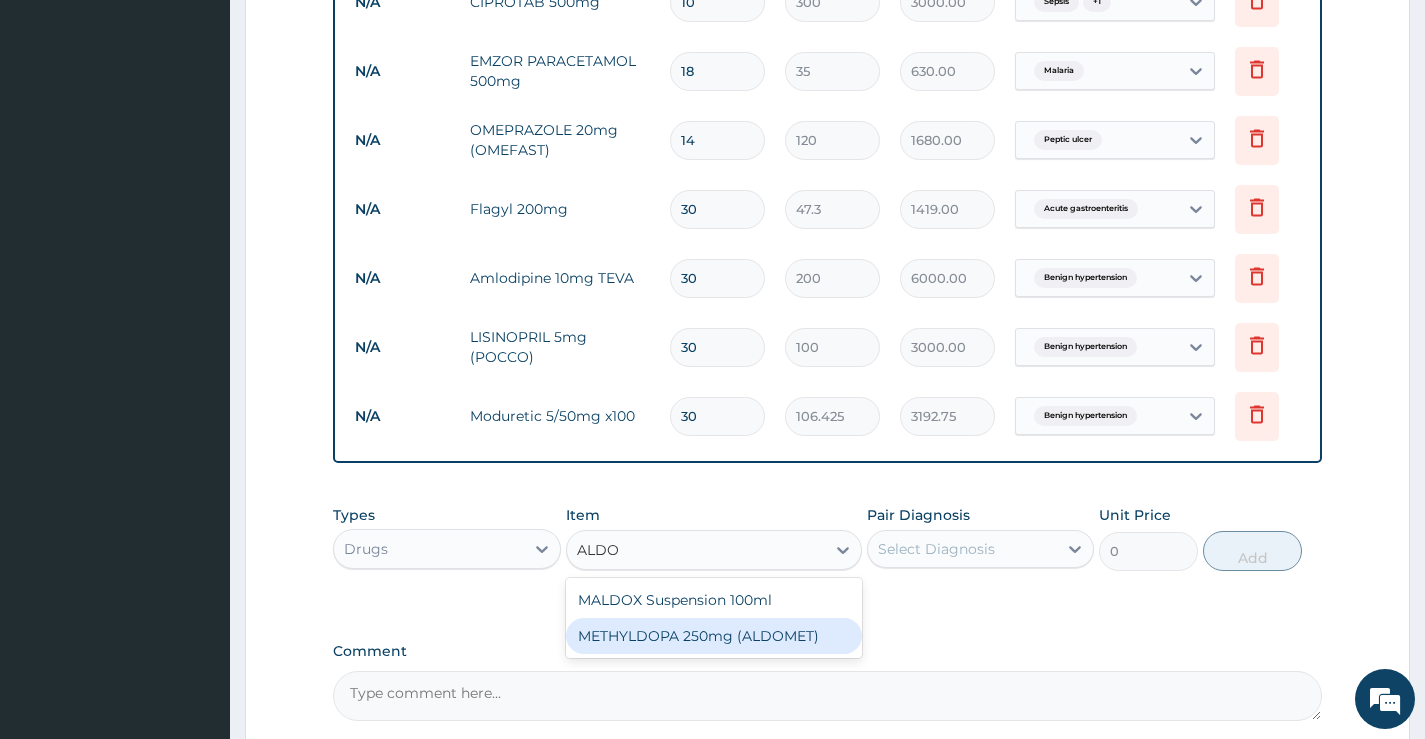 click on "METHYLDOPA 250mg (ALDOMET)" at bounding box center (714, 636) 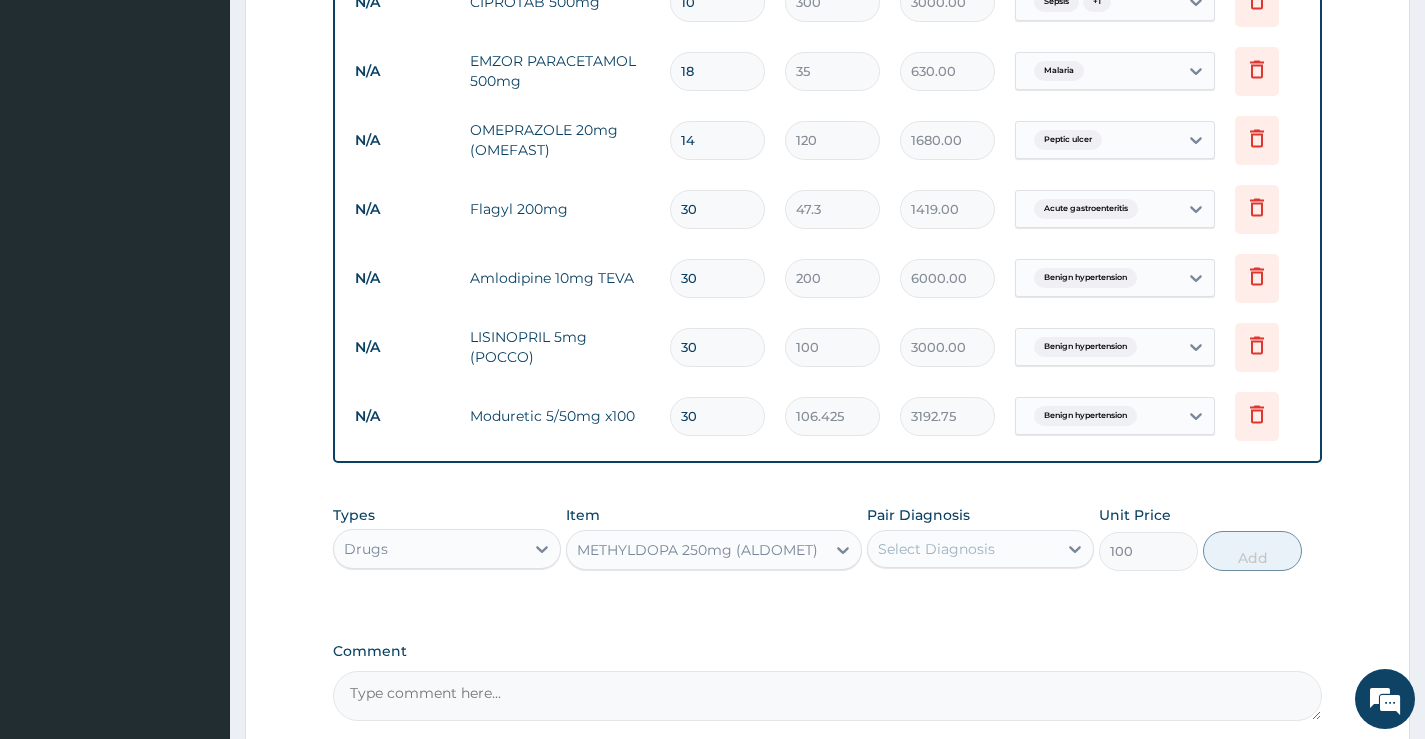 click on "Select Diagnosis" at bounding box center (936, 549) 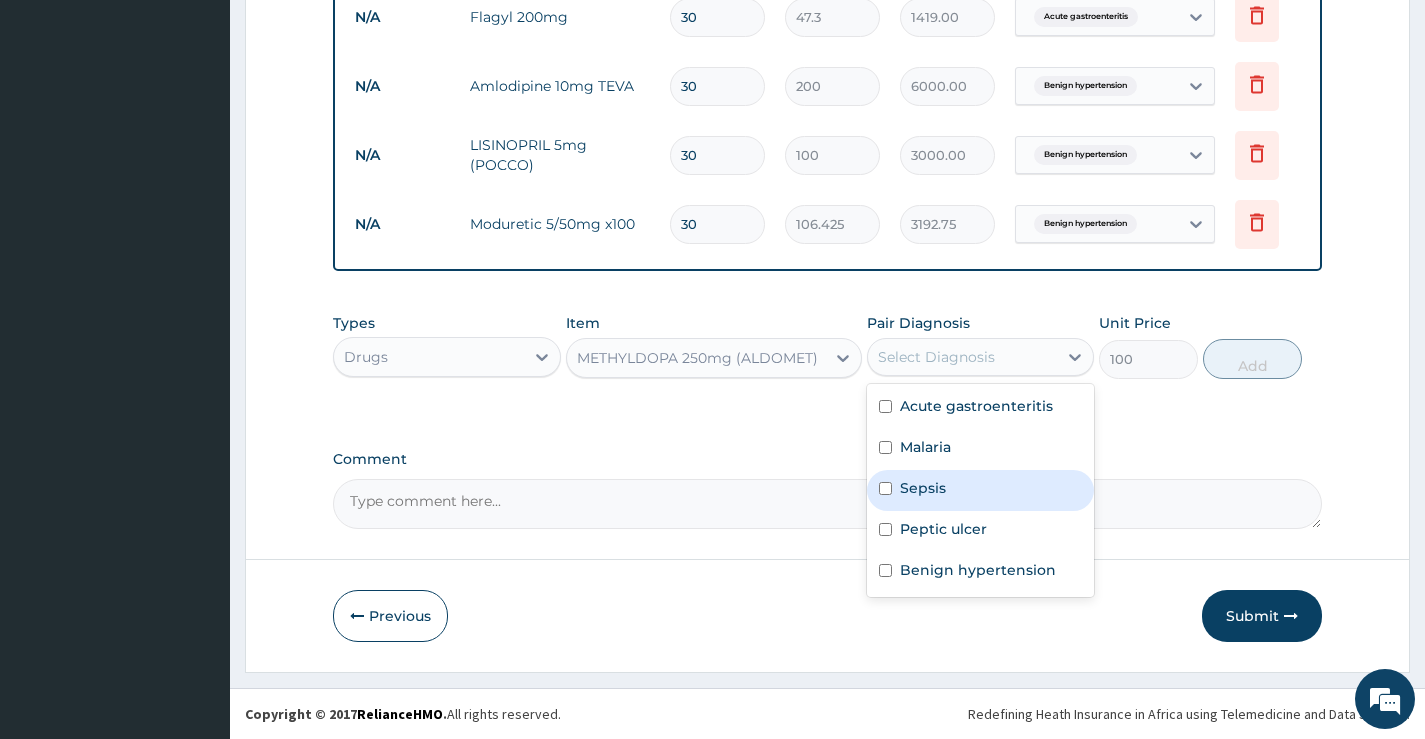 scroll, scrollTop: 2195, scrollLeft: 0, axis: vertical 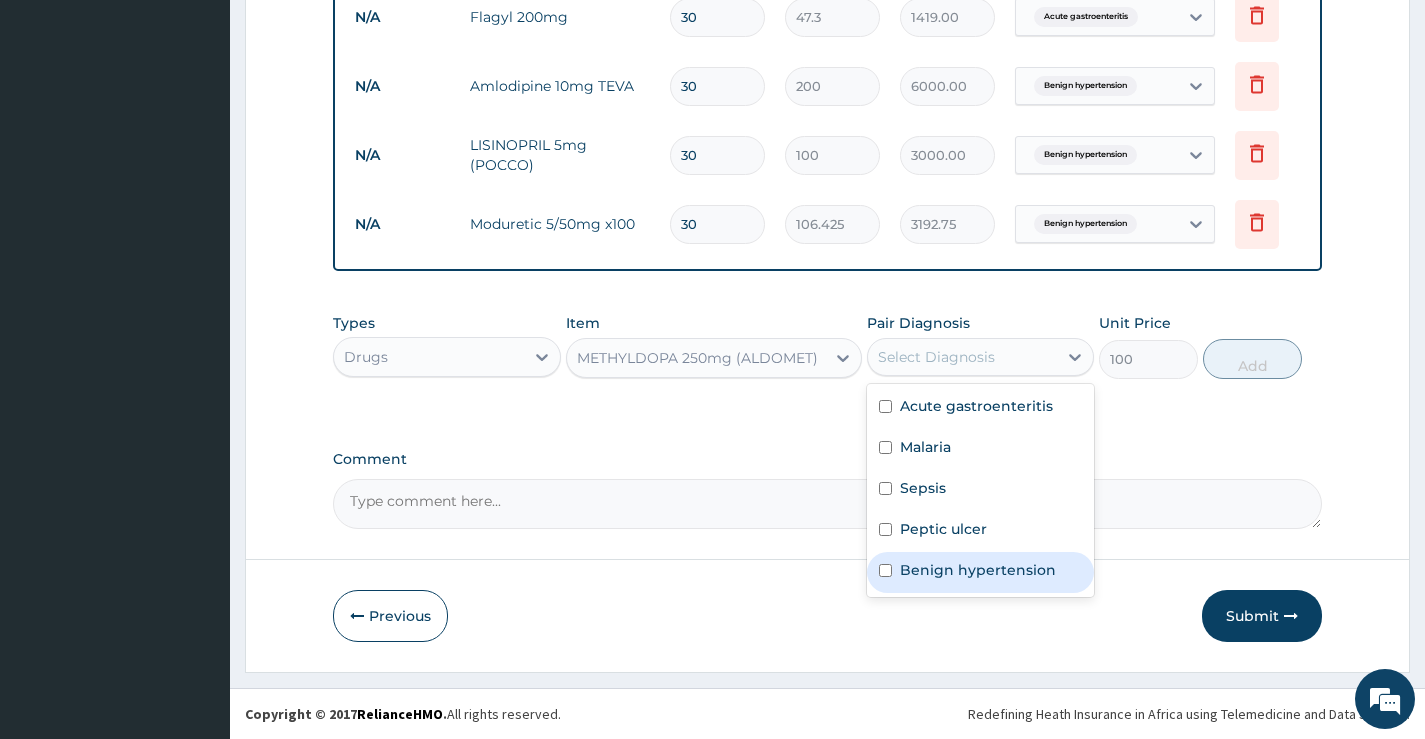 click on "Benign hypertension" at bounding box center (978, 570) 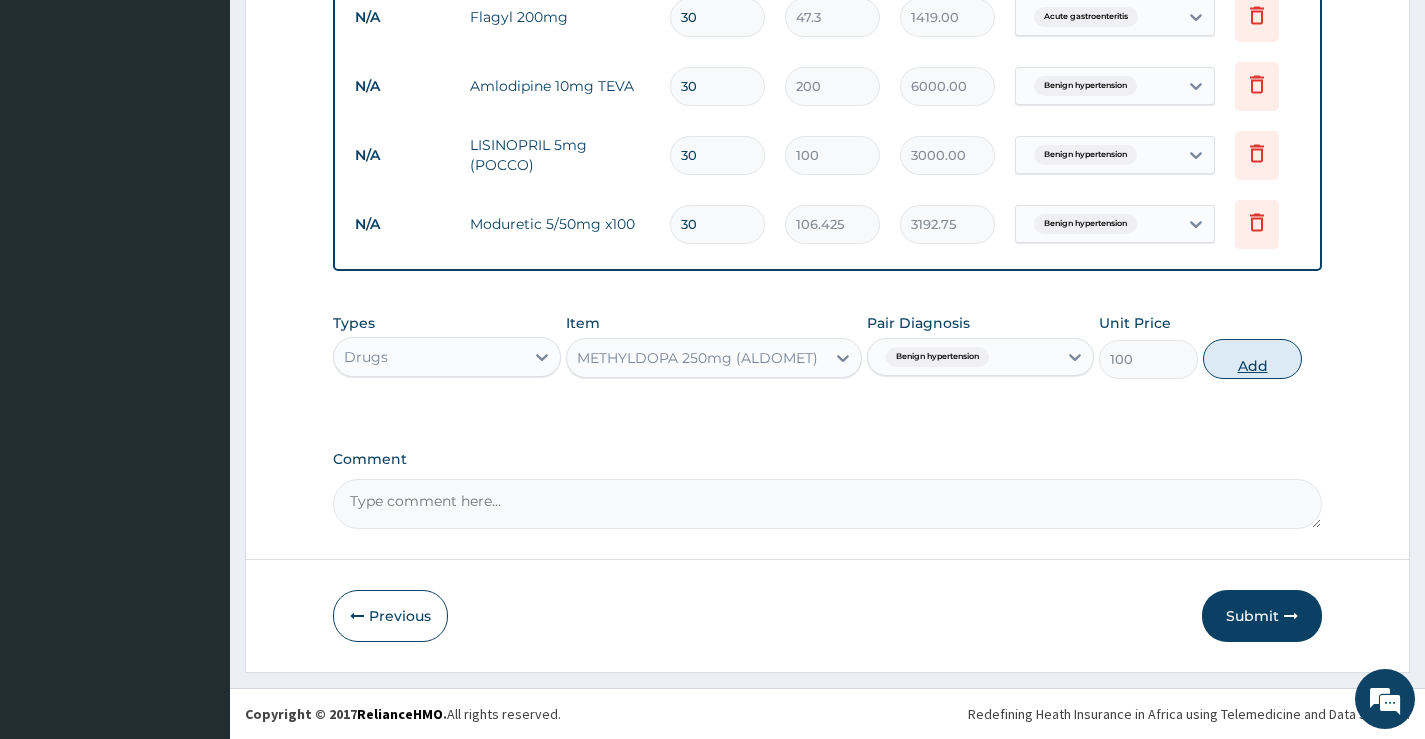 click on "Add" at bounding box center (1252, 359) 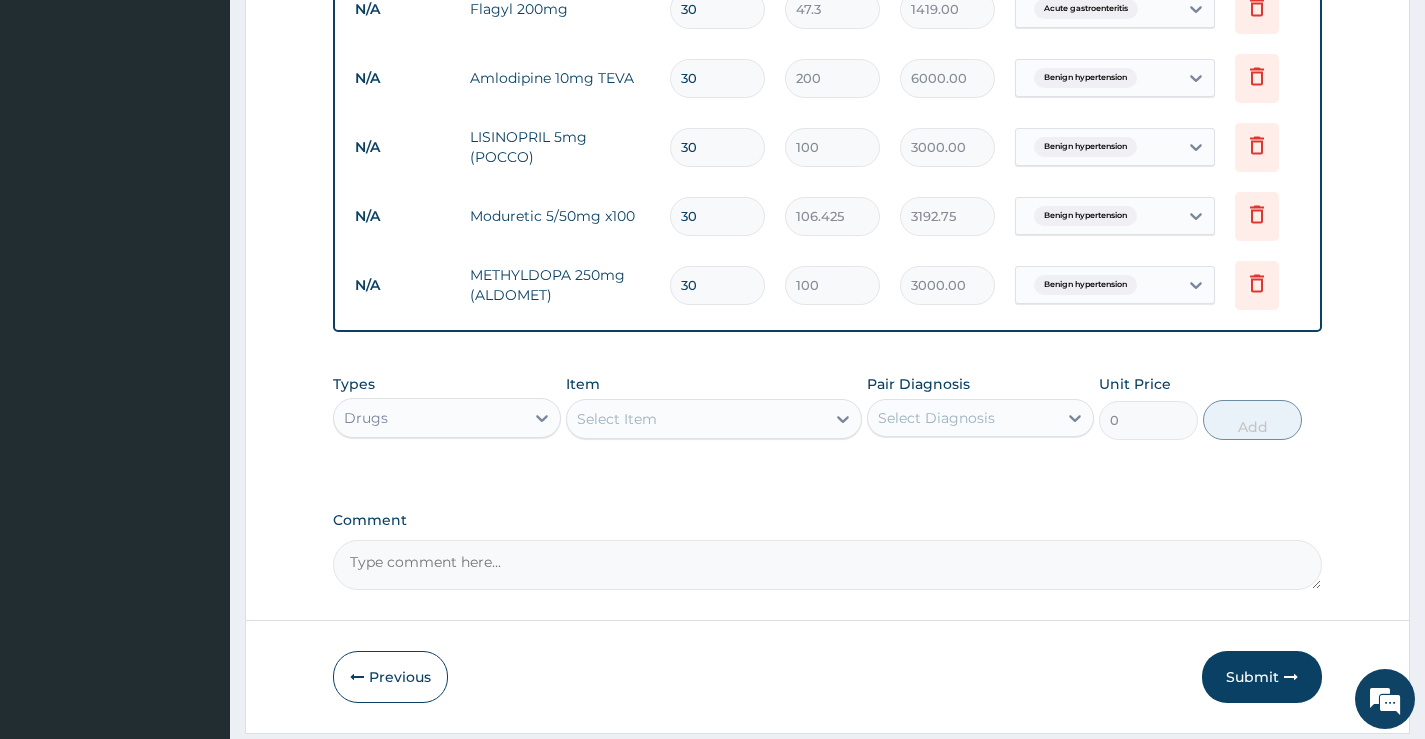 click on "PA Code / Prescription Code PA/341EAC Encounter Date 31-07-2025 Important Notice Please enter PA codes before entering items that are not attached to a PA code   All diagnoses entered must be linked to a claim item. Diagnosis & Claim Items that are visible but inactive cannot be edited because they were imported from an already approved PA code. Diagnosis Acute gastroenteritis confirmed Malaria Confirmed Sepsis Confirmed Peptic ulcer Confirmed Benign hypertension Confirmed NB: All diagnosis must be linked to a claim item Claim Items Type Name Quantity Unit Price Total Price Pair Diagnosis Actions Procedures feeding per day 2 5000 10000.00 Acute gastroenteritis Delete Procedures general ward 4 bedded 2 6987.5 13975.00 Acute gastroenteritis Delete Laboratory e/u/cr 1 10000 10000.00 Acute gastroenteritis Delete N/A General practitioner Consultation first outpatient consultation 2 3547.5 7095.00 Acute gastroenteritis Delete N/A FBC CBC-Complete Blood Count (Haemogram) - [Blood] 1 4300 4300.00 Sepsis  + 1 Delete 1" at bounding box center [827, -707] 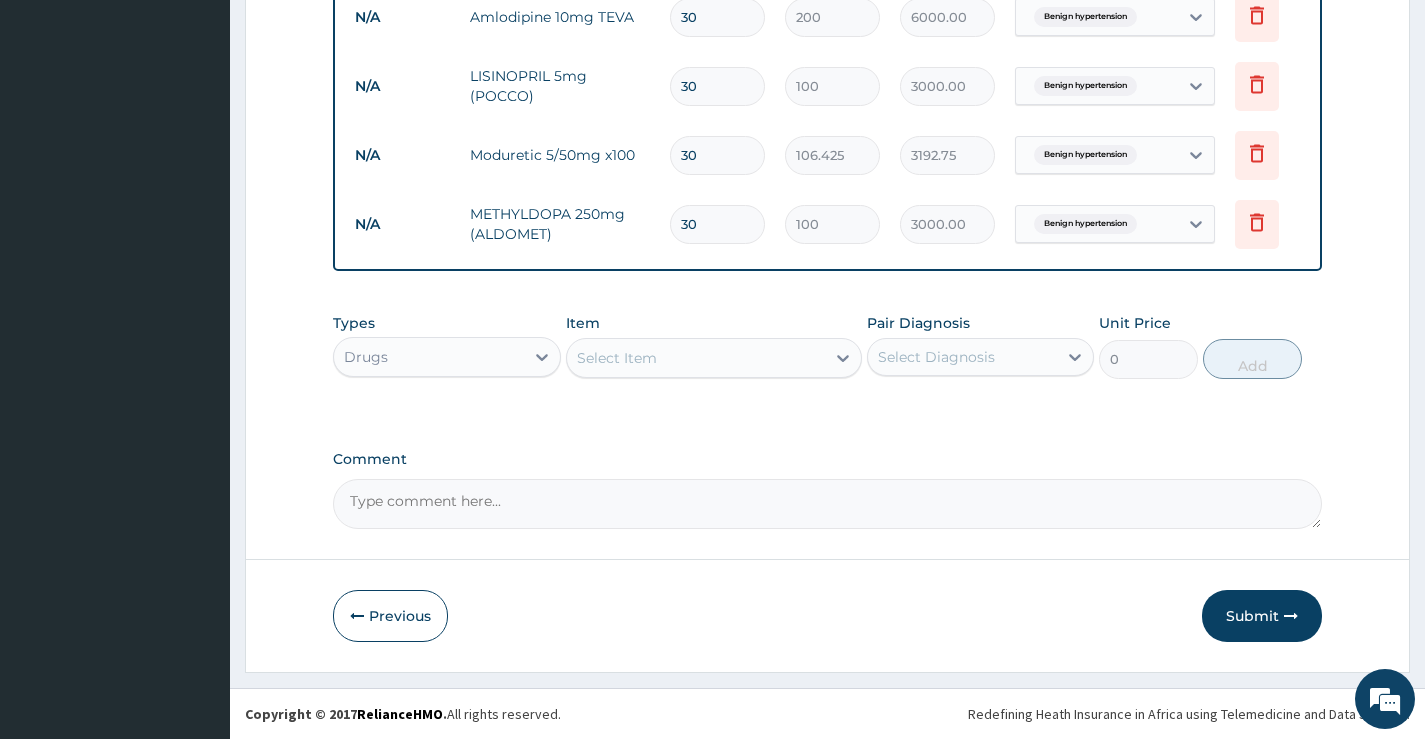 scroll, scrollTop: 2271, scrollLeft: 0, axis: vertical 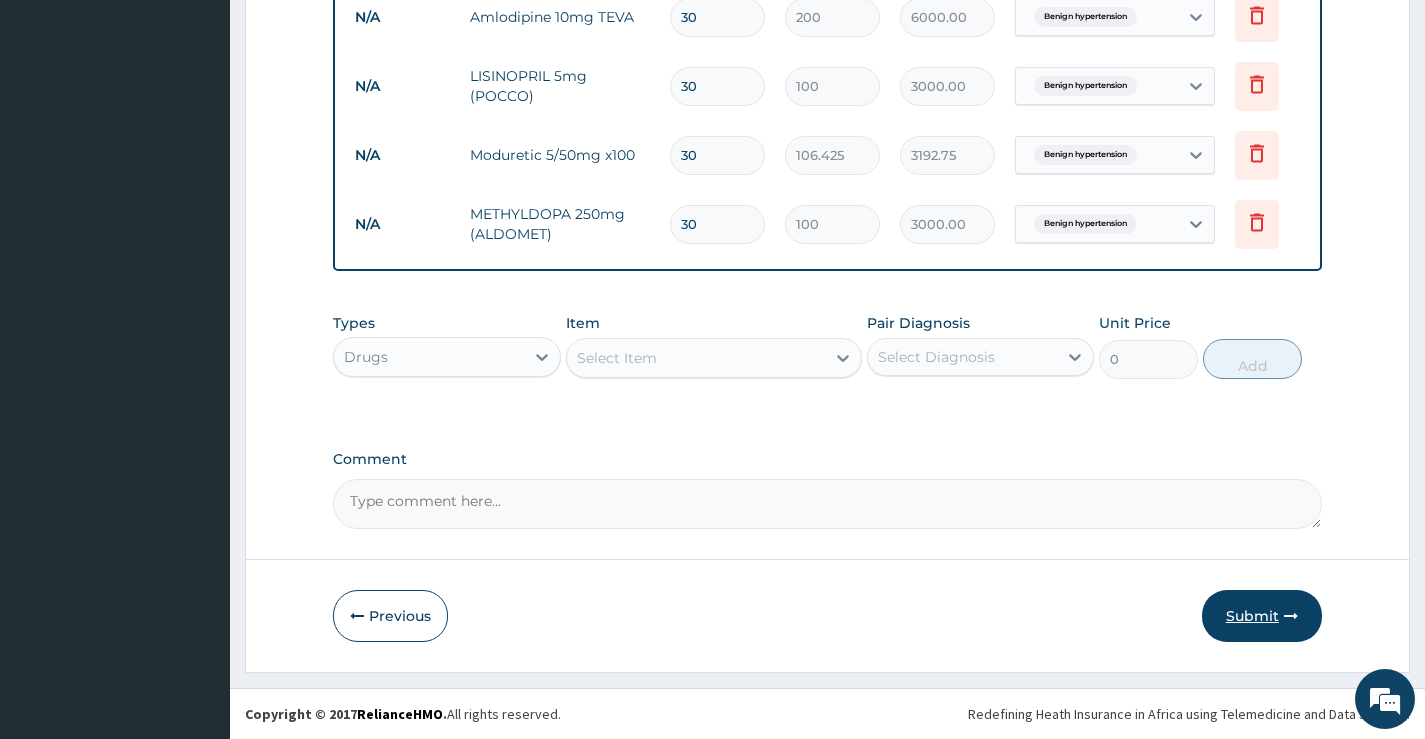 click on "Submit" at bounding box center (1262, 616) 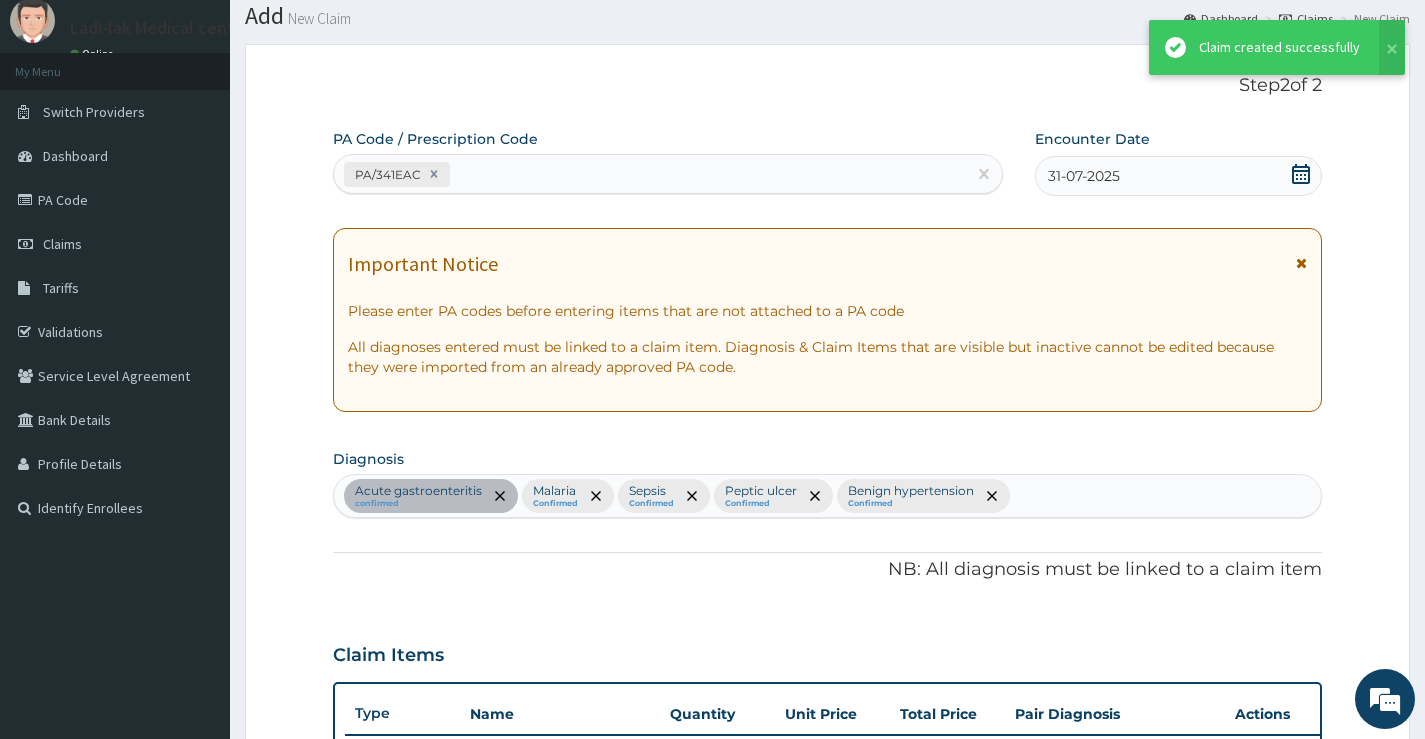 scroll, scrollTop: 2271, scrollLeft: 0, axis: vertical 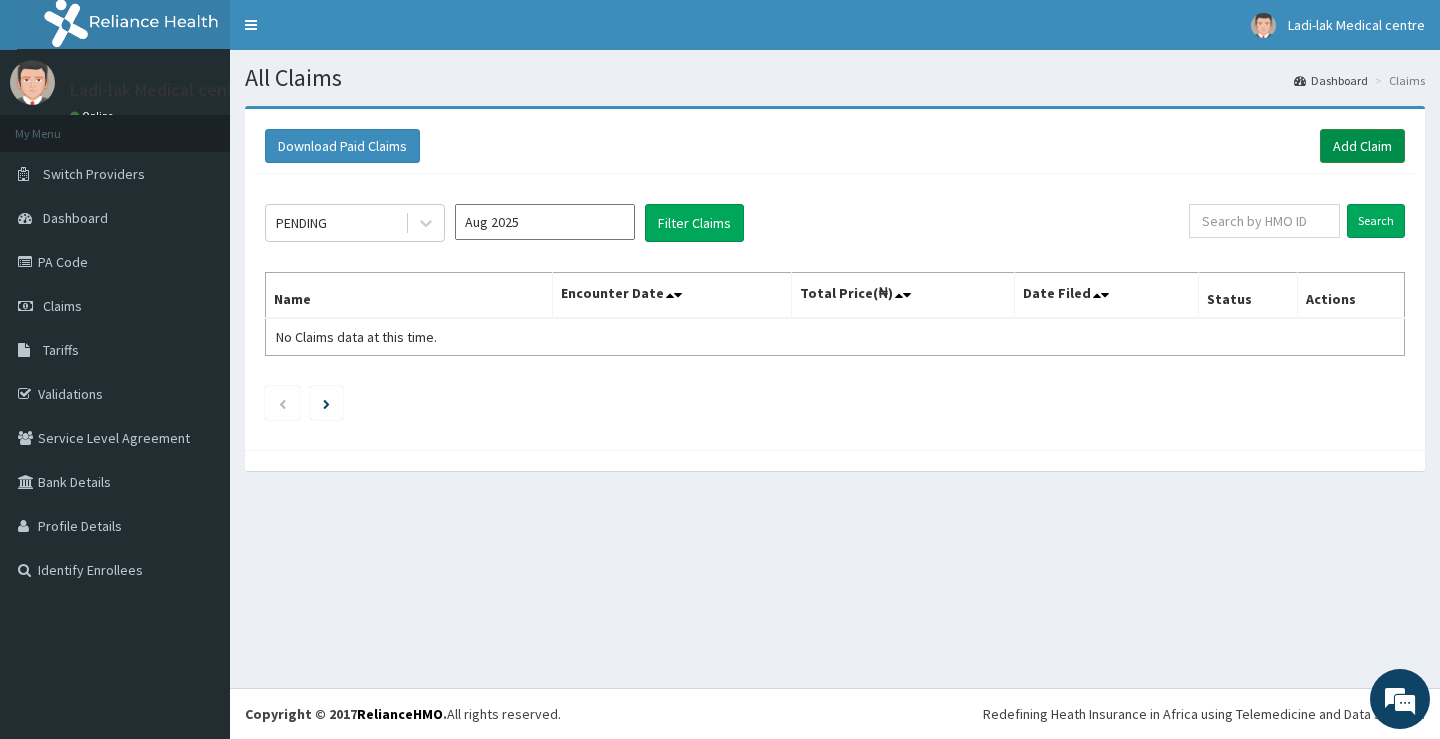 click on "Add Claim" at bounding box center [1362, 146] 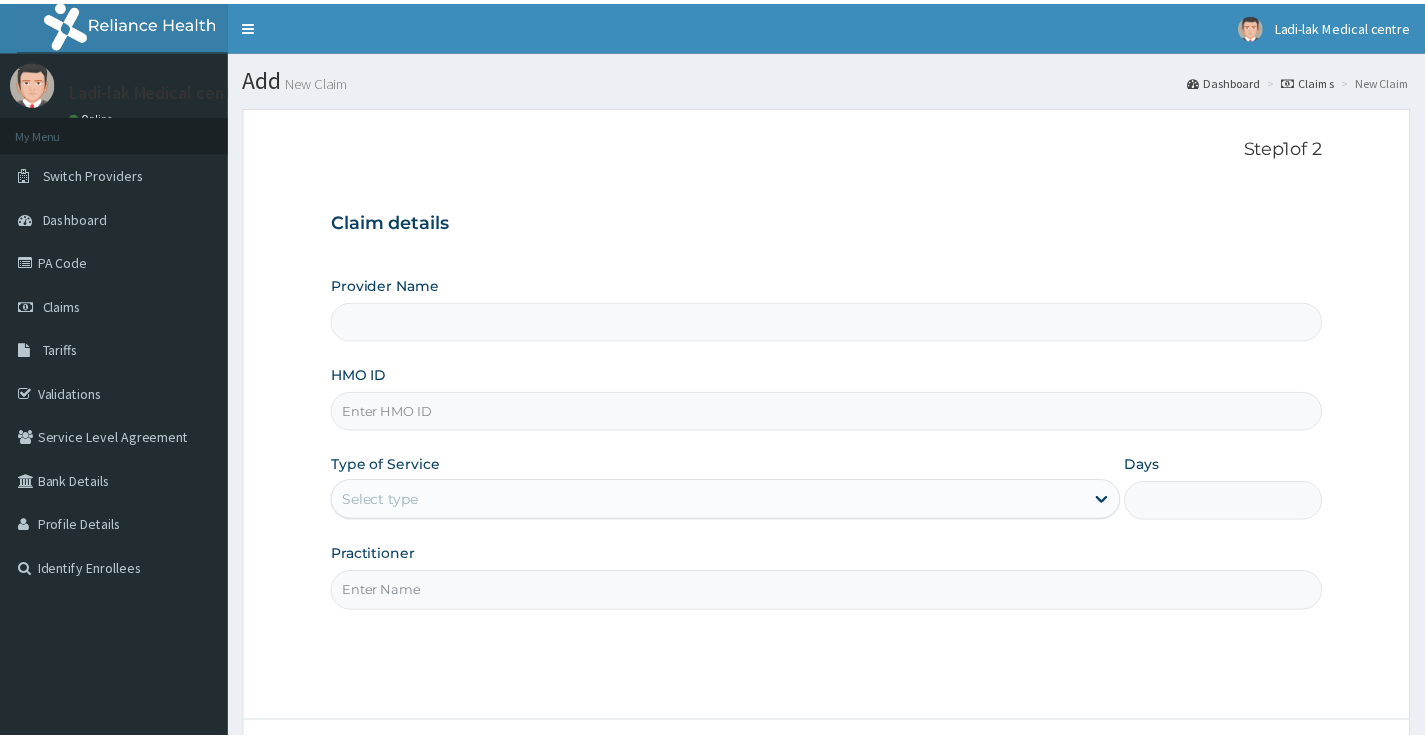 scroll, scrollTop: 0, scrollLeft: 0, axis: both 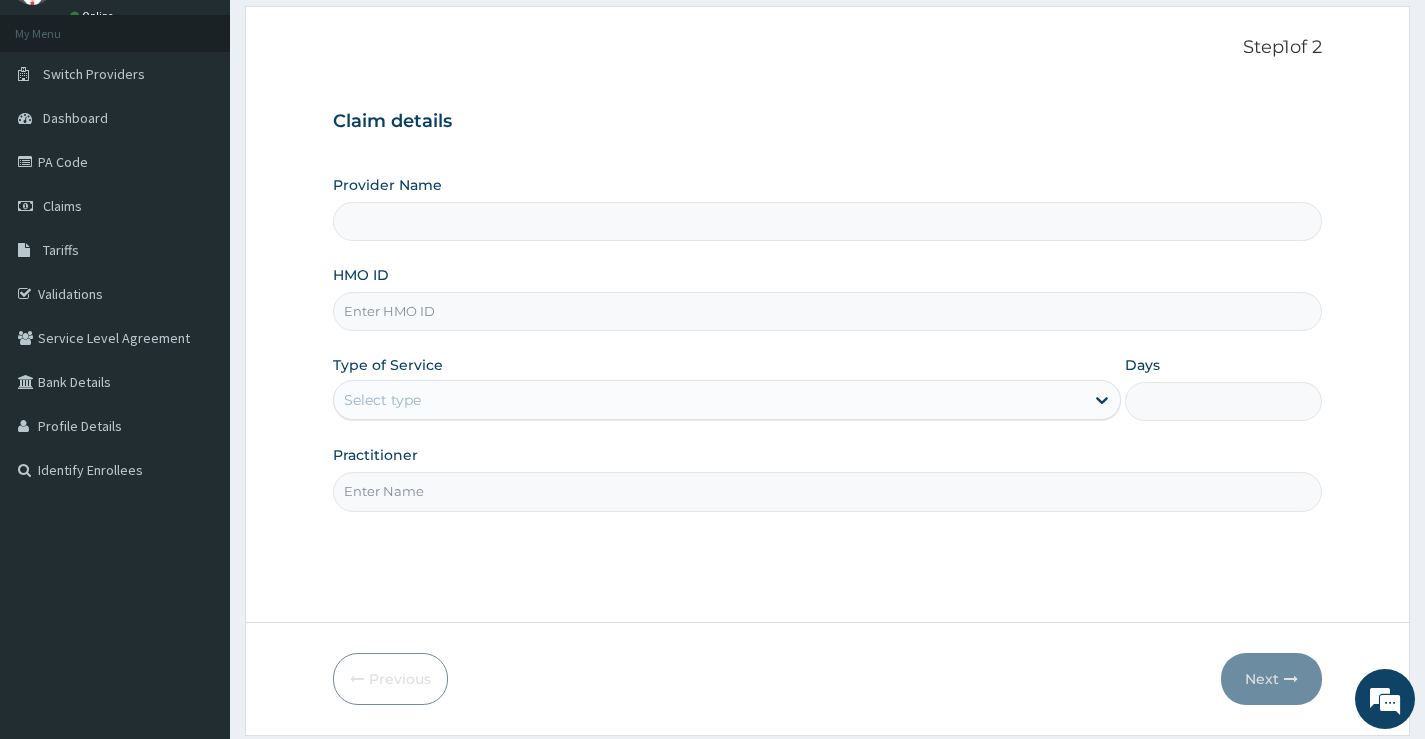 type on "Ladi-Lak Medical Centre" 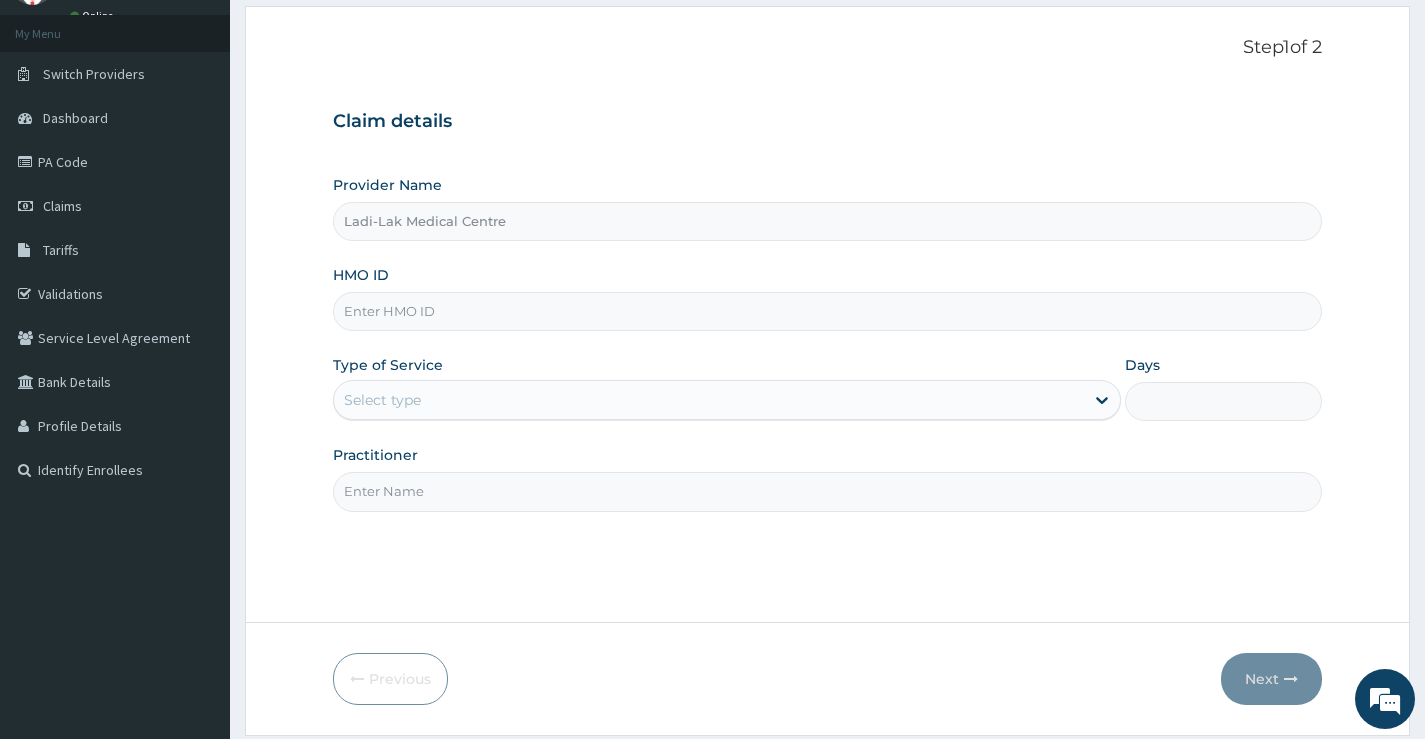 paste on "BKK/10006/D" 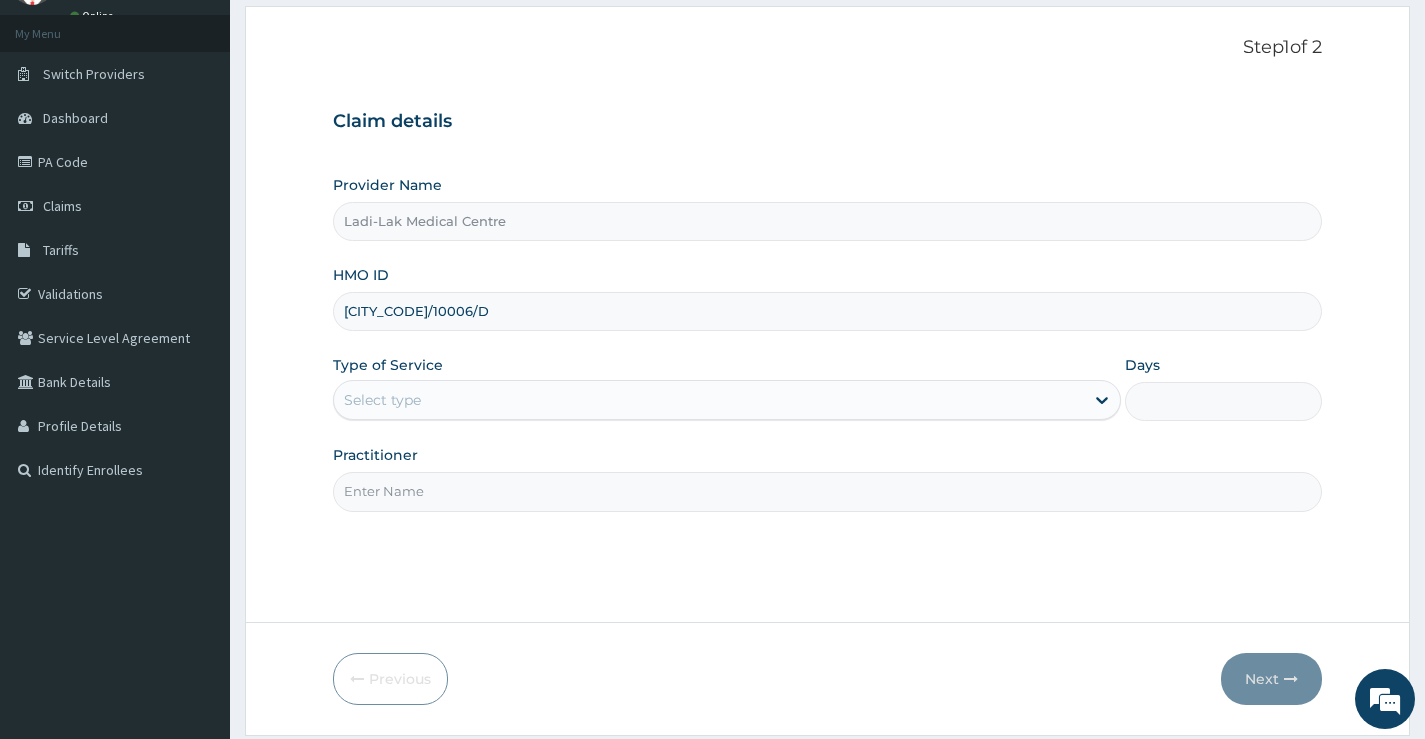 type on "BKK/10006/D" 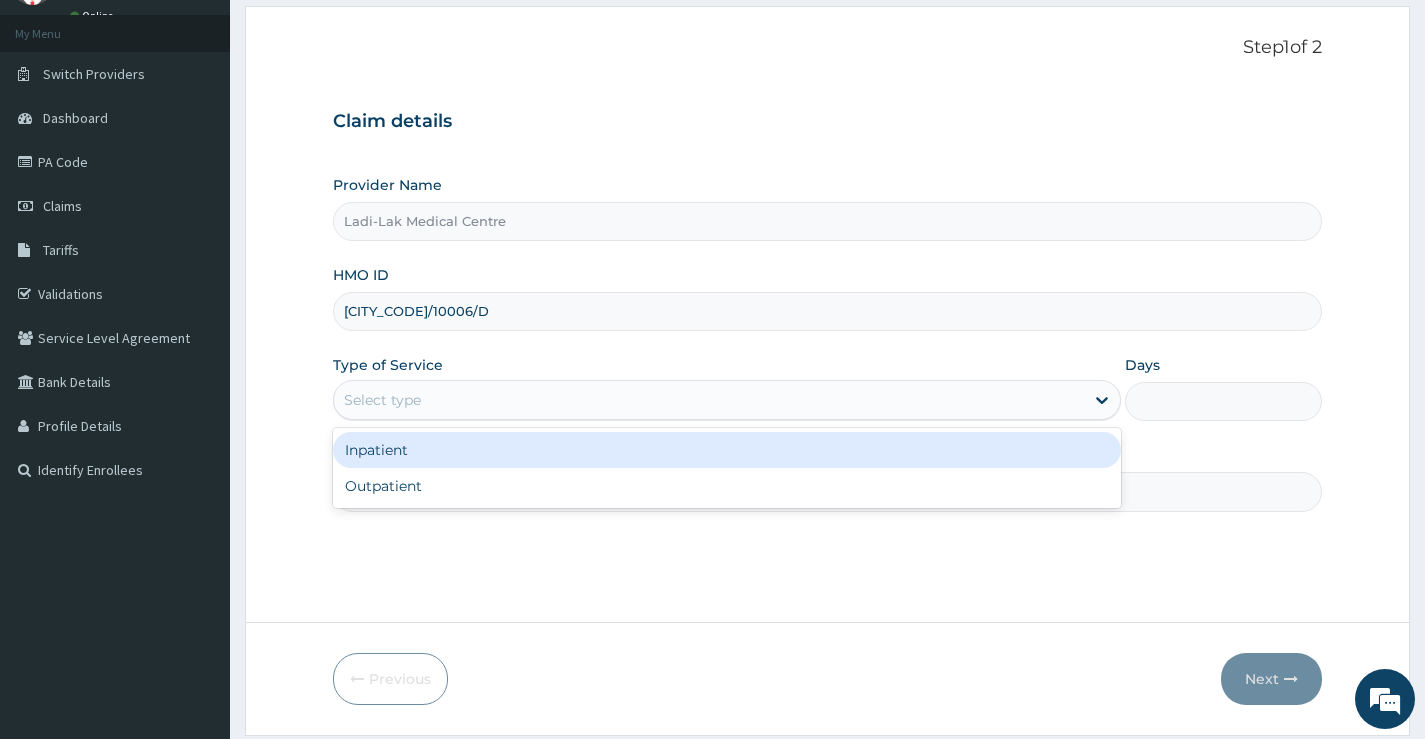 click on "Select type" at bounding box center [709, 400] 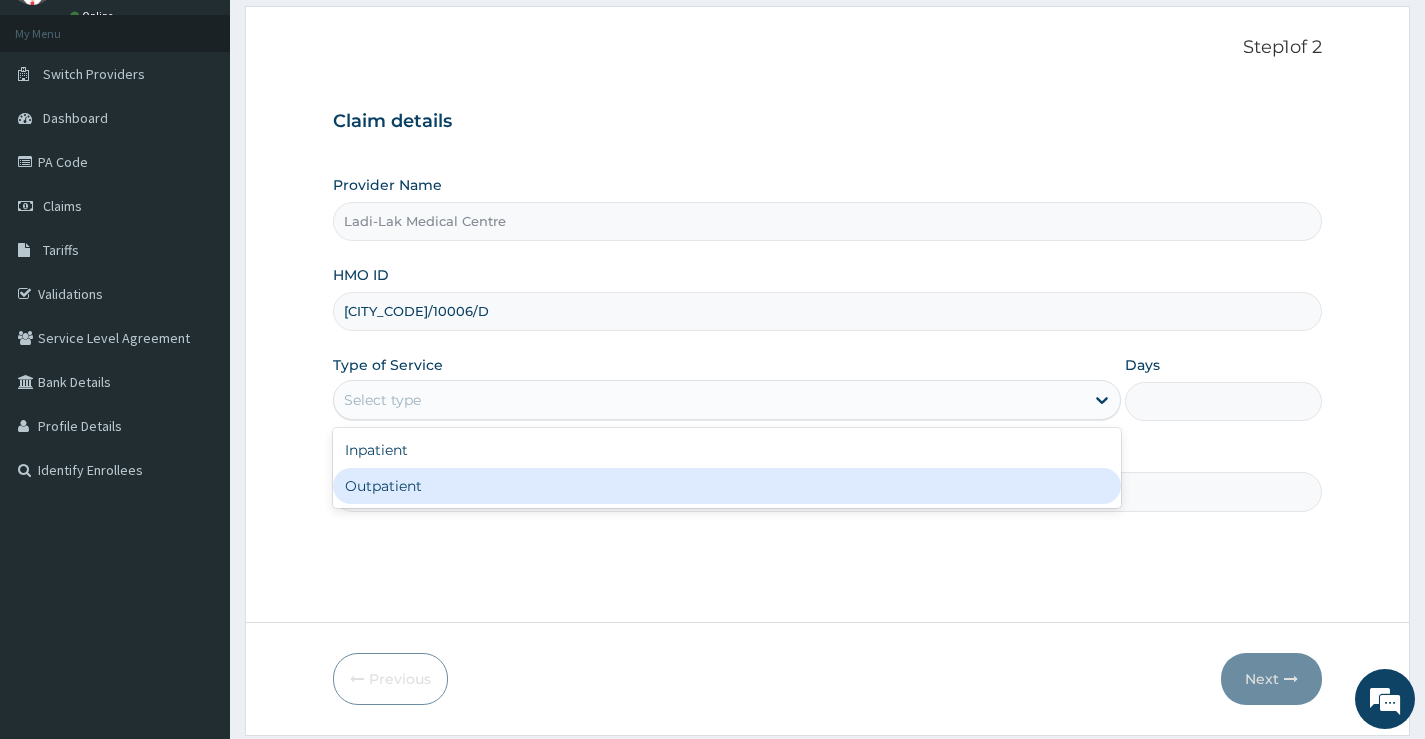 click on "Outpatient" at bounding box center (727, 486) 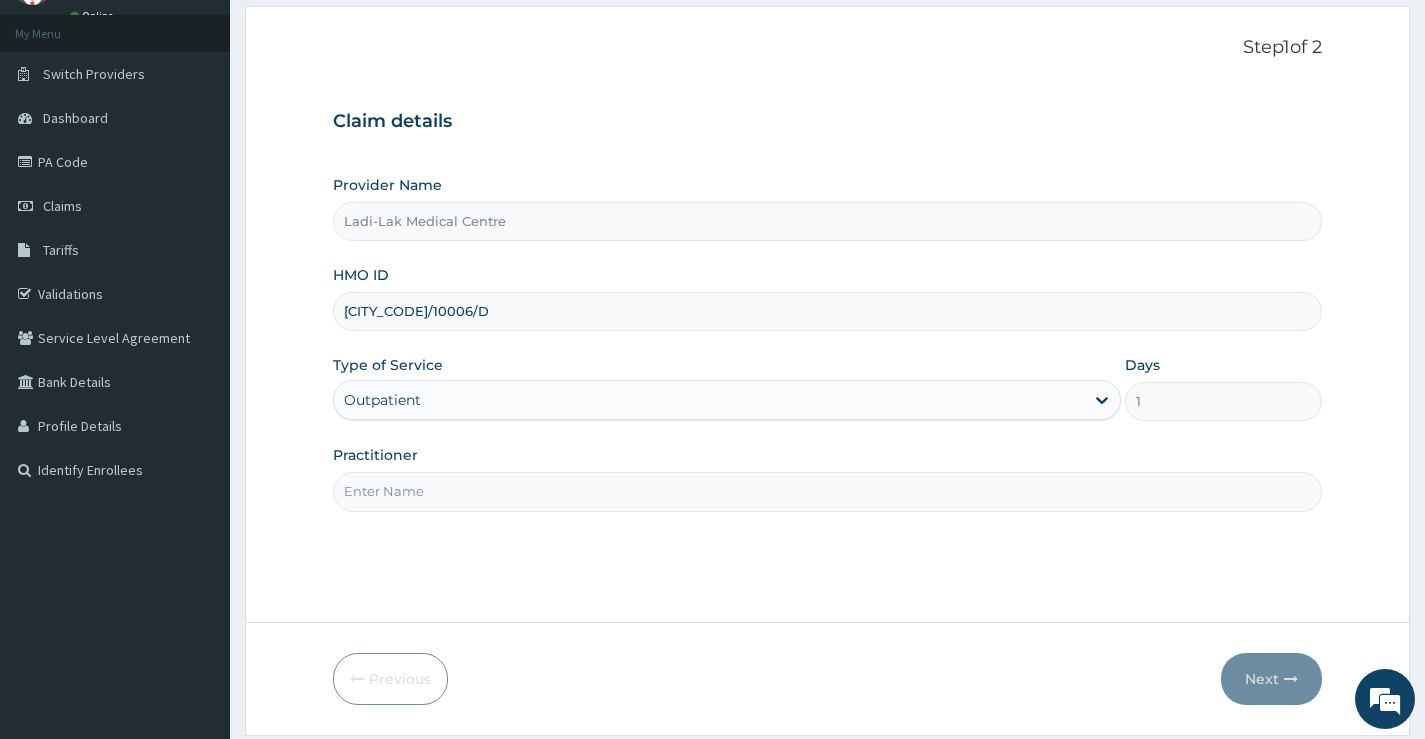 click on "Practitioner" at bounding box center (827, 491) 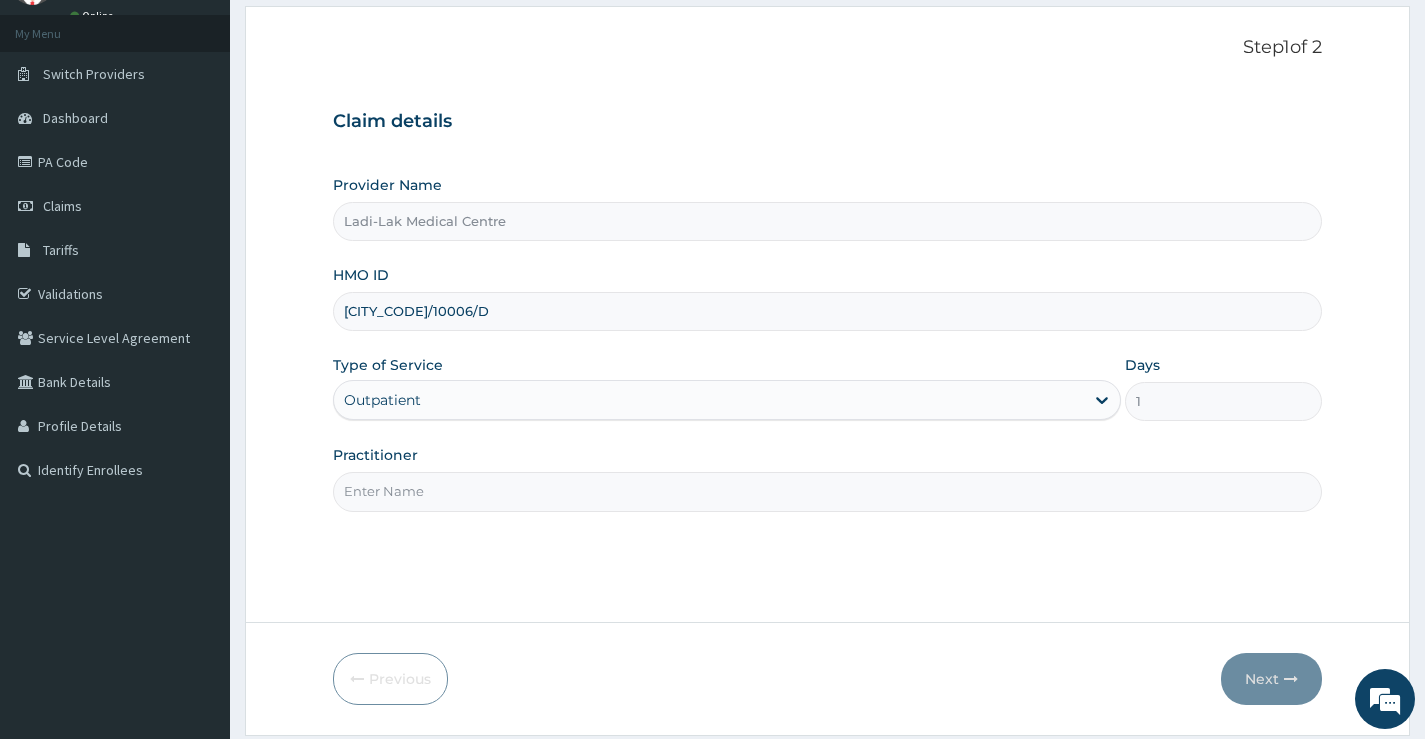 type on "GBENGA" 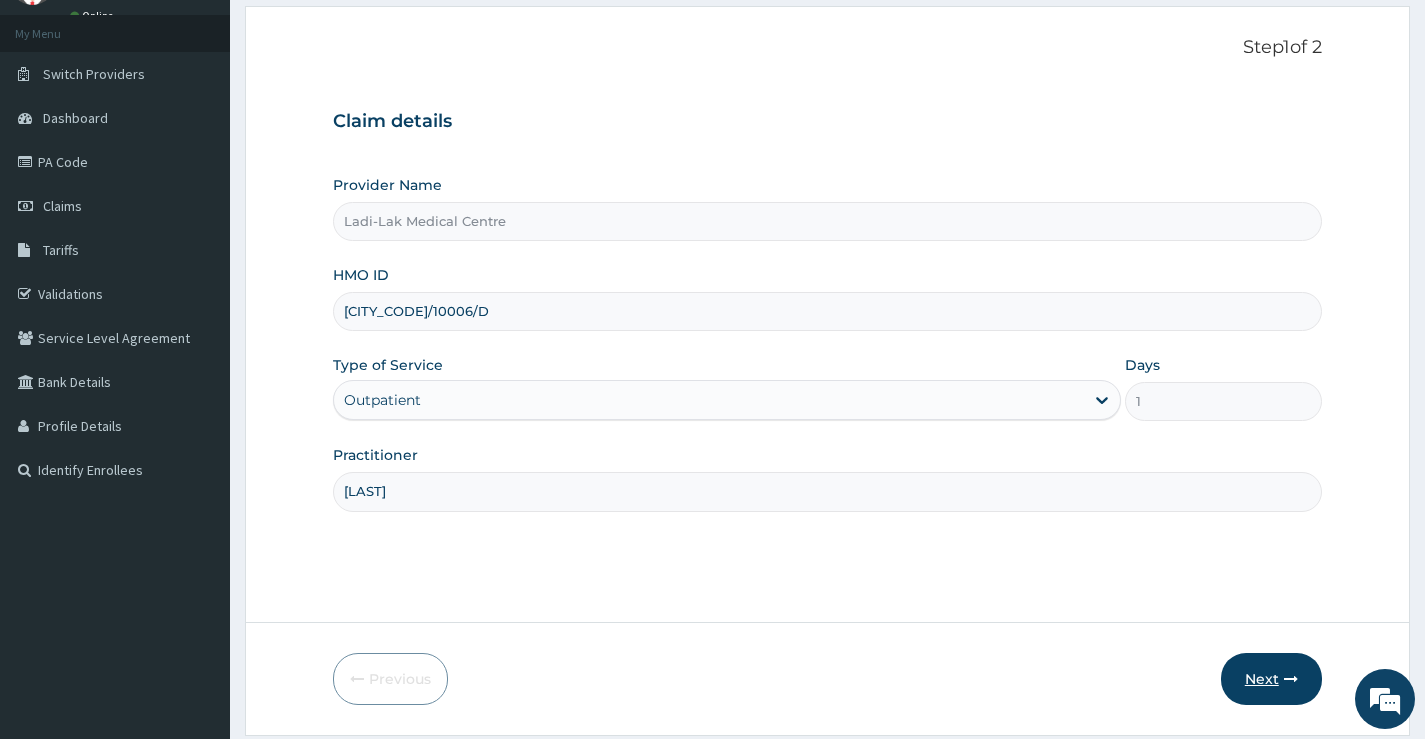 click on "Next" at bounding box center [1271, 679] 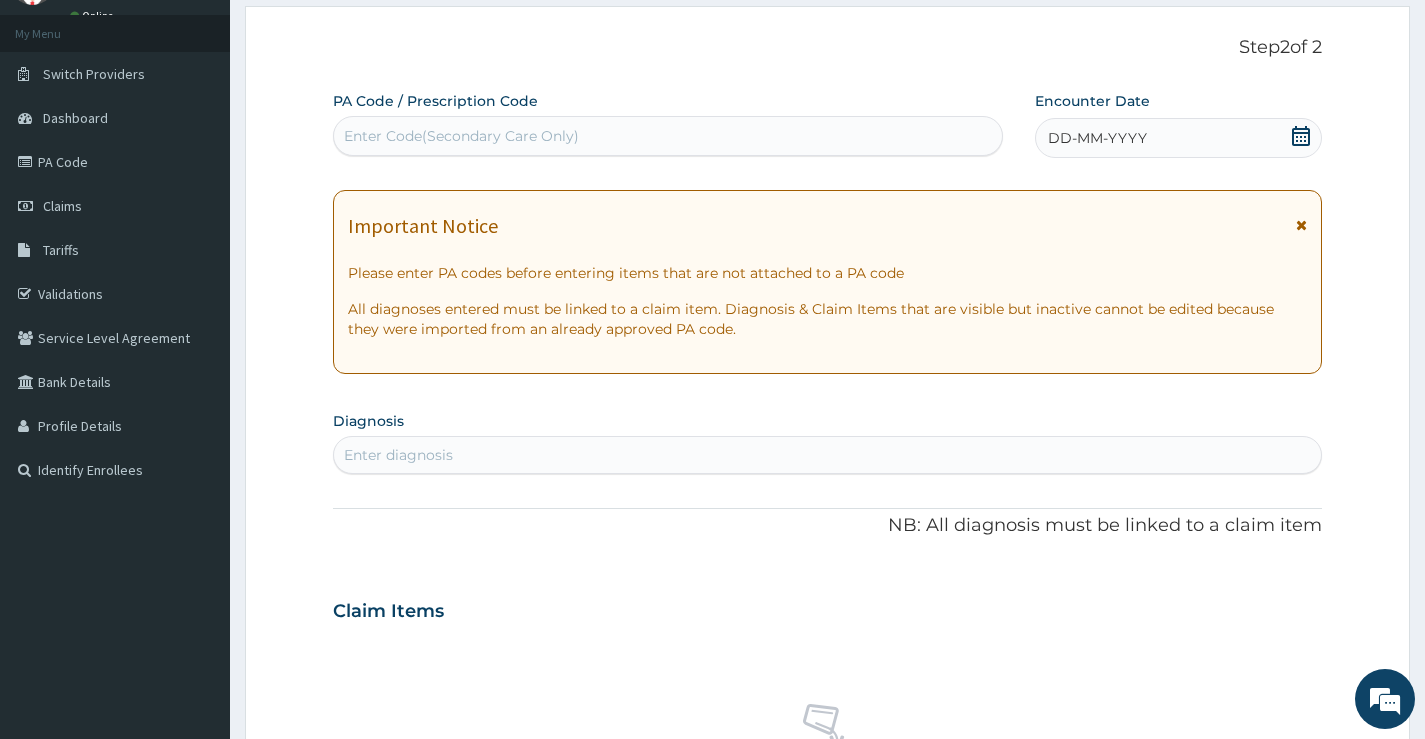 scroll, scrollTop: 0, scrollLeft: 0, axis: both 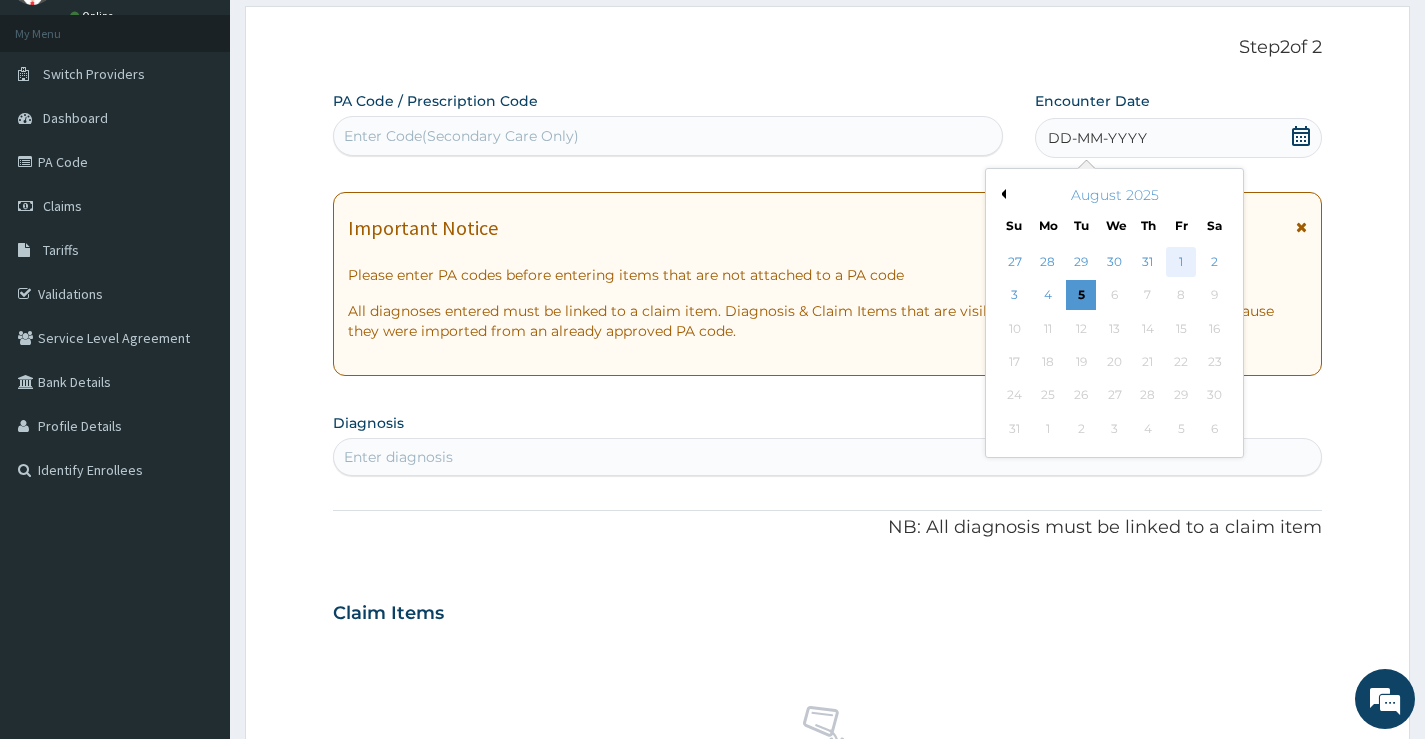 click on "1" at bounding box center (1181, 262) 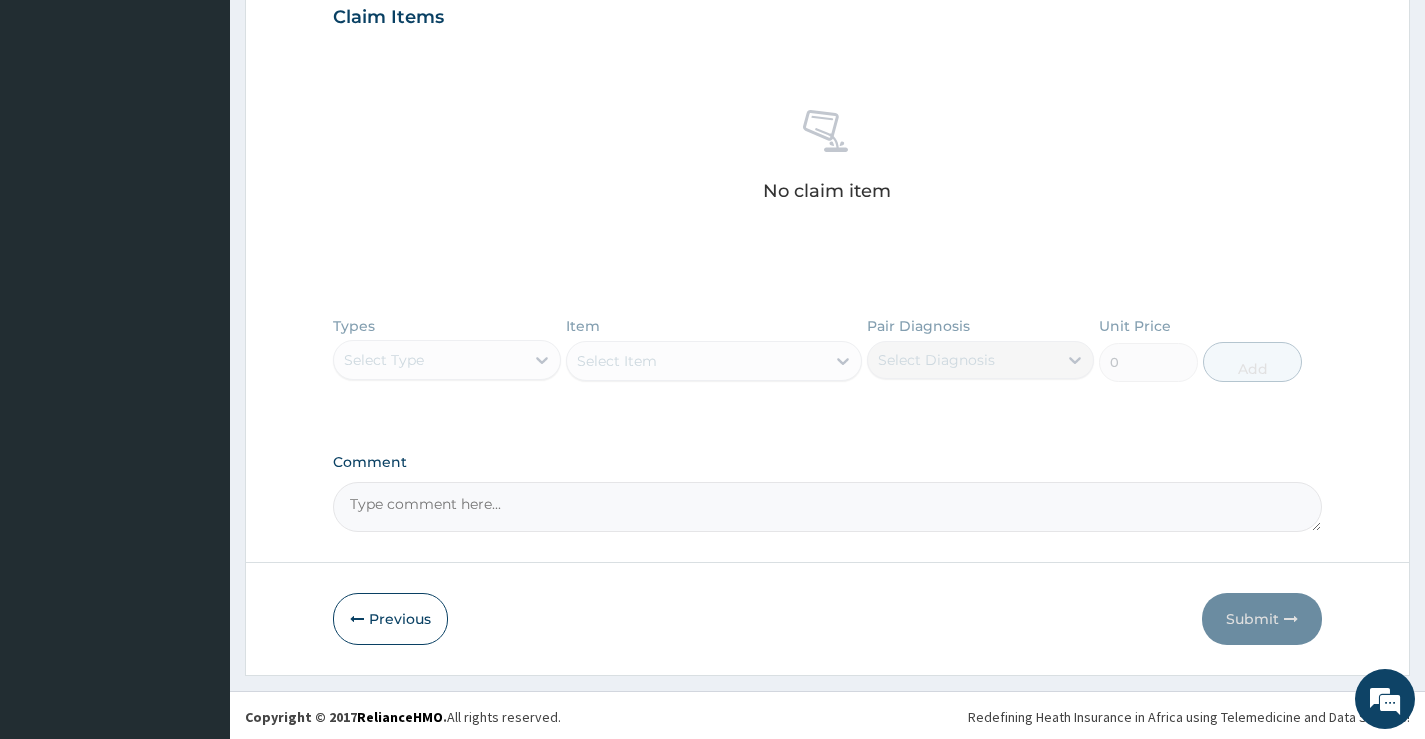 scroll, scrollTop: 697, scrollLeft: 0, axis: vertical 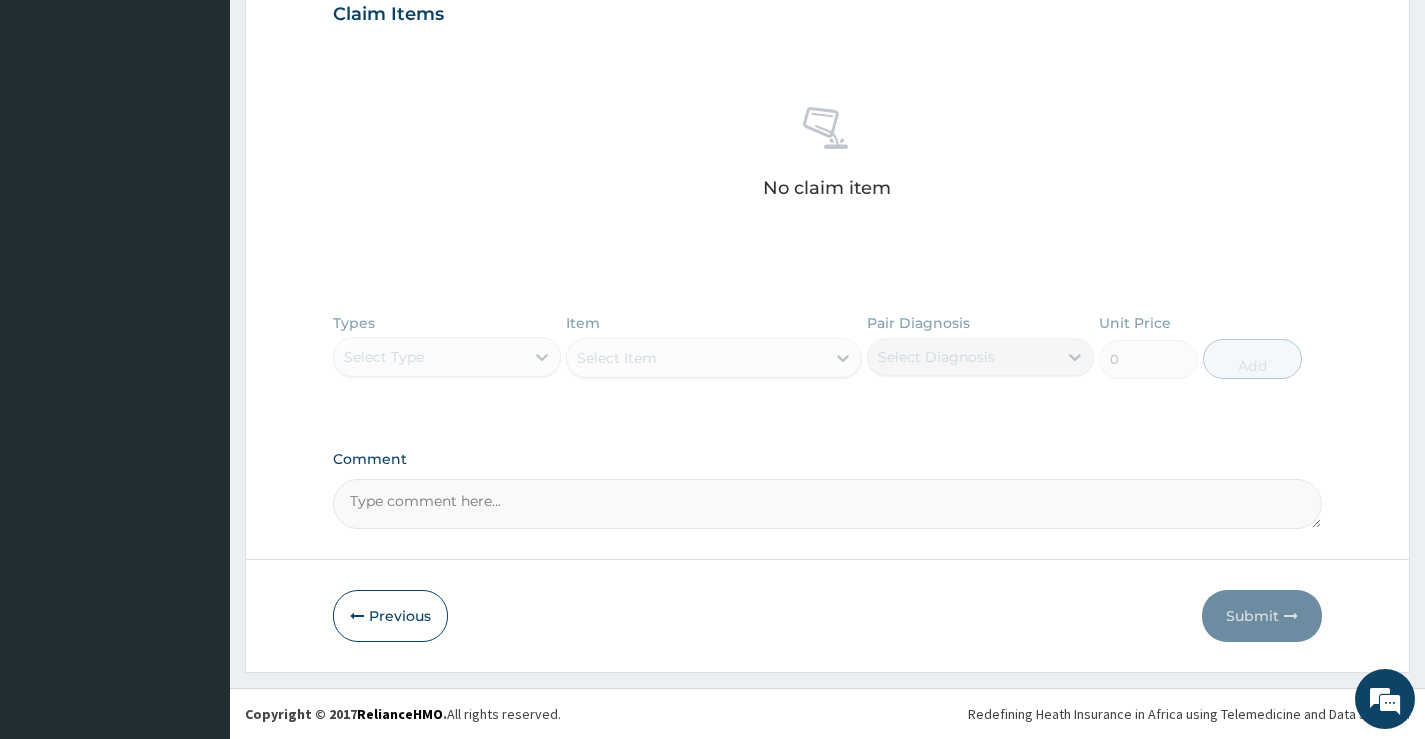 paste on "Fever, cough" 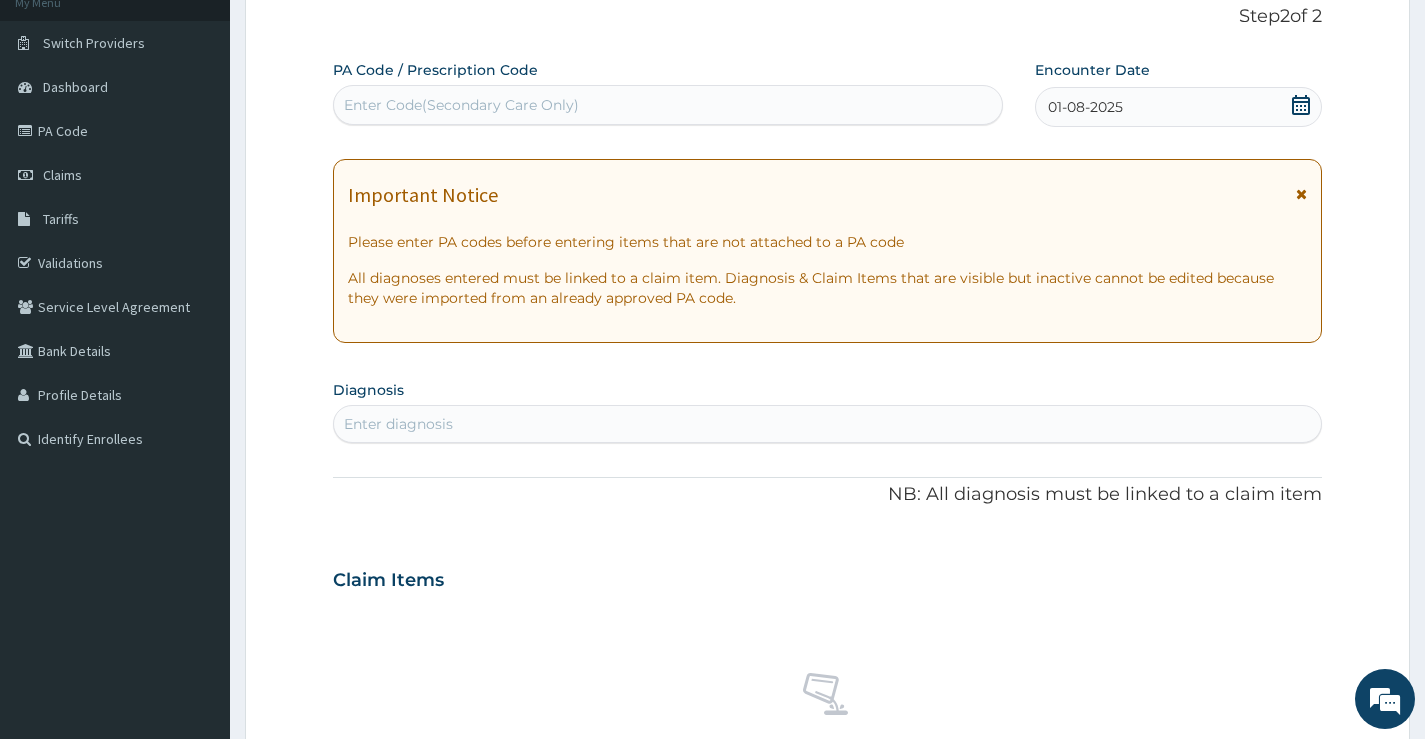 scroll, scrollTop: 97, scrollLeft: 0, axis: vertical 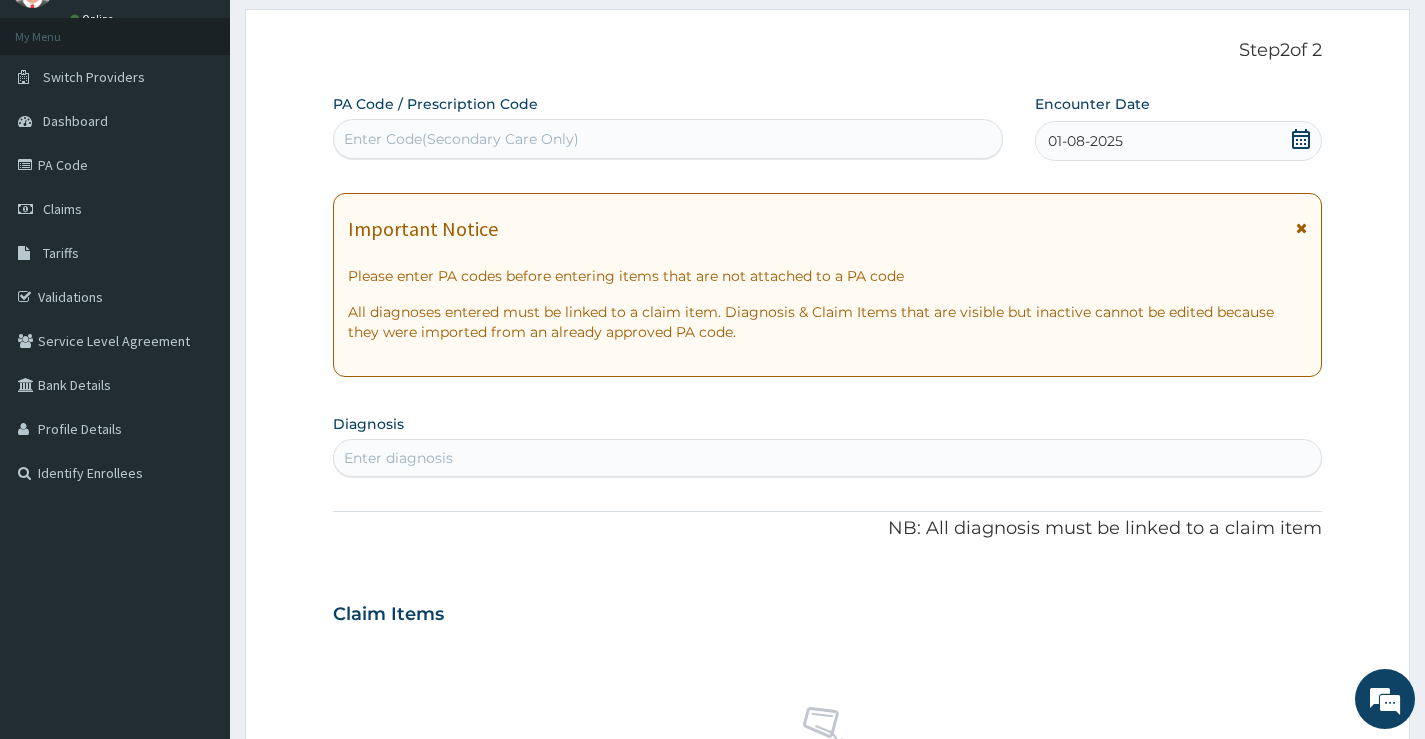 type on "Fever, cough" 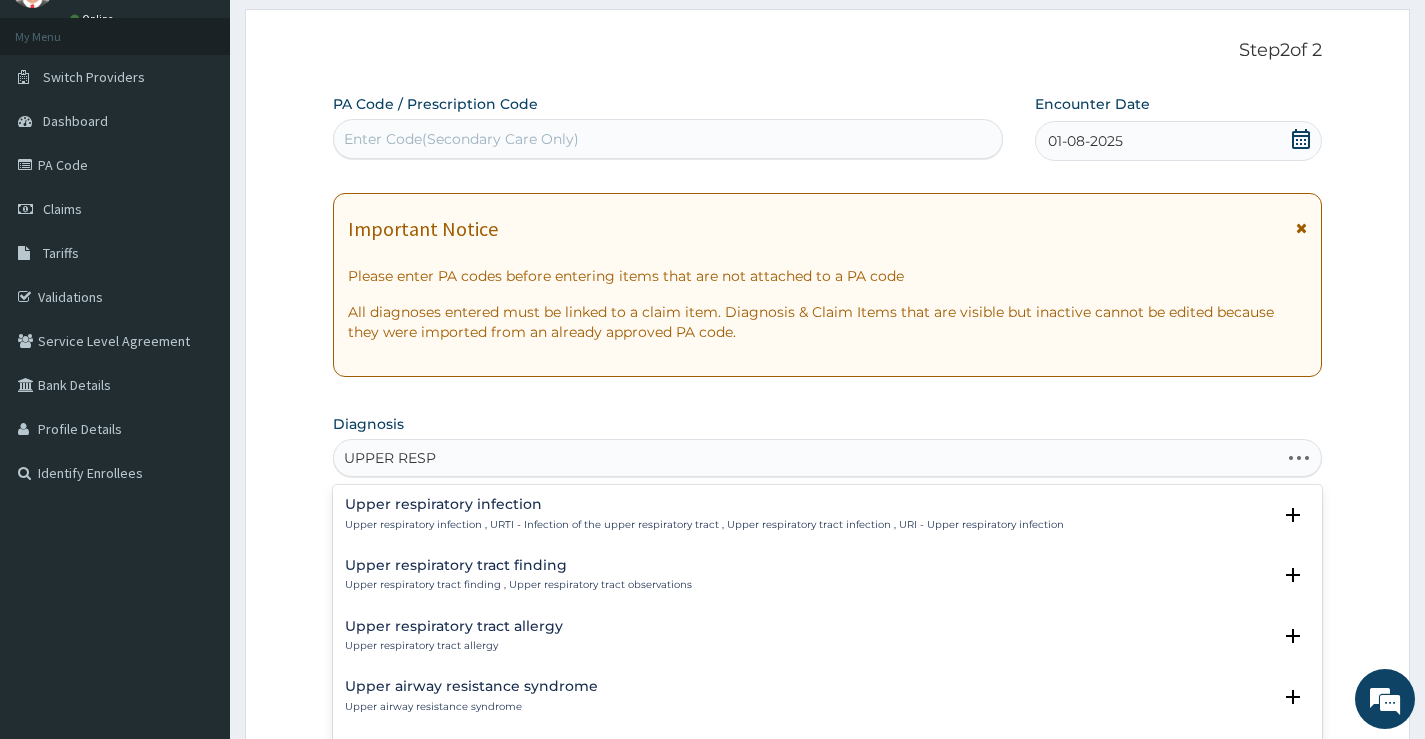 type on "UPPER RESPI" 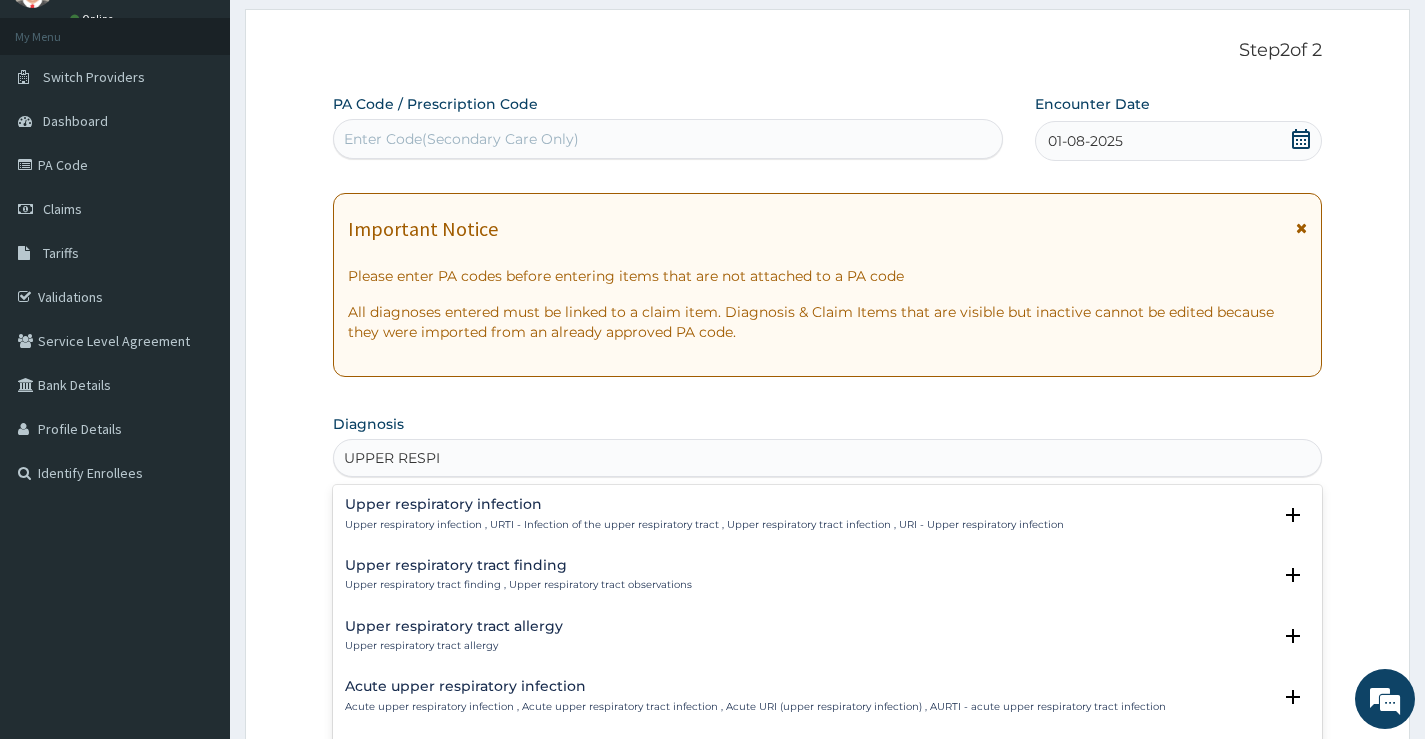 click on "Upper respiratory infection" at bounding box center [704, 504] 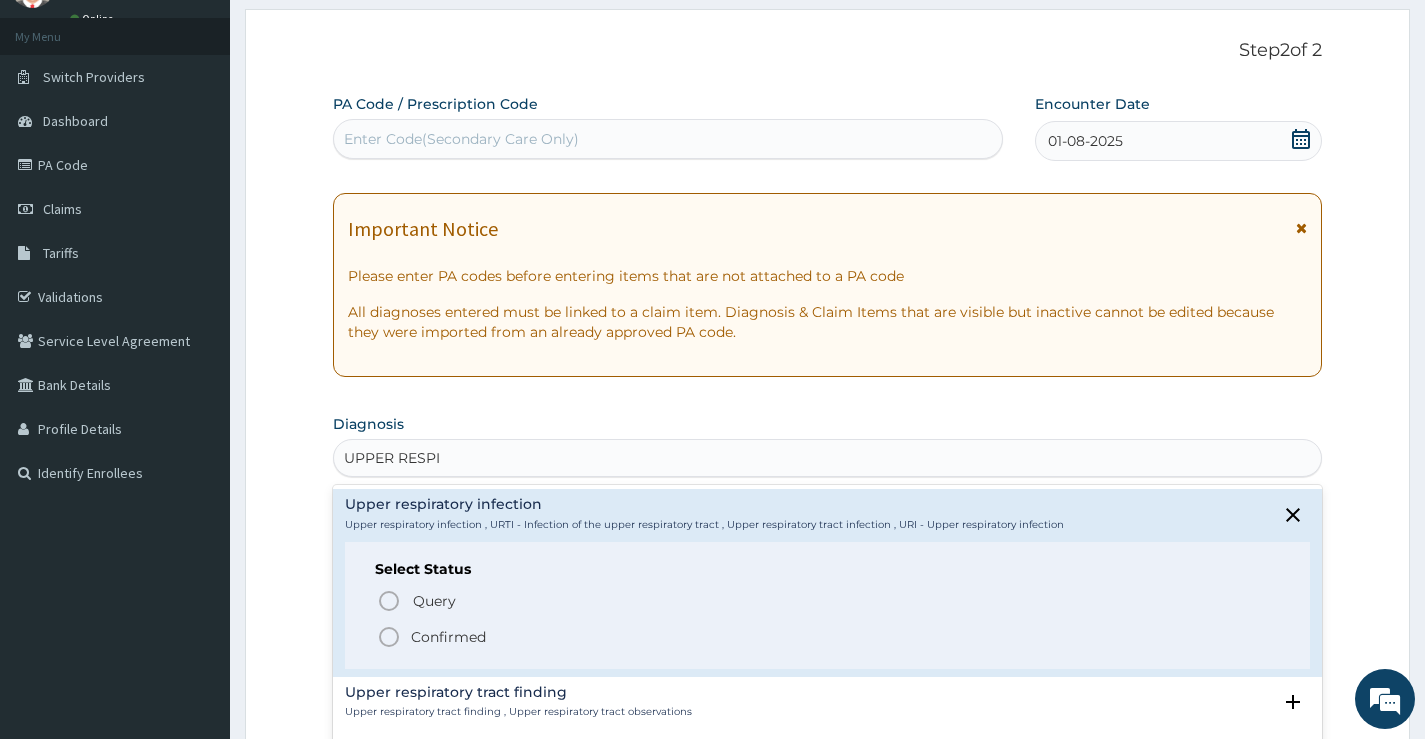 click 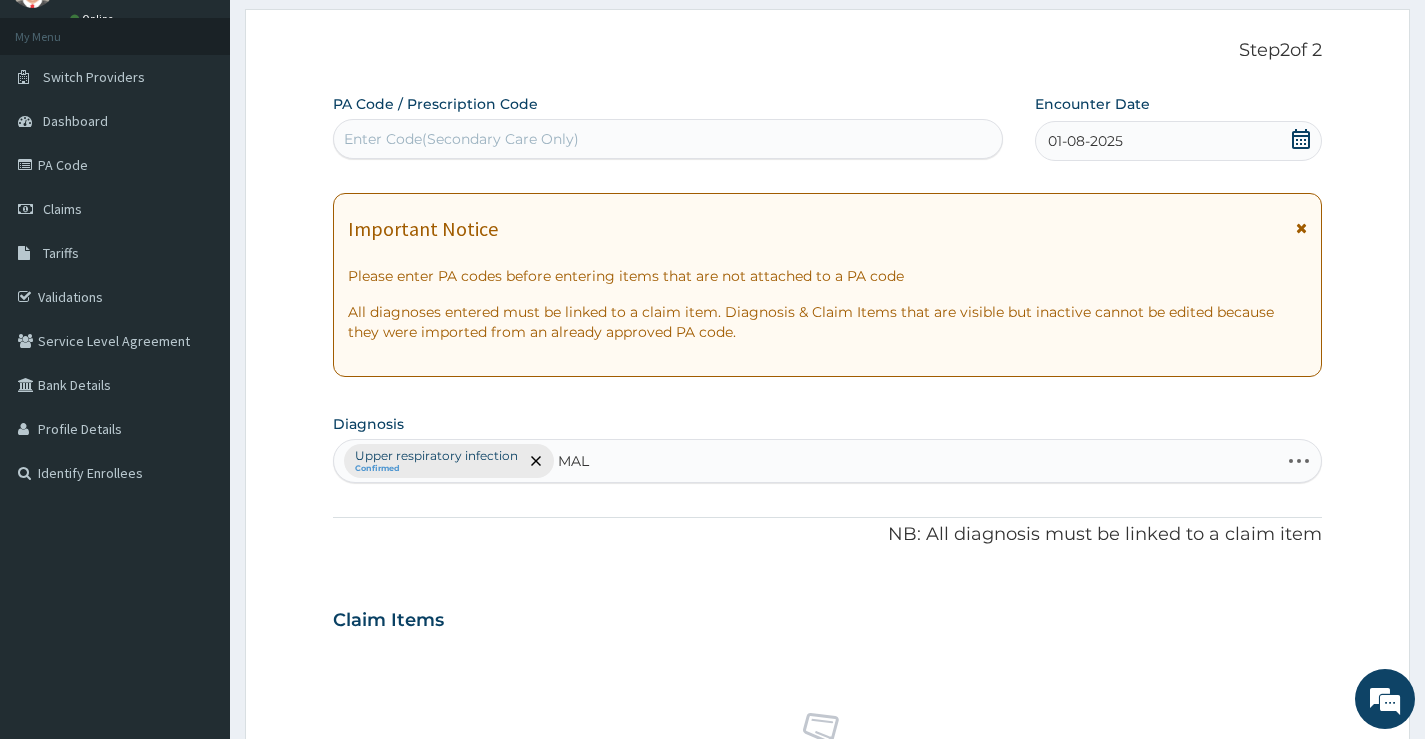 type on "MALA" 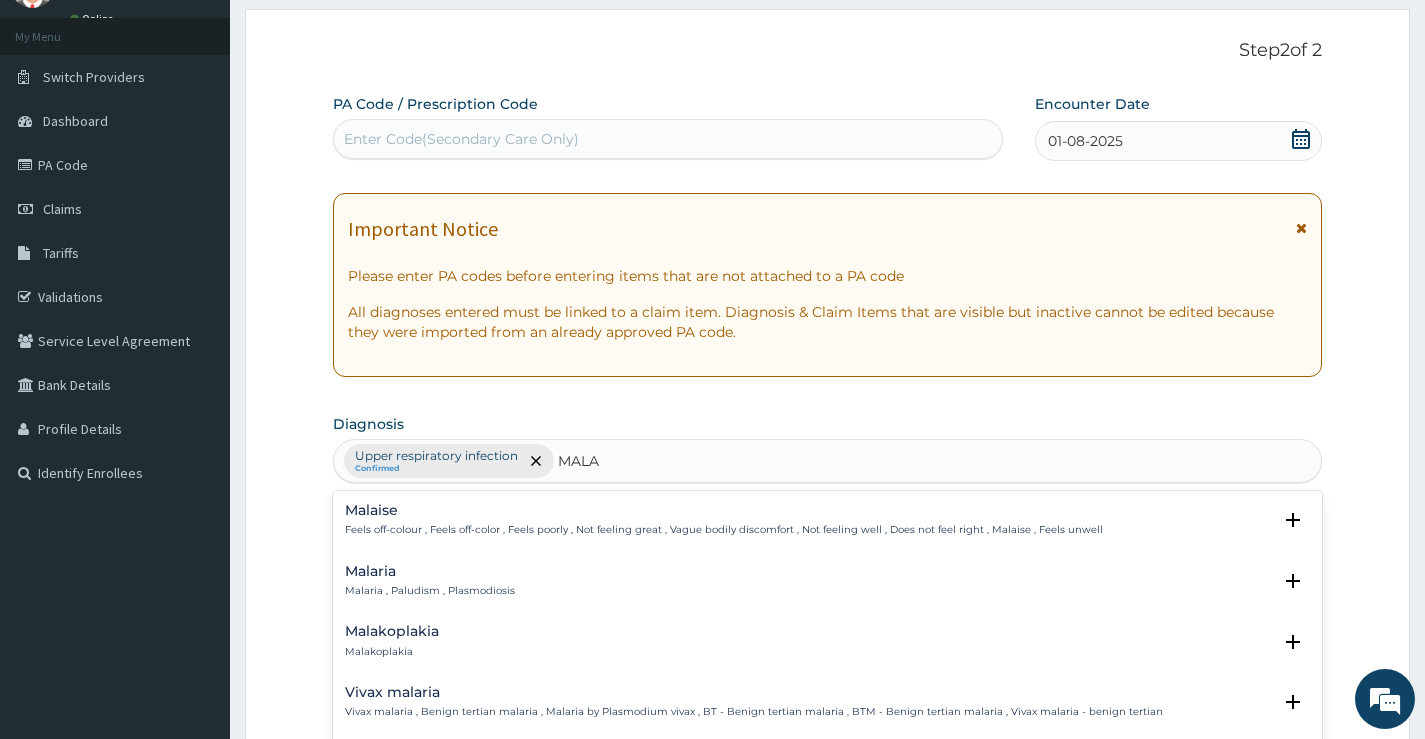 click on "Malaria" at bounding box center [430, 571] 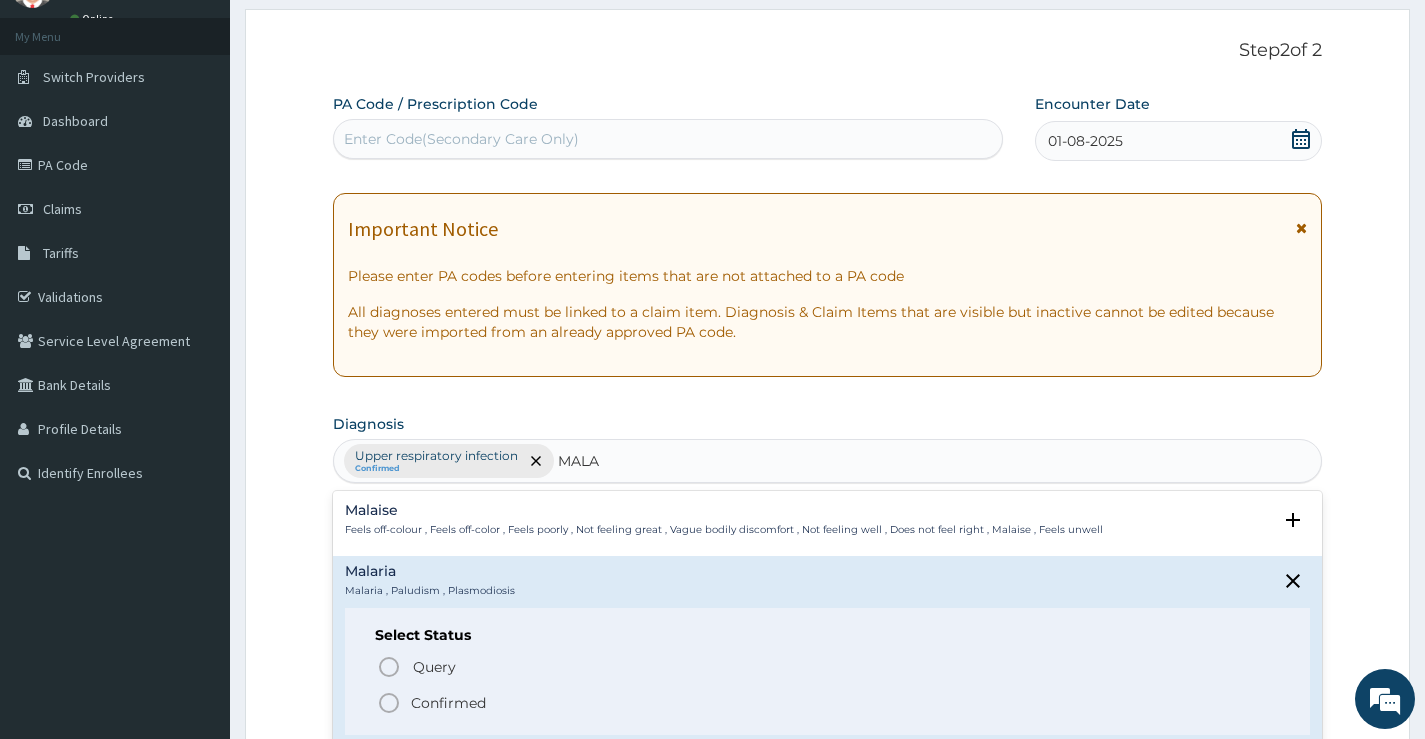 click 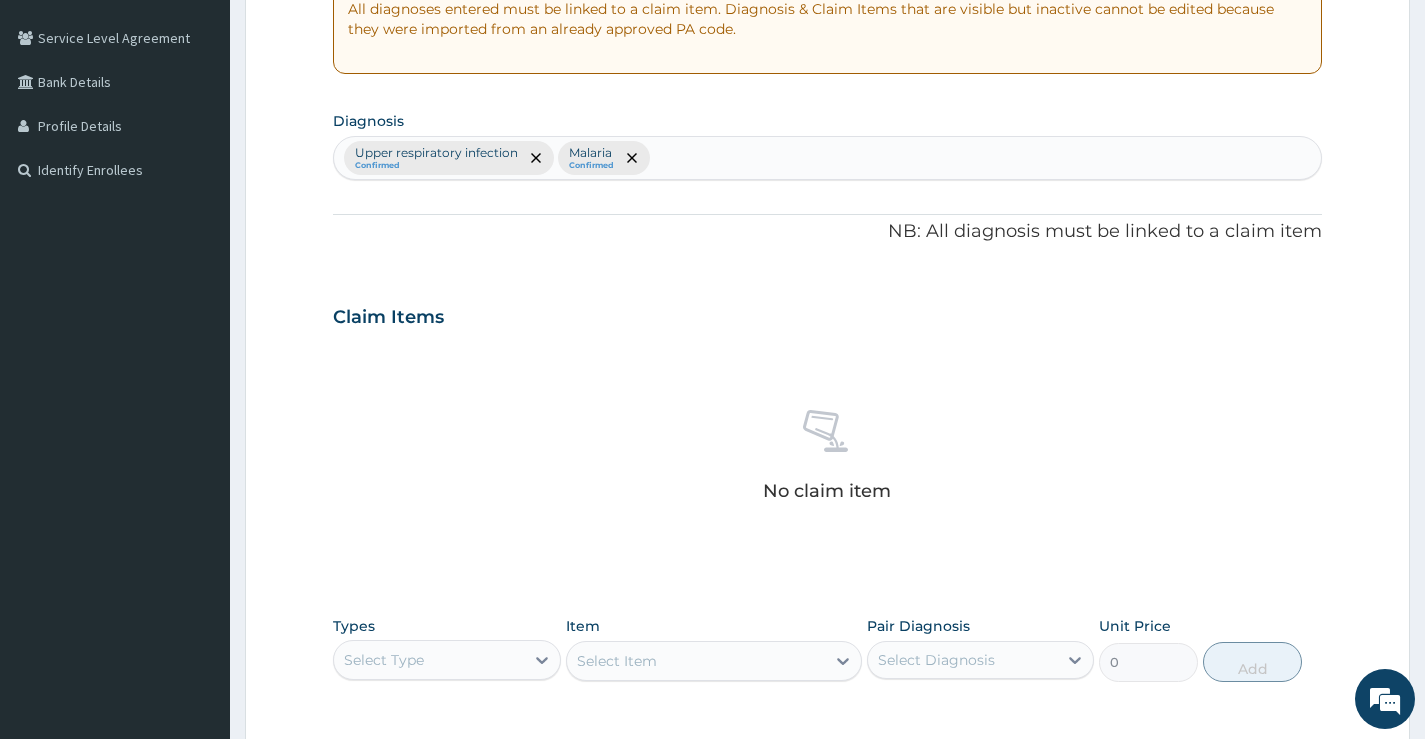scroll, scrollTop: 600, scrollLeft: 0, axis: vertical 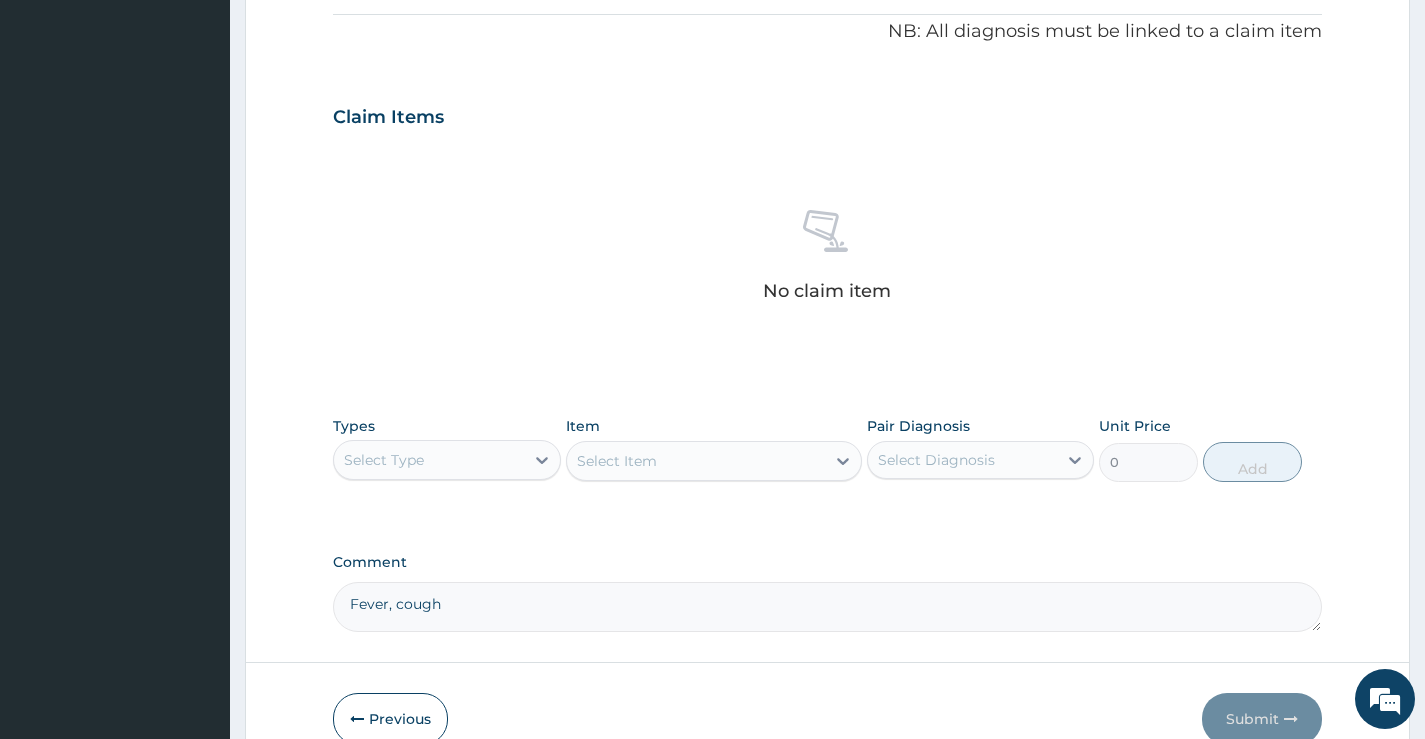 click on "Select Type" at bounding box center (428, 460) 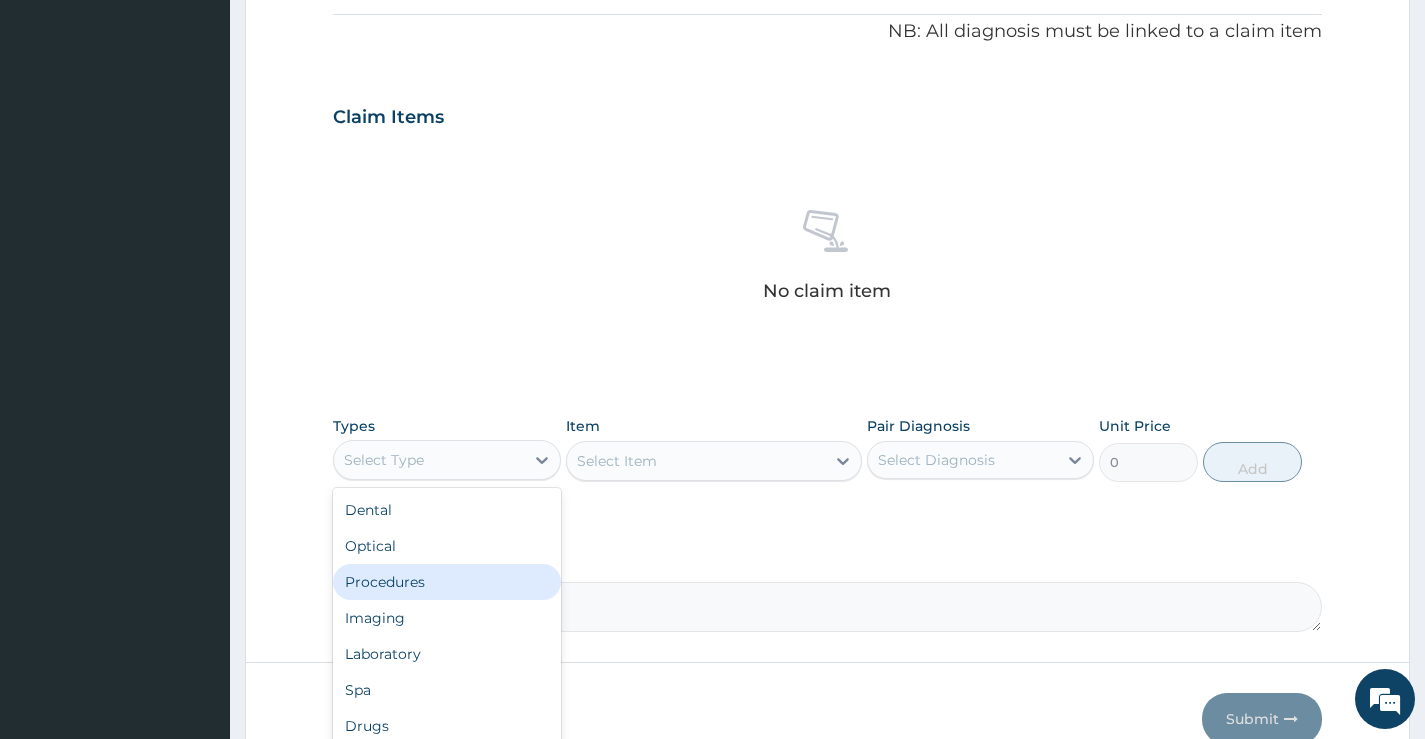 click on "Procedures" at bounding box center (446, 582) 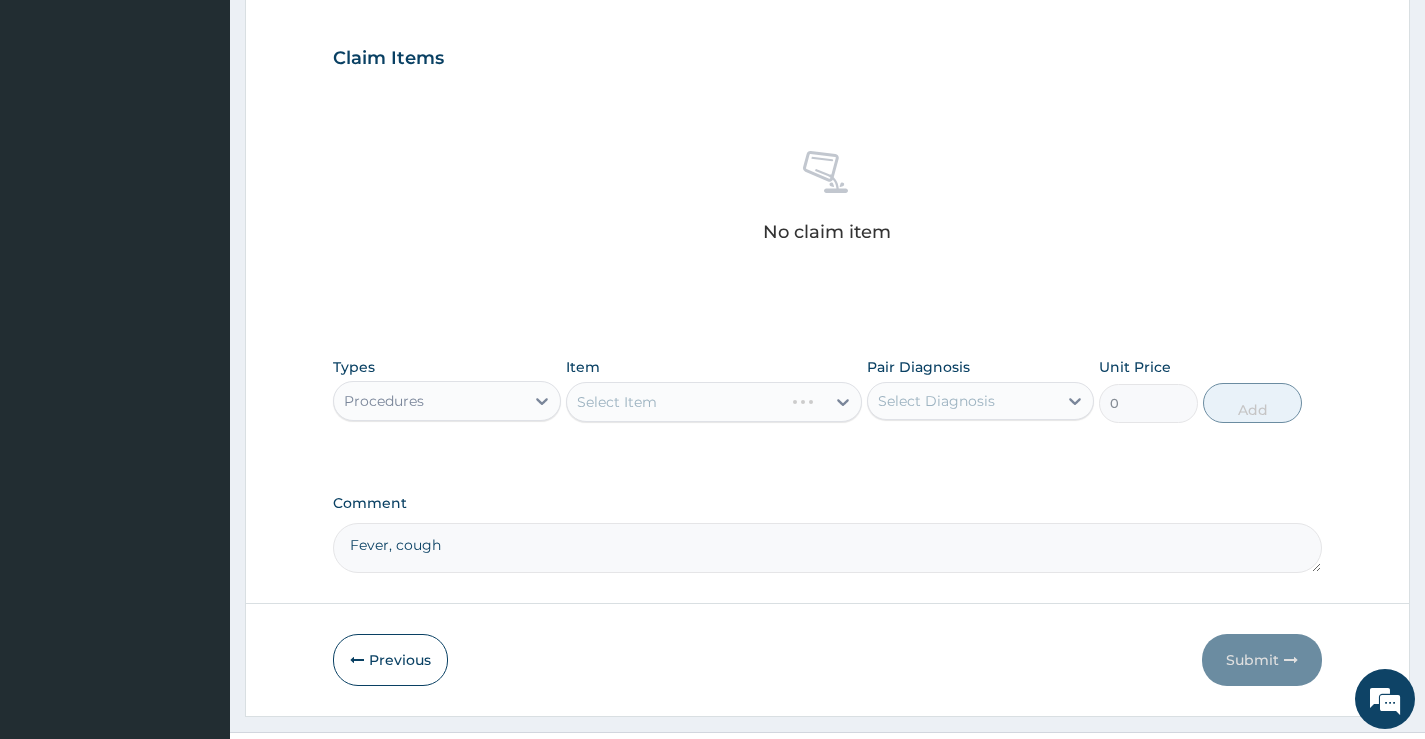 scroll, scrollTop: 703, scrollLeft: 0, axis: vertical 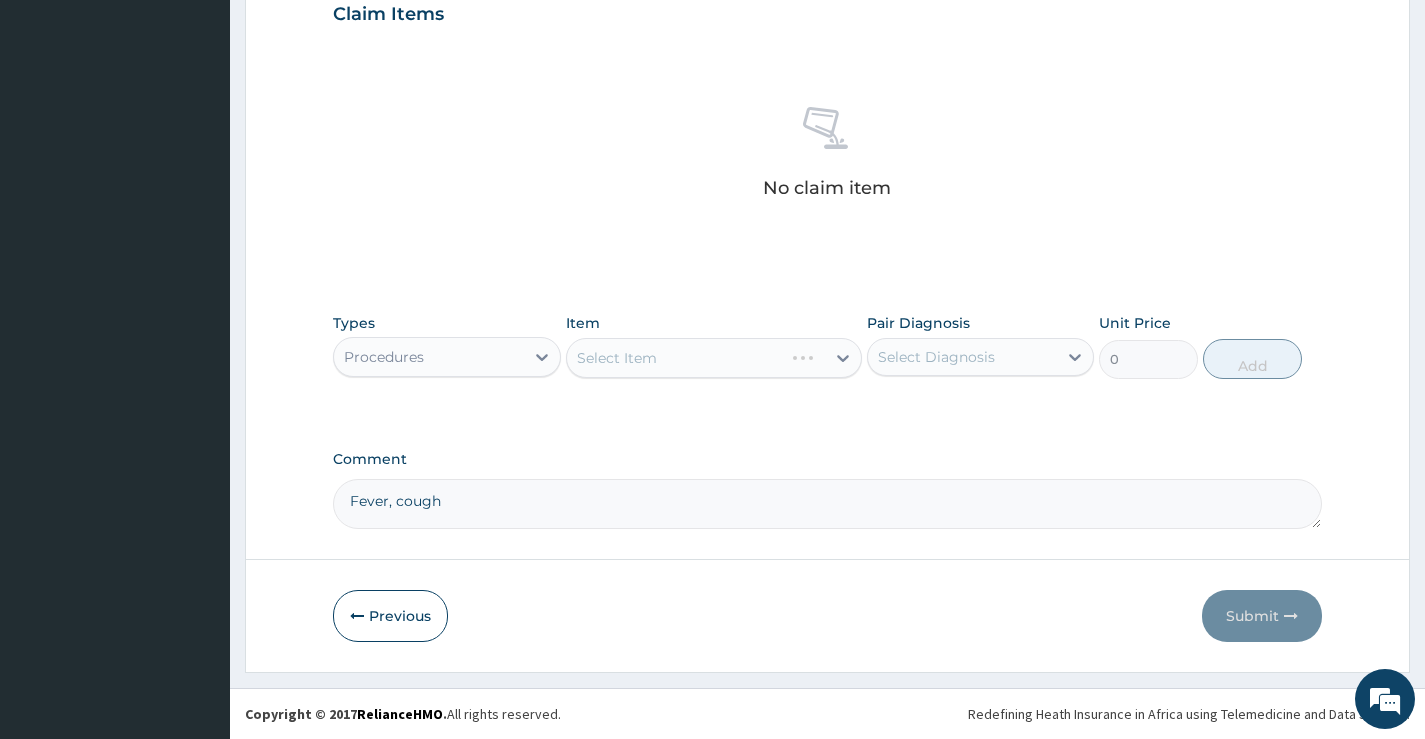 click on "Select Item" at bounding box center [714, 358] 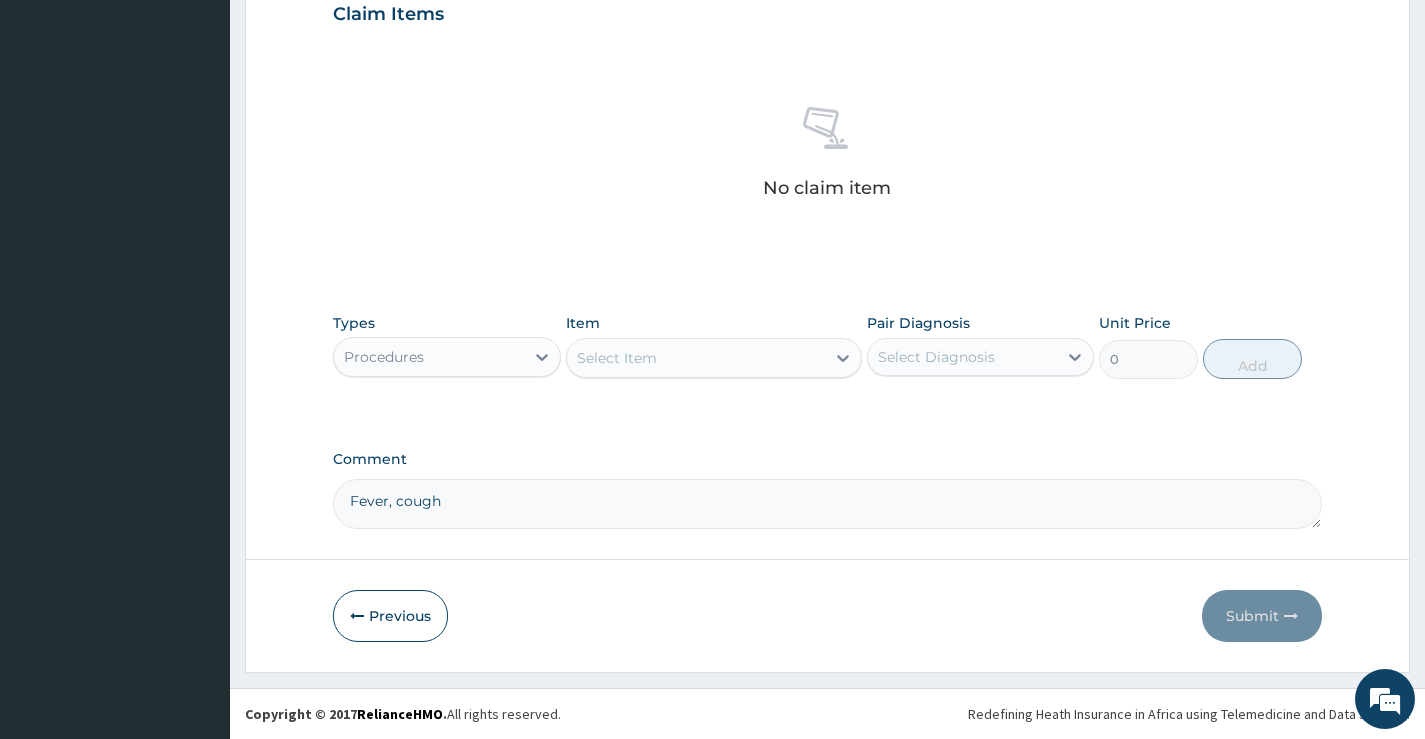 click on "Select Item" at bounding box center (696, 358) 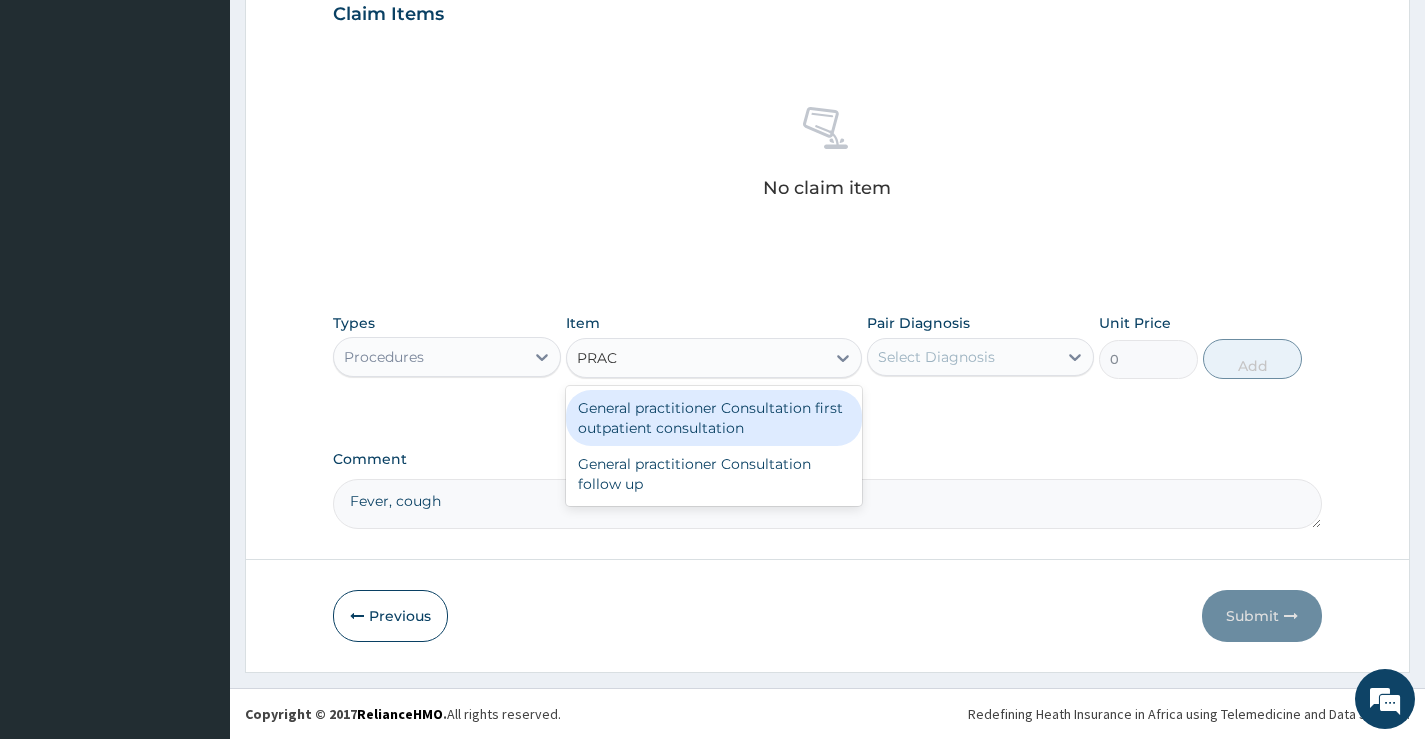 type on "PRACT" 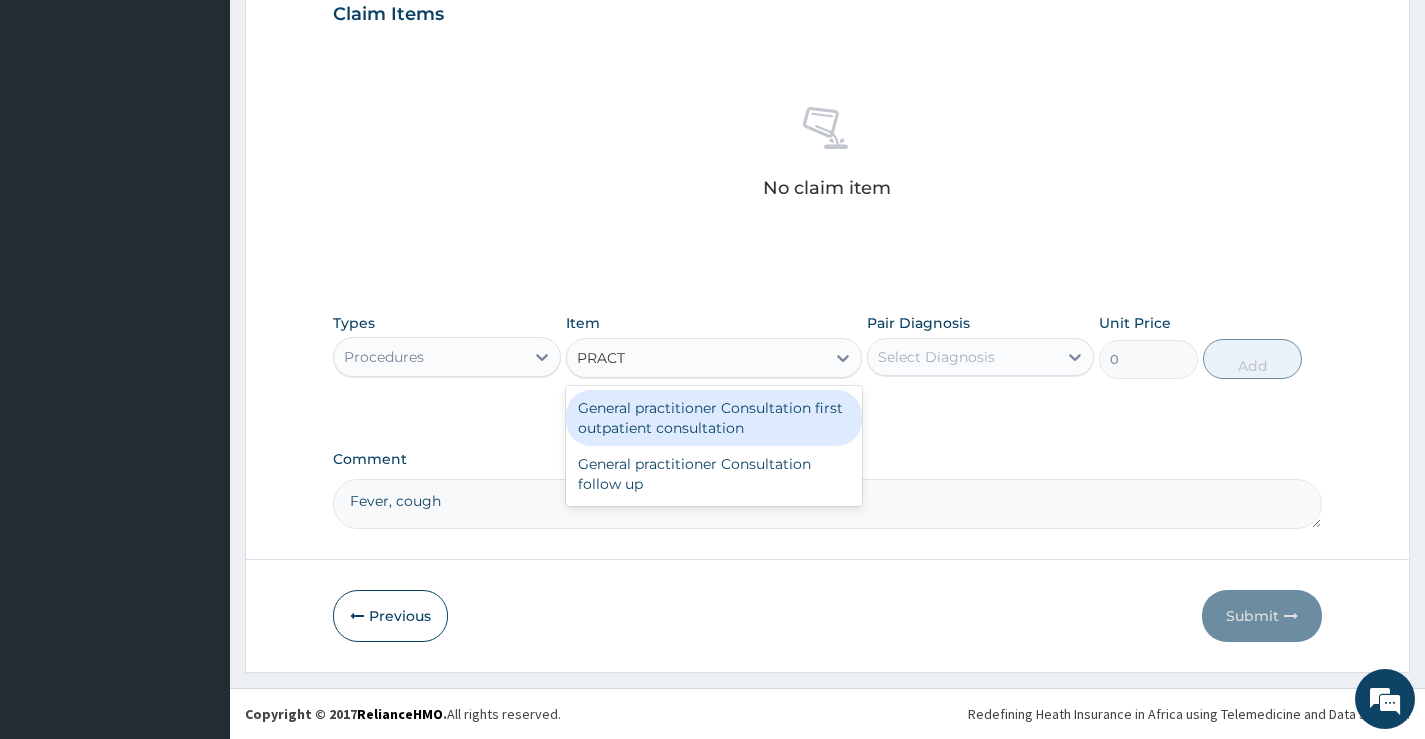 click on "General practitioner Consultation first outpatient consultation" at bounding box center [714, 418] 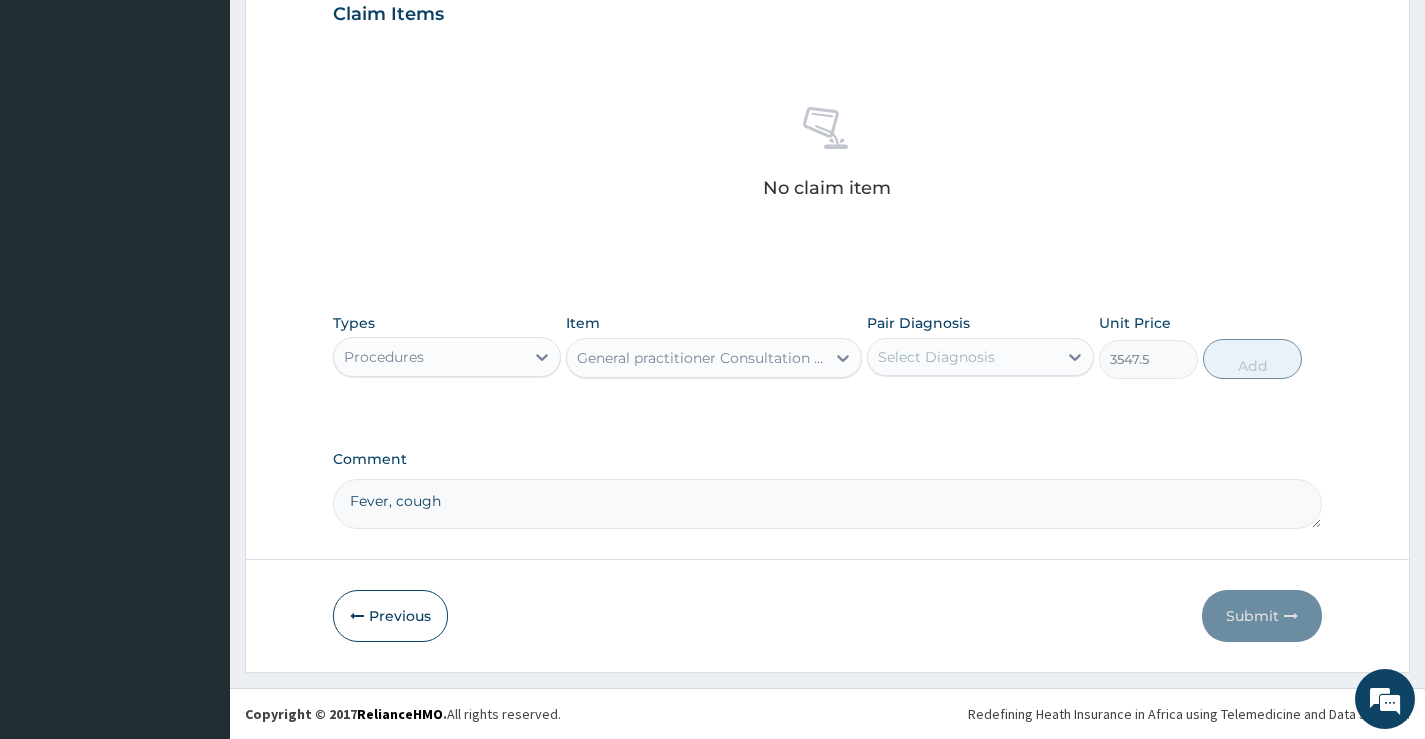 click on "Select Diagnosis" at bounding box center [962, 357] 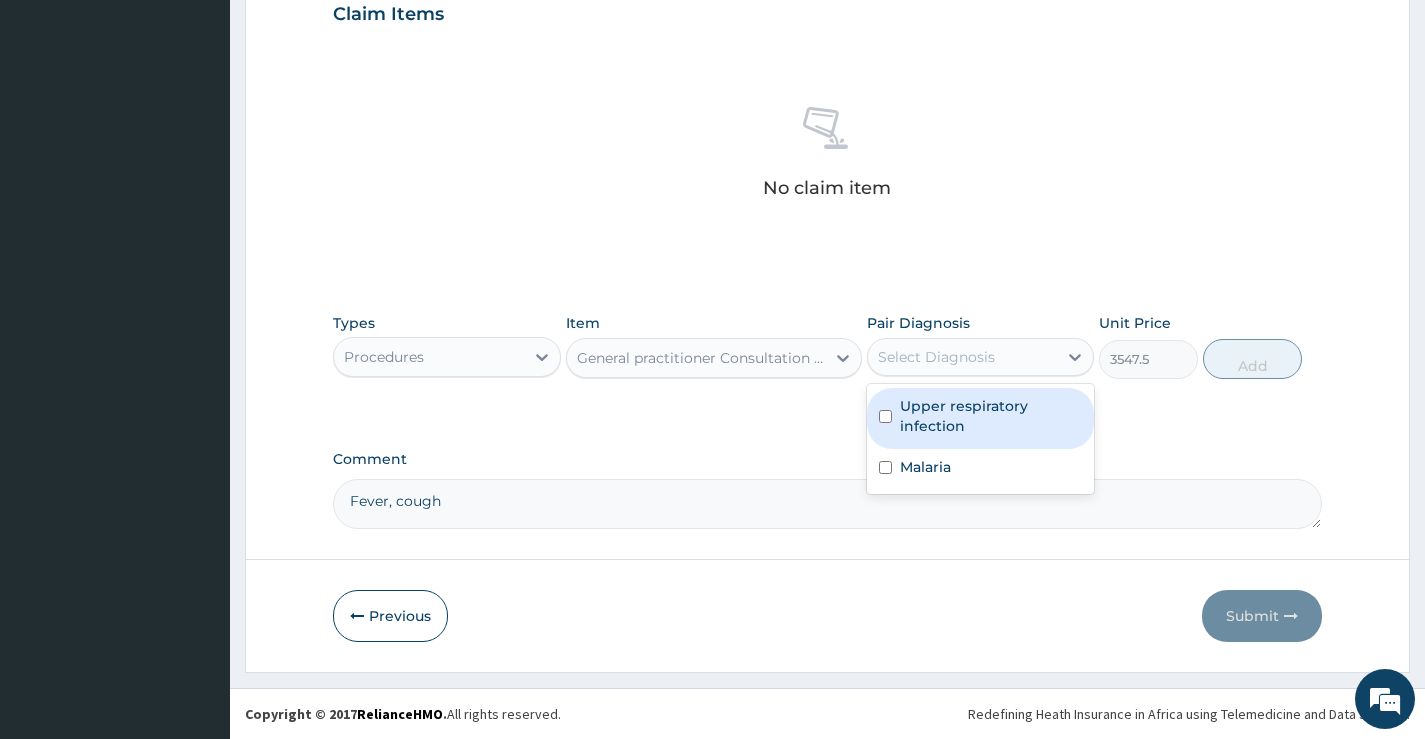 click on "Upper respiratory infection" at bounding box center (991, 416) 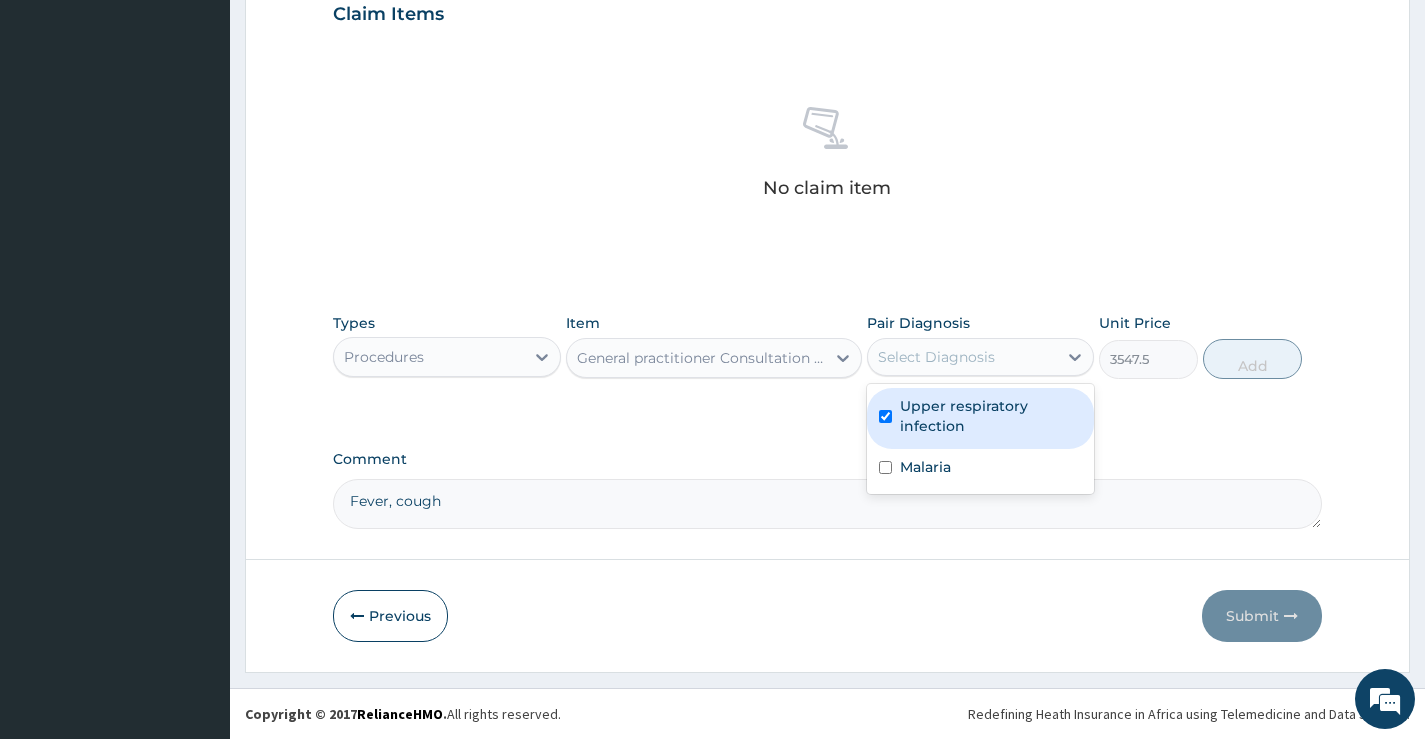 checkbox on "true" 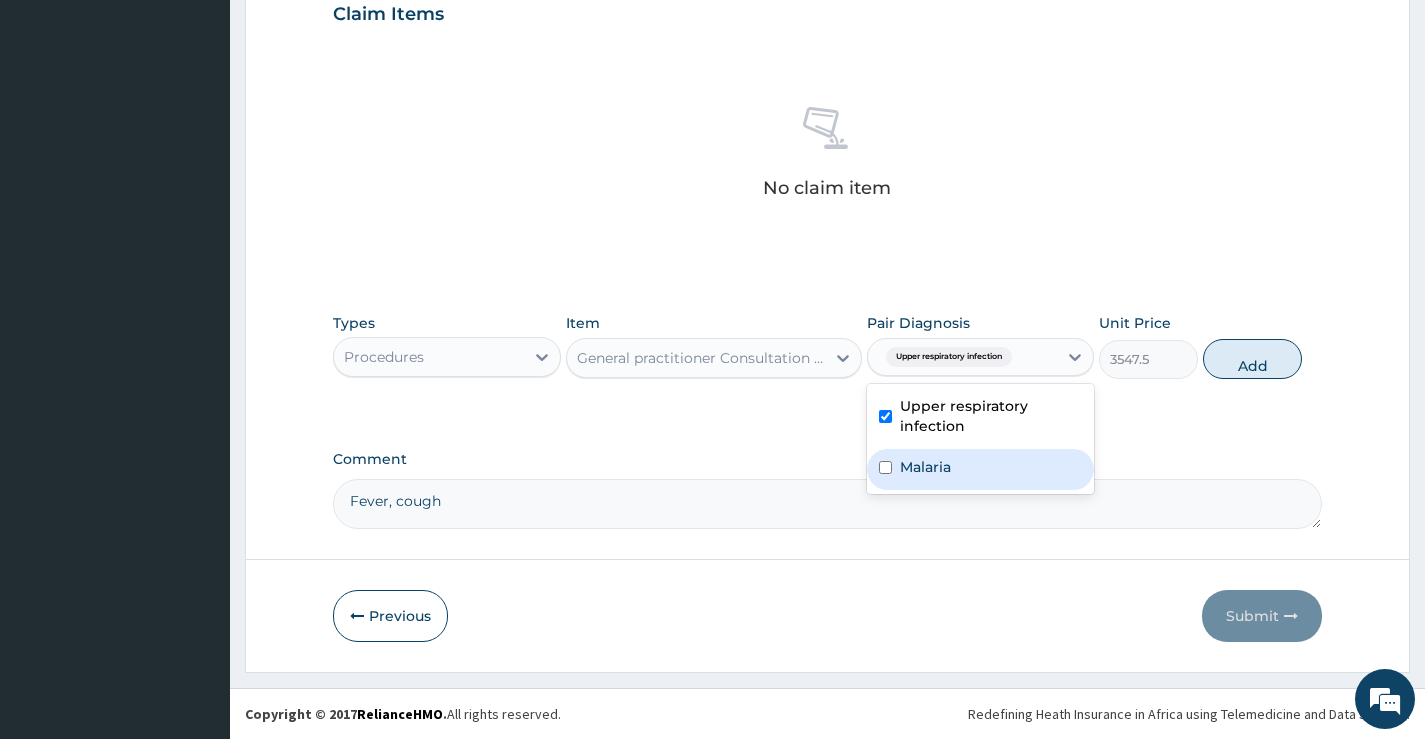click on "Malaria" at bounding box center (980, 469) 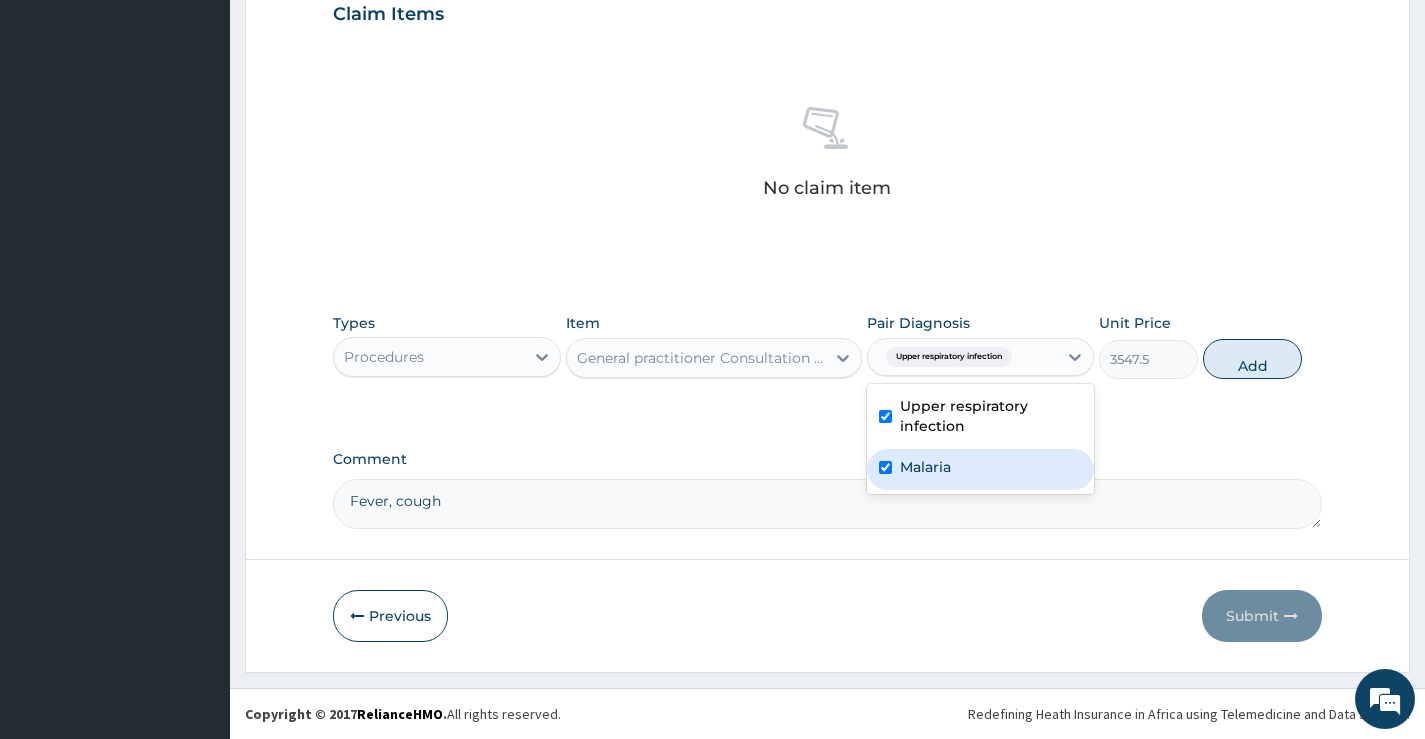 checkbox on "true" 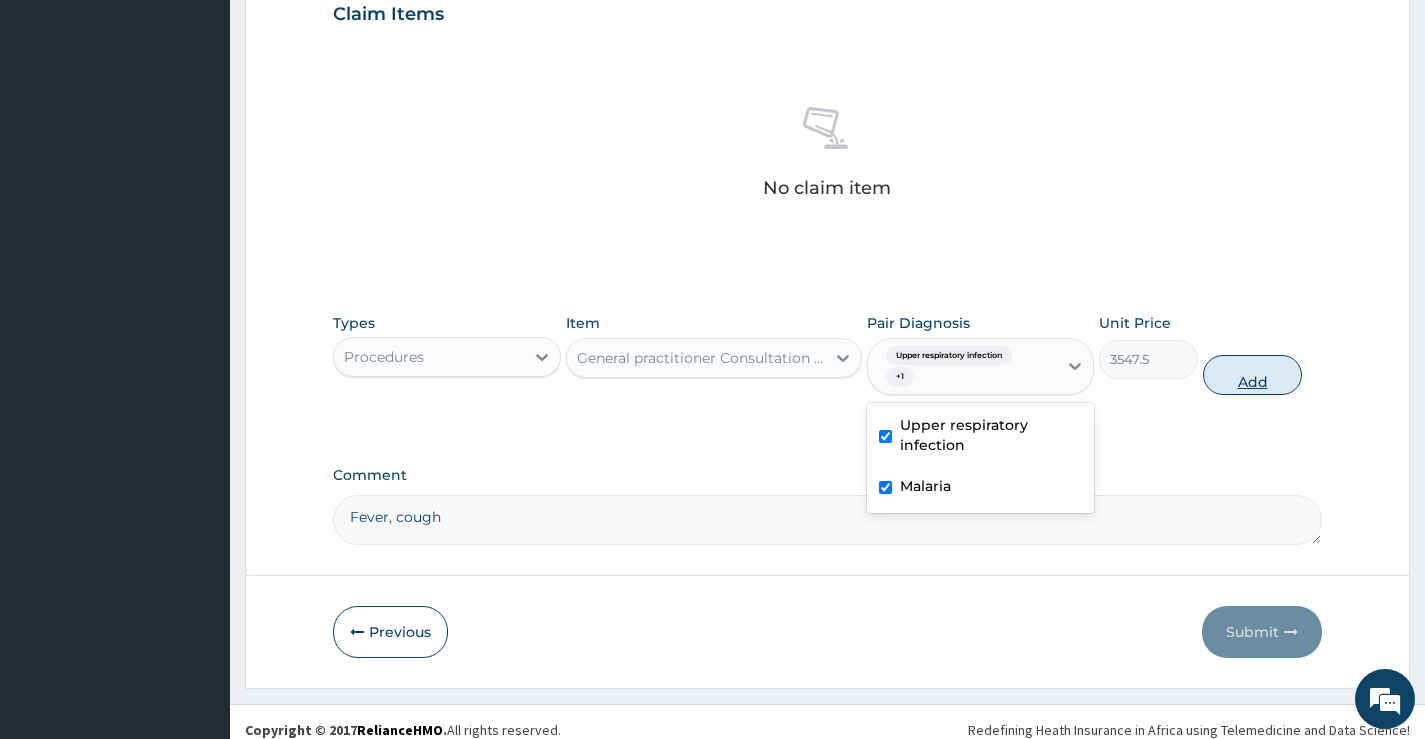 click on "Add" at bounding box center (1252, 375) 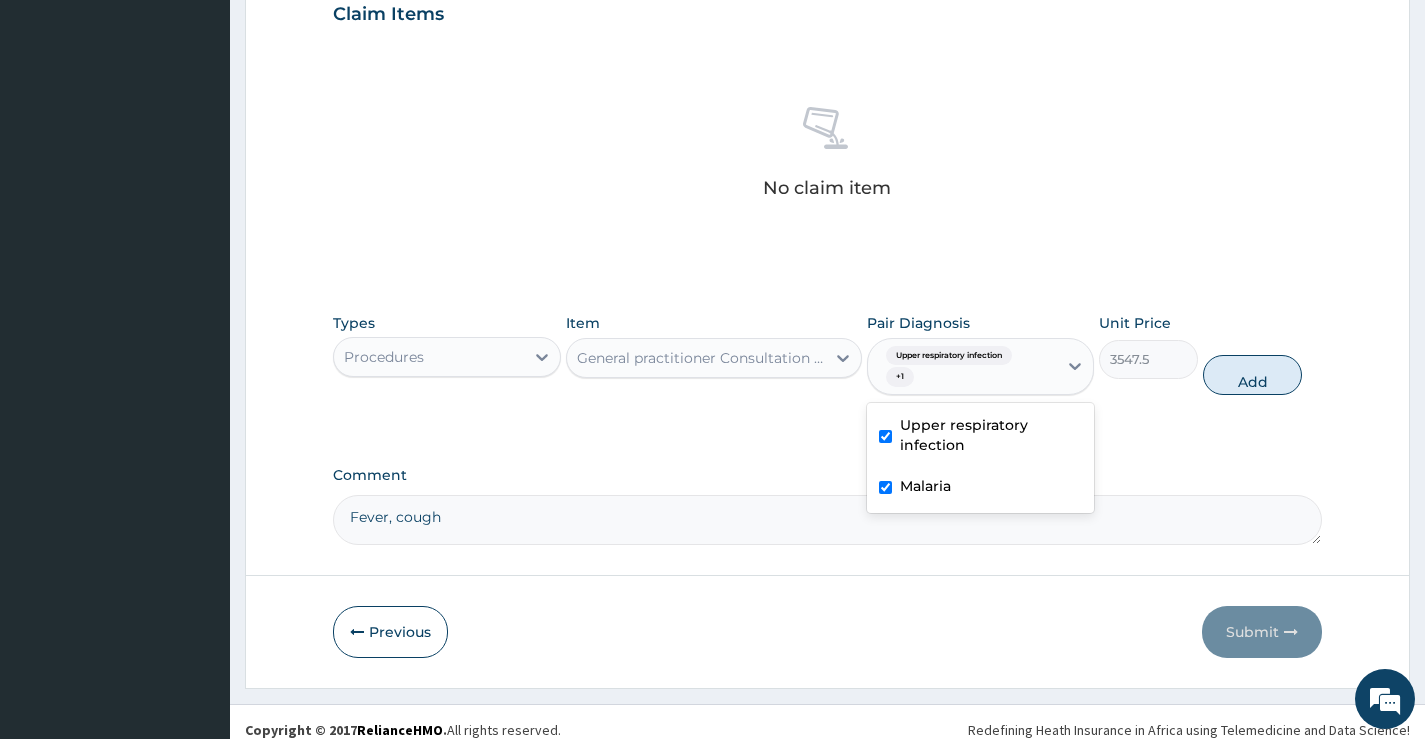 type on "0" 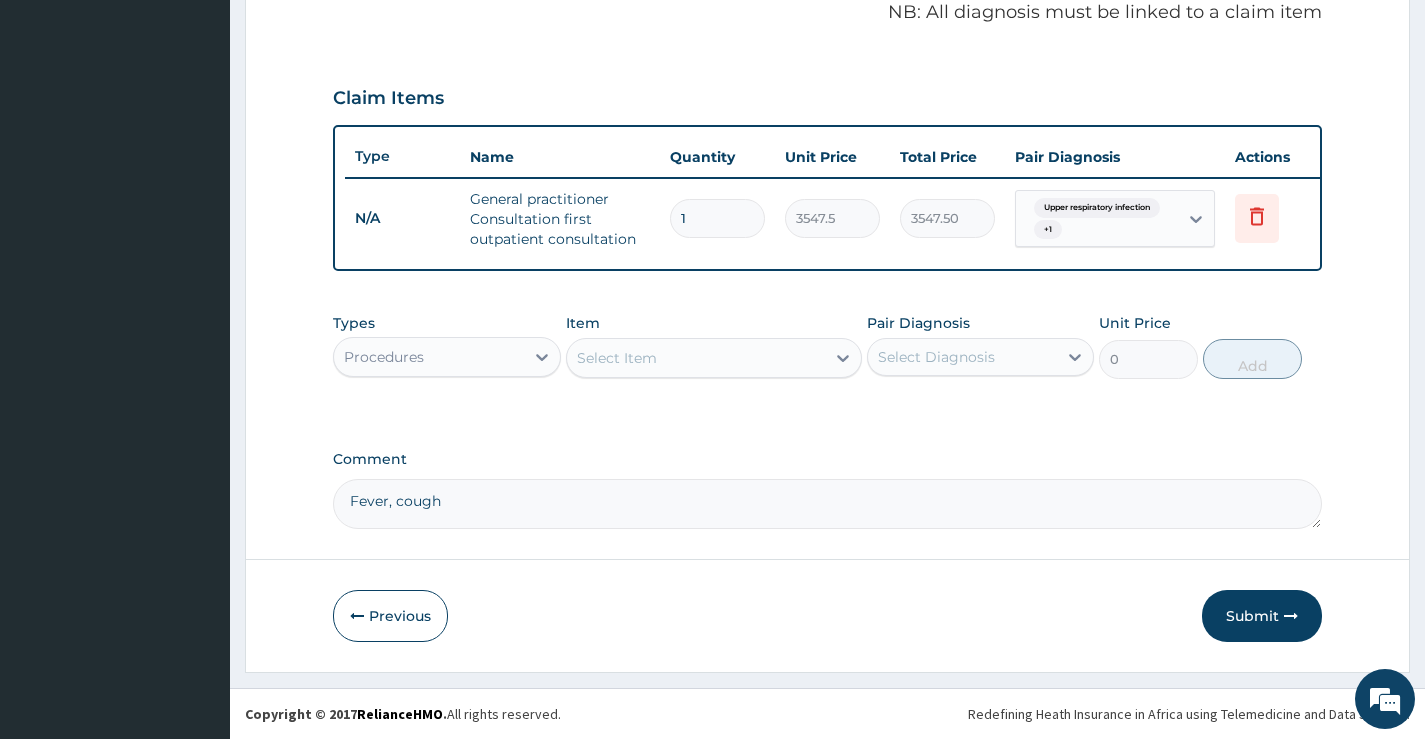 scroll, scrollTop: 634, scrollLeft: 0, axis: vertical 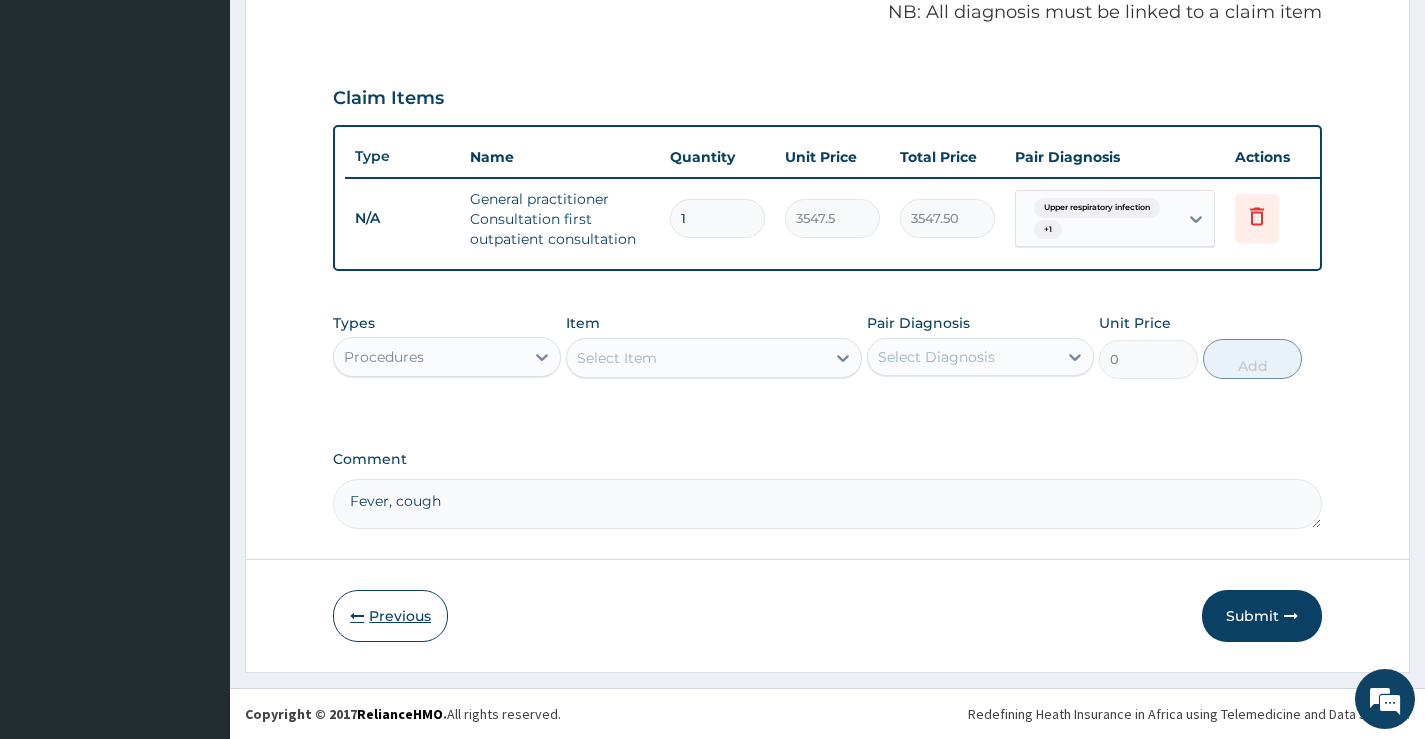 click at bounding box center [357, 616] 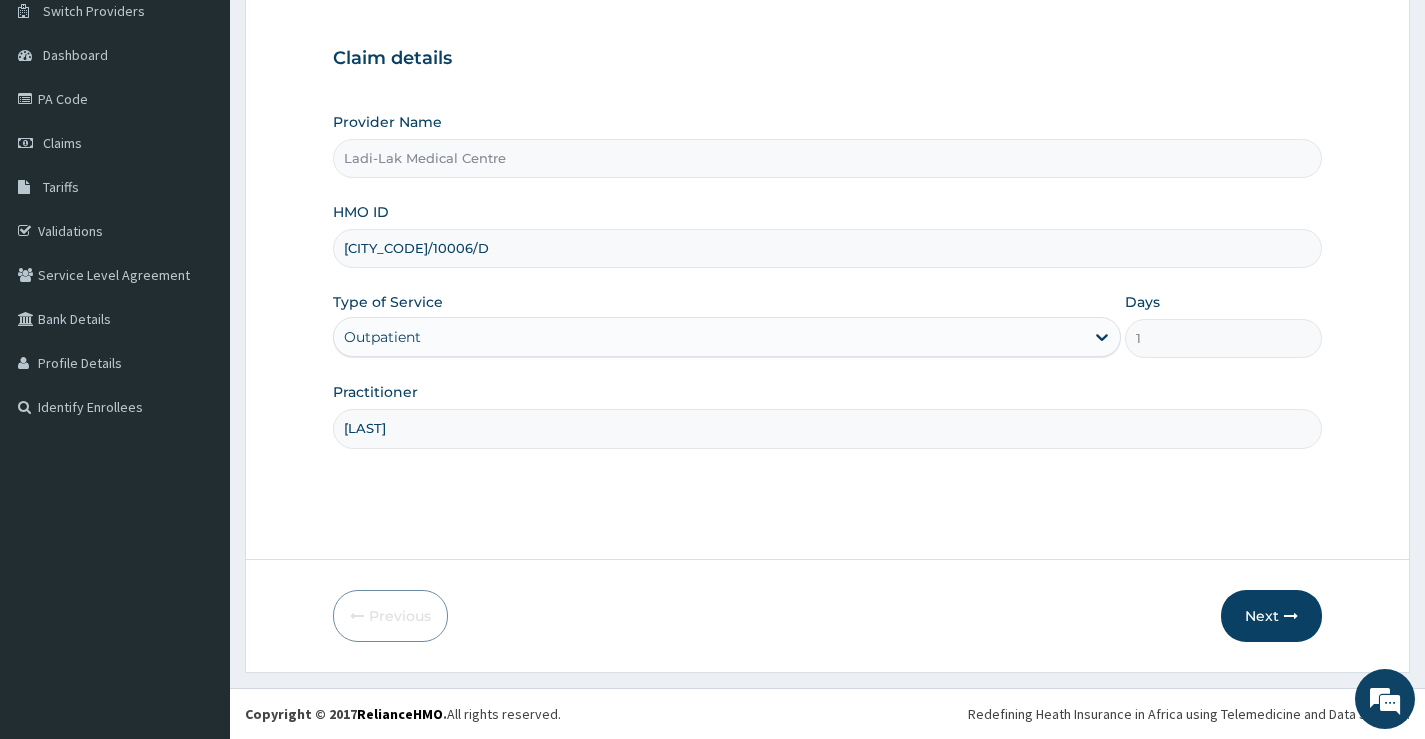 scroll, scrollTop: 163, scrollLeft: 0, axis: vertical 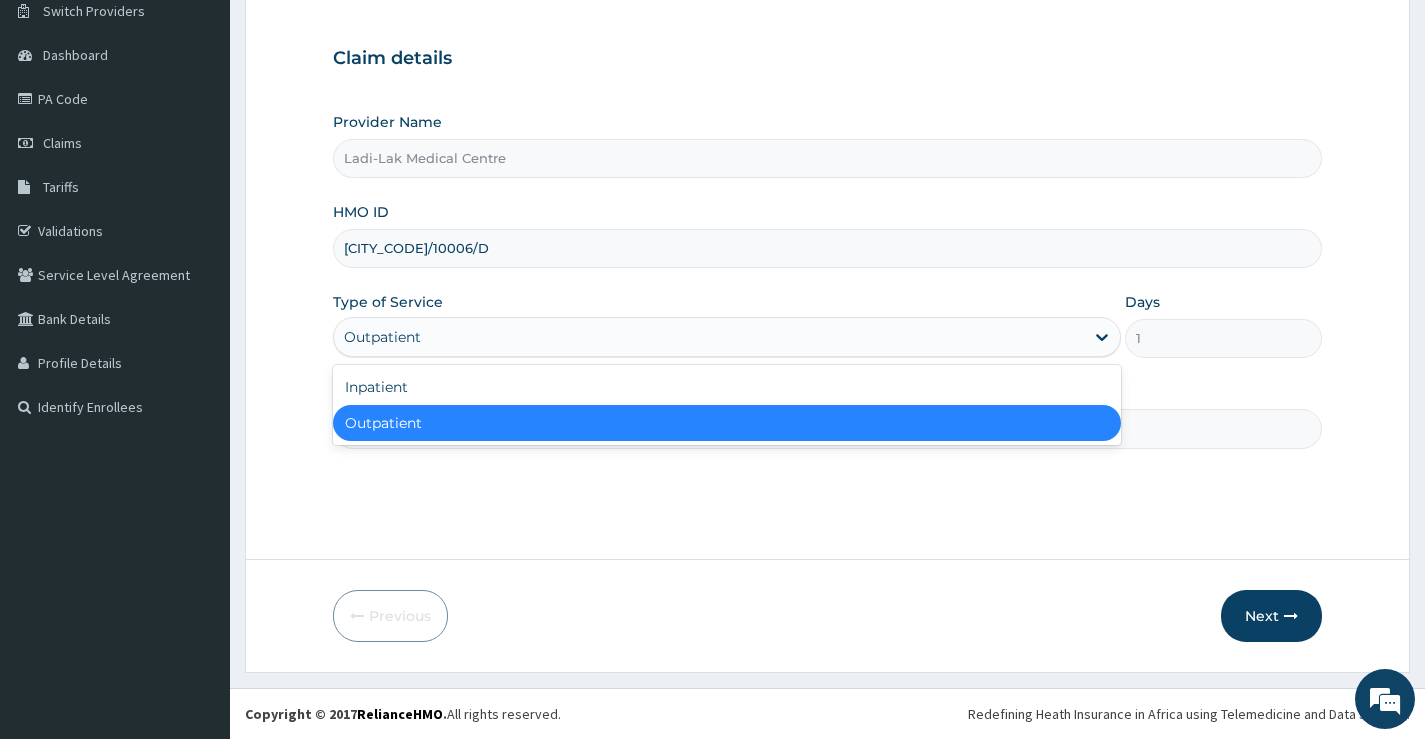 click on "Outpatient" at bounding box center [709, 337] 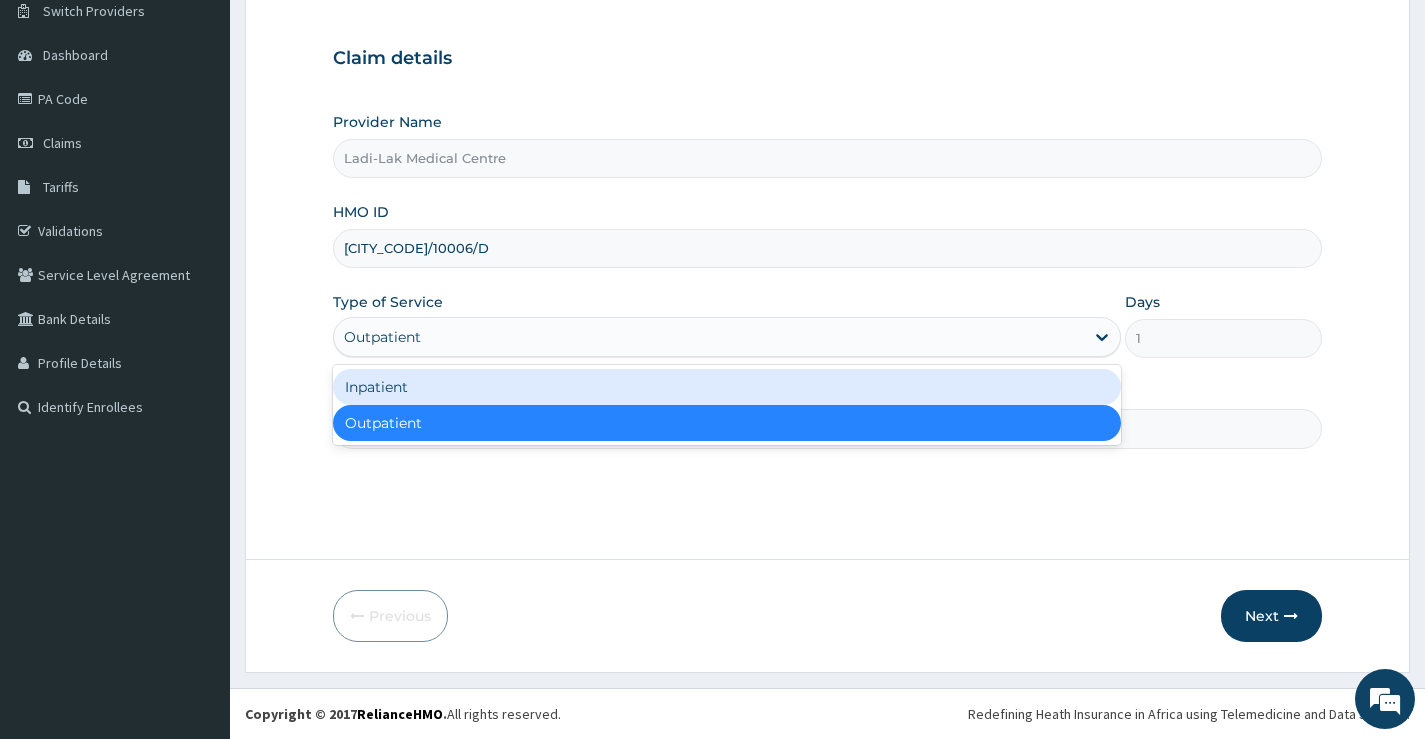 click on "Inpatient" at bounding box center (727, 387) 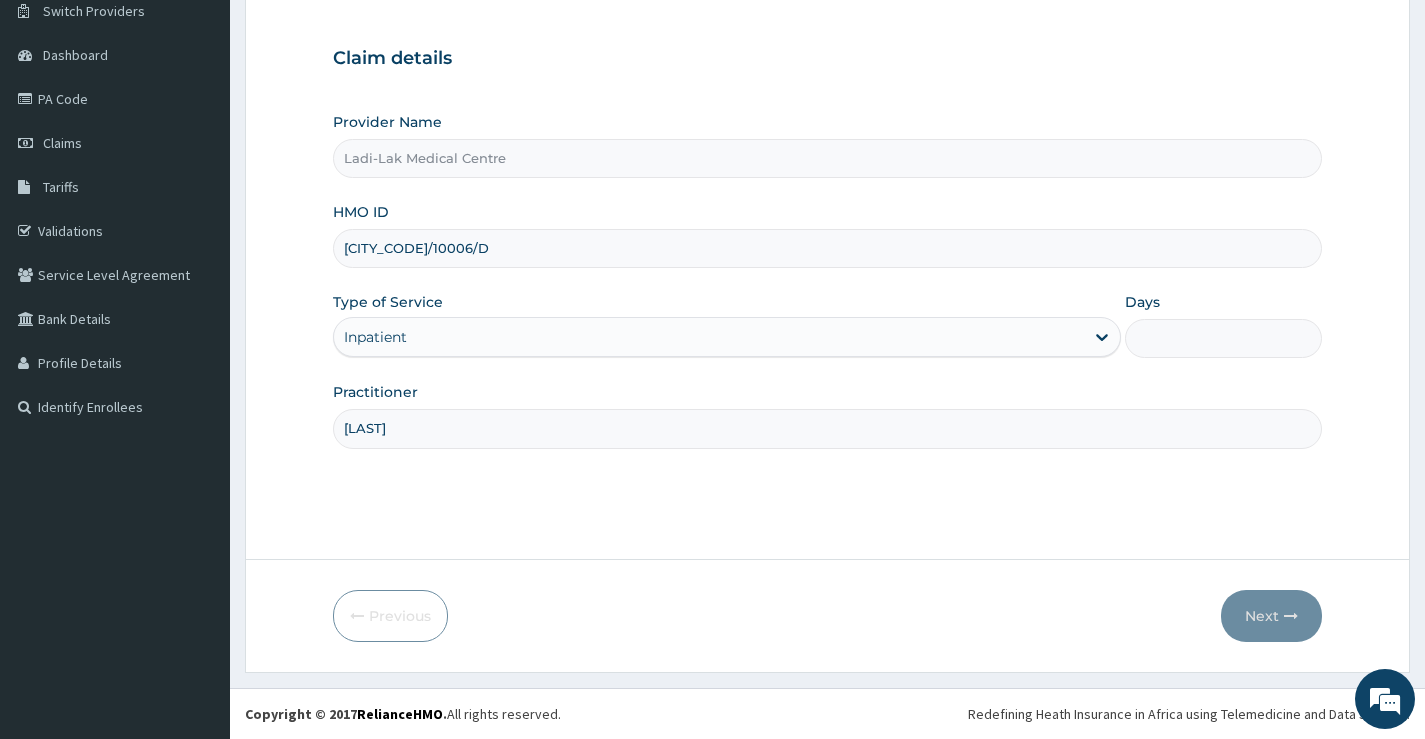 click on "Days" at bounding box center [1223, 338] 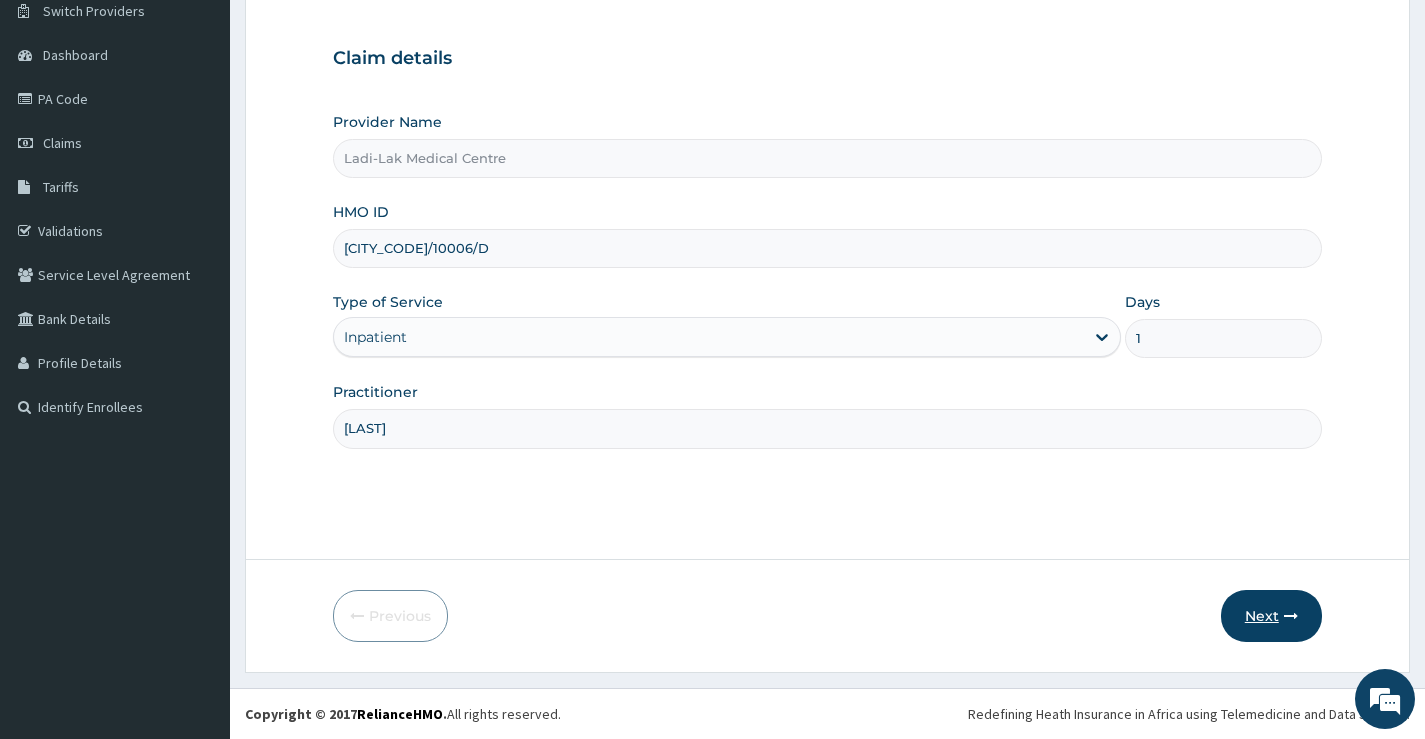 click on "Next" at bounding box center (1271, 616) 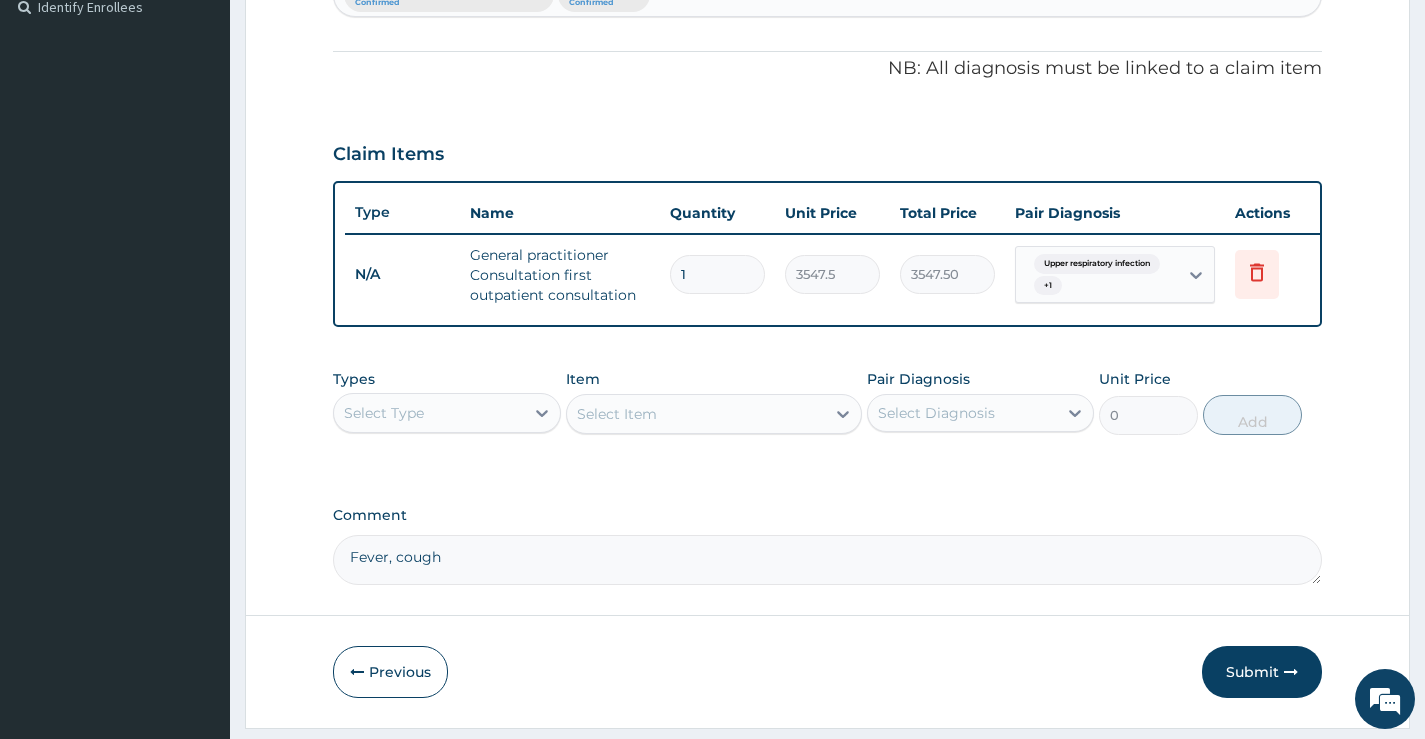 scroll, scrollTop: 263, scrollLeft: 0, axis: vertical 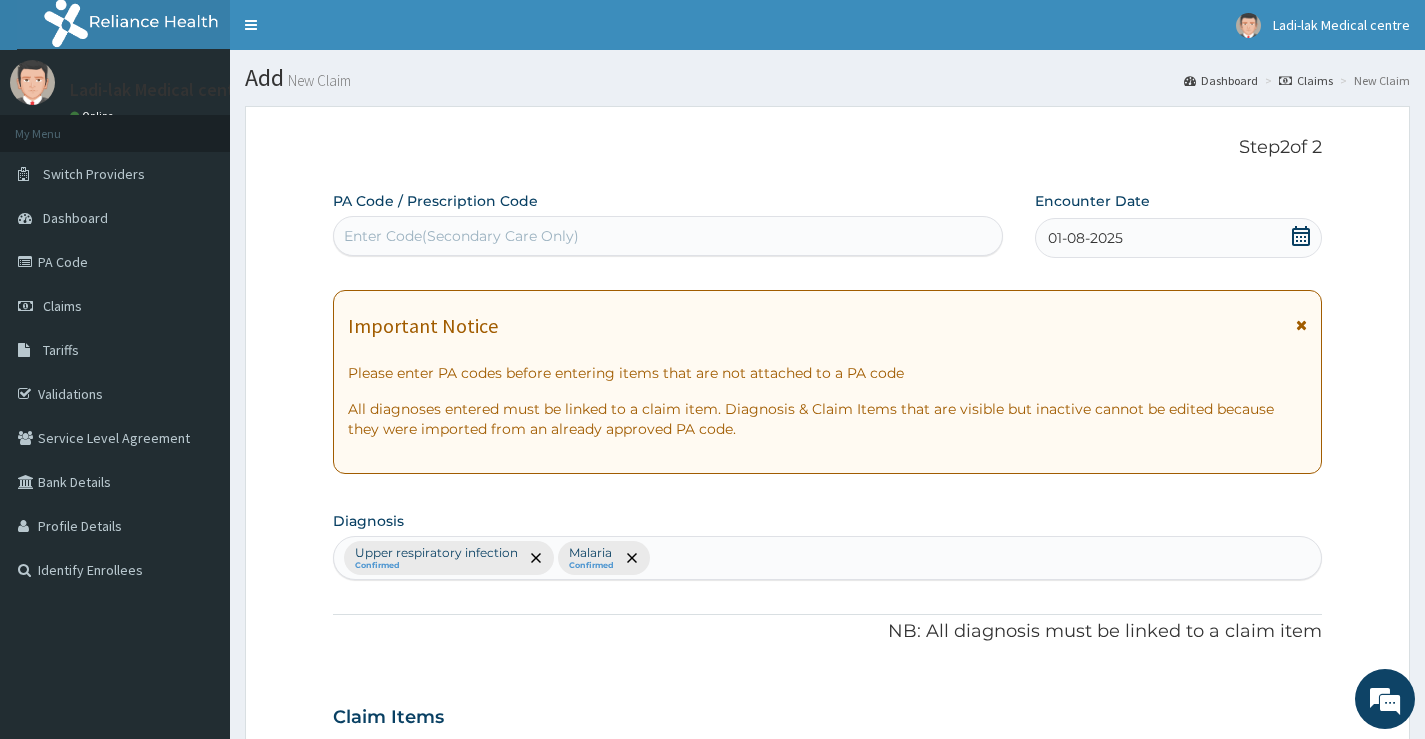 click on "Enter Code(Secondary Care Only)" at bounding box center (461, 236) 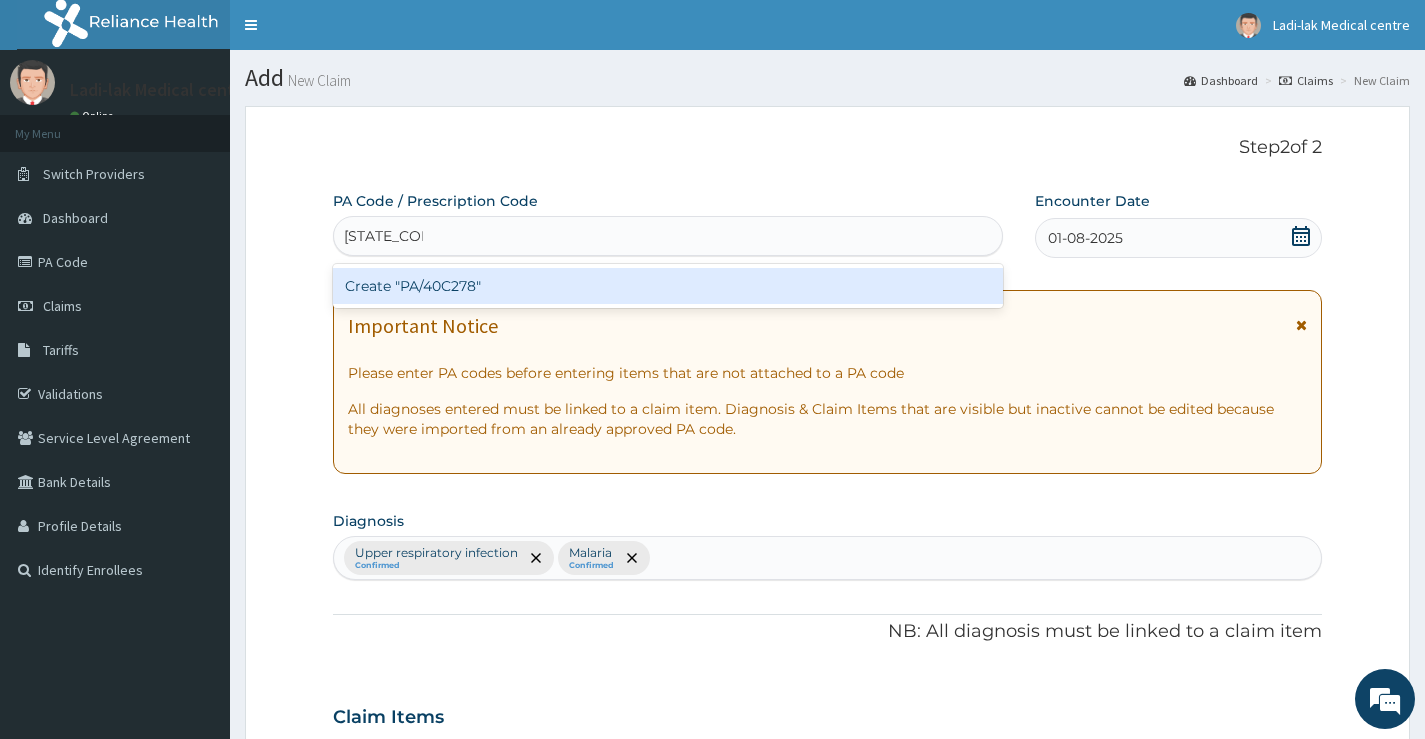 click on "Create "PA/40C278"" at bounding box center [668, 286] 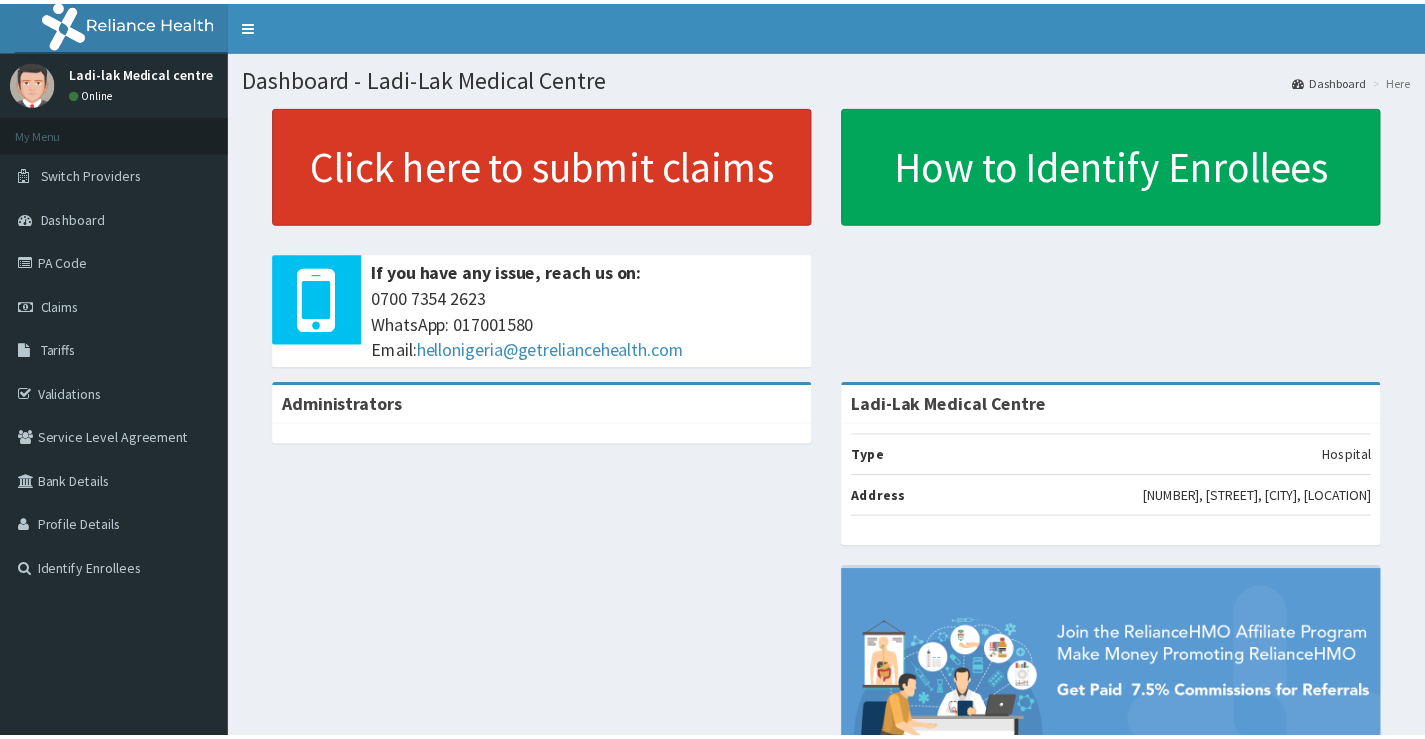 scroll, scrollTop: 0, scrollLeft: 0, axis: both 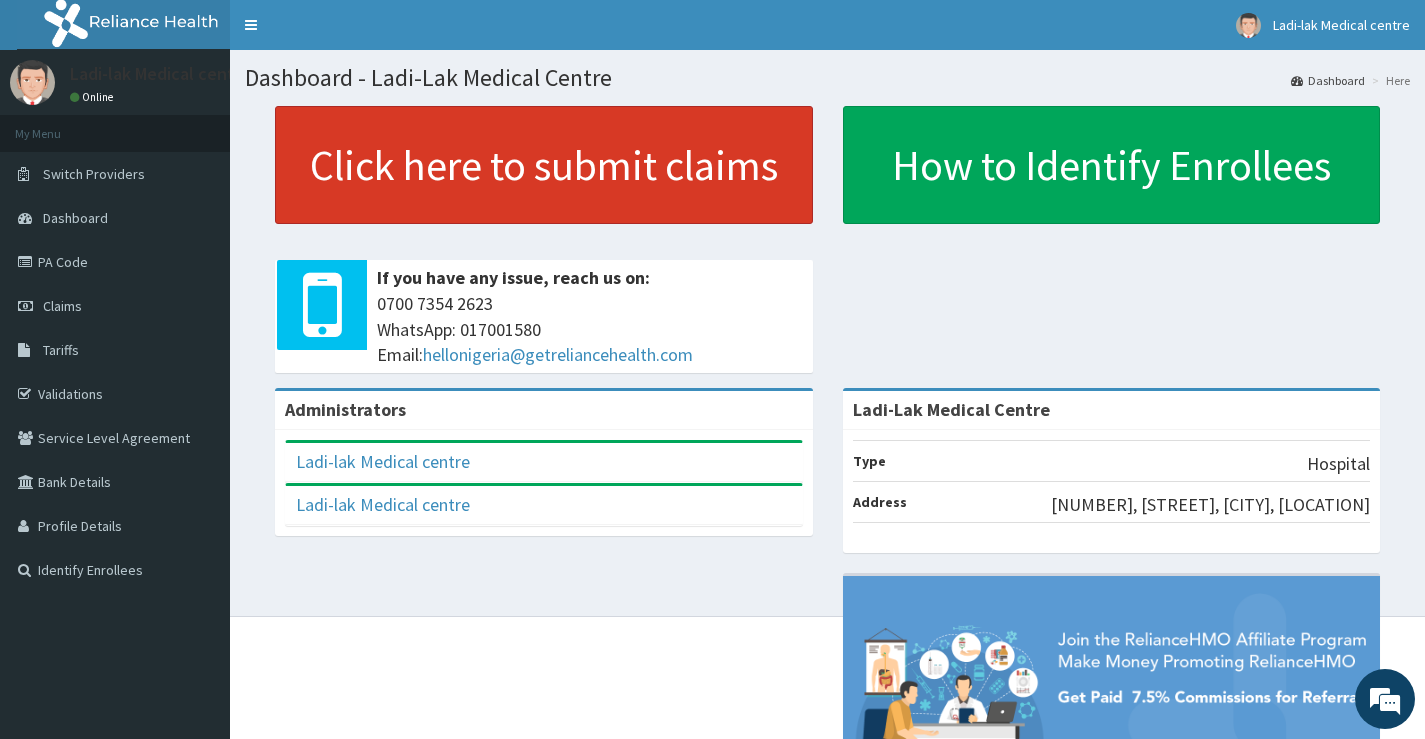 click on "Click here to submit claims" at bounding box center (544, 165) 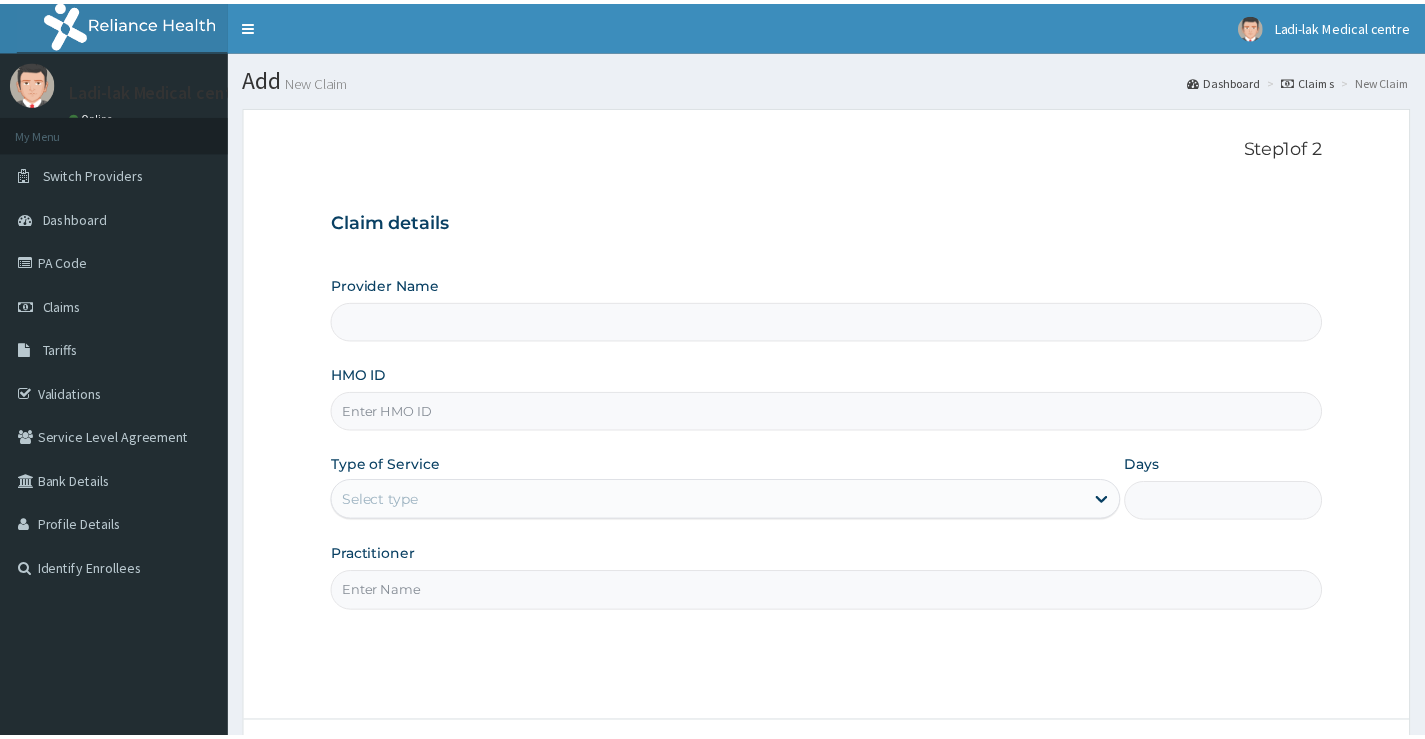 scroll, scrollTop: 0, scrollLeft: 0, axis: both 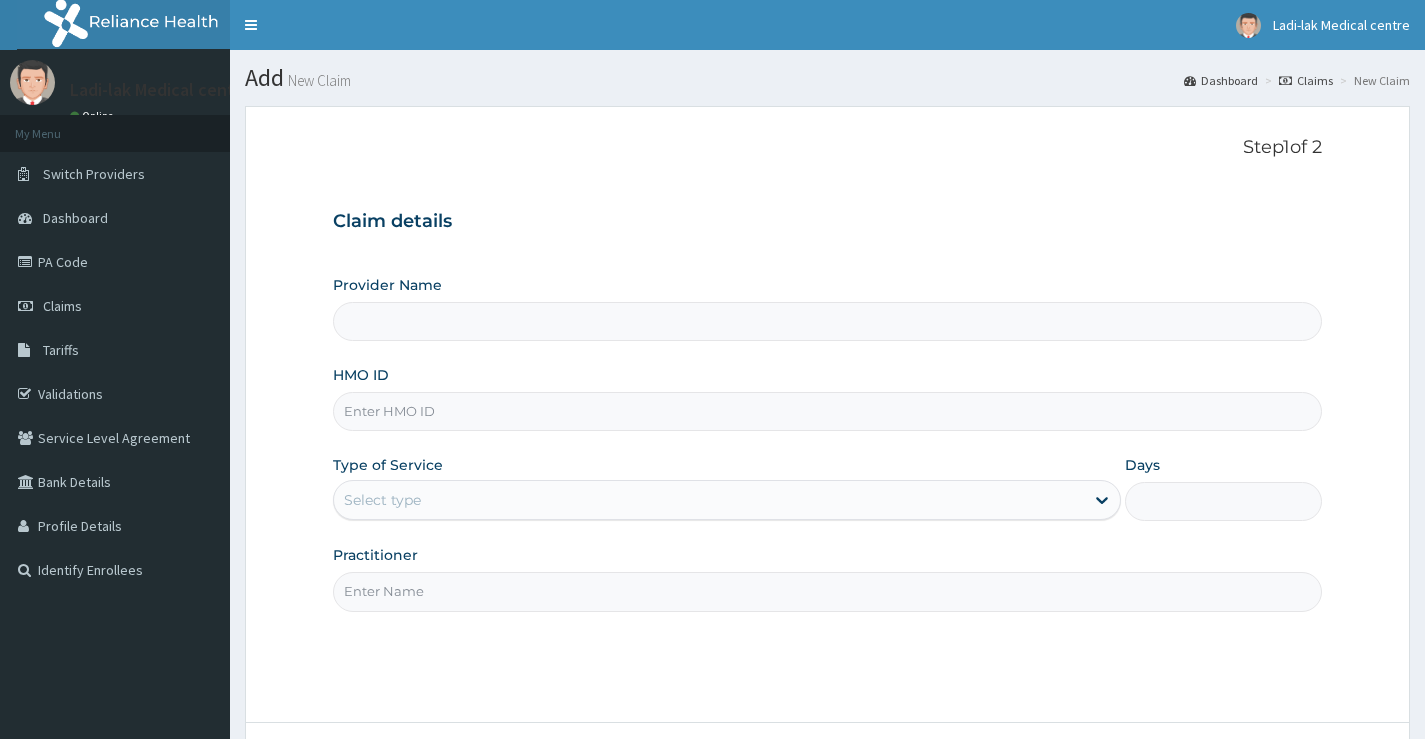 type on "Ladi-Lak Medical Centre" 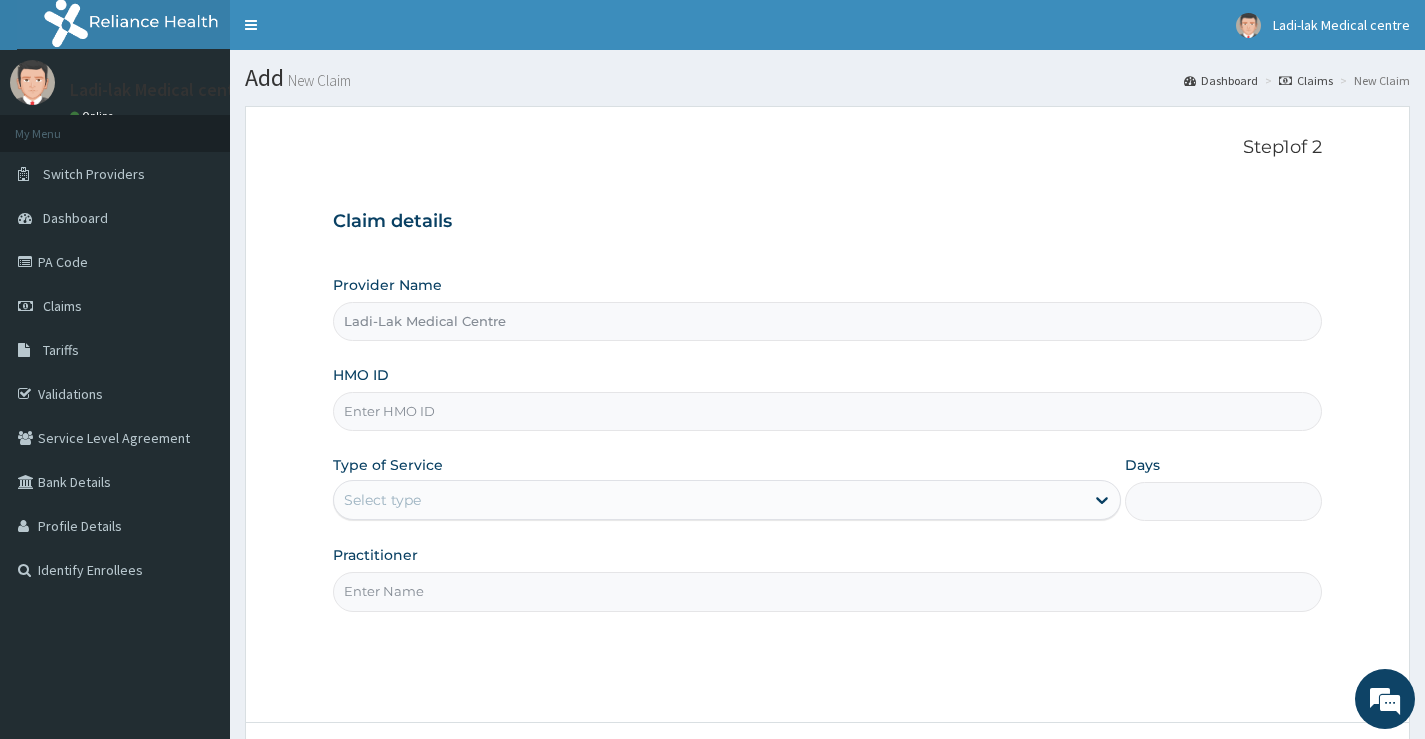 scroll, scrollTop: 0, scrollLeft: 0, axis: both 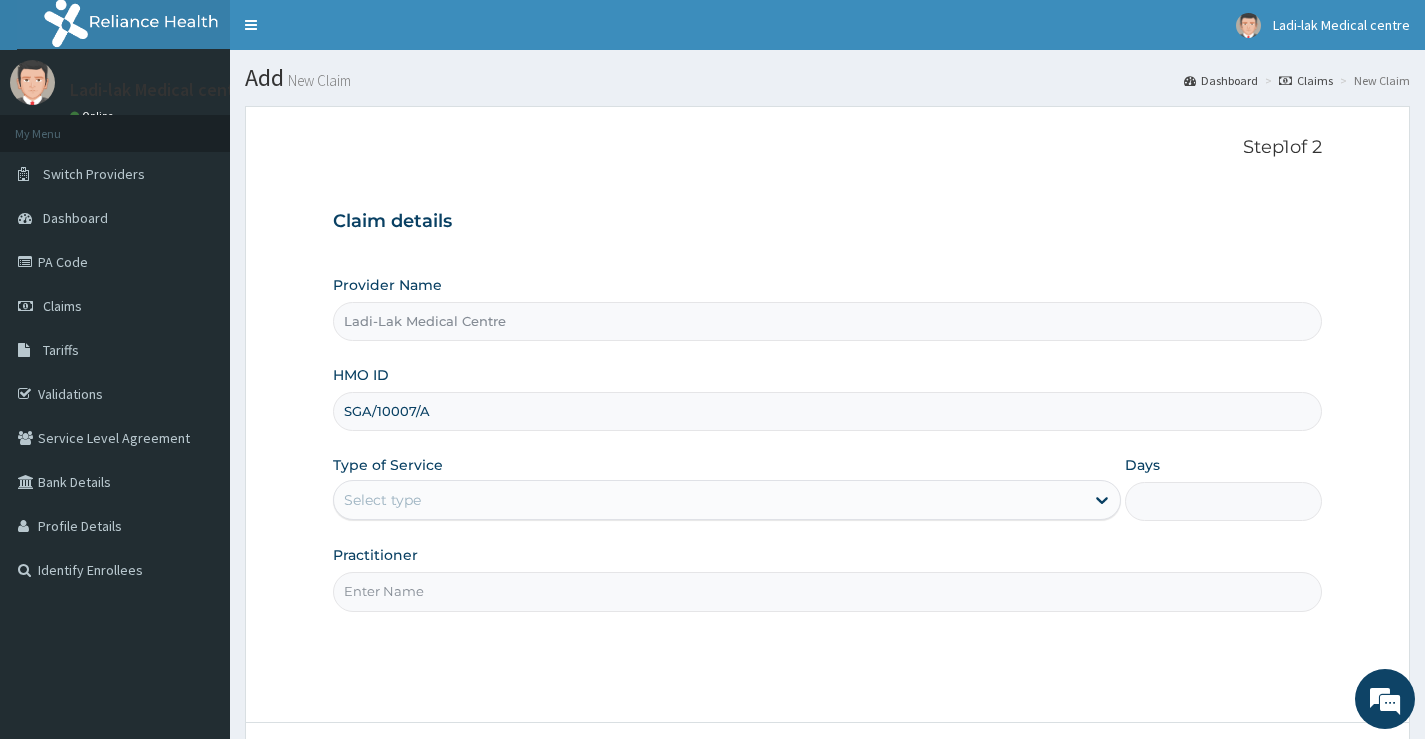 type on "SGA/10007/A" 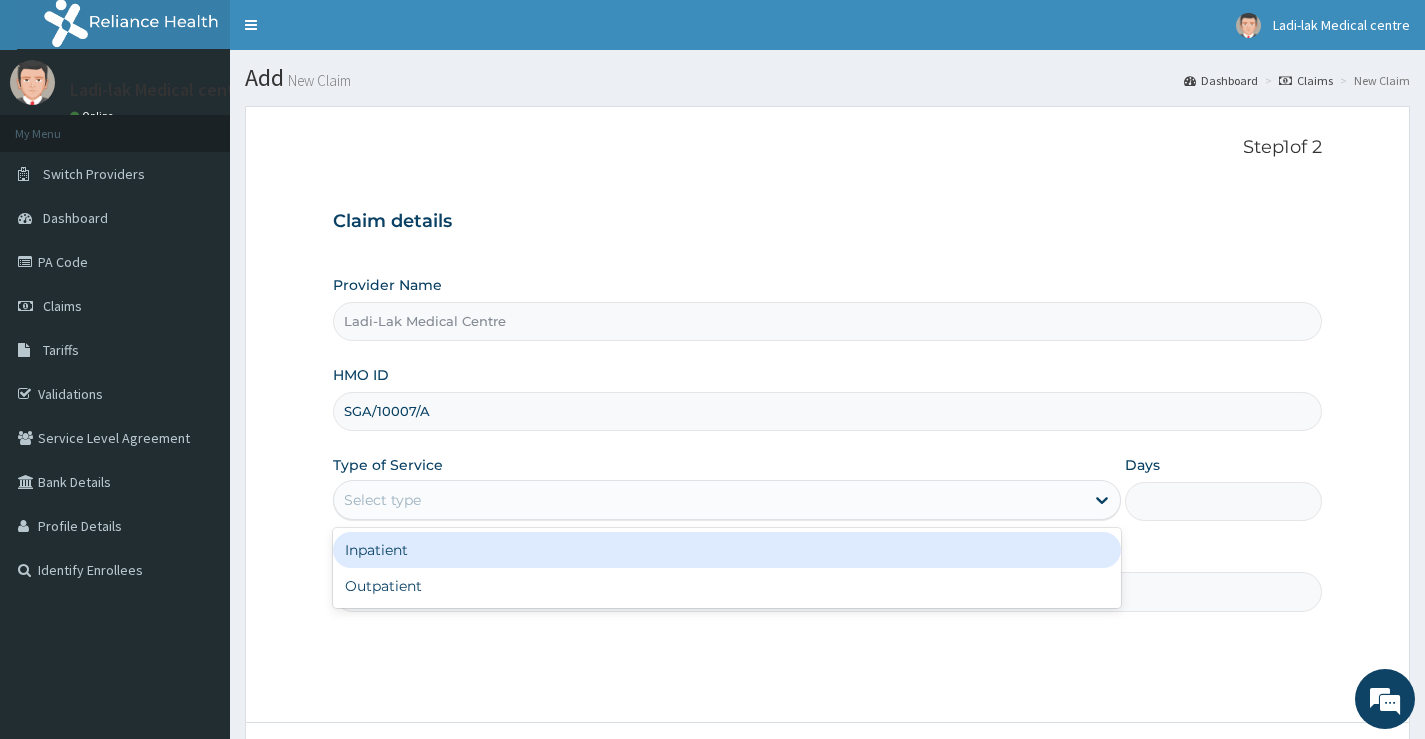 click on "Select type" at bounding box center [709, 500] 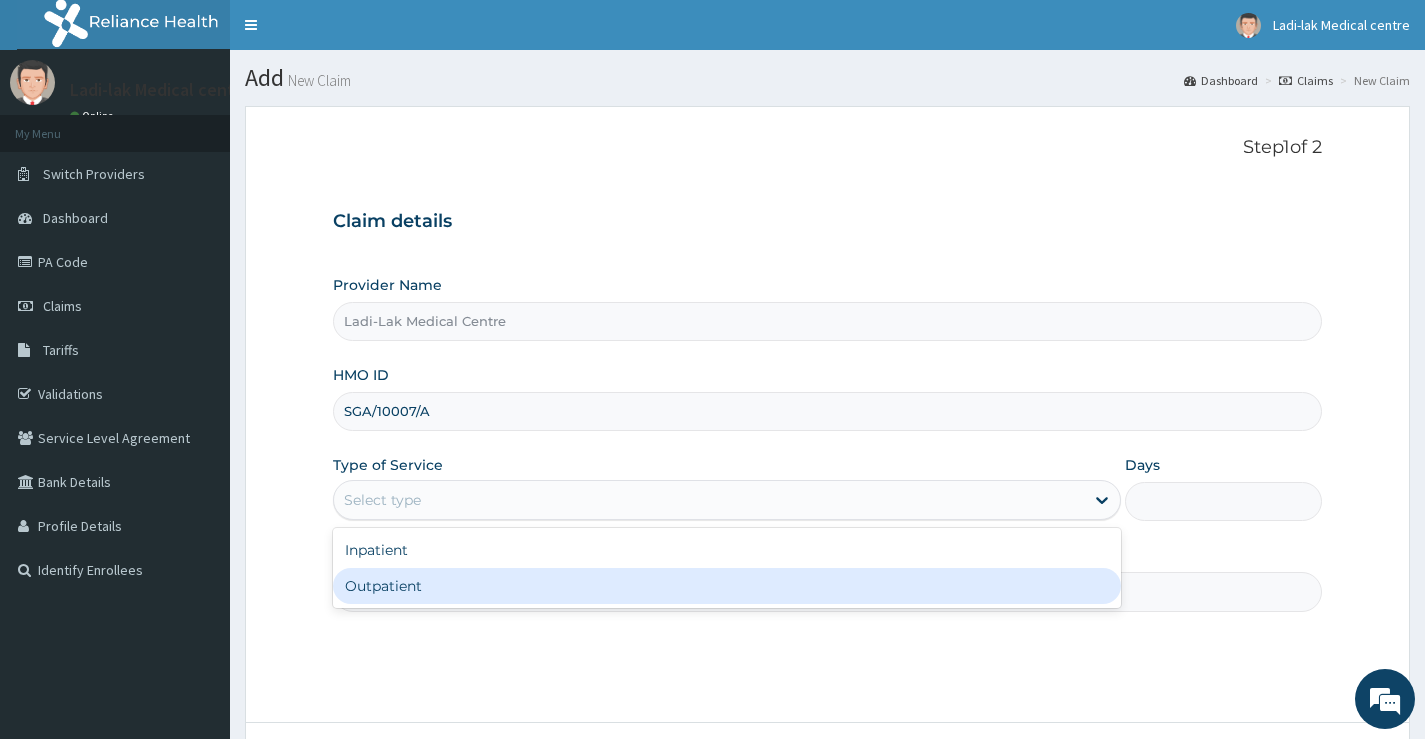 click on "Outpatient" at bounding box center (727, 586) 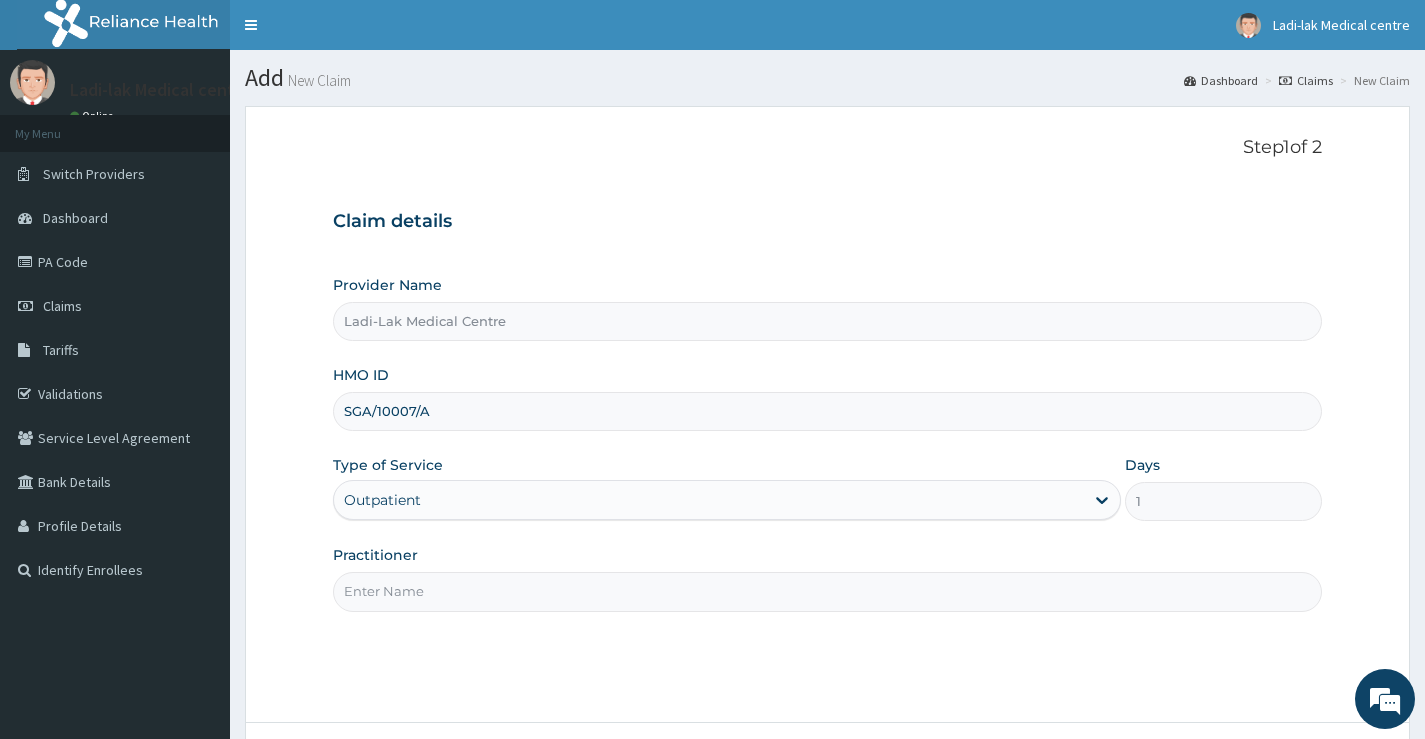 click on "Practitioner" at bounding box center (827, 591) 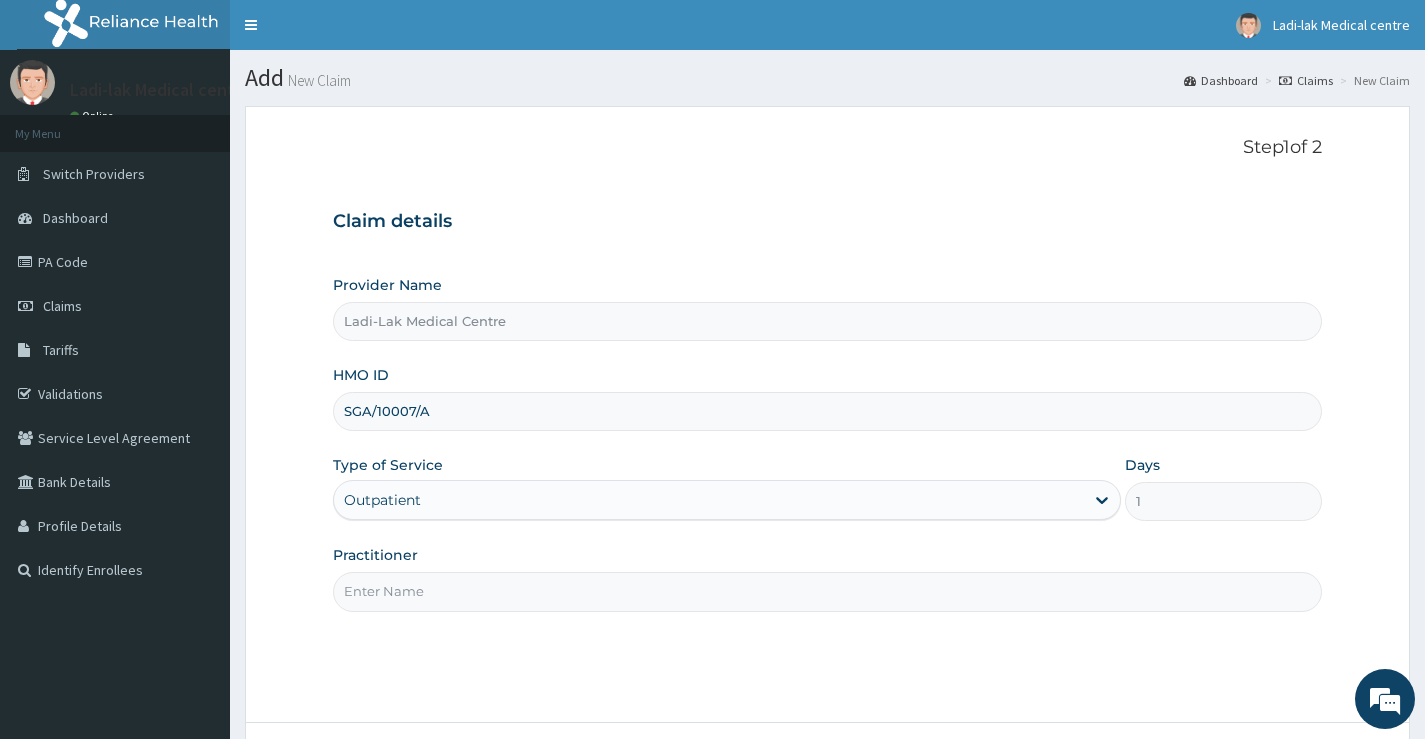 type on "GBENGA" 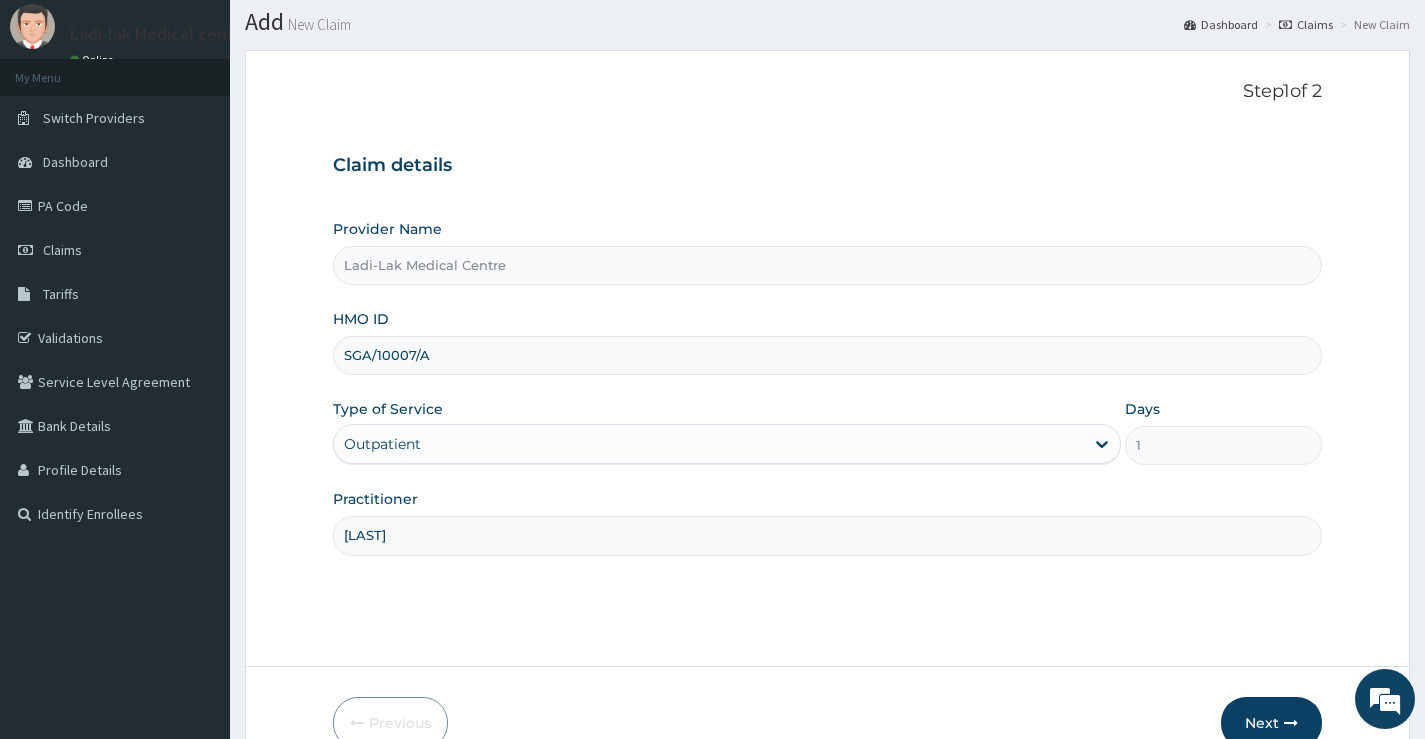 scroll, scrollTop: 163, scrollLeft: 0, axis: vertical 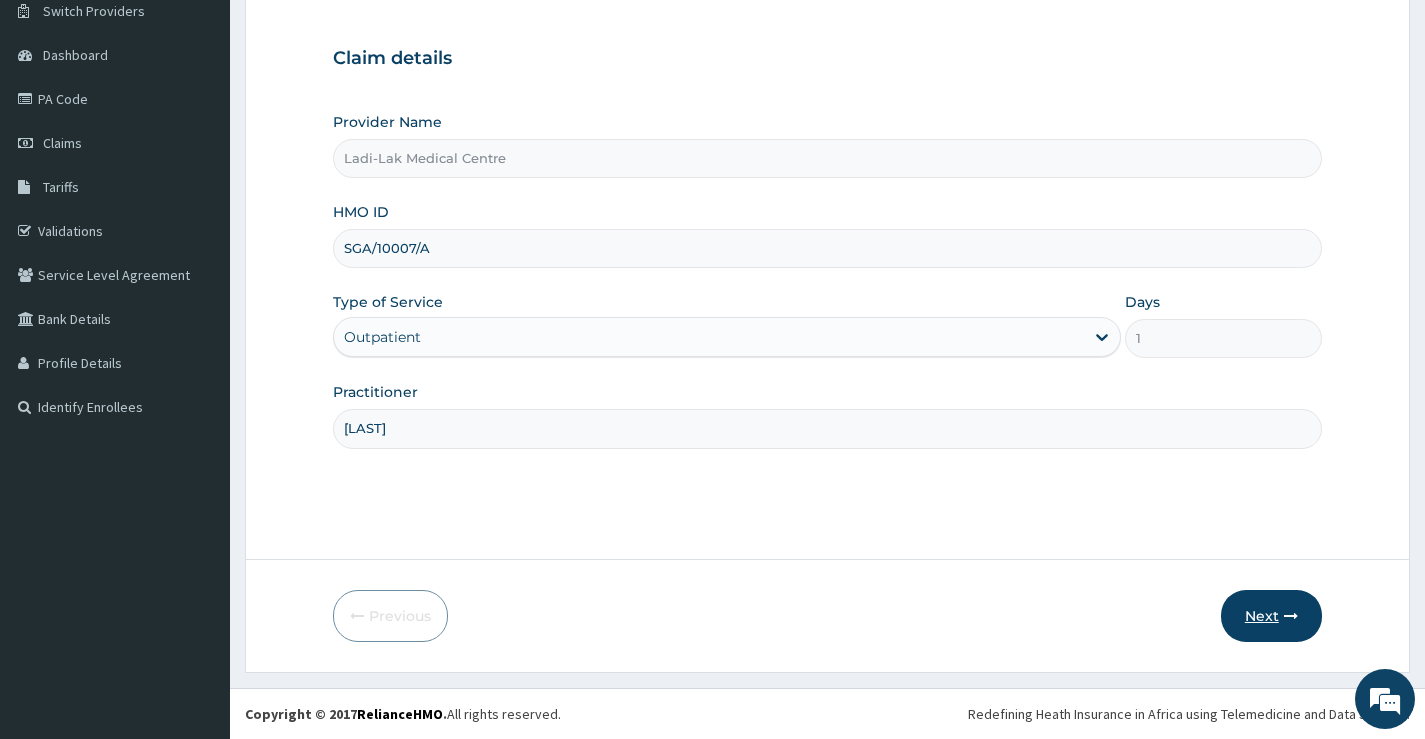 click at bounding box center (1291, 616) 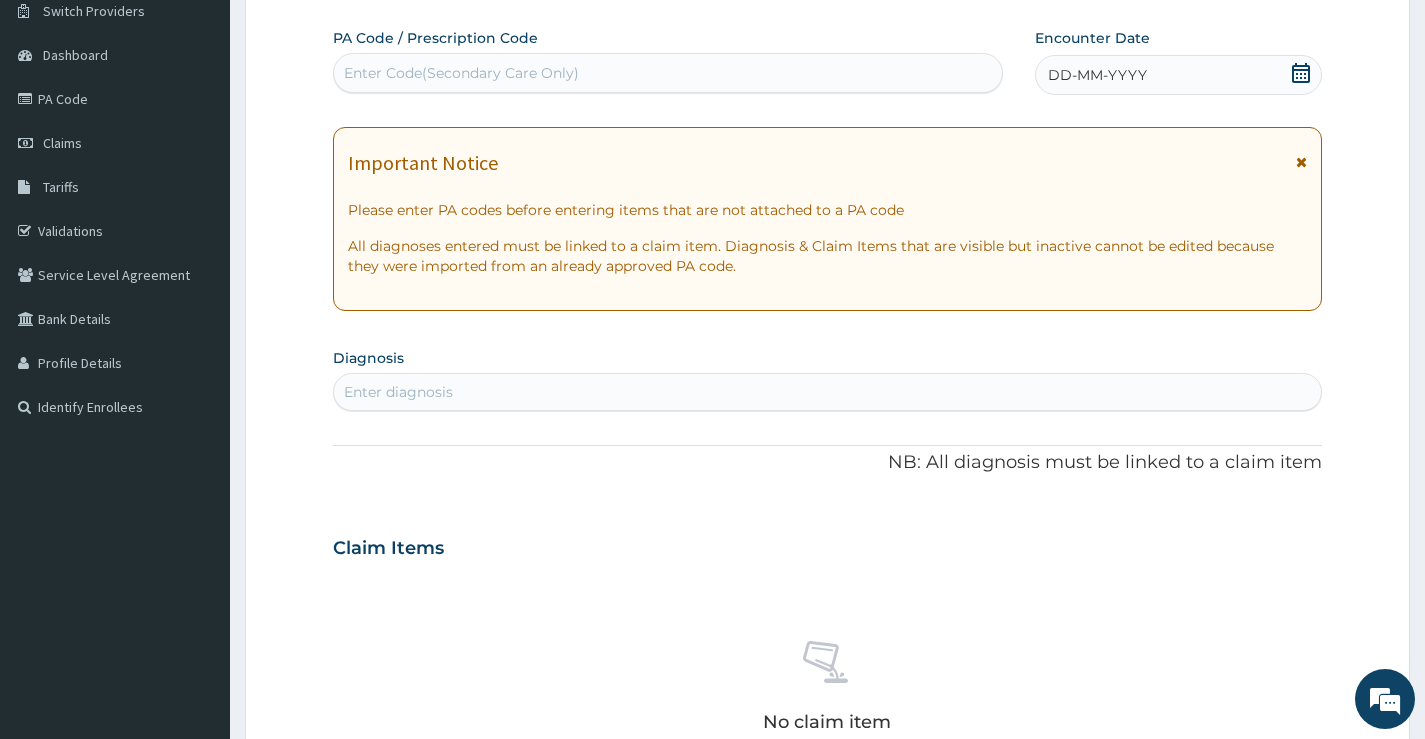 scroll, scrollTop: 0, scrollLeft: 0, axis: both 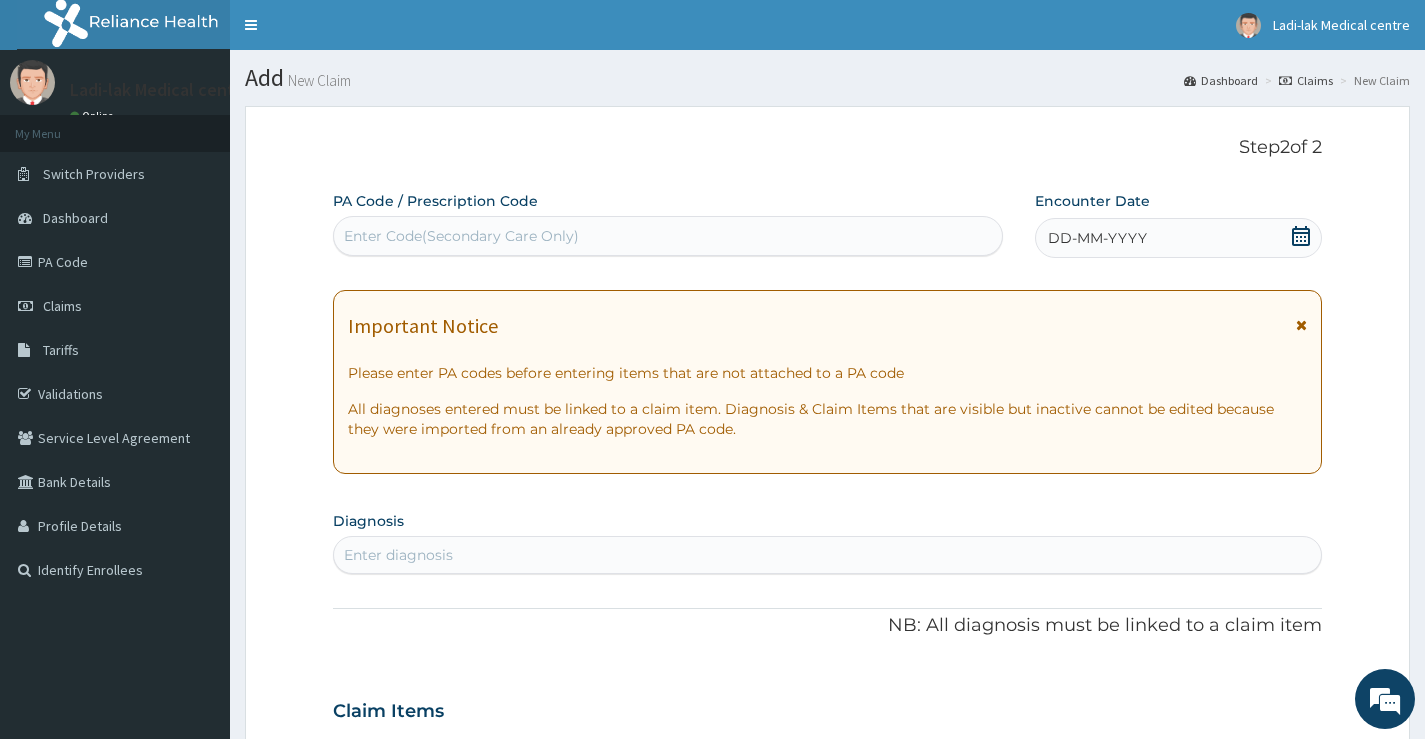 click on "Enter Code(Secondary Care Only)" at bounding box center (668, 236) 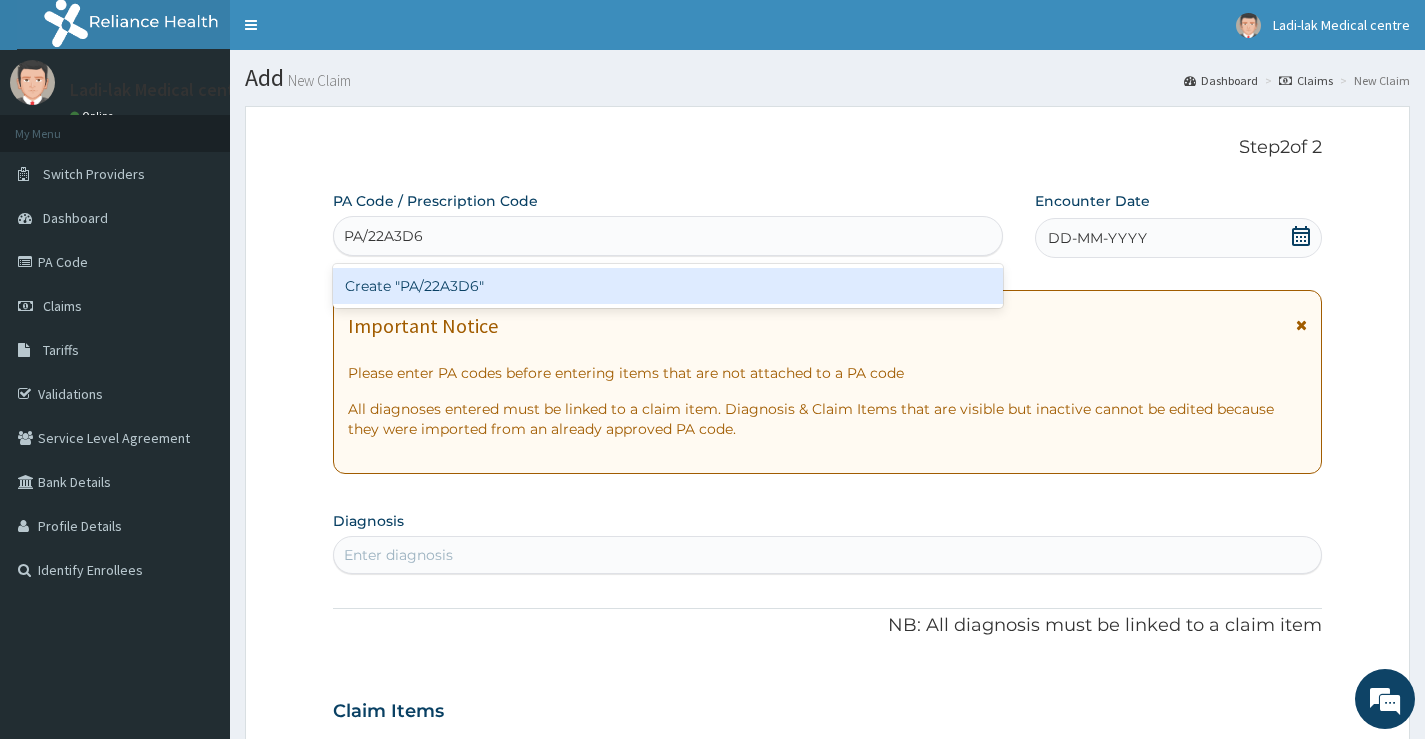 click on "Create "PA/22A3D6"" at bounding box center [668, 286] 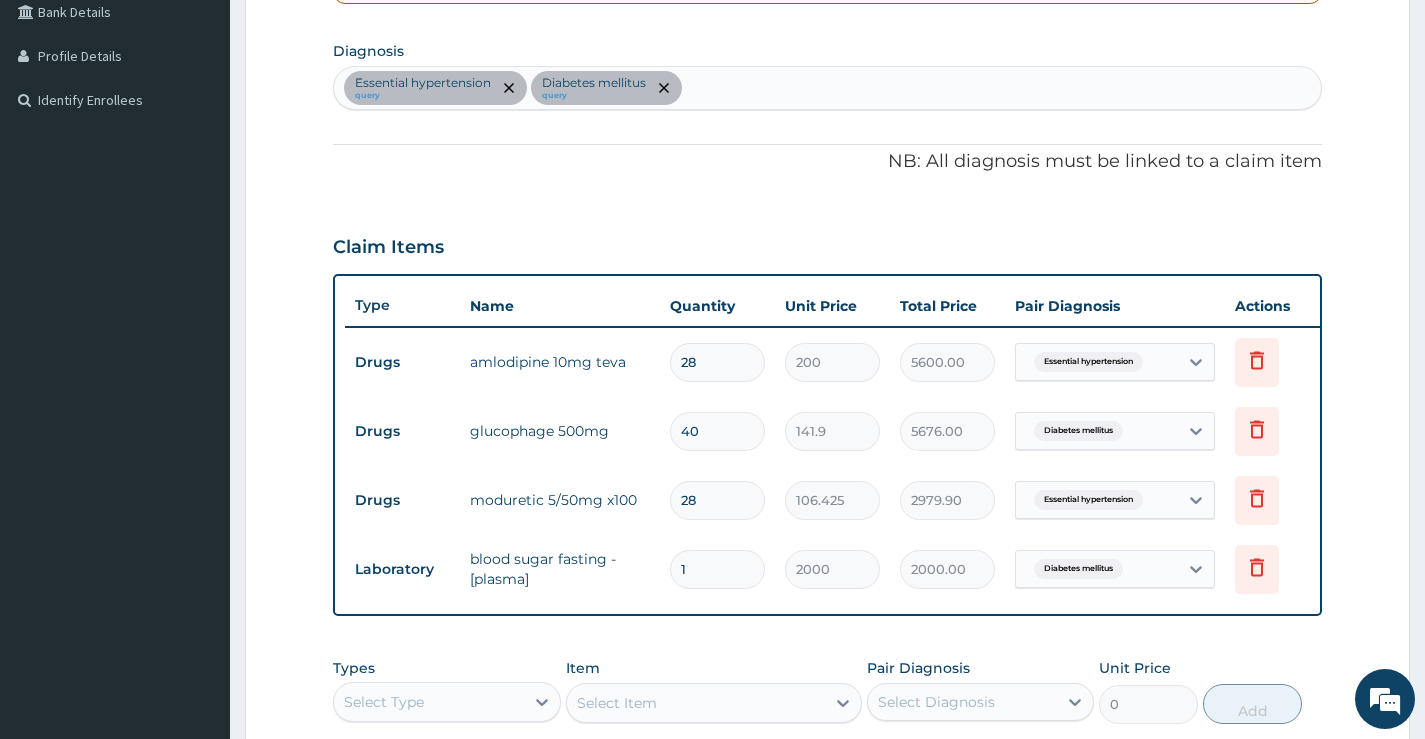 scroll, scrollTop: 270, scrollLeft: 0, axis: vertical 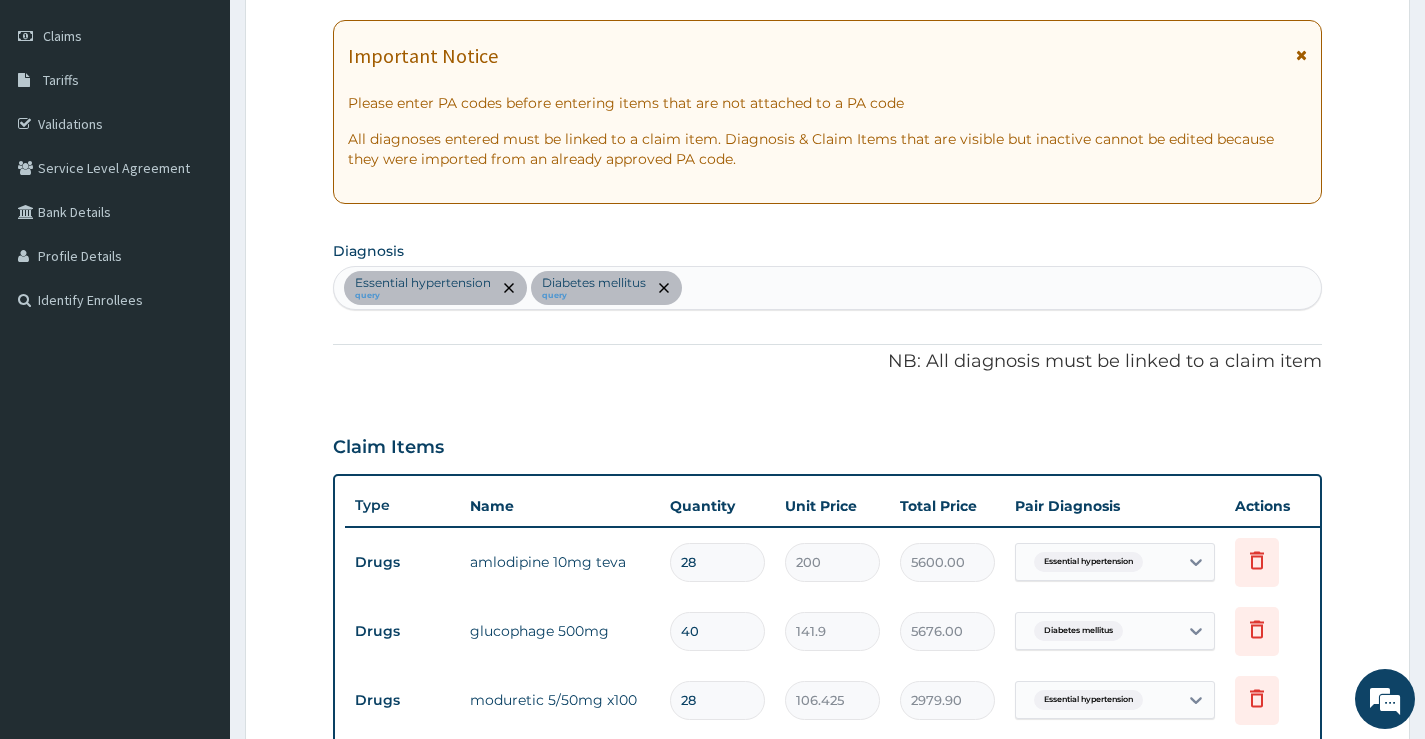 click on "Essential hypertension query Diabetes mellitus query" at bounding box center (827, 288) 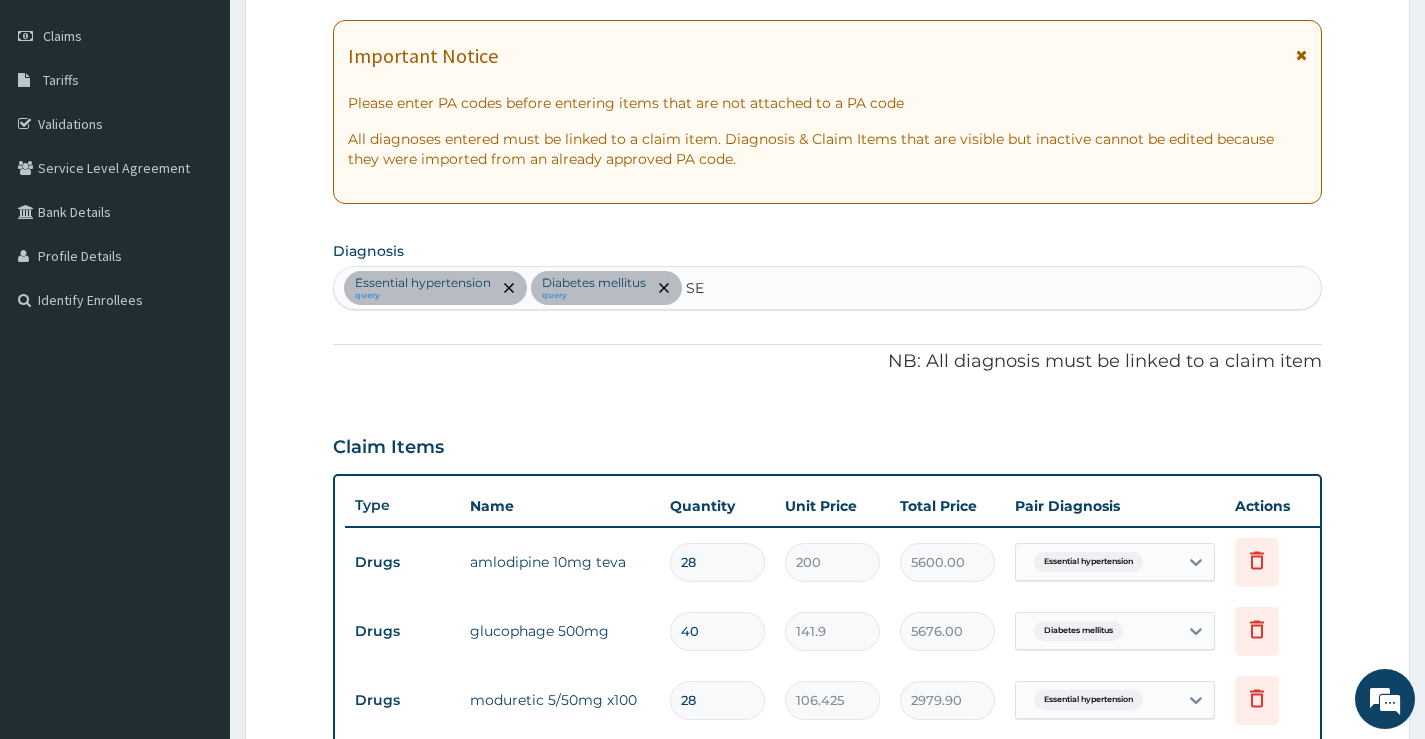 type on "SEP" 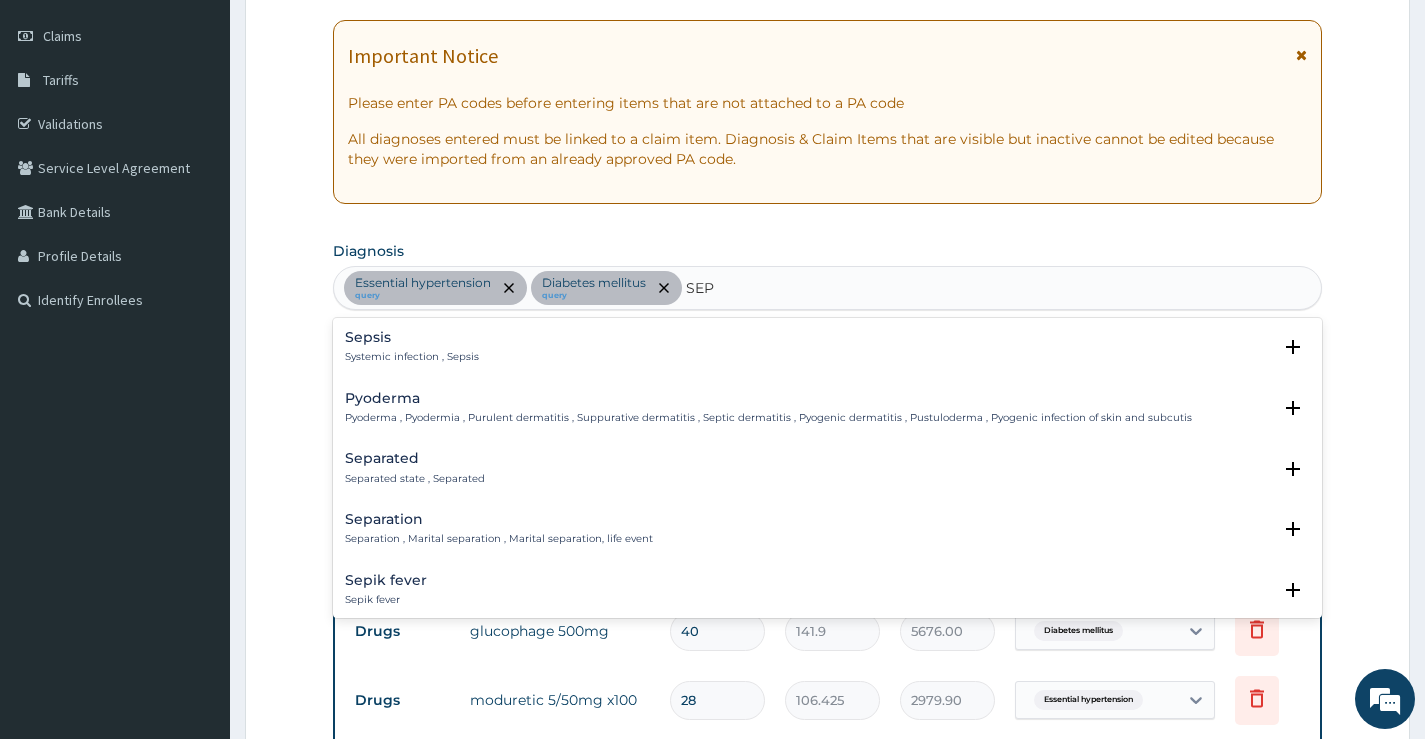 click on "Systemic infection , Sepsis" at bounding box center [412, 357] 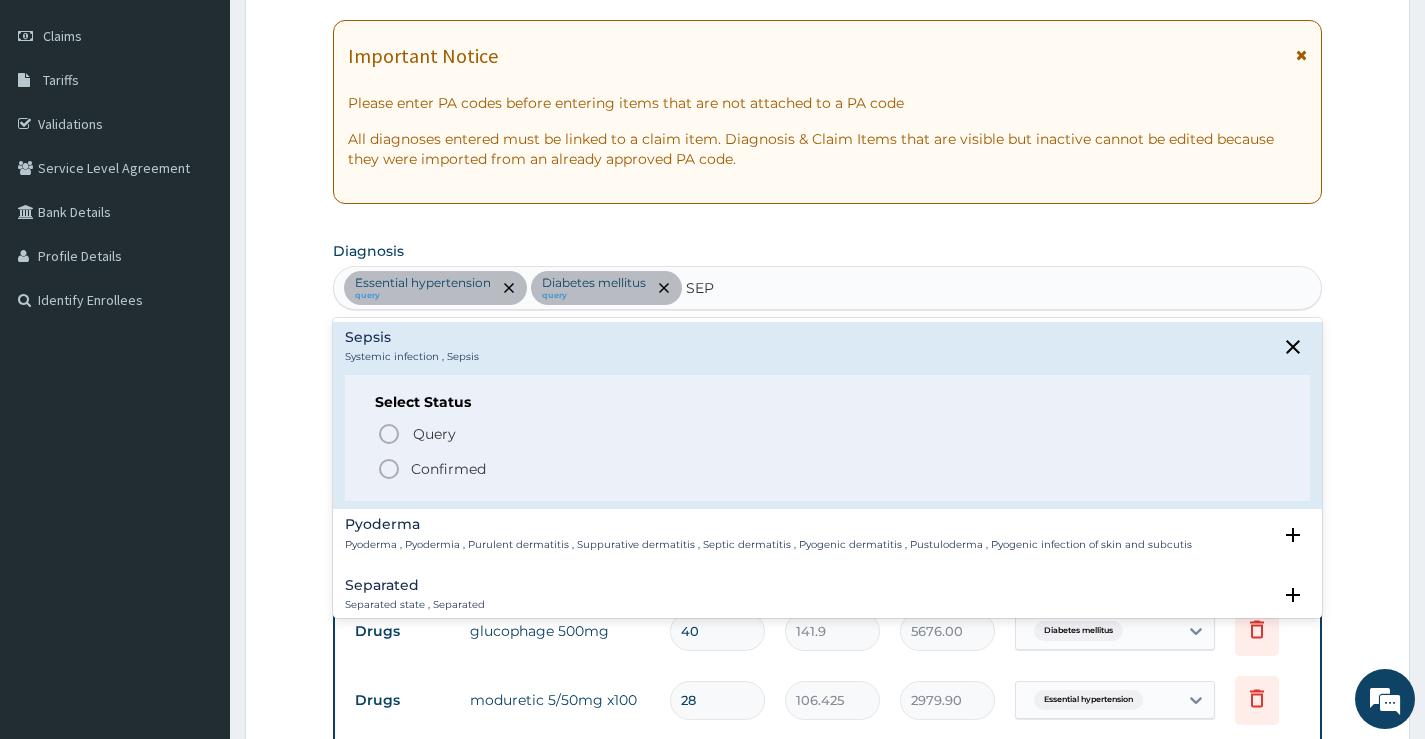 click 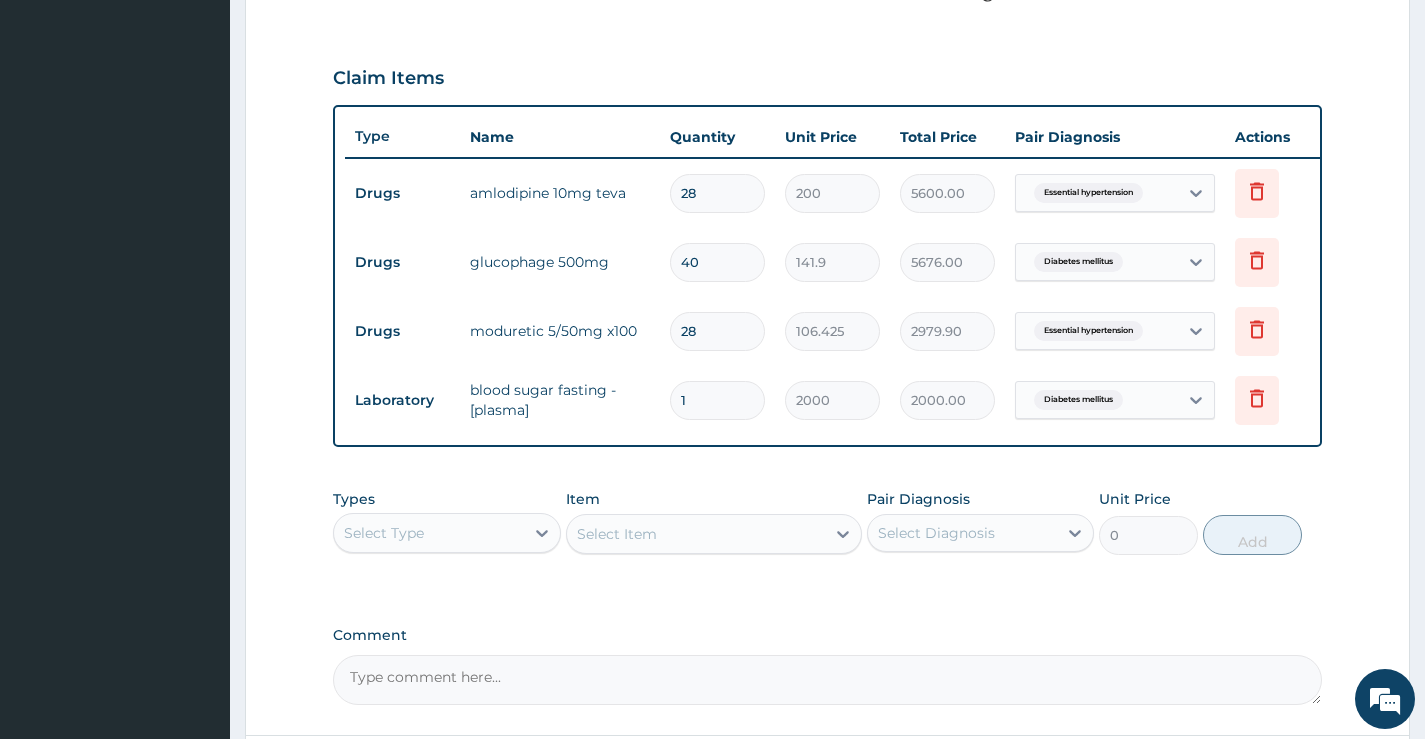 scroll, scrollTop: 670, scrollLeft: 0, axis: vertical 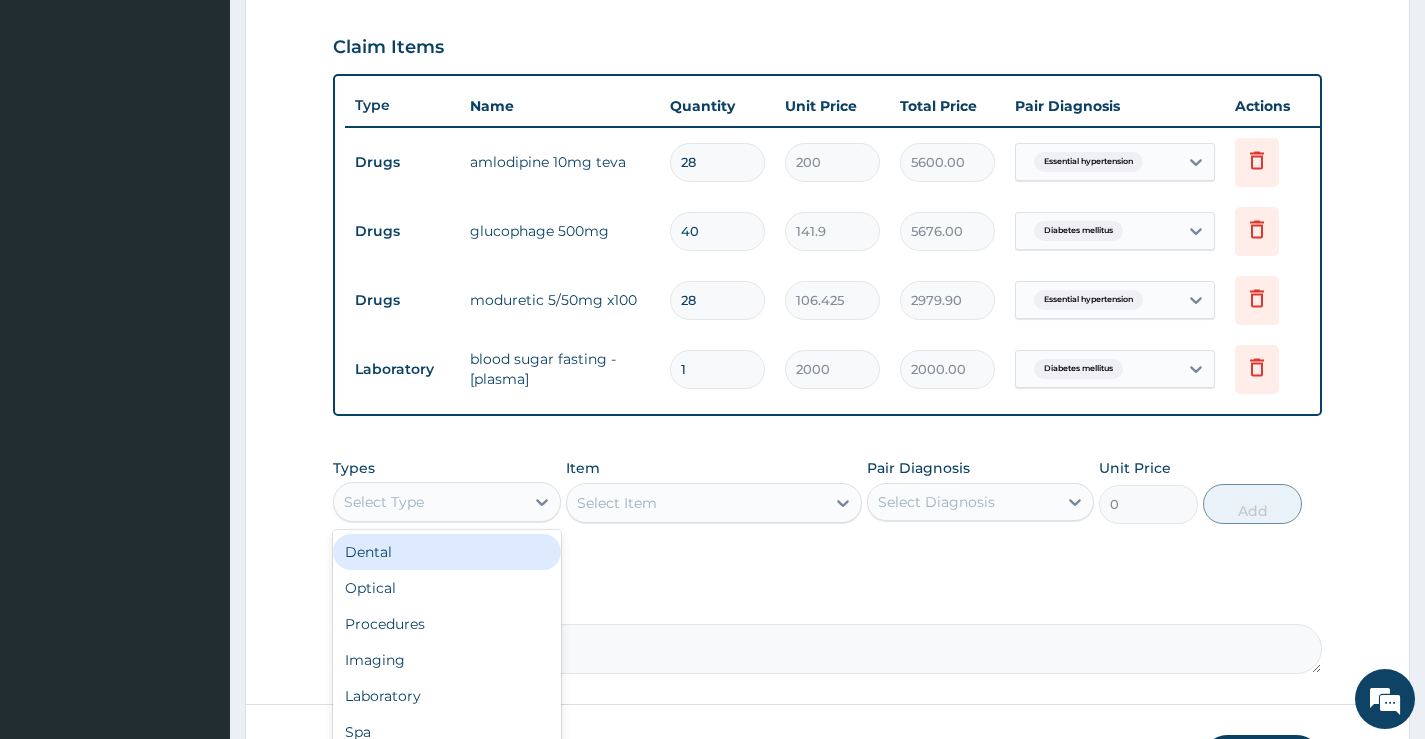 click on "Select Type" at bounding box center (384, 502) 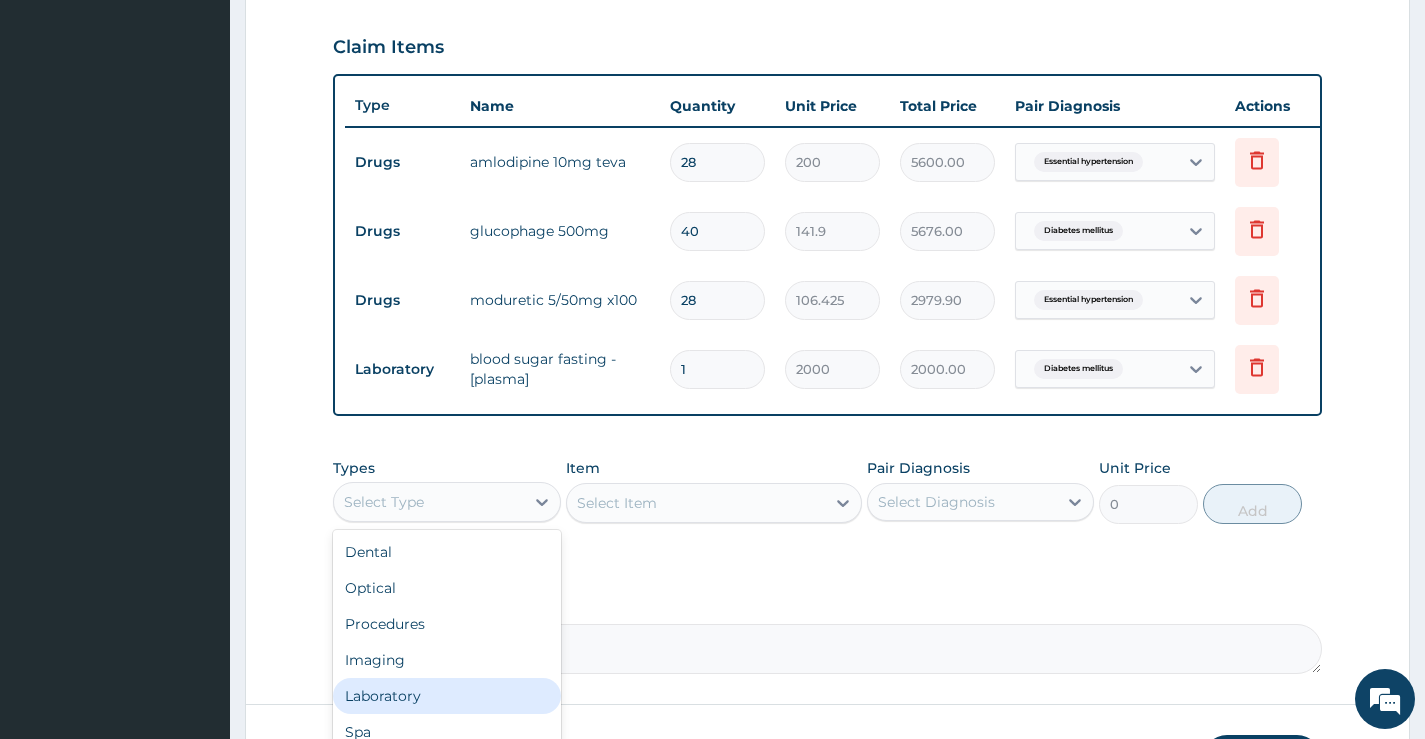 click on "Laboratory" at bounding box center (446, 696) 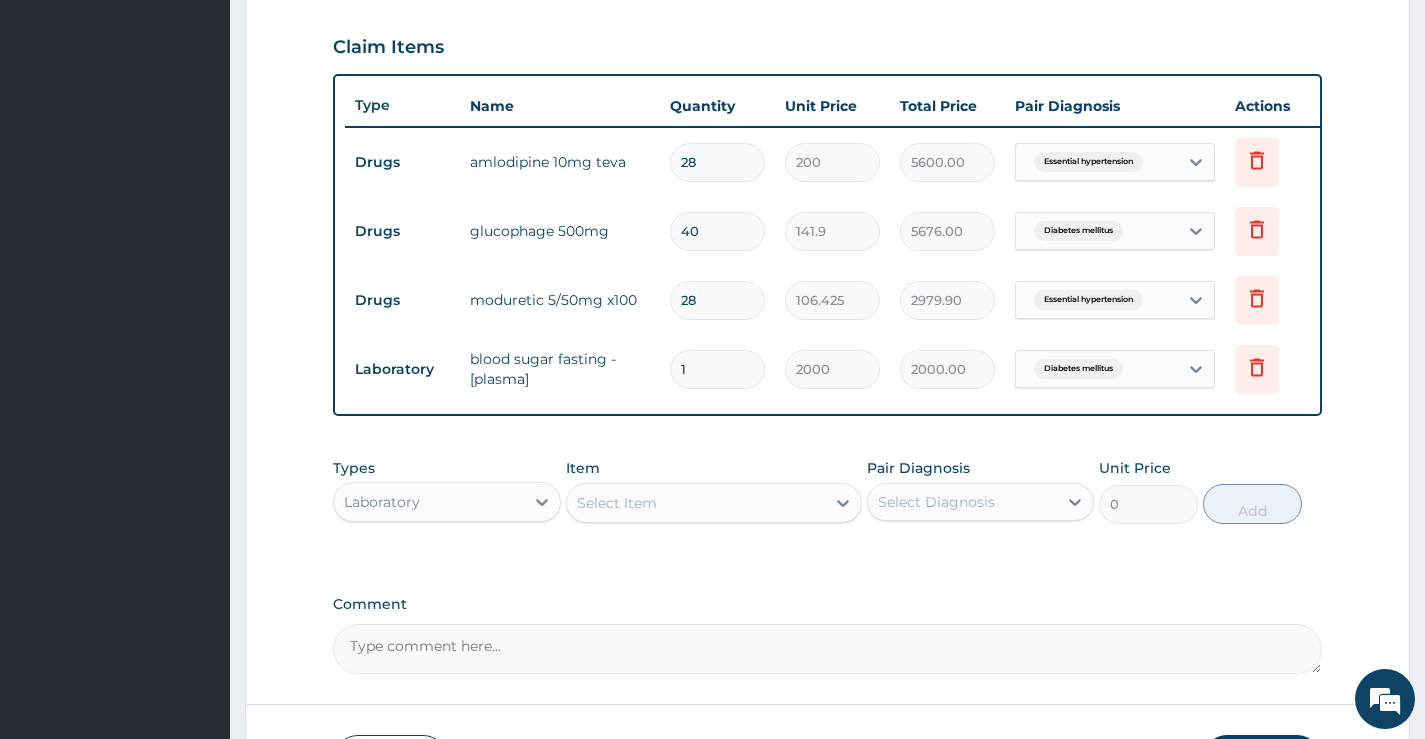 click on "Select Item" at bounding box center [696, 503] 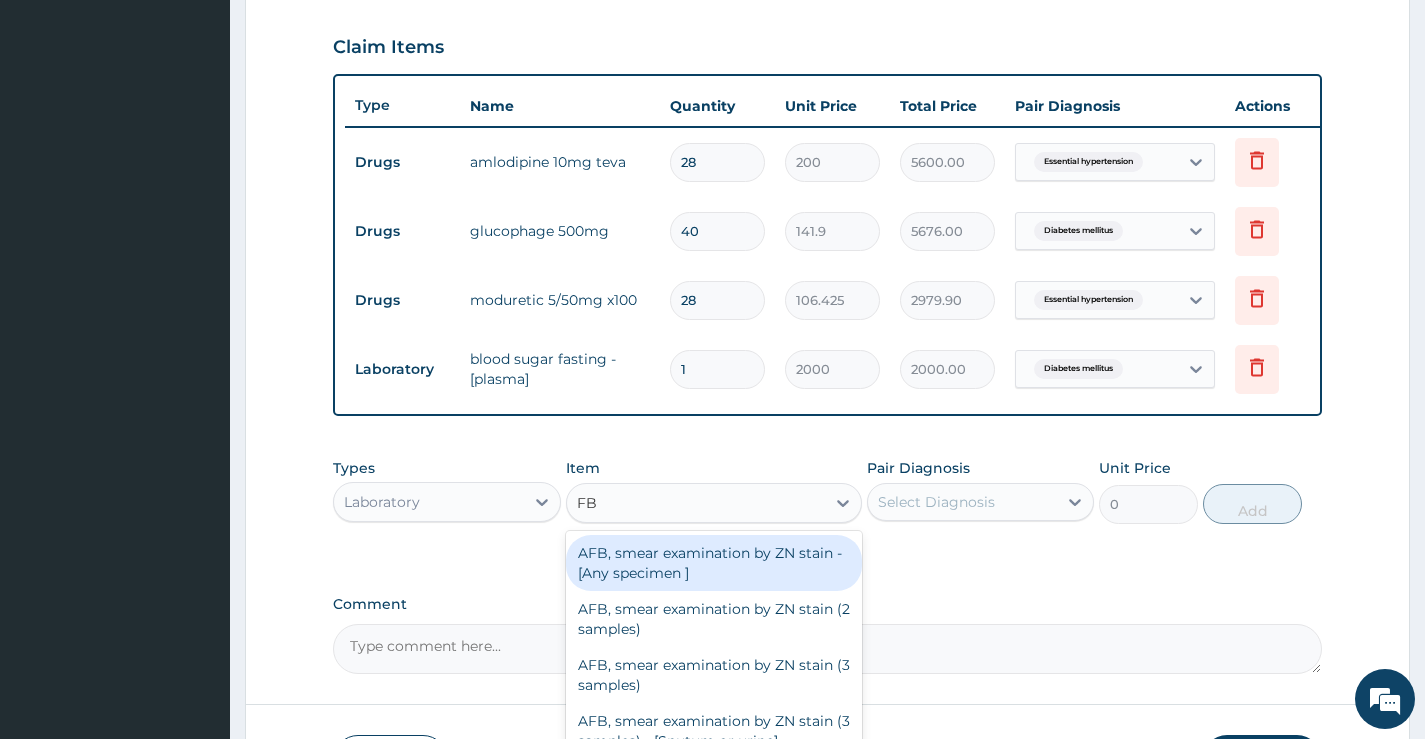 type on "FBC" 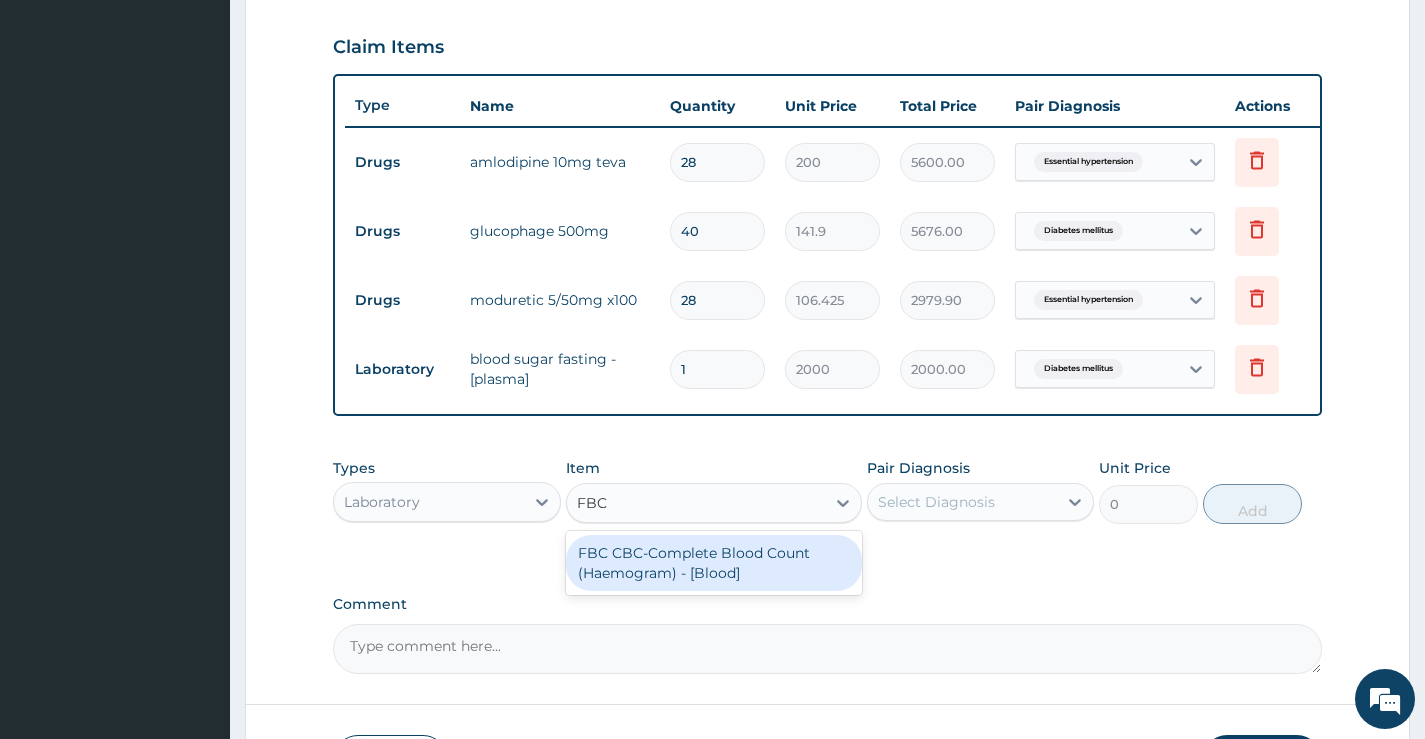 click on "FBC CBC-Complete Blood Count (Haemogram) - [Blood]" at bounding box center (714, 563) 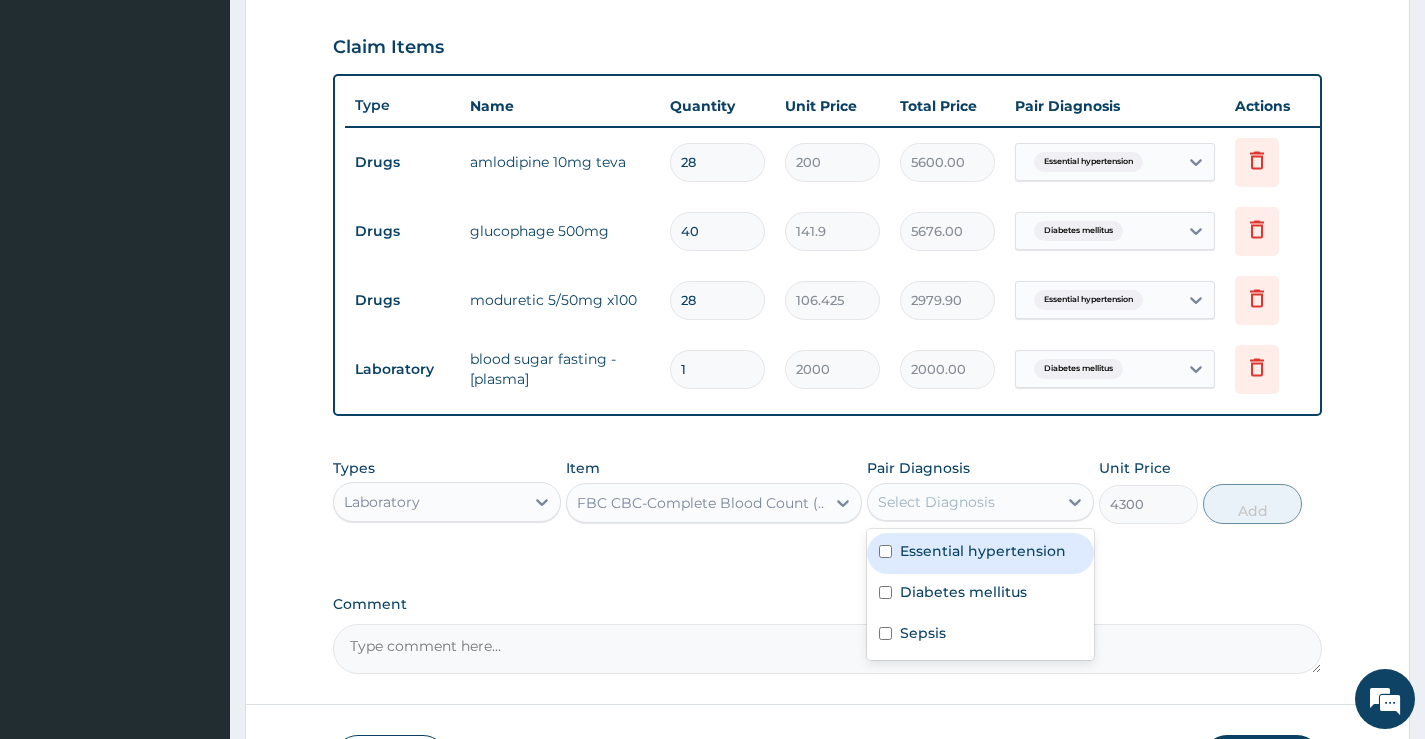 click on "Select Diagnosis" at bounding box center [936, 502] 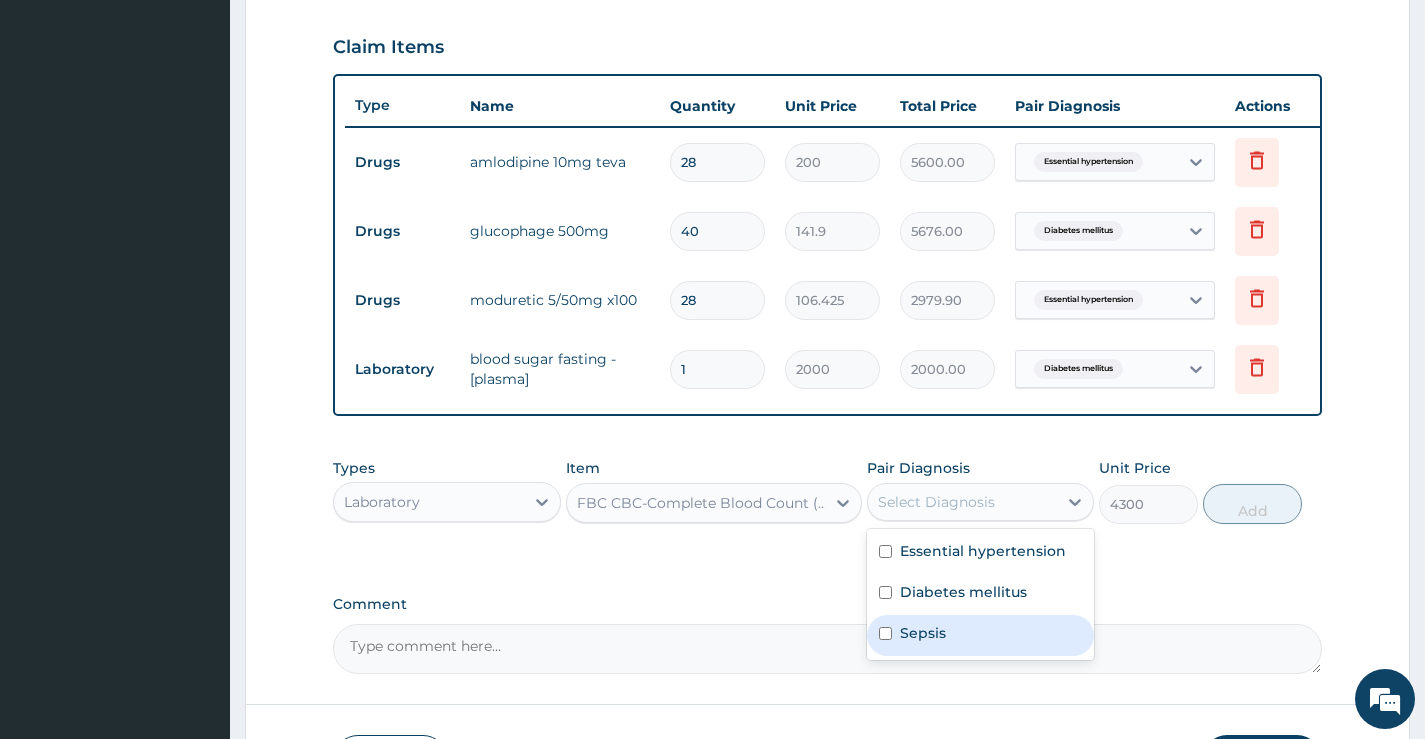 click on "Sepsis" at bounding box center (980, 635) 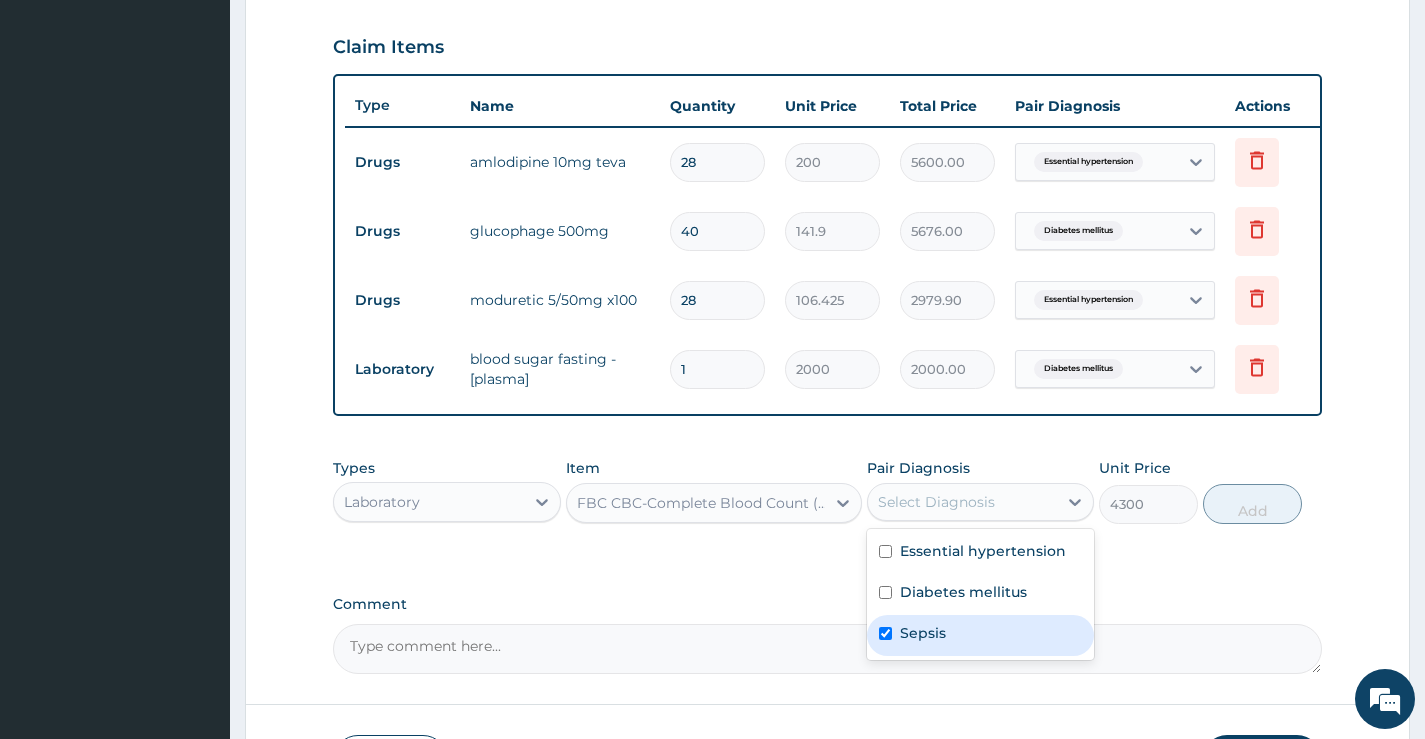 checkbox on "true" 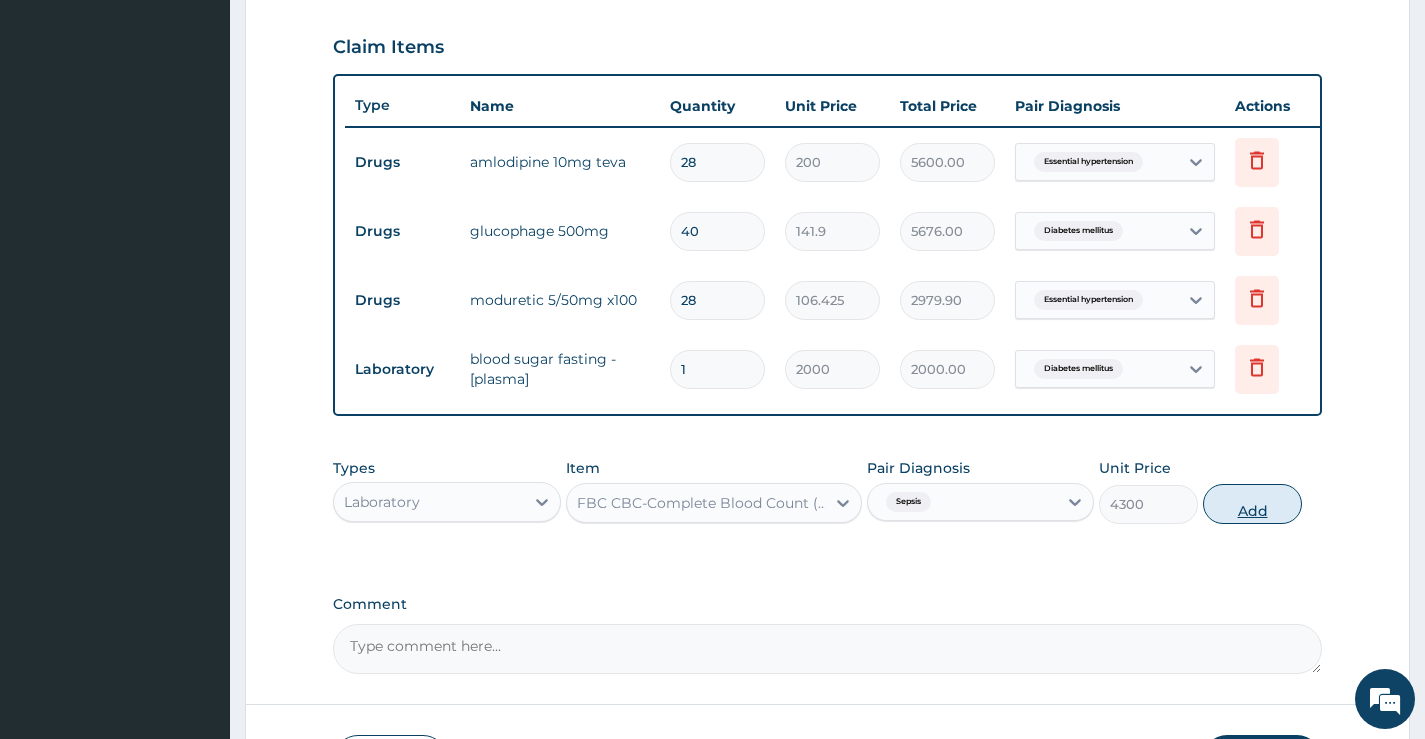 click on "Add" at bounding box center (1252, 504) 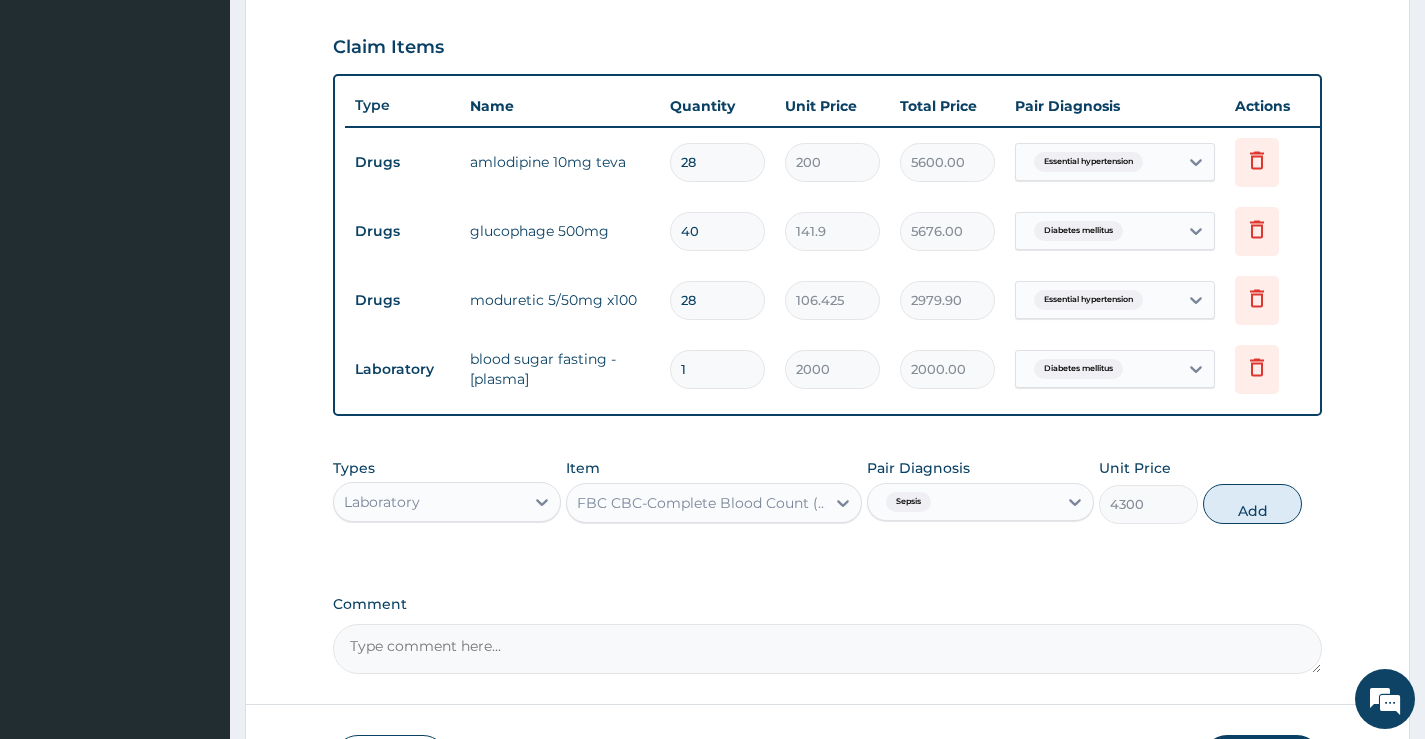 type on "0" 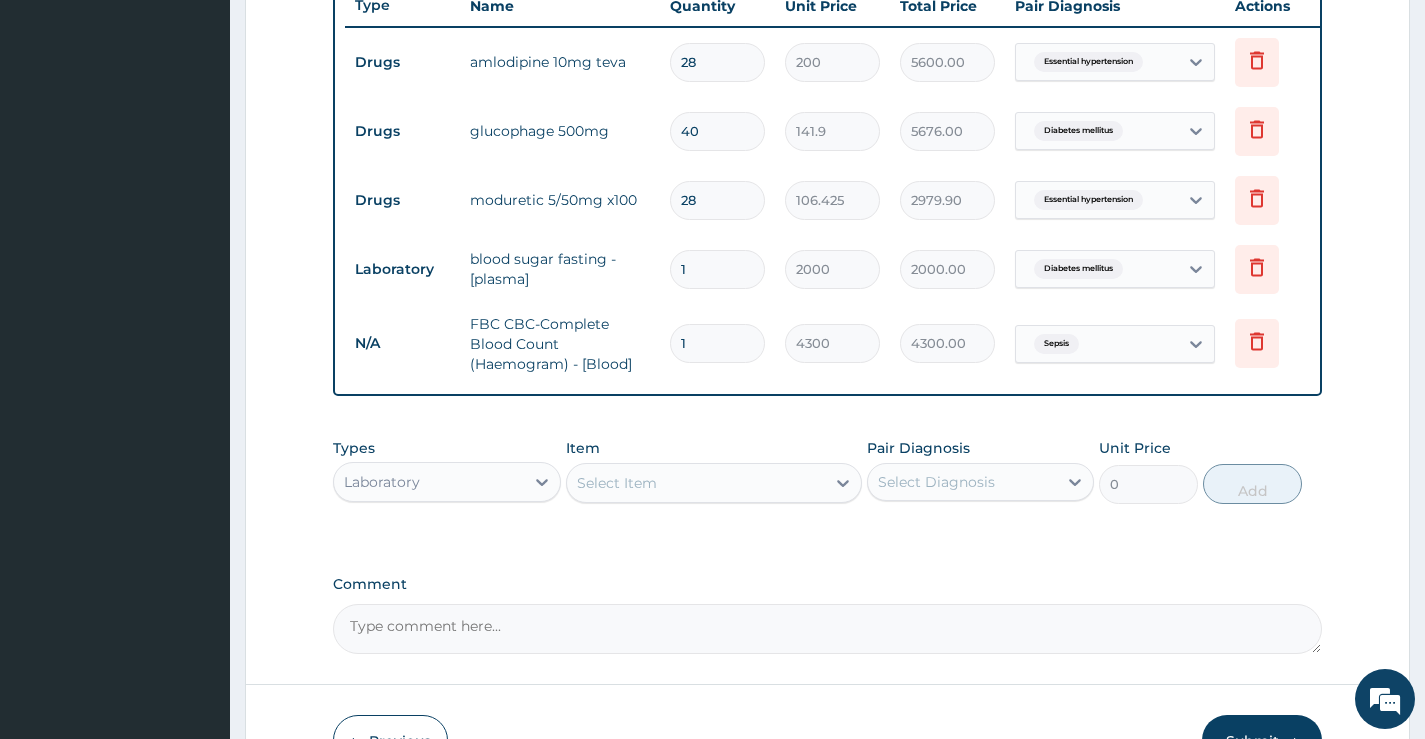 scroll, scrollTop: 670, scrollLeft: 0, axis: vertical 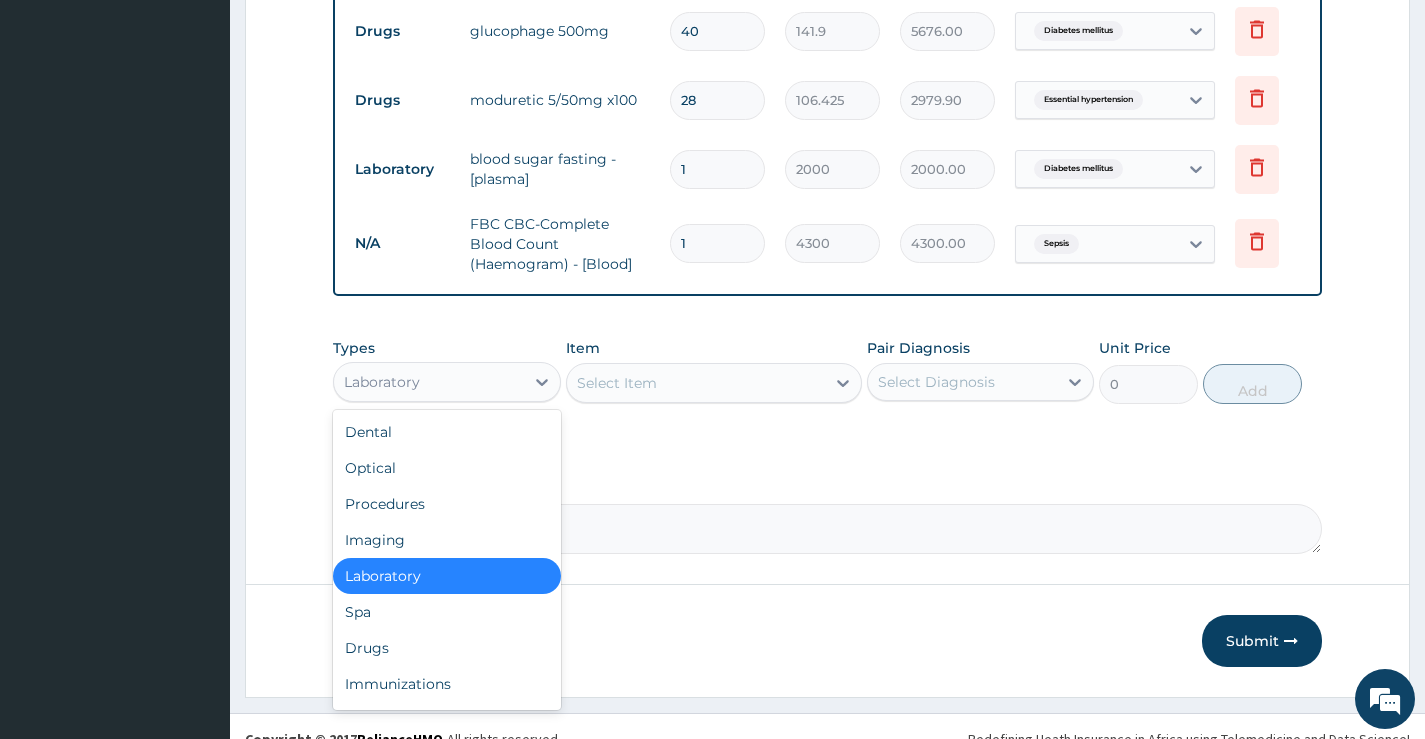 click on "Laboratory" at bounding box center [428, 382] 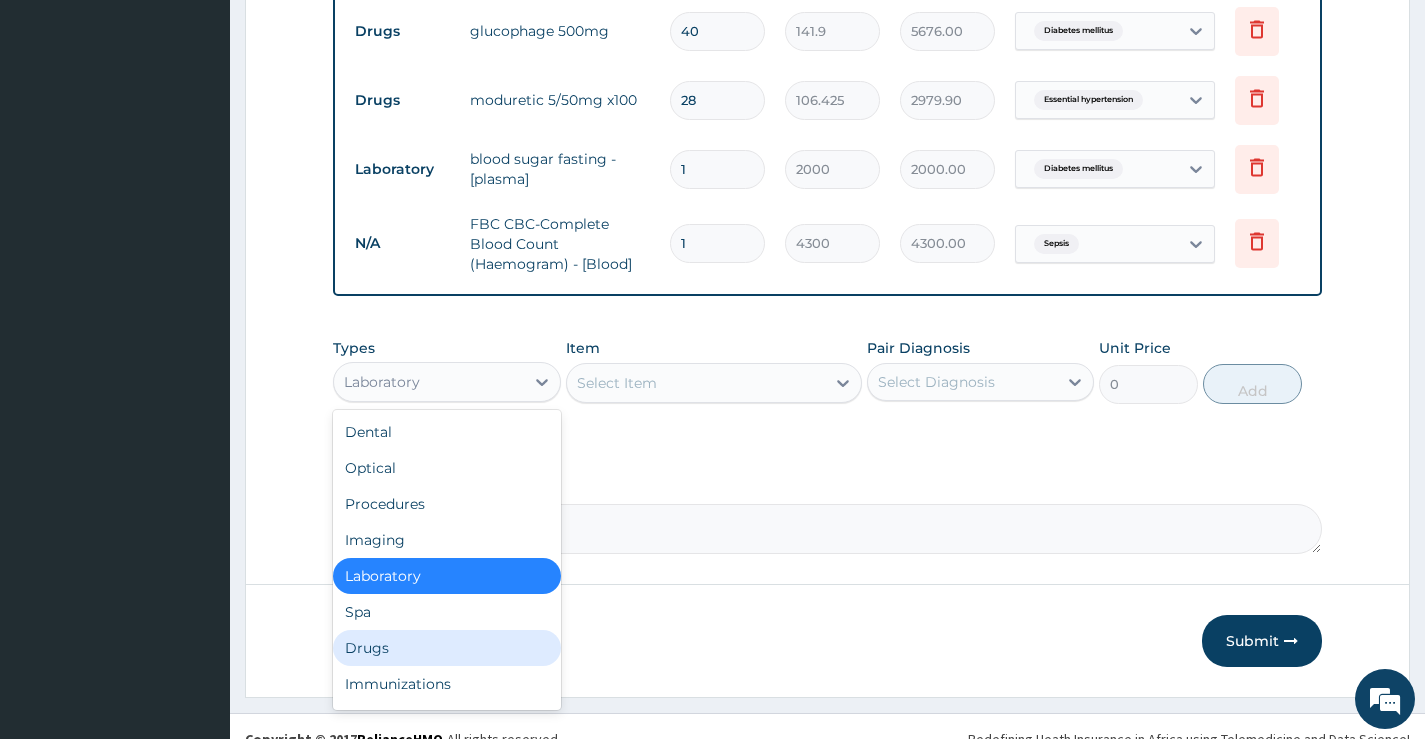 click on "Drugs" at bounding box center [446, 648] 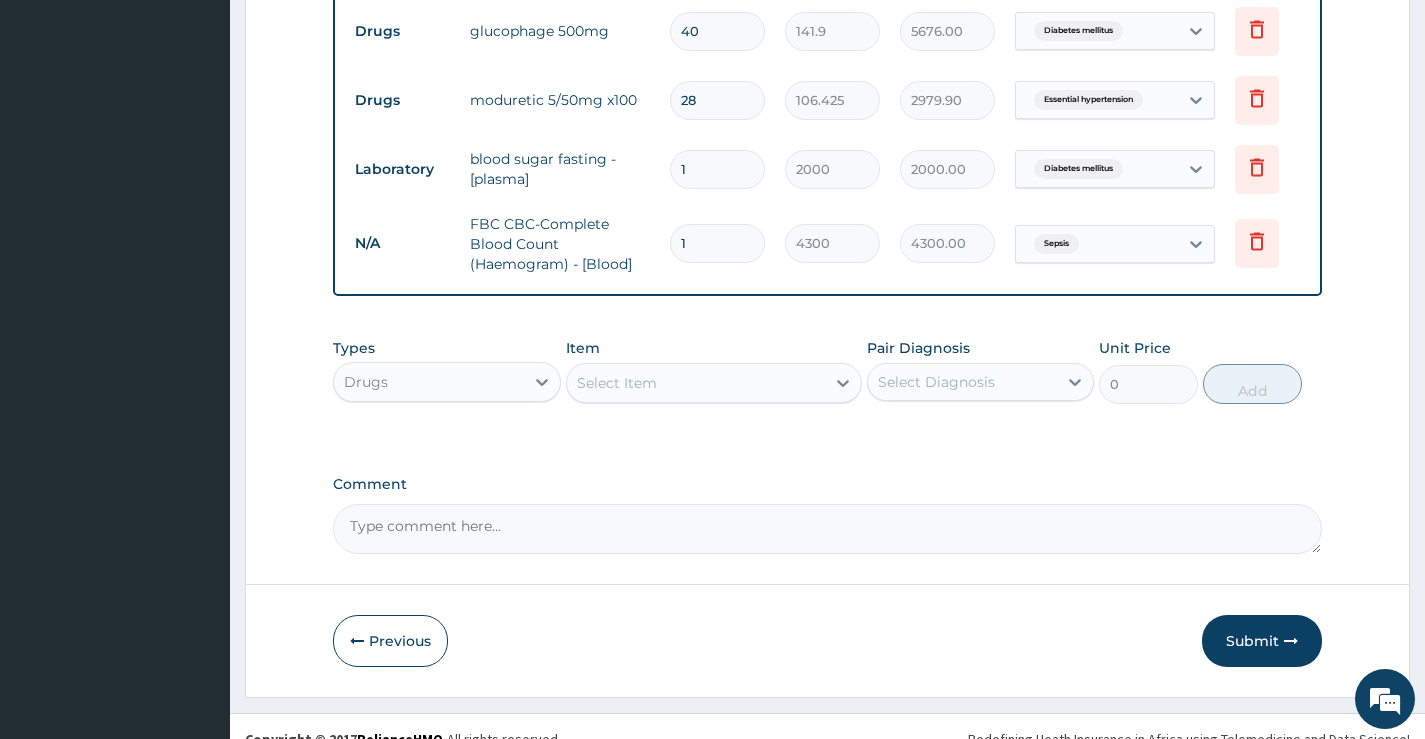 click on "Select Item" at bounding box center (696, 383) 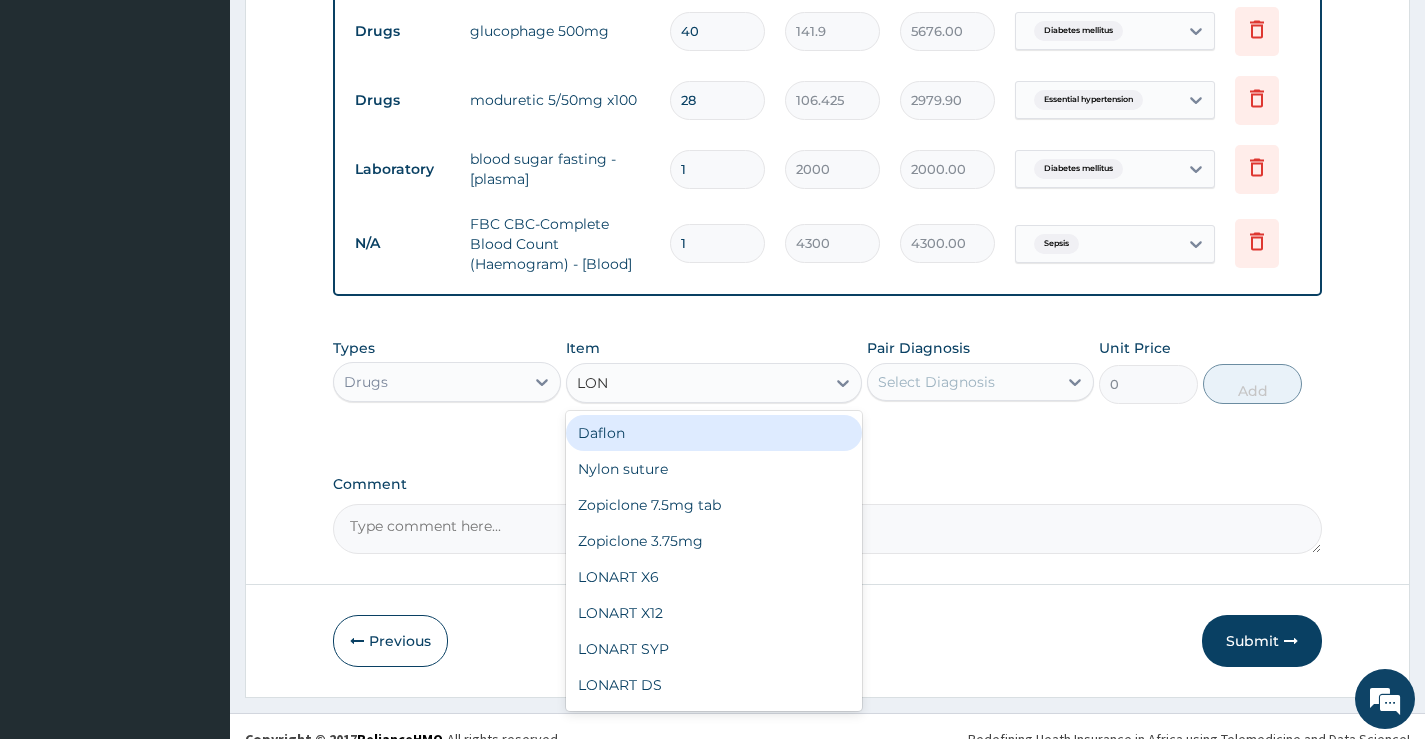 type on "LONA" 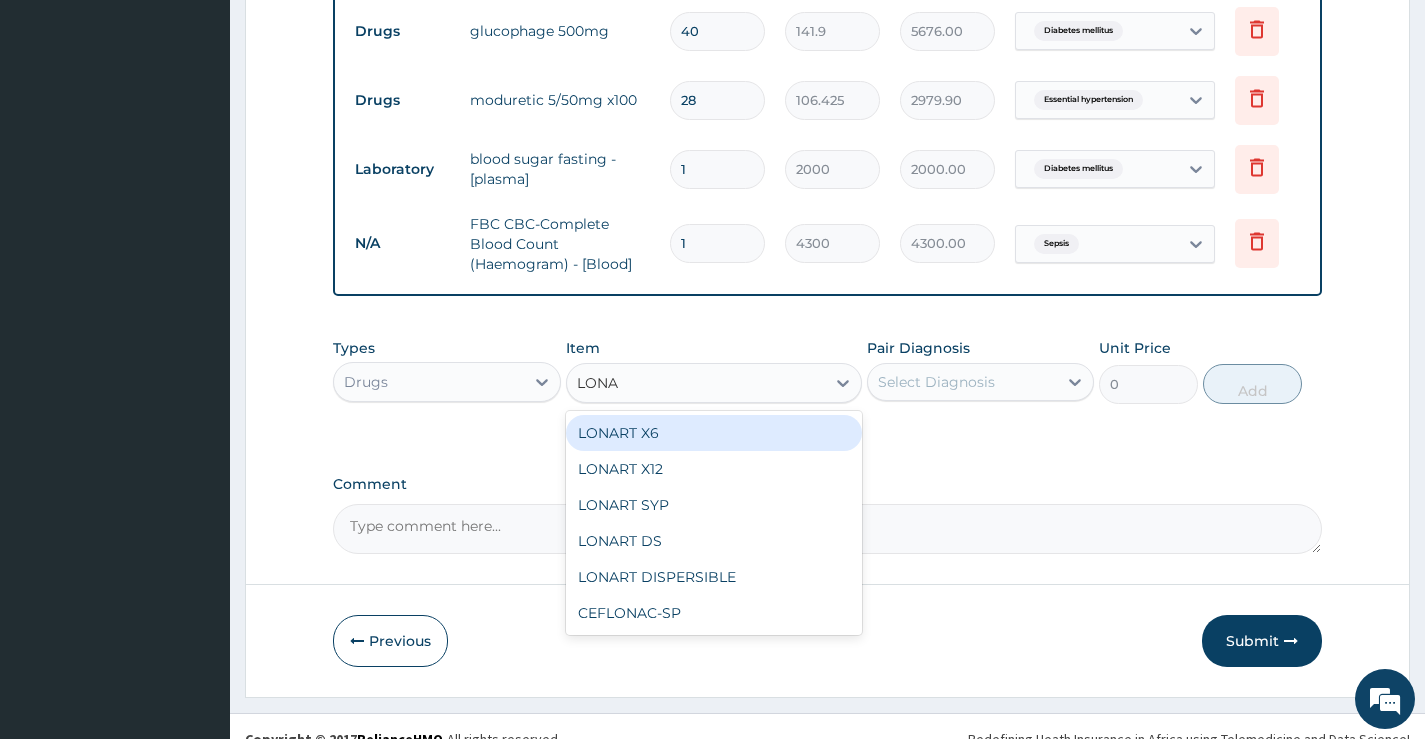 click on "LONART X6" at bounding box center [714, 433] 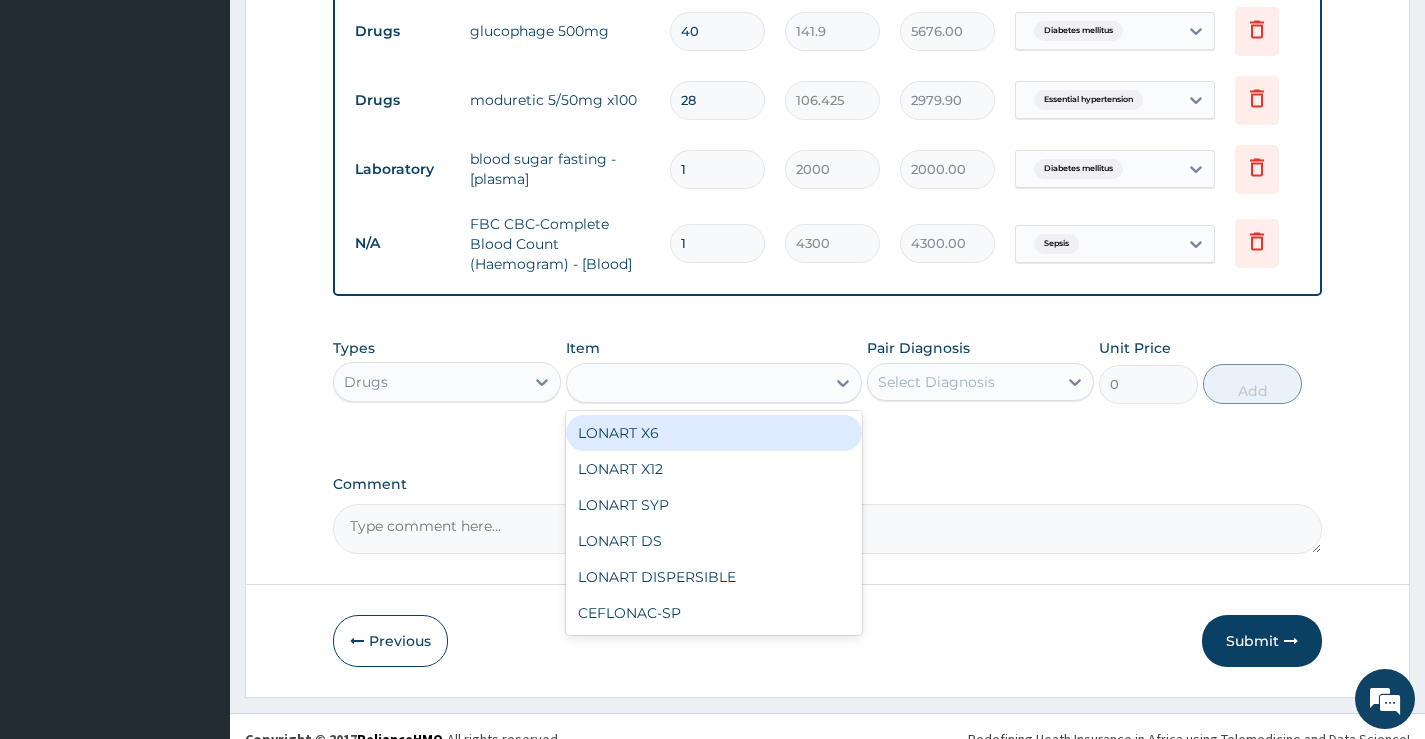 type on "473" 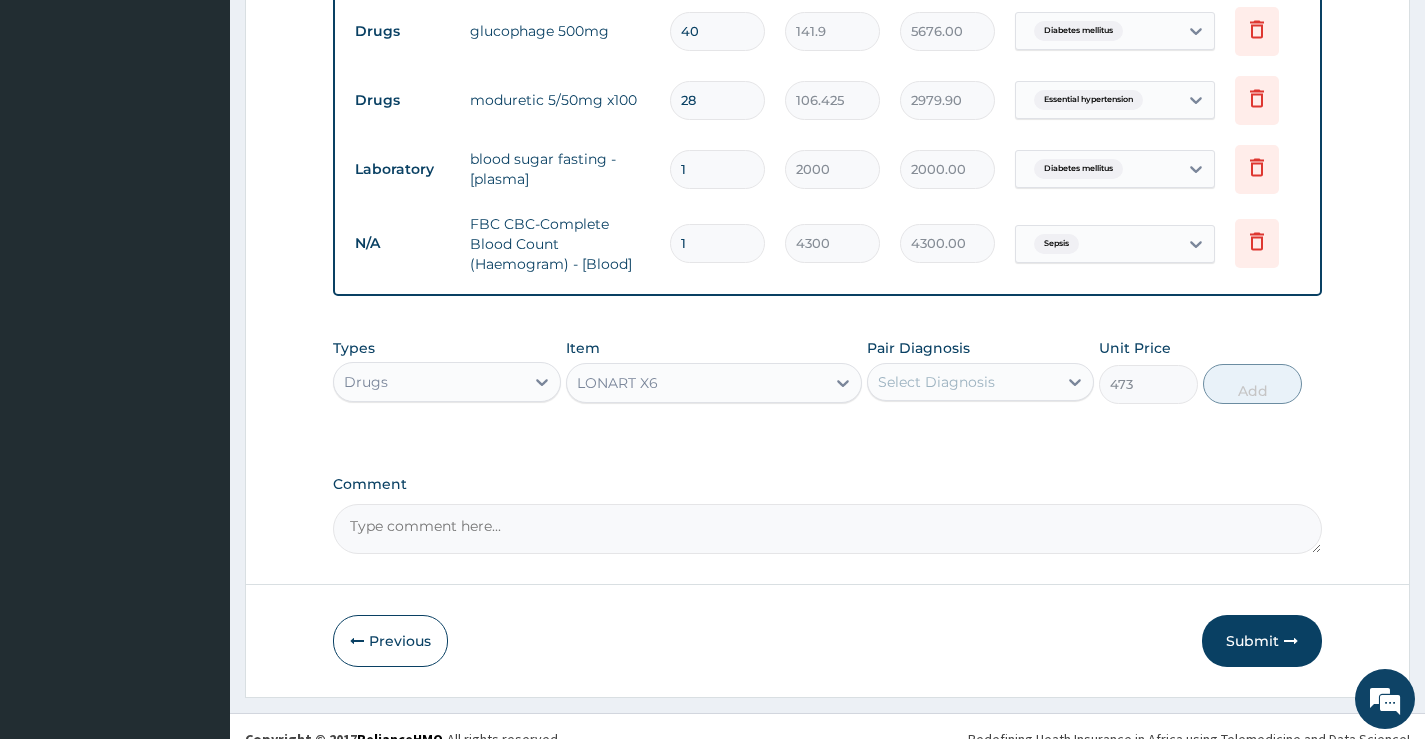 click on "Select Diagnosis" at bounding box center [962, 382] 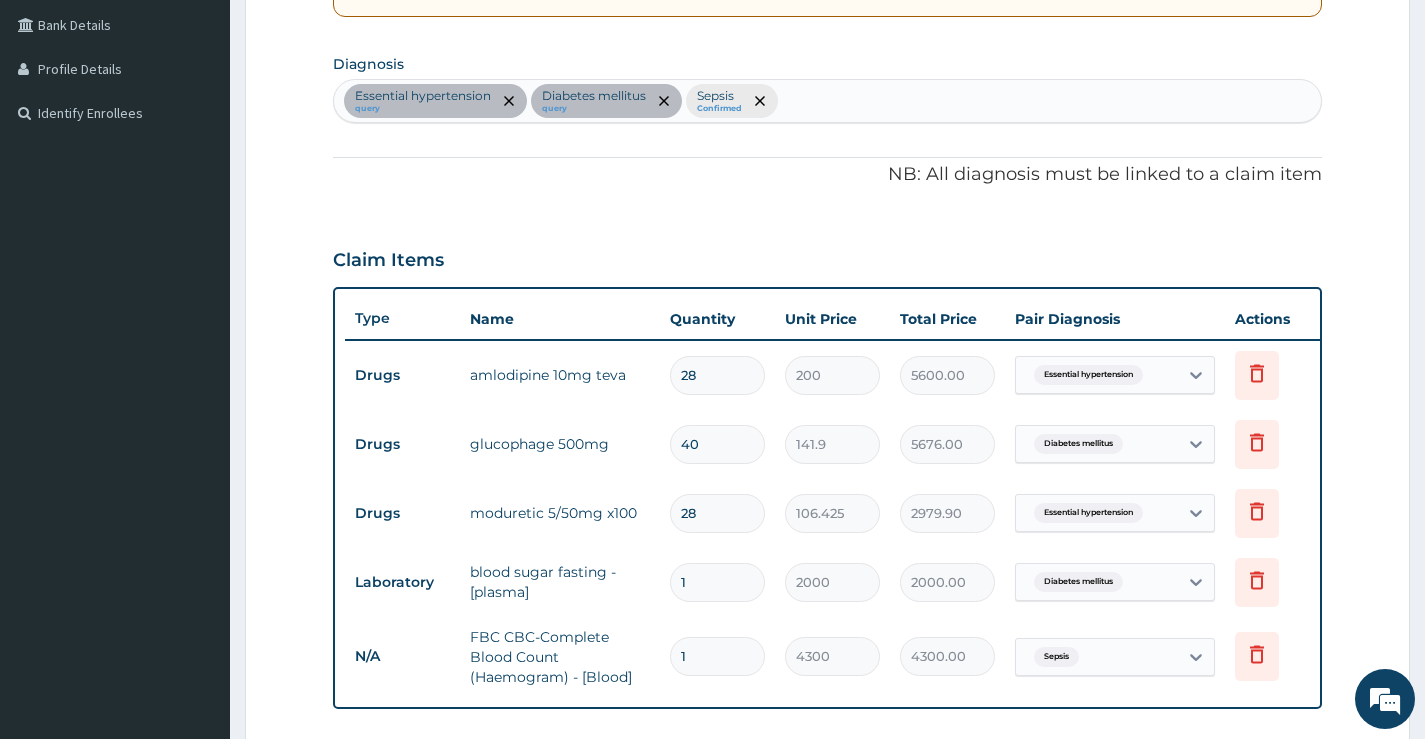 scroll, scrollTop: 270, scrollLeft: 0, axis: vertical 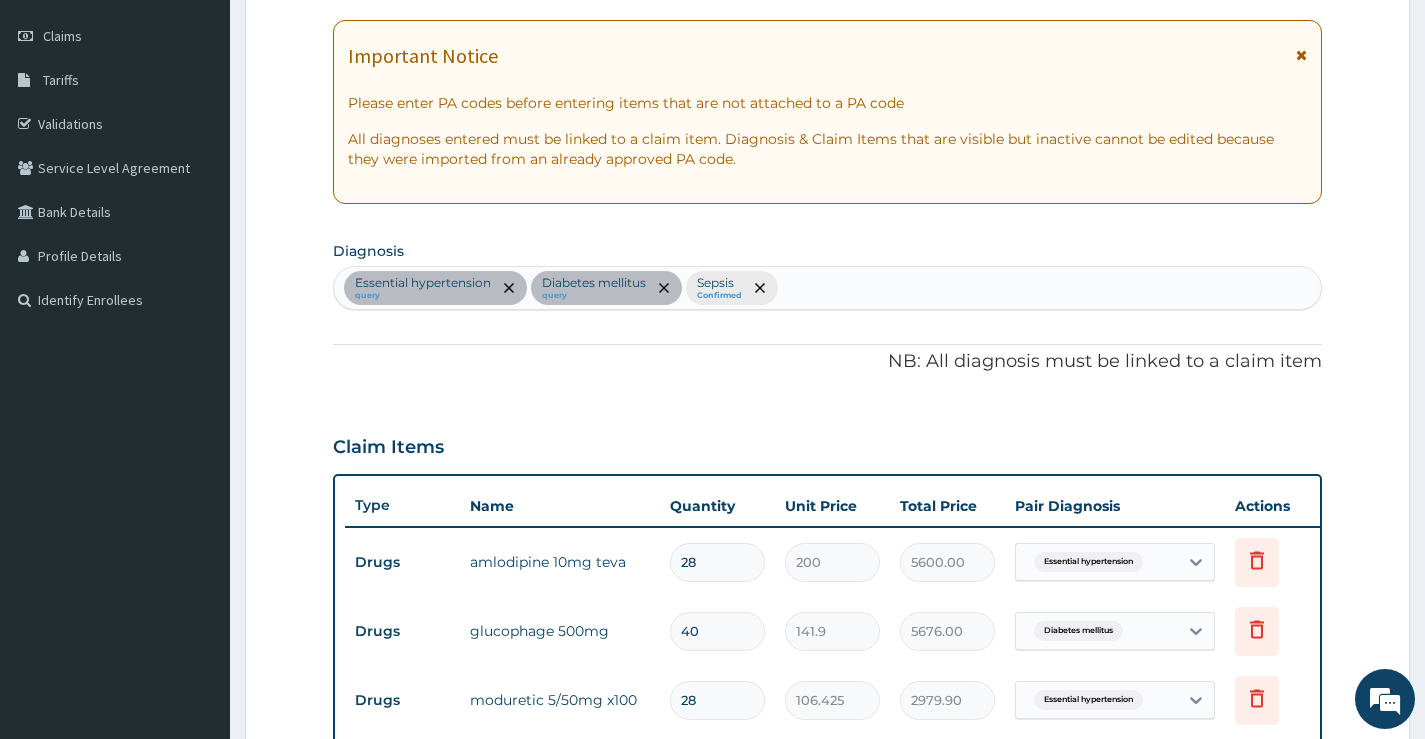 click on "Essential hypertension query Diabetes mellitus query Sepsis Confirmed" at bounding box center (827, 288) 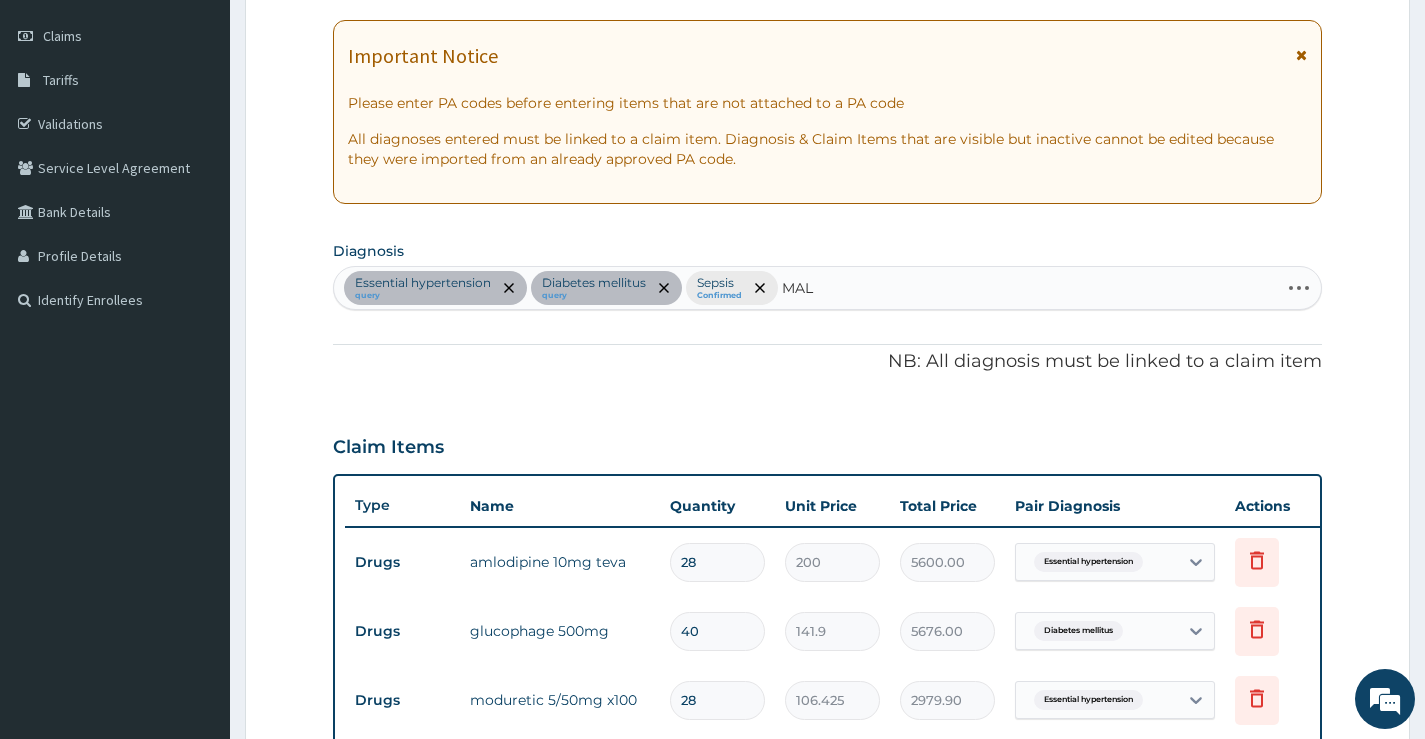 type on "MALA" 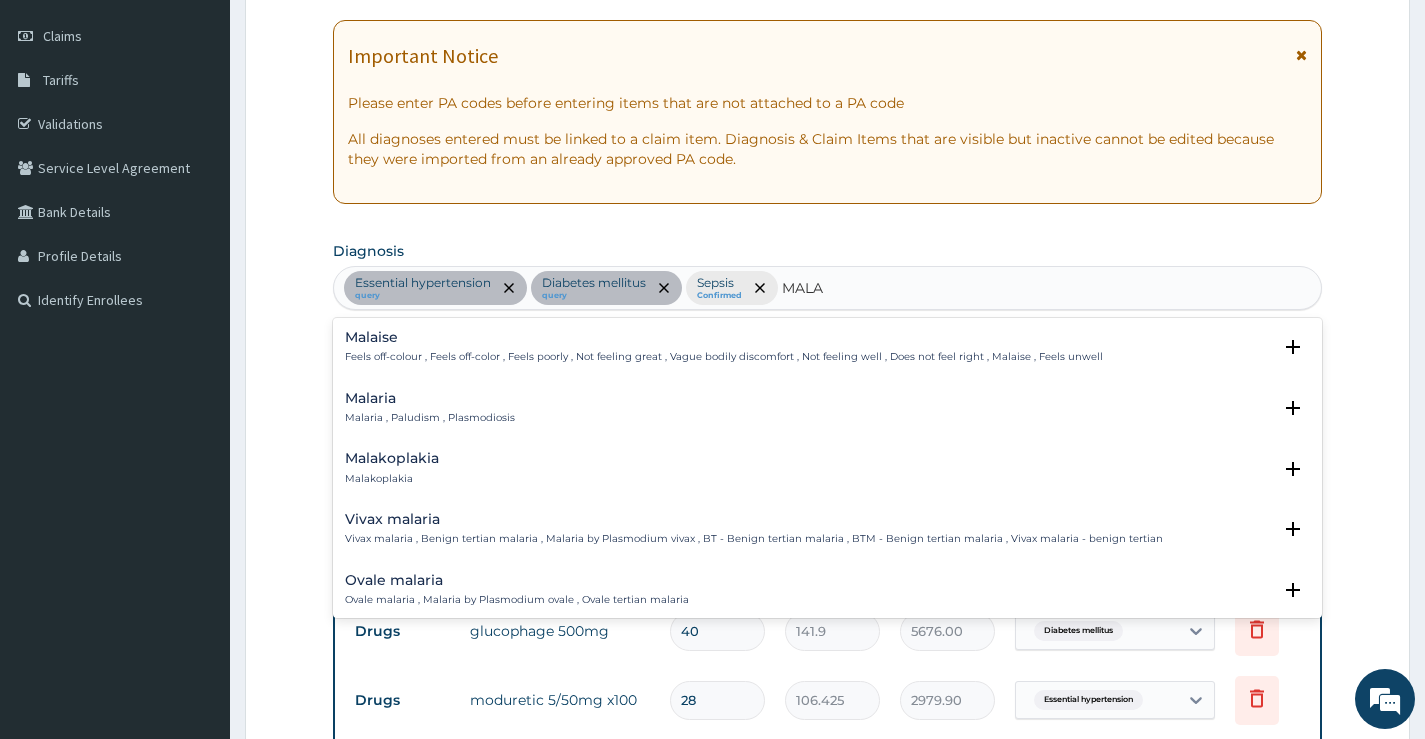 click on "Malaria" at bounding box center (430, 398) 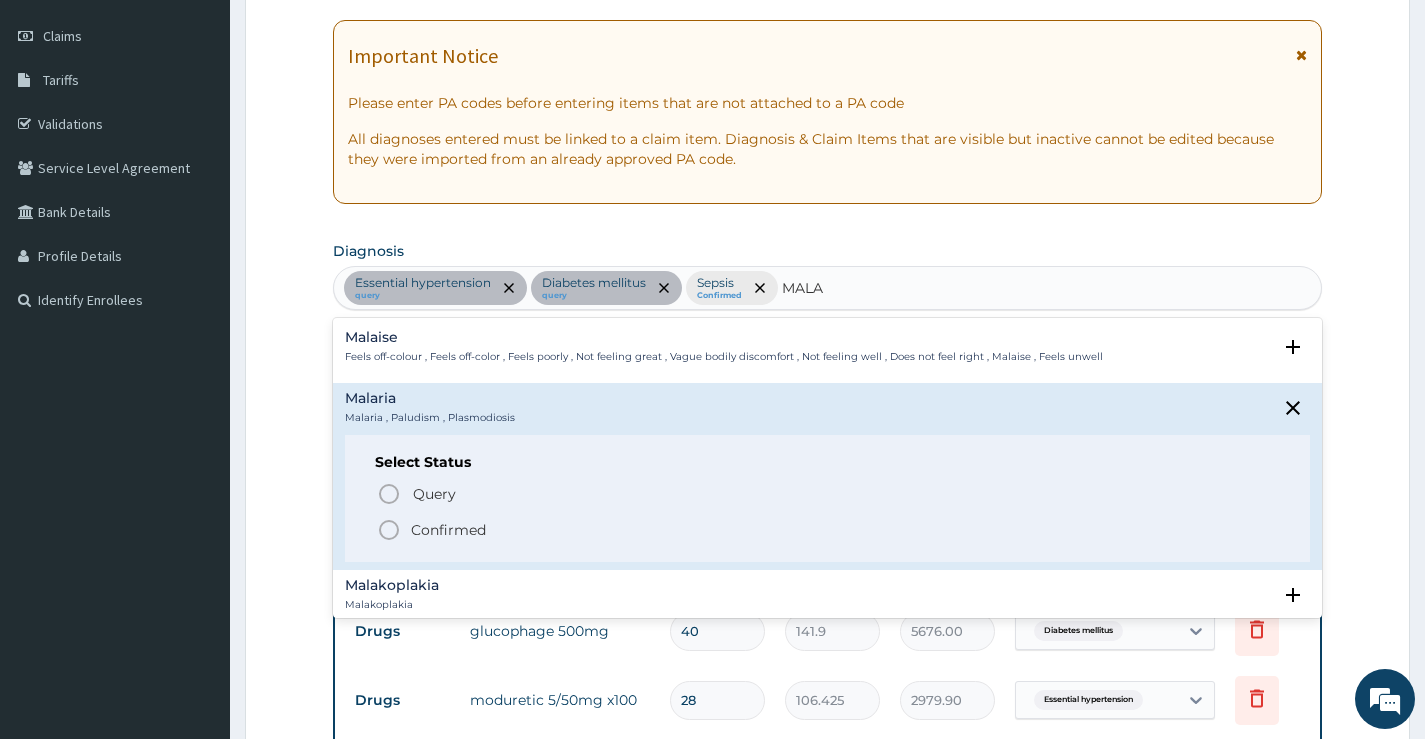click 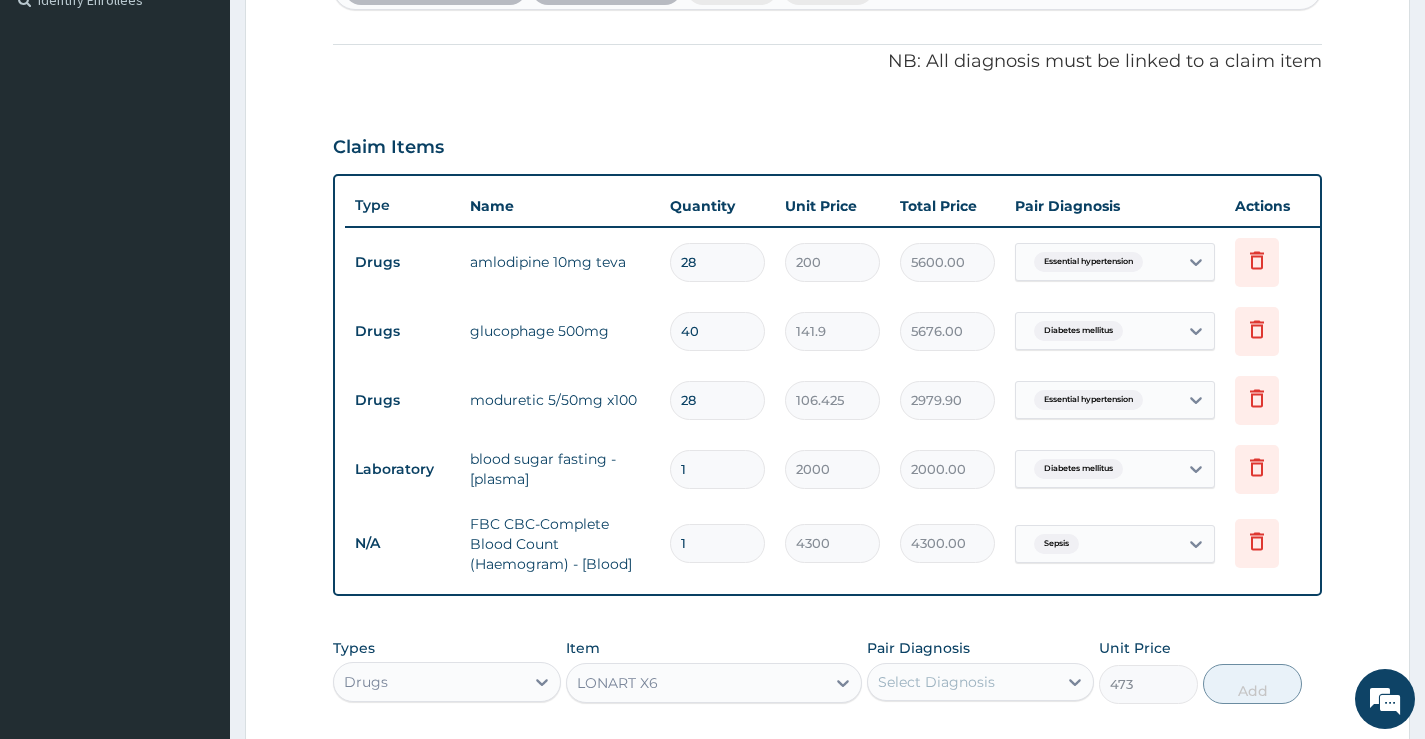 scroll, scrollTop: 670, scrollLeft: 0, axis: vertical 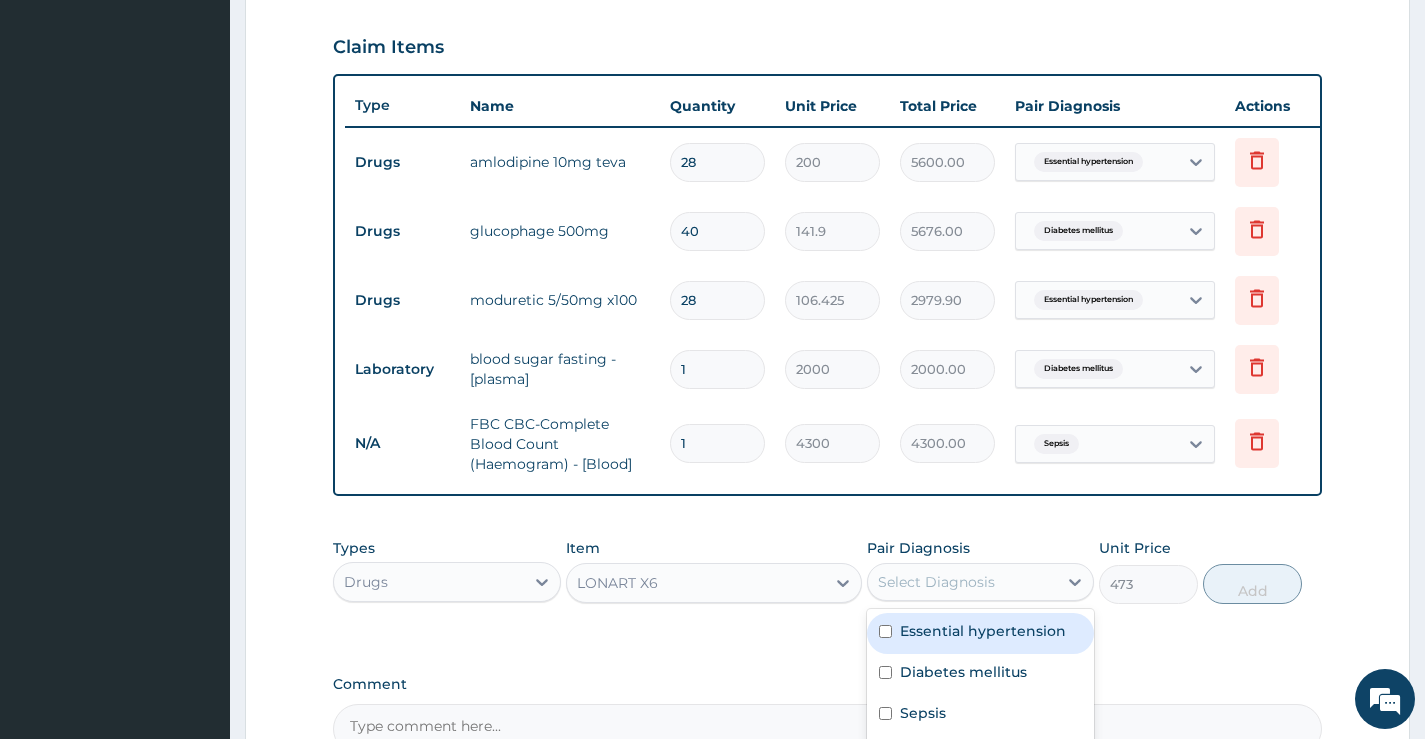 click on "Select Diagnosis" at bounding box center (936, 582) 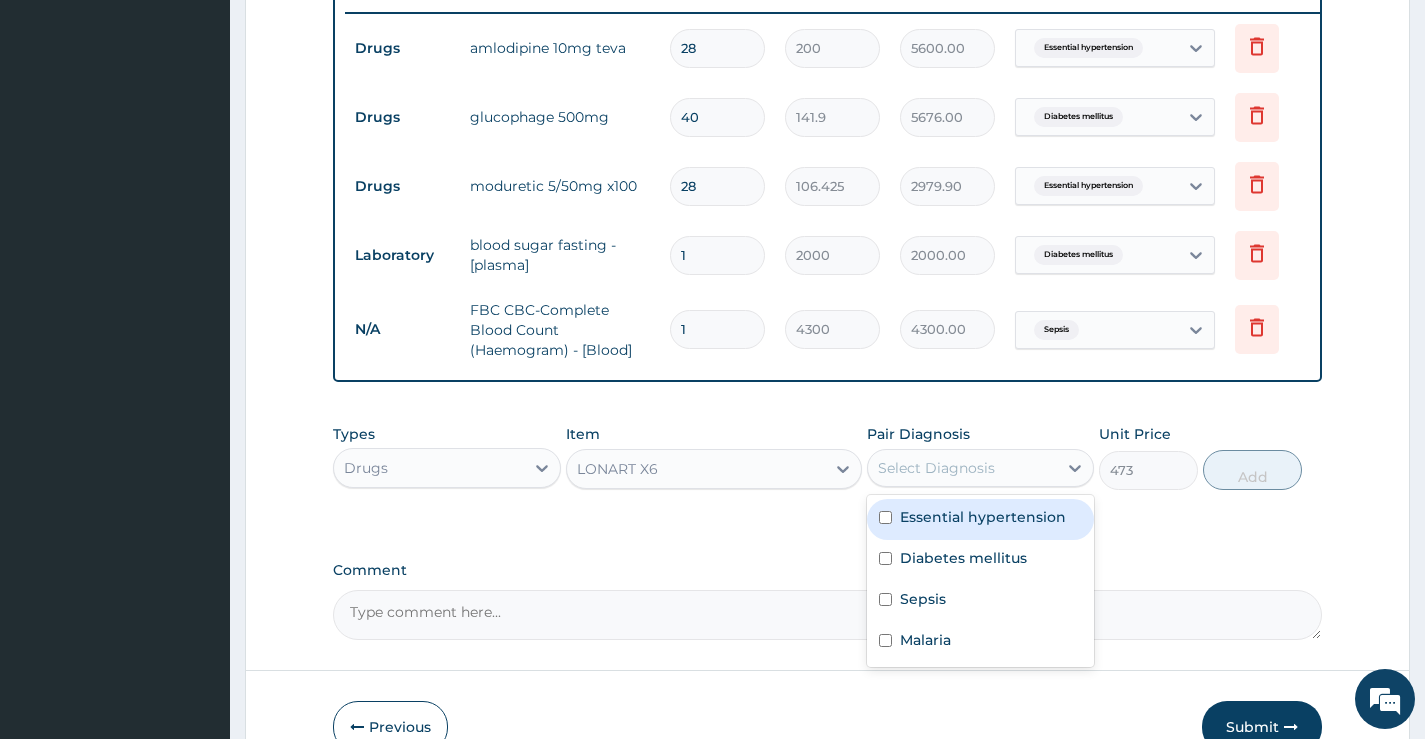 scroll, scrollTop: 870, scrollLeft: 0, axis: vertical 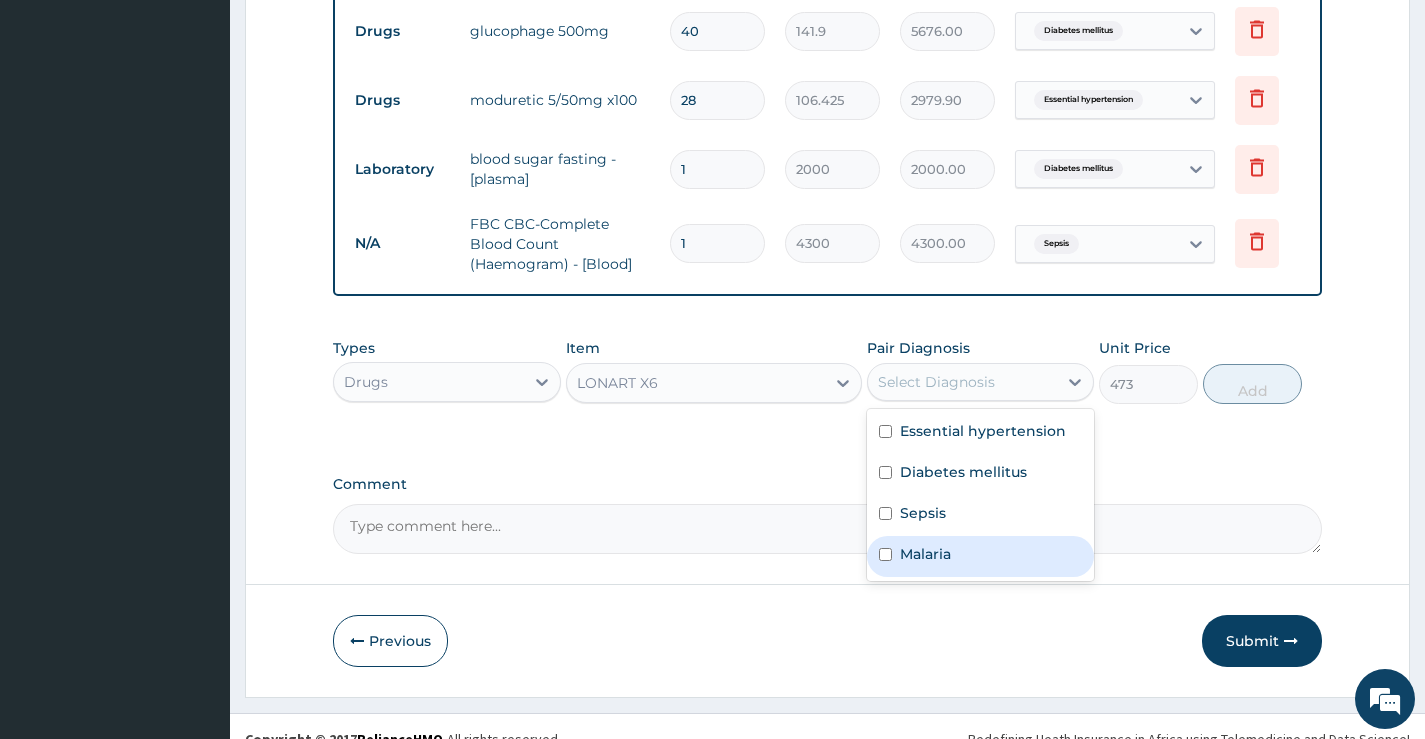 click on "Malaria" at bounding box center [980, 556] 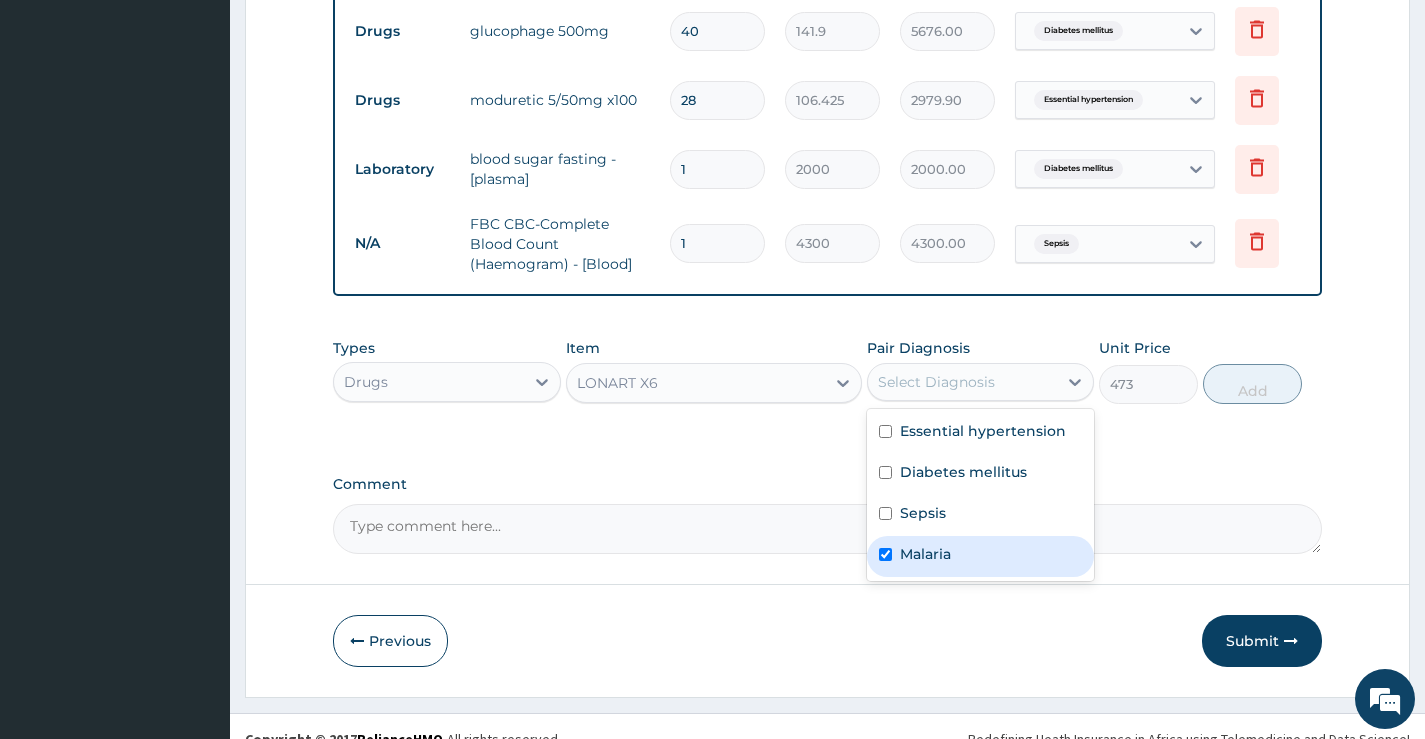 checkbox on "true" 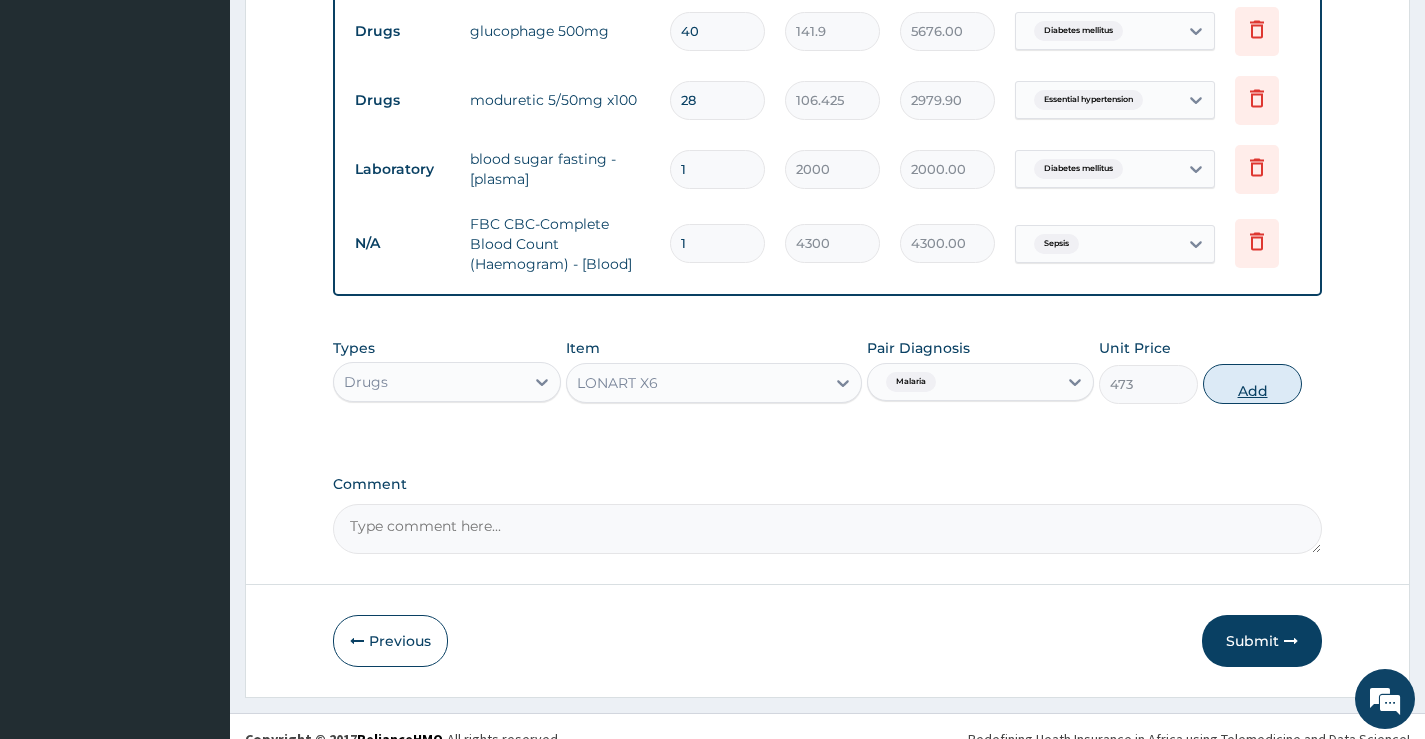 click on "Add" at bounding box center (1252, 384) 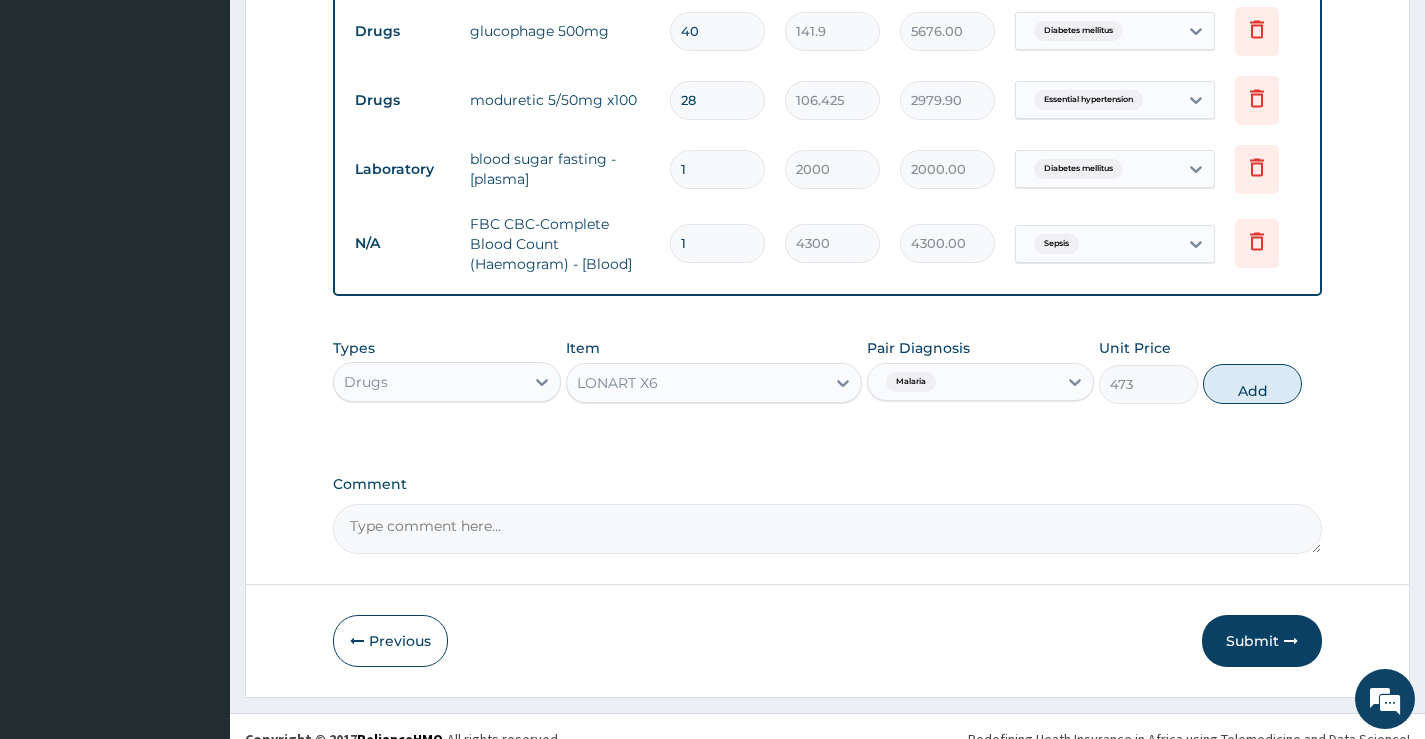 type on "0" 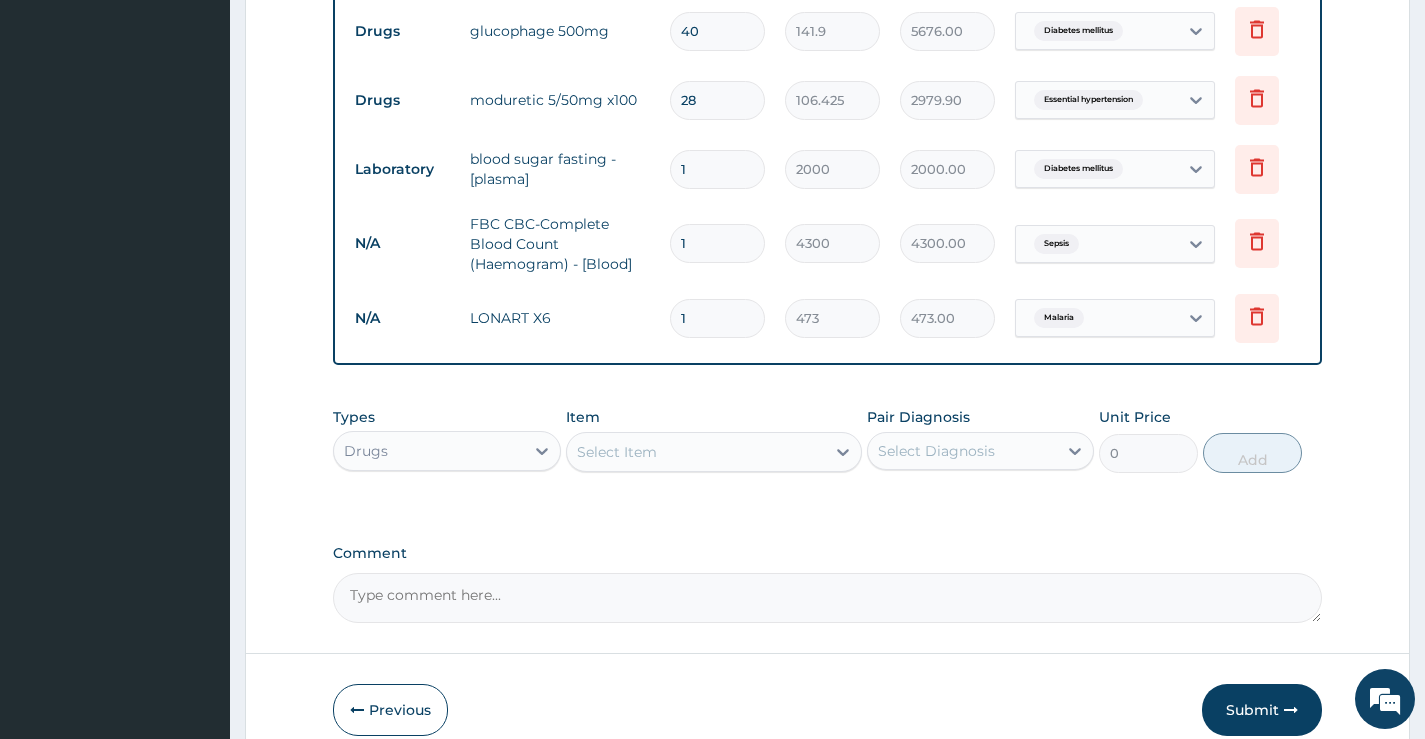 type 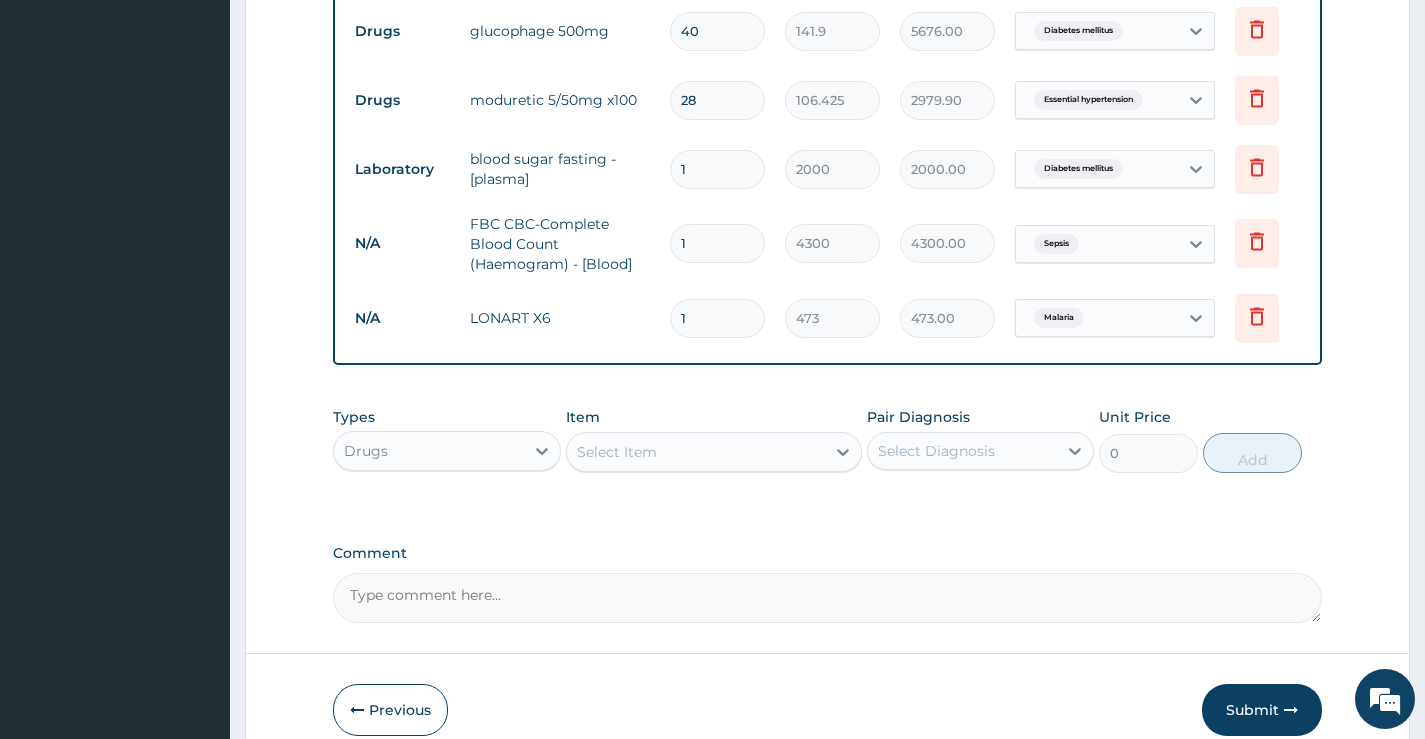 type on "0.00" 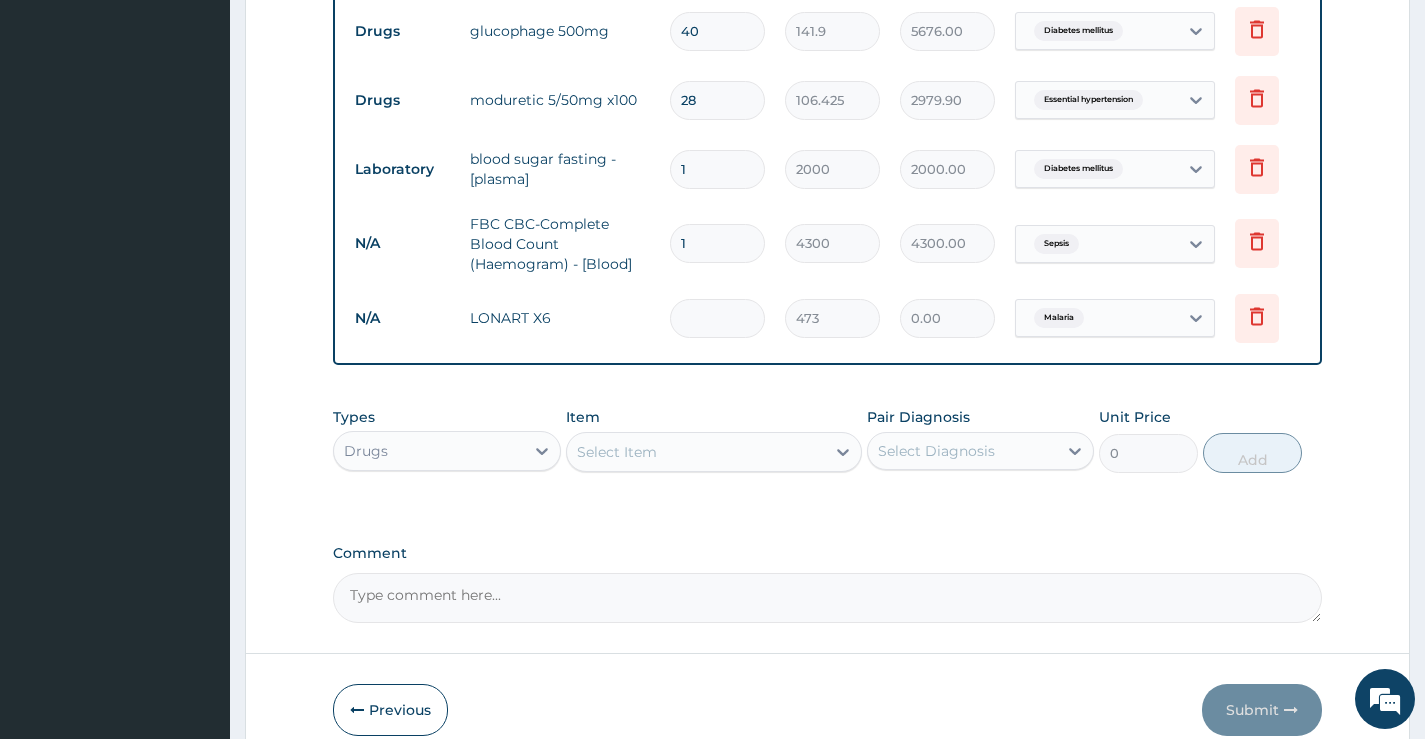 type on "6" 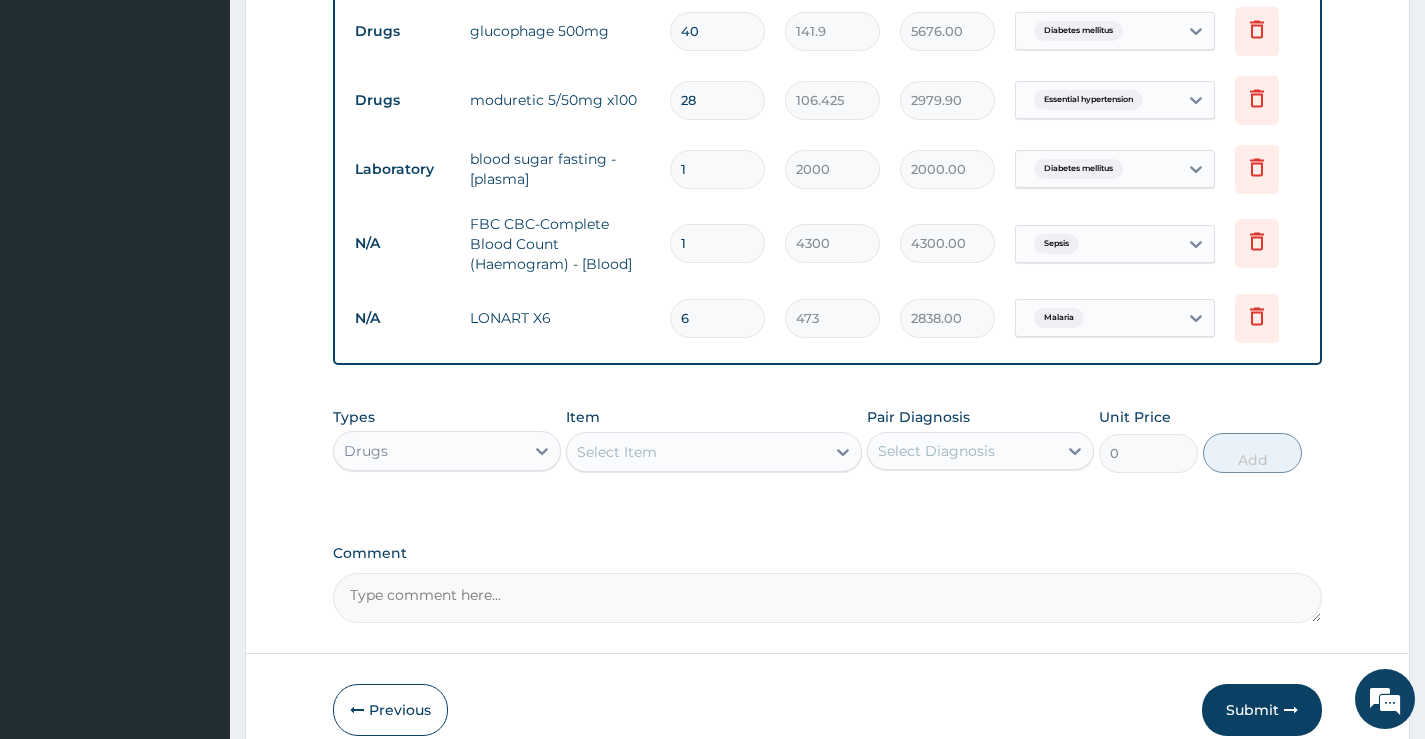 type on "6" 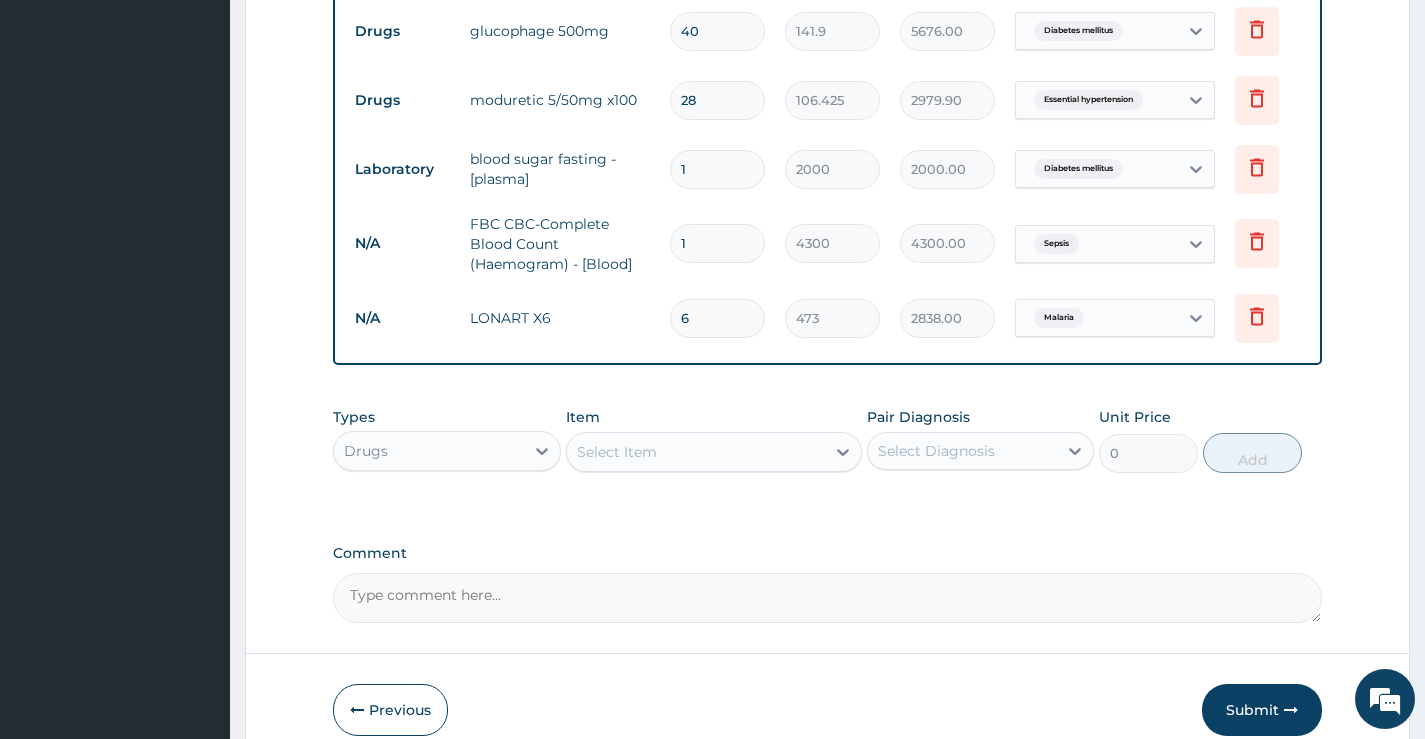 click on "Select Item" at bounding box center (696, 452) 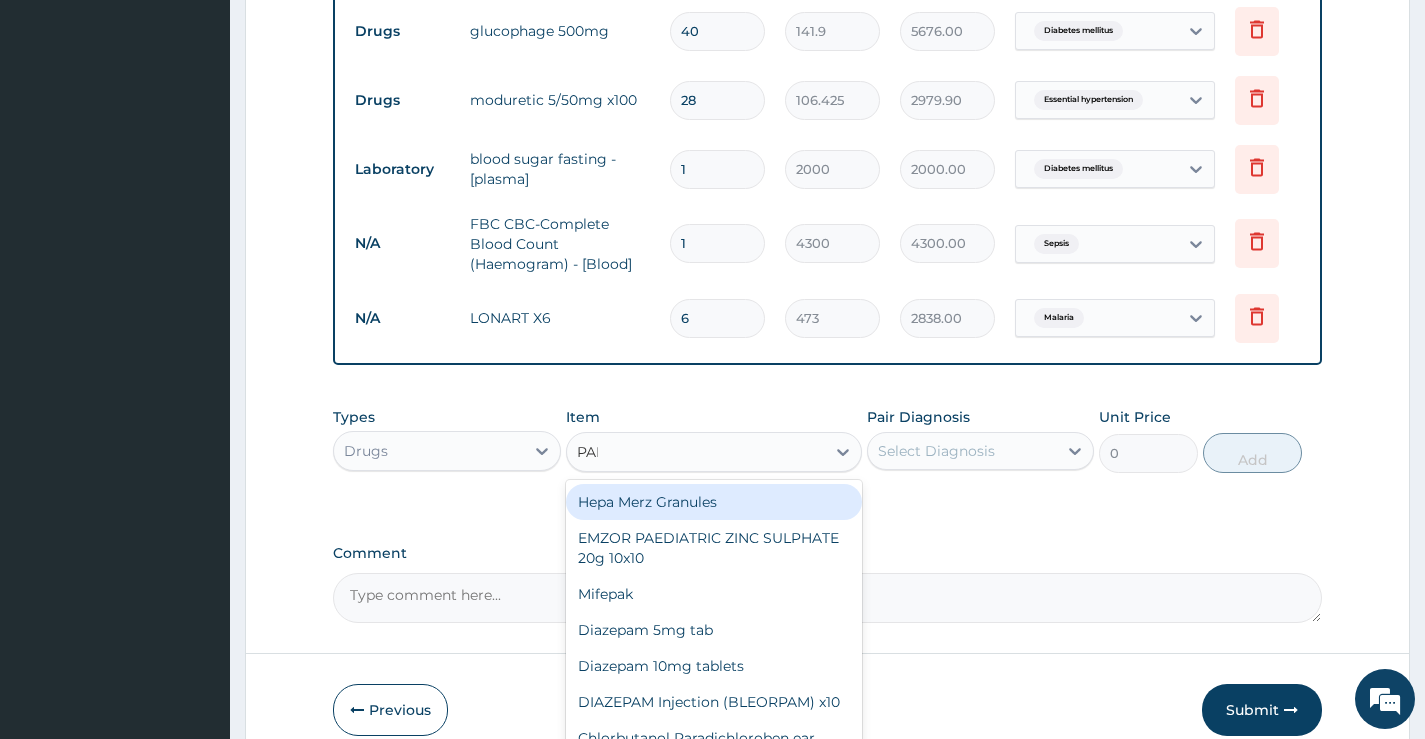 type on "PARA" 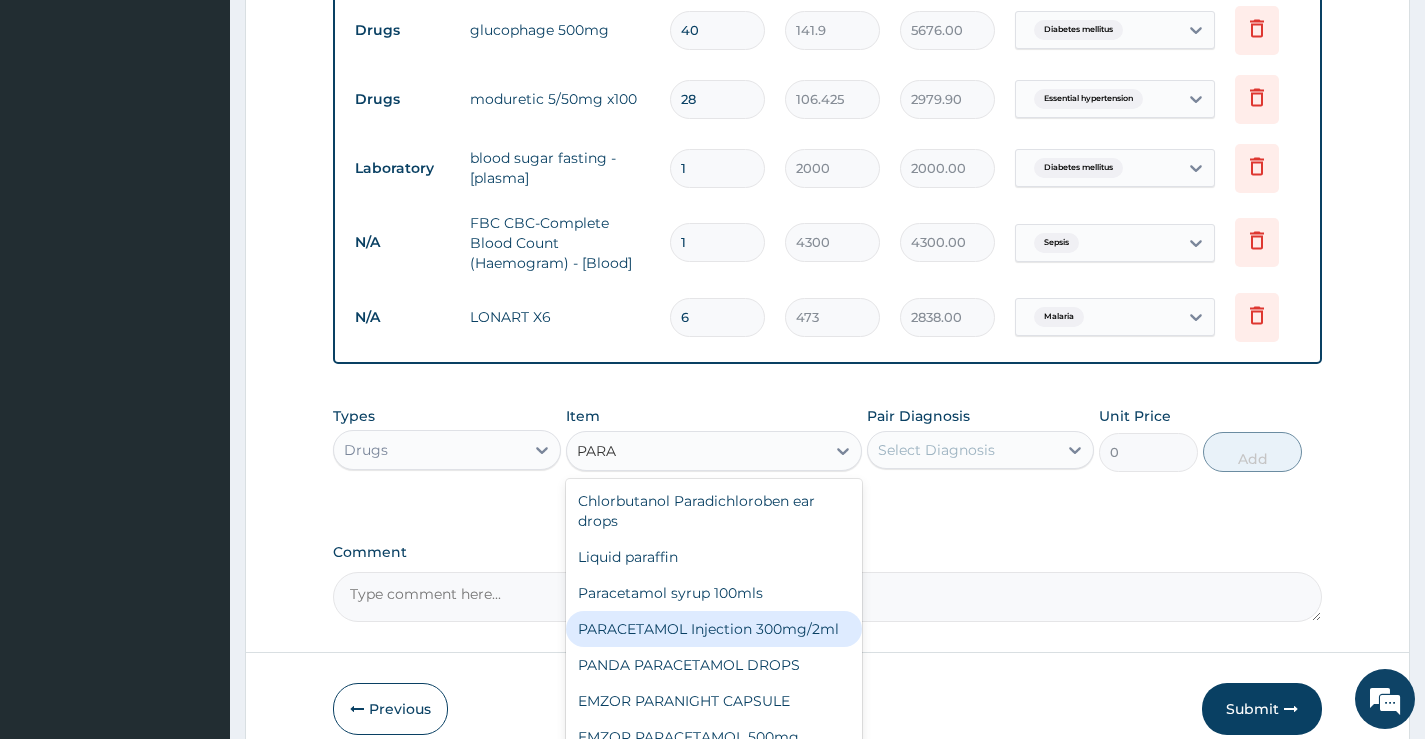 scroll, scrollTop: 970, scrollLeft: 0, axis: vertical 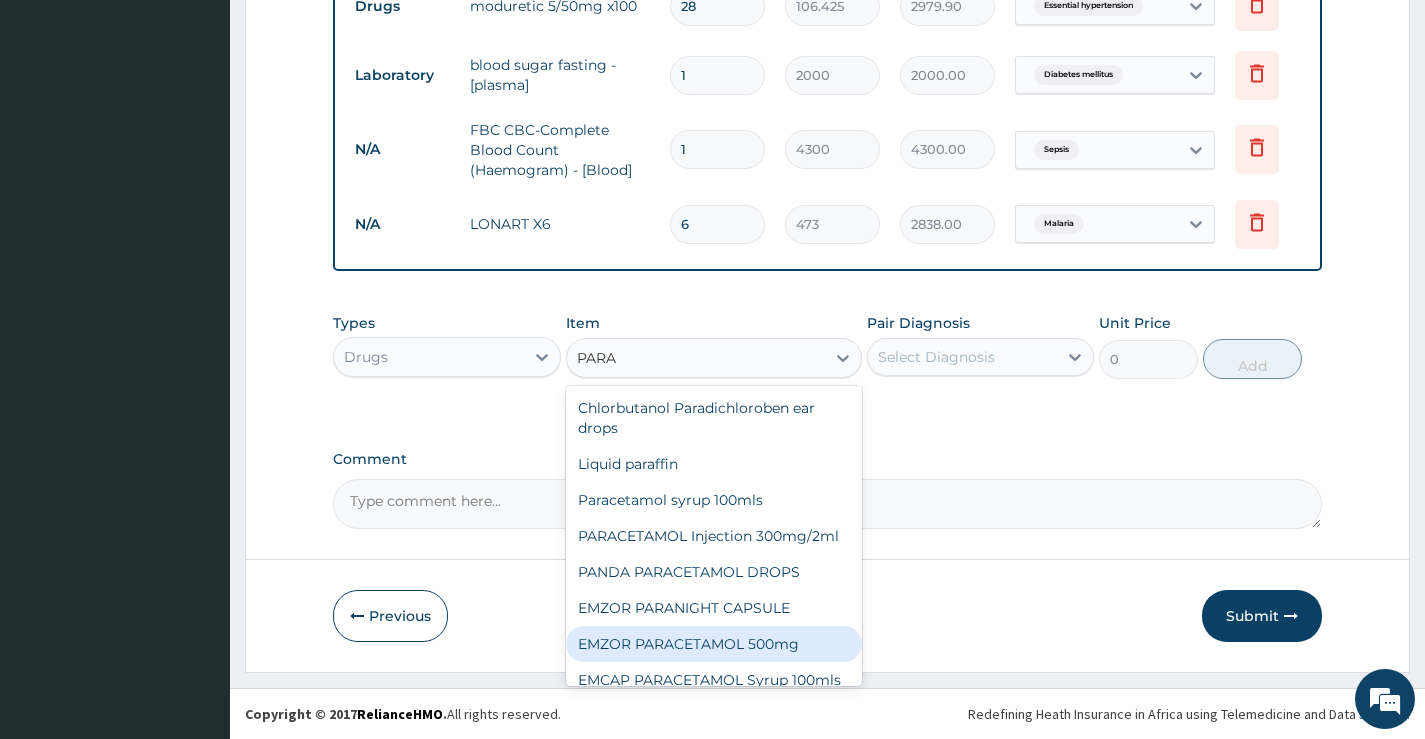 click on "EMZOR PARACETAMOL 500mg" at bounding box center [714, 644] 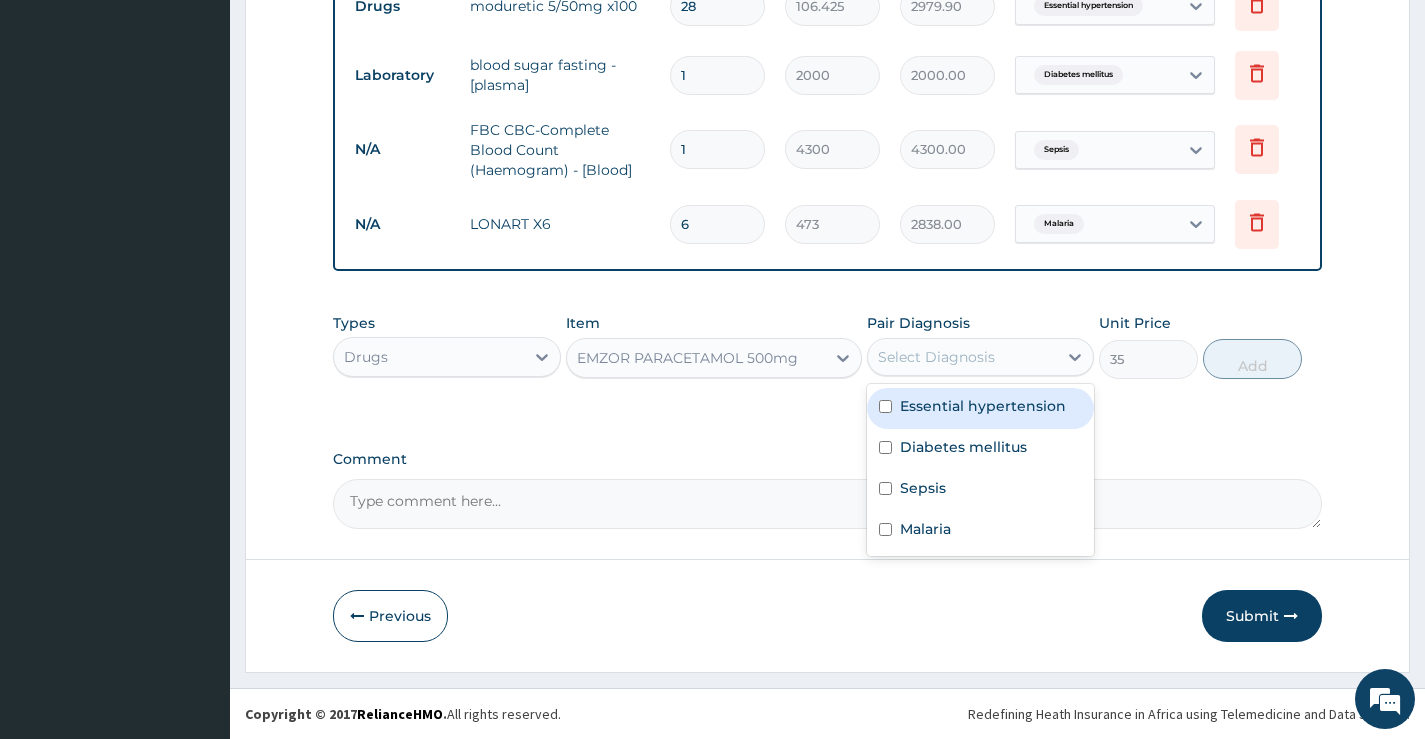 click on "Select Diagnosis" at bounding box center (936, 357) 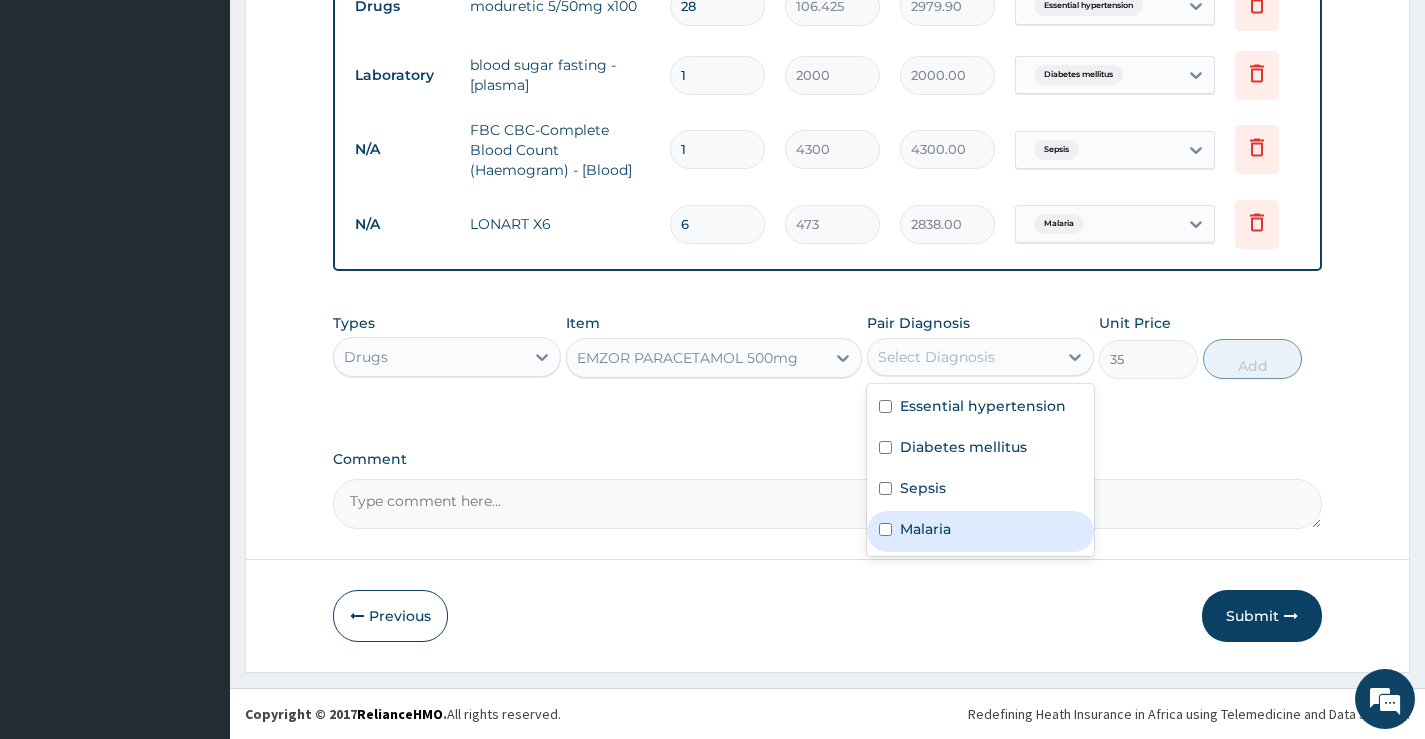 click on "Malaria" at bounding box center (980, 531) 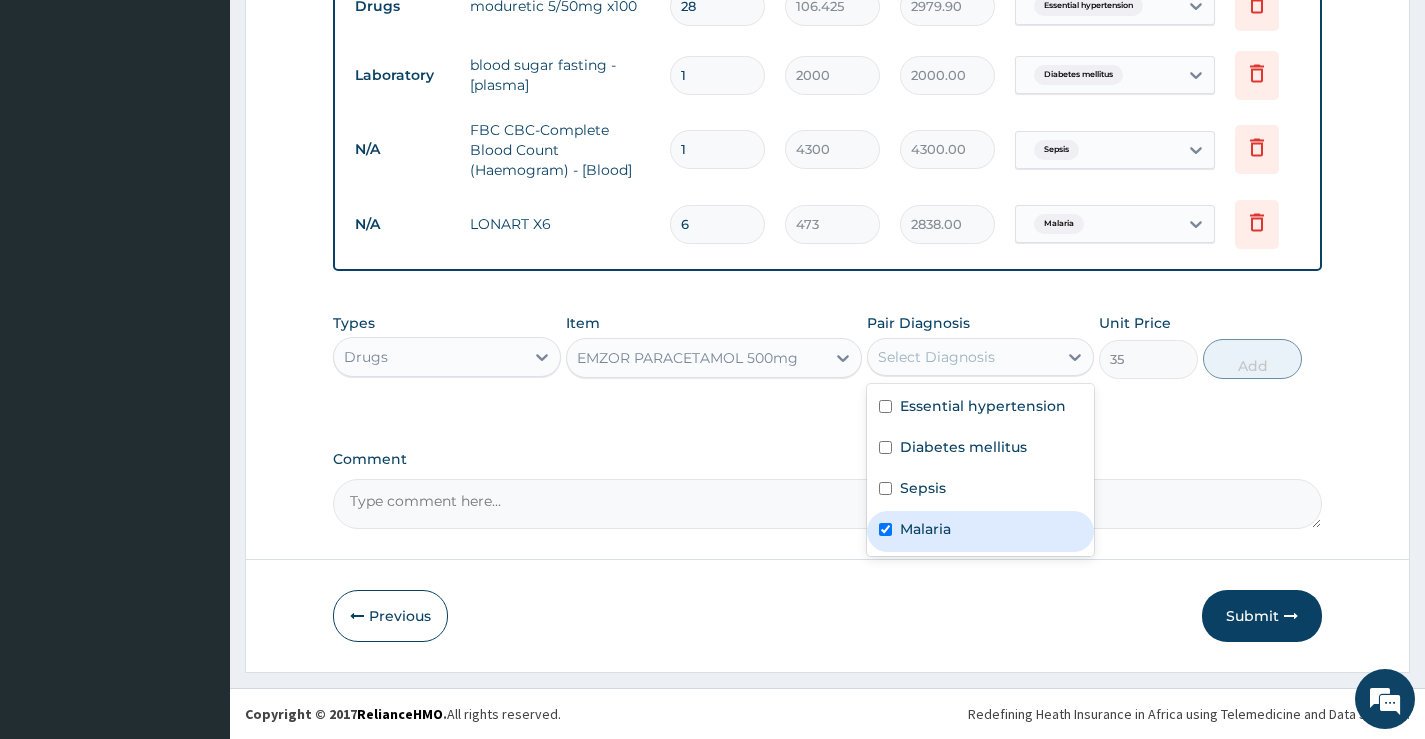 checkbox on "true" 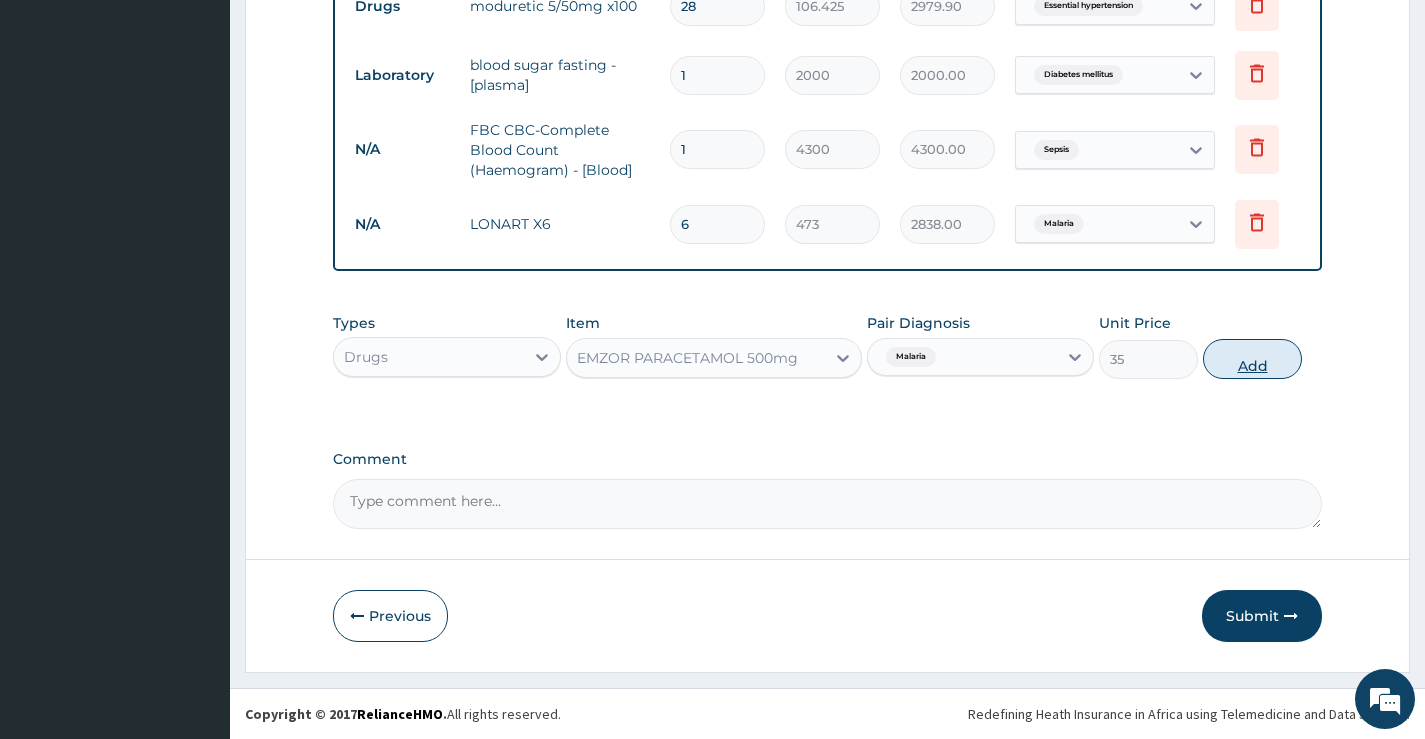 click on "Add" at bounding box center (1252, 359) 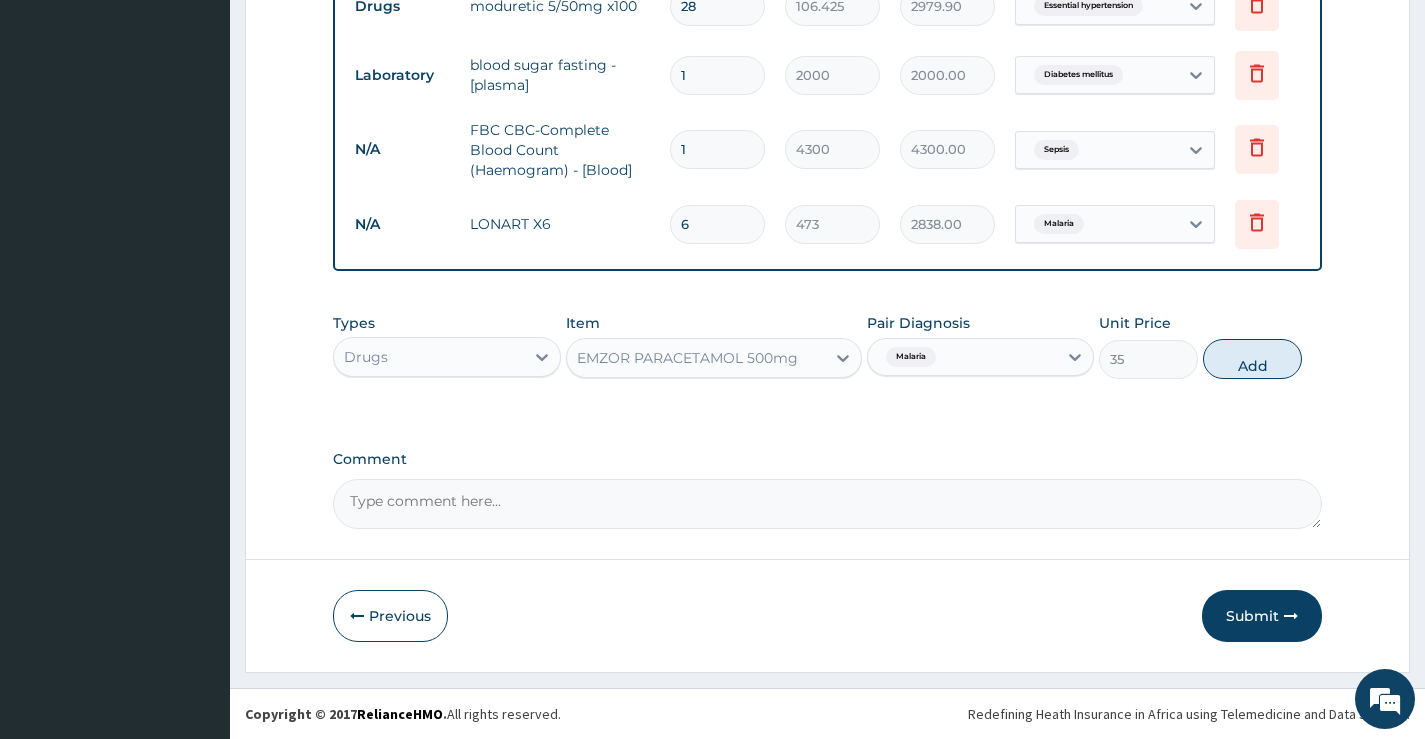 type on "0" 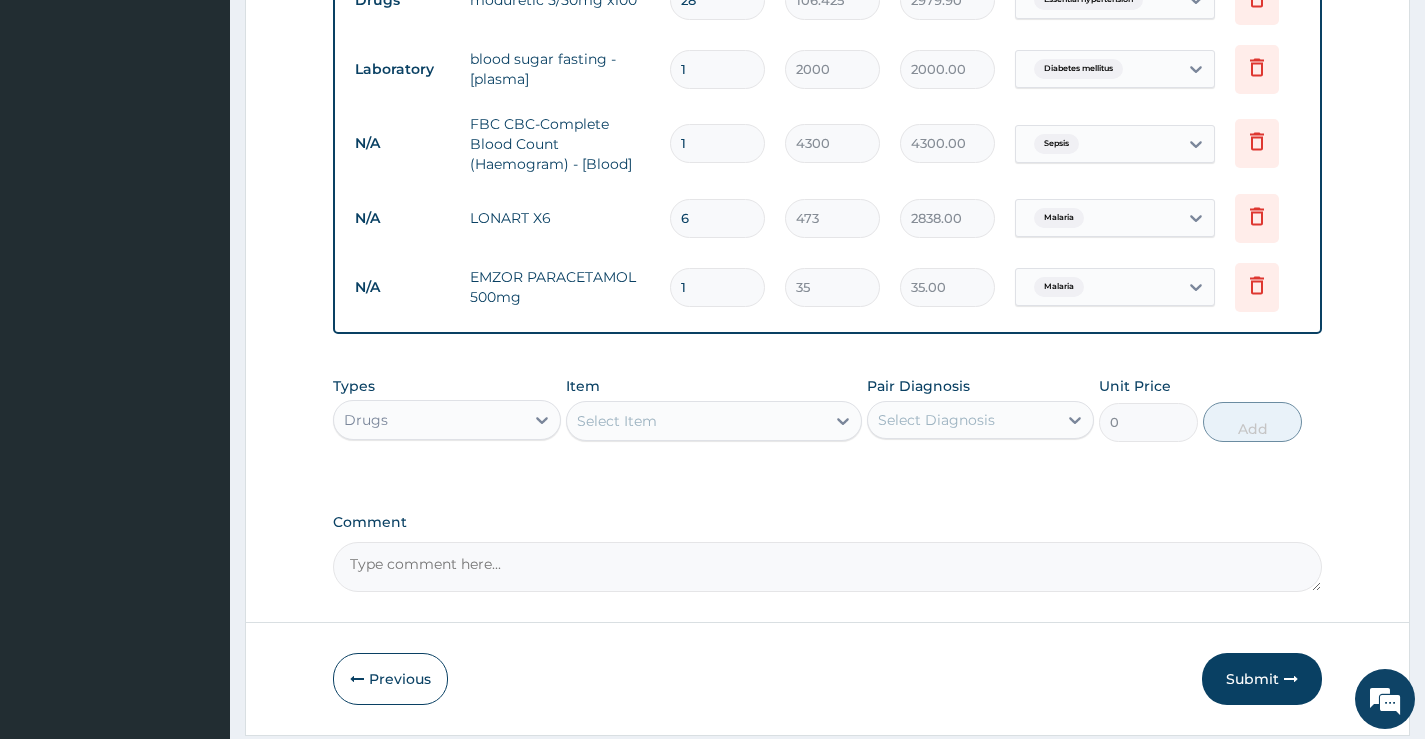 type on "18" 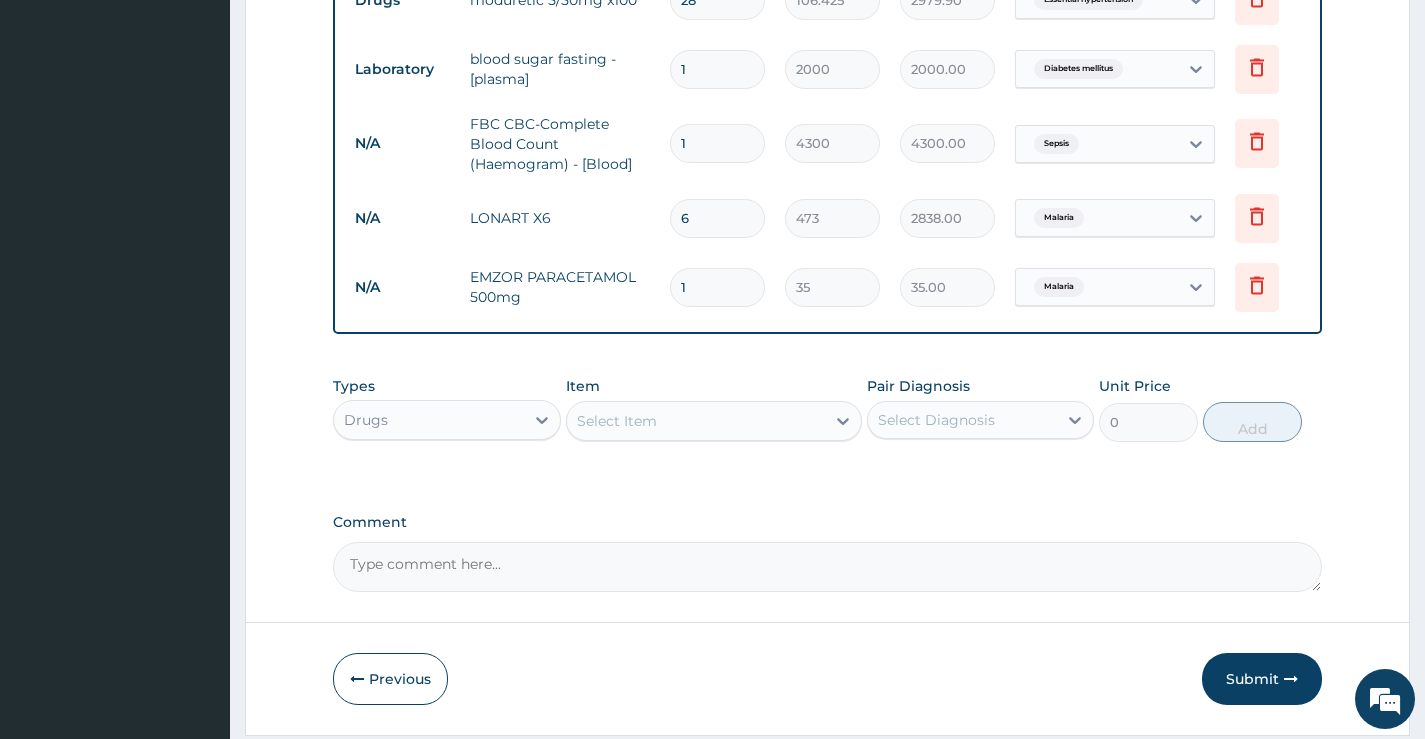 type on "630.00" 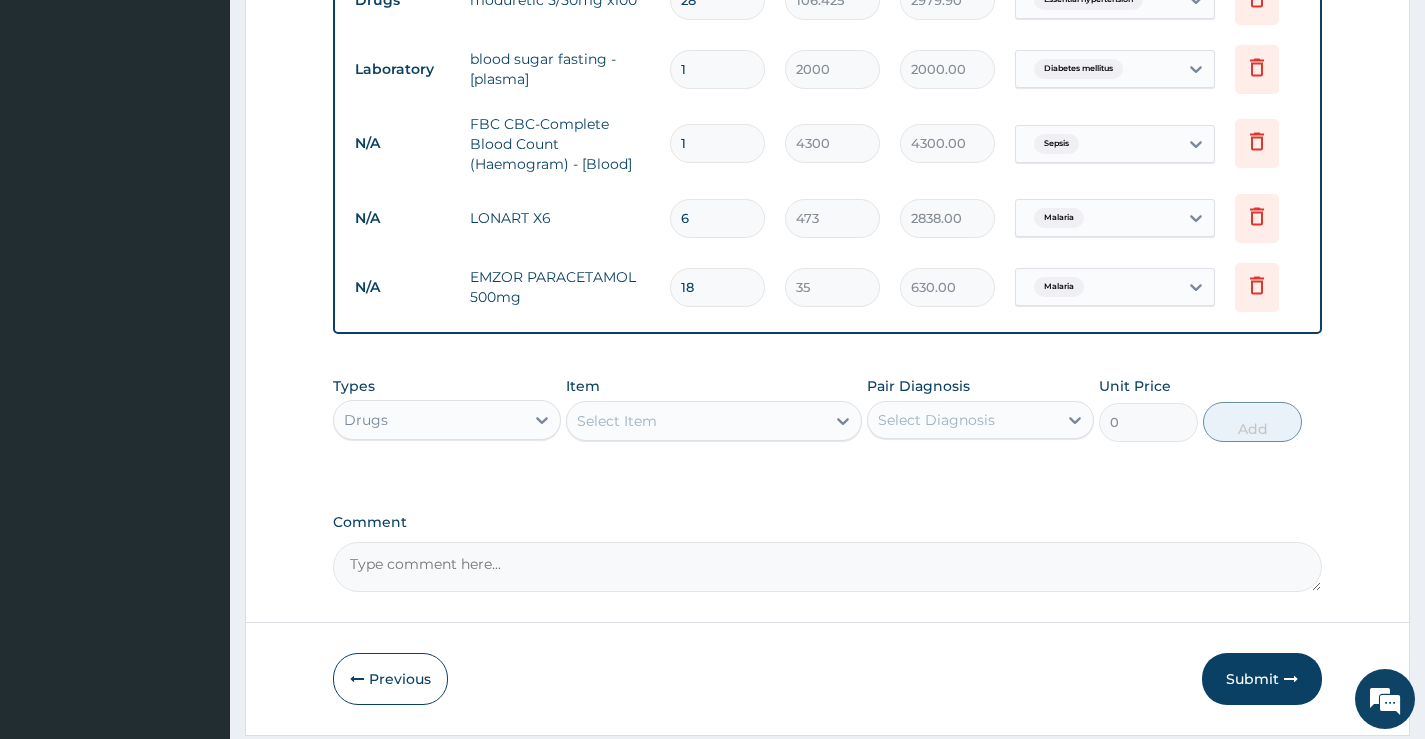 type on "18" 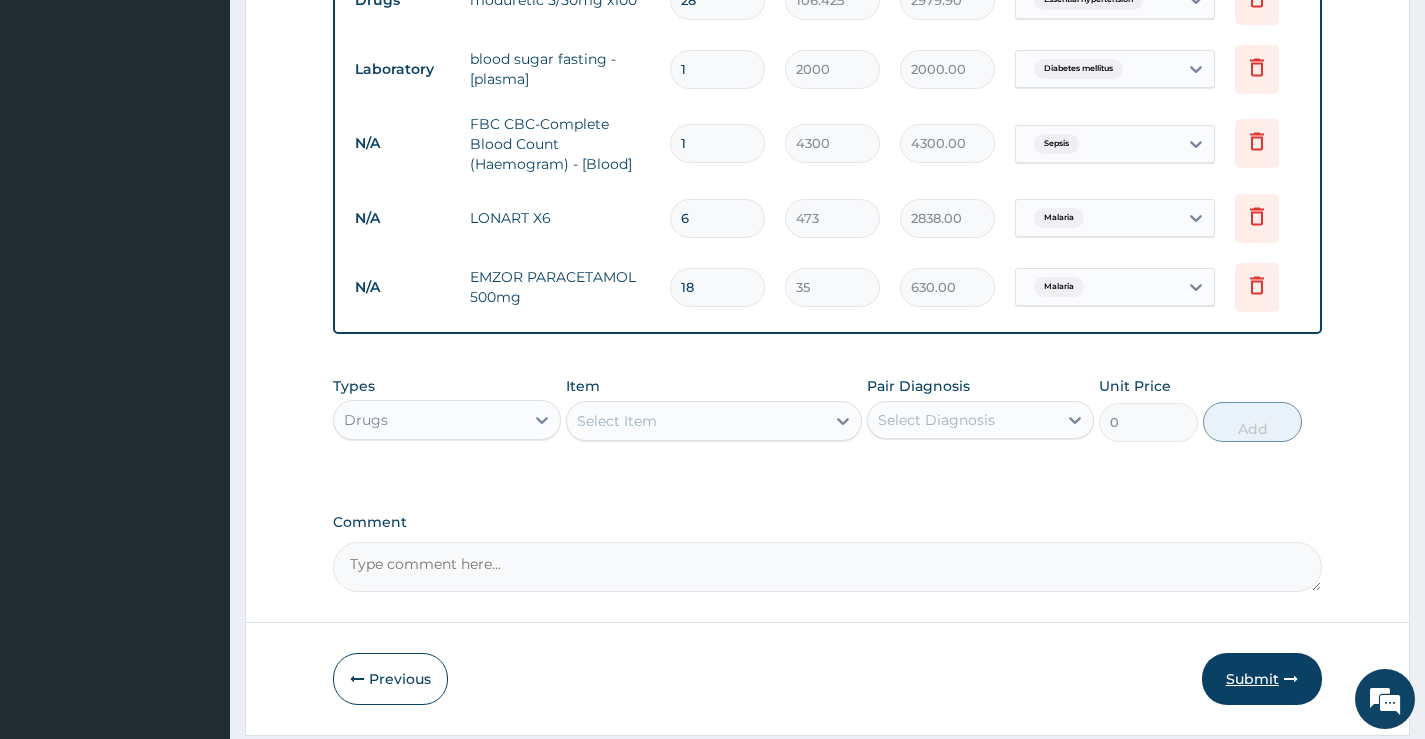 click on "Submit" at bounding box center (1262, 679) 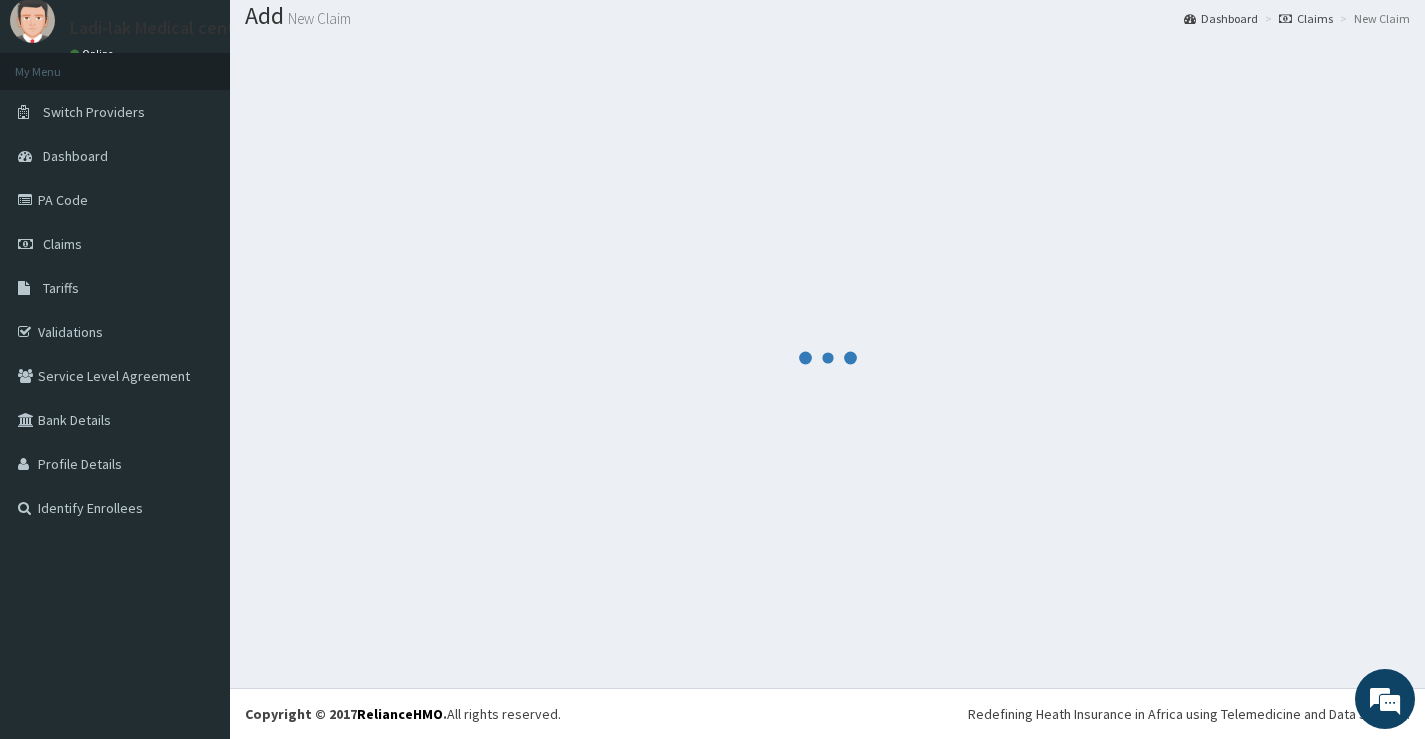 scroll, scrollTop: 970, scrollLeft: 0, axis: vertical 